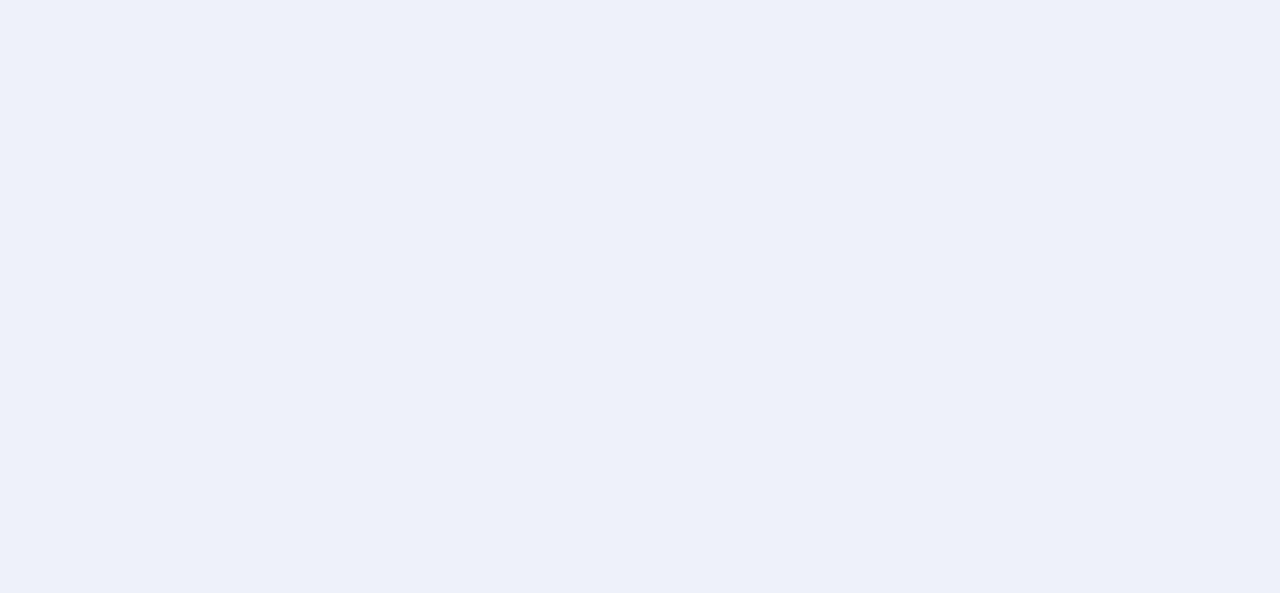 scroll, scrollTop: 0, scrollLeft: 0, axis: both 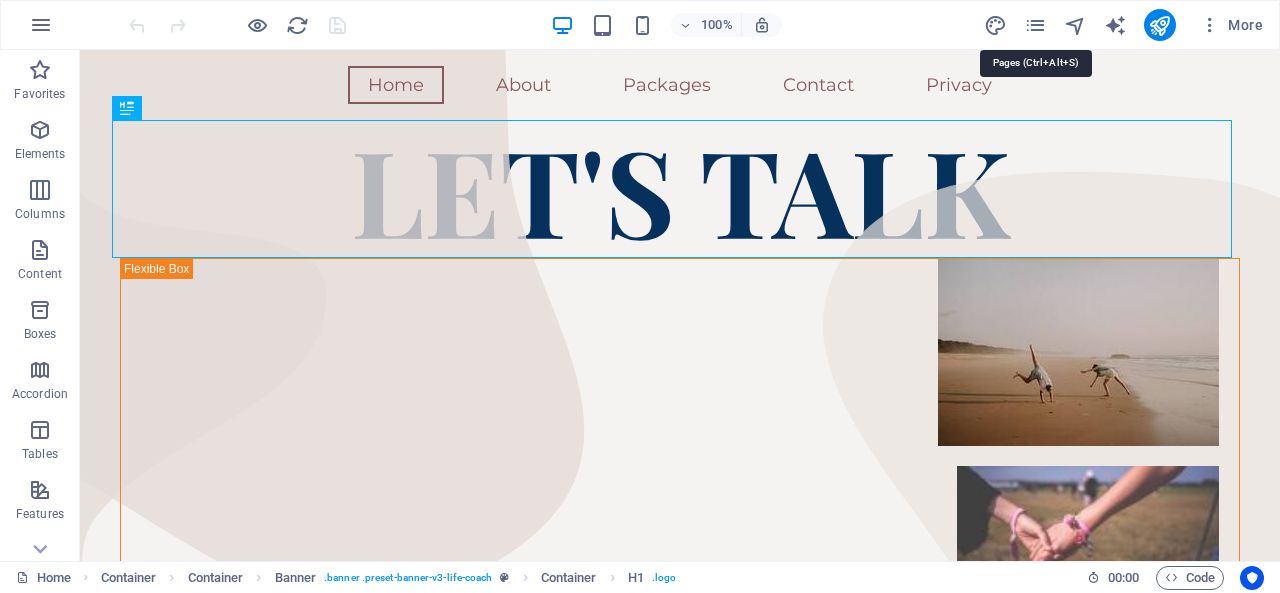 click at bounding box center (1035, 25) 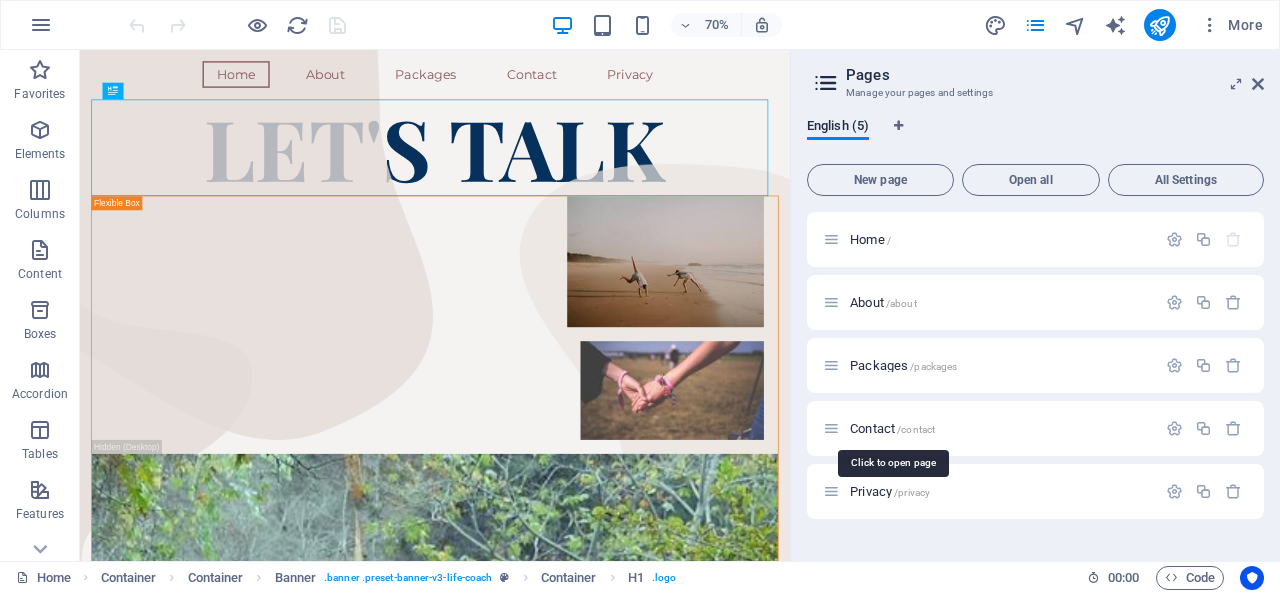click on "Contact /contact" at bounding box center (892, 428) 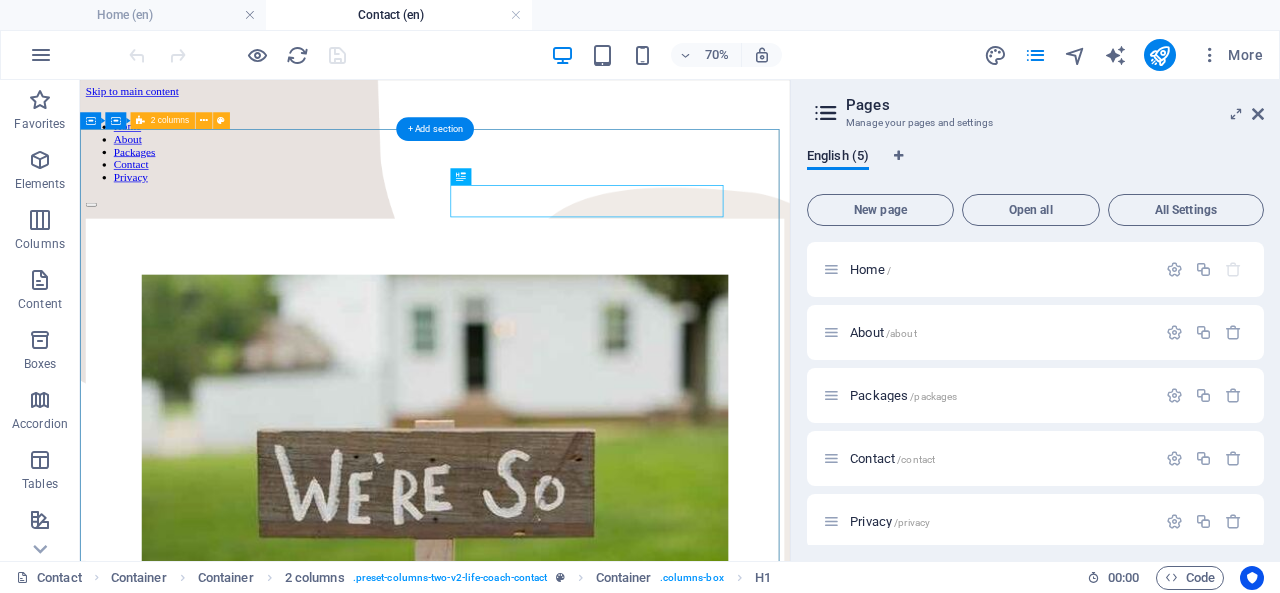 scroll, scrollTop: 0, scrollLeft: 0, axis: both 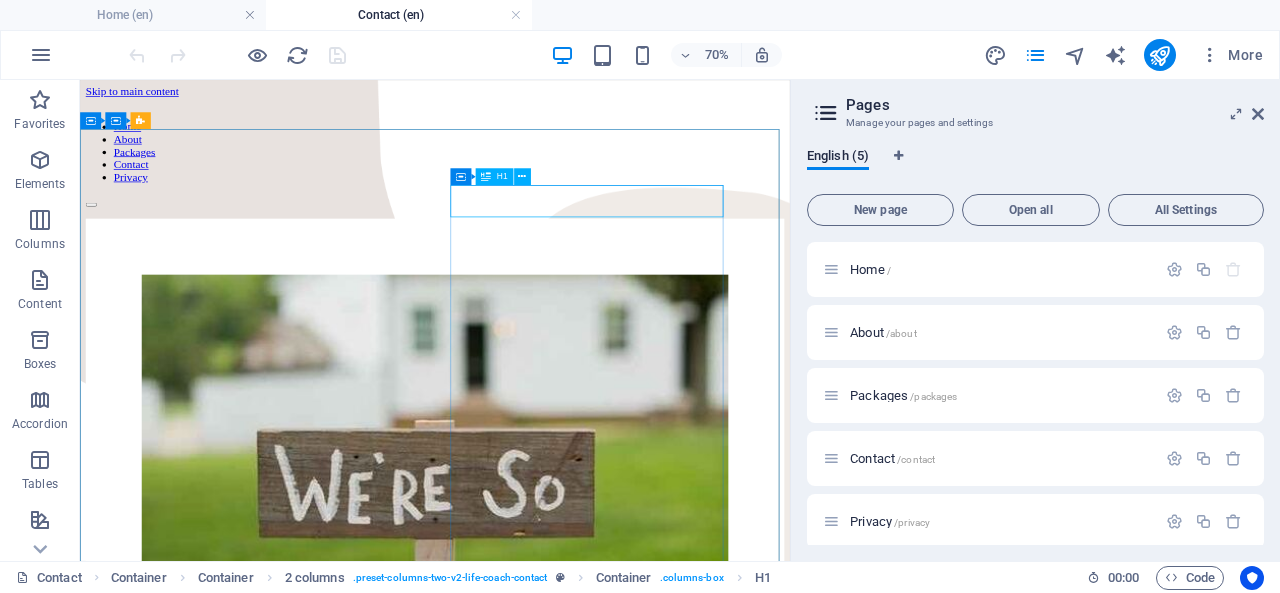 click at bounding box center [522, 176] 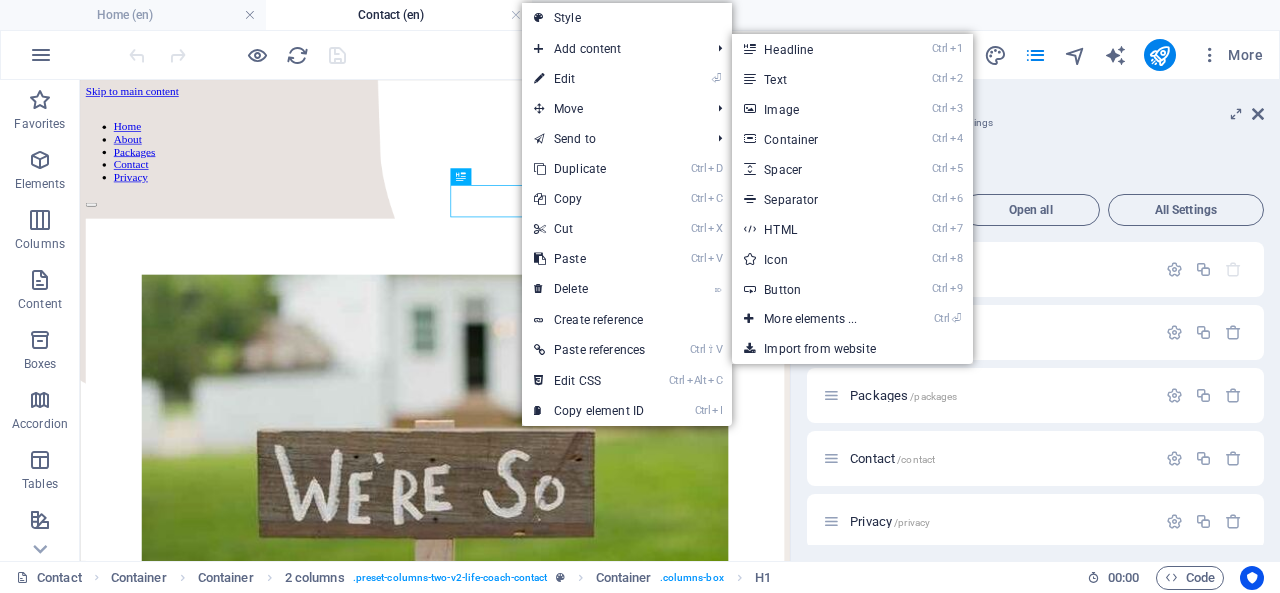 click on "⏎  Edit" at bounding box center [589, 79] 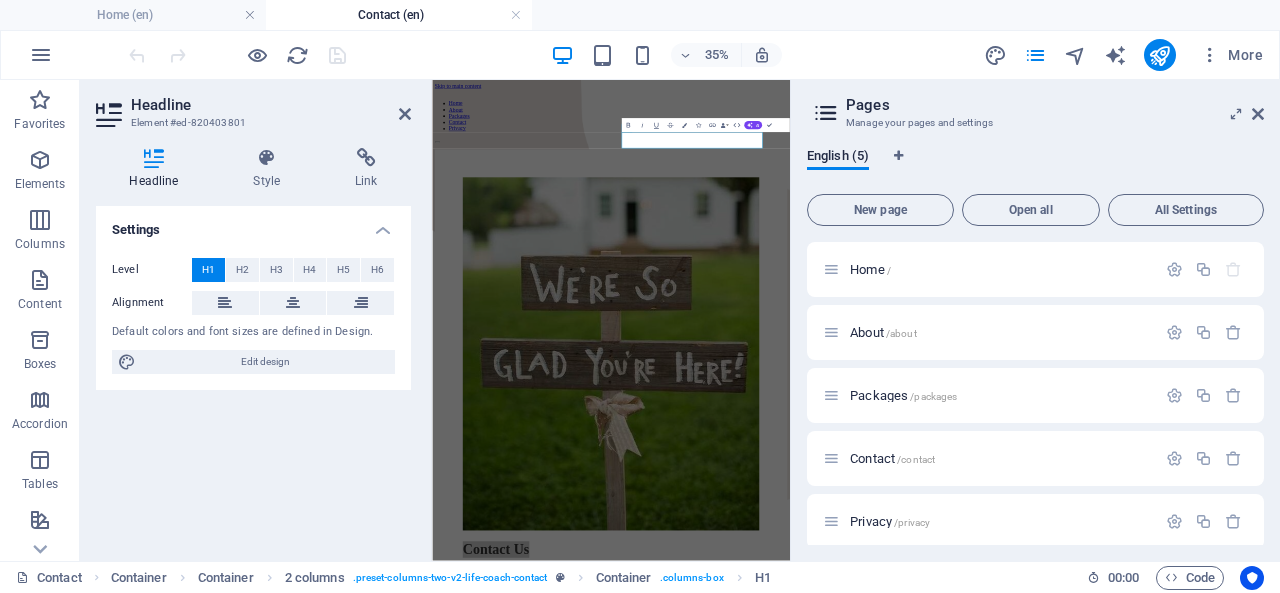 click at bounding box center [225, 303] 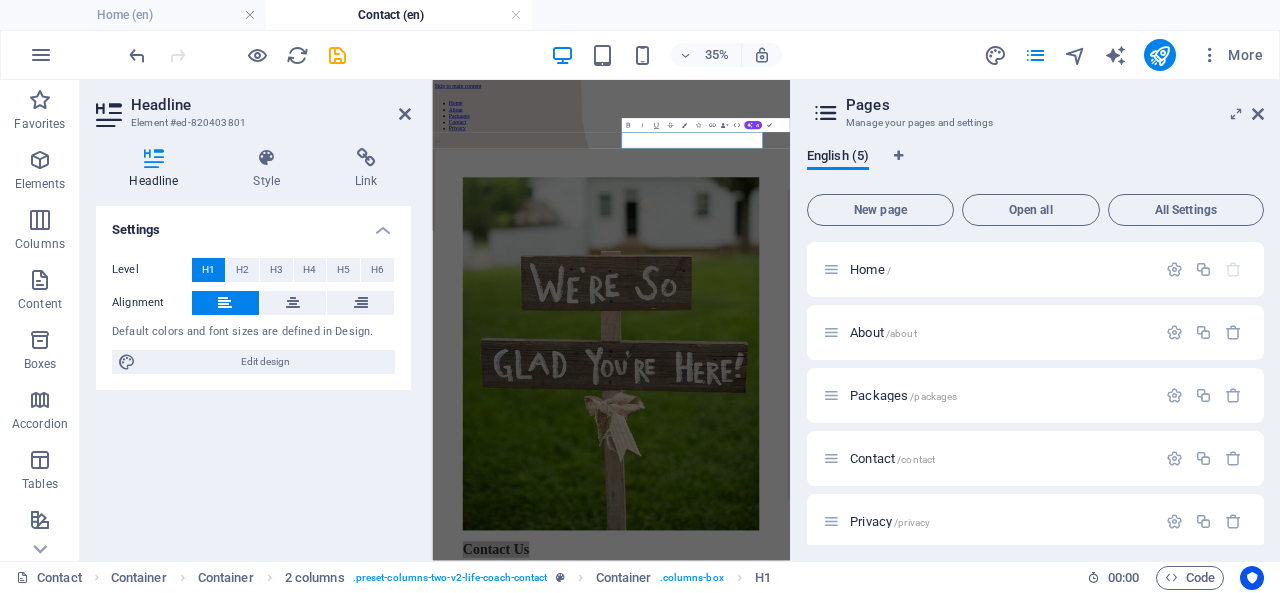 click at bounding box center [293, 303] 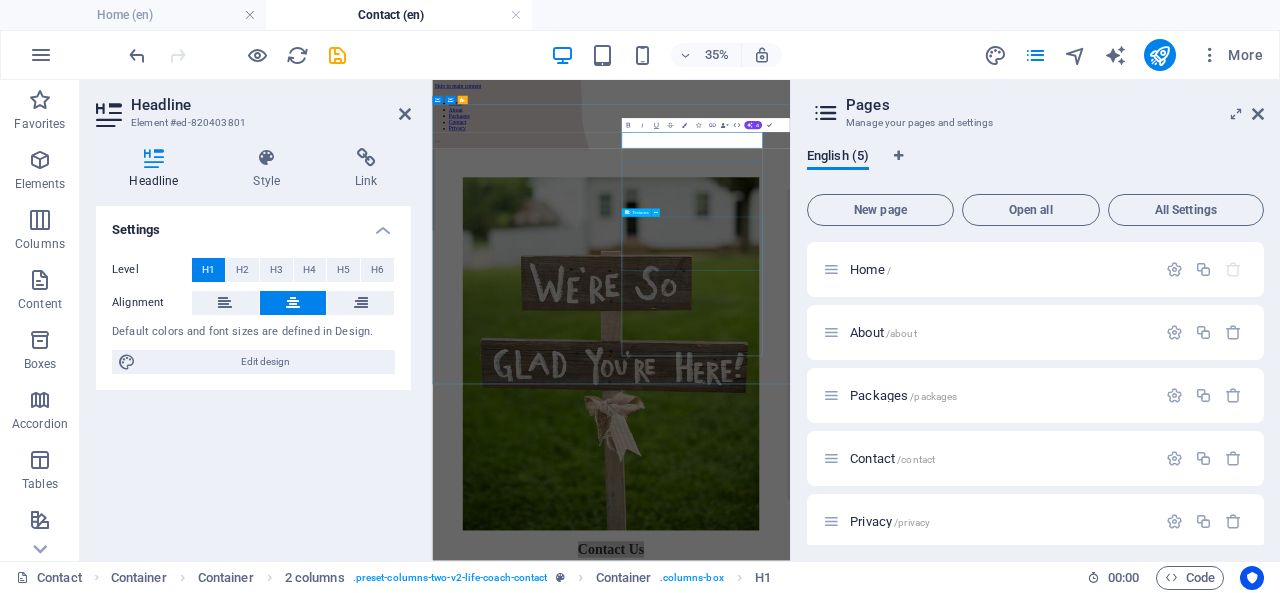 click at bounding box center [943, 1581] 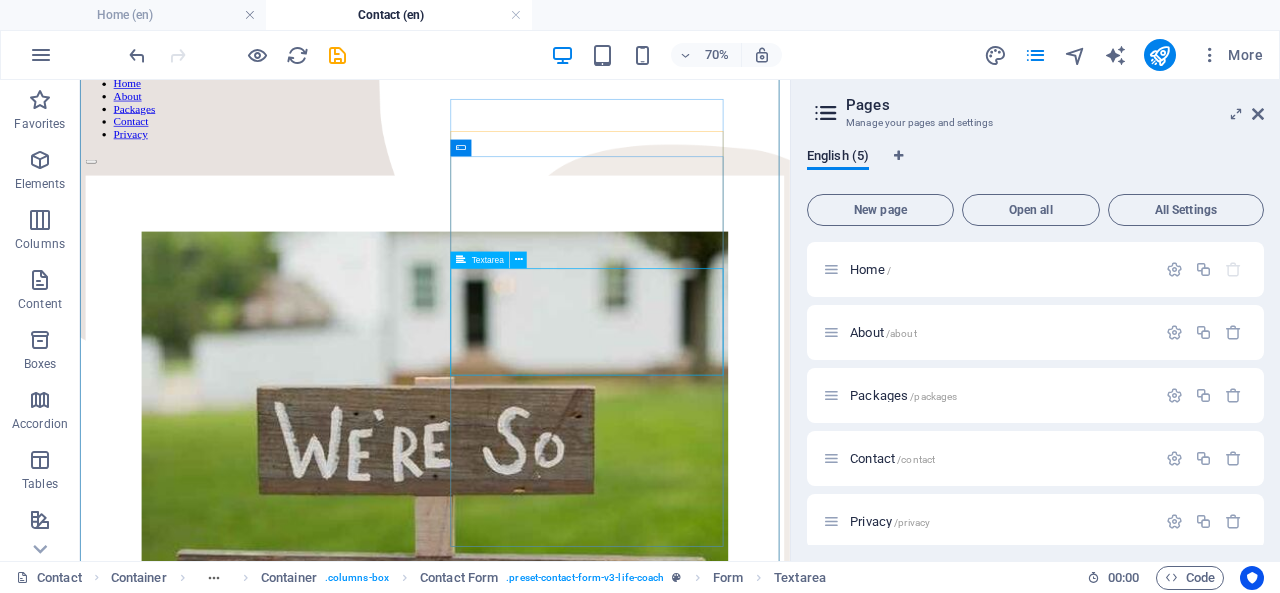 scroll, scrollTop: 135, scrollLeft: 0, axis: vertical 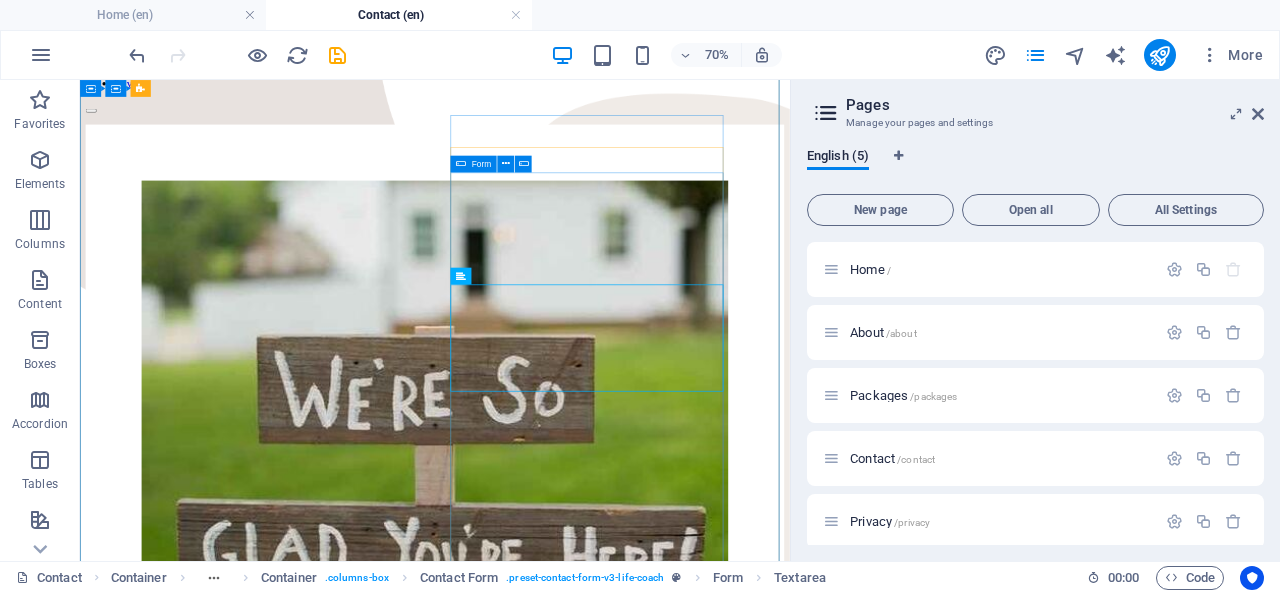 click on "I have read and understand the privacy policy. Unreadable? Load new Send" at bounding box center [587, 1517] 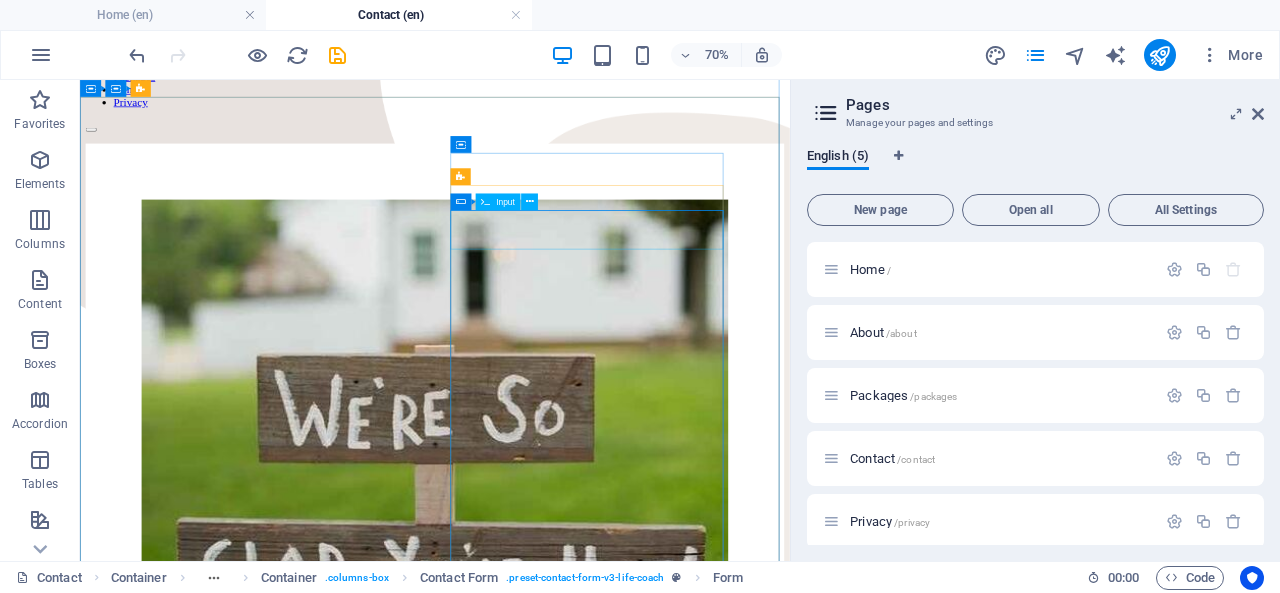 scroll, scrollTop: 70, scrollLeft: 0, axis: vertical 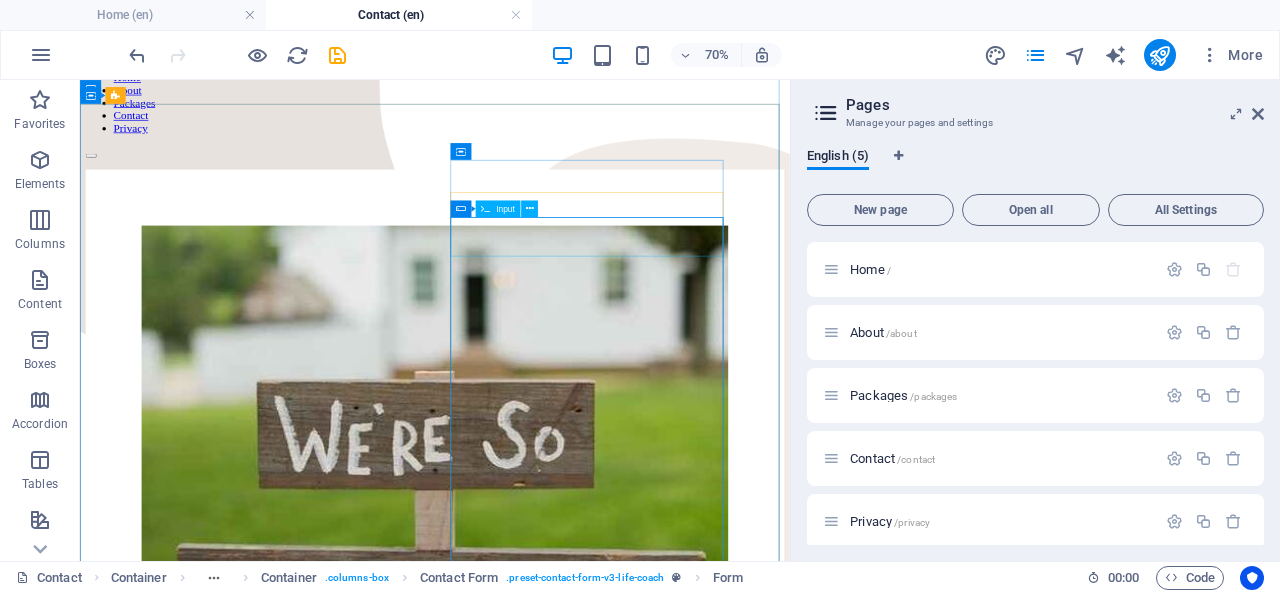 click at bounding box center [530, 209] 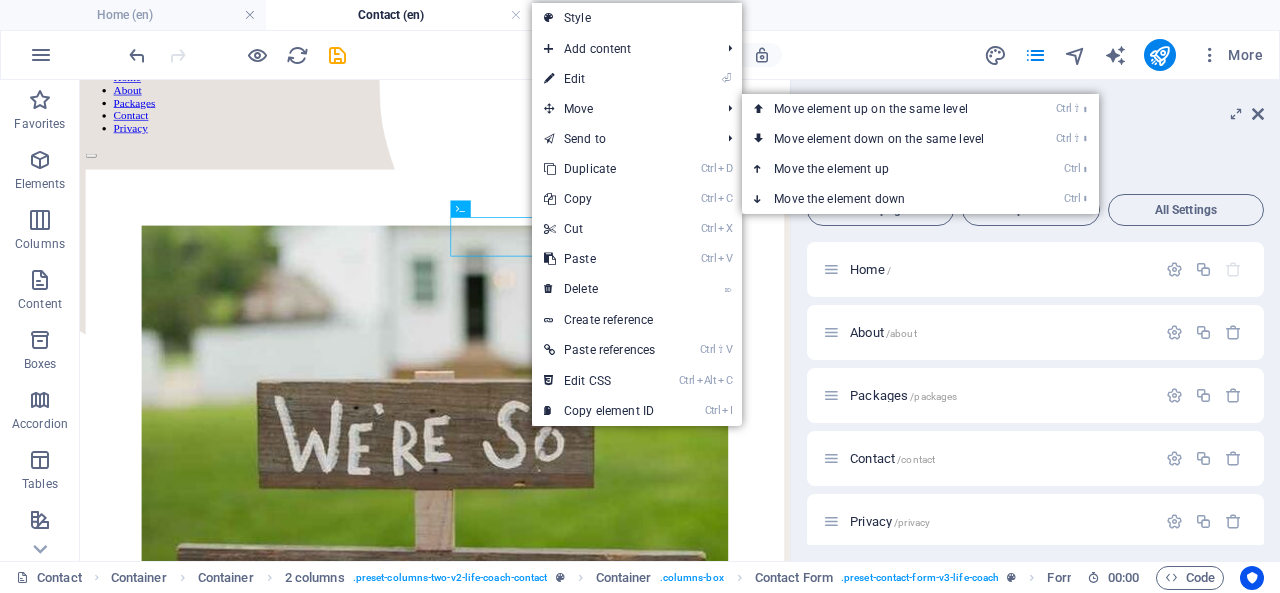 click on "⏎  Edit" at bounding box center (599, 79) 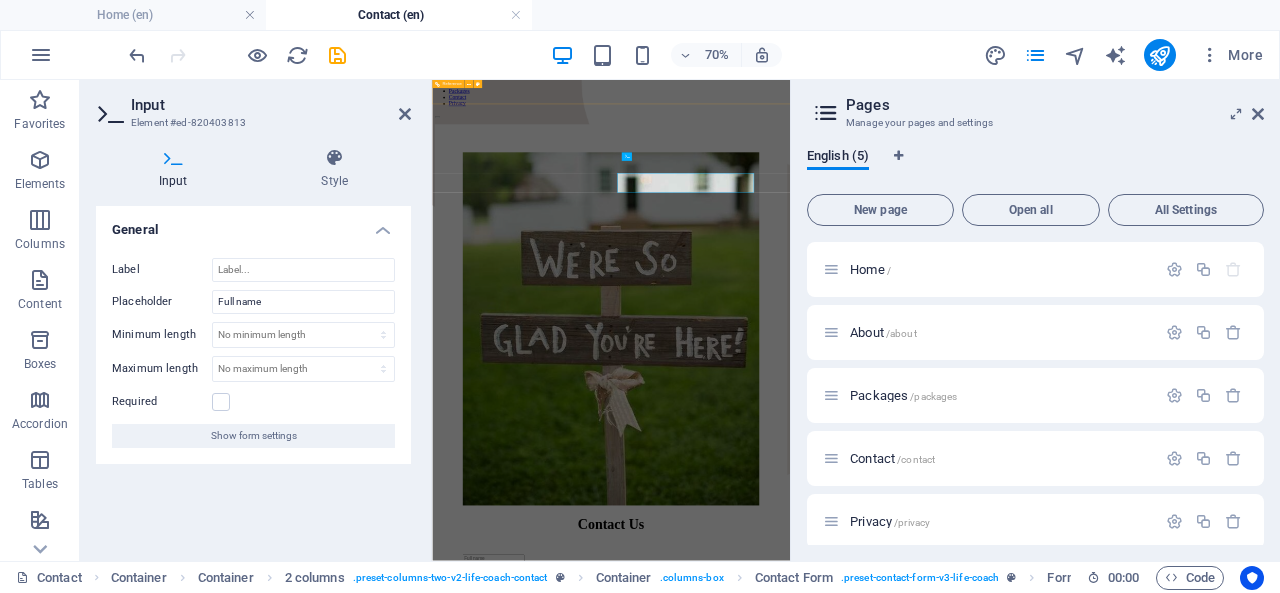 scroll, scrollTop: 0, scrollLeft: 0, axis: both 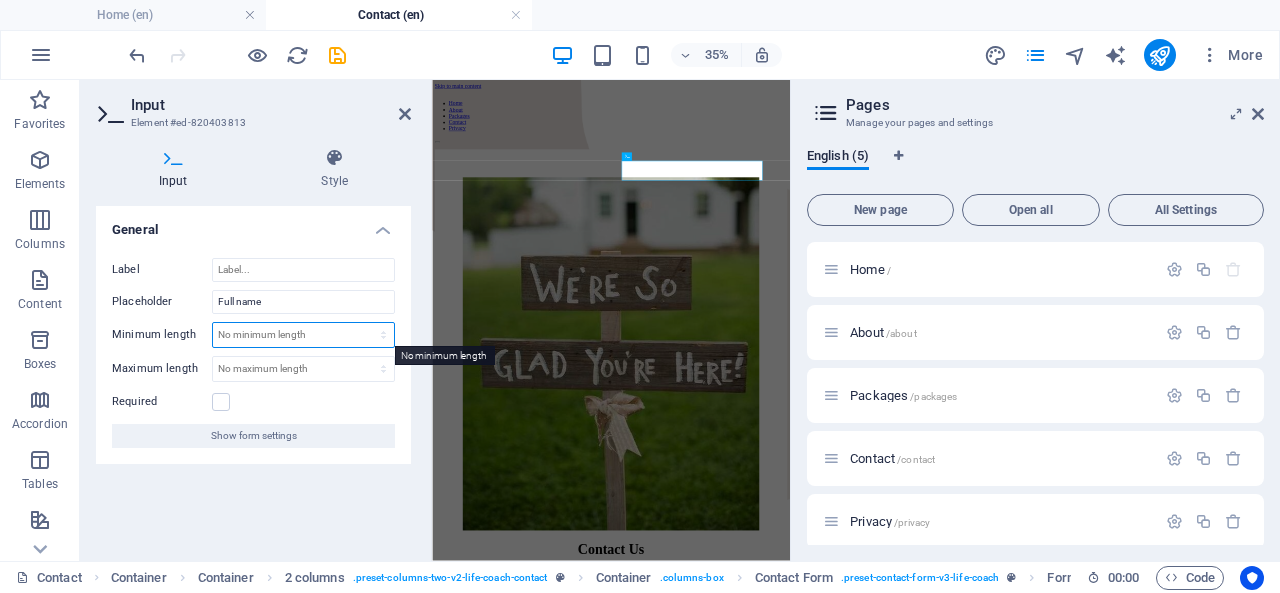 click on "No minimum length chars" at bounding box center (303, 335) 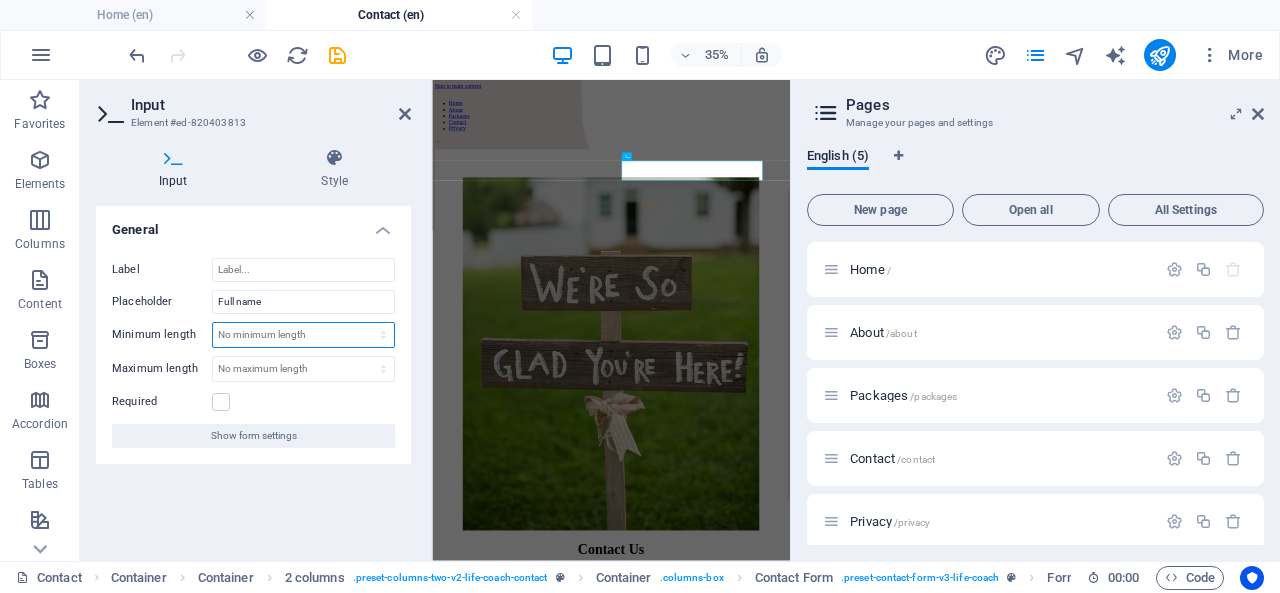 click on "No minimum length chars" at bounding box center [303, 335] 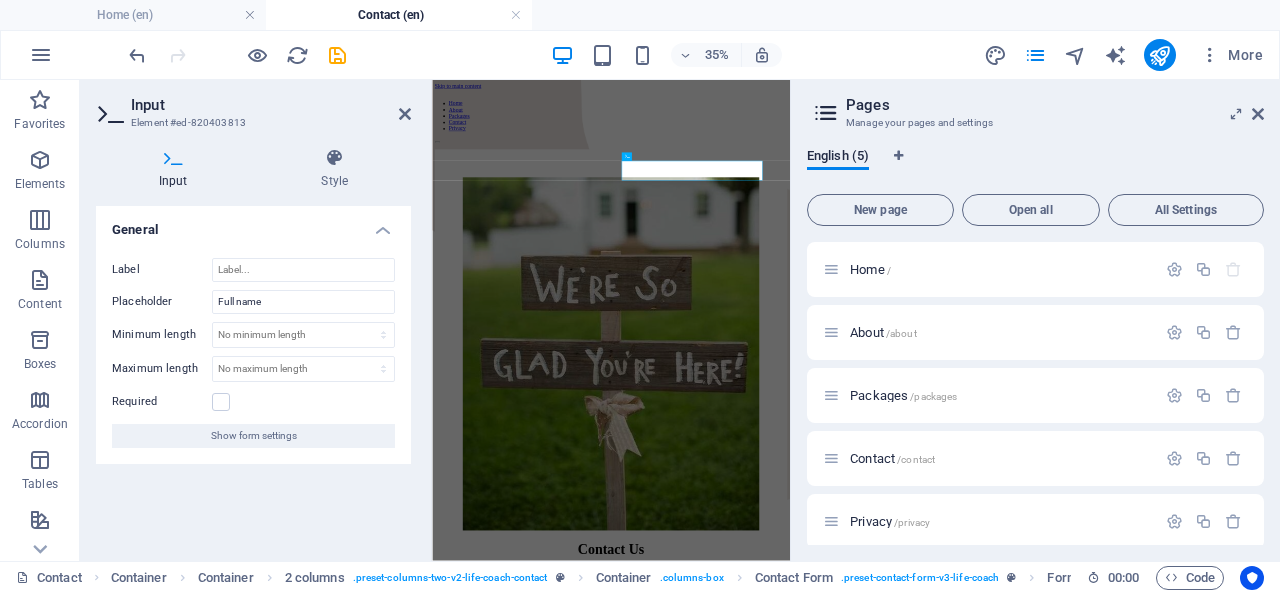 click at bounding box center [335, 158] 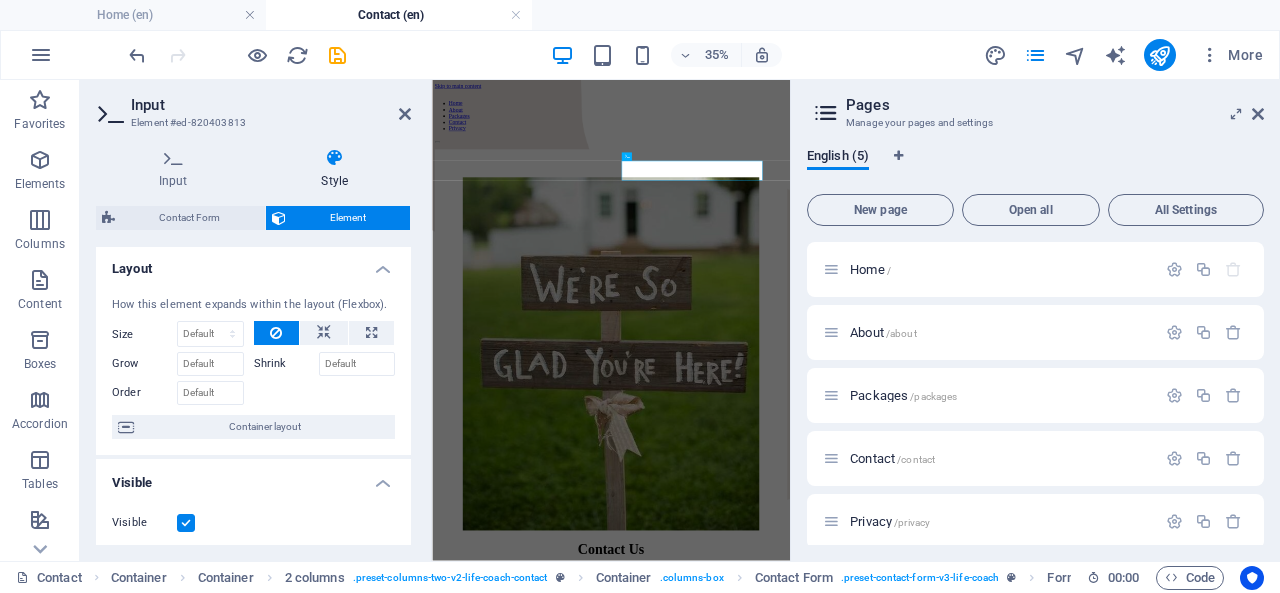scroll, scrollTop: 0, scrollLeft: 0, axis: both 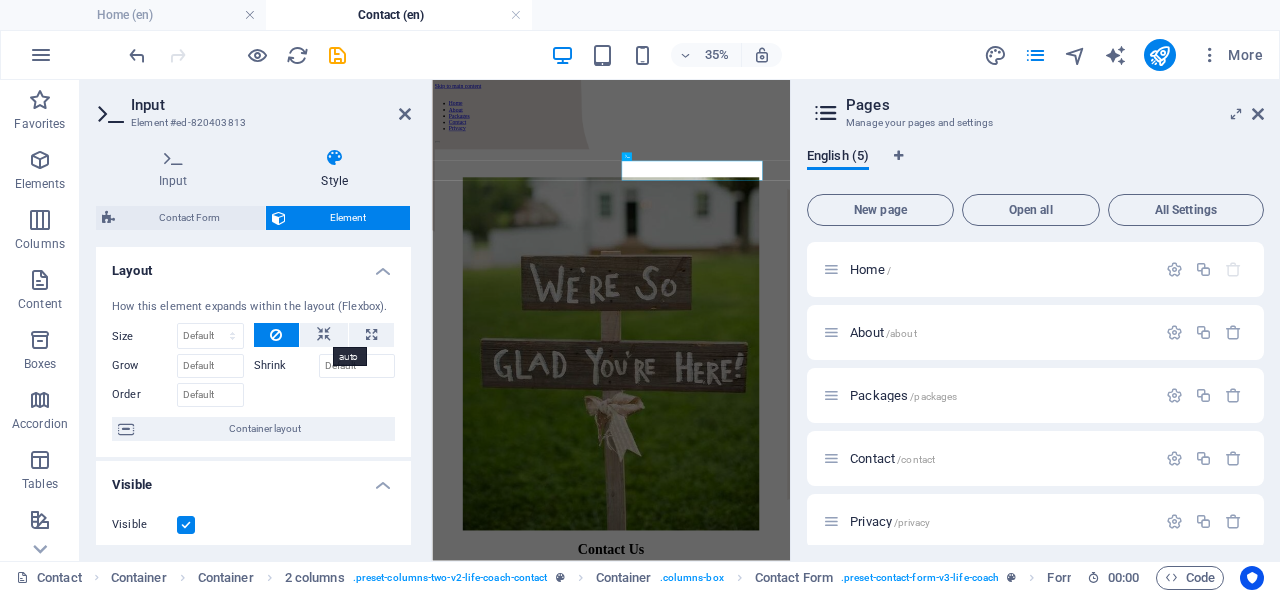 click at bounding box center (324, 335) 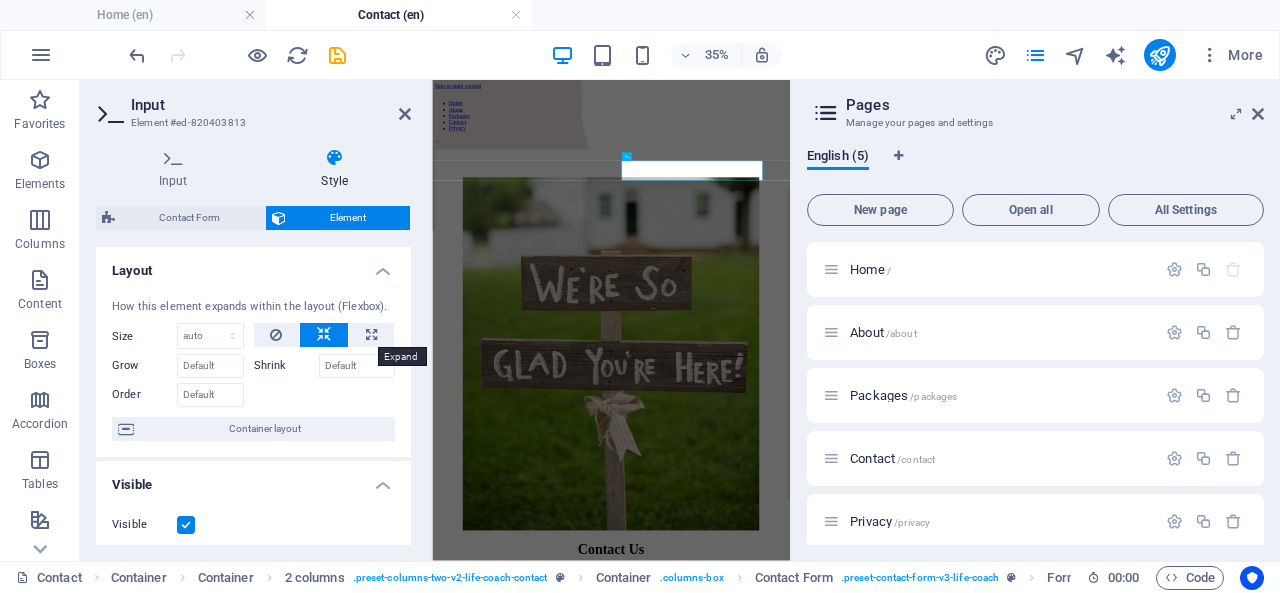 click at bounding box center (371, 335) 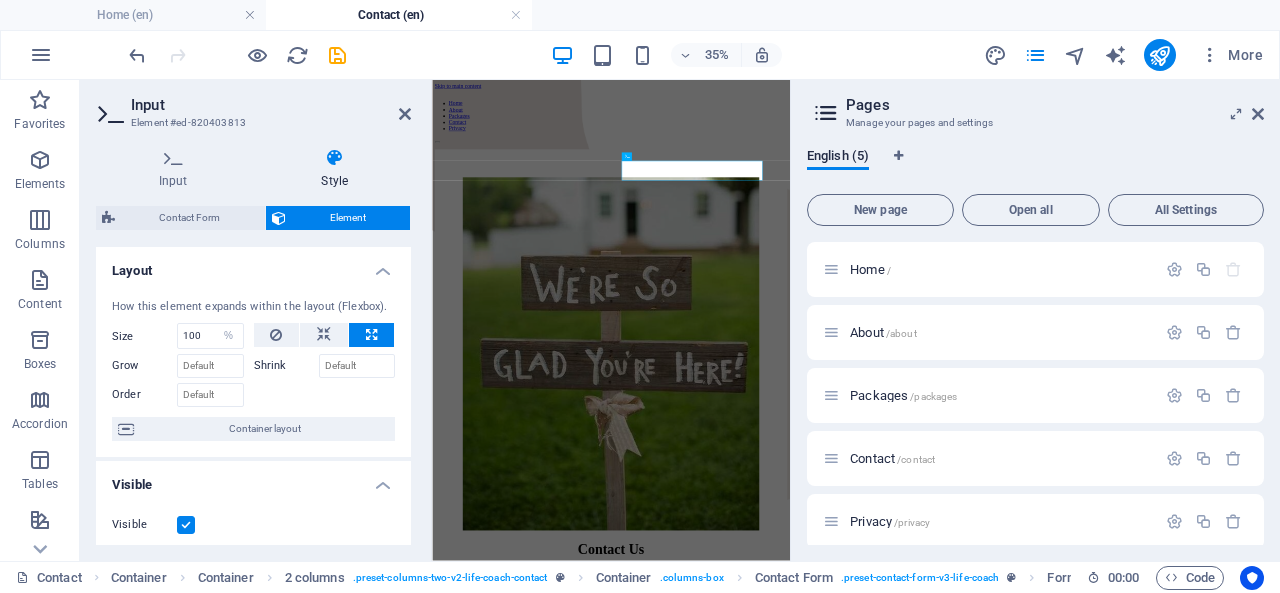 click at bounding box center [324, 335] 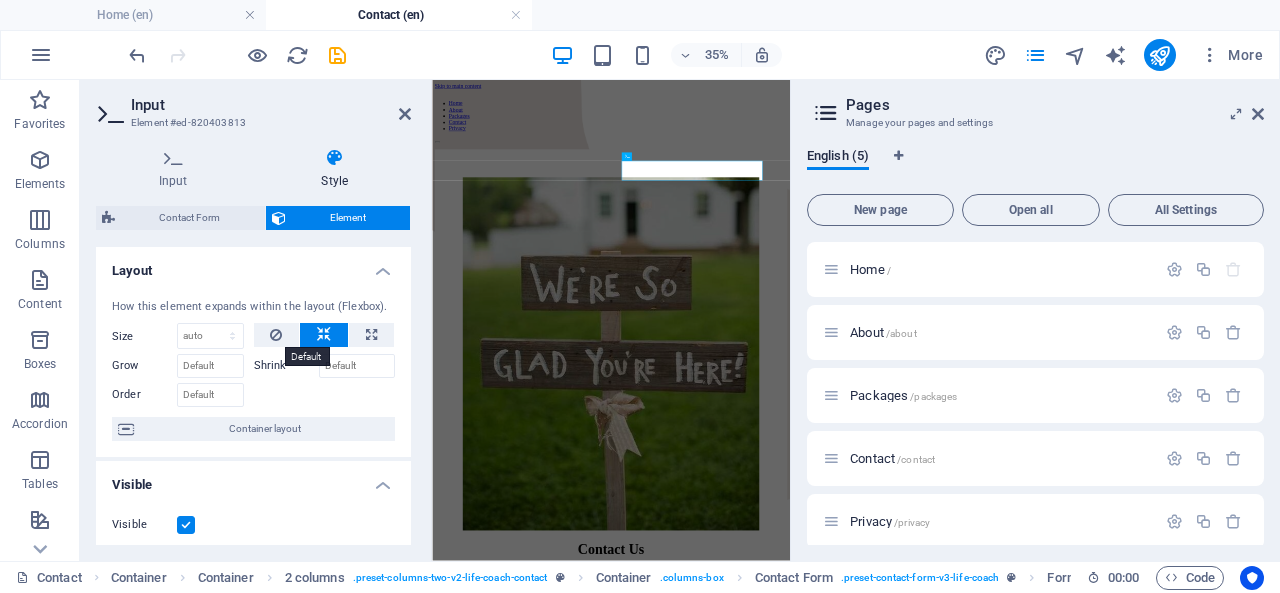 click at bounding box center [276, 335] 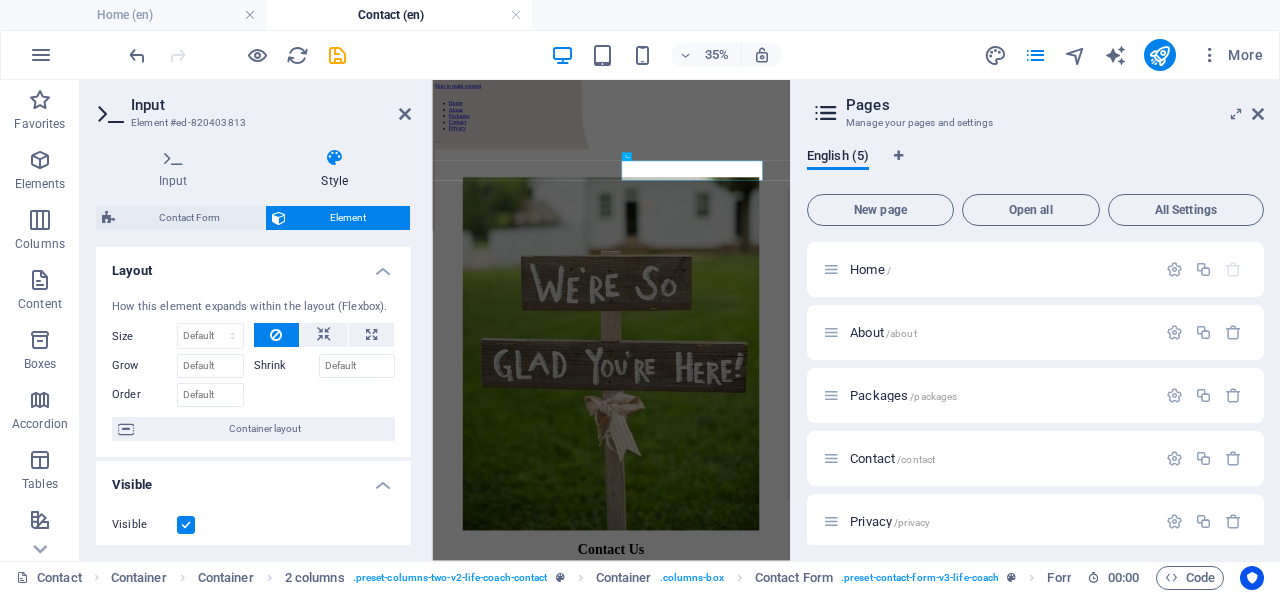 click on "Input Element #ed-820403813 Input Style General Label Placeholder Full name Minimum length No minimum length chars Maximum length No maximum length chars Required Show form settings Contact Form Element Layout How this element expands within the layout (Flexbox). Size Default auto px % 1/1 1/2 1/3 1/4 1/5 1/6 1/7 1/8 1/9 1/10 Grow Shrink Order Container layout Visible Visible Opacity 100 % Overflow Spacing Margin Default auto px % rem vw vh Custom Custom auto px % rem vw vh auto px % rem vw vh auto px % rem vw vh auto px % rem vw vh Padding Default px rem % vh vw Custom Custom px rem % vh vw px rem % vh vw px rem % vh vw px rem % vh vw Border Style              - Width 1 auto px rem % vh vw Custom Custom 1 auto px rem % vh vw 1 auto px rem % vh vw 1 auto px rem % vh vw 1 auto px rem % vh vw  - Color Round corners Default px rem % vh vw Custom Custom px rem % vh vw px rem % vh vw px rem % vh vw px rem % vh vw Shadow Default None Outside Inside Color X offset 0 px rem vh vw Y offset 0 px rem vh vw 0 %" at bounding box center [256, 320] 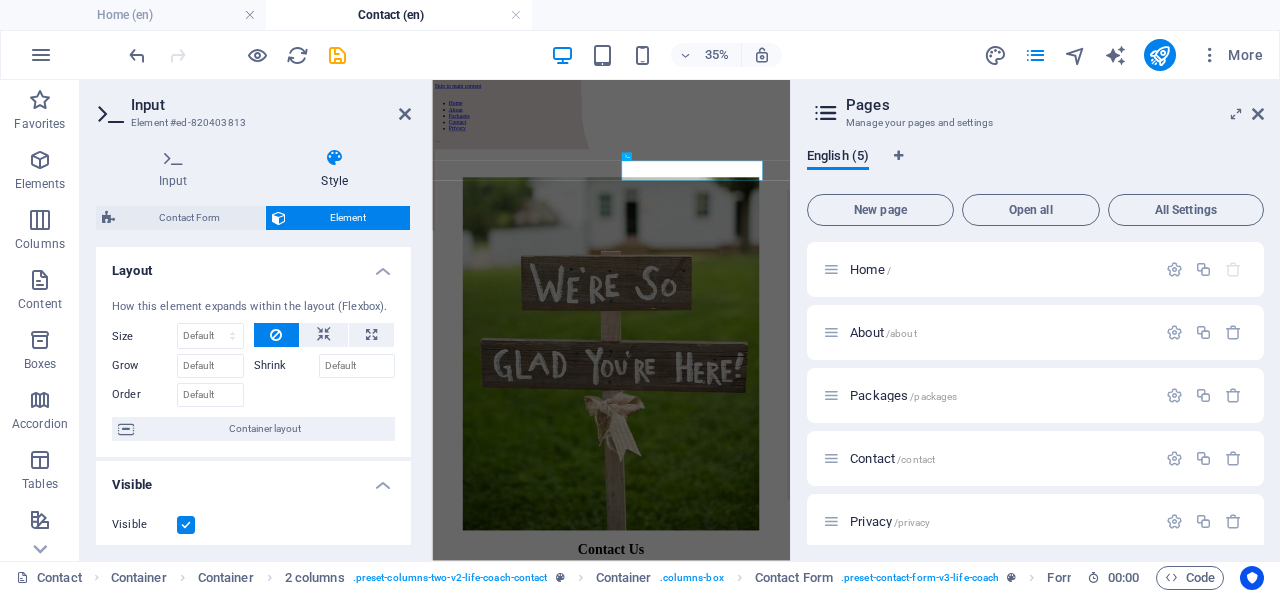 click at bounding box center [405, 114] 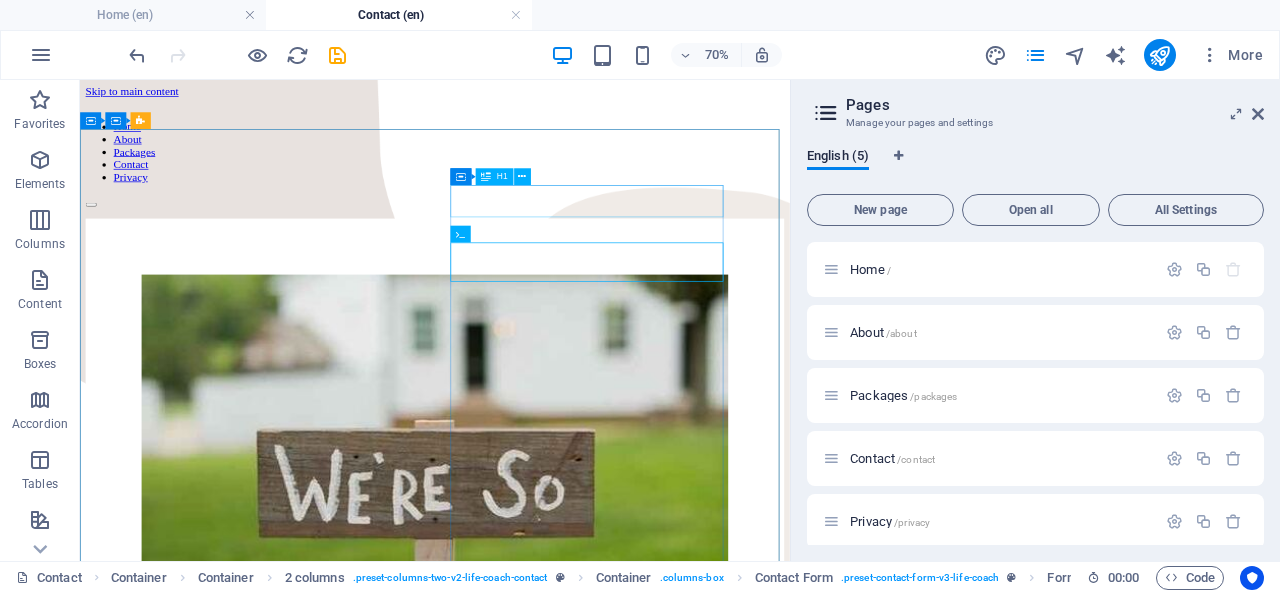 click at bounding box center (522, 176) 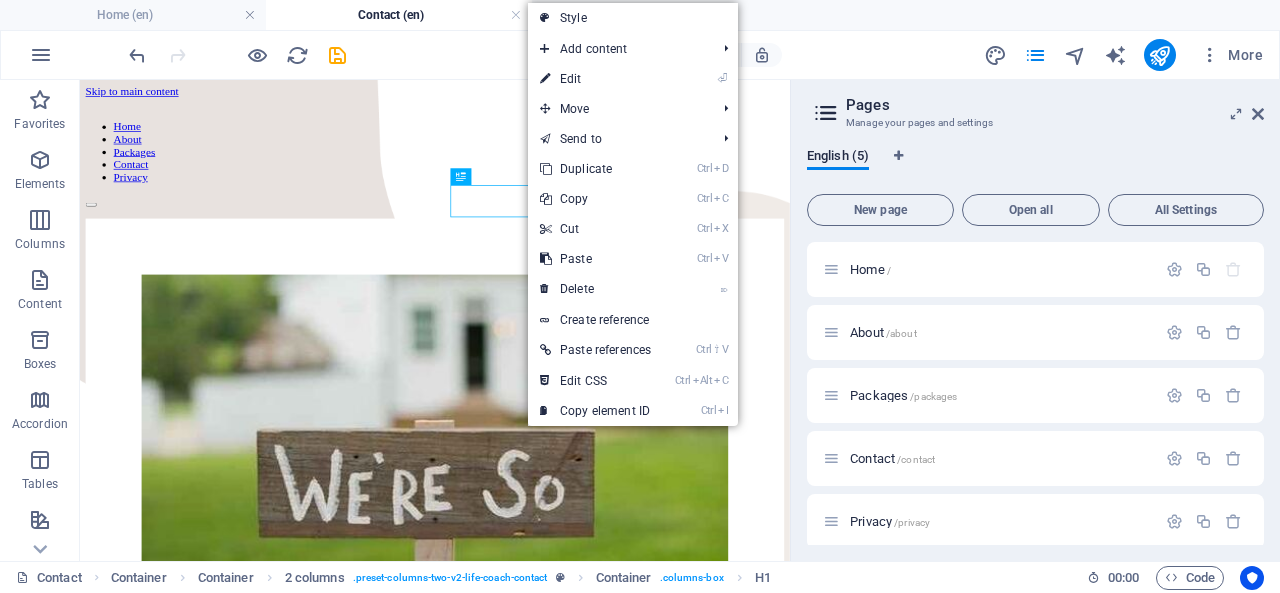 click on "⏎  Edit" at bounding box center [595, 79] 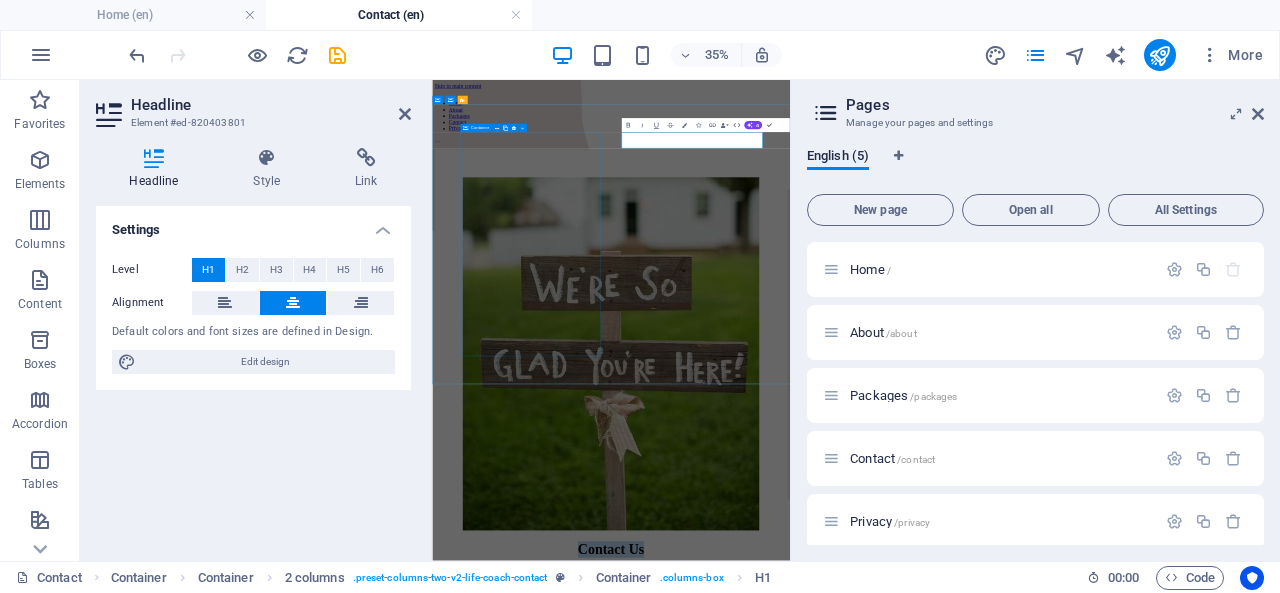 click at bounding box center [943, 864] 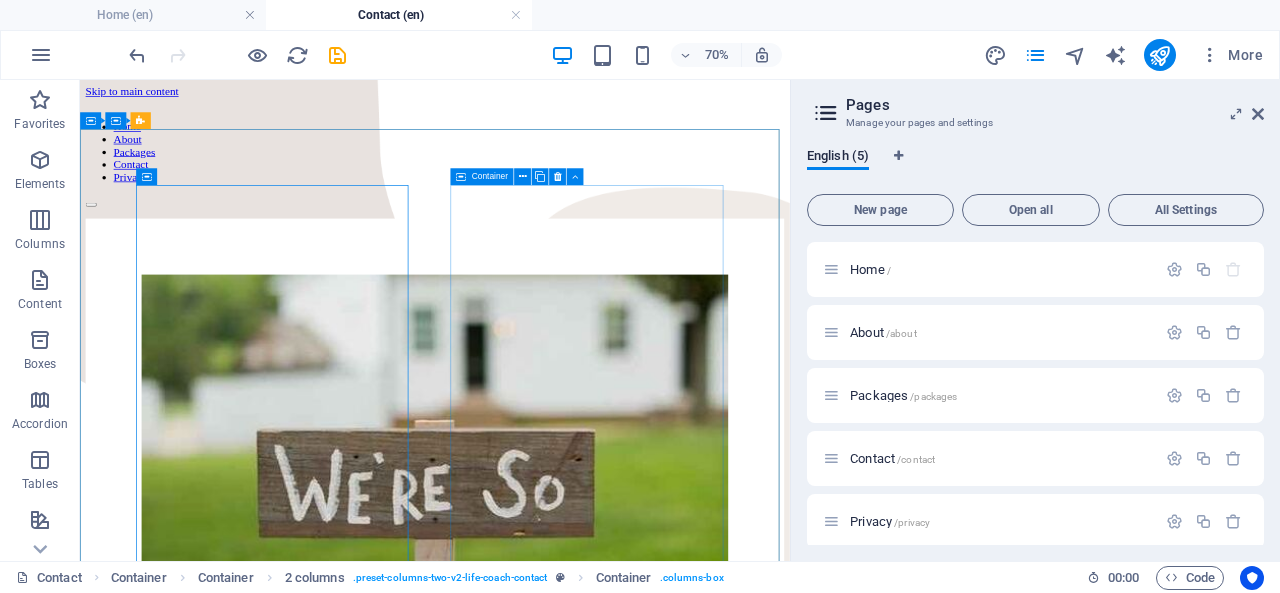 click at bounding box center (523, 176) 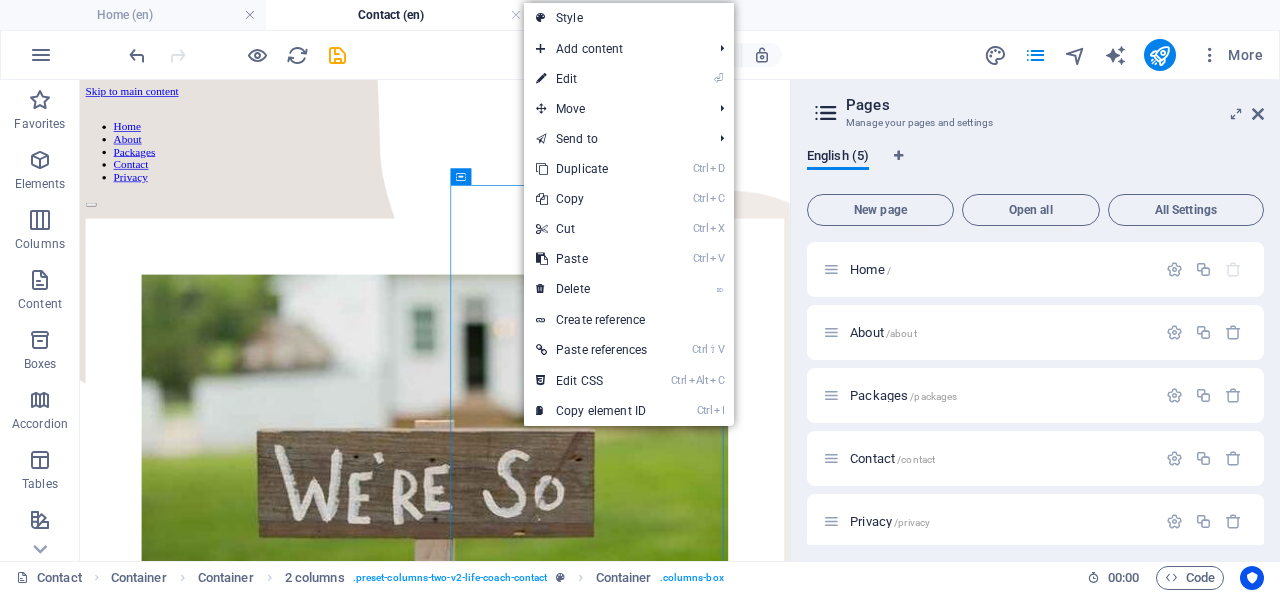 click on "⏎  Edit" at bounding box center [591, 79] 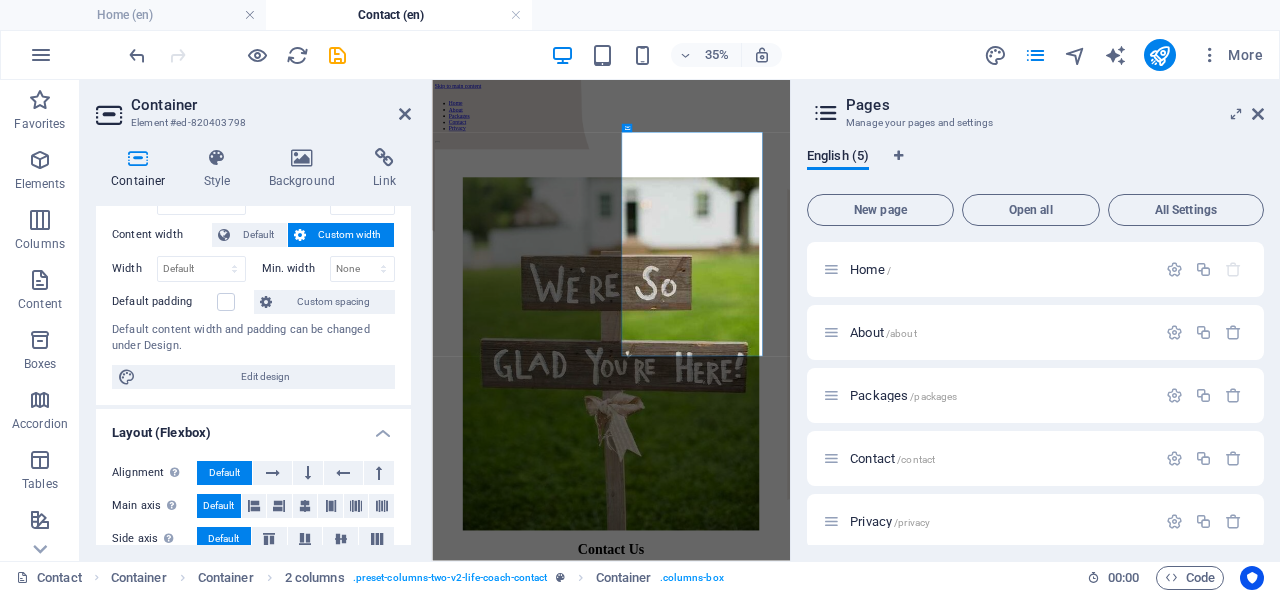 scroll, scrollTop: 300, scrollLeft: 0, axis: vertical 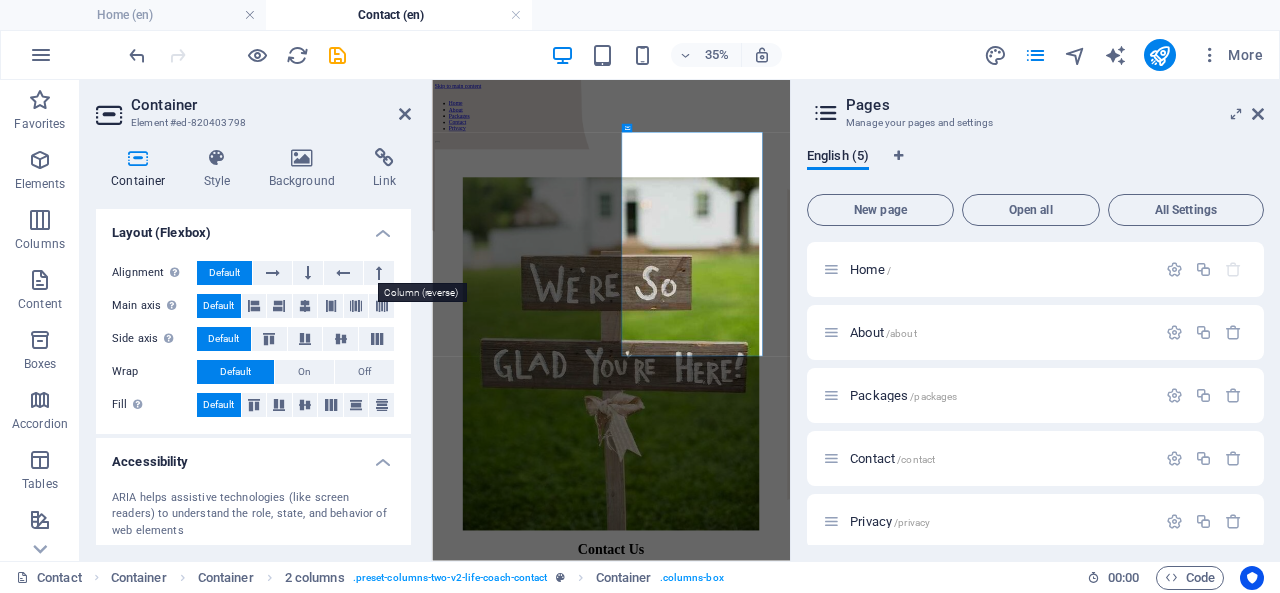 click at bounding box center (379, 273) 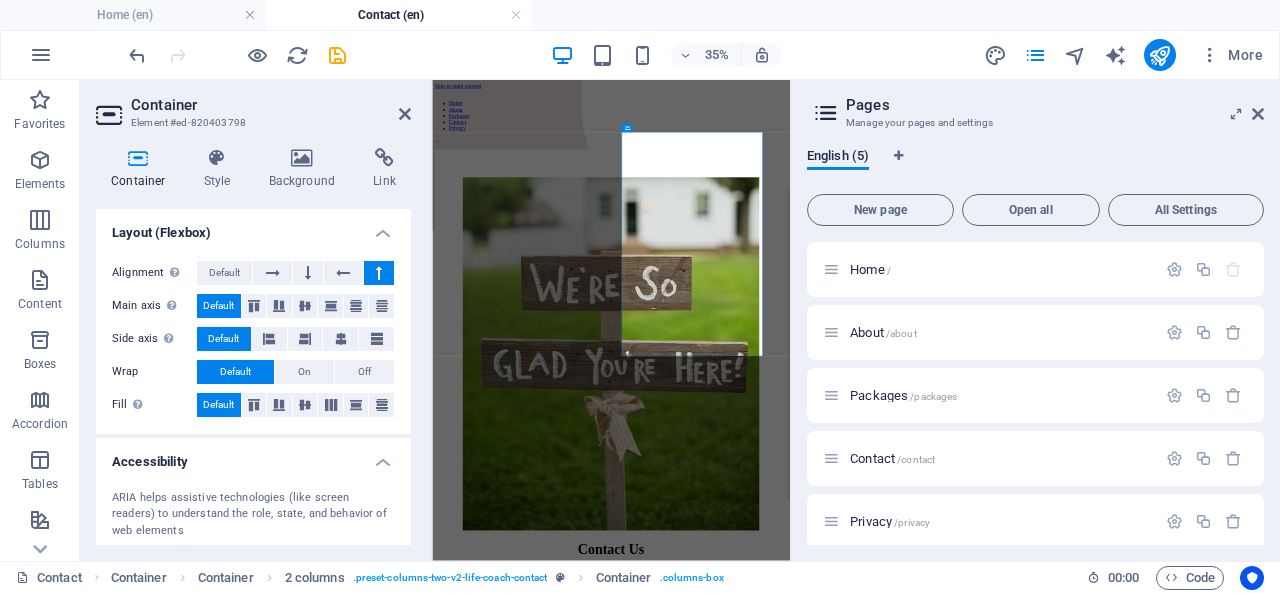 click at bounding box center (379, 273) 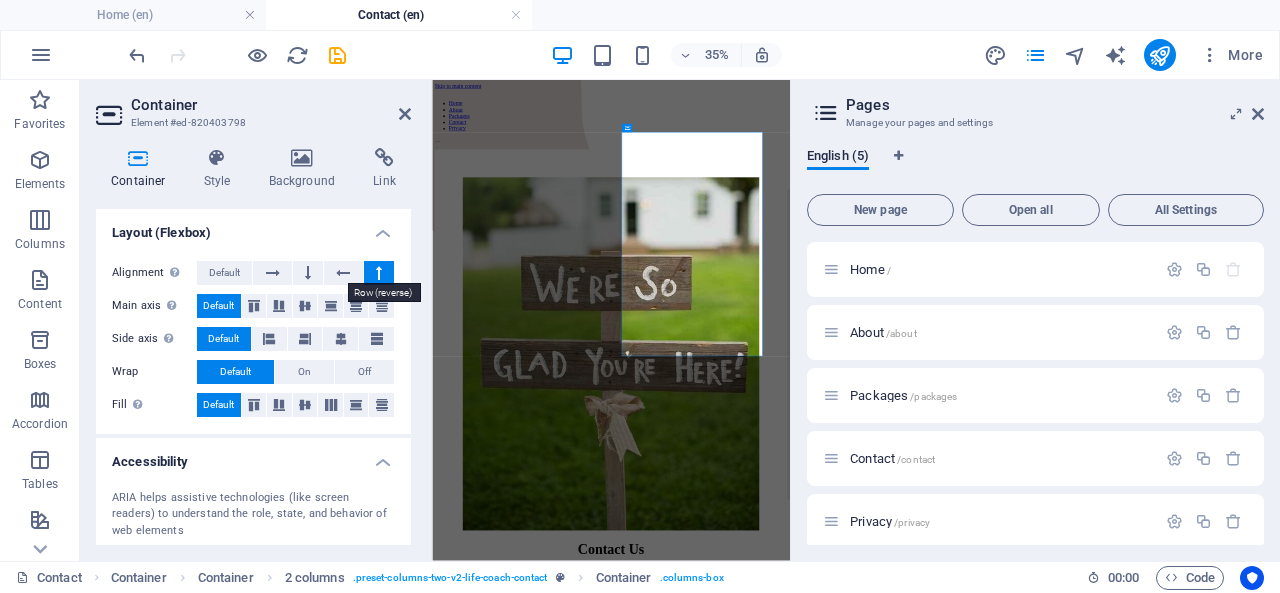 click at bounding box center [343, 273] 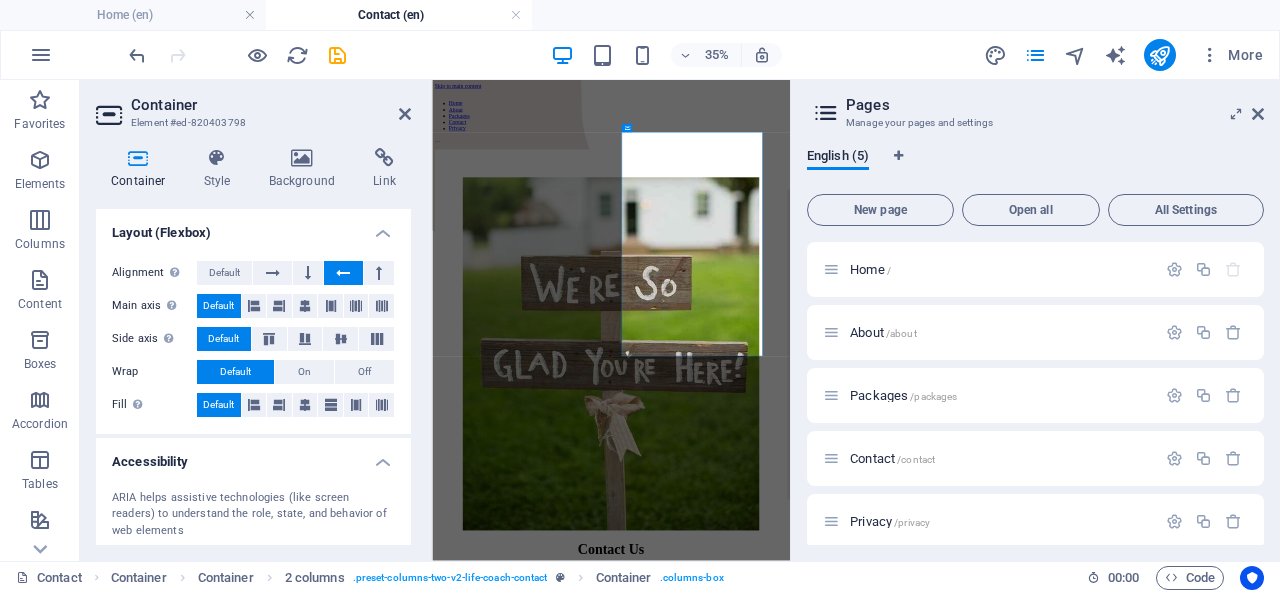 click at bounding box center (273, 273) 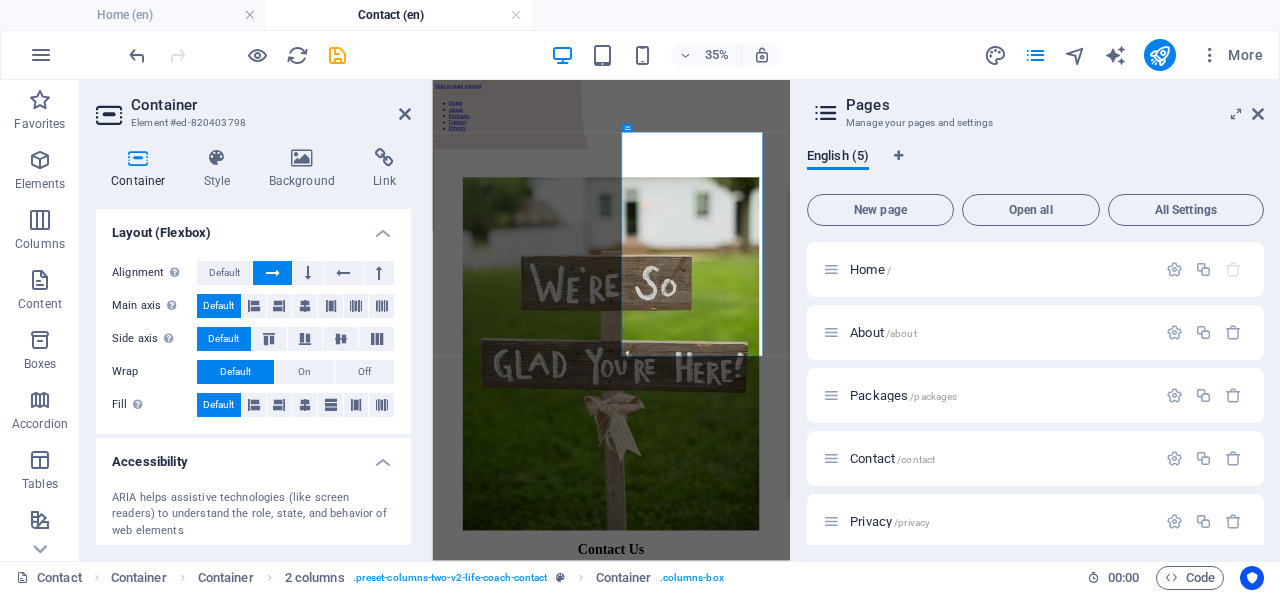click at bounding box center (273, 273) 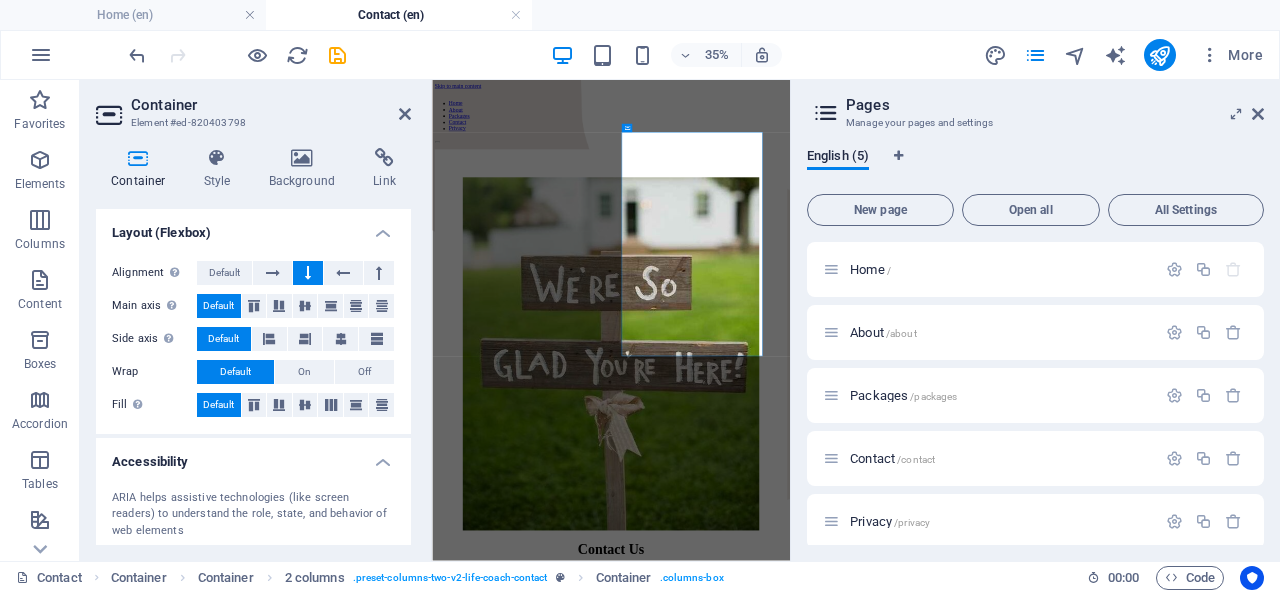 click at bounding box center [308, 273] 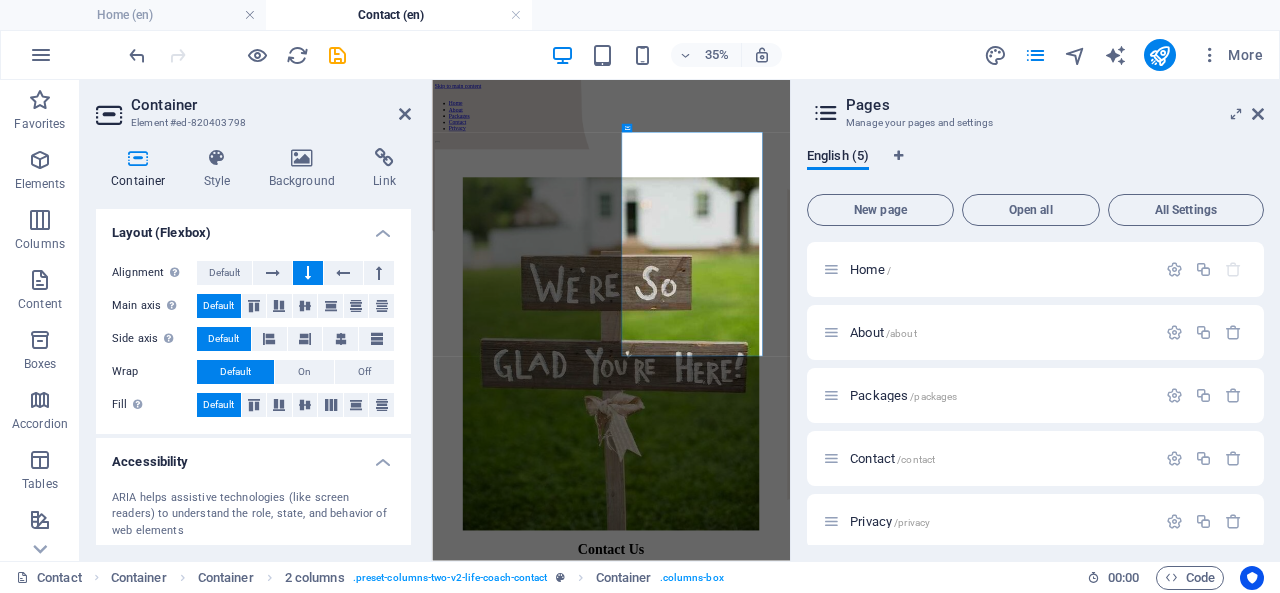 click at bounding box center (343, 273) 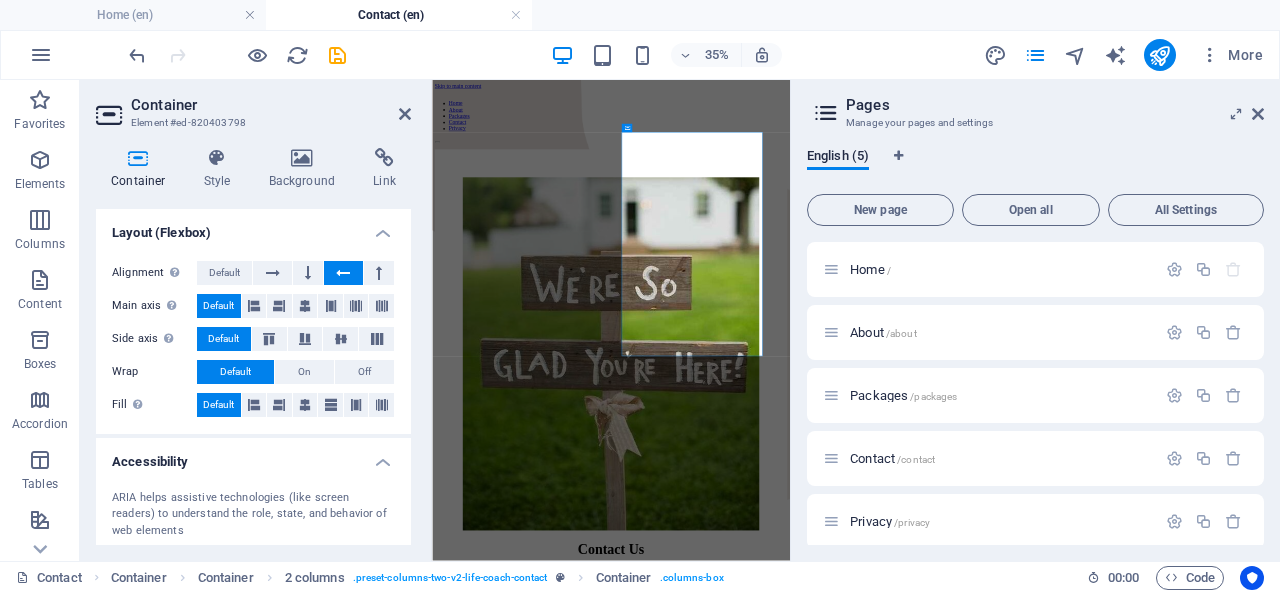 click at bounding box center (343, 273) 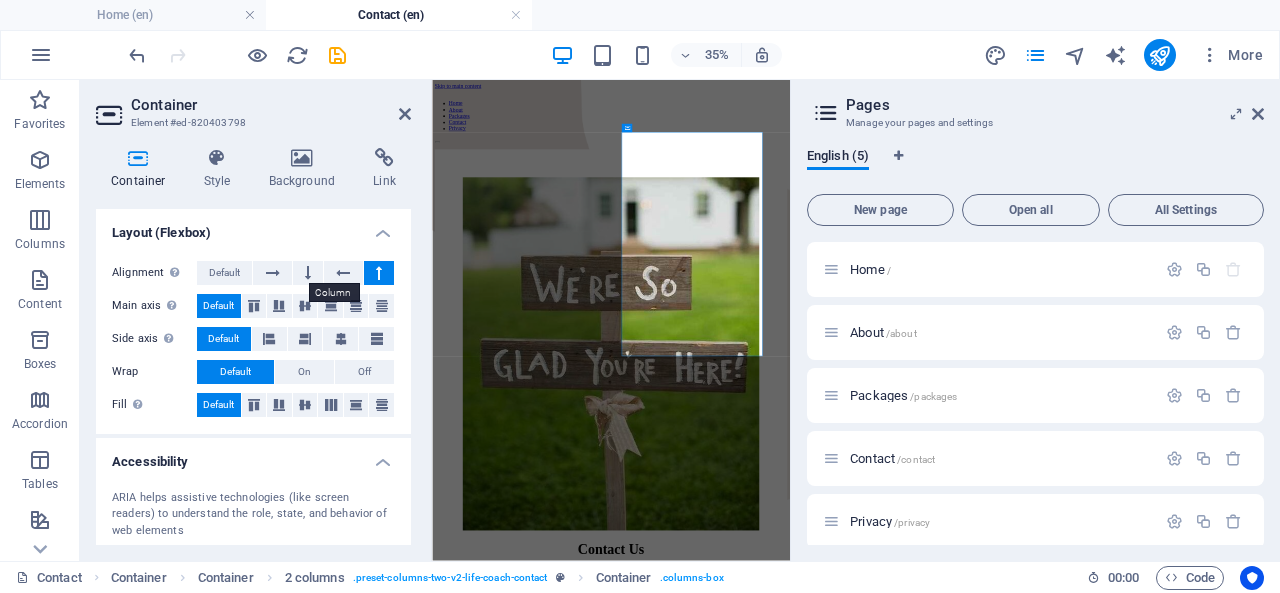 click at bounding box center (308, 273) 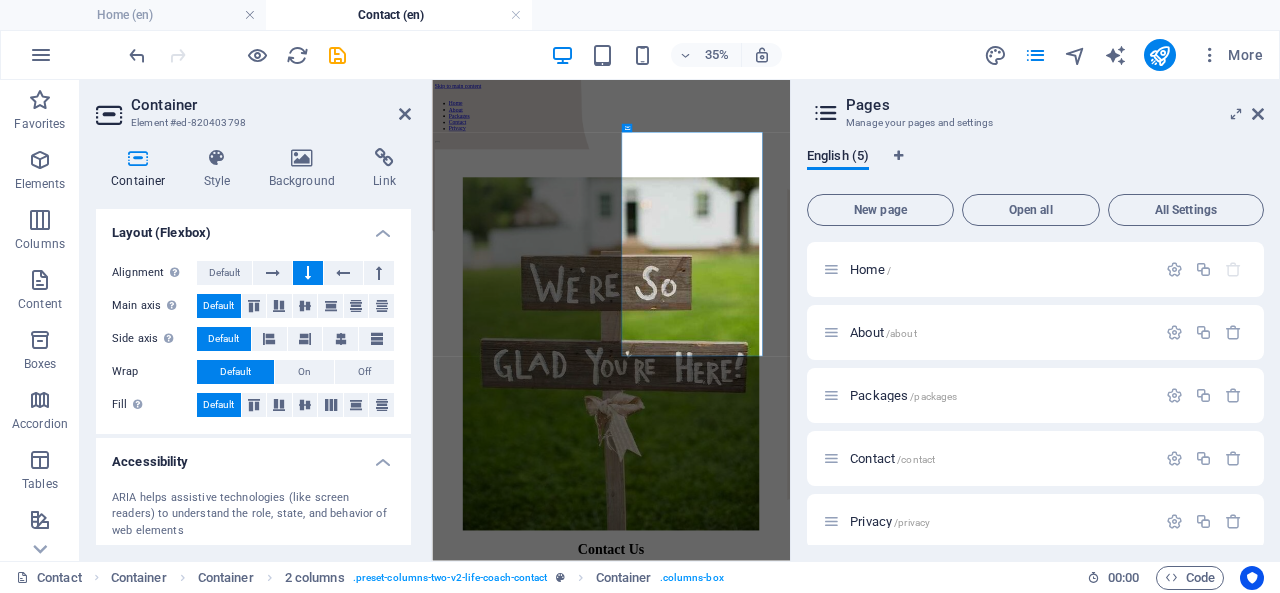 click at bounding box center [308, 273] 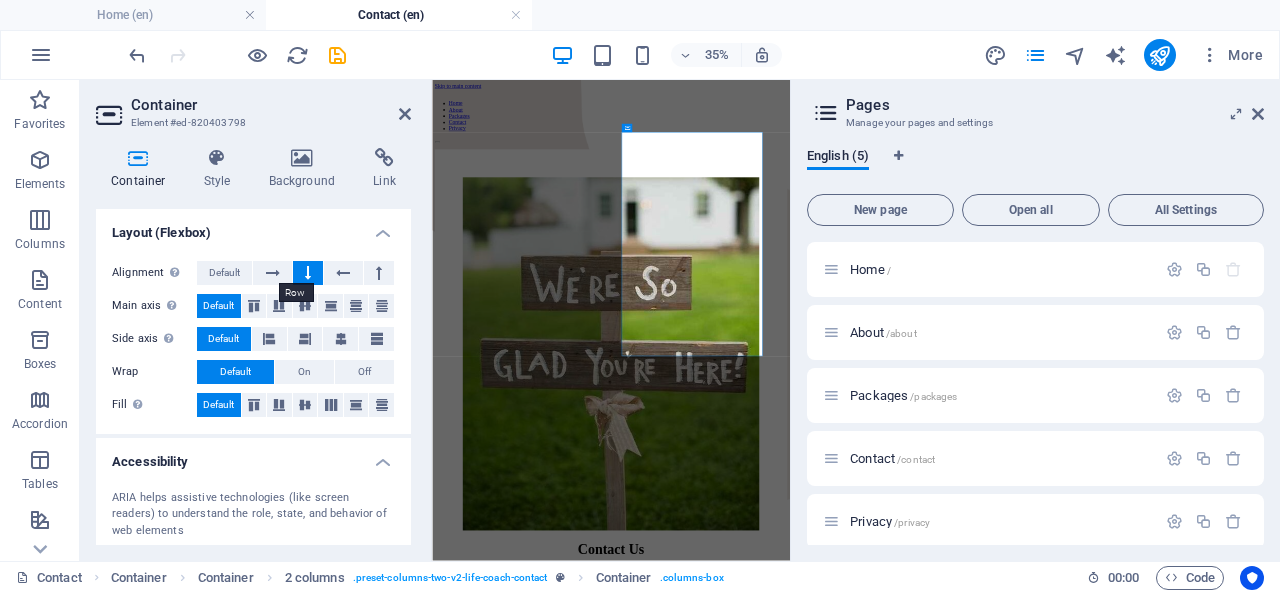 click at bounding box center (273, 273) 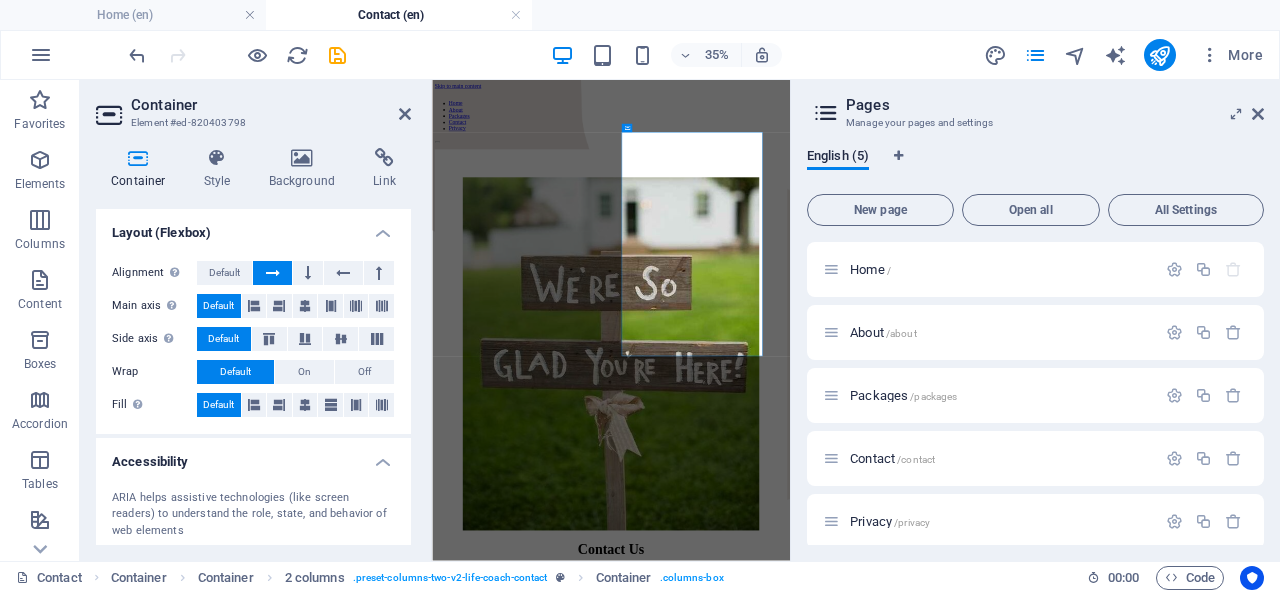 click on "On" at bounding box center (304, 372) 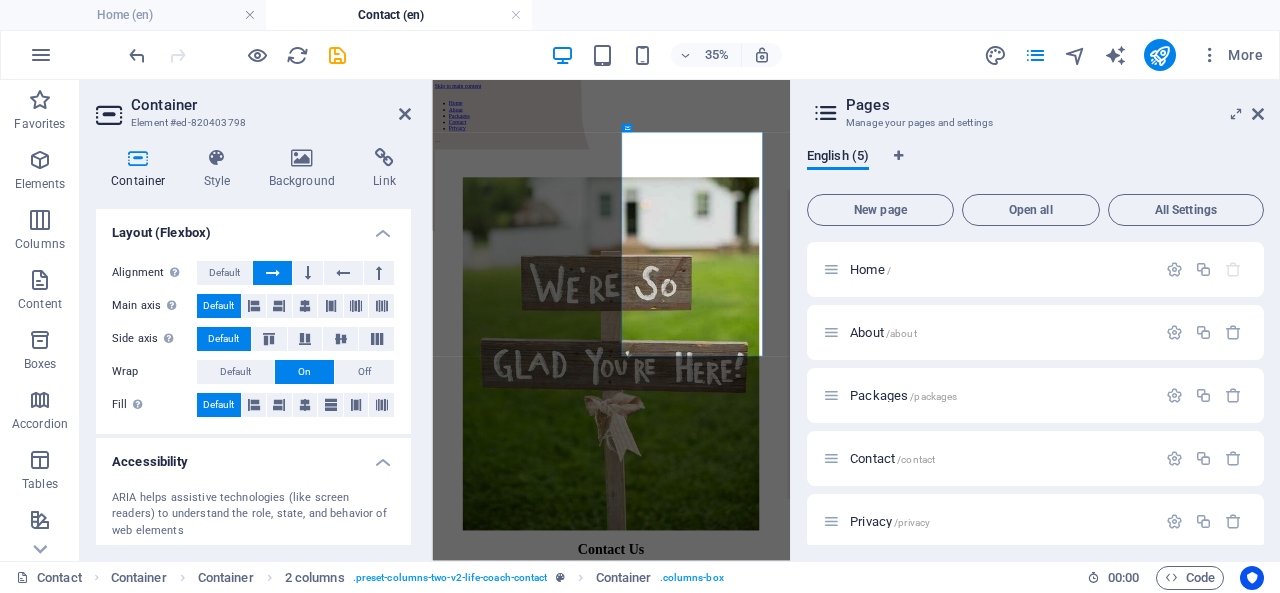 click on "Default" at bounding box center (235, 372) 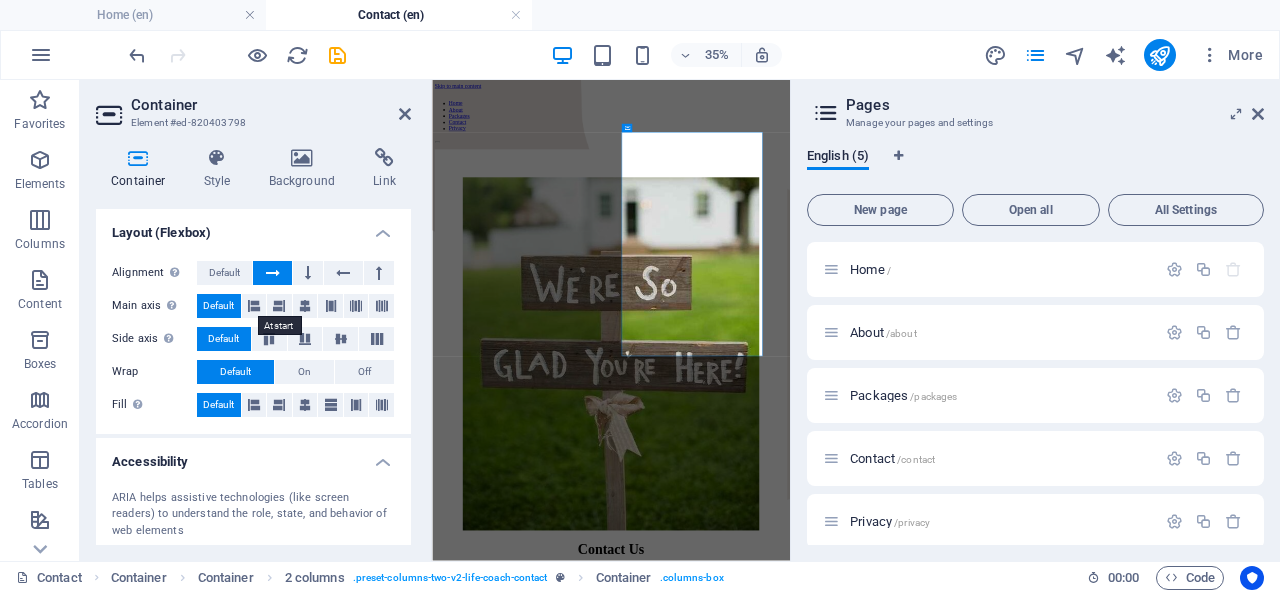 click at bounding box center (254, 306) 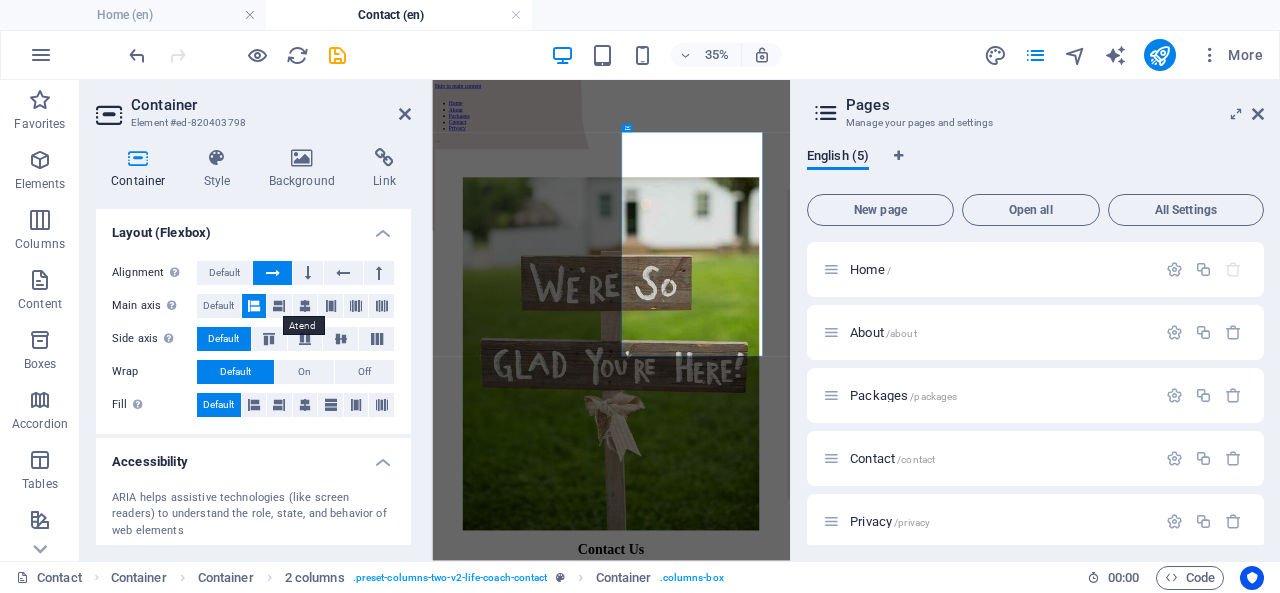 click at bounding box center [279, 306] 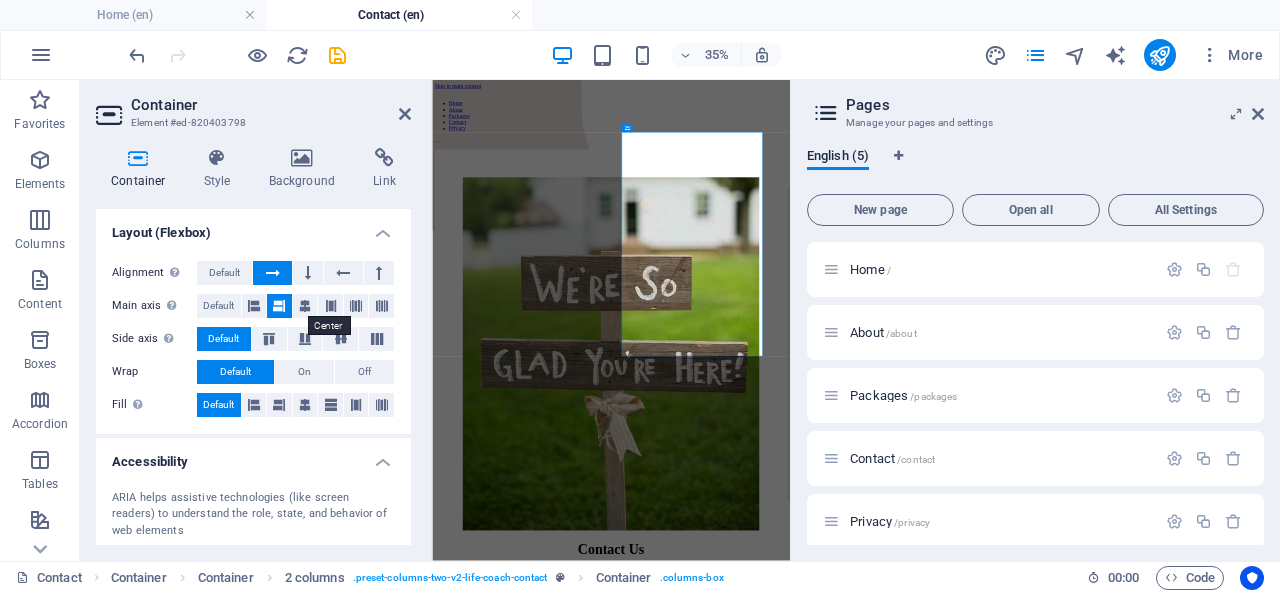 click at bounding box center (305, 306) 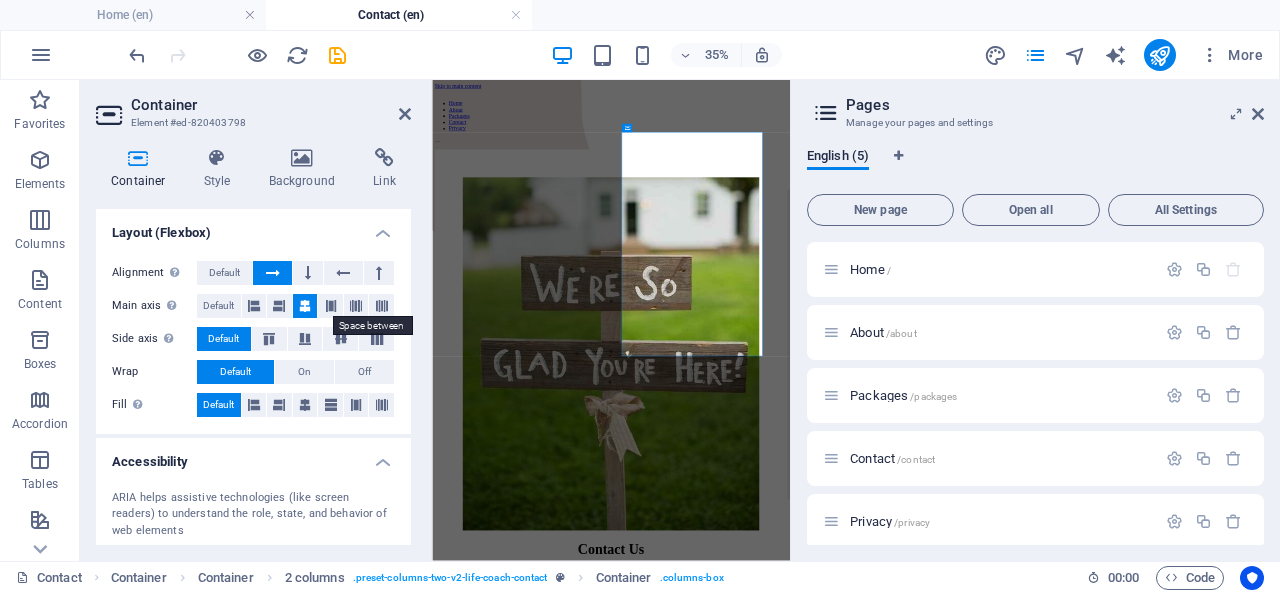 click at bounding box center (330, 306) 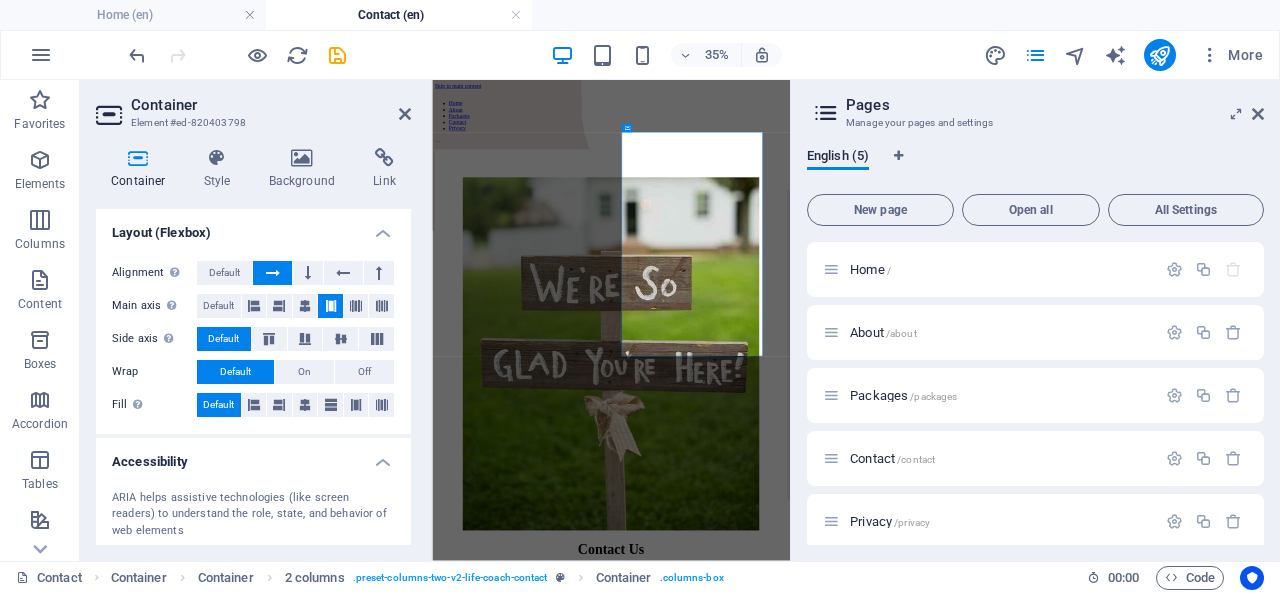 click at bounding box center (356, 306) 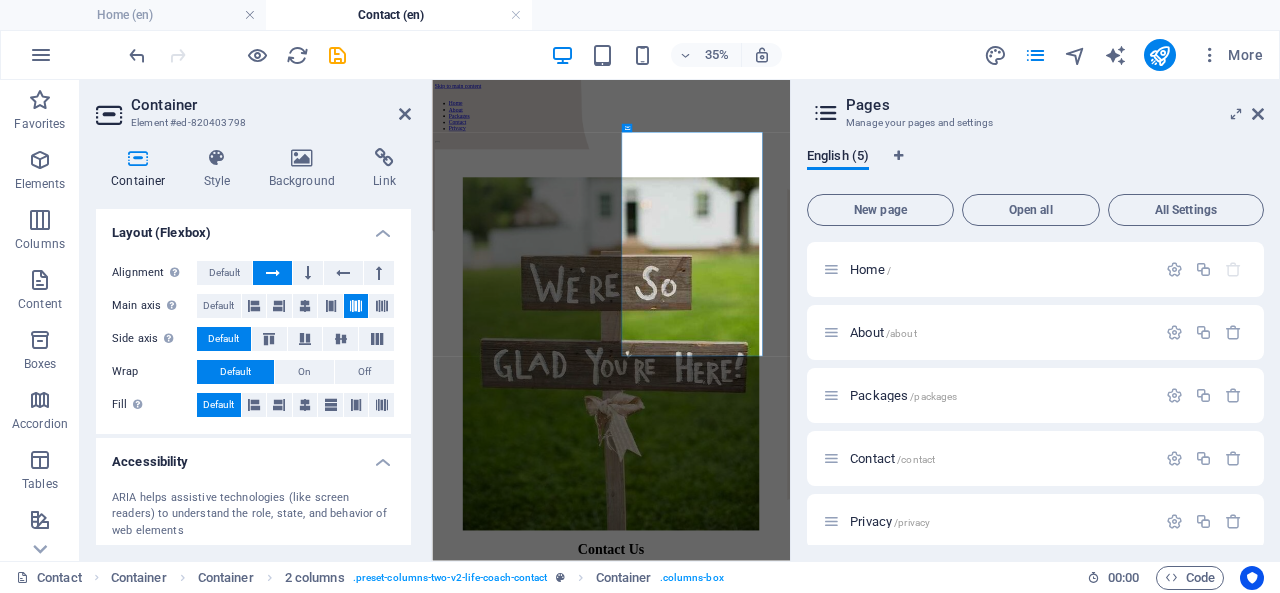click on "Alignment Determines the flex direction. Default Main axis Determine how elements should behave along the main axis inside this container (justify content). Default Side axis Control the vertical direction of the element inside of the container (align items). Default Wrap Default On Off Fill Controls the distances and direction of elements on the y-axis across several lines (align content). Default" at bounding box center (253, 339) 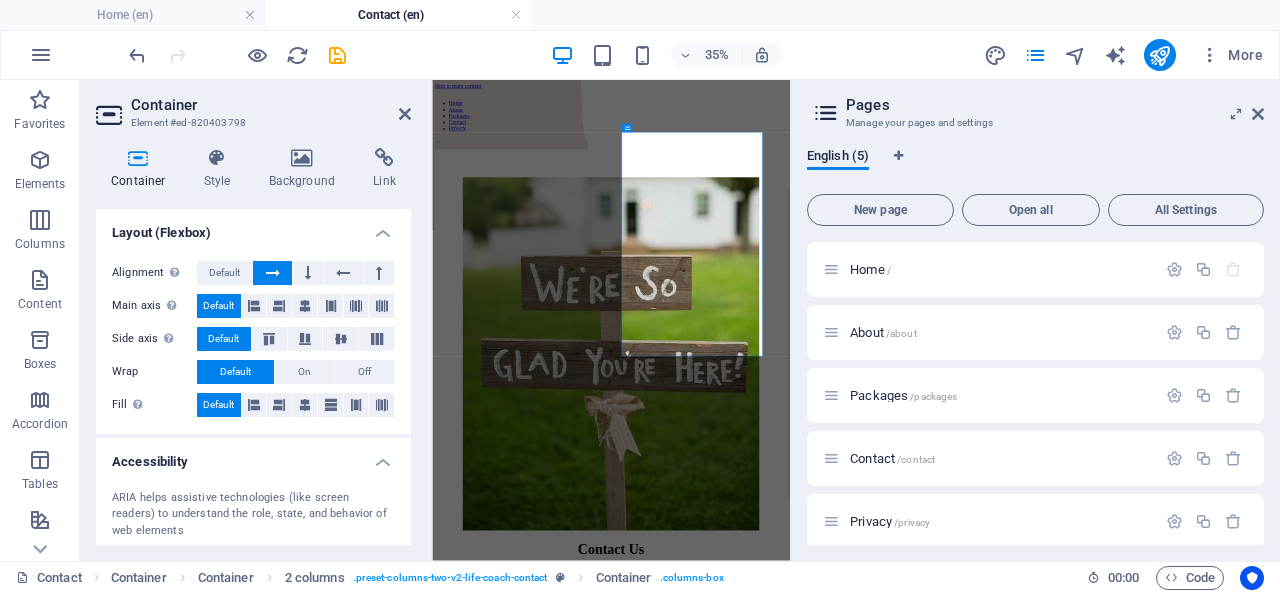 click at bounding box center [269, 339] 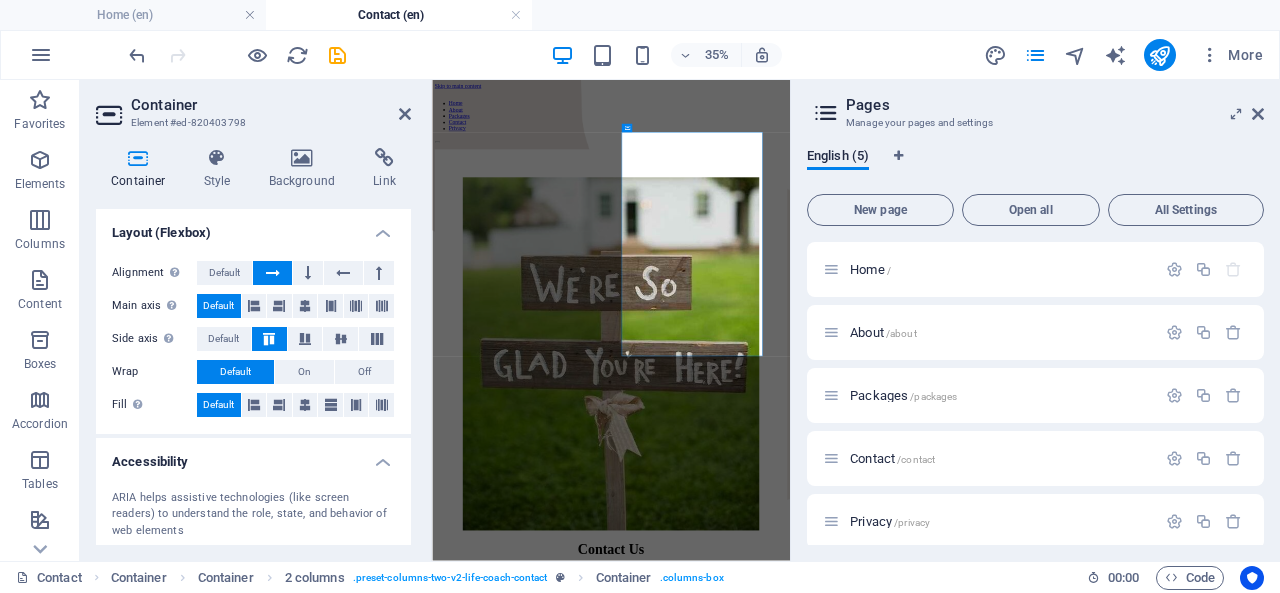 click on "Default" at bounding box center [223, 339] 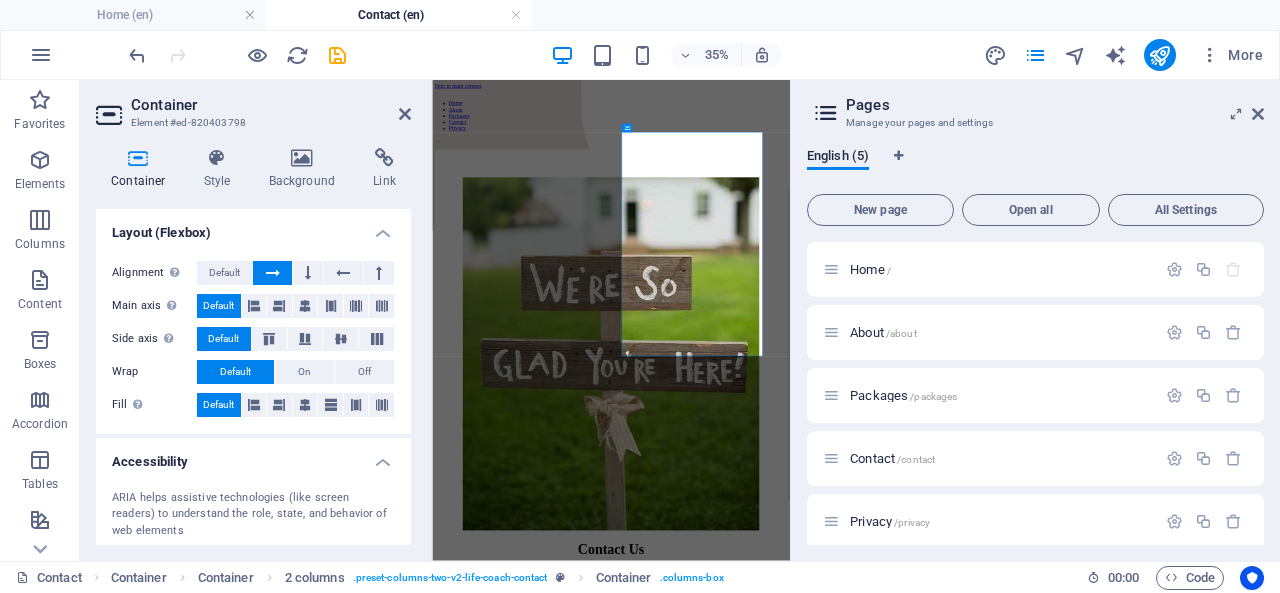 click on "Default" at bounding box center [224, 273] 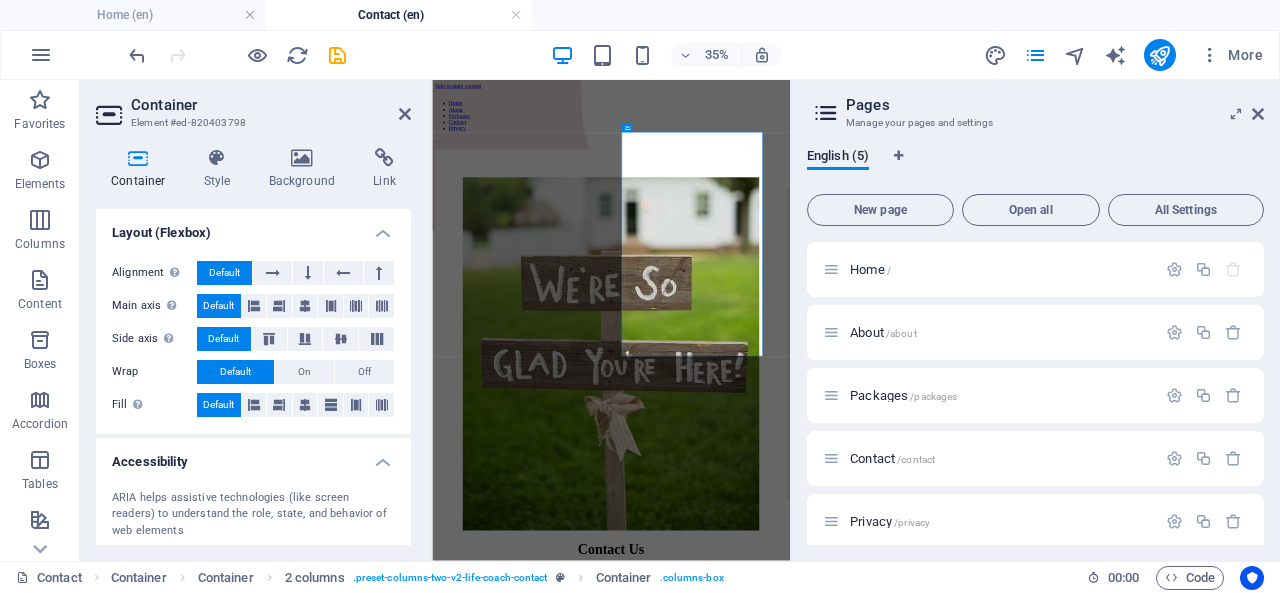 click at bounding box center [273, 273] 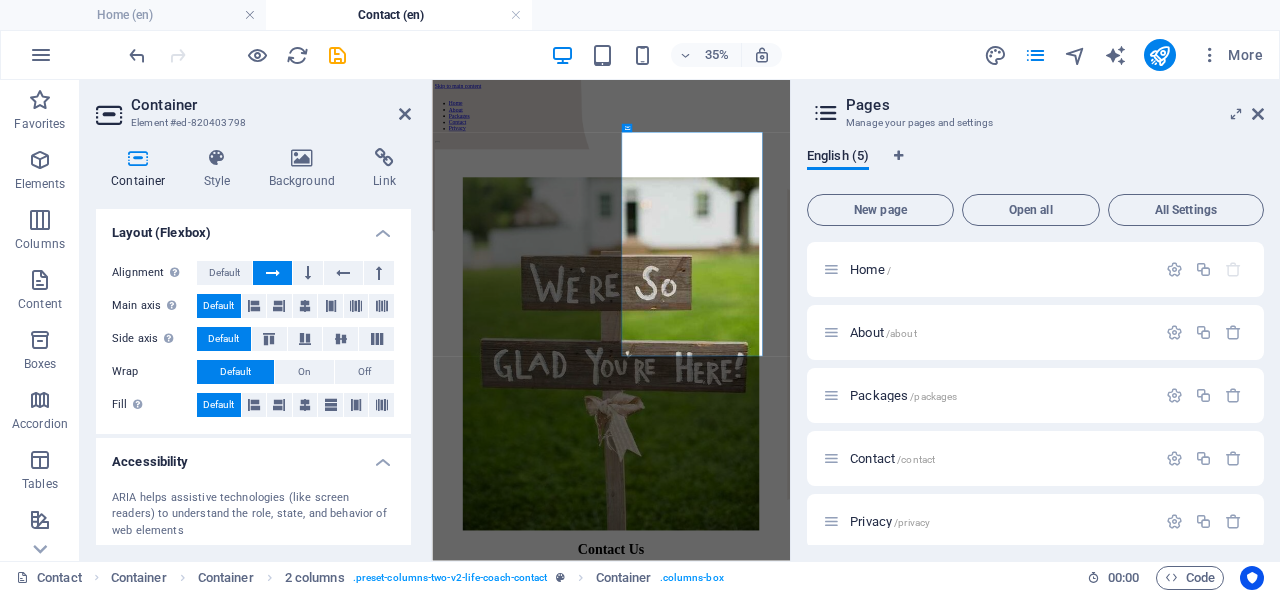 click at bounding box center (273, 273) 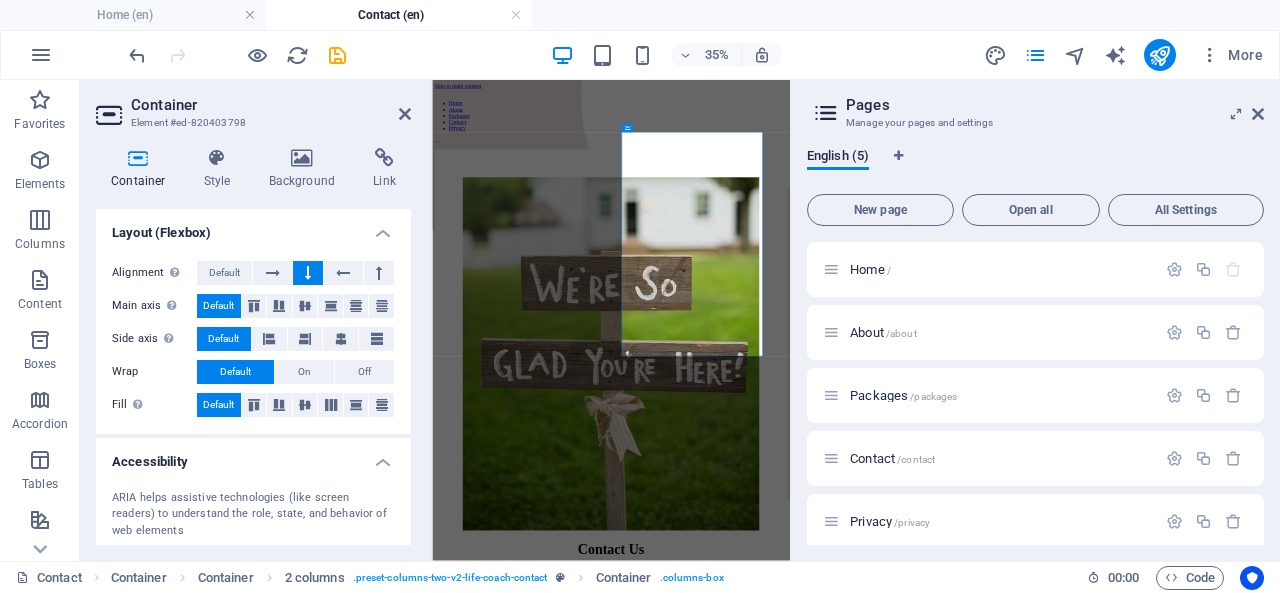 click at bounding box center (343, 273) 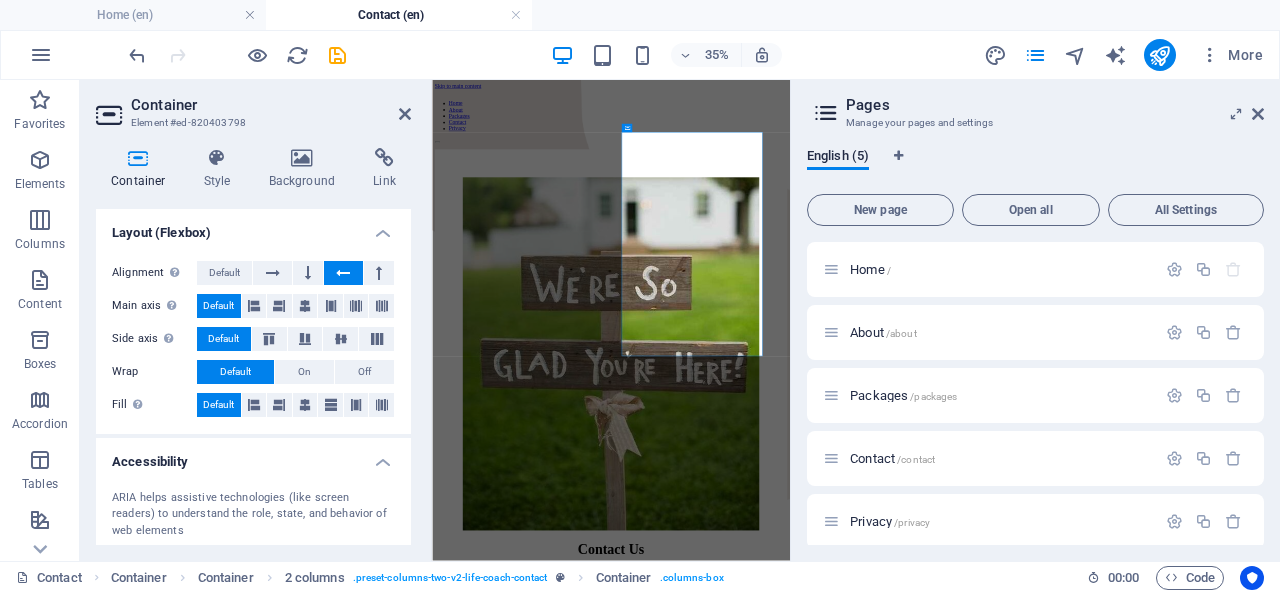 click at bounding box center [379, 273] 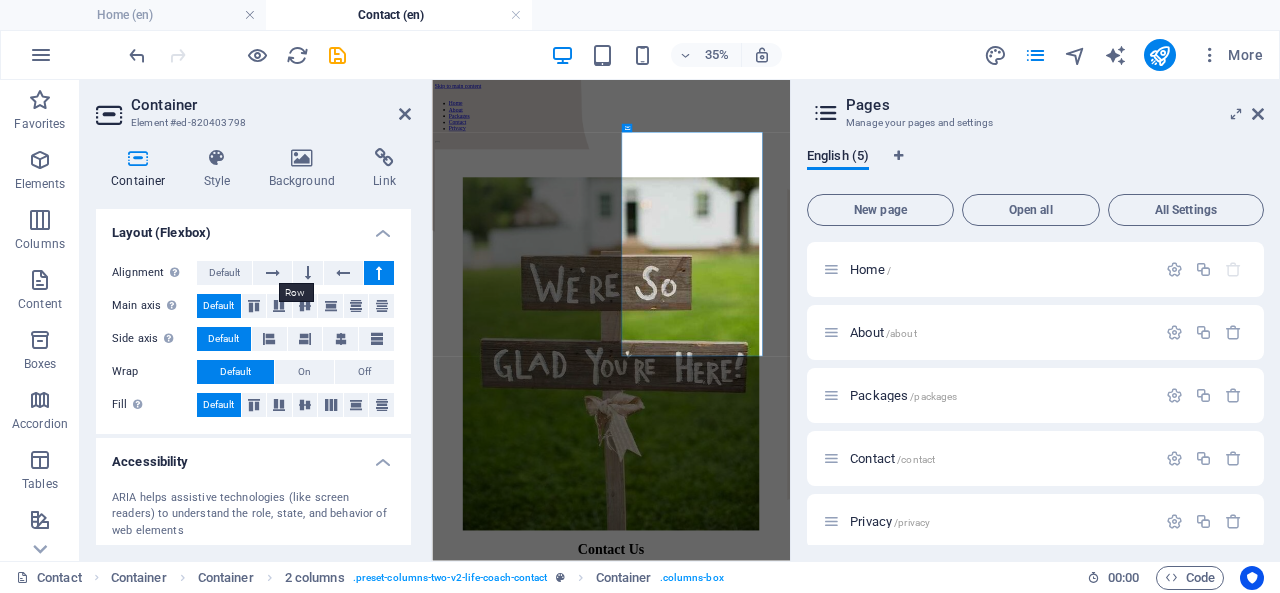 click at bounding box center (272, 273) 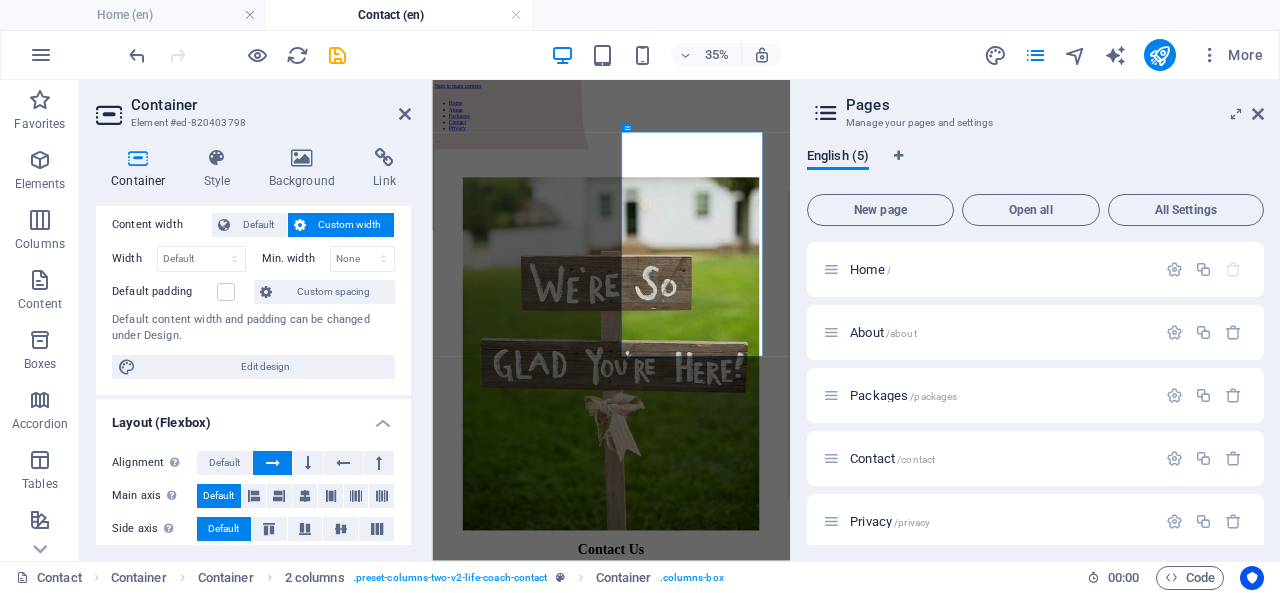 scroll, scrollTop: 0, scrollLeft: 0, axis: both 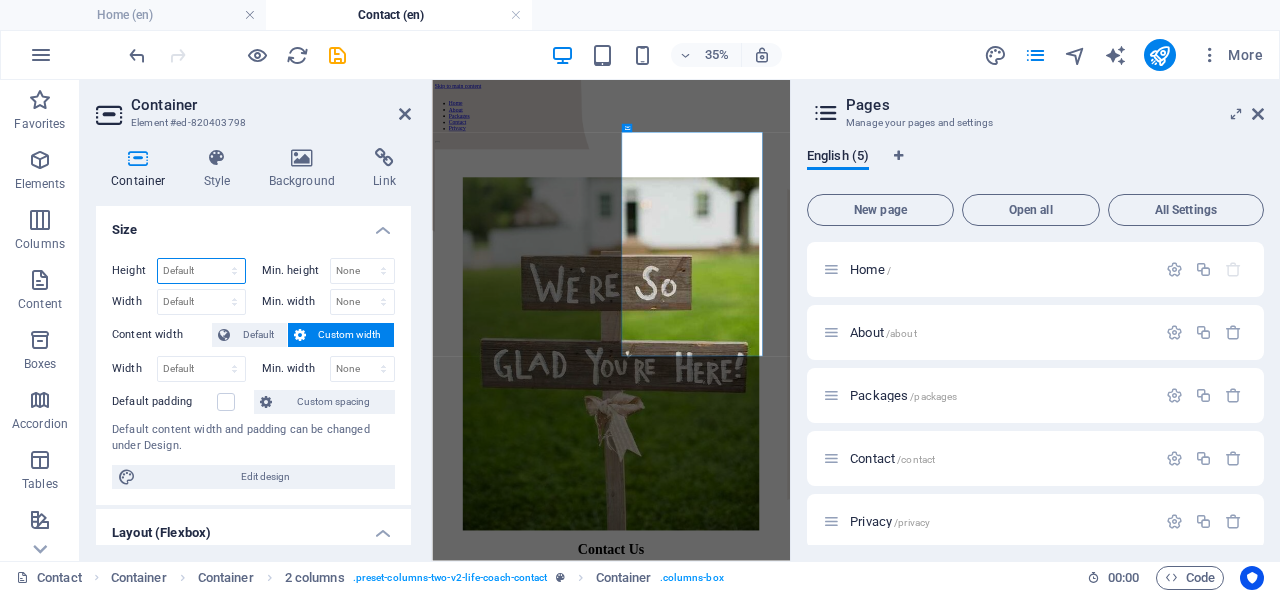 click on "Default px rem % vh vw" at bounding box center [201, 271] 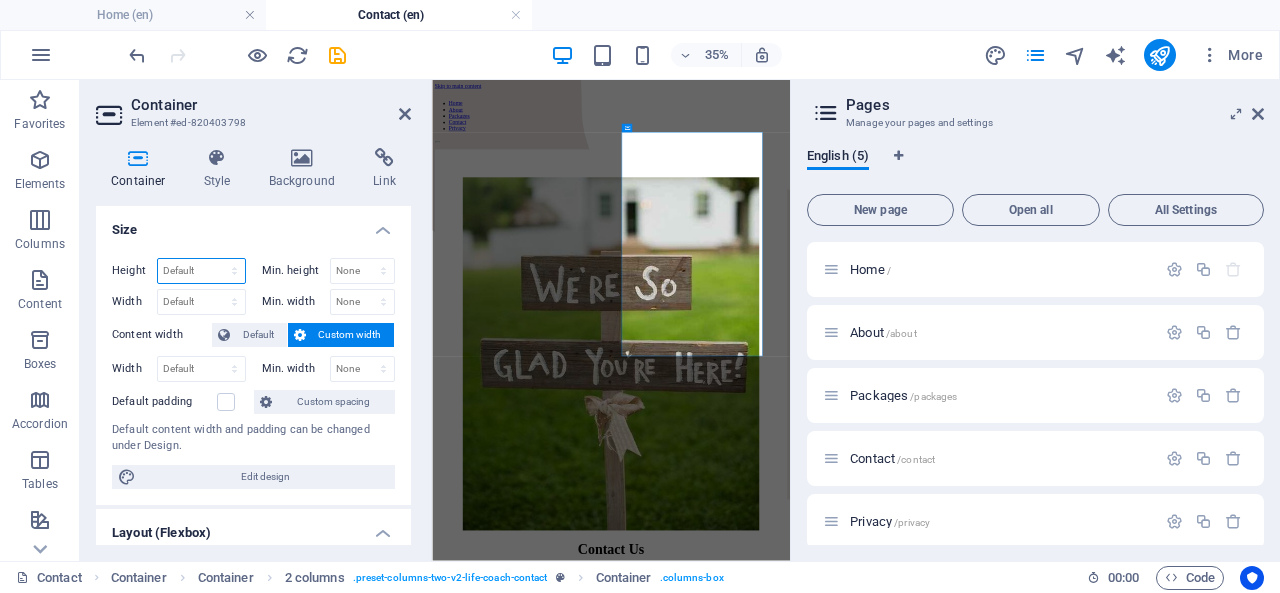 select on "%" 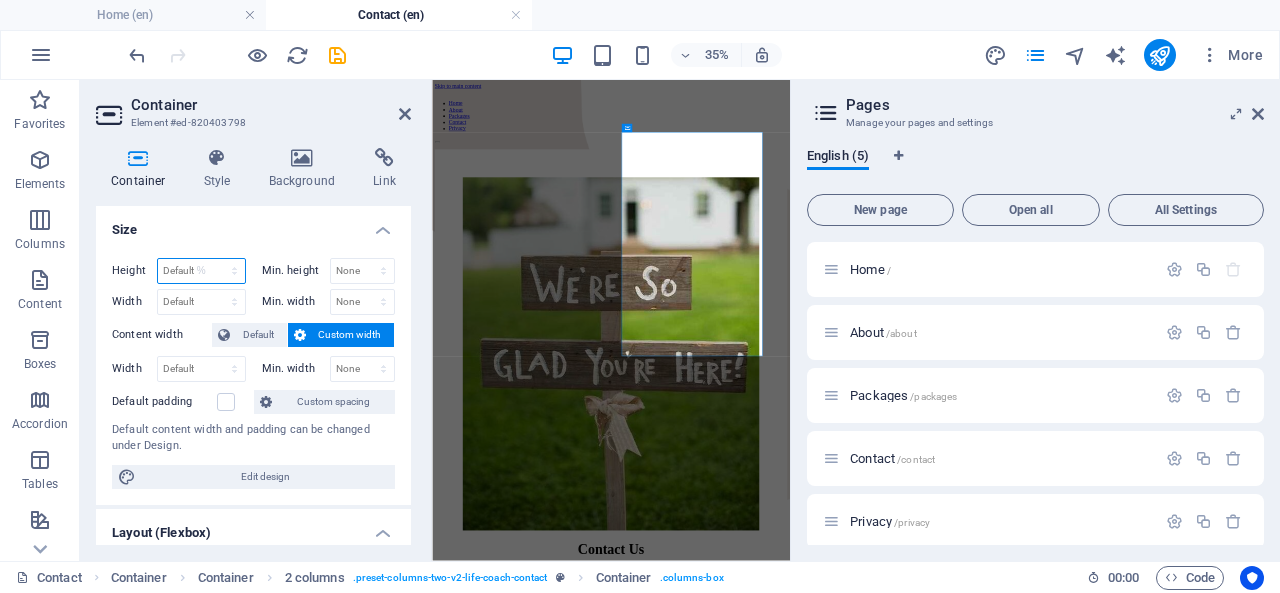 click on "Default px rem % vh vw" at bounding box center [201, 271] 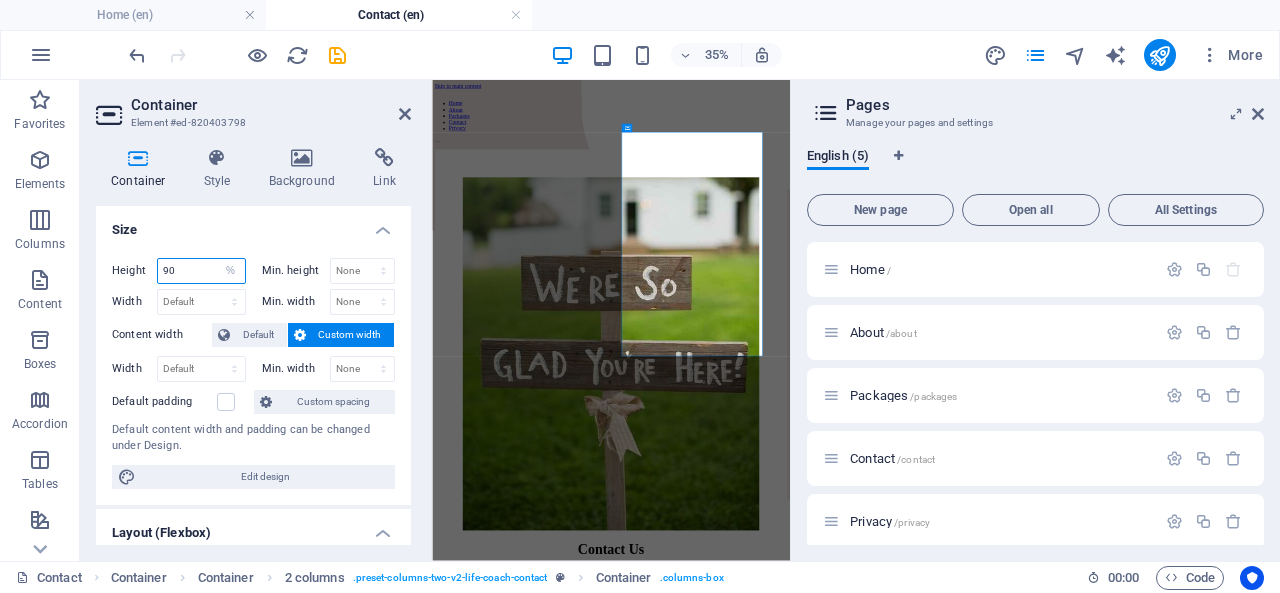 click on "90" at bounding box center [201, 271] 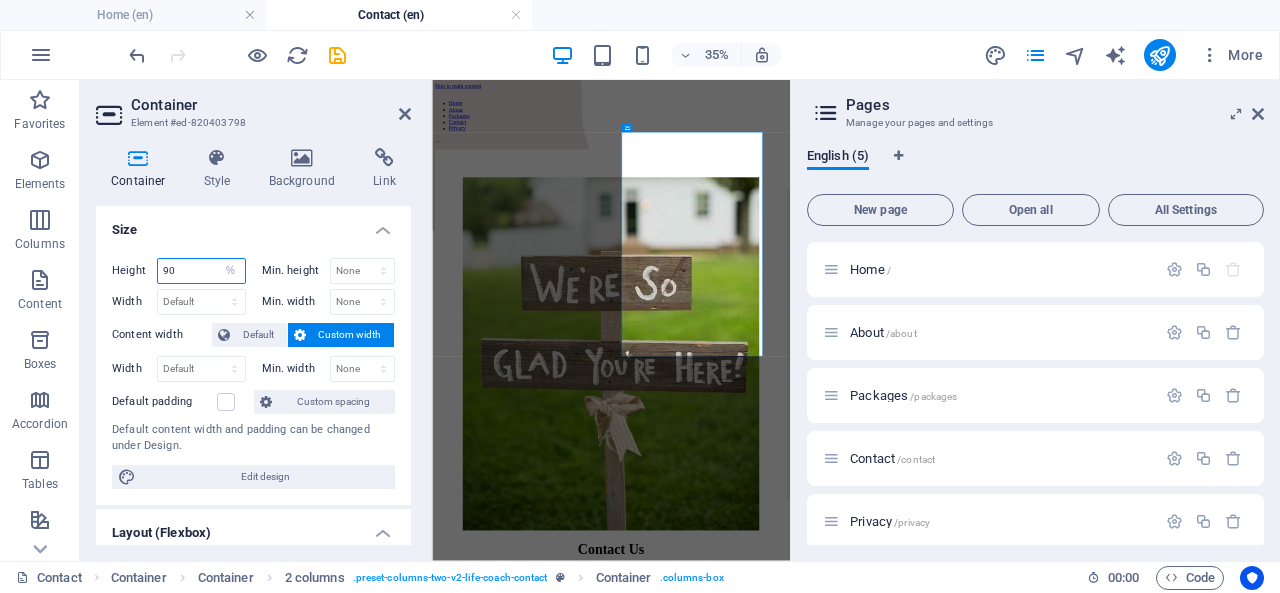 click on "90" at bounding box center (201, 271) 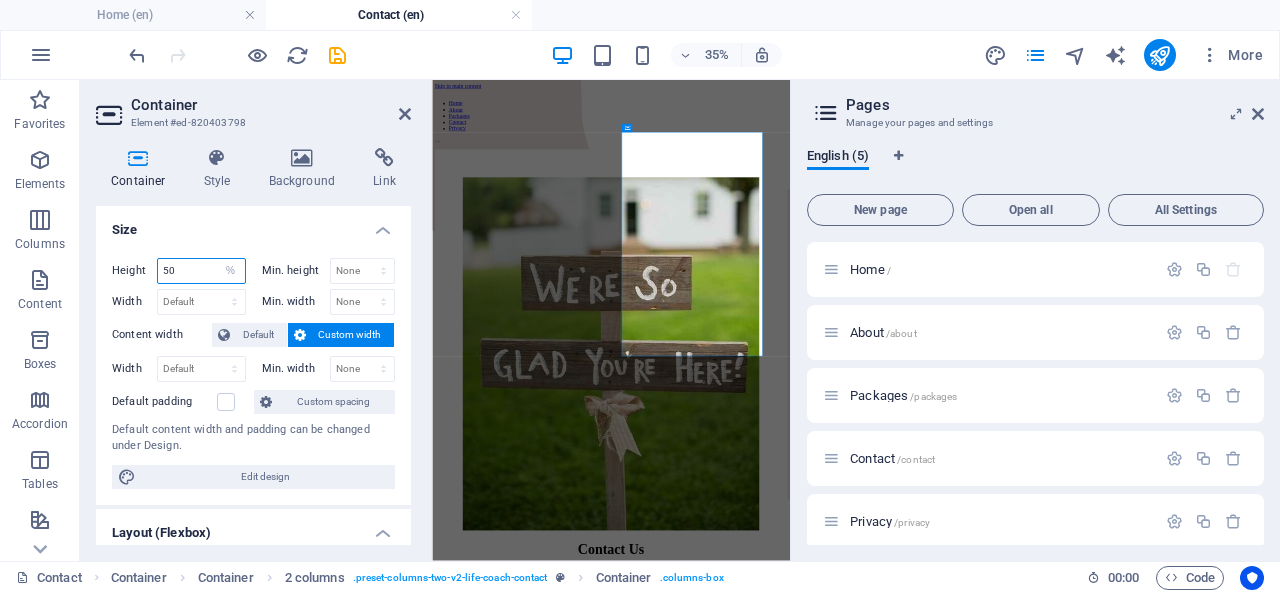 type on "50" 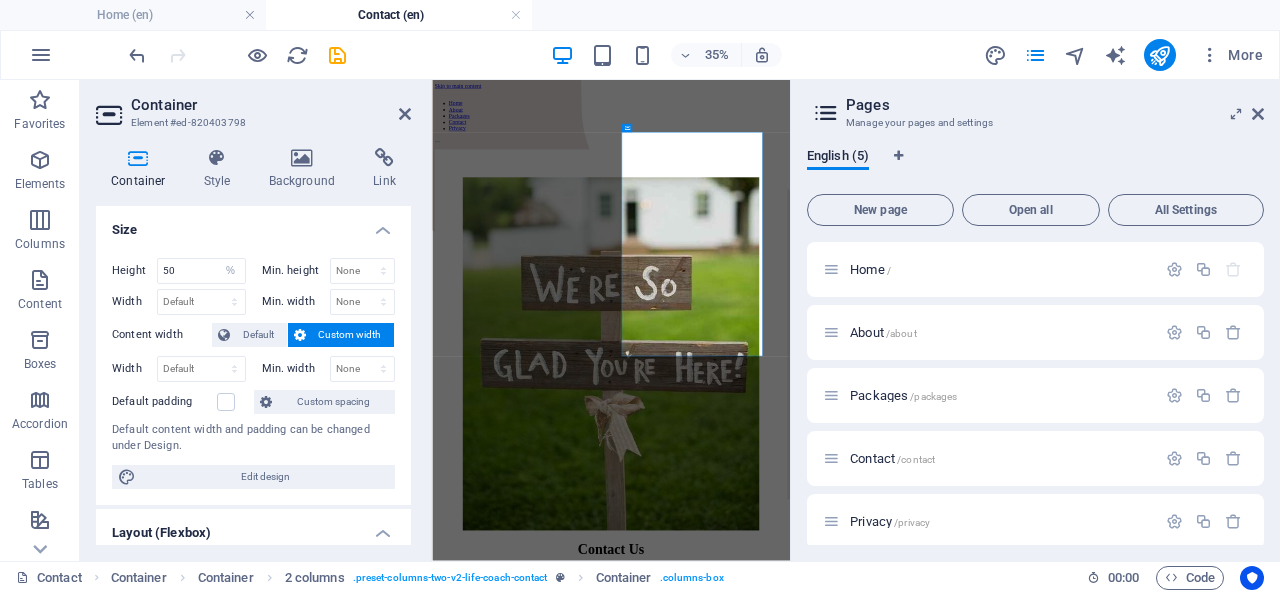 click on "Height 50 Default px rem % vh vw Min. height None px rem % vh vw Width Default px rem % em vh vw Min. width None px rem % vh vw Content width Default Custom width Width Default px rem % em vh vw Min. width None px rem % vh vw Default padding Custom spacing Default content width and padding can be changed under Design. Edit design" at bounding box center (253, 373) 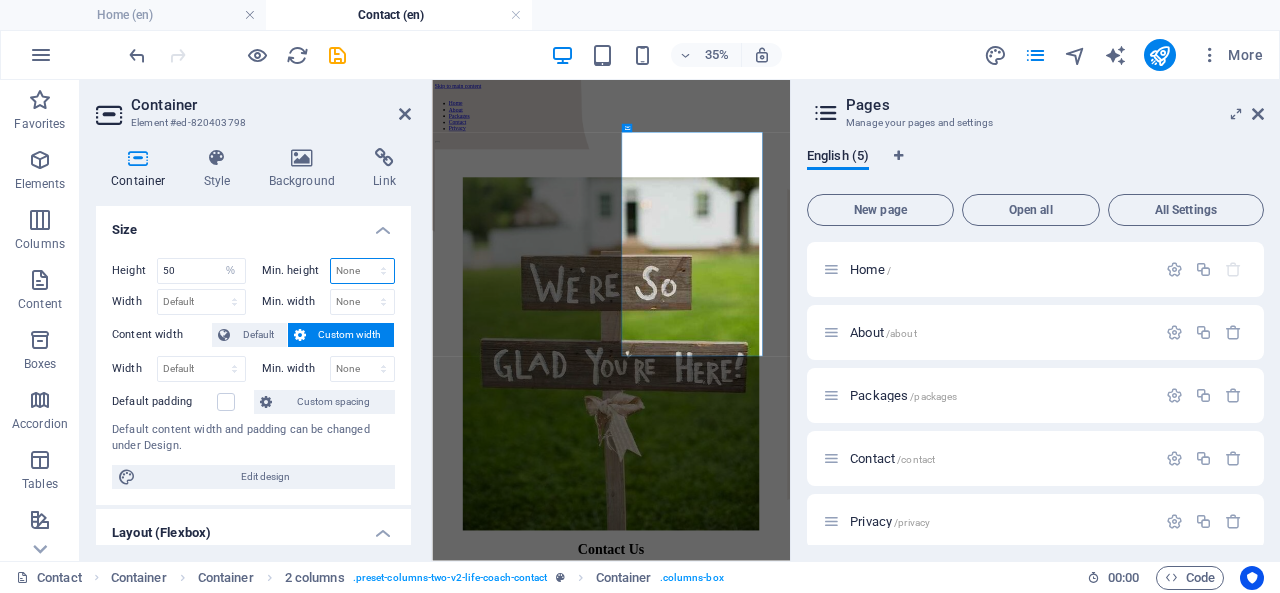 click on "None px rem % vh vw" at bounding box center [363, 271] 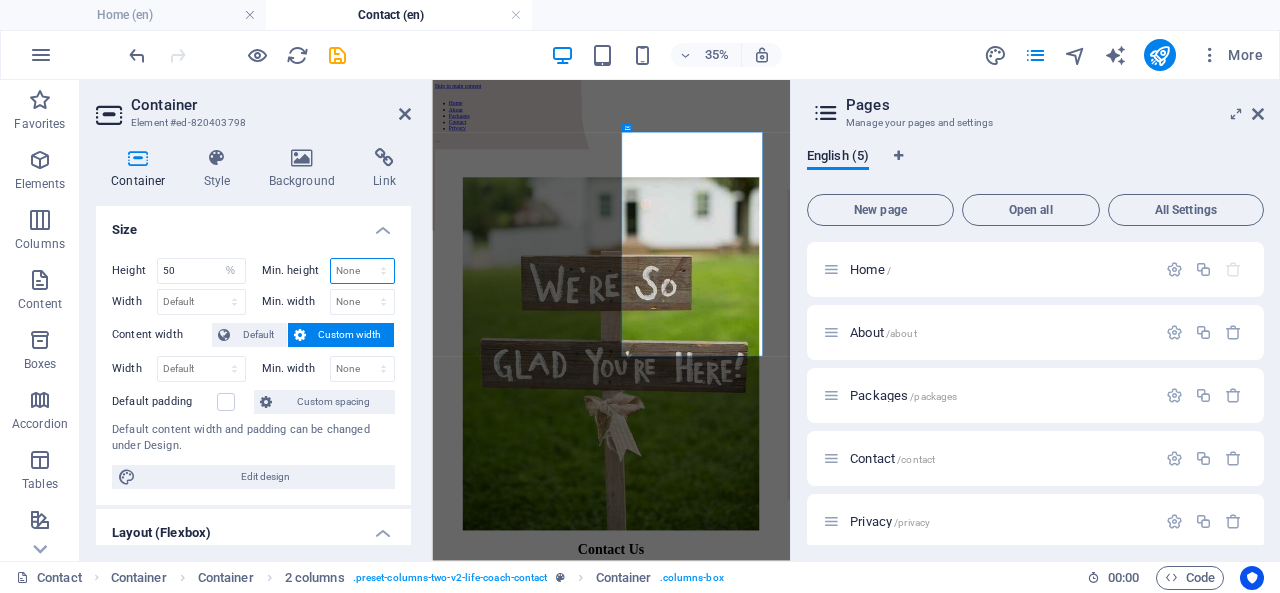 select on "%" 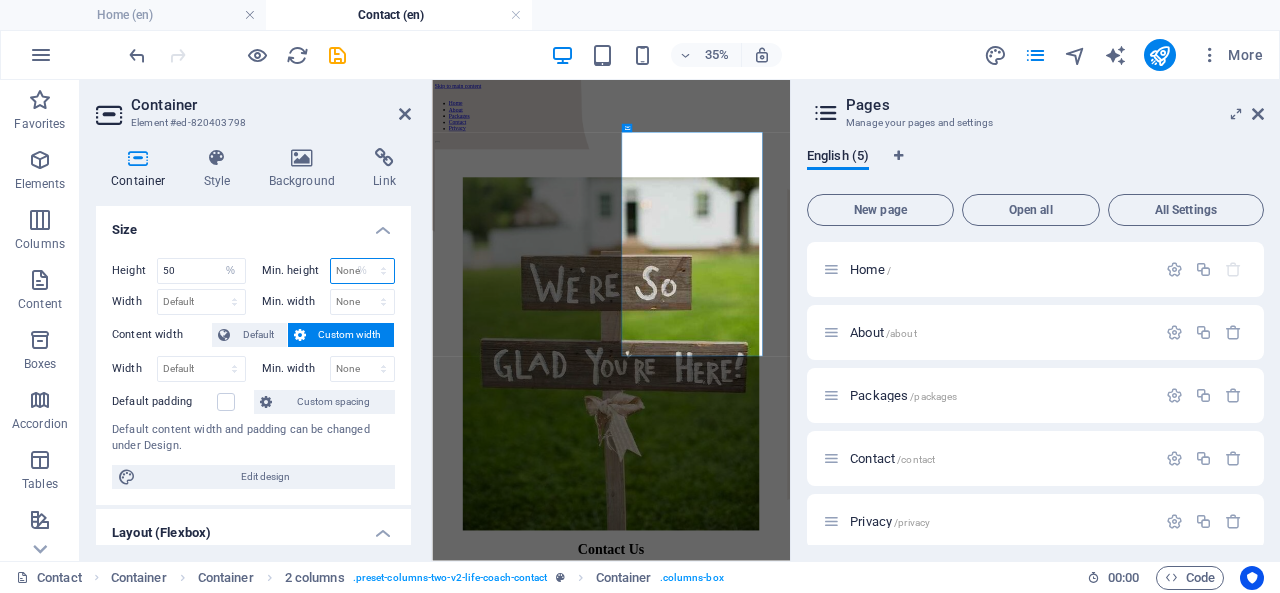click on "None px rem % vh vw" at bounding box center [363, 271] 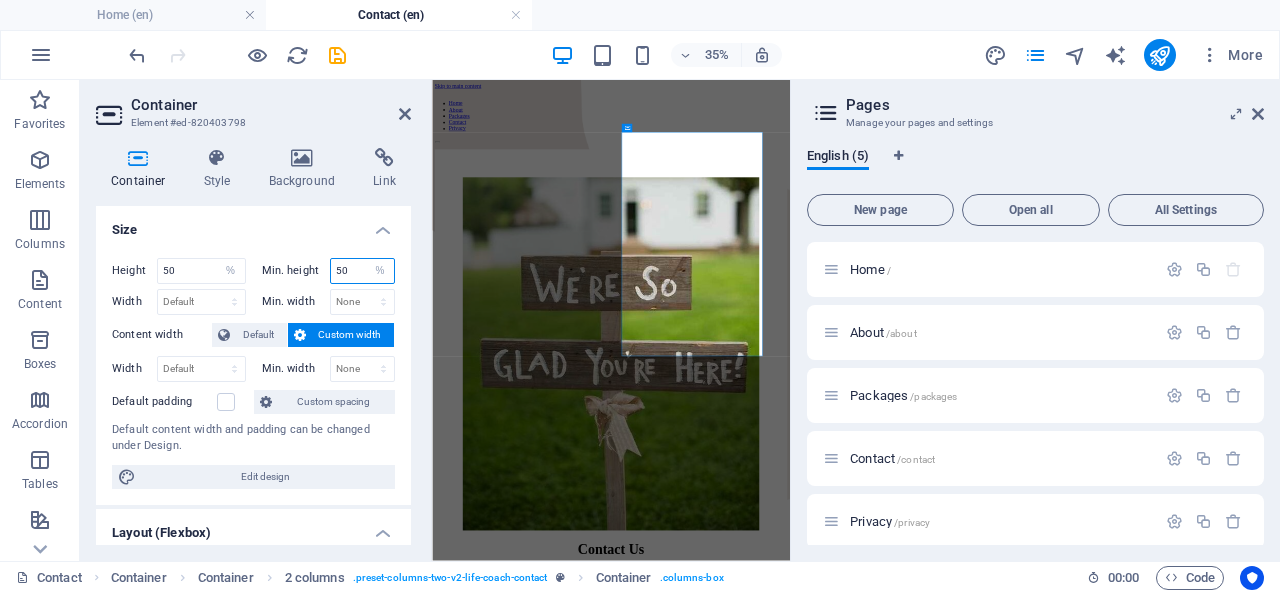 type on "50" 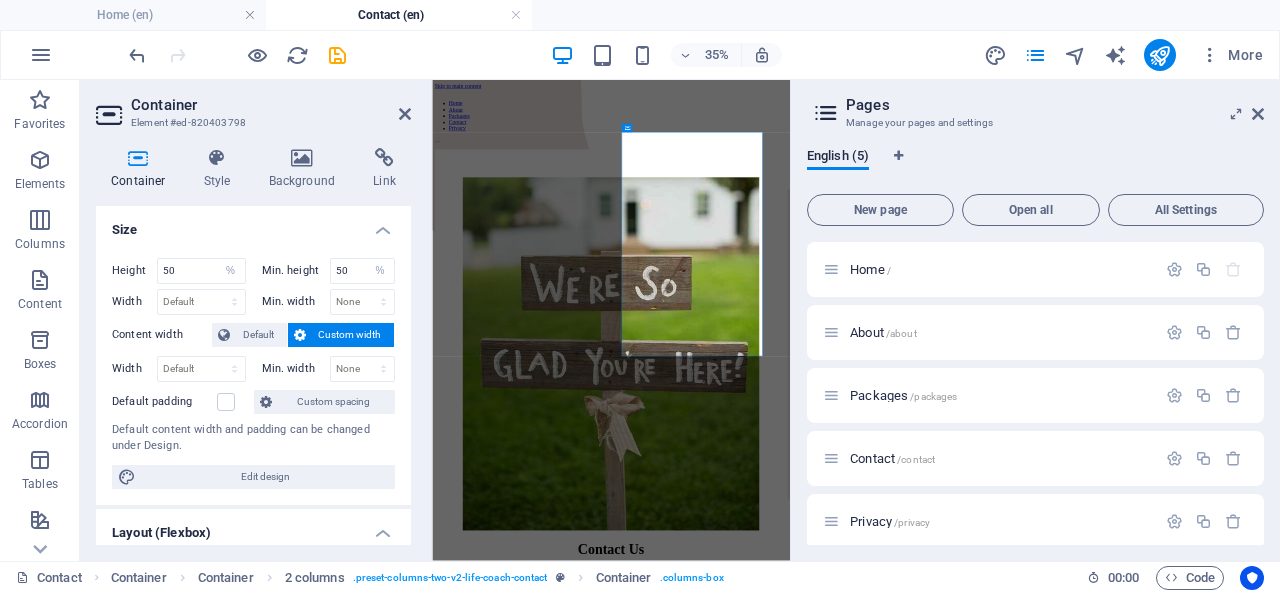 click on "Size" at bounding box center (253, 224) 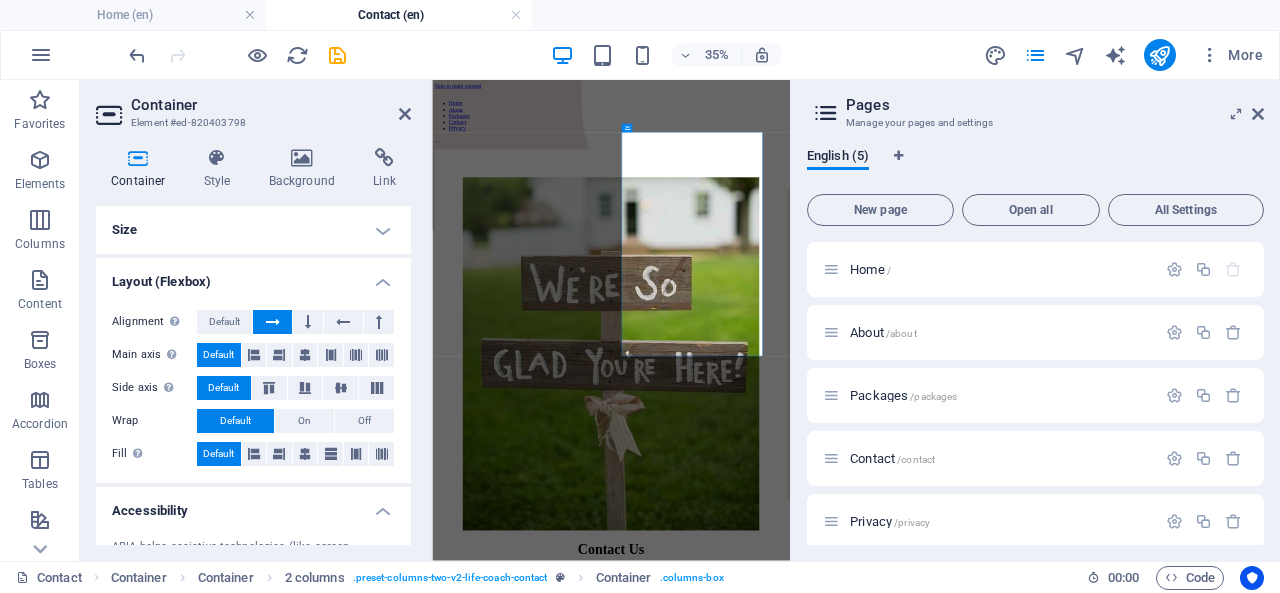 click on "Size" at bounding box center [253, 230] 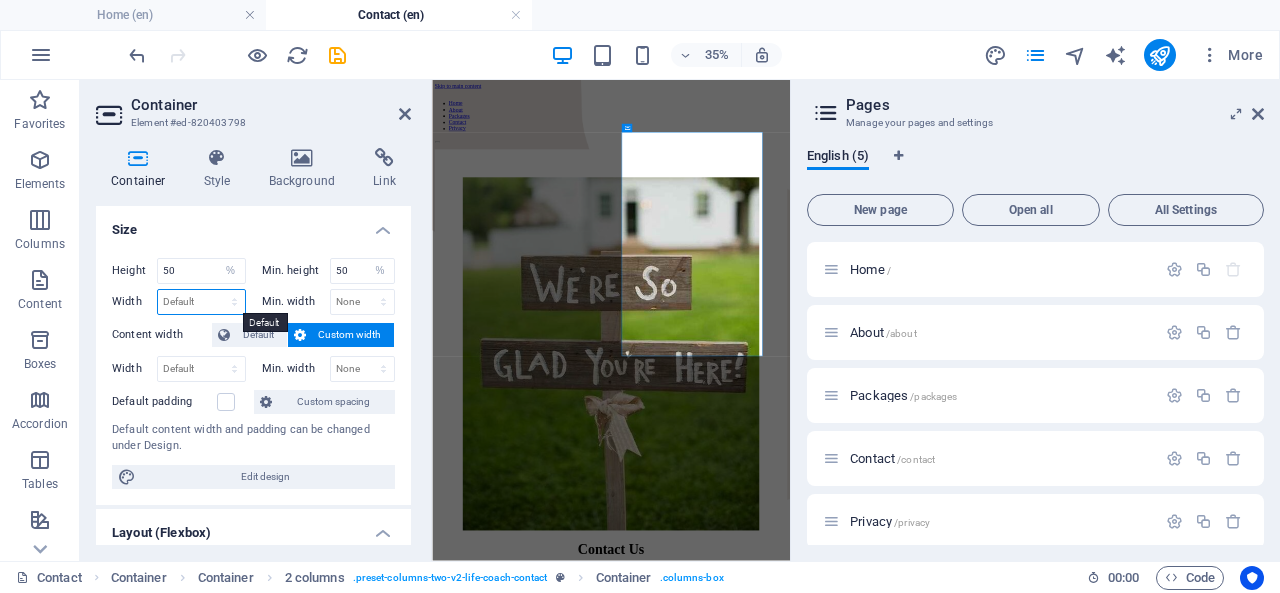 click on "Default px rem % em vh vw" at bounding box center [201, 302] 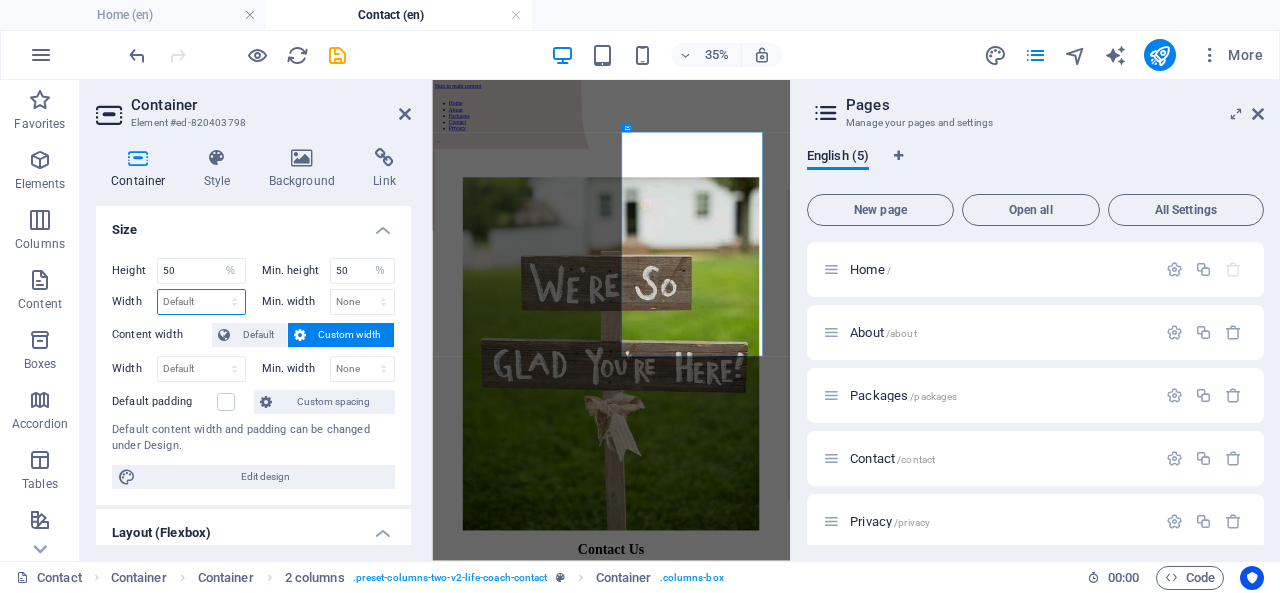 select on "%" 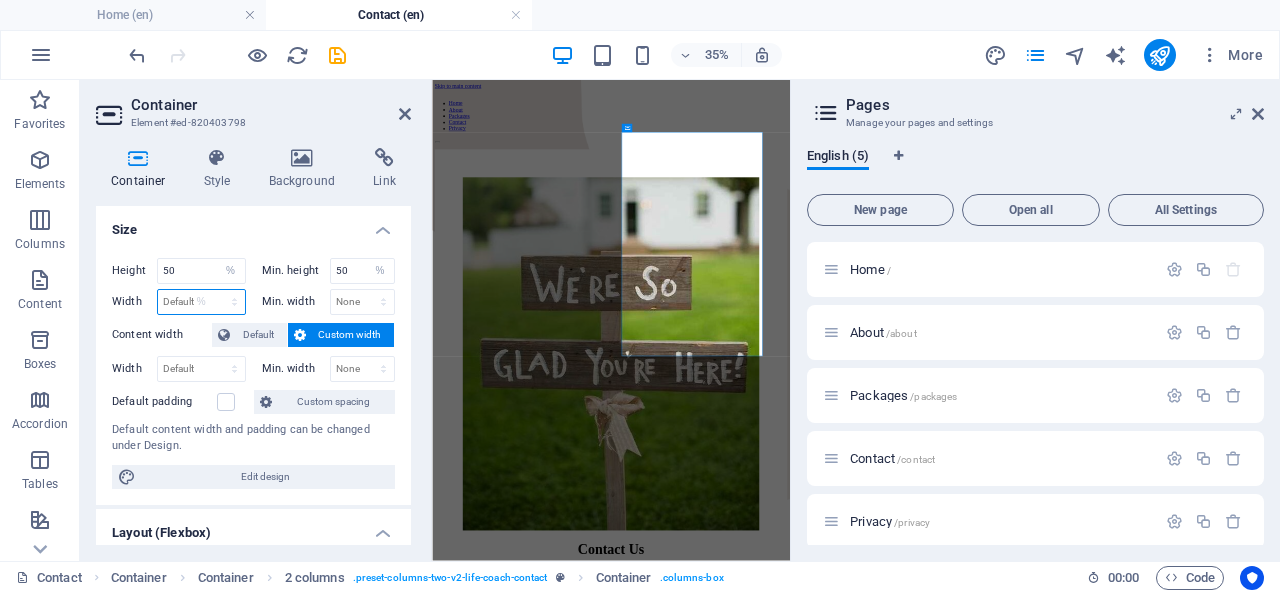 click on "Default px rem % em vh vw" at bounding box center (201, 302) 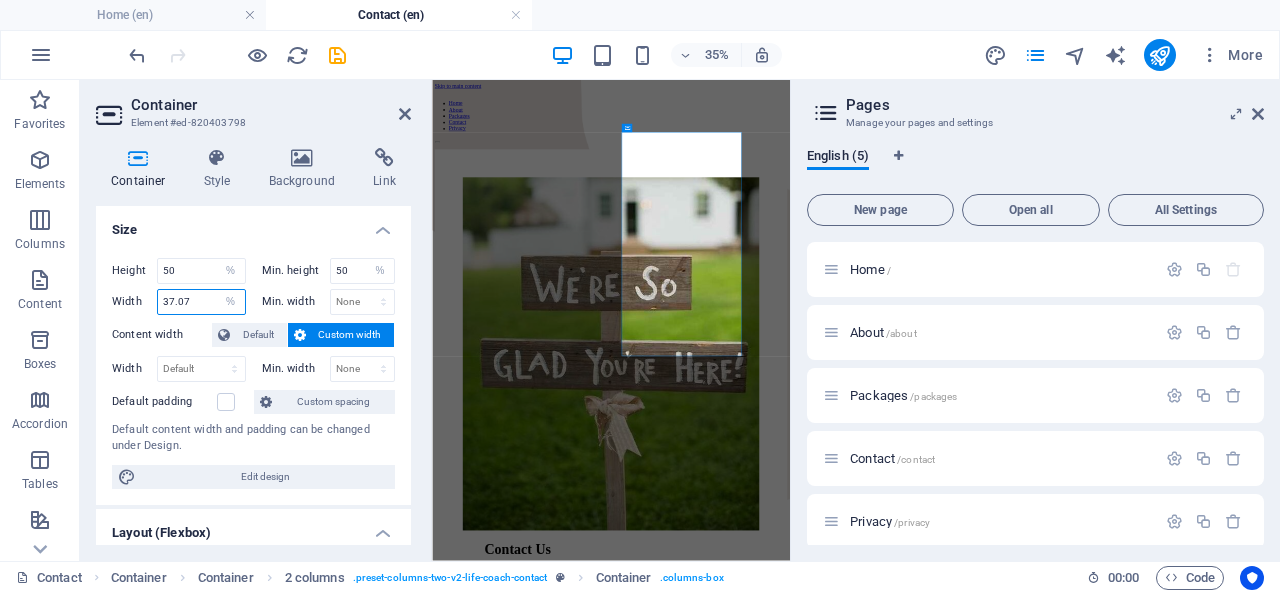 click on "37.07" at bounding box center [201, 302] 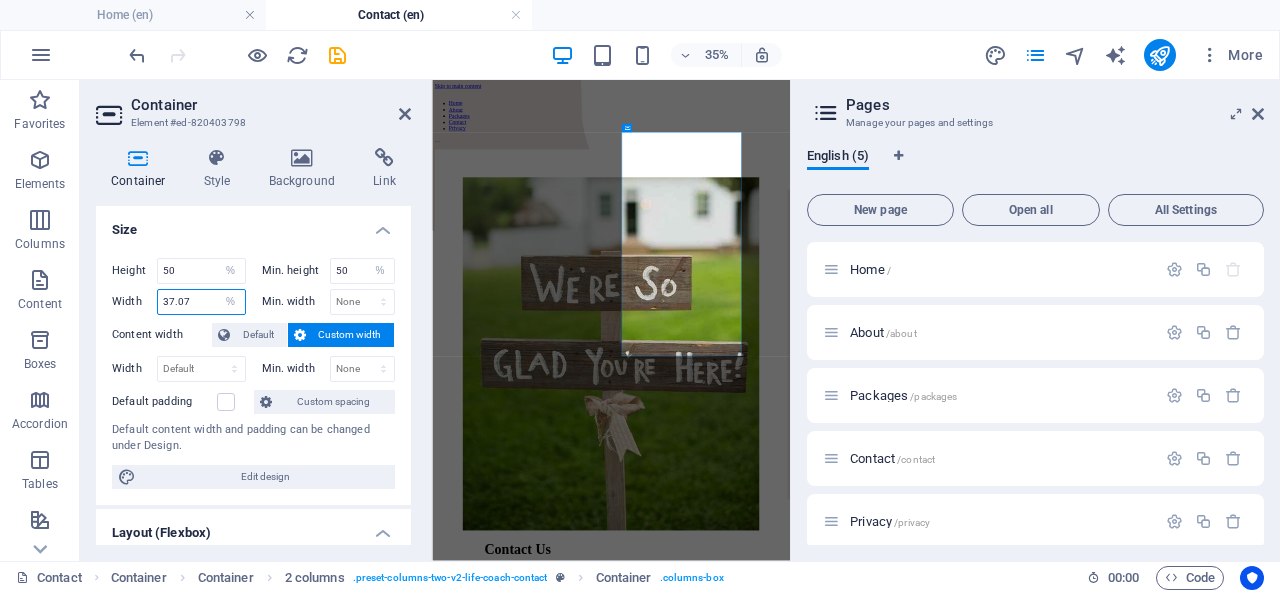 click on "37.07" at bounding box center (201, 302) 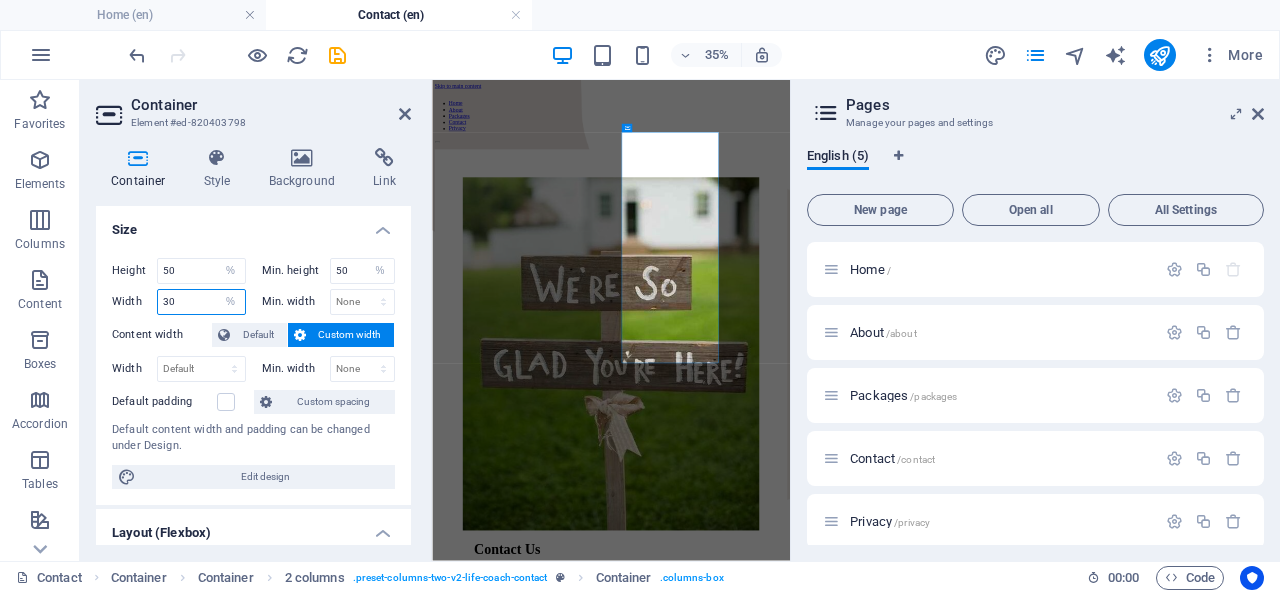 click on "30" at bounding box center [201, 302] 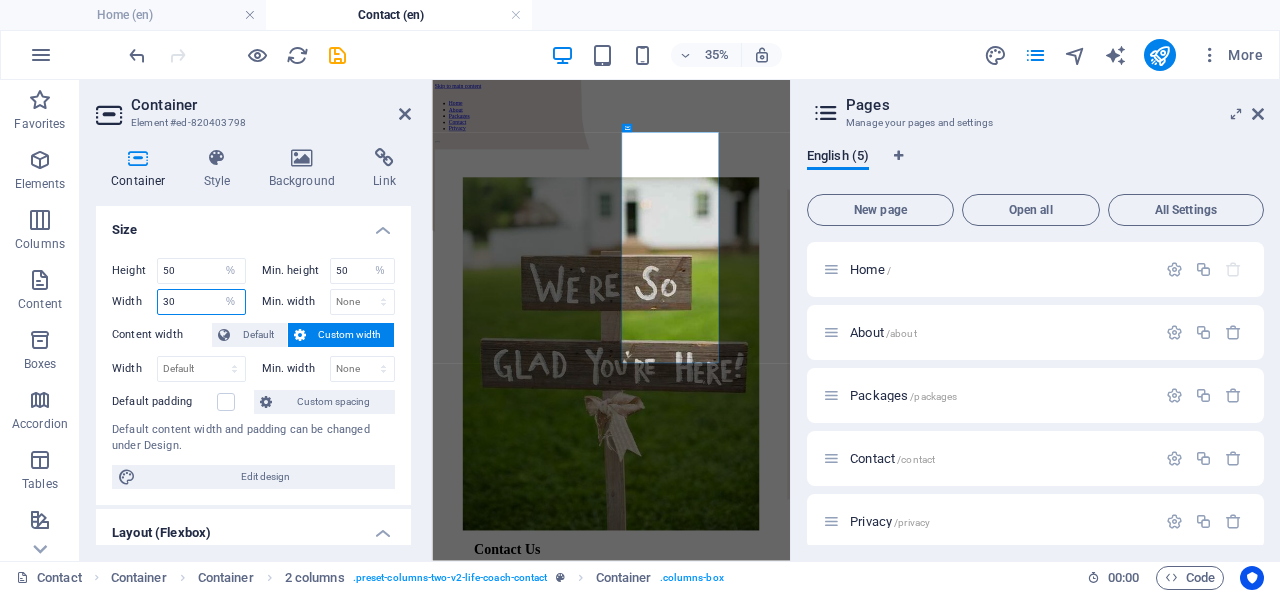 click on "30" at bounding box center (201, 302) 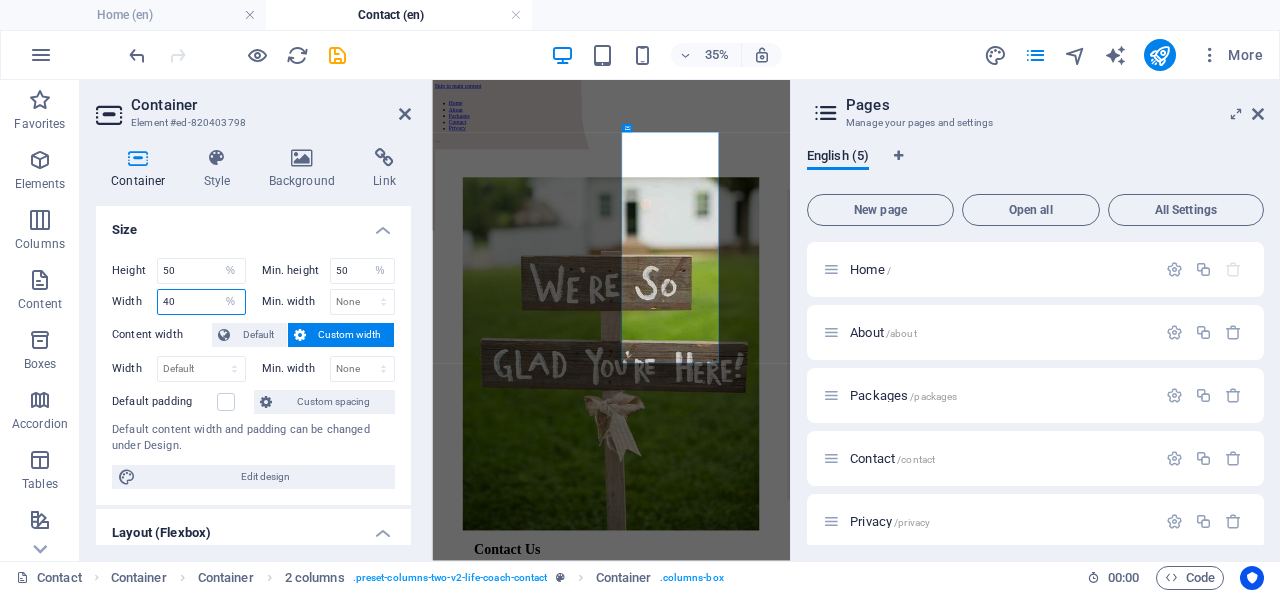 type on "40" 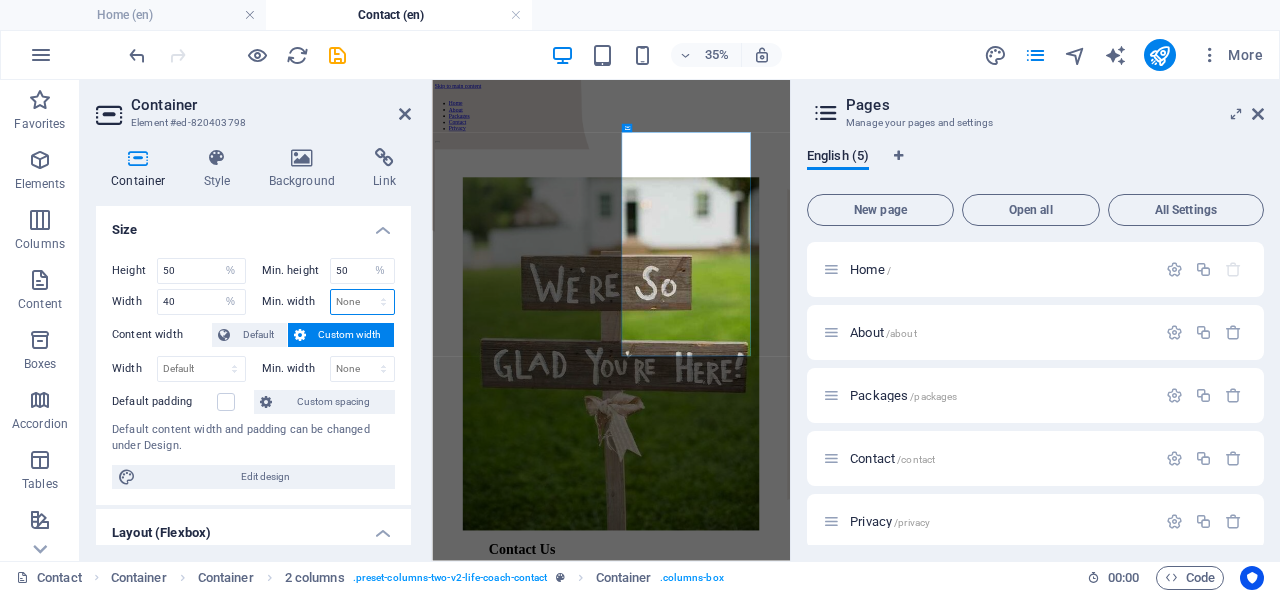 click on "None px rem % vh vw" at bounding box center [363, 302] 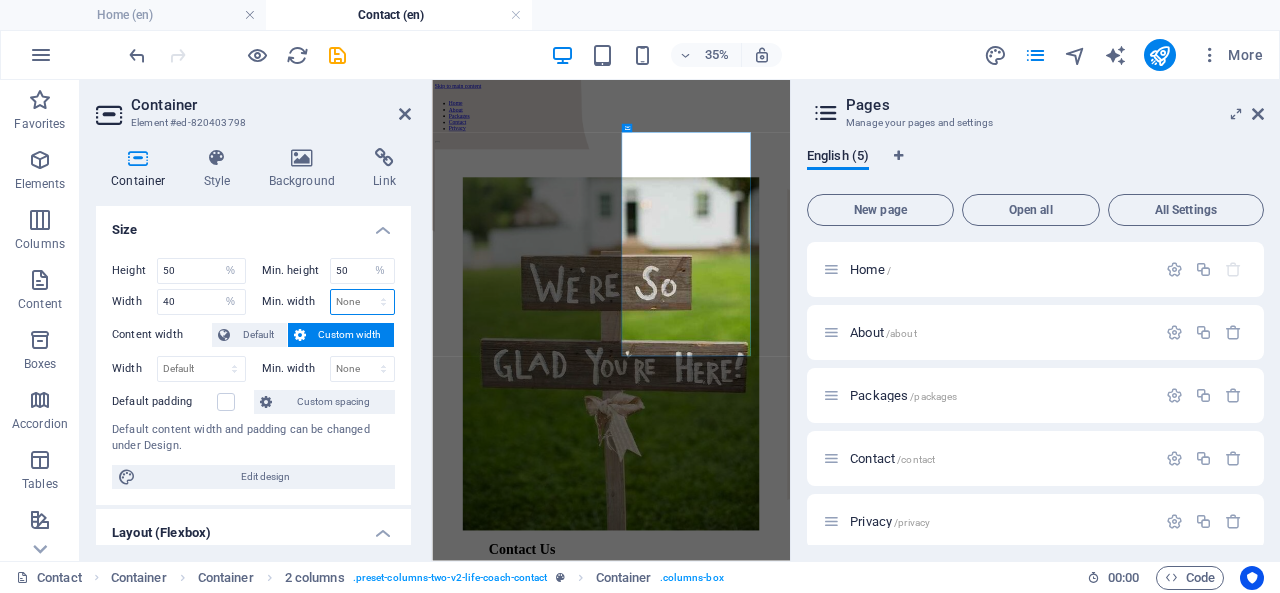 select on "%" 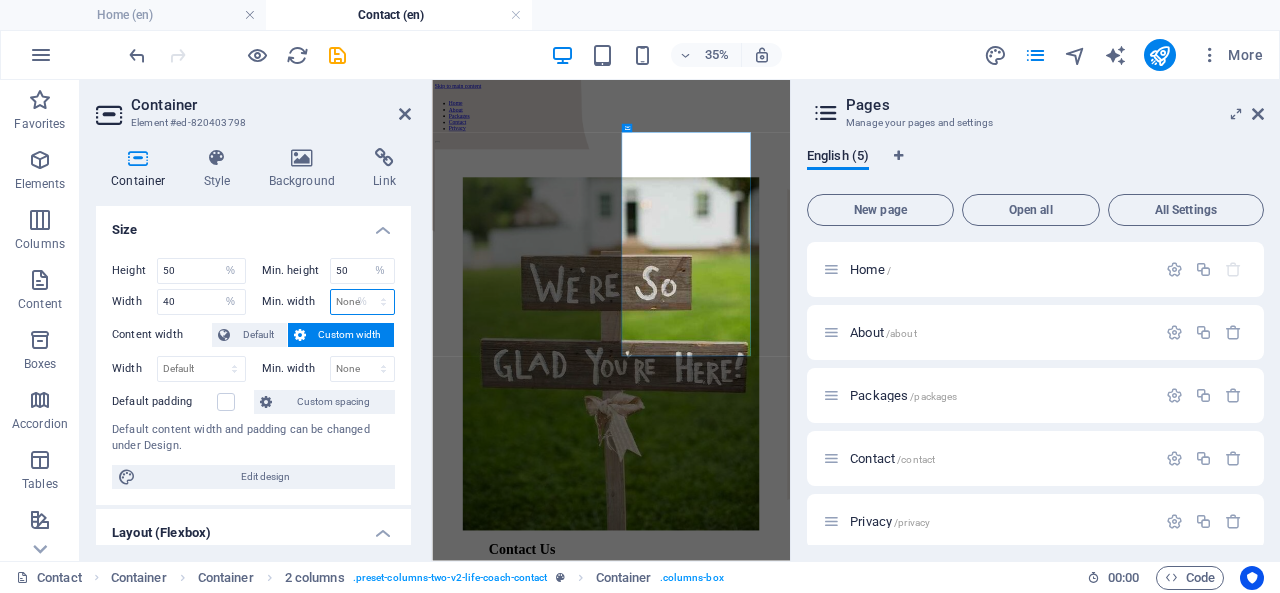 click on "None px rem % vh vw" at bounding box center (363, 302) 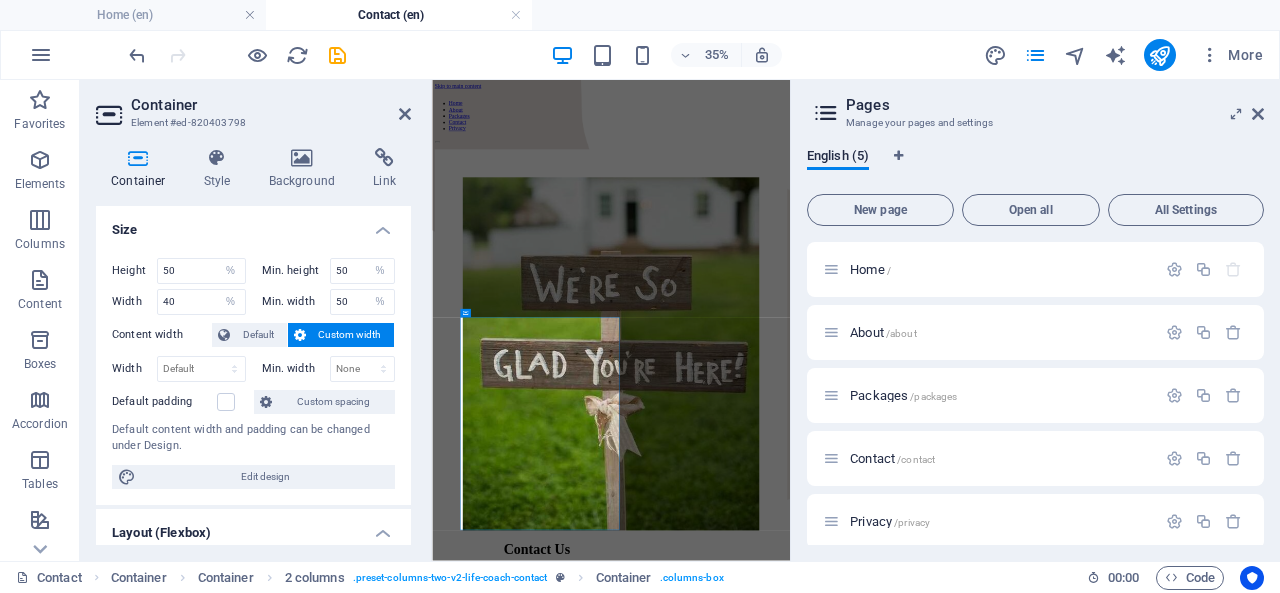 type on "100" 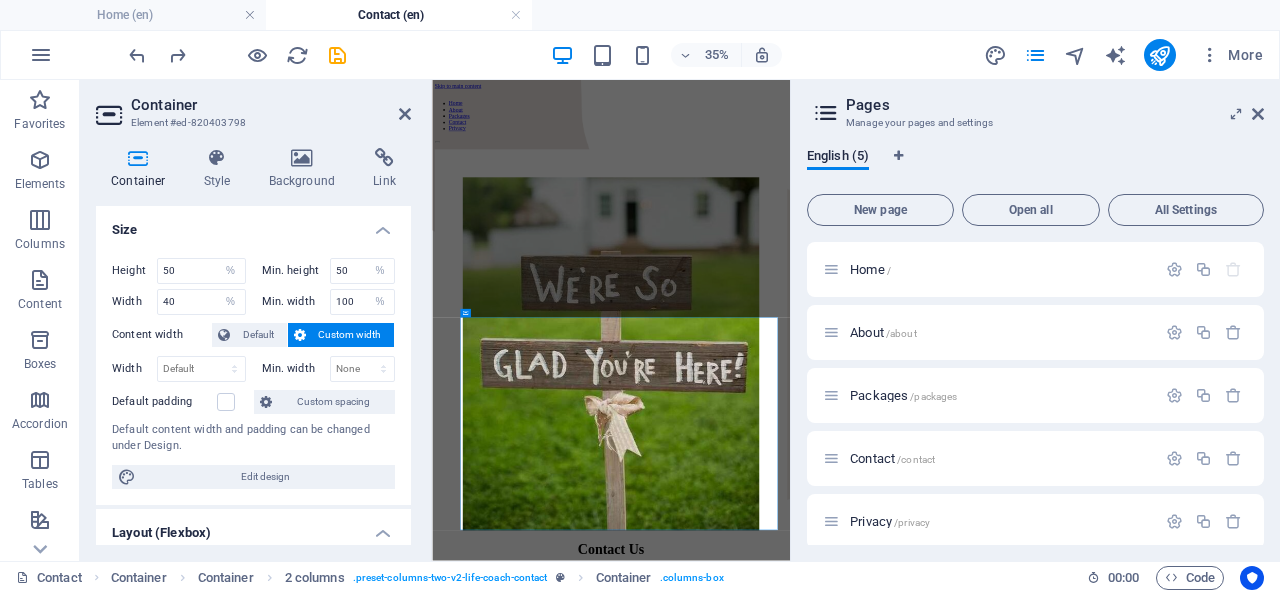type 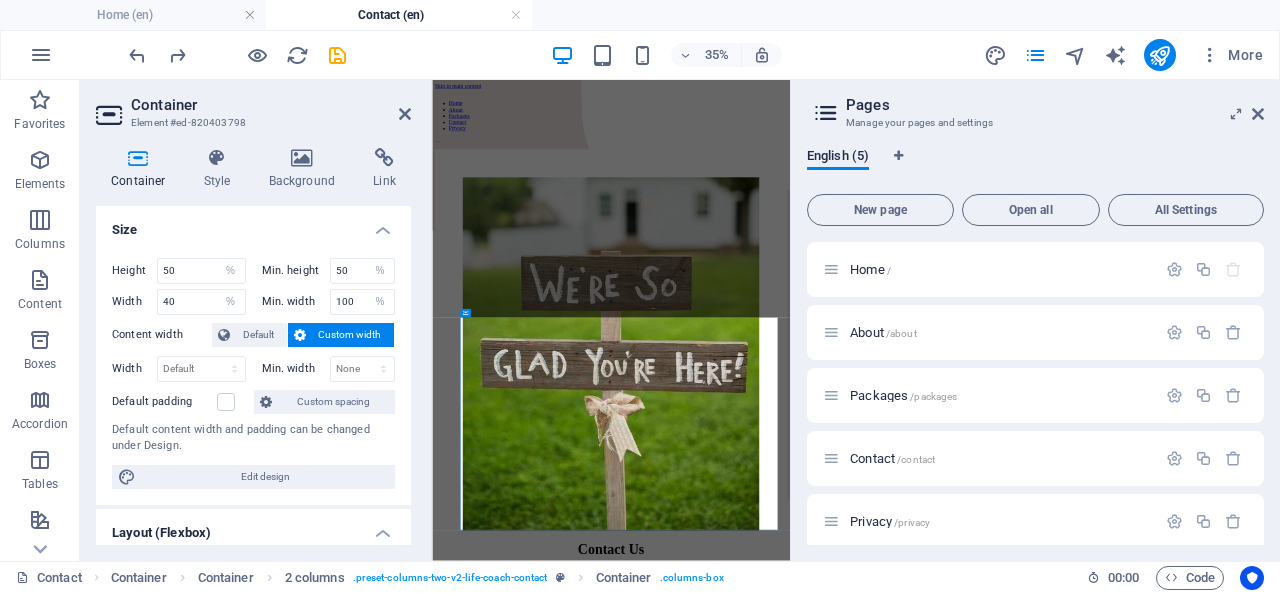 select on "DISABLED_OPTION_VALUE" 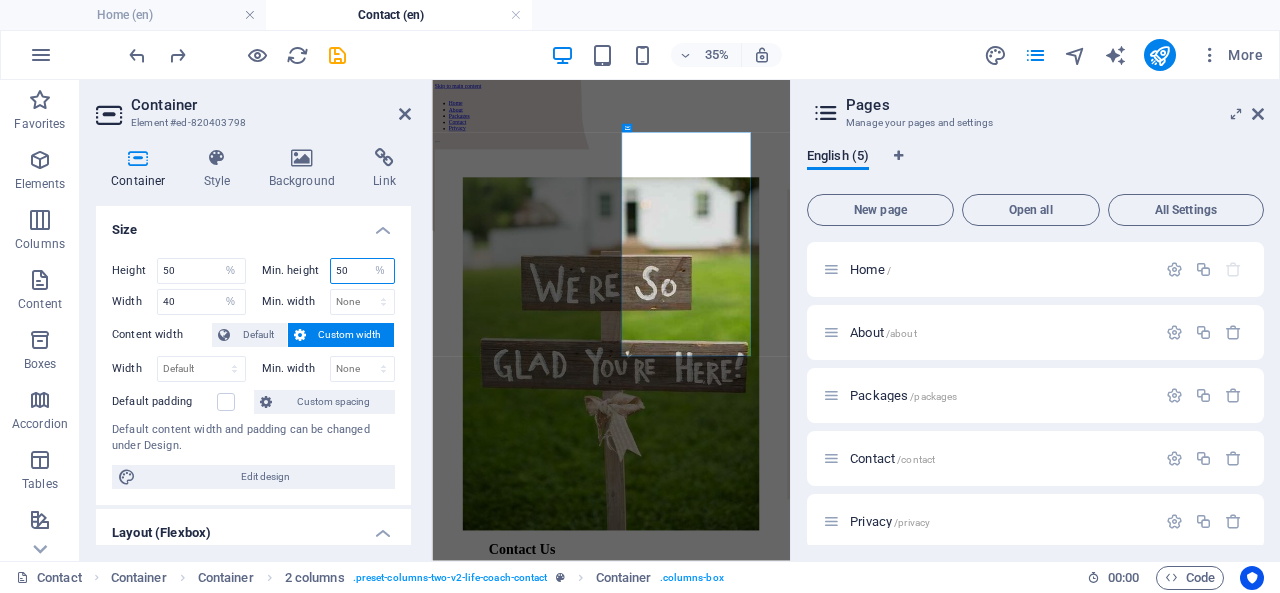 click on "None px rem % vh vw" at bounding box center (380, 271) 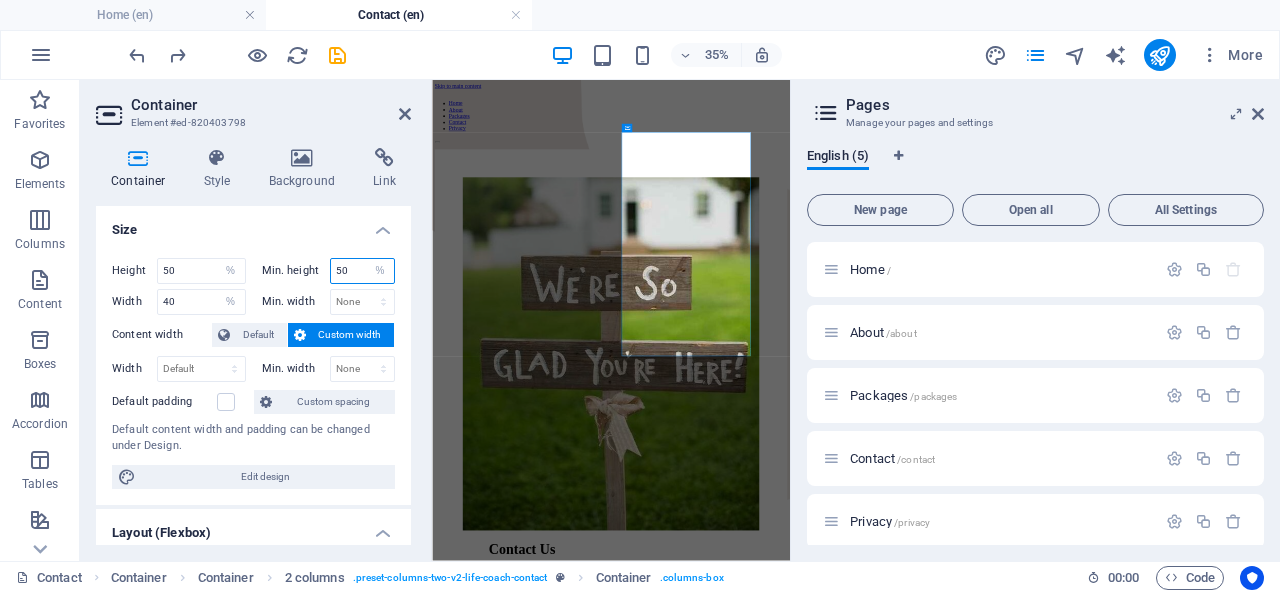 click on "None px rem % vh vw" at bounding box center (380, 271) 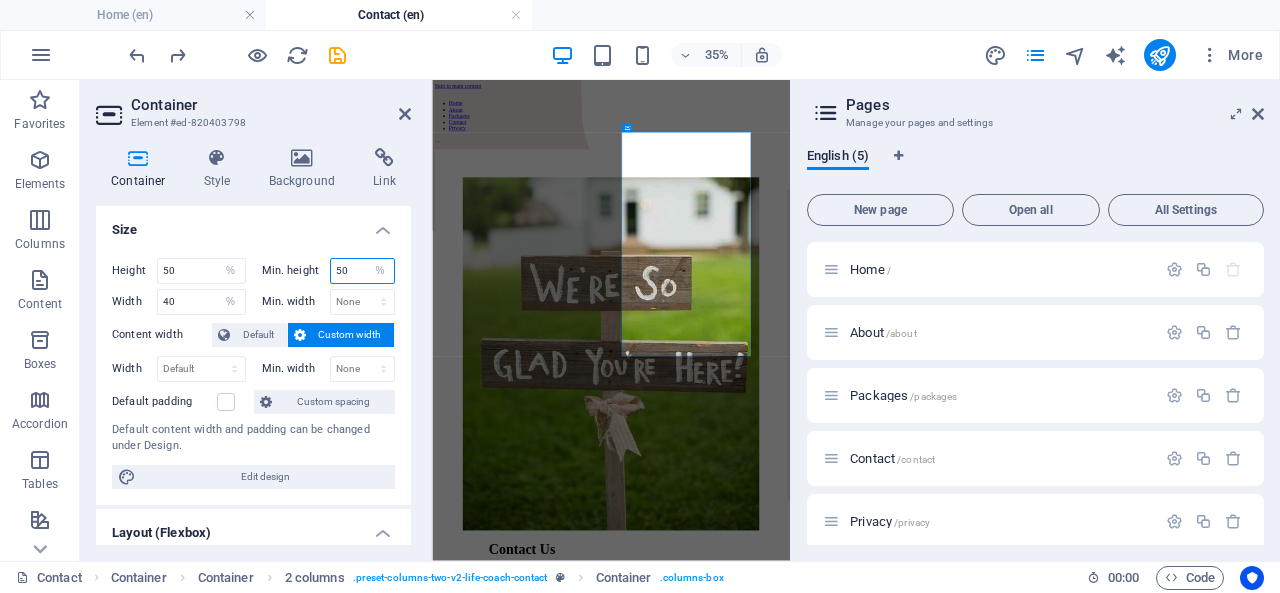 click on "50" at bounding box center [363, 271] 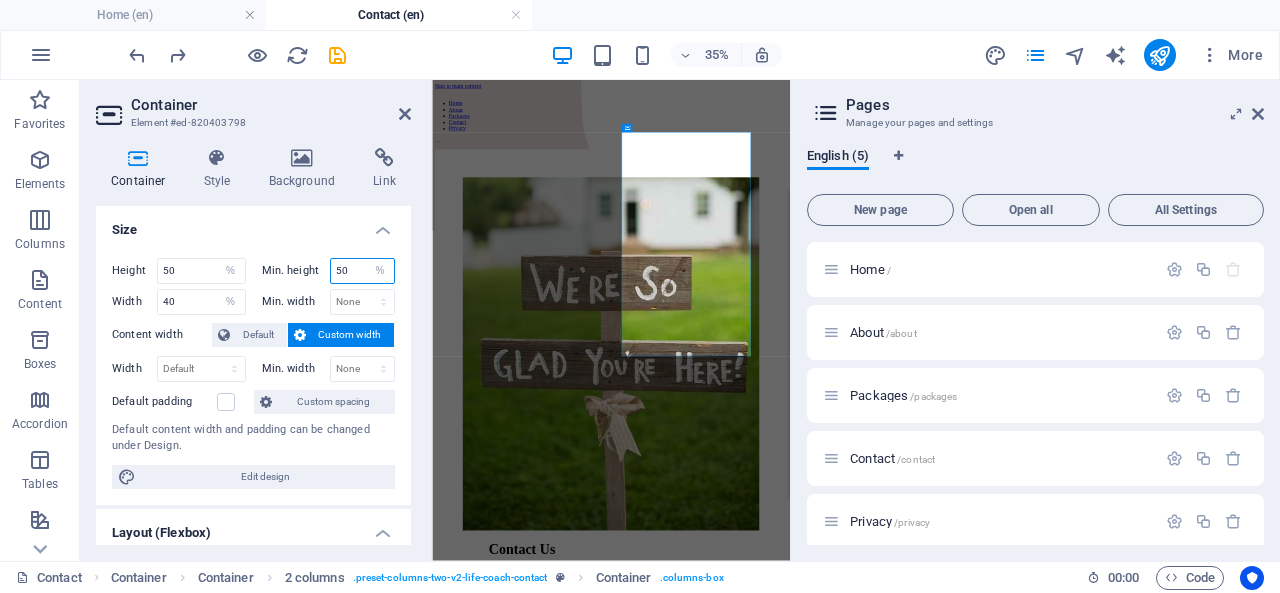 type on "5" 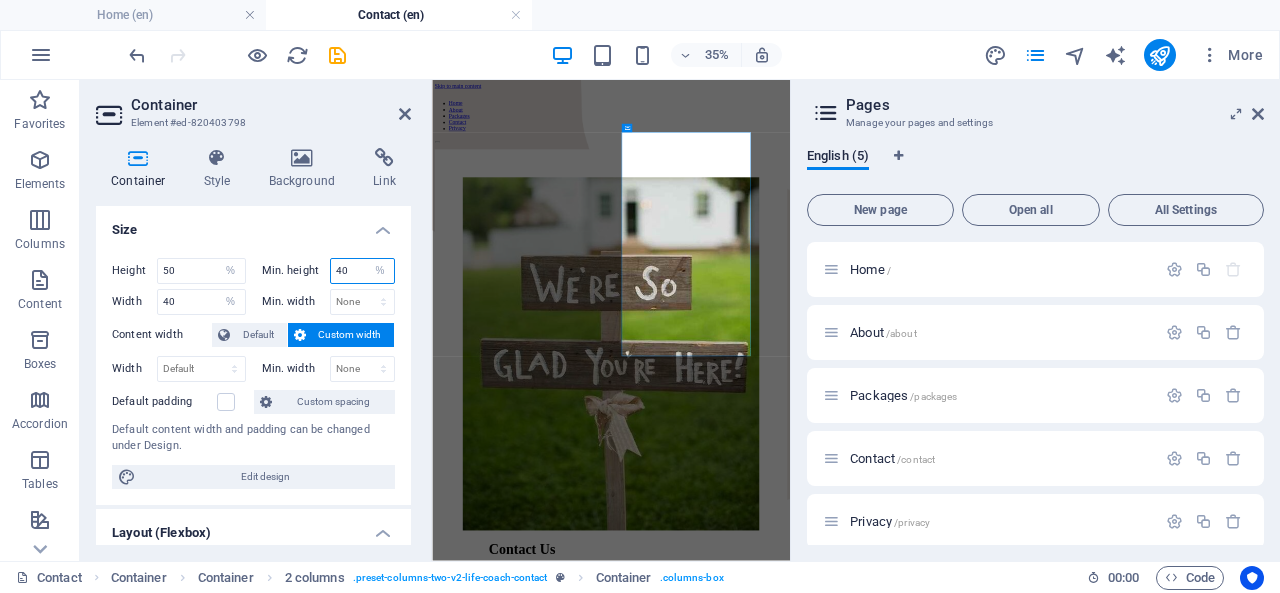 click on "40" at bounding box center (363, 271) 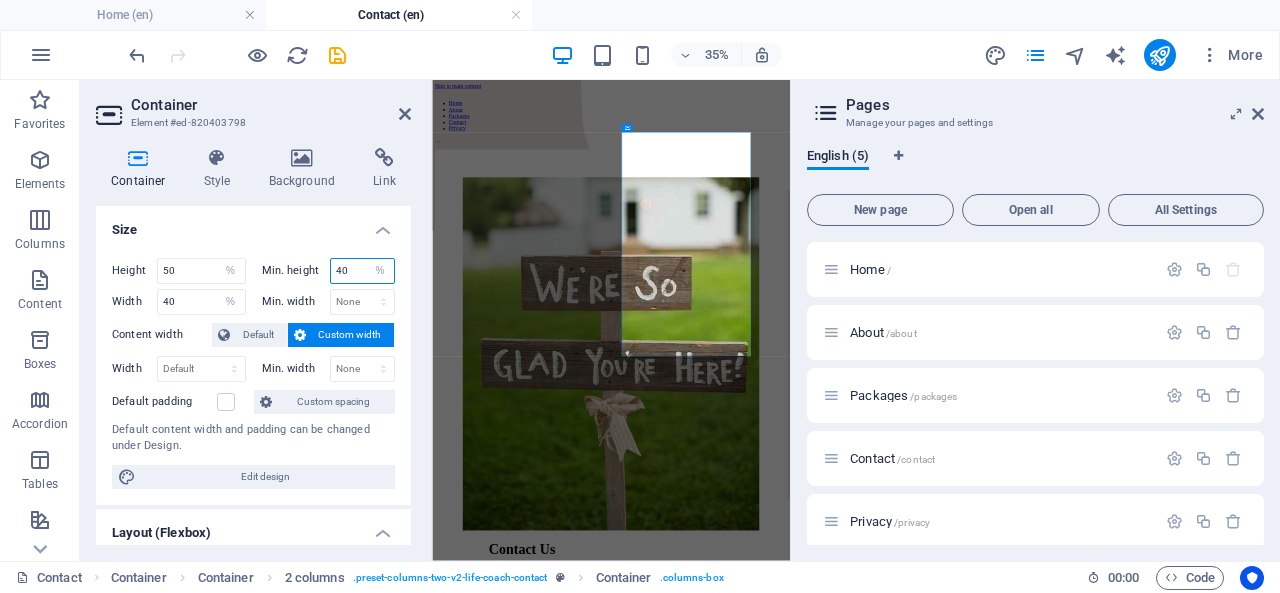 click on "40" at bounding box center (363, 271) 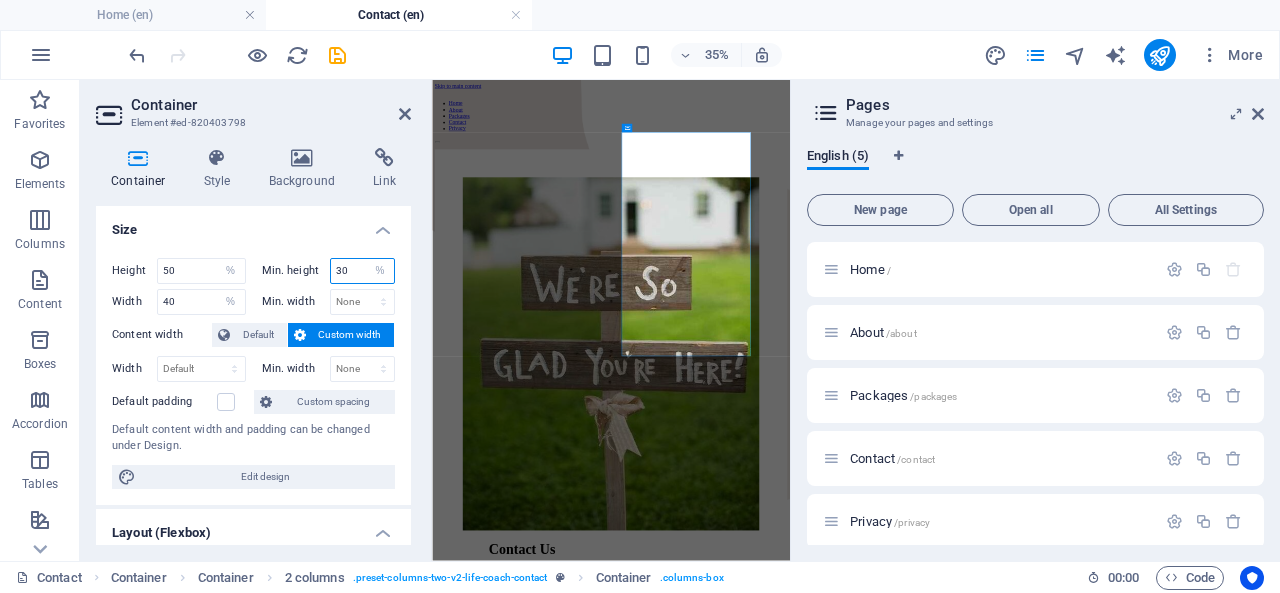 type on "30" 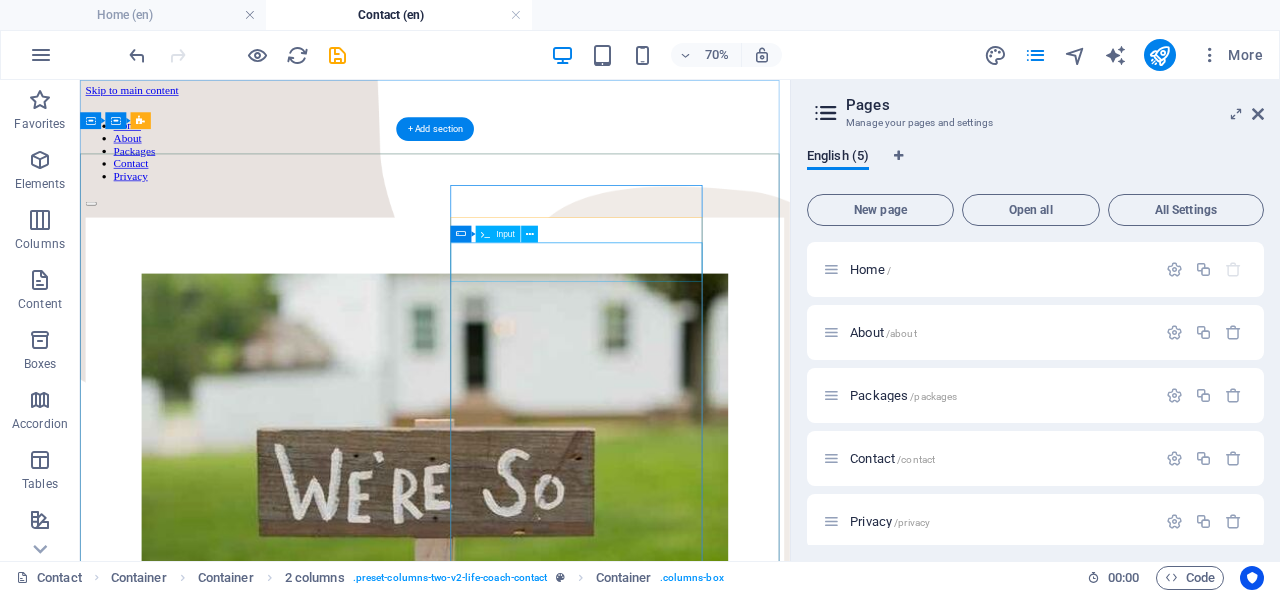 scroll, scrollTop: 0, scrollLeft: 0, axis: both 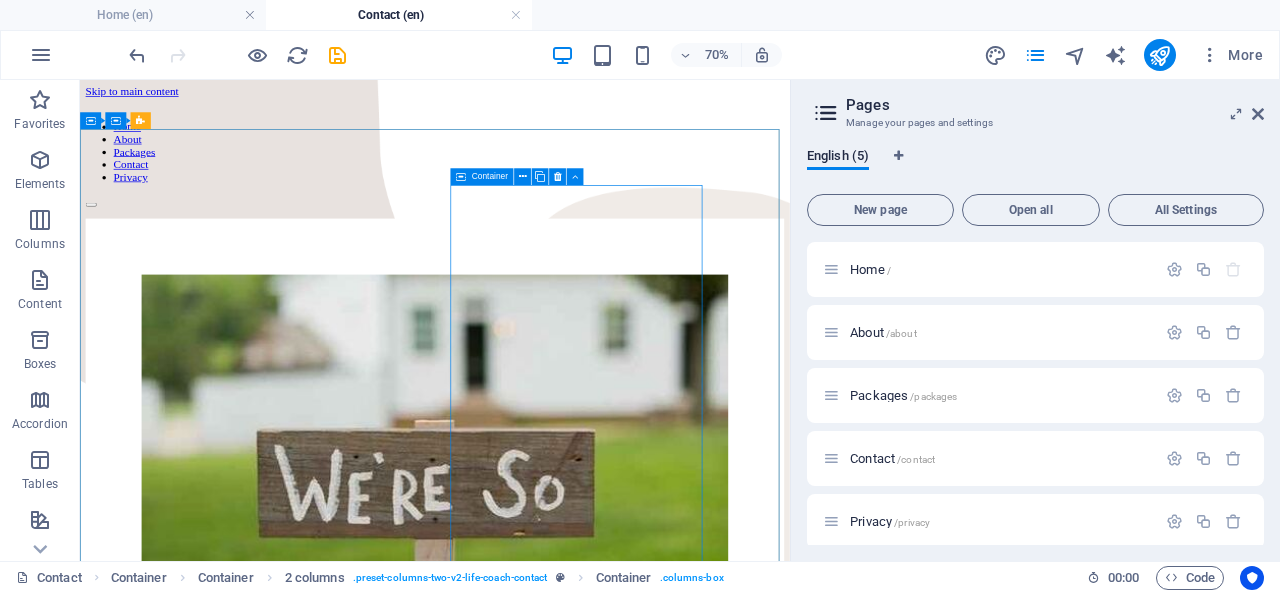 click at bounding box center (523, 176) 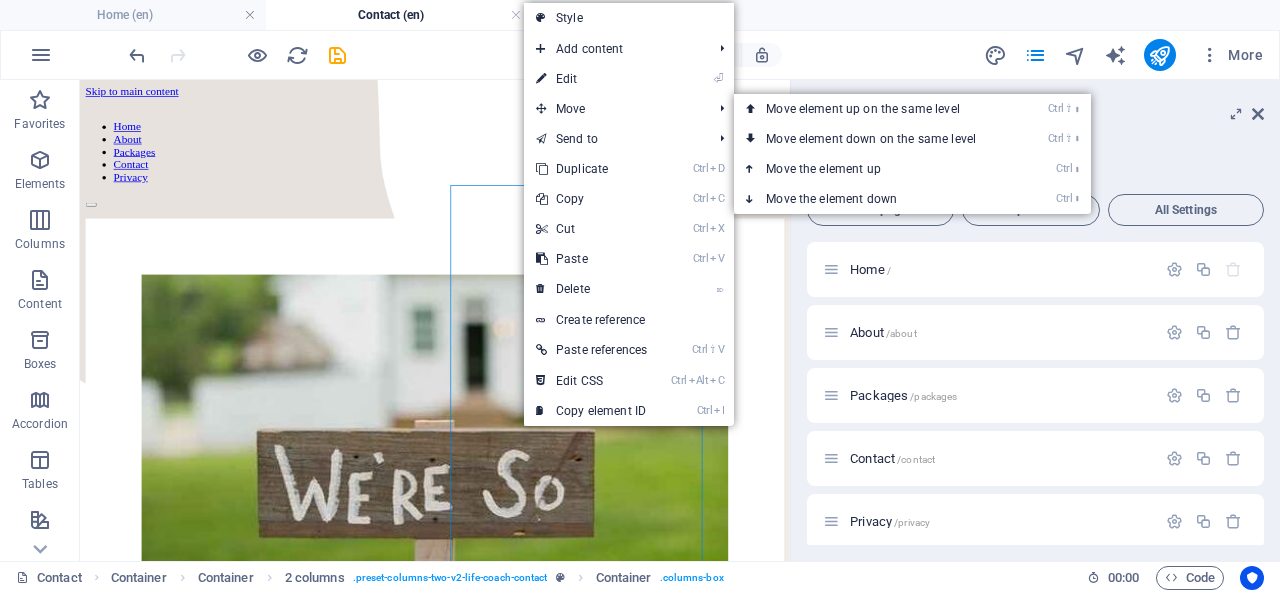 click on "⏎  Edit" at bounding box center (591, 79) 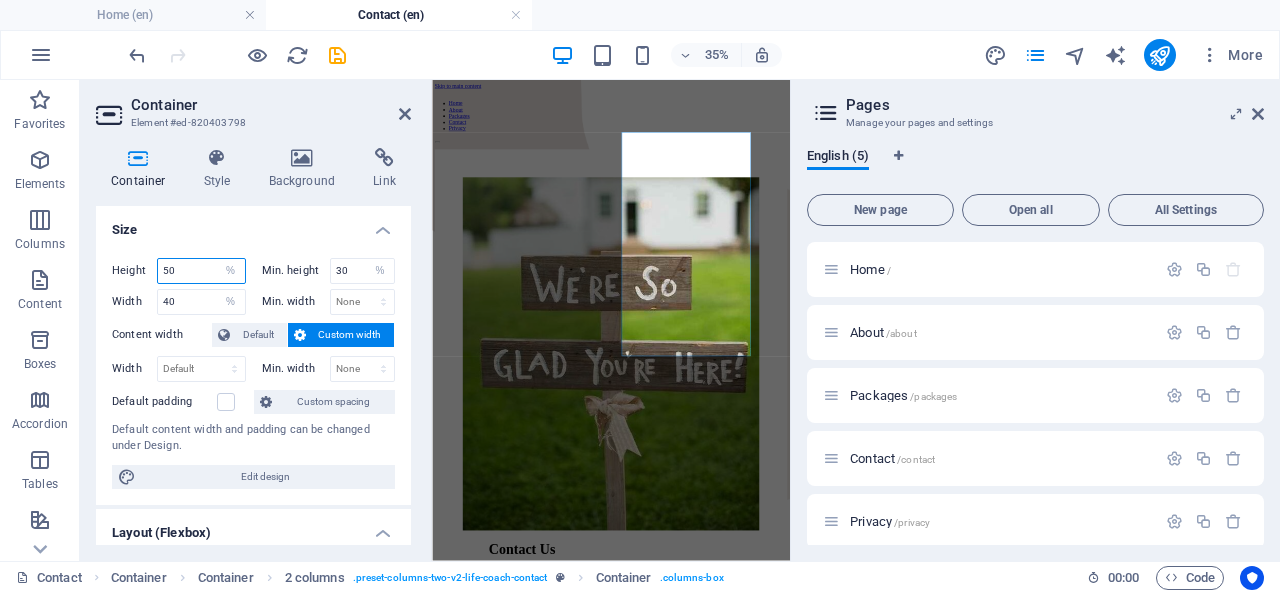 click on "50" at bounding box center [201, 271] 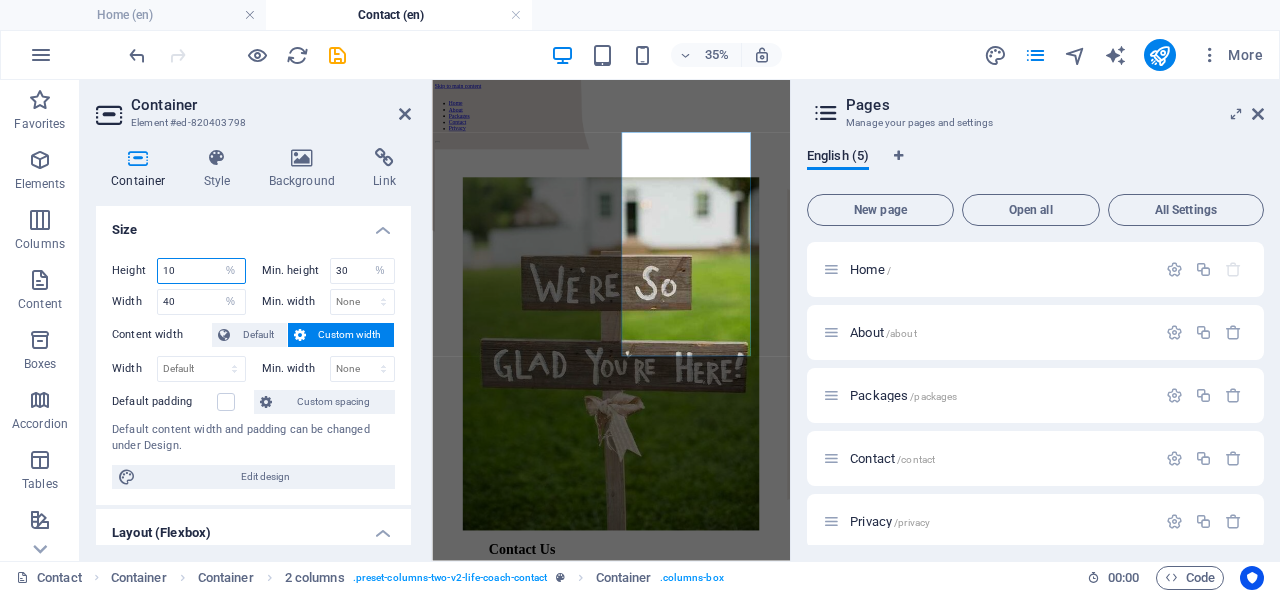 click on "10" at bounding box center (201, 271) 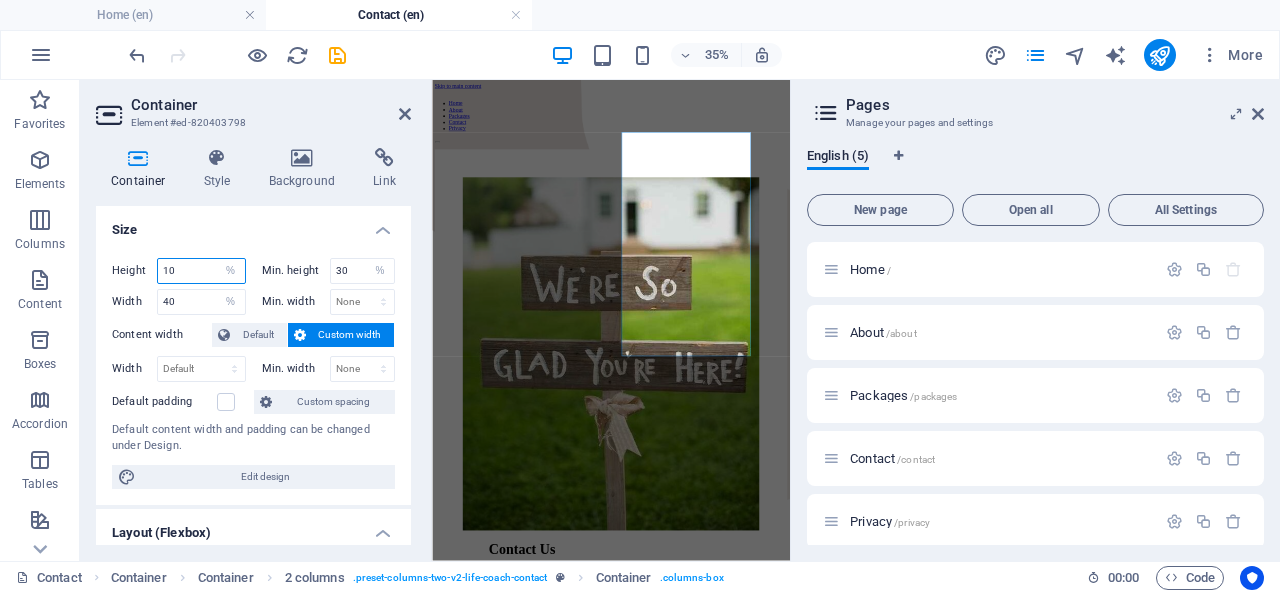 click on "10" at bounding box center (201, 271) 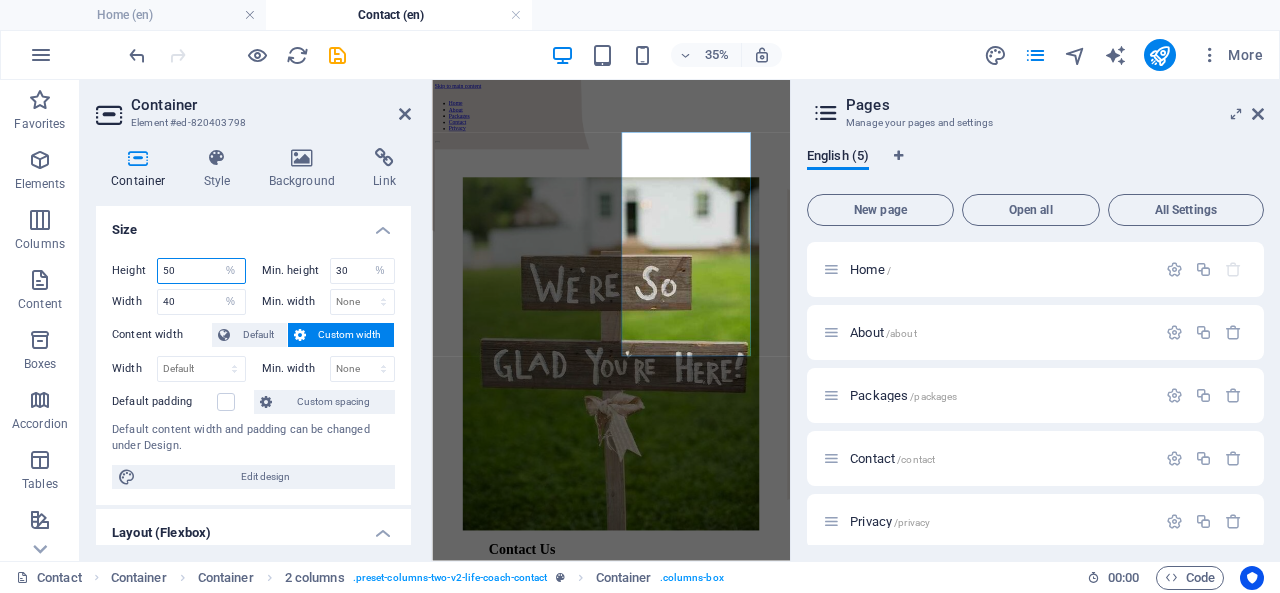 click on "50" at bounding box center (201, 271) 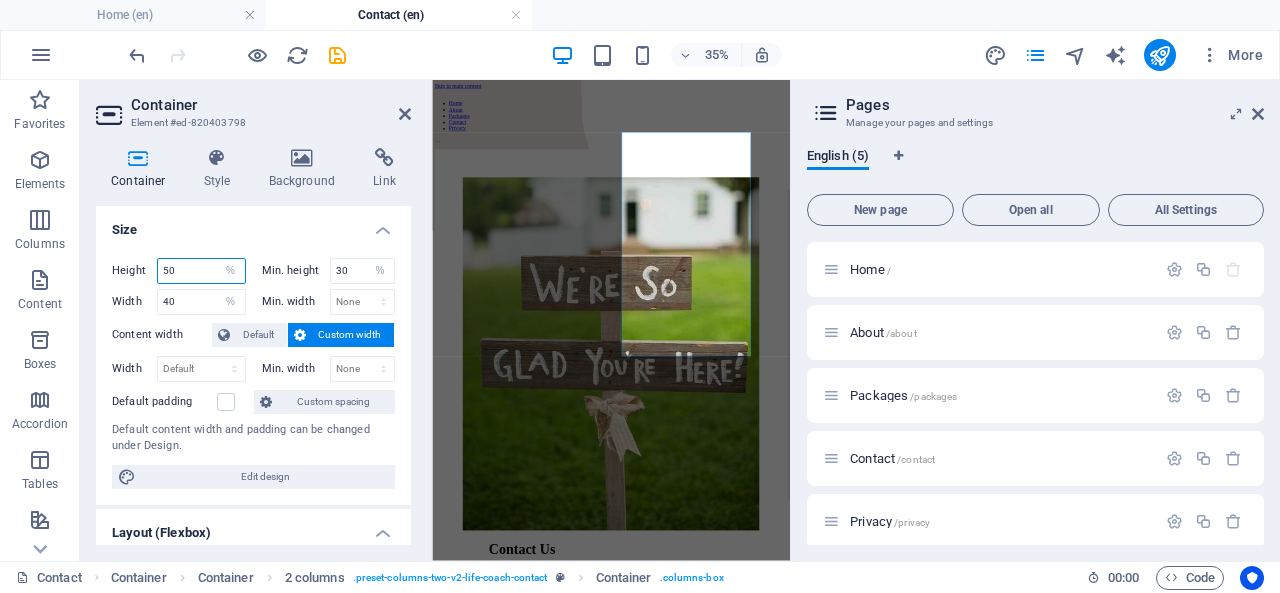 click on "50" at bounding box center [201, 271] 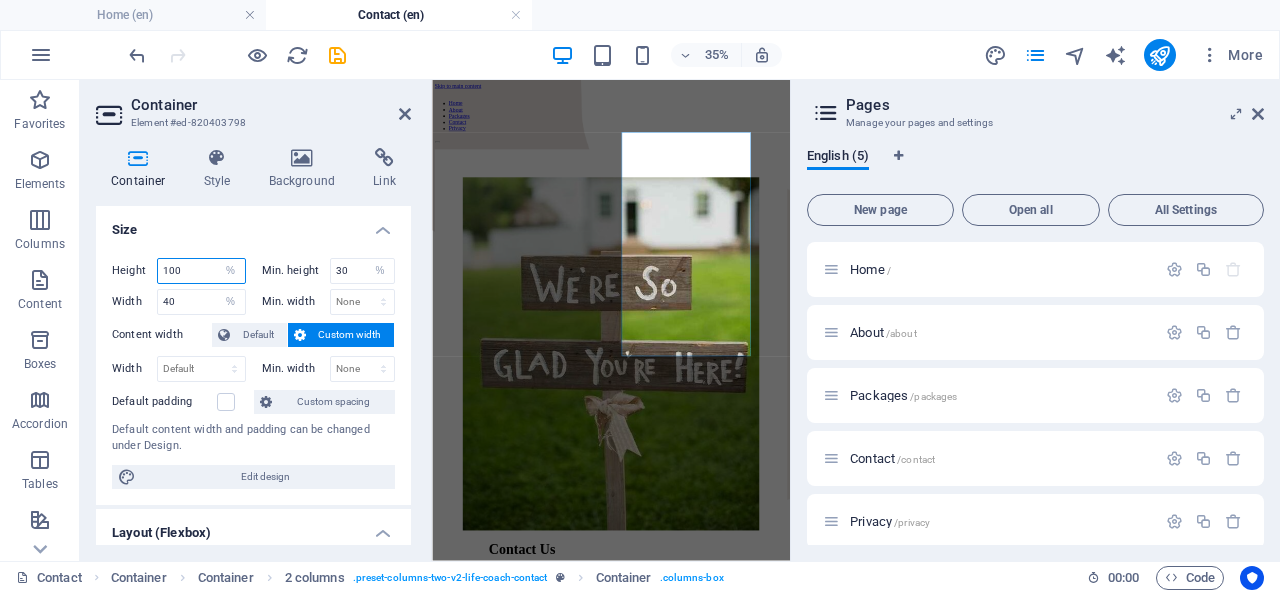 type on "100" 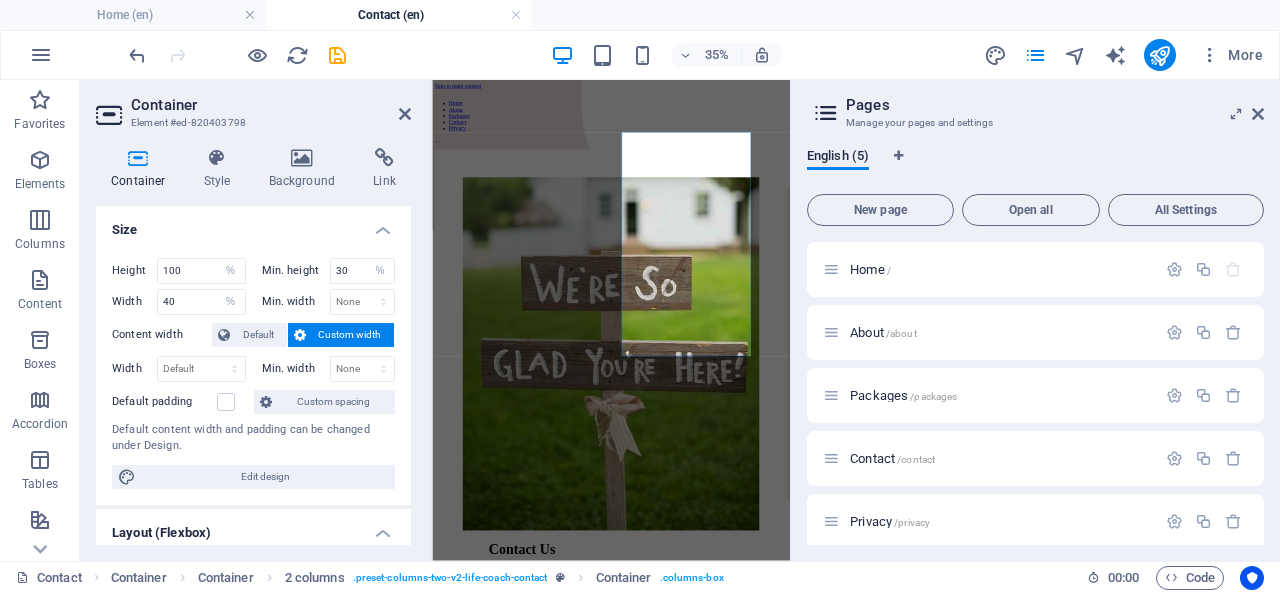 click on "Height 100 Default px rem % vh vw" at bounding box center [183, 273] 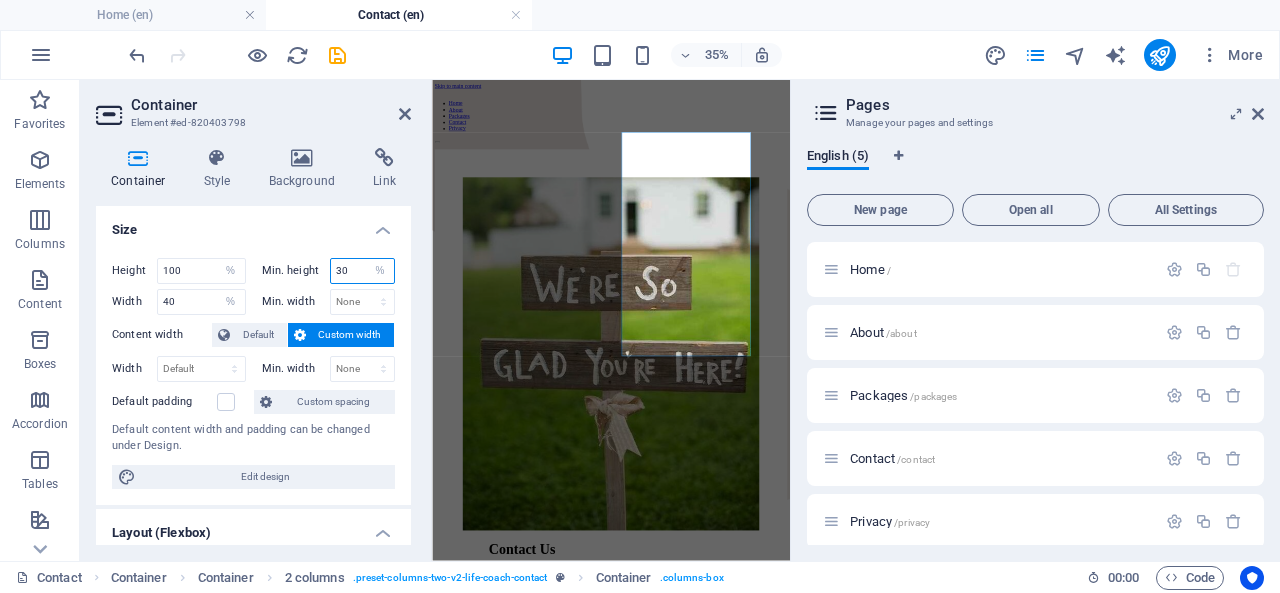 click on "30" at bounding box center (363, 271) 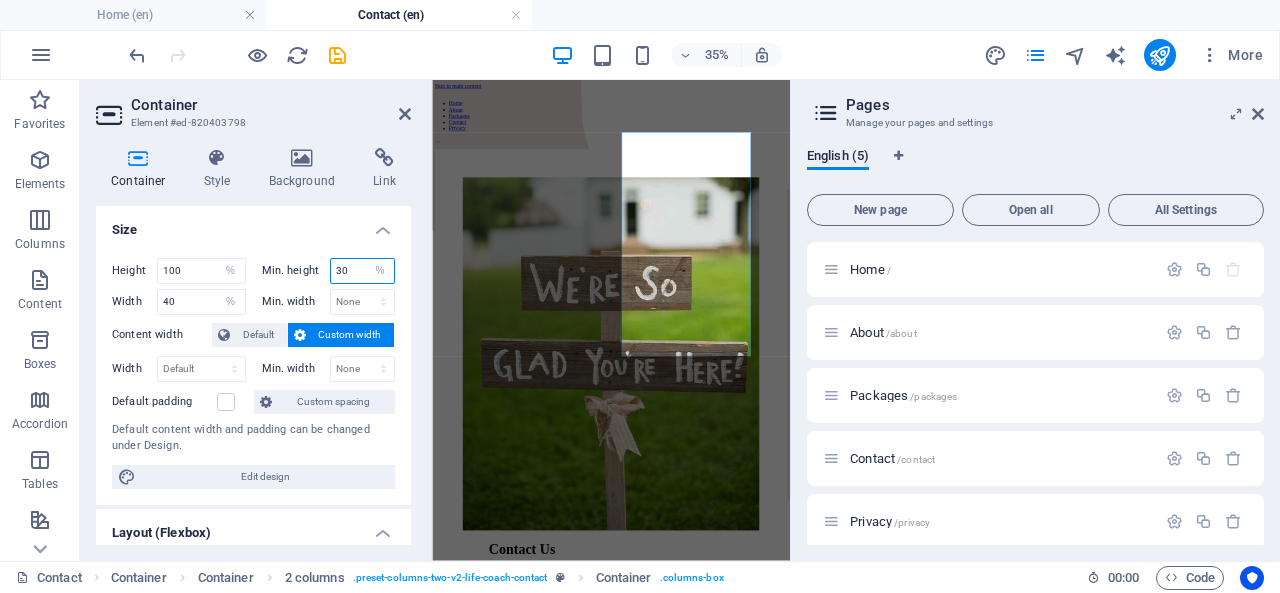 click on "30" at bounding box center (363, 271) 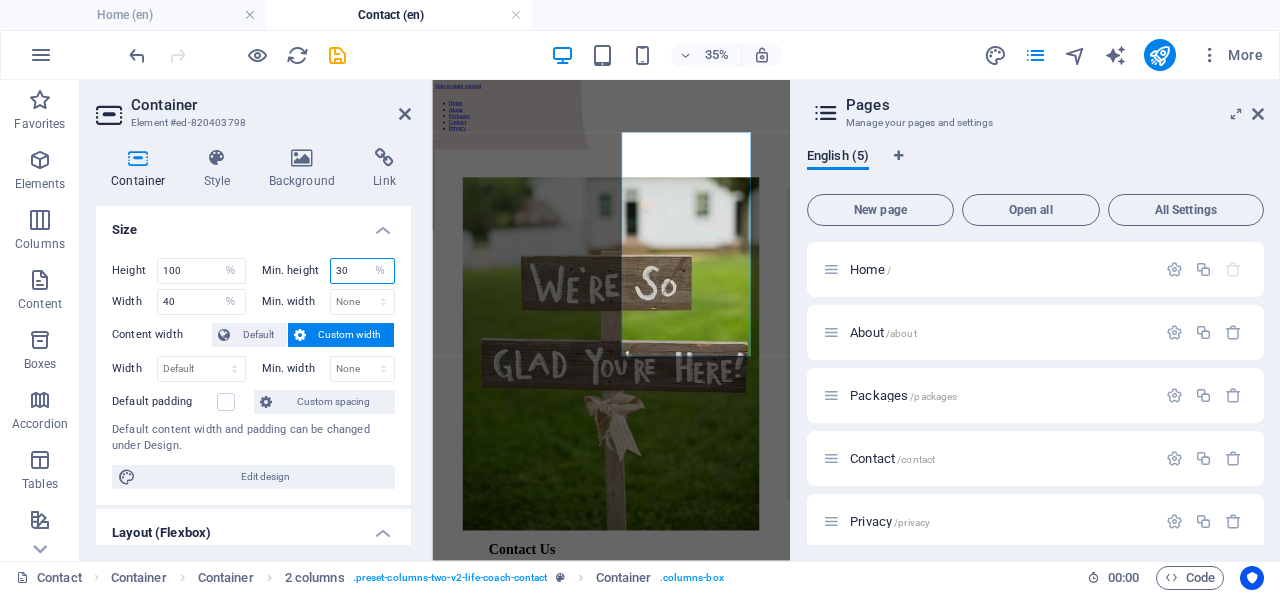 type on "3" 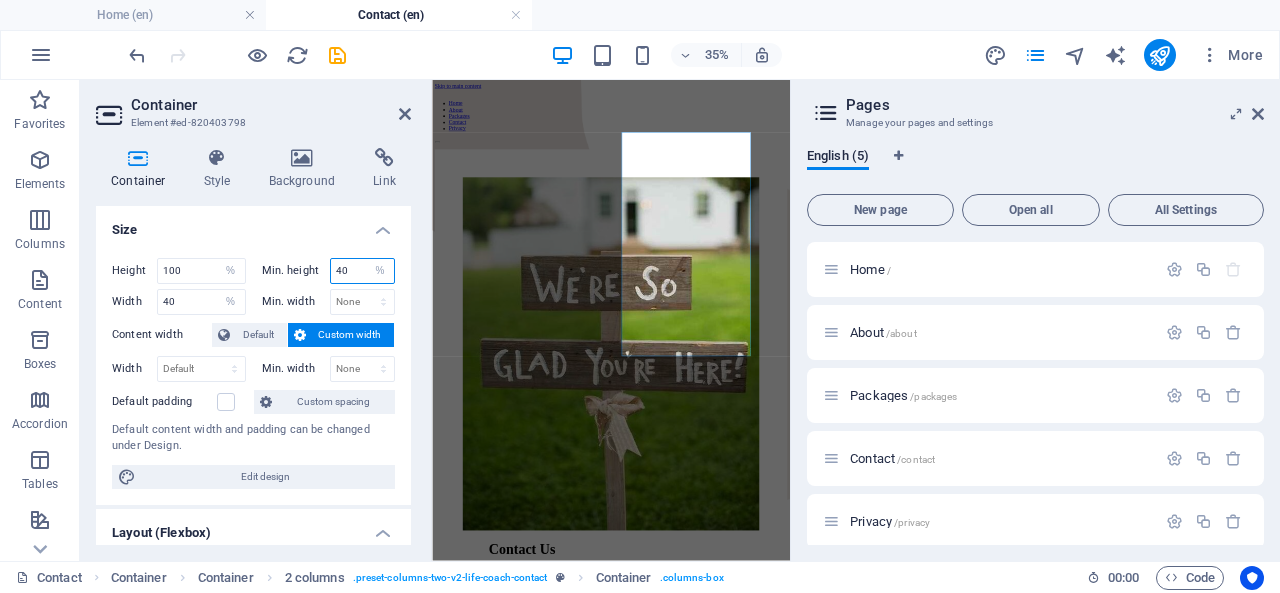 type on "40" 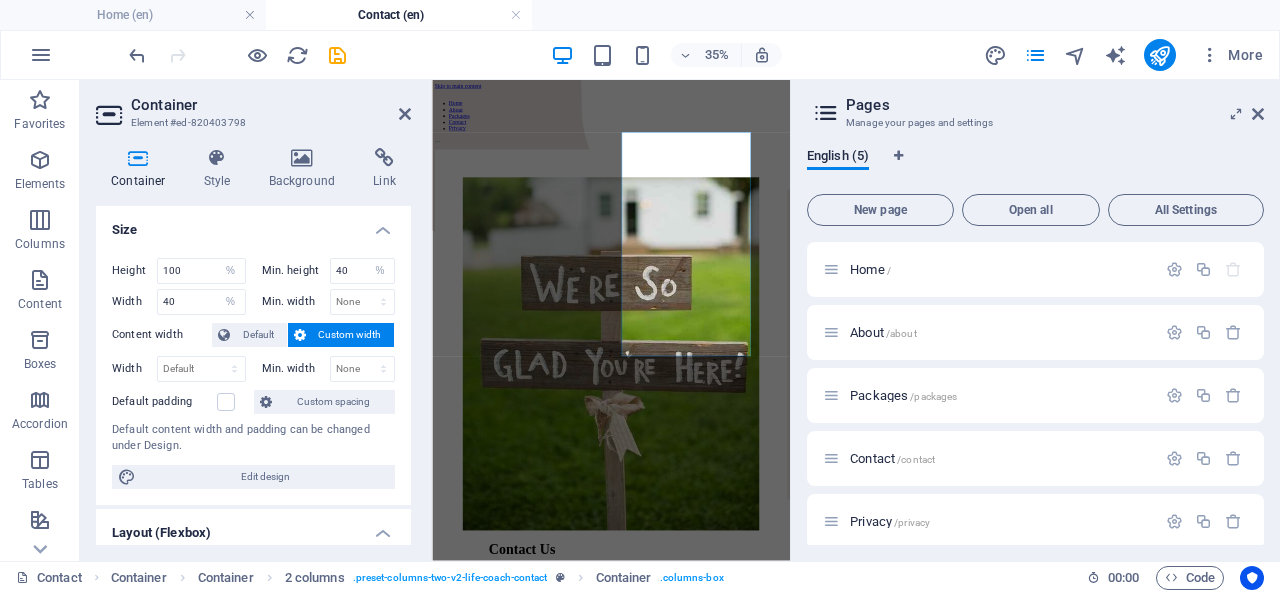 click on "Size" at bounding box center [253, 224] 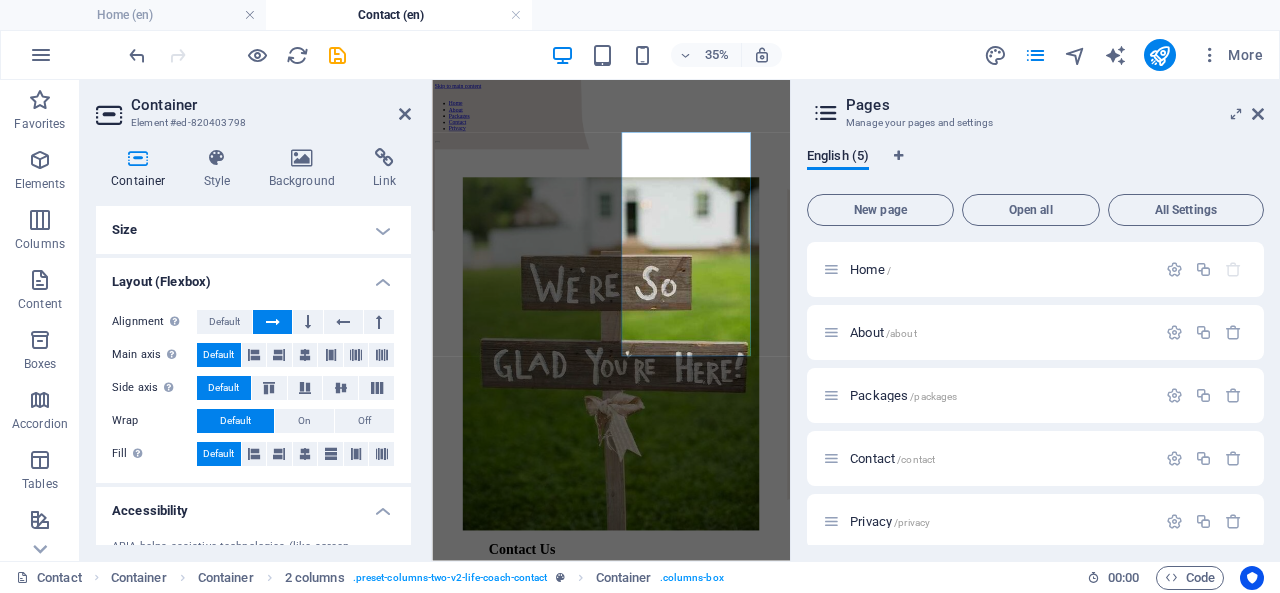 click on "Size" at bounding box center [253, 230] 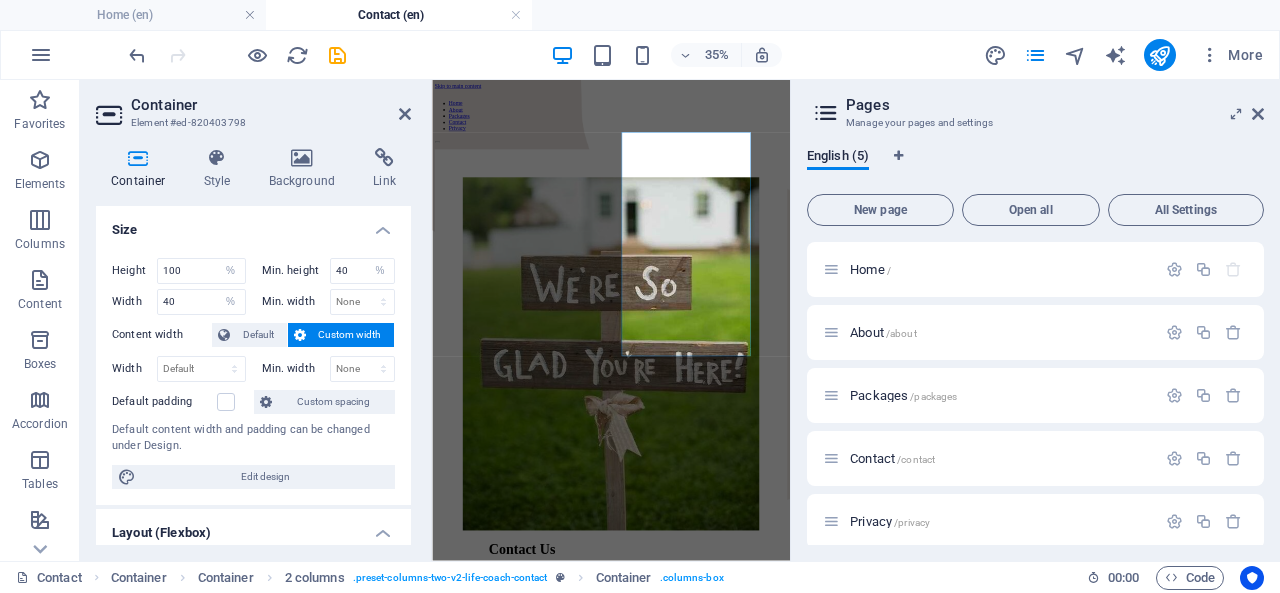 click on "Custom width" at bounding box center (350, 335) 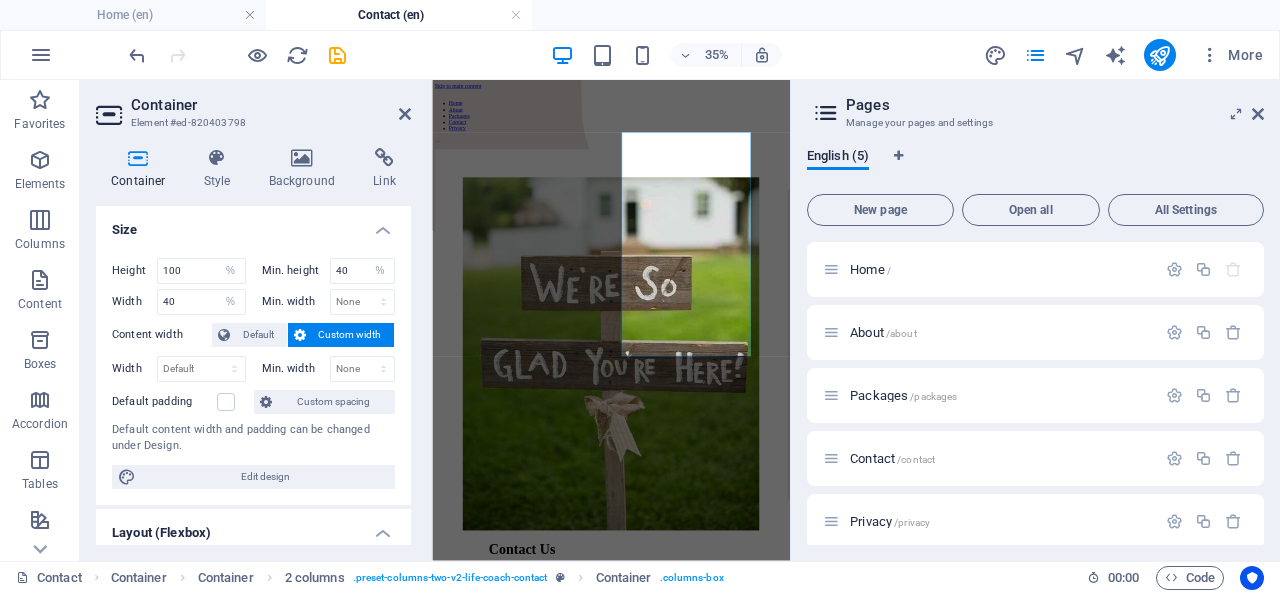 click on "Height 100 Default px rem % vh vw Min. height 40 None px rem % vh vw Width 40 Default px rem % em vh vw Min. width None px rem % vh vw Content width Default Custom width Width Default px rem % em vh vw Min. width None px rem % vh vw Default padding Custom spacing Default content width and padding can be changed under Design. Edit design" at bounding box center [253, 373] 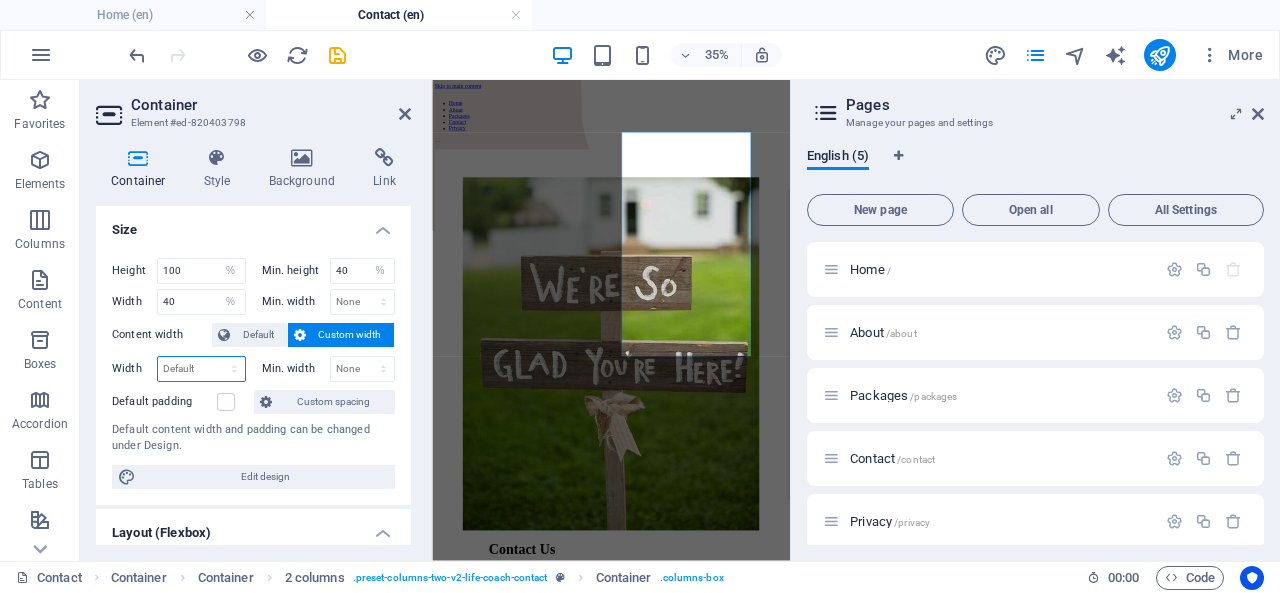 click on "Default px rem % em vh vw" at bounding box center [201, 369] 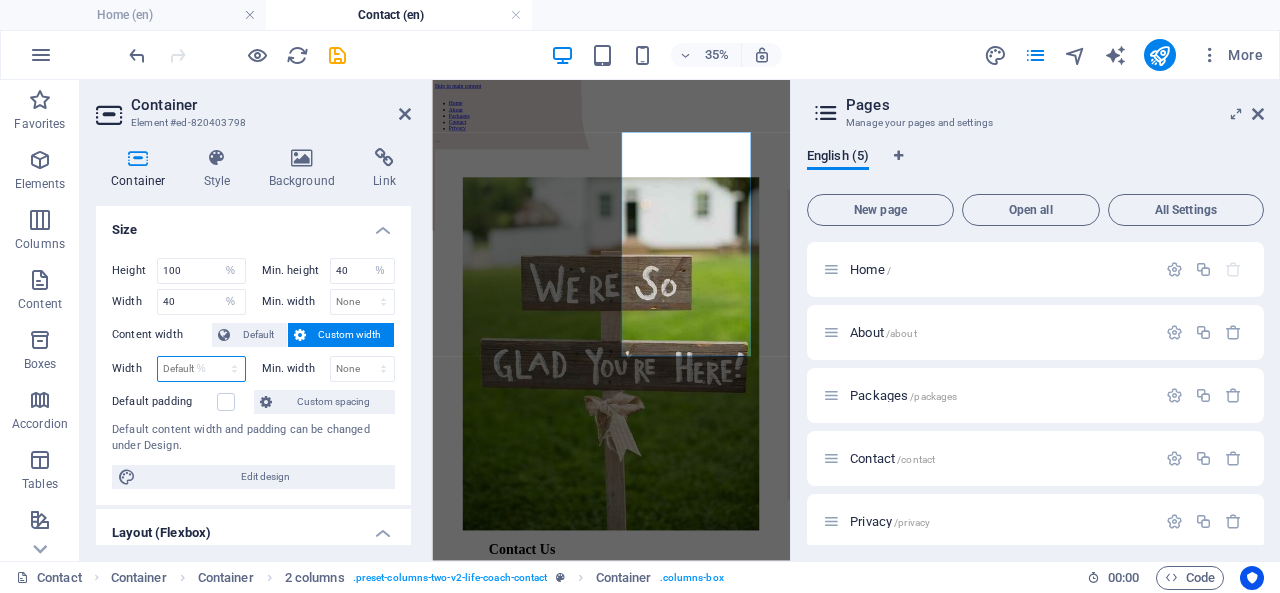 click on "Default px rem % em vh vw" at bounding box center (201, 369) 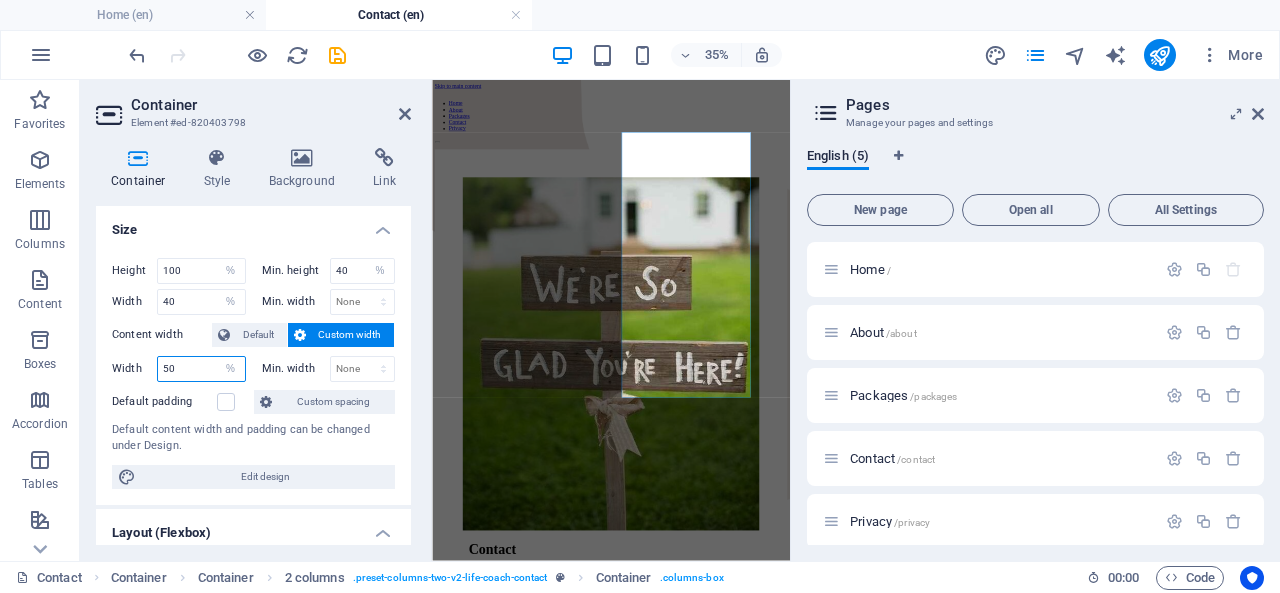 click on "50" at bounding box center (201, 369) 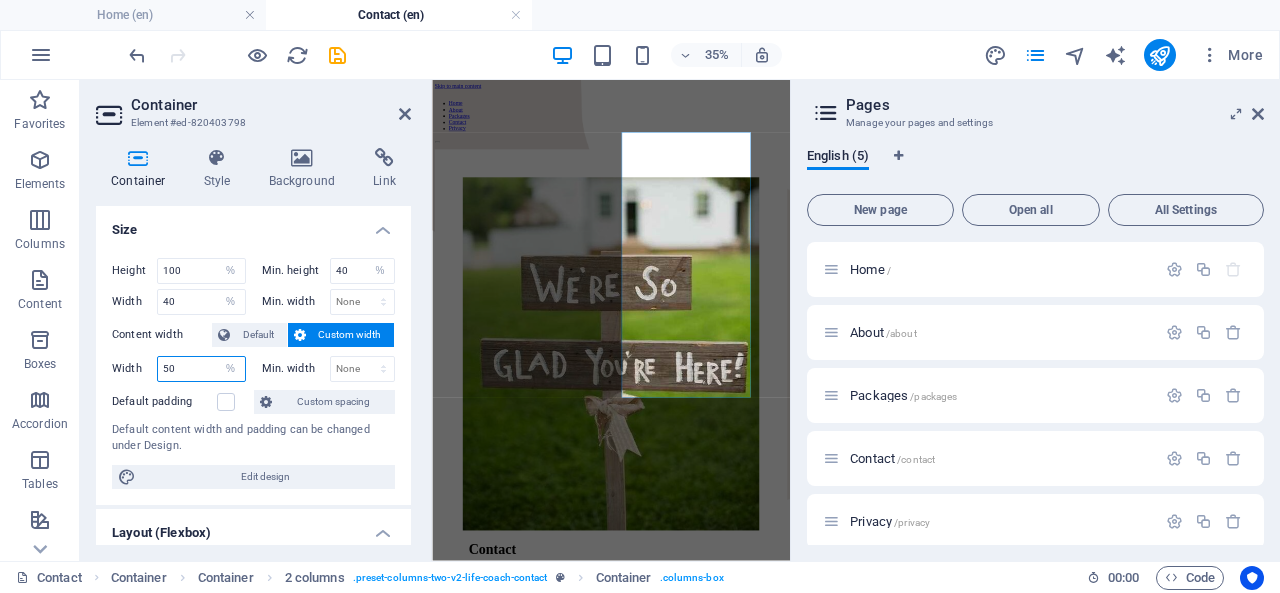 click on "50" at bounding box center [201, 369] 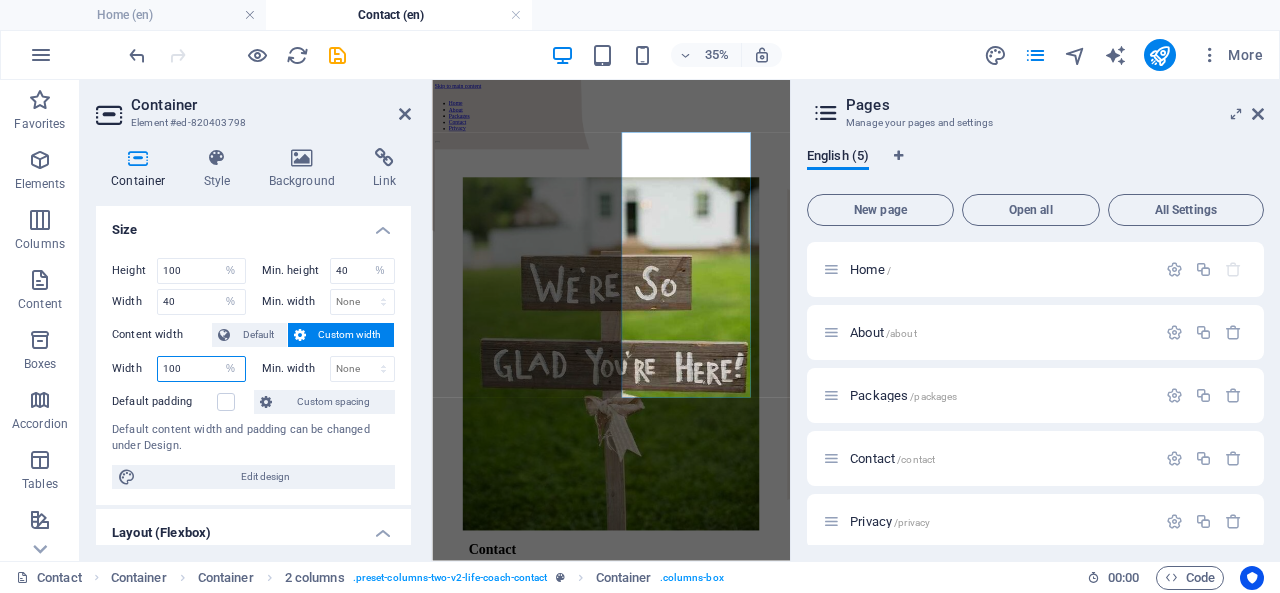 type on "100" 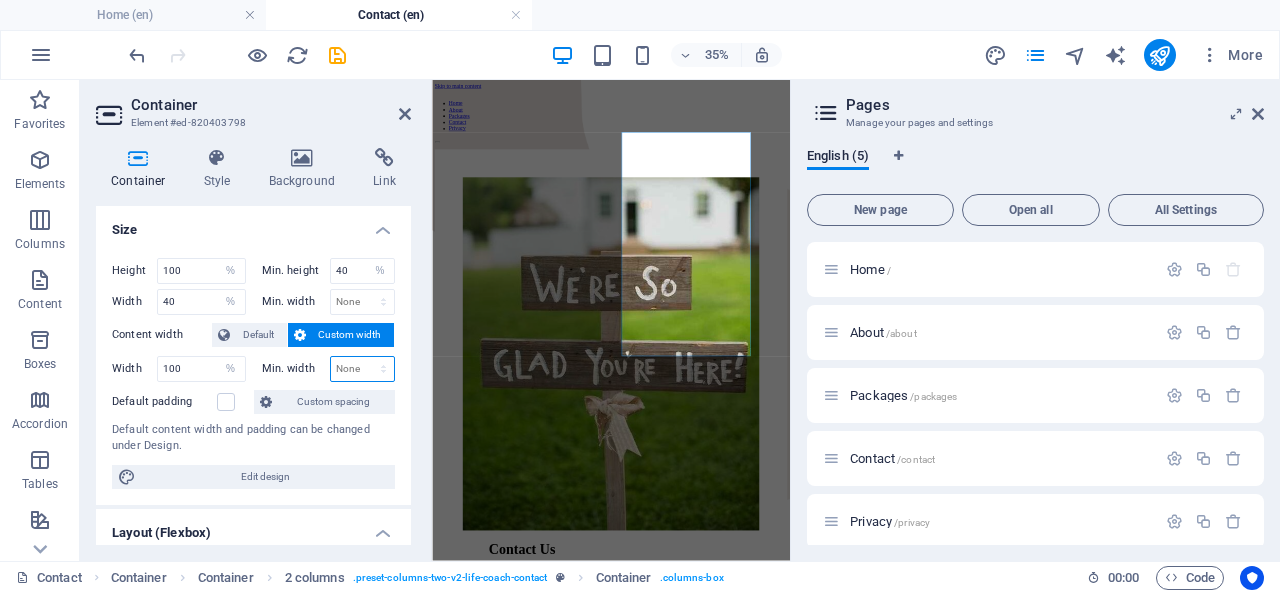 click on "None px rem % vh vw" at bounding box center (363, 369) 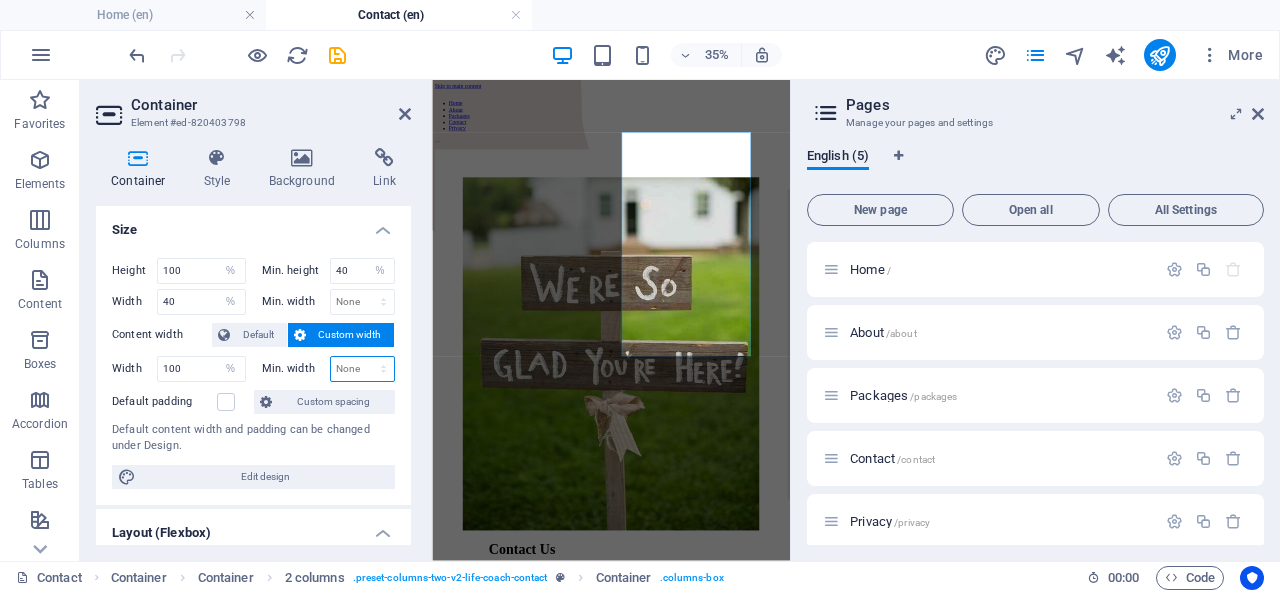 select on "%" 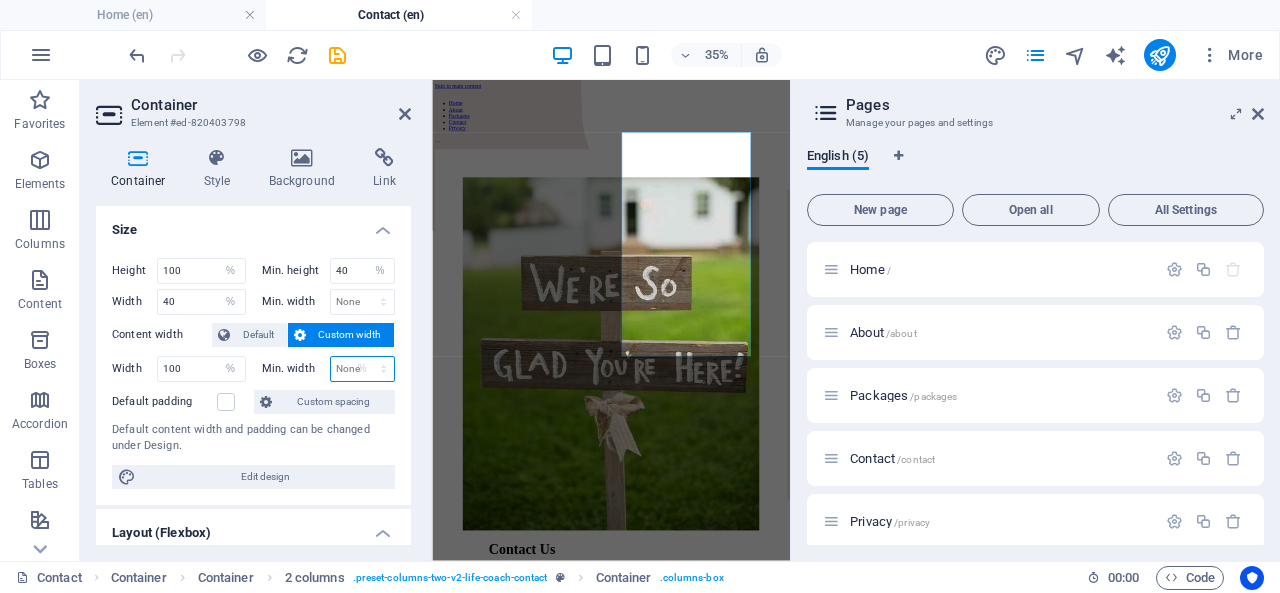 click on "None px rem % vh vw" at bounding box center [363, 369] 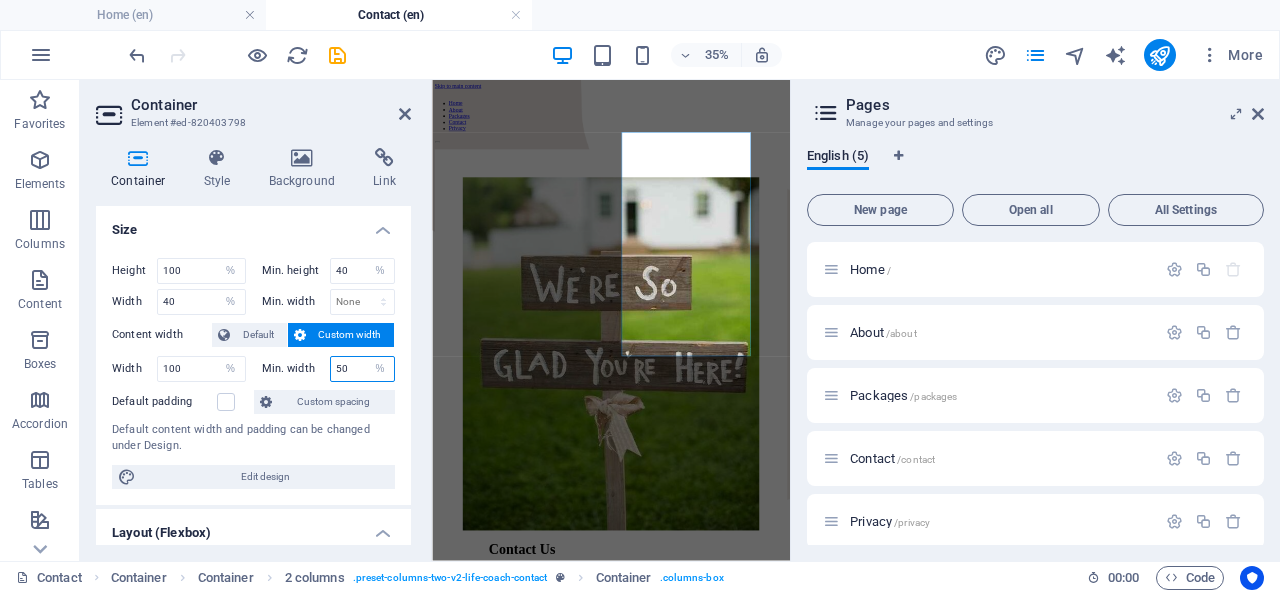 click on "50" at bounding box center (363, 369) 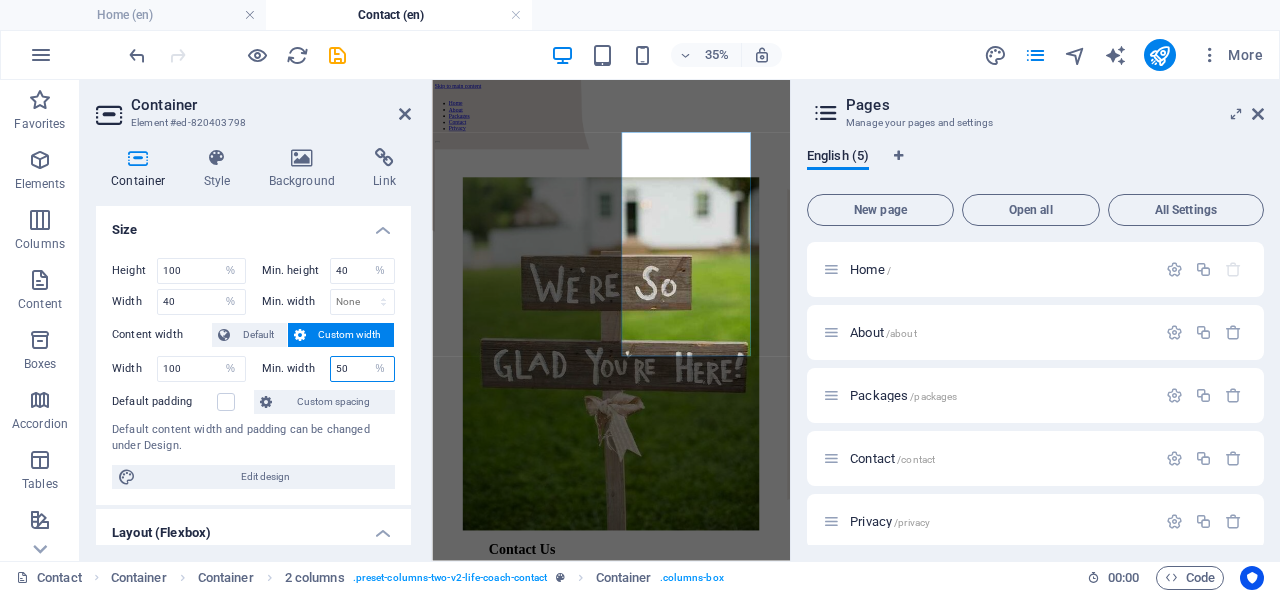 click on "50" at bounding box center (363, 369) 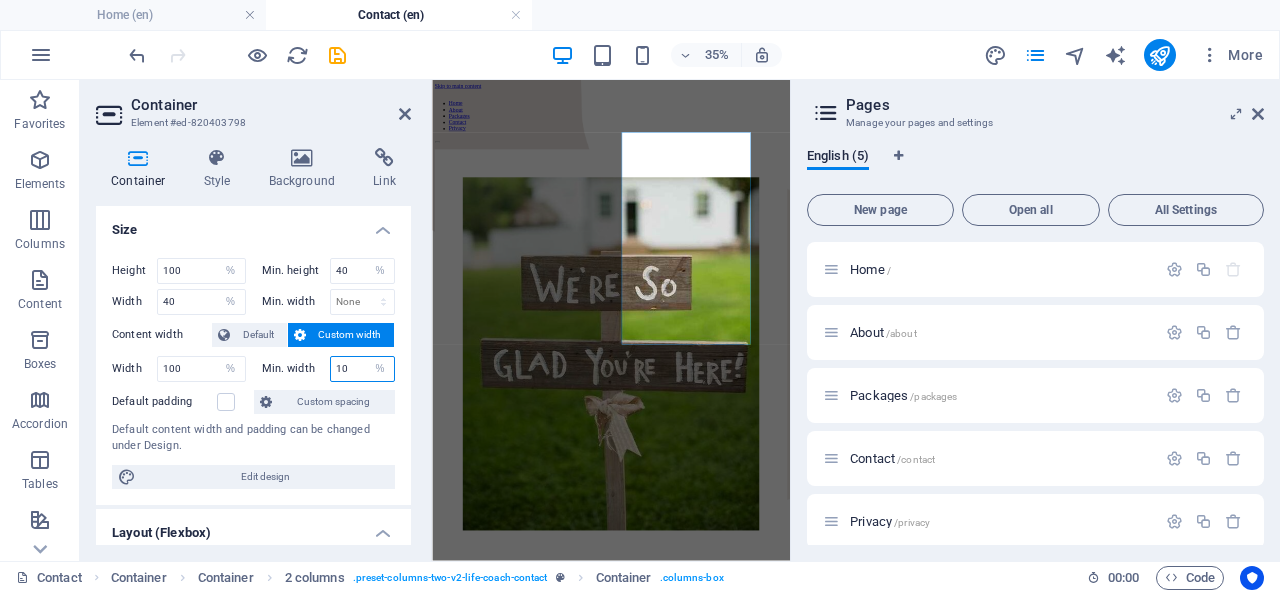 type on "1" 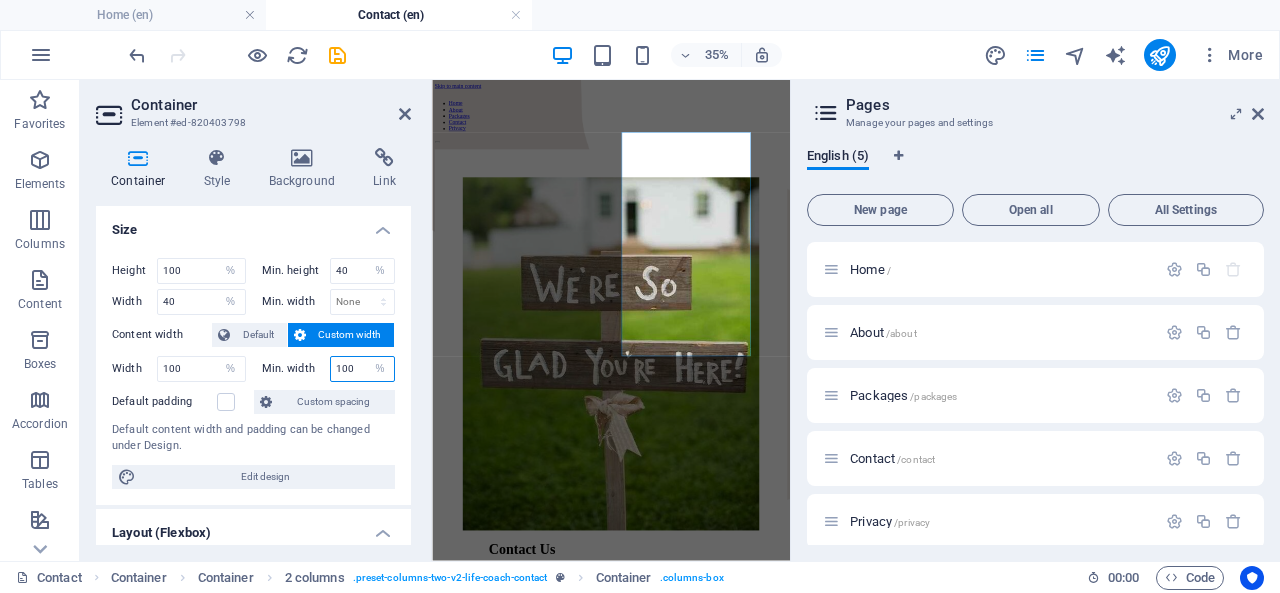click on "100" at bounding box center [363, 369] 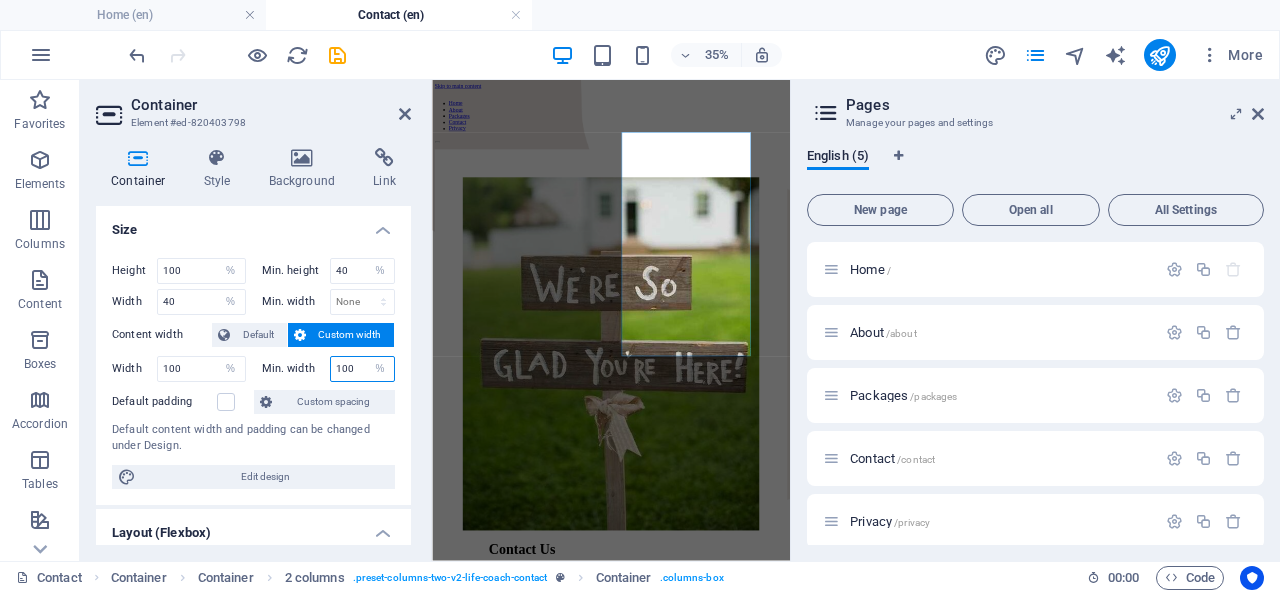 click on "100" at bounding box center (363, 369) 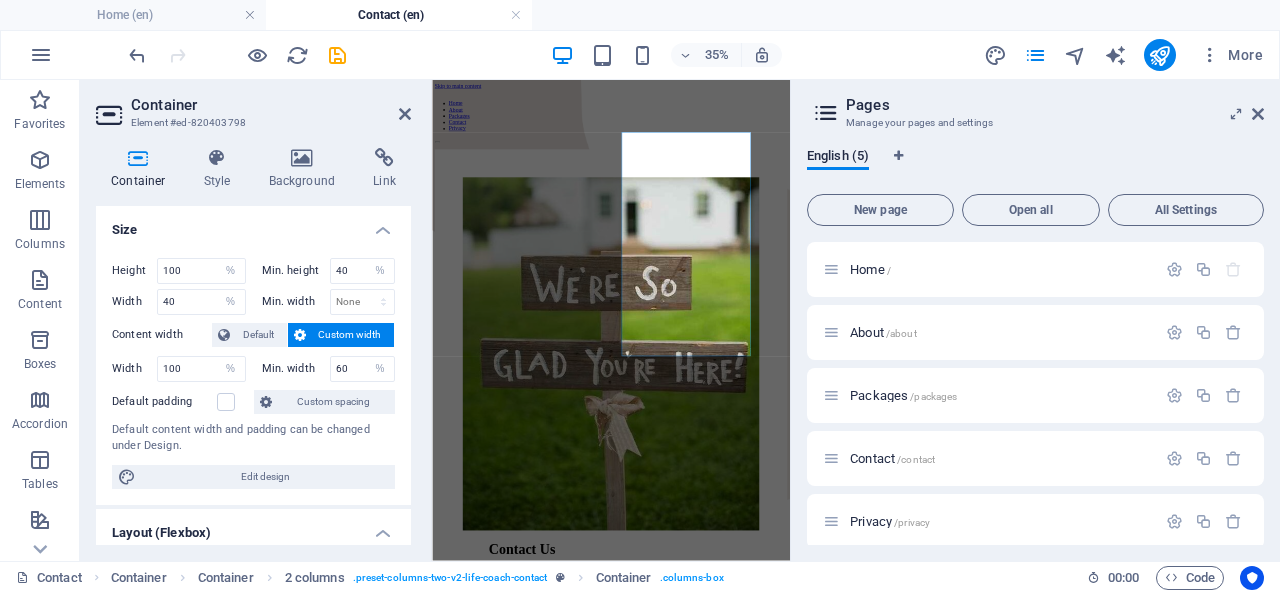 click on "Height 100 Default px rem % vh vw Min. height 40 None px rem % vh vw Width 40 Default px rem % em vh vw Min. width None px rem % vh vw Content width Default Custom width Width 100 Default px rem % em vh vw Min. width 60 None px rem % vh vw Default padding Custom spacing Default content width and padding can be changed under Design. Edit design" at bounding box center (253, 373) 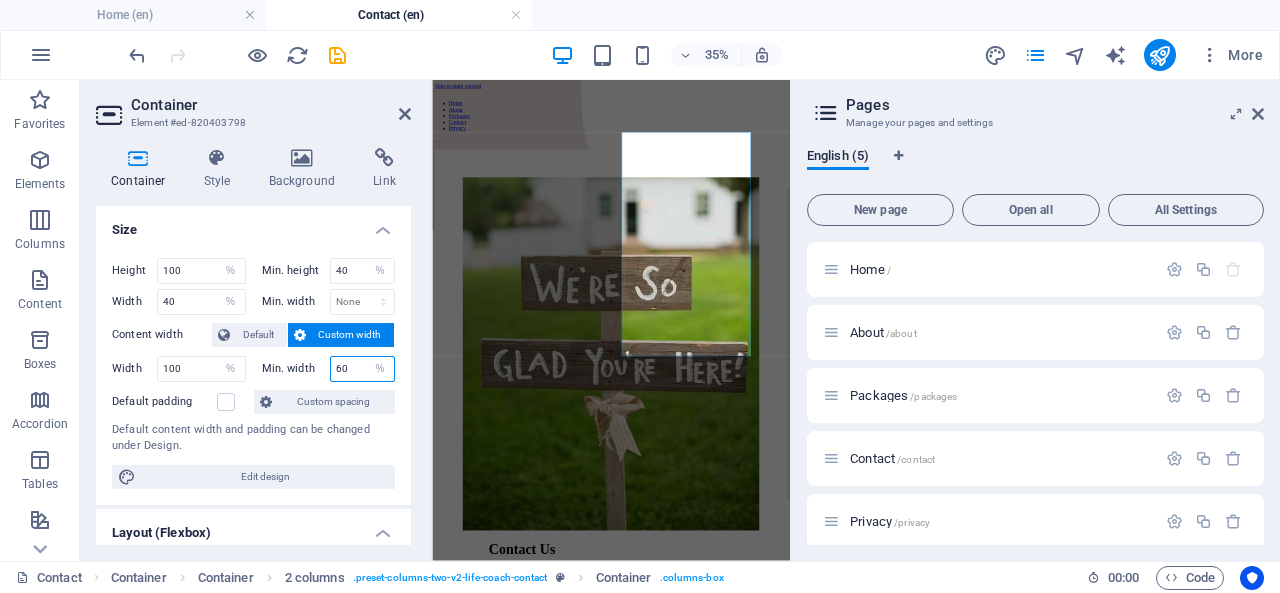 click on "60" at bounding box center [363, 369] 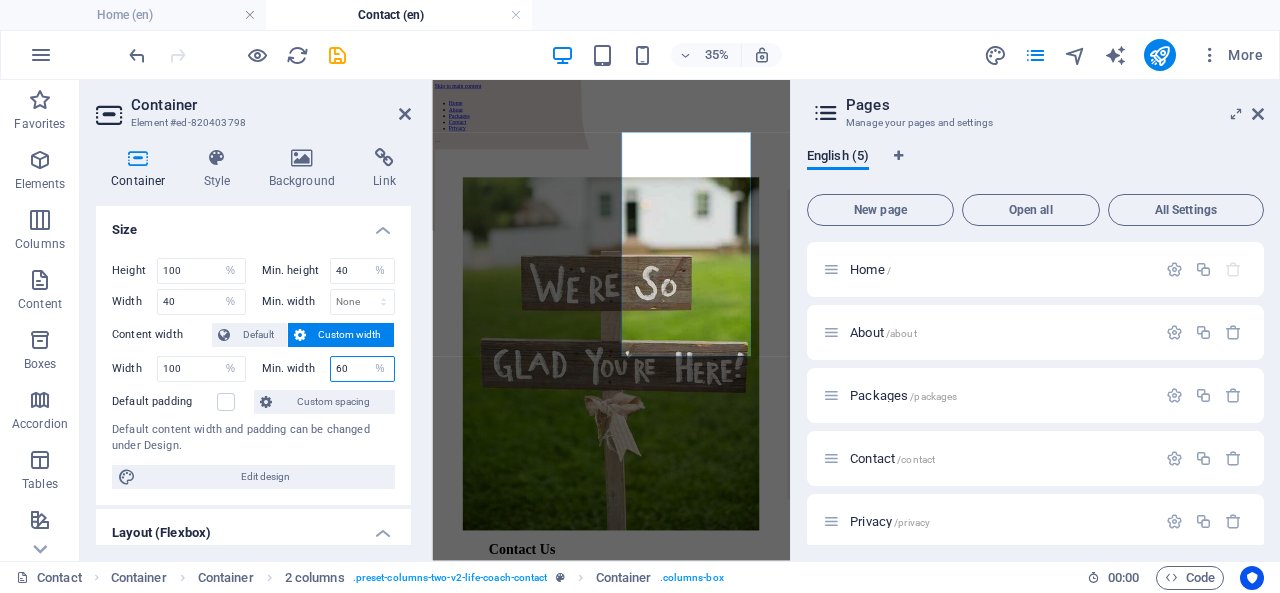 type on "6" 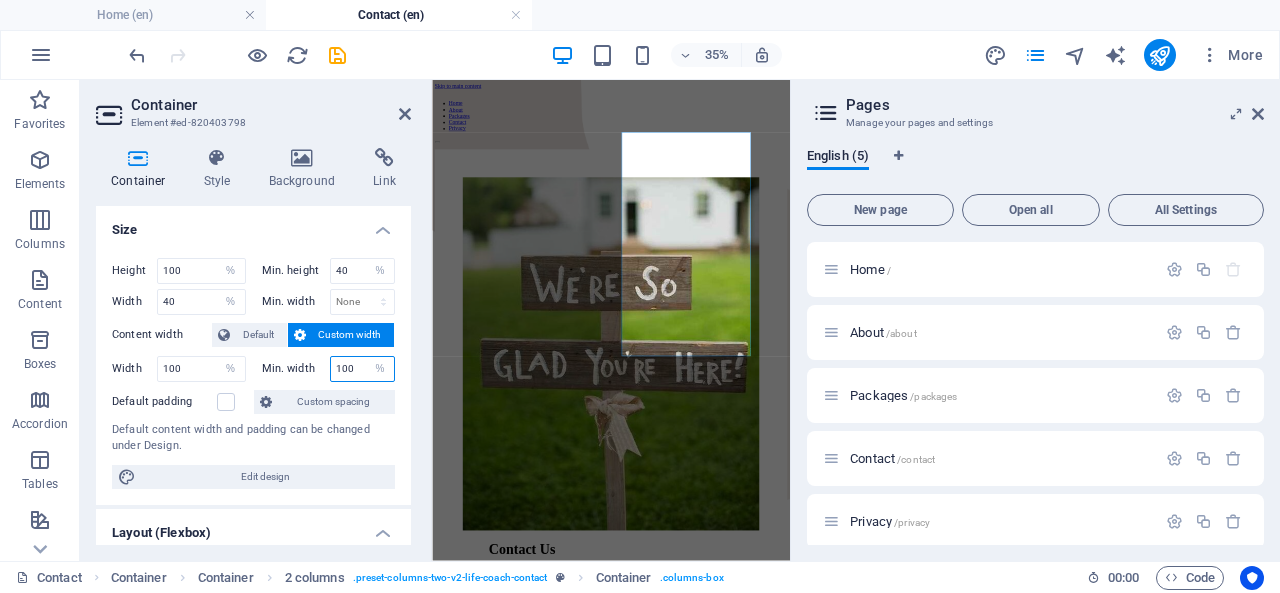 click on "100" at bounding box center [363, 369] 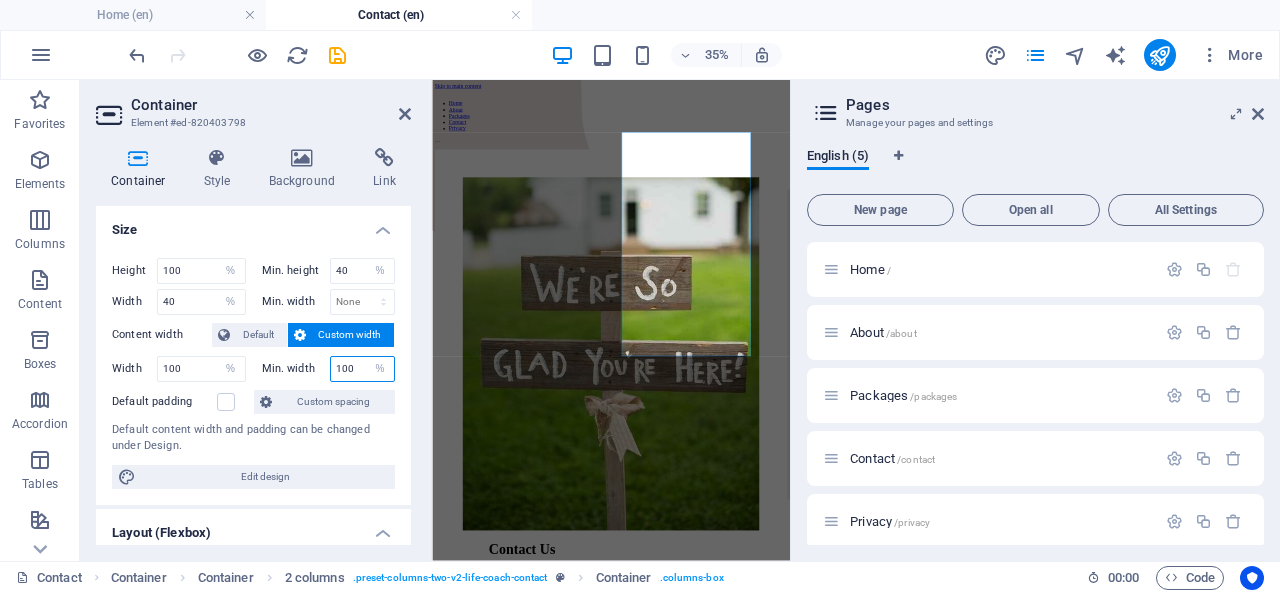 click on "100" at bounding box center (363, 369) 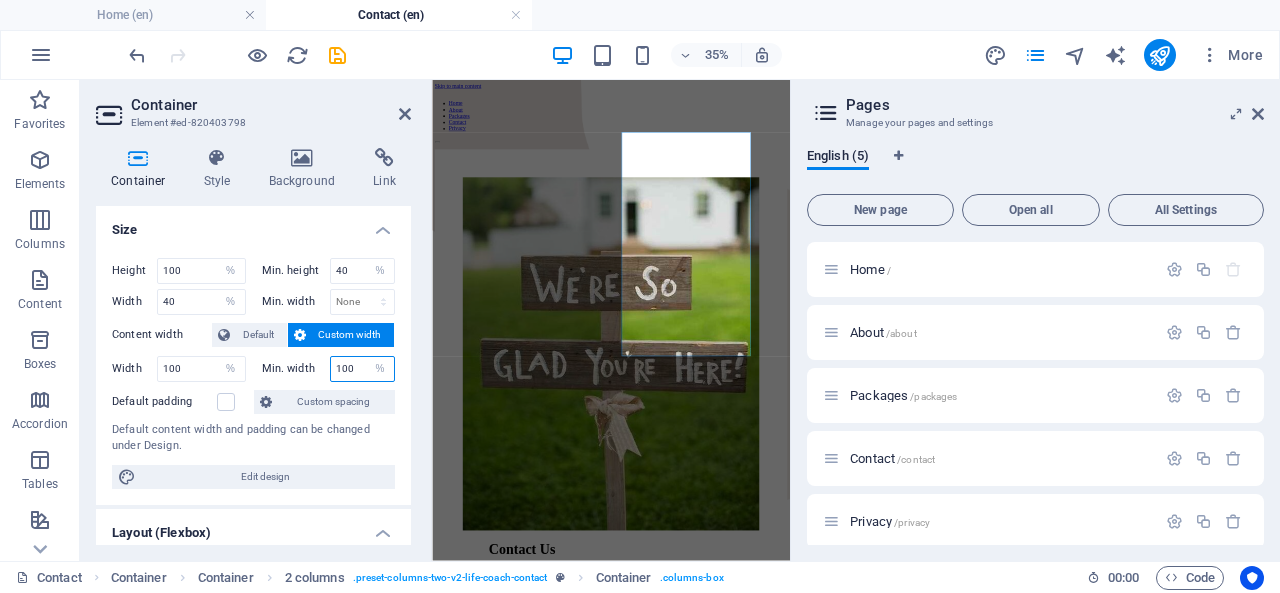 type on "5" 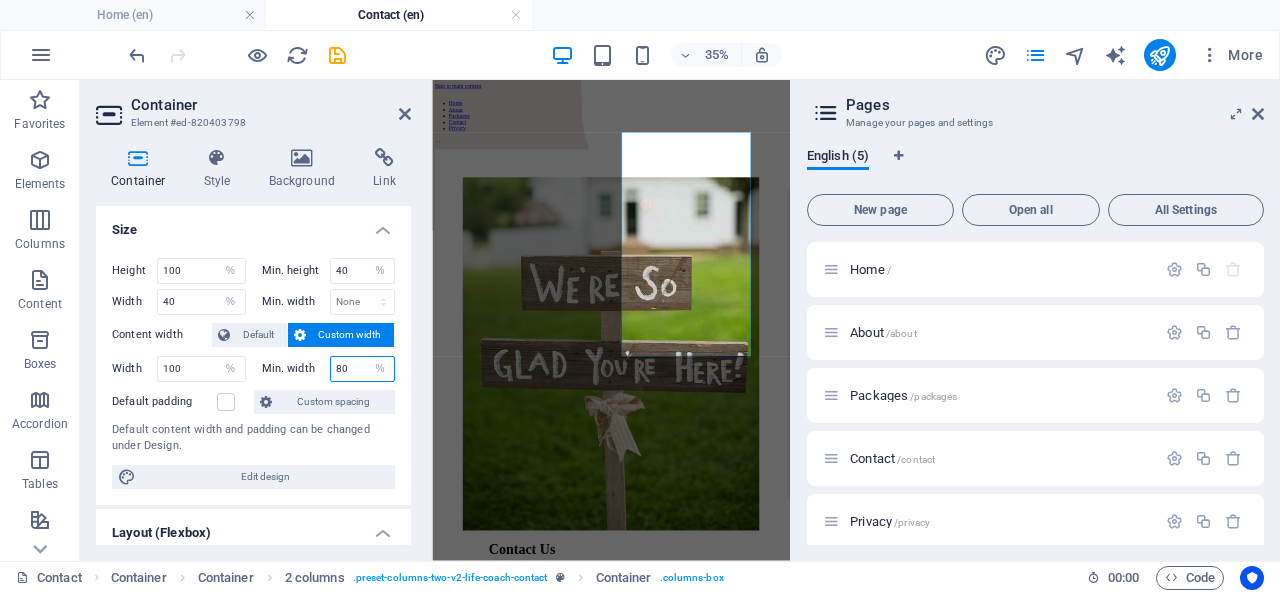 type on "80" 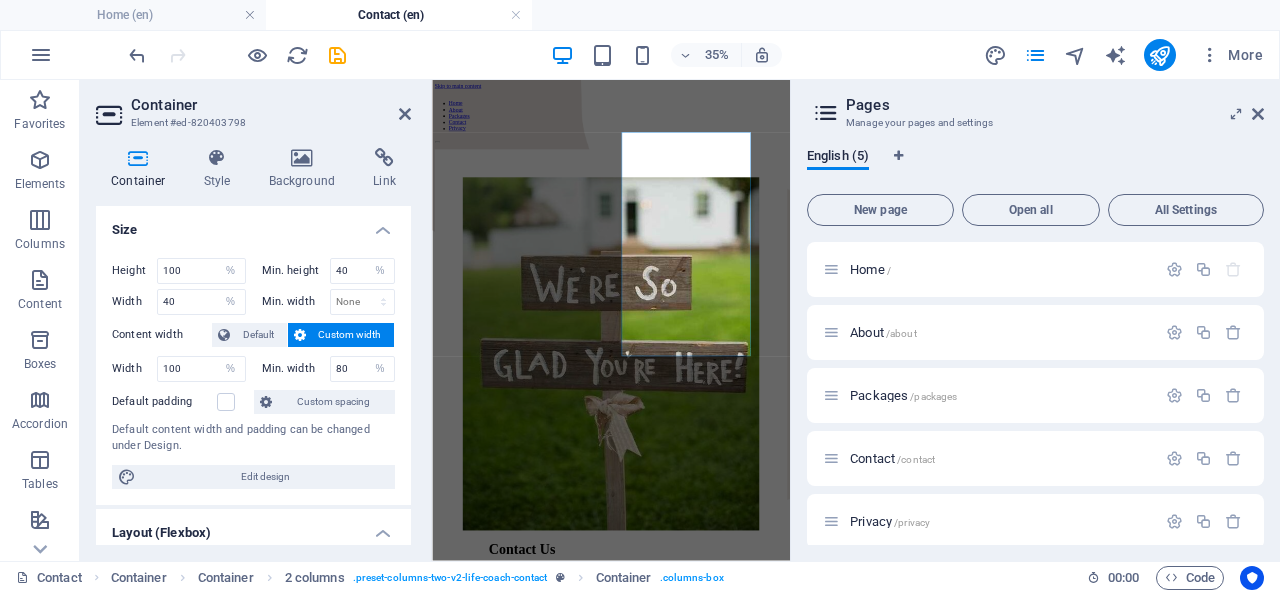click on "Height 100 Default px rem % vh vw Min. height 40 None px rem % vh vw Width 40 Default px rem % em vh vw Min. width None px rem % vh vw Content width Default Custom width Width 100 Default px rem % em vh vw Min. width 80 None px rem % vh vw Default padding Custom spacing Default content width and padding can be changed under Design. Edit design" at bounding box center [253, 373] 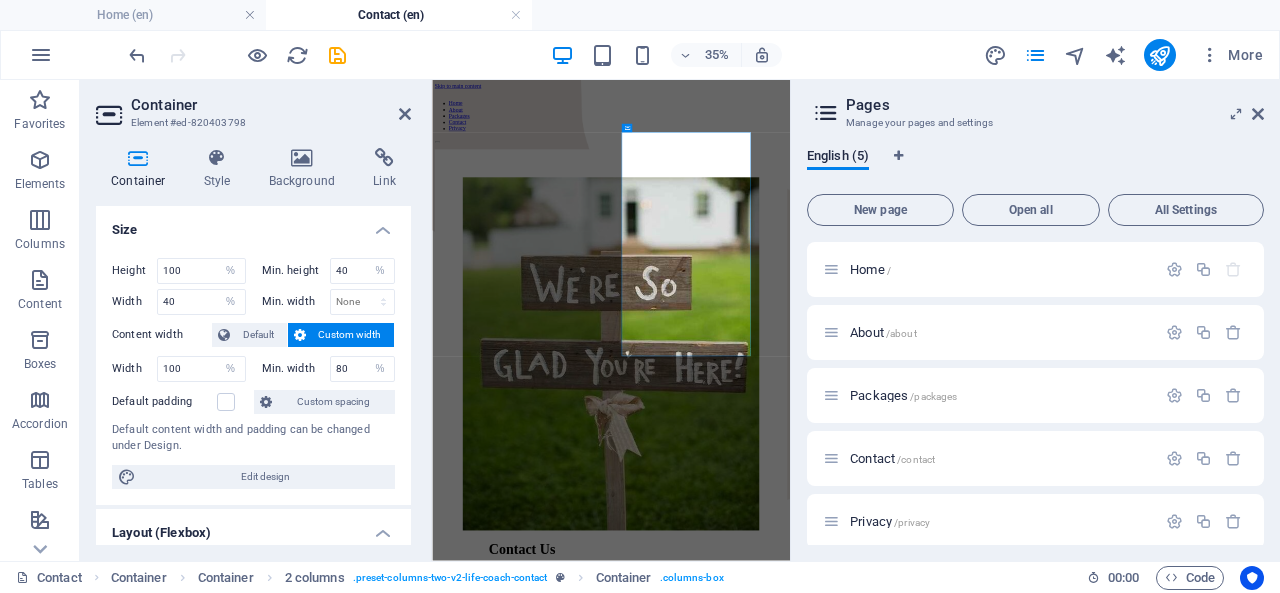 click at bounding box center [226, 402] 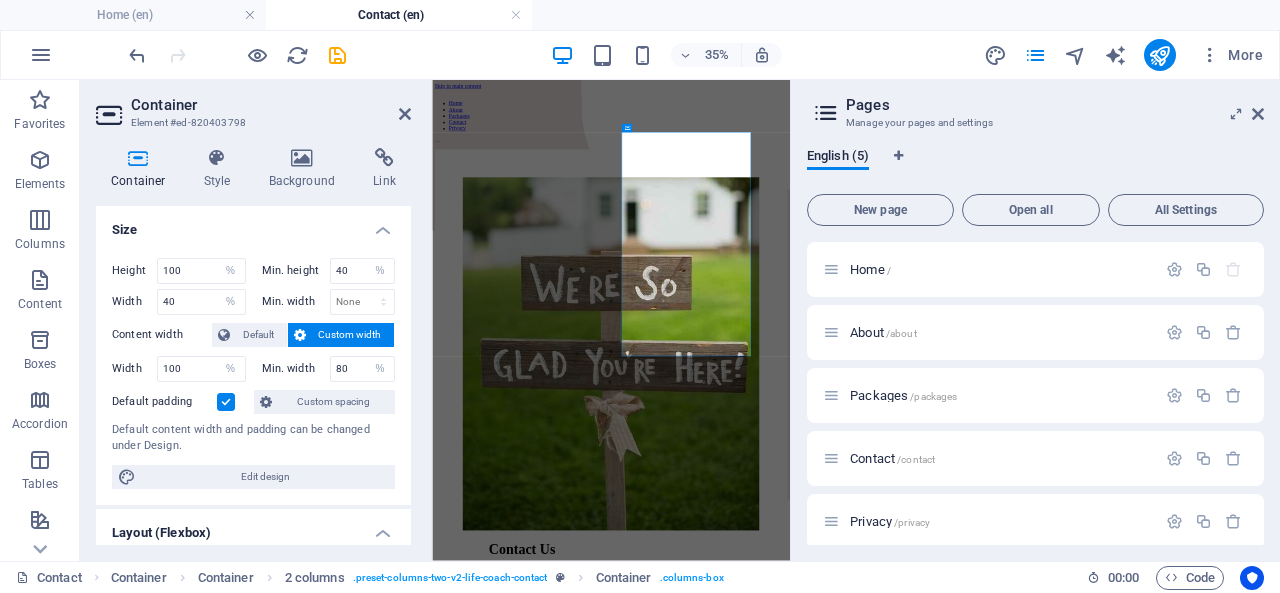 click on "Custom spacing" at bounding box center (333, 402) 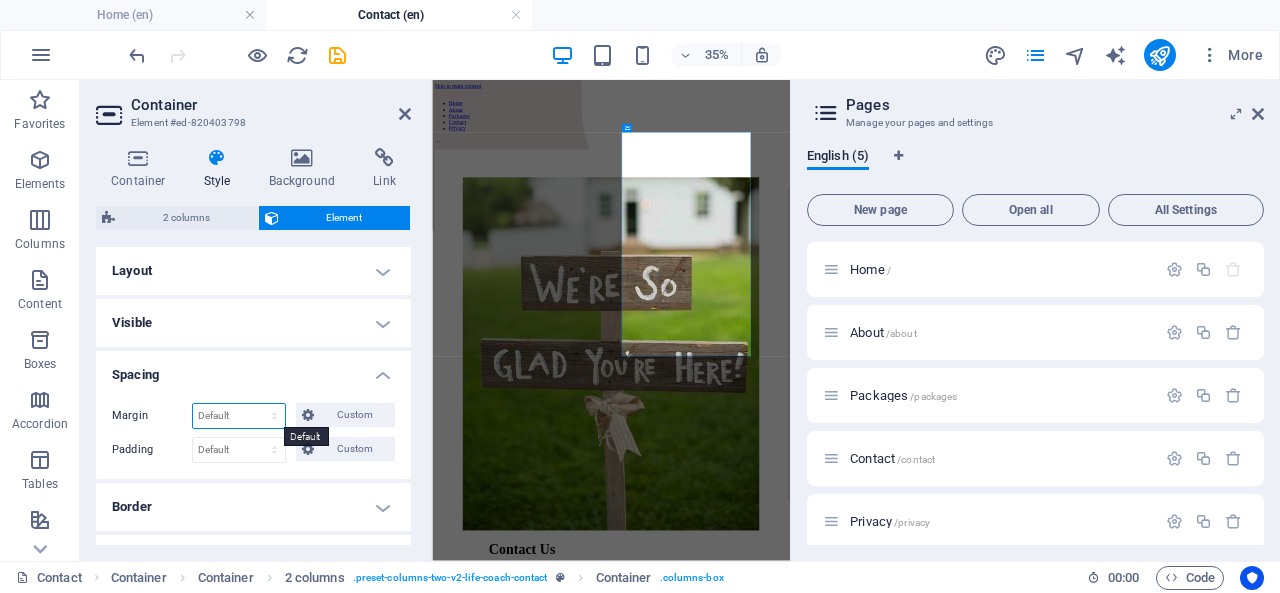 click on "Default auto px % rem vw vh Custom" at bounding box center [239, 416] 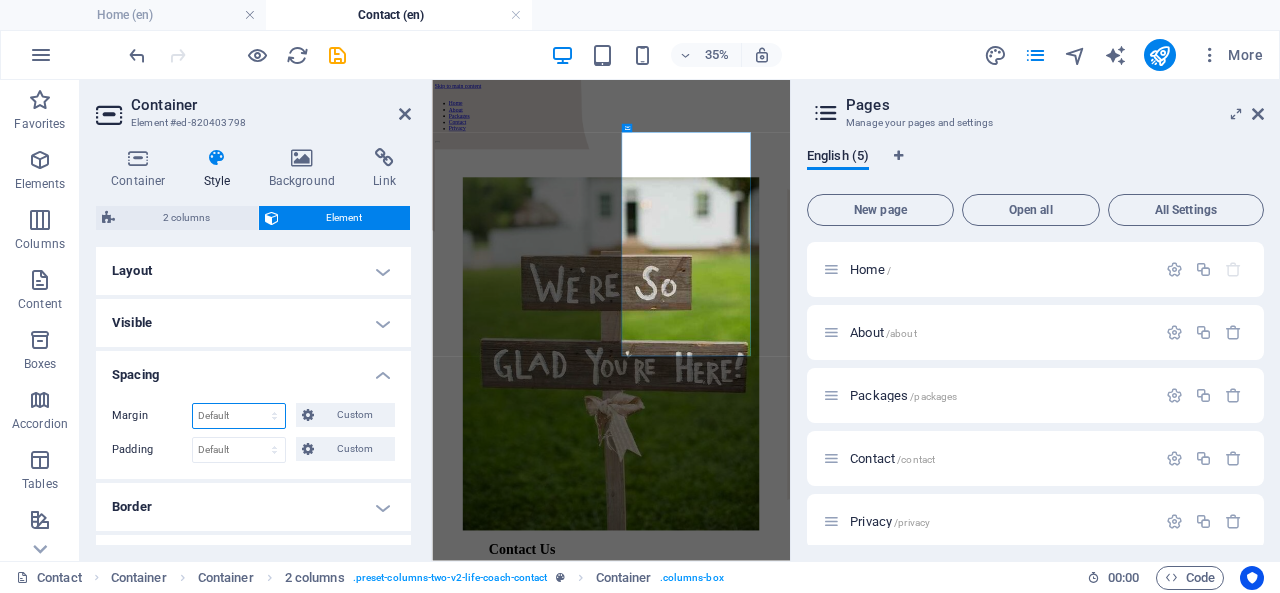 select on "%" 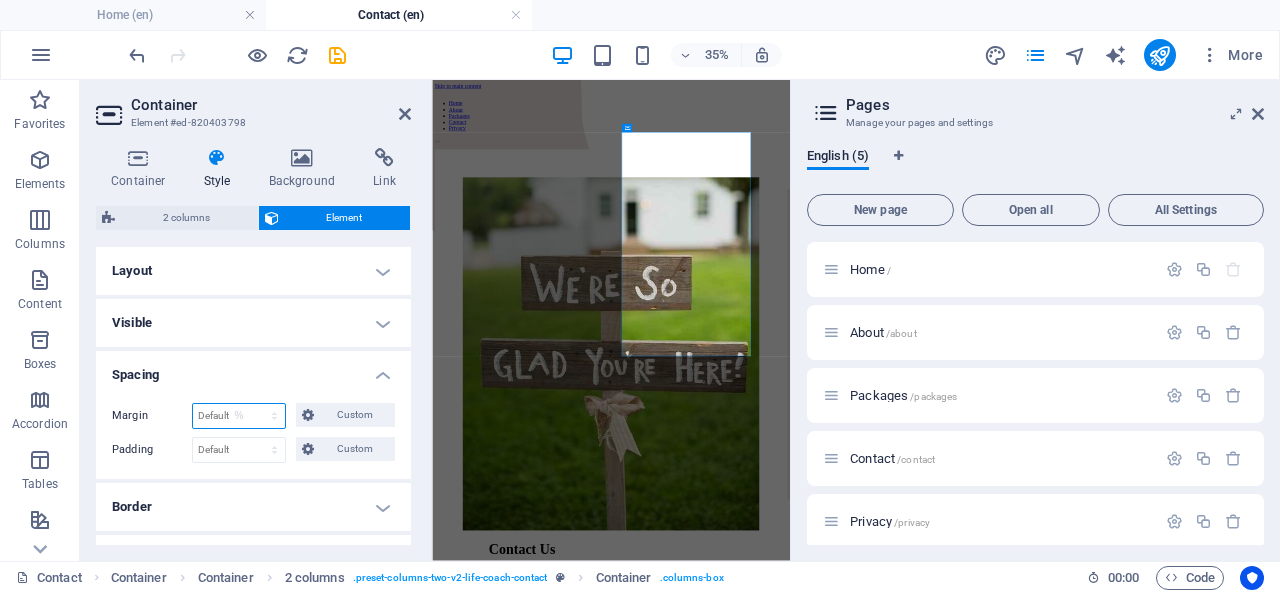 click on "Default auto px % rem vw vh Custom" at bounding box center [239, 416] 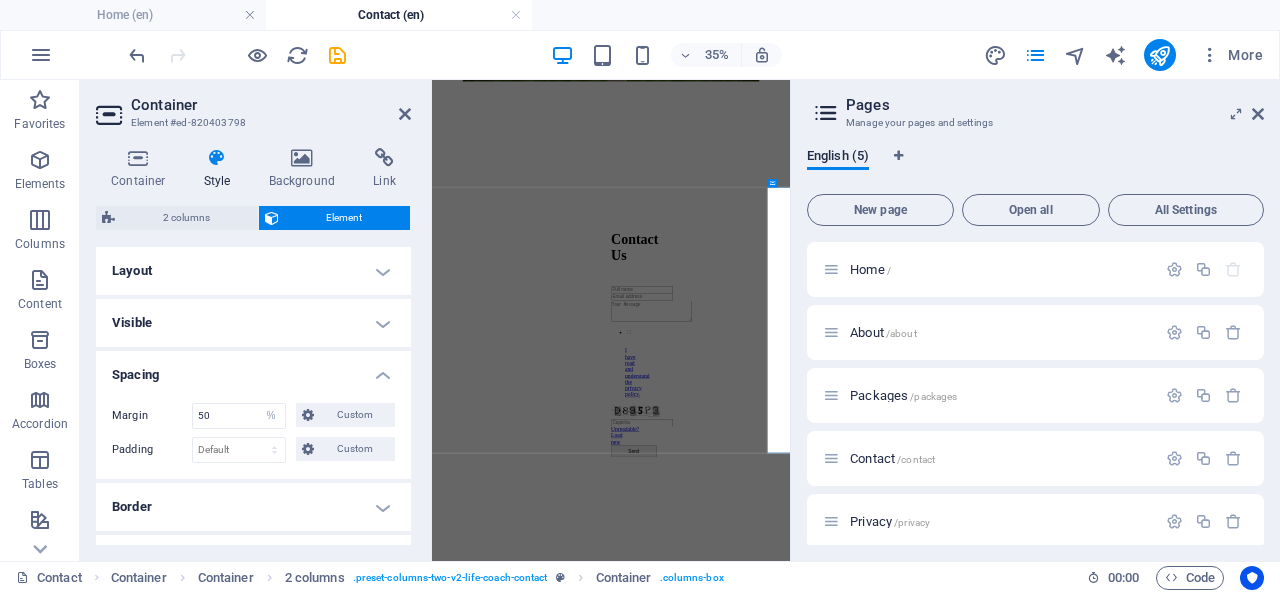 scroll, scrollTop: 1266, scrollLeft: 0, axis: vertical 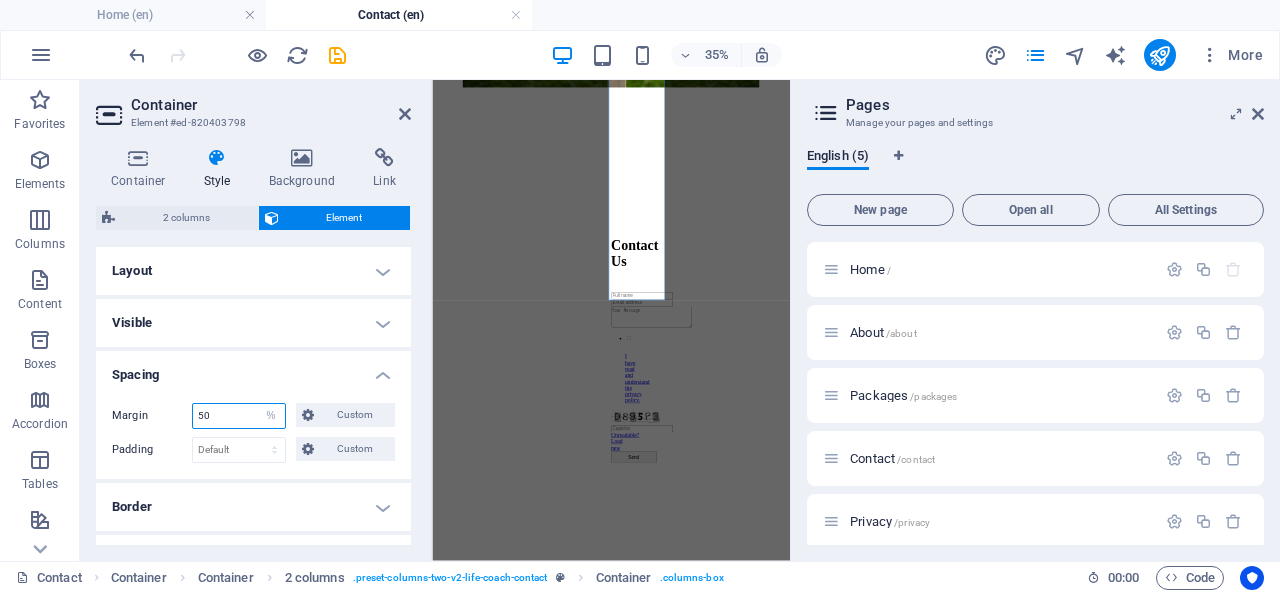 click on "50" at bounding box center [239, 416] 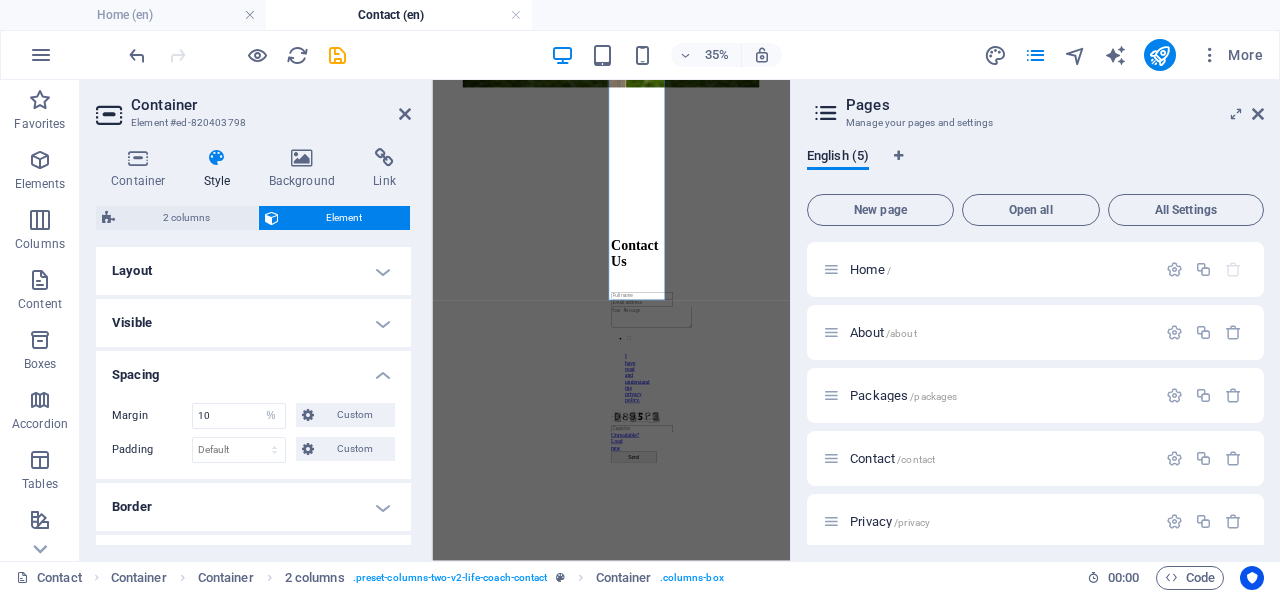 scroll, scrollTop: 422, scrollLeft: 0, axis: vertical 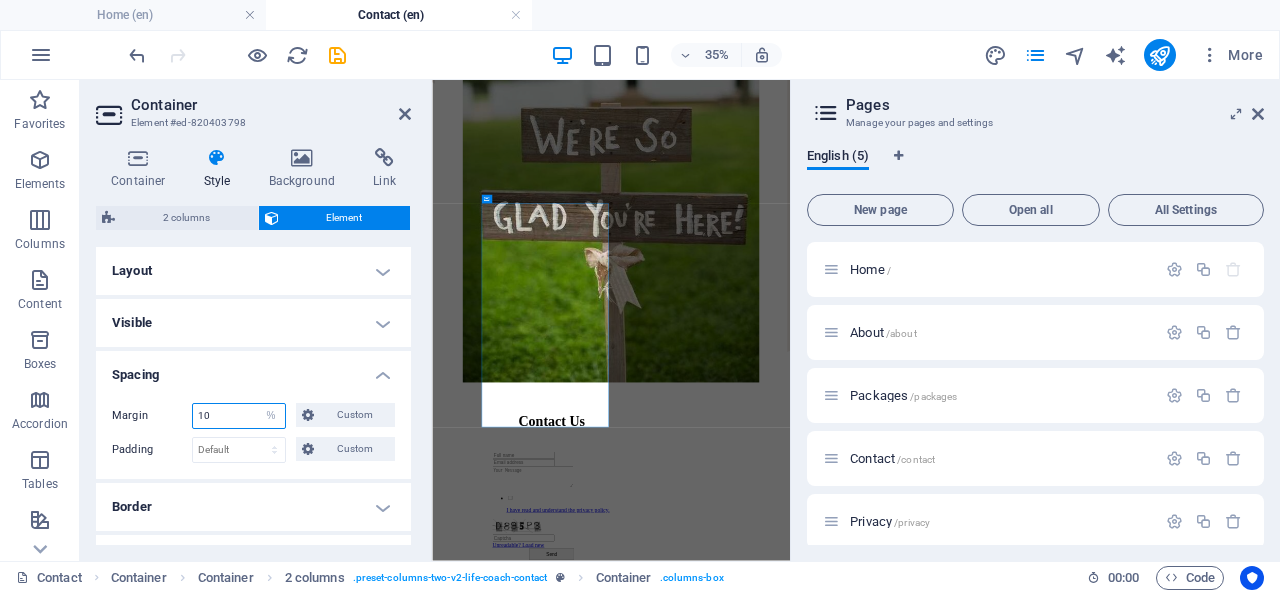 click on "10" at bounding box center (239, 416) 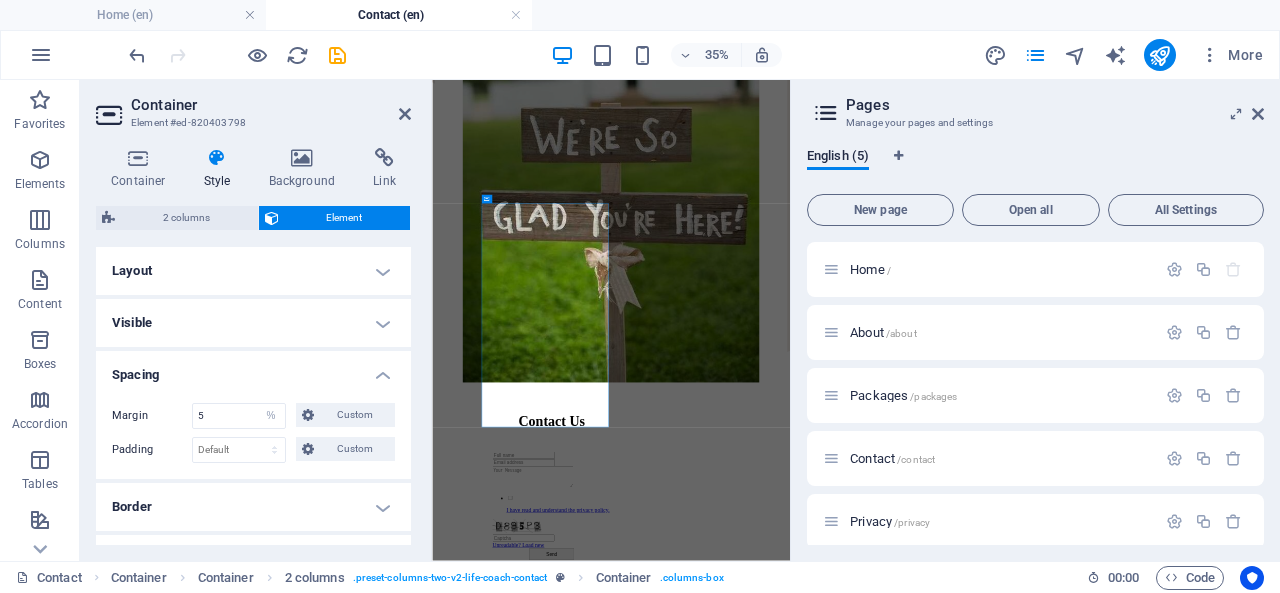 scroll, scrollTop: 0, scrollLeft: 0, axis: both 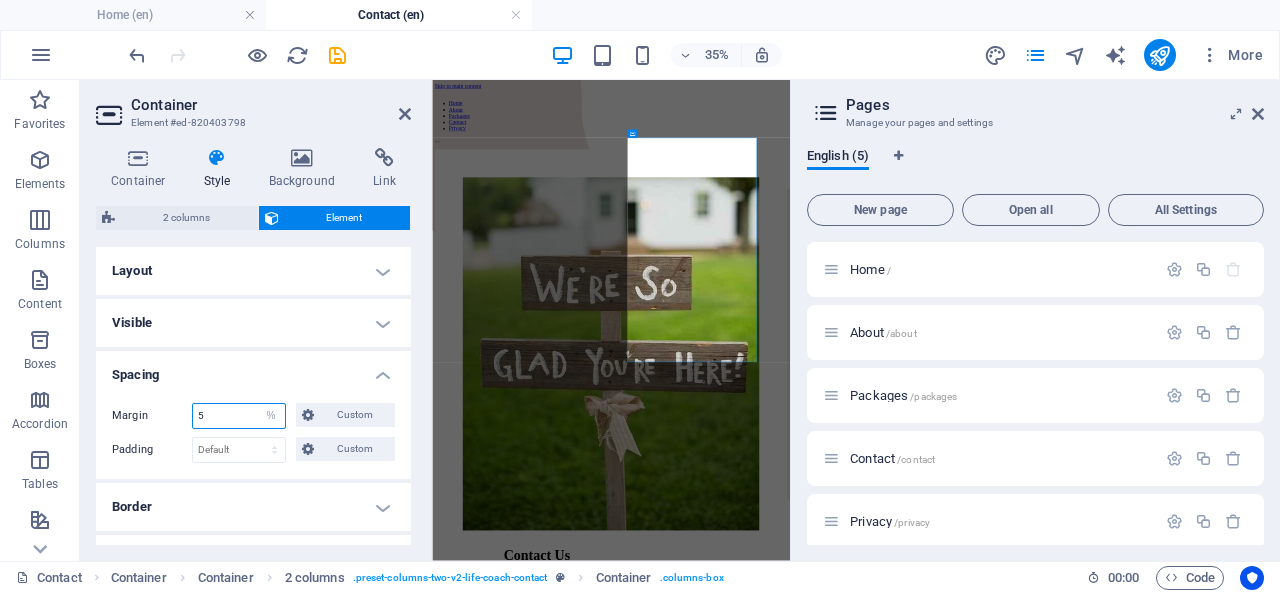 click on "5" at bounding box center (239, 416) 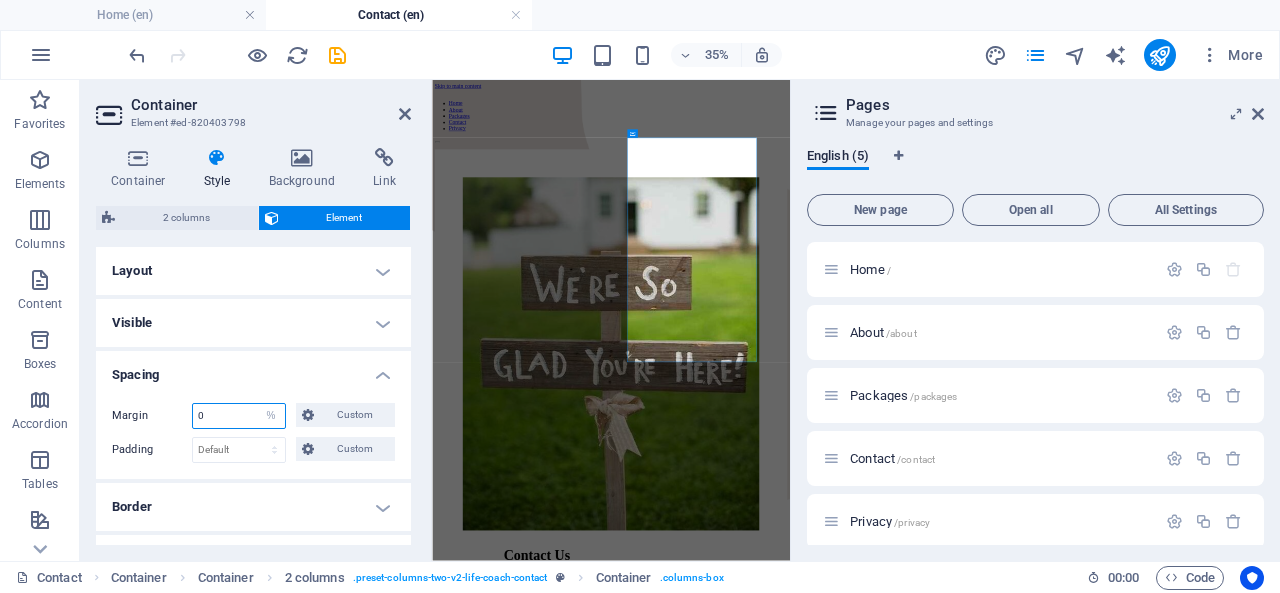 type on "0" 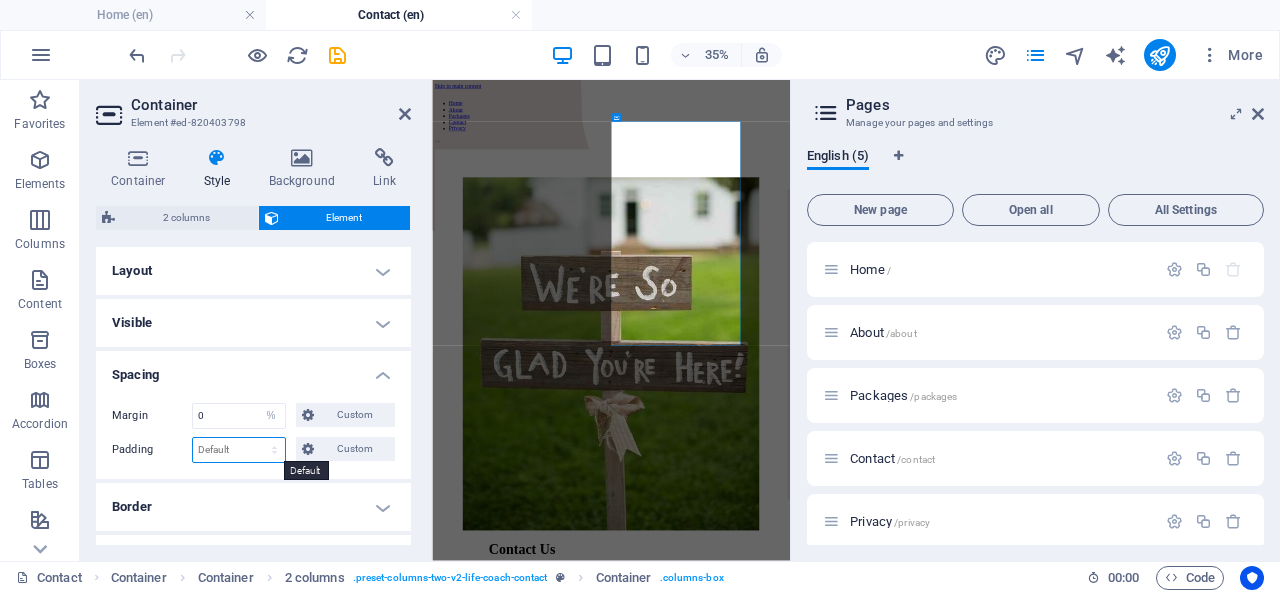 click on "Default px rem % vh vw Custom" at bounding box center (239, 450) 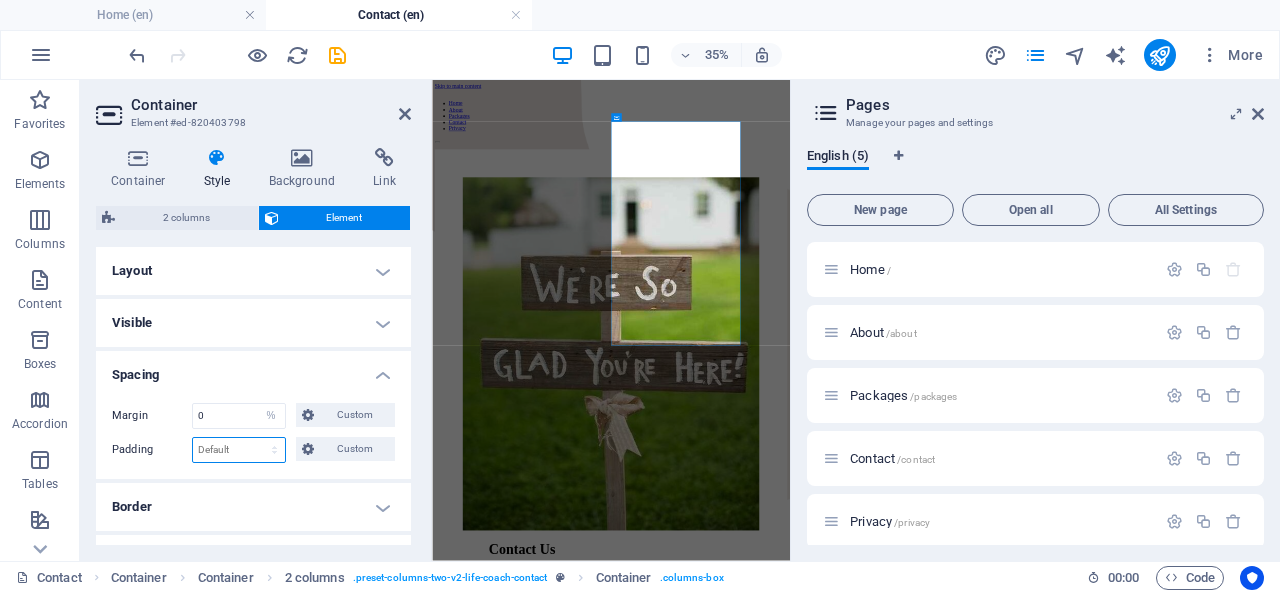 select on "%" 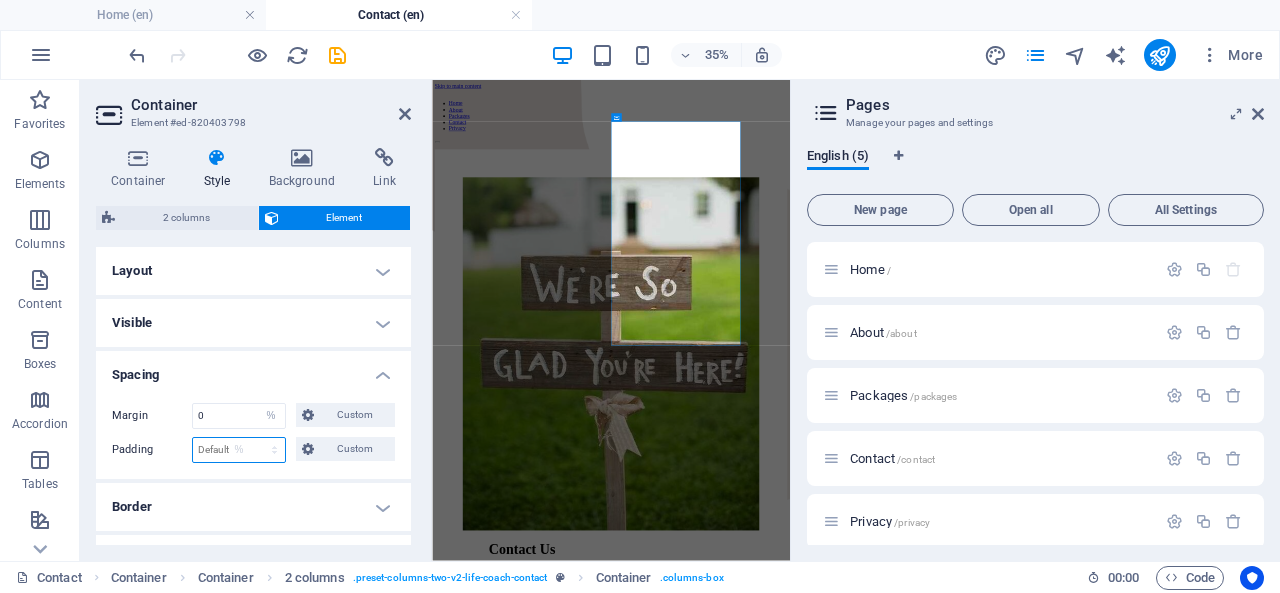 click on "Default px rem % vh vw Custom" at bounding box center (239, 450) 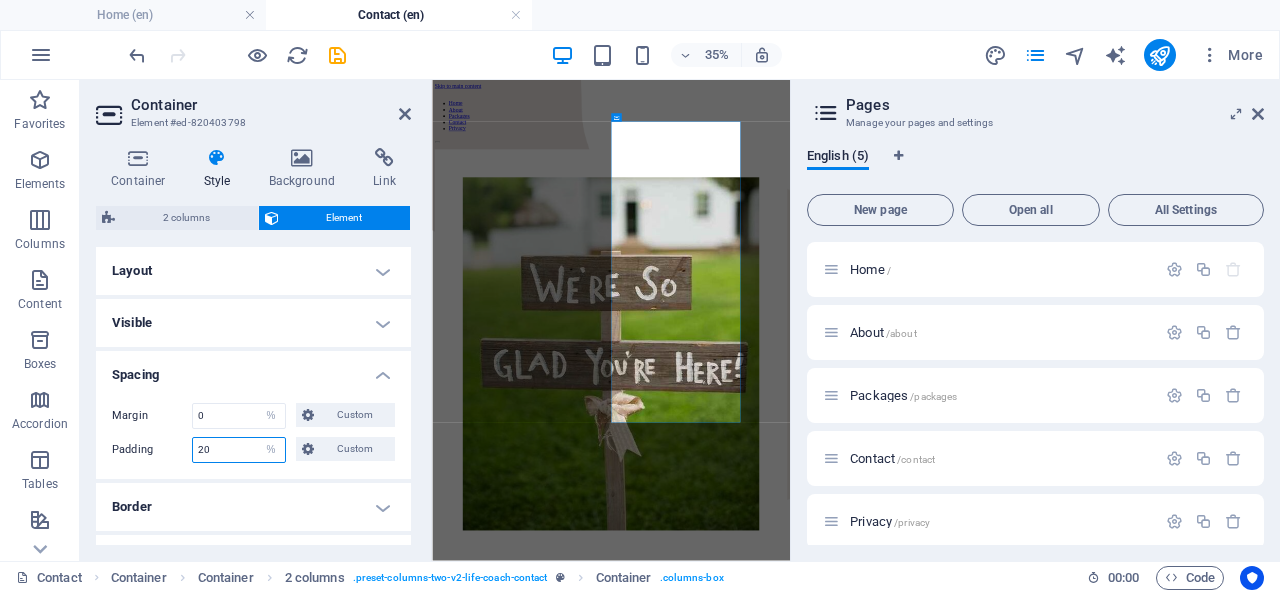click on "20" at bounding box center (239, 450) 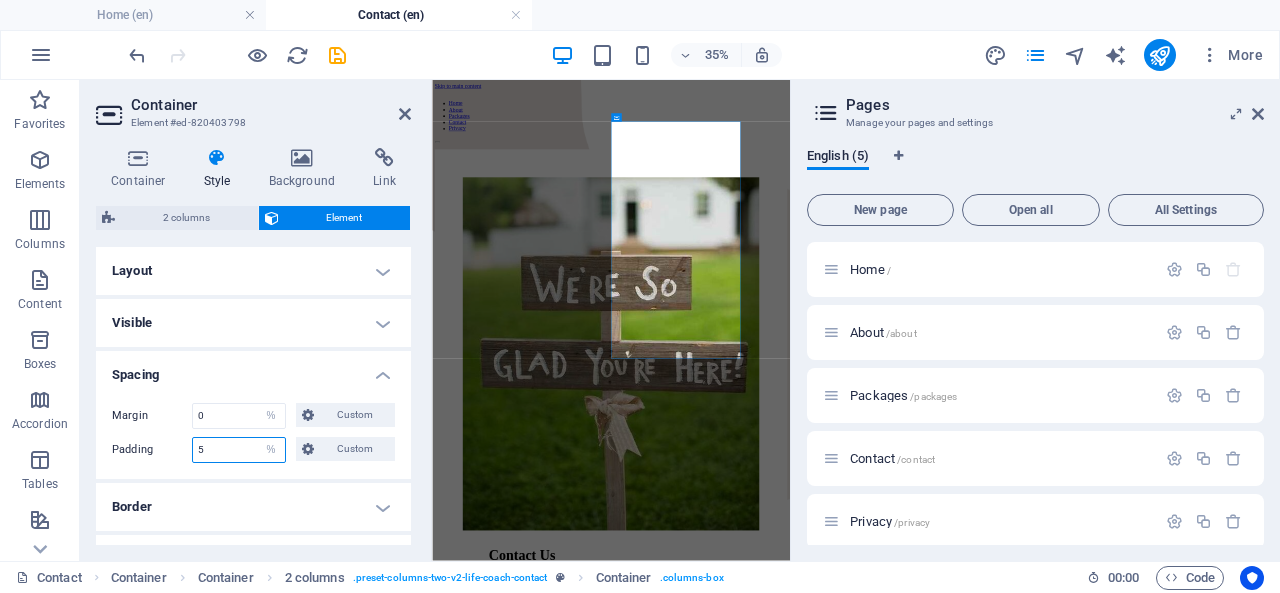 click on "5" at bounding box center (239, 450) 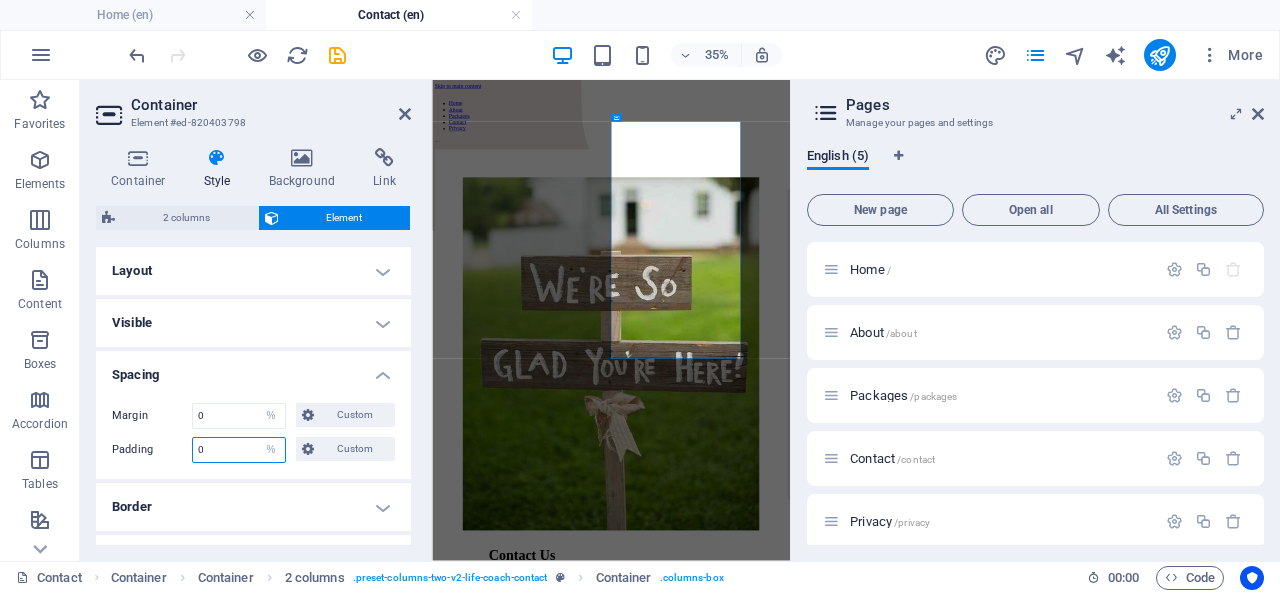 type on "0" 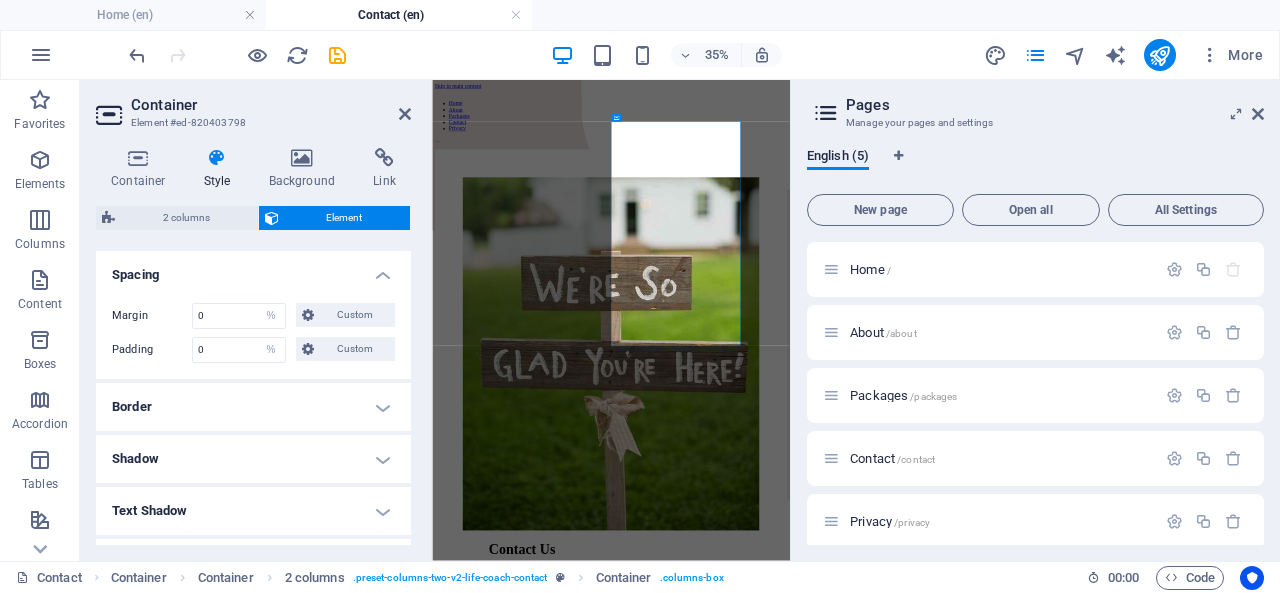 scroll, scrollTop: 200, scrollLeft: 0, axis: vertical 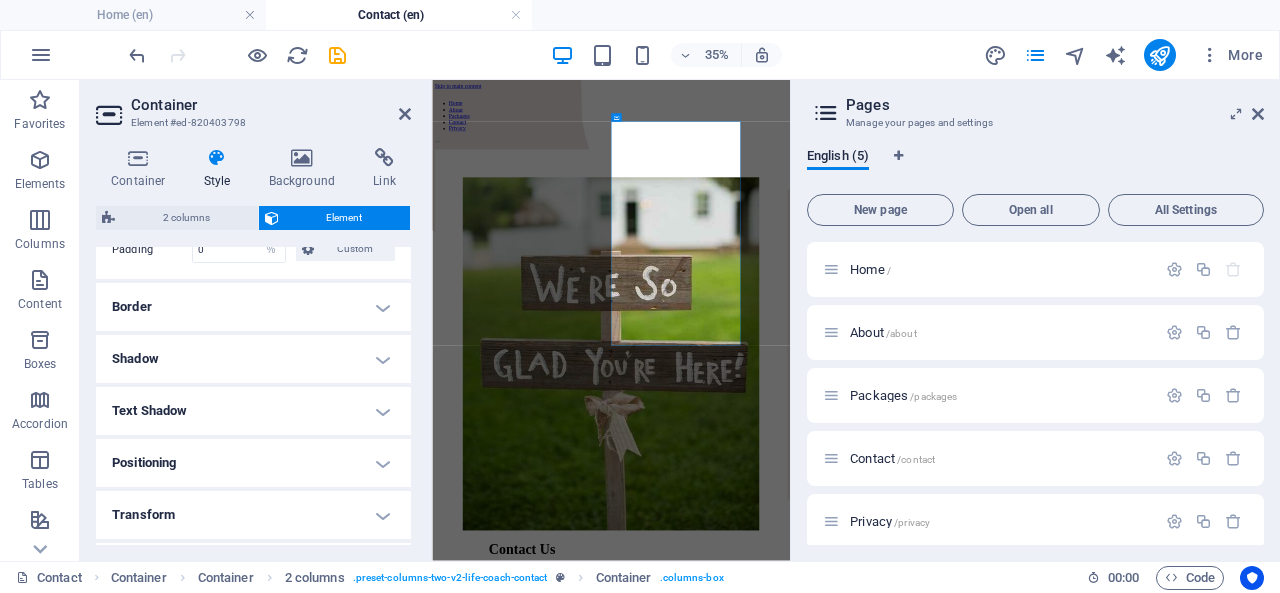 click on "Positioning" at bounding box center [253, 463] 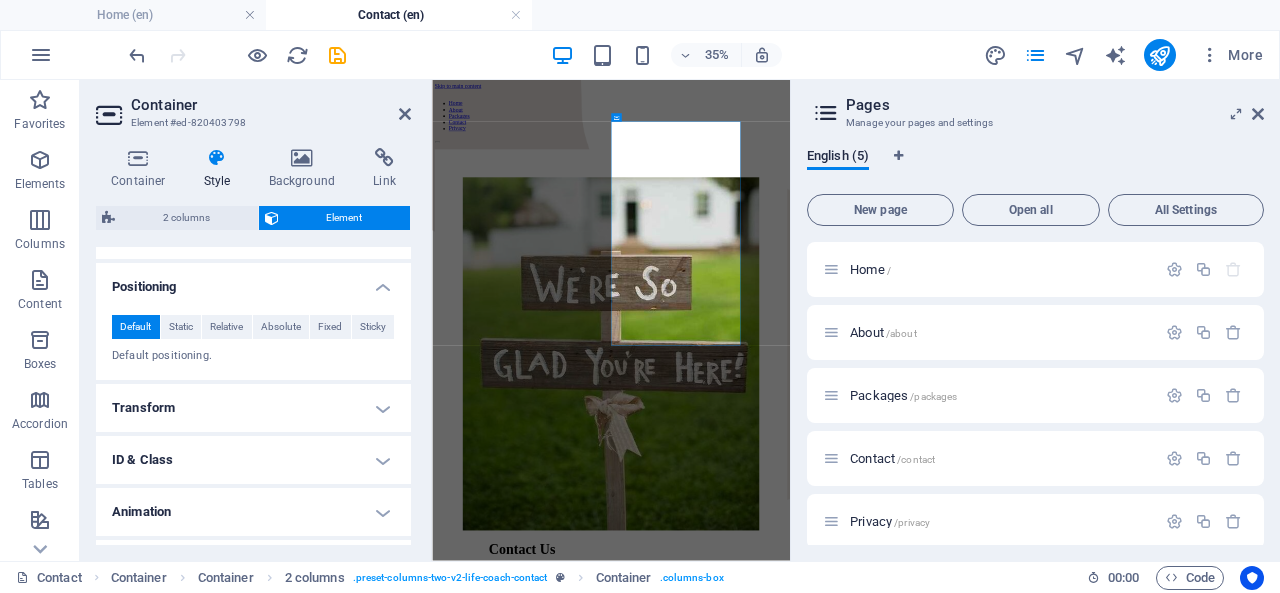 scroll, scrollTop: 400, scrollLeft: 0, axis: vertical 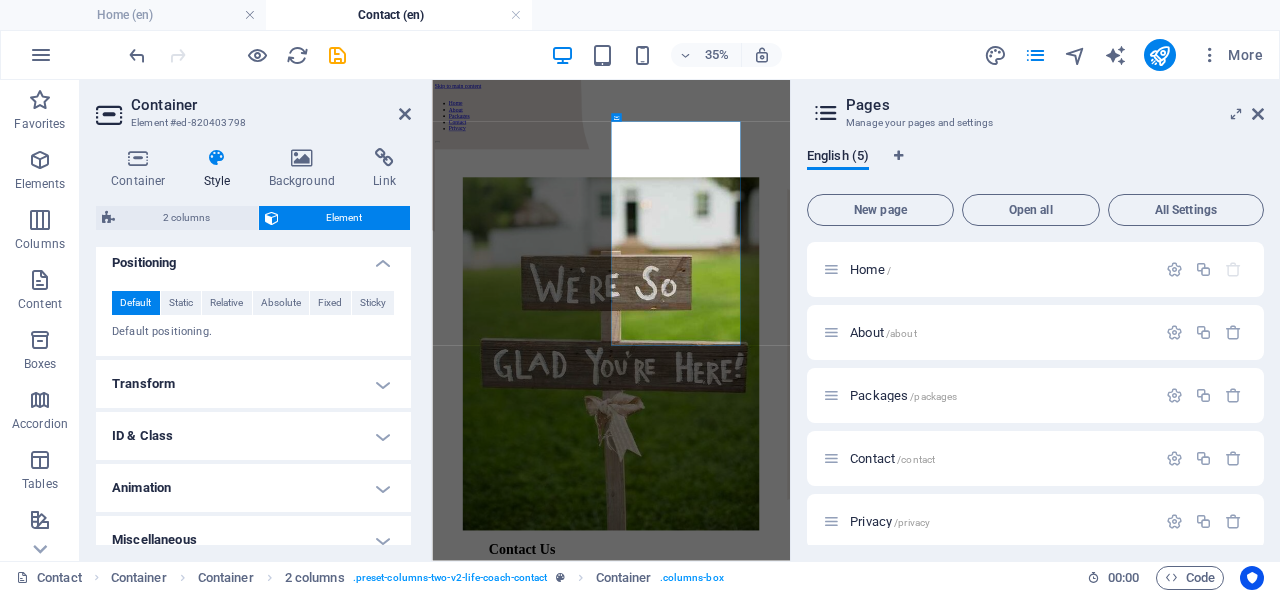 click on "Relative" at bounding box center [226, 303] 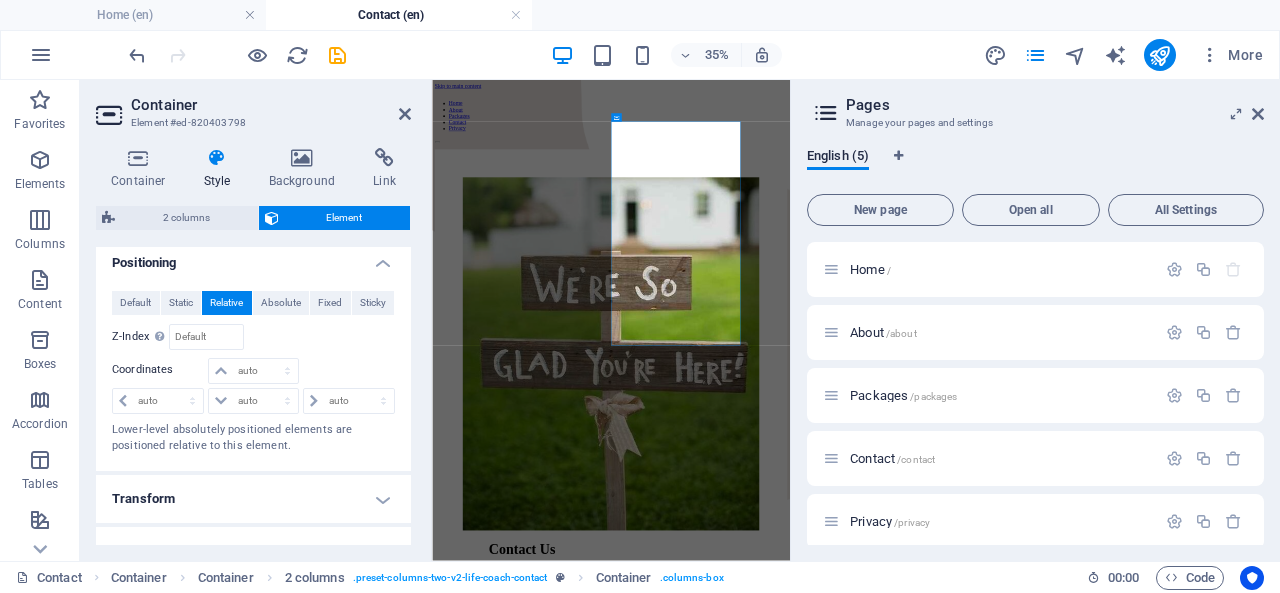 click on "Static" at bounding box center (181, 303) 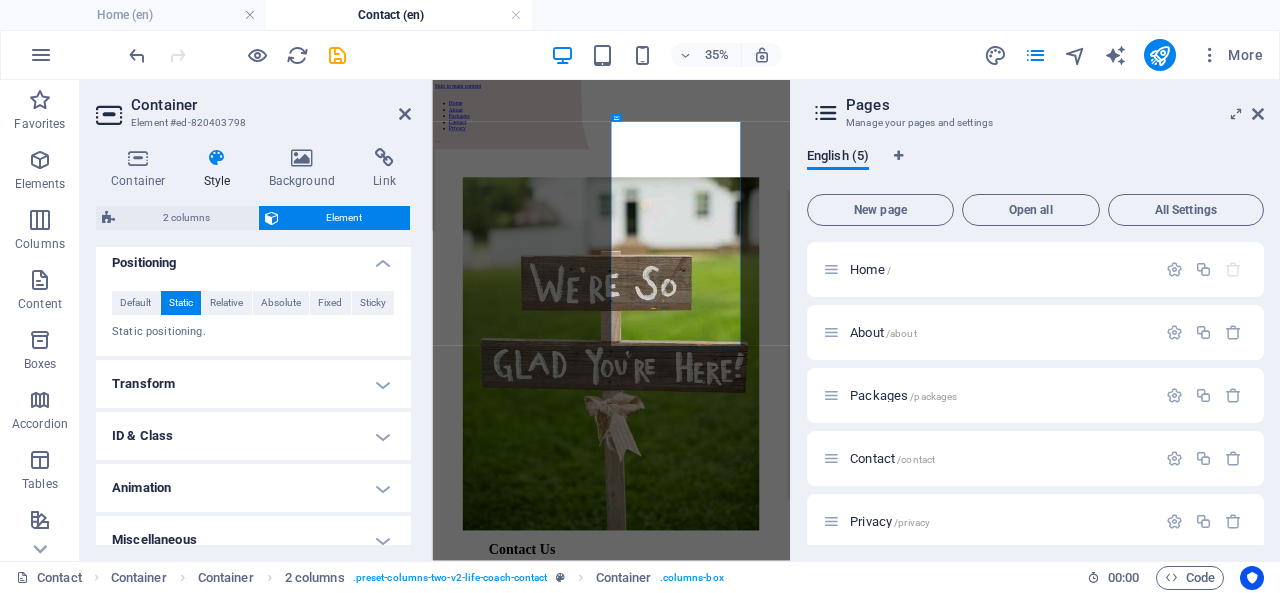 click on "Absolute" at bounding box center (281, 303) 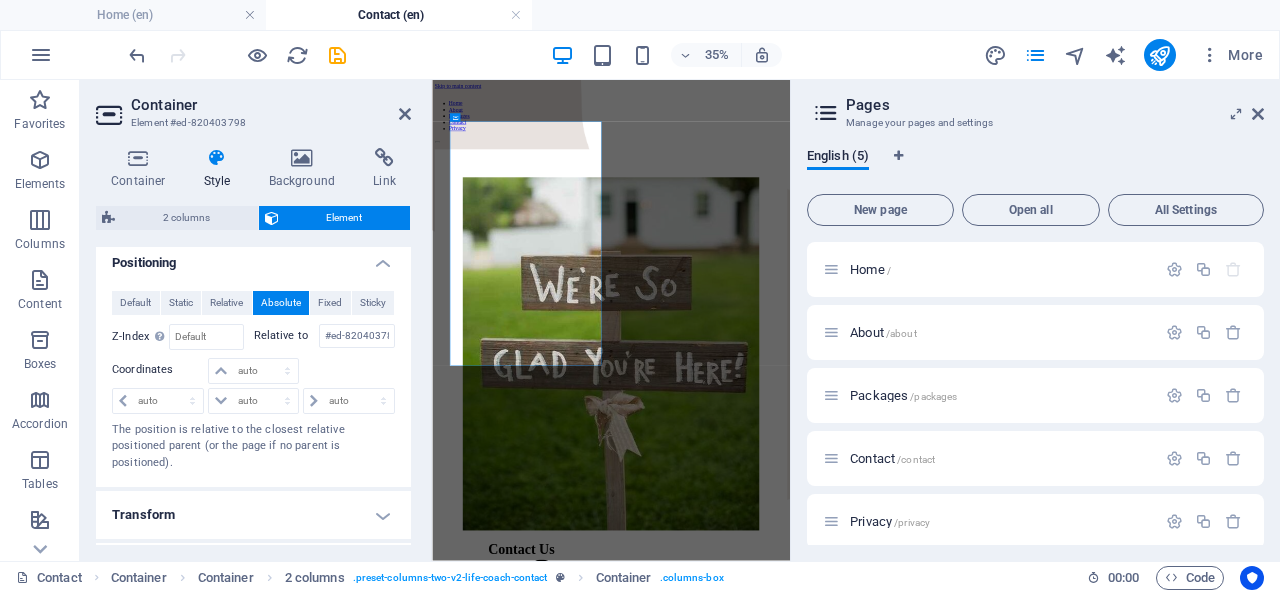 click on "Fixed" at bounding box center (330, 303) 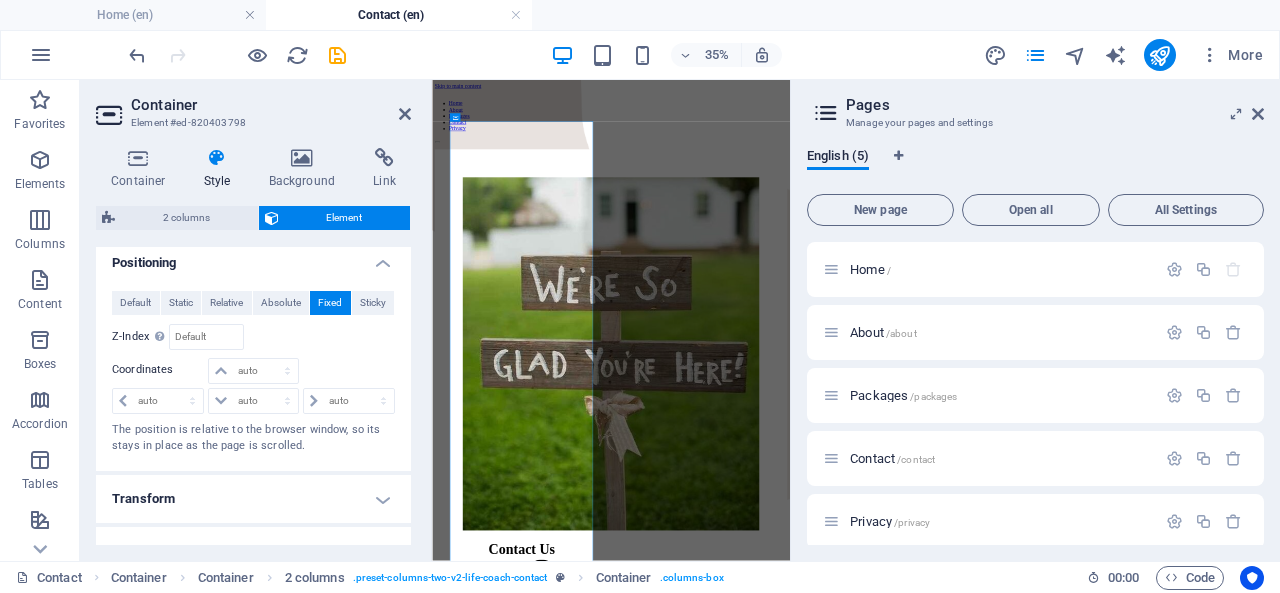 click on "Sticky" at bounding box center (373, 303) 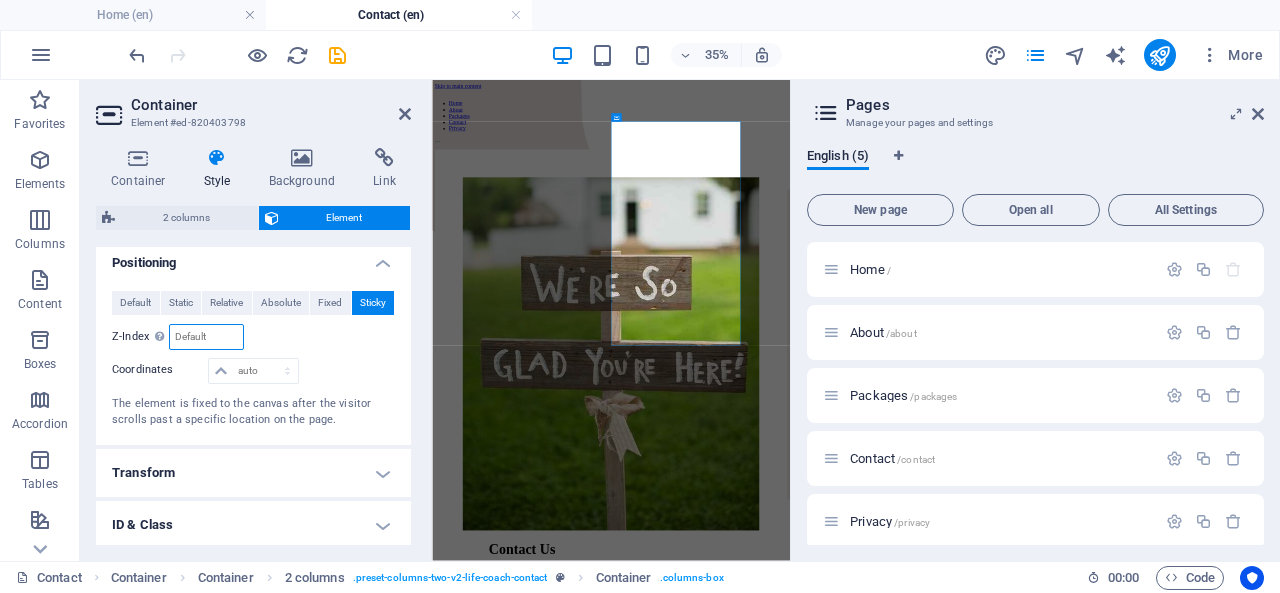click at bounding box center (206, 337) 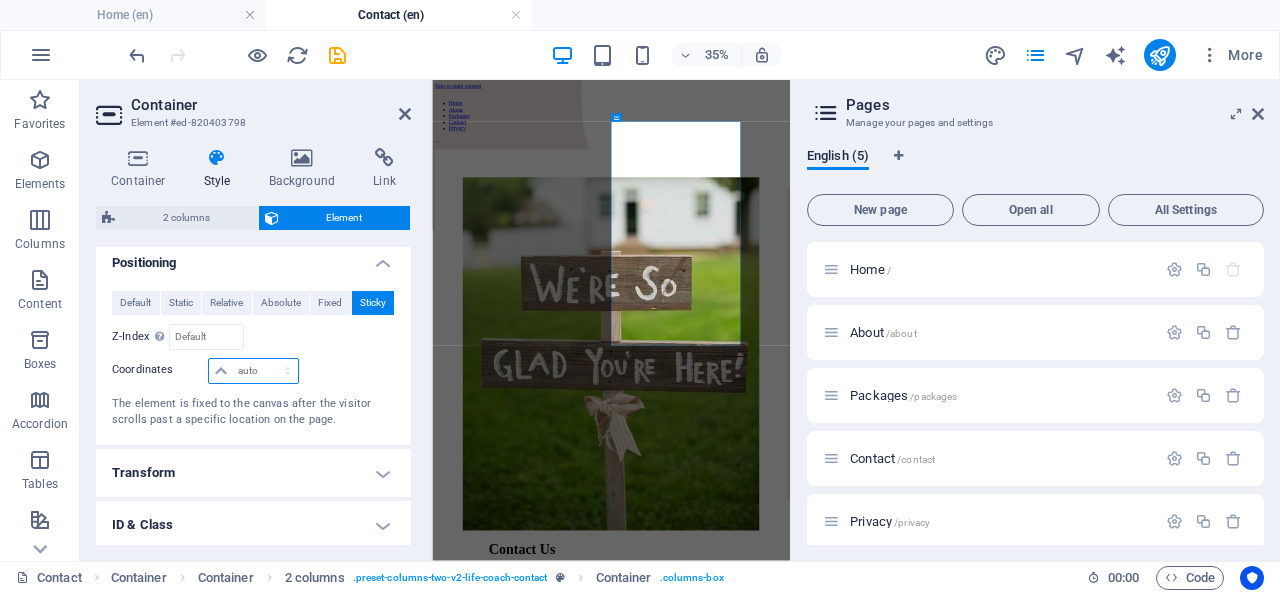 click on "auto px rem % em" at bounding box center (253, 371) 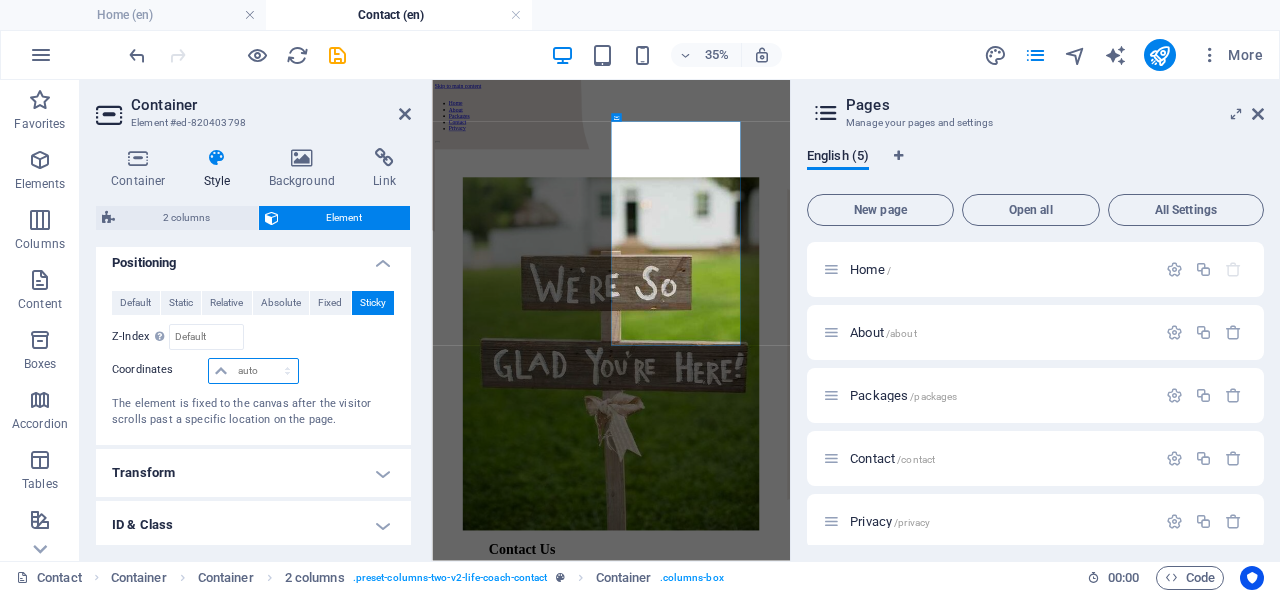 select on "%" 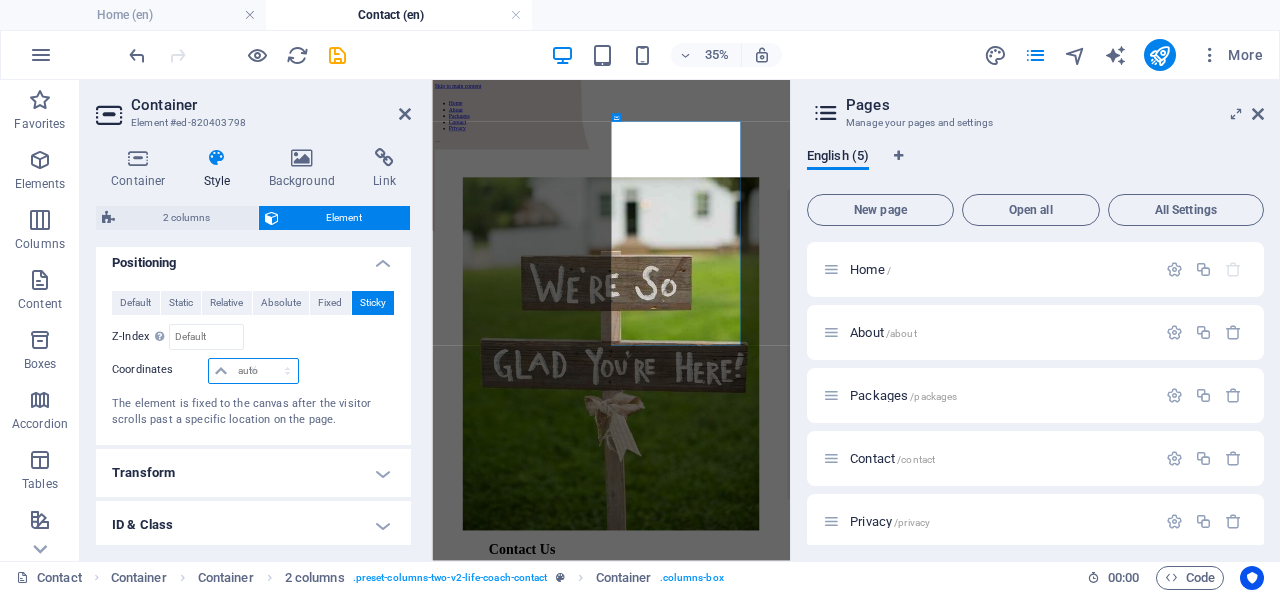 click on "auto px rem % em" at bounding box center [253, 371] 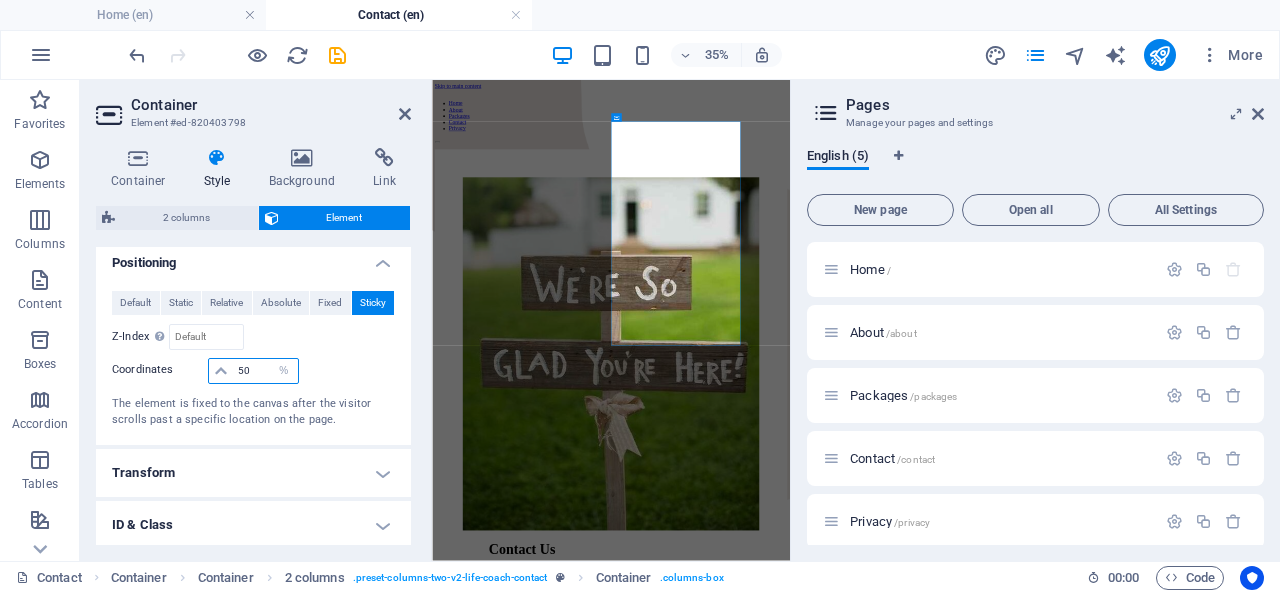 type on "50" 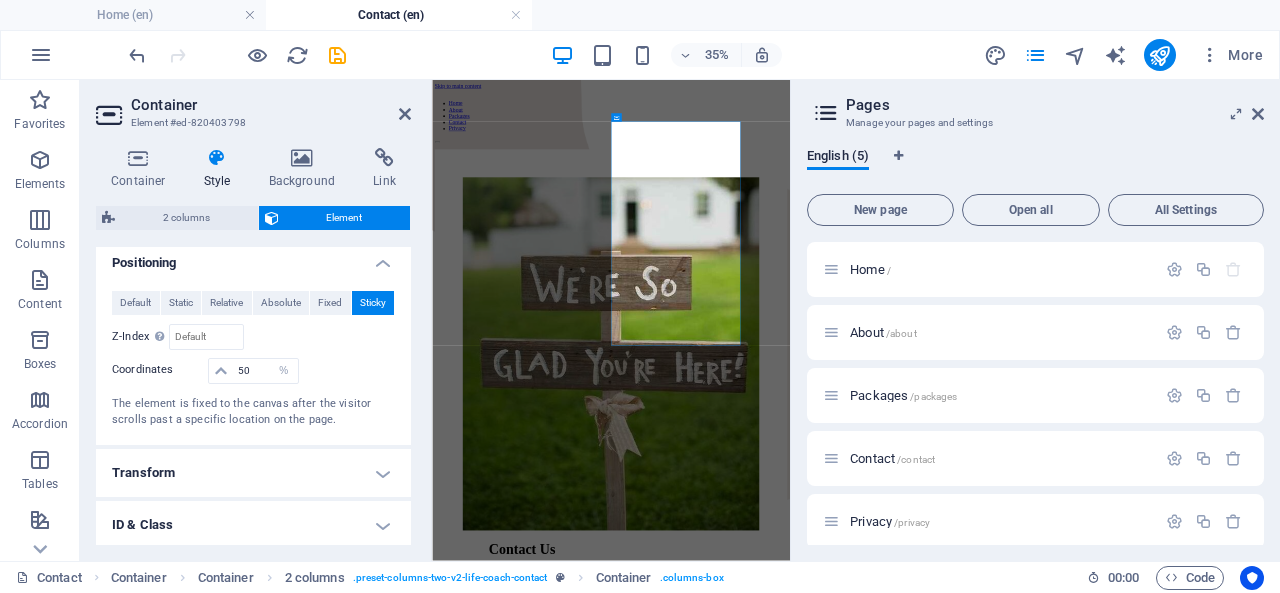 click at bounding box center [221, 371] 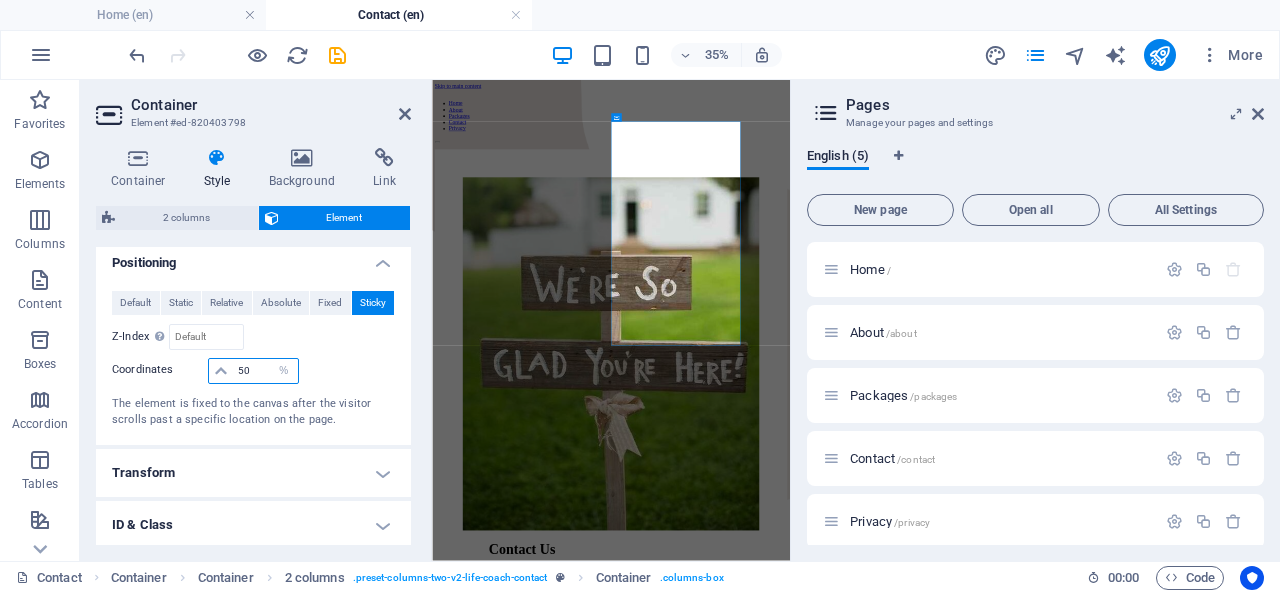 click on "50" at bounding box center [265, 371] 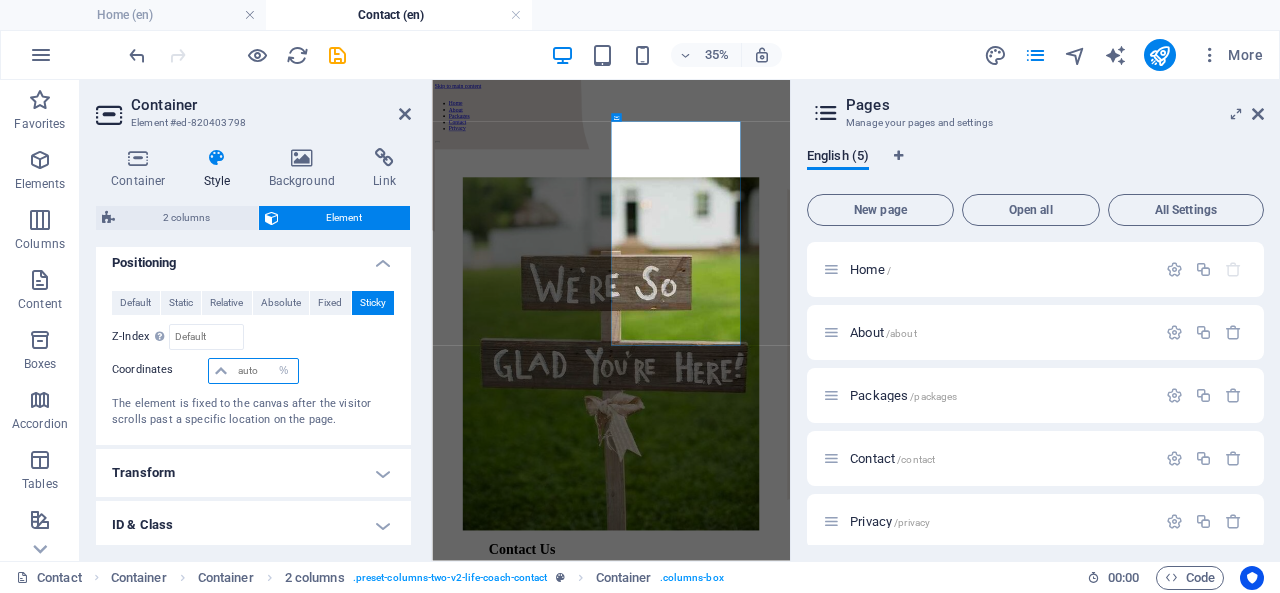 click at bounding box center (265, 371) 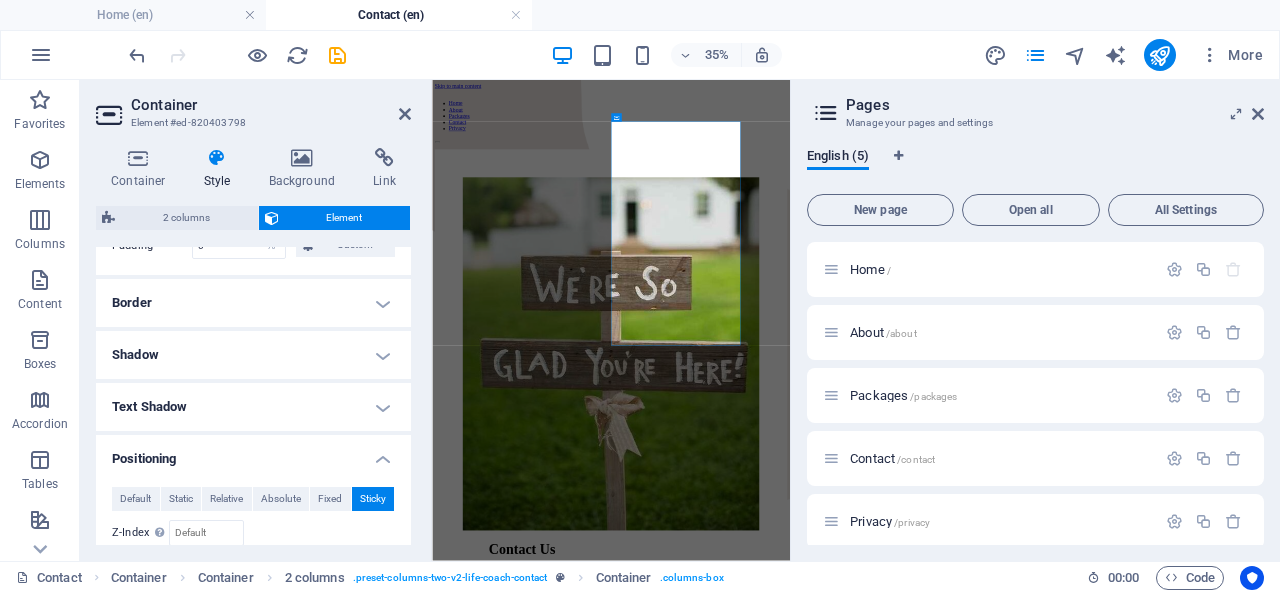 scroll, scrollTop: 0, scrollLeft: 0, axis: both 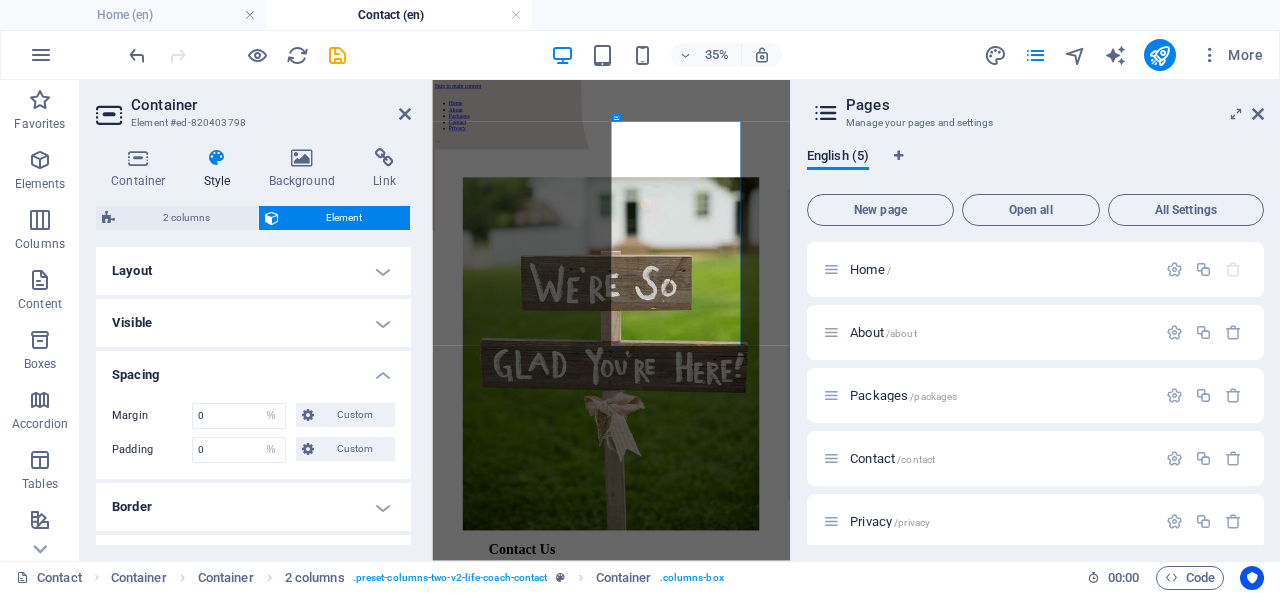 type 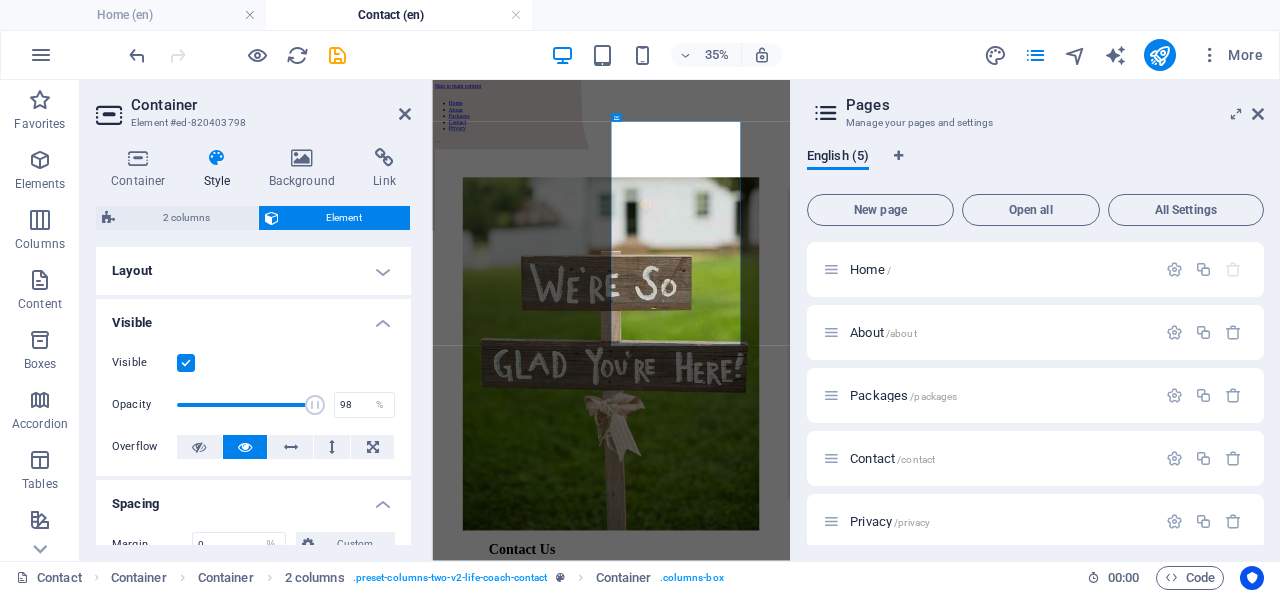 type on "100" 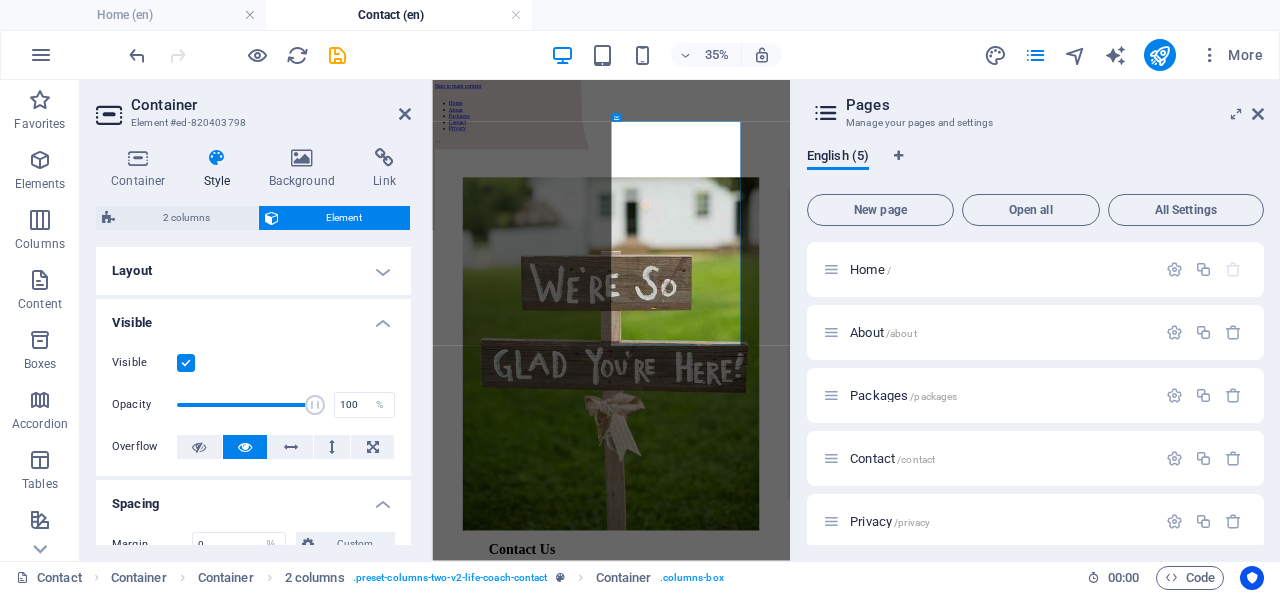 click at bounding box center (315, 405) 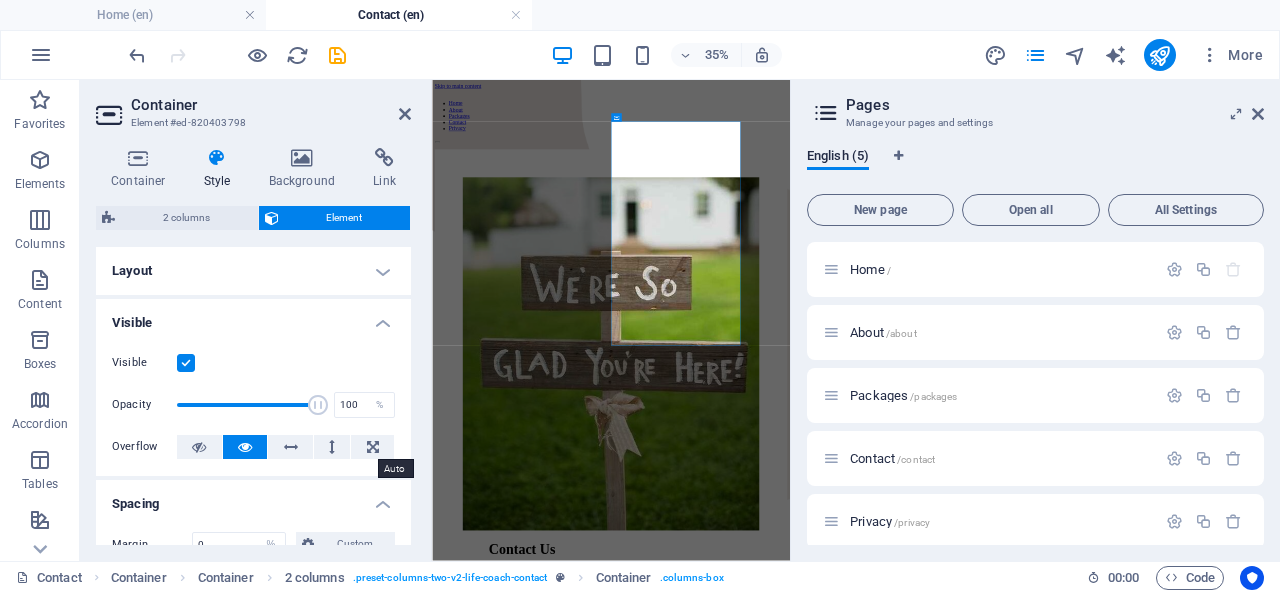 click at bounding box center (373, 447) 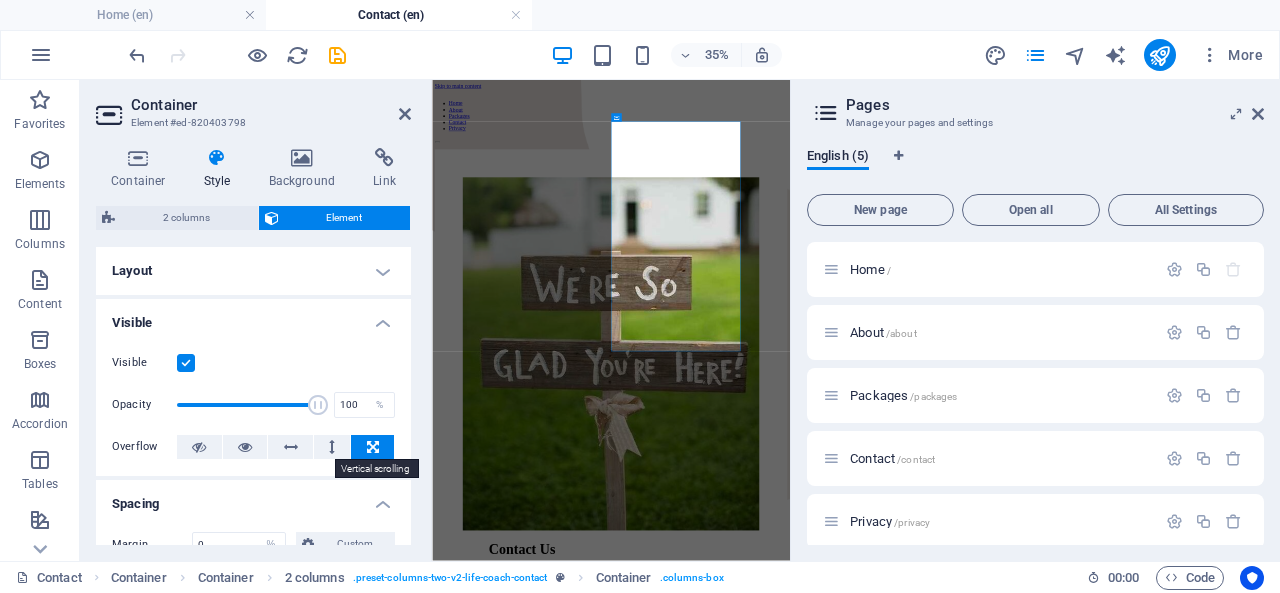 click at bounding box center [332, 447] 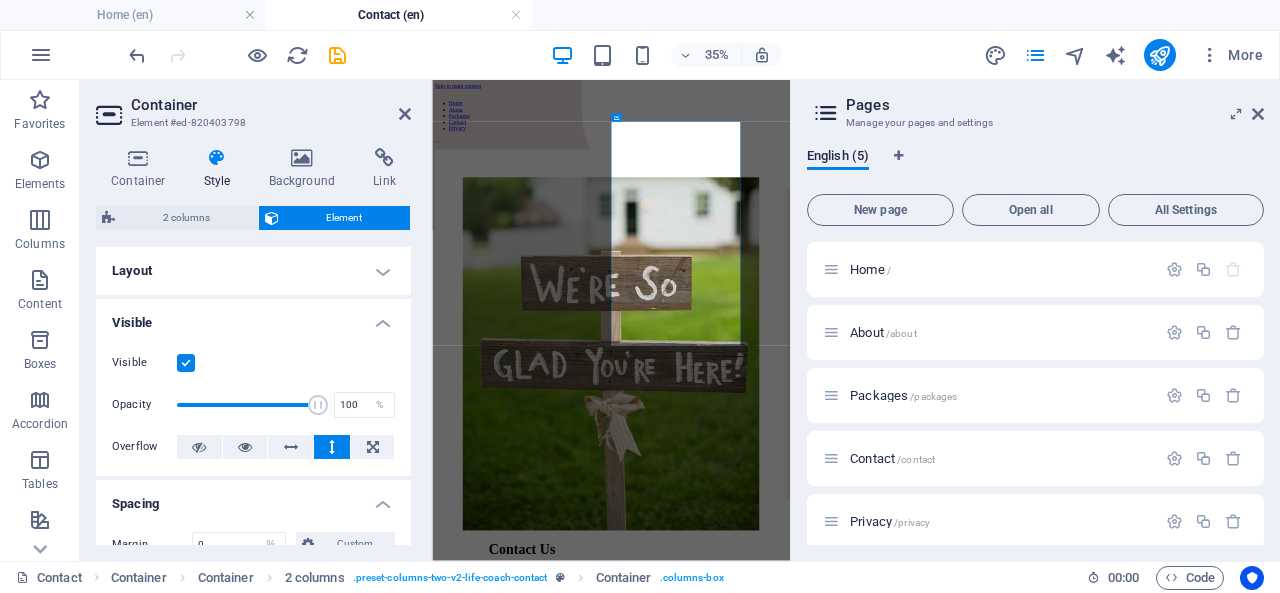 click at bounding box center [332, 447] 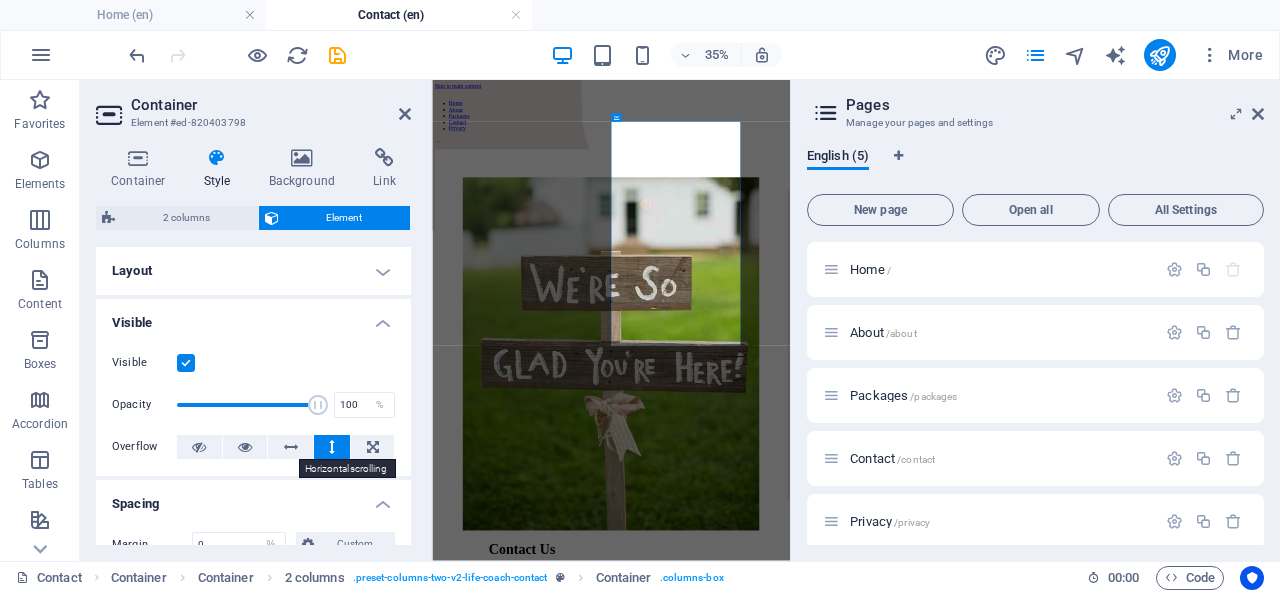 click at bounding box center (290, 447) 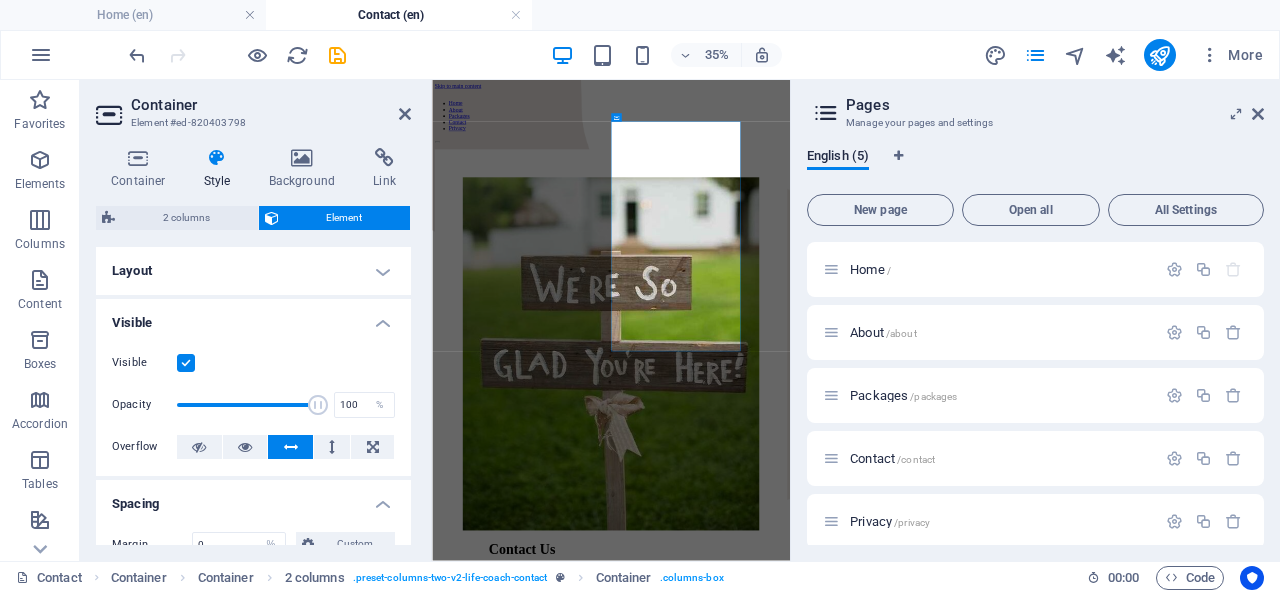 click at bounding box center (290, 447) 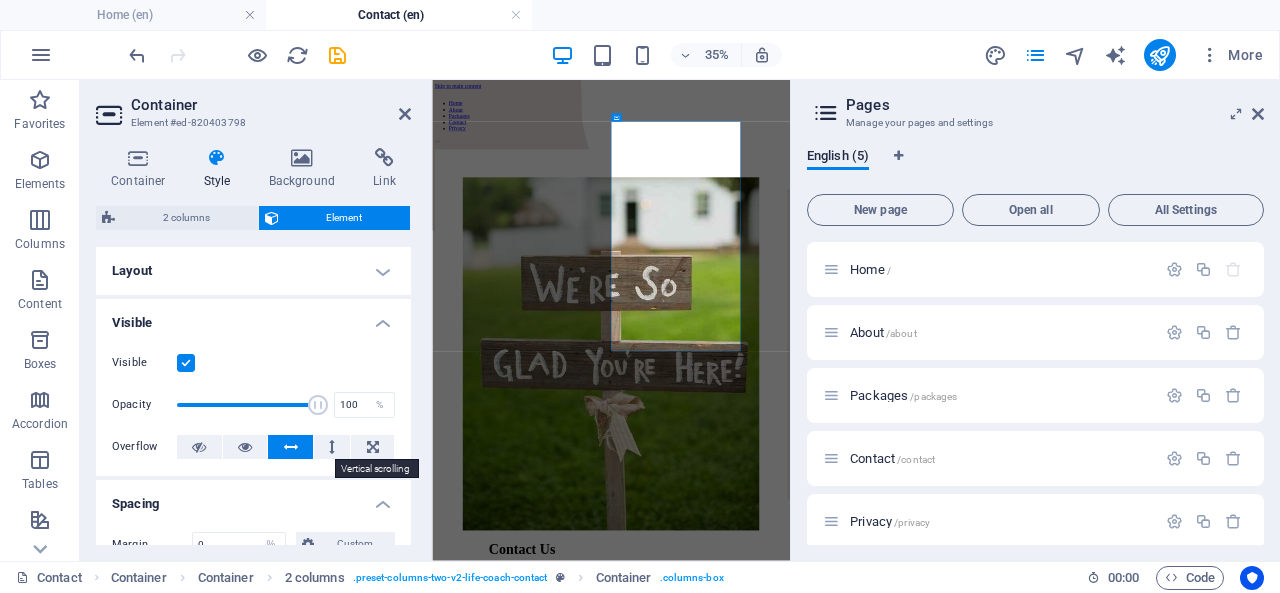 click at bounding box center [332, 447] 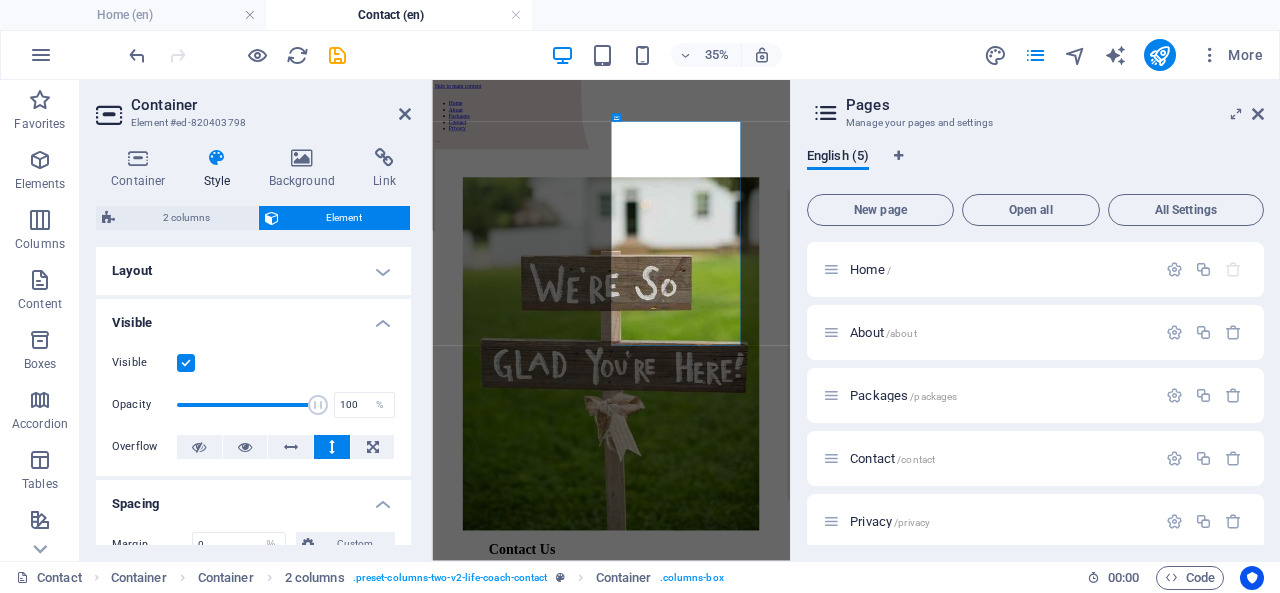click at bounding box center [332, 447] 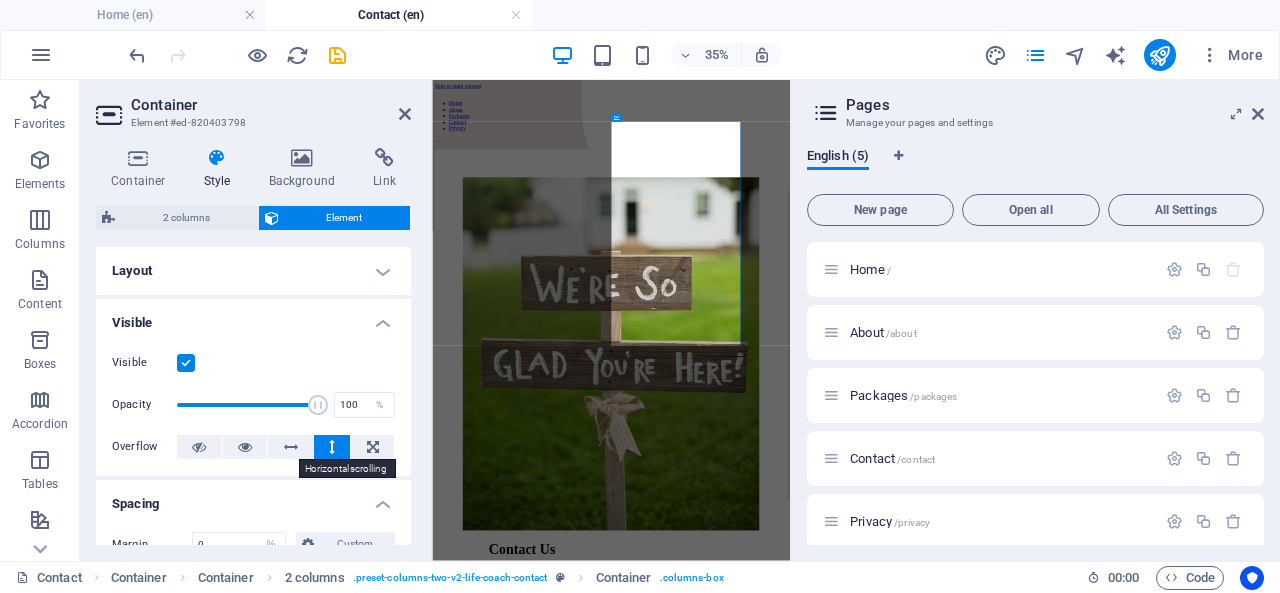 click at bounding box center [291, 447] 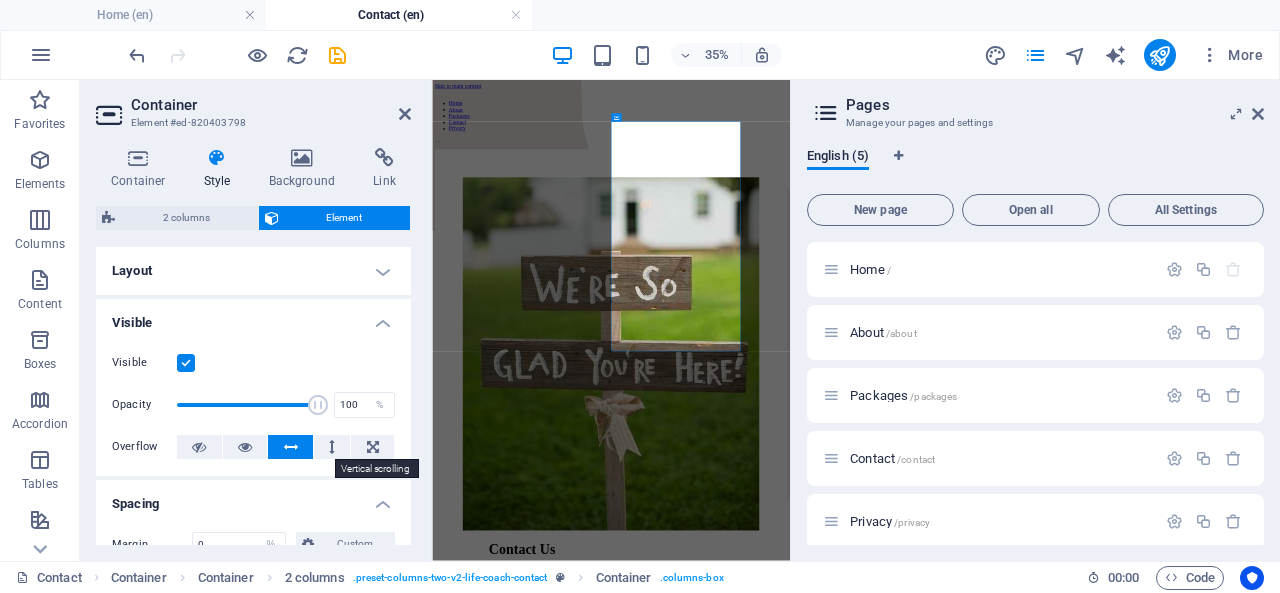 click at bounding box center (332, 447) 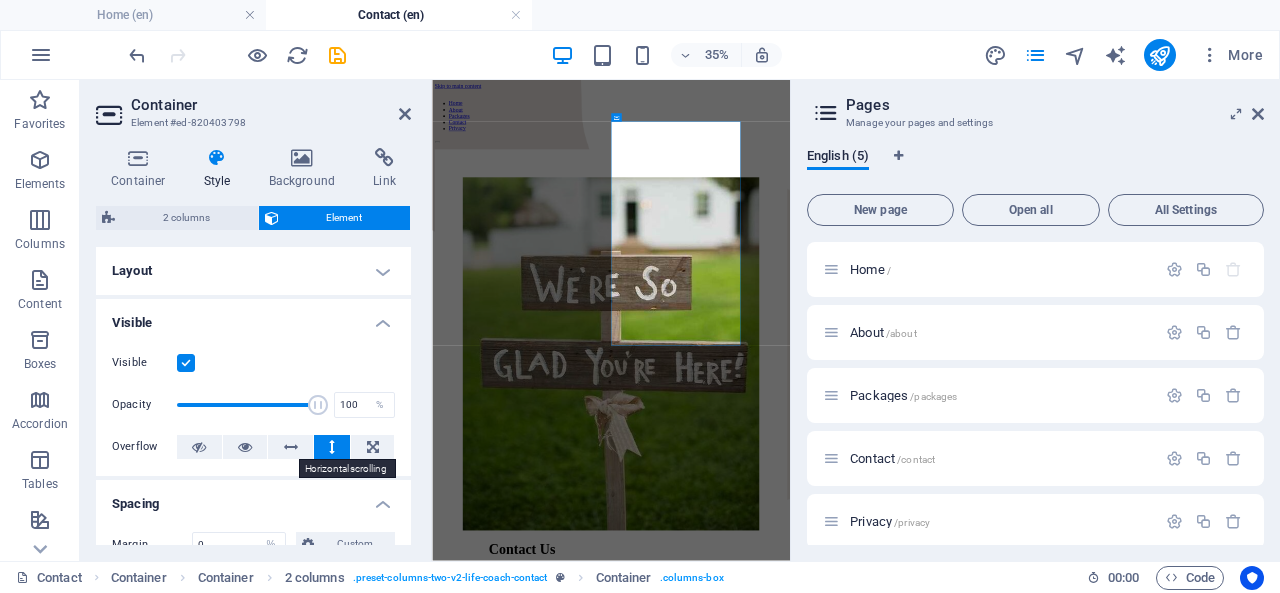 click at bounding box center [291, 447] 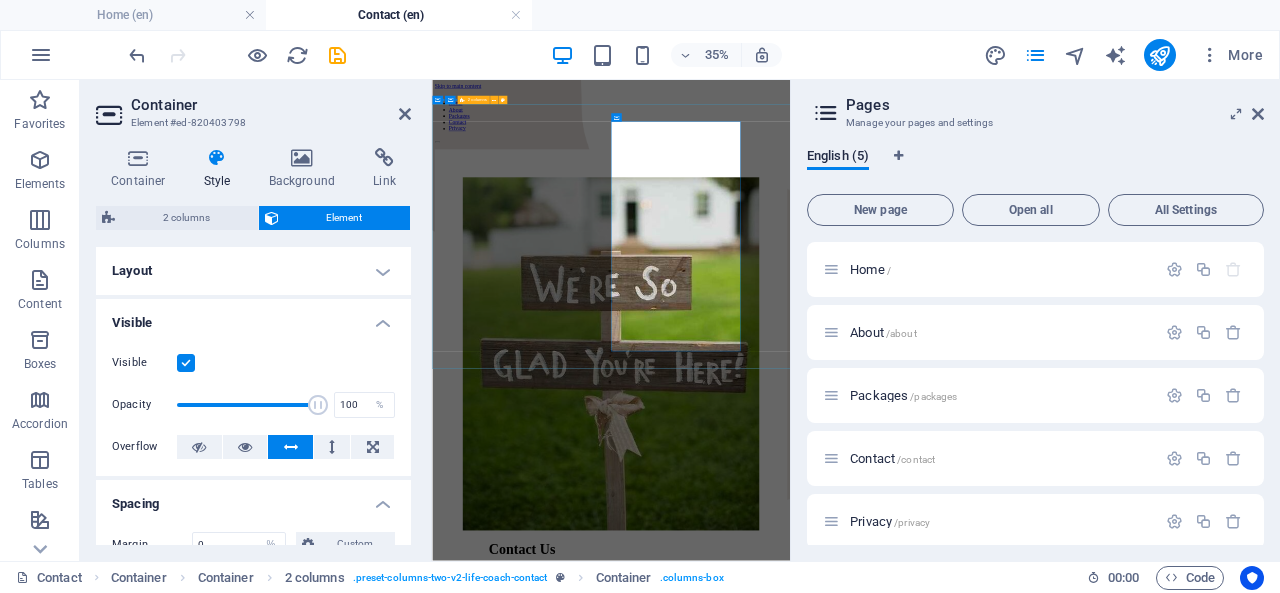 click on "Contact Us   I have read and understand the privacy policy. Unreadable? Load new Send" at bounding box center [943, 1087] 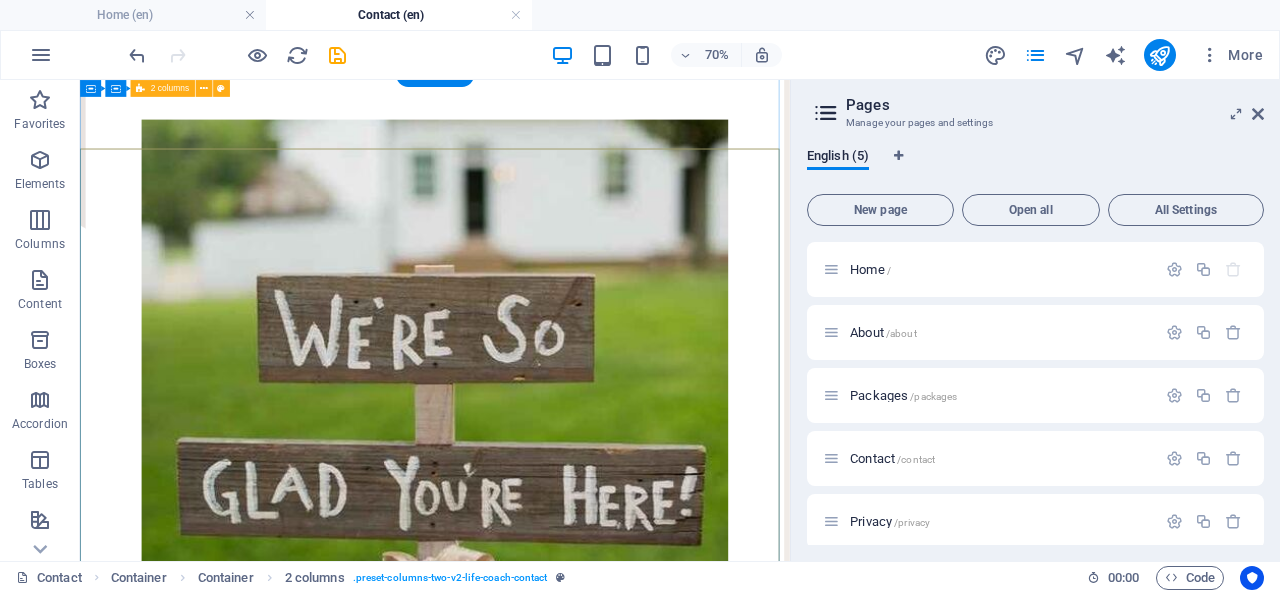 scroll, scrollTop: 0, scrollLeft: 0, axis: both 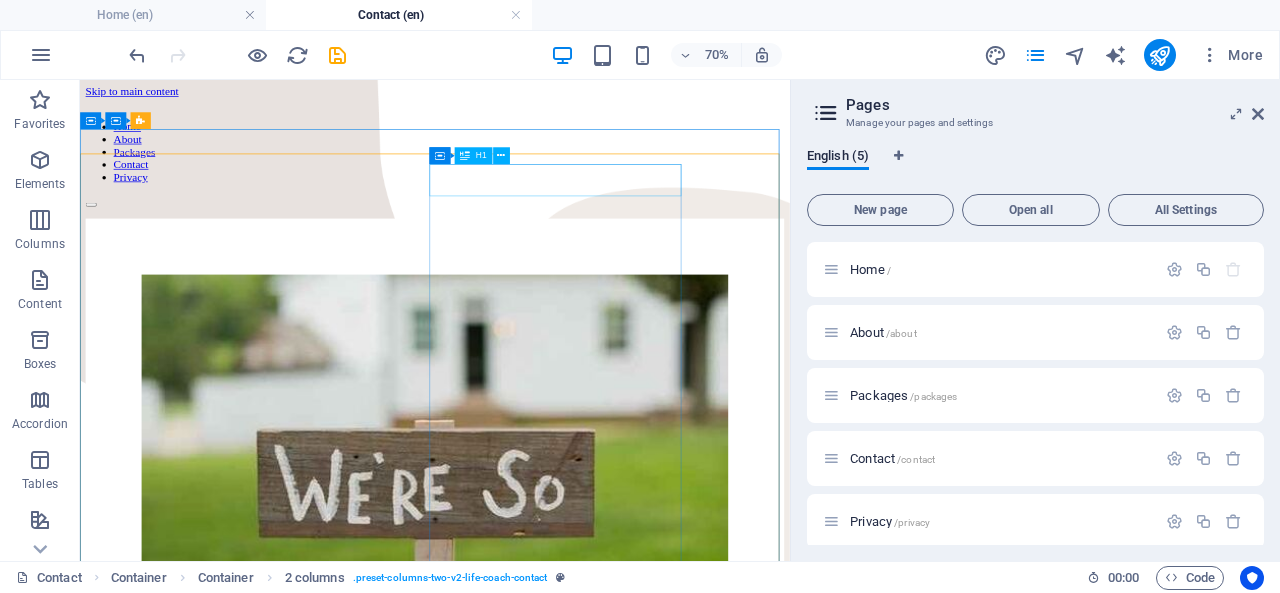 click at bounding box center (501, 155) 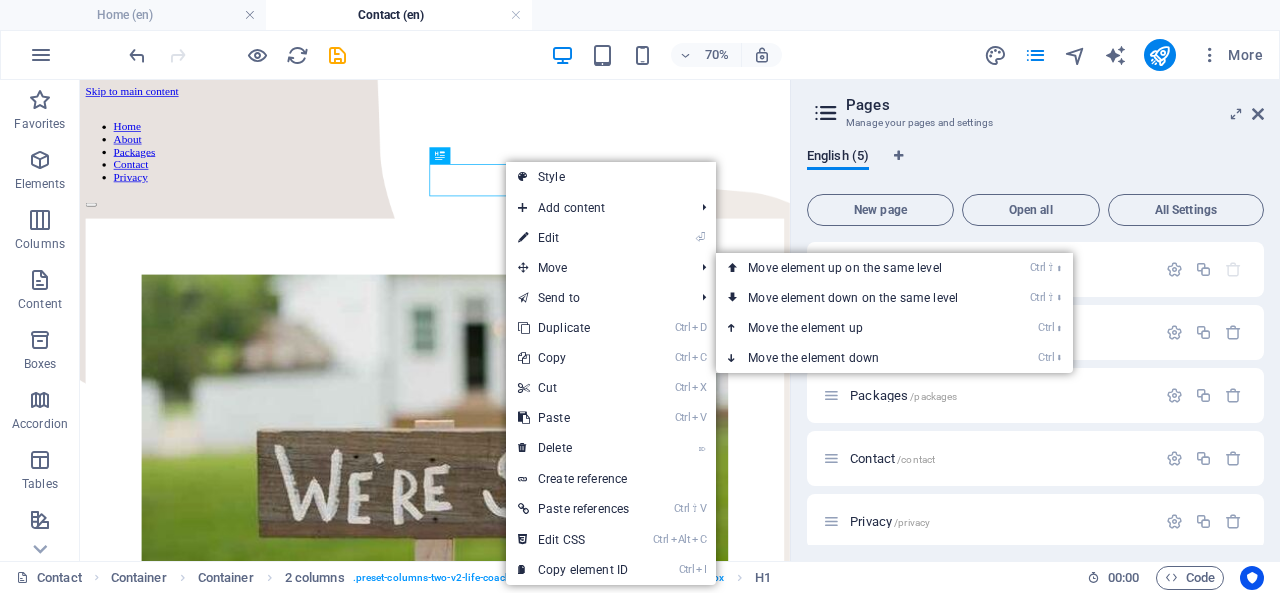 click on "⏎  Edit" at bounding box center [573, 238] 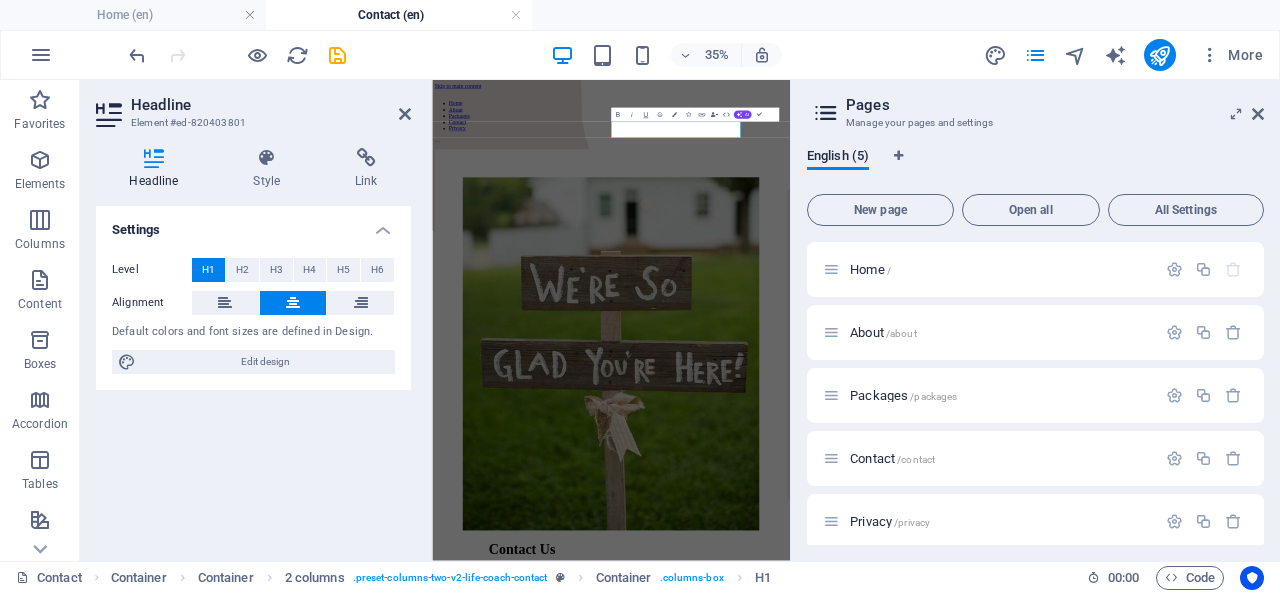 click on "Style" at bounding box center (271, 169) 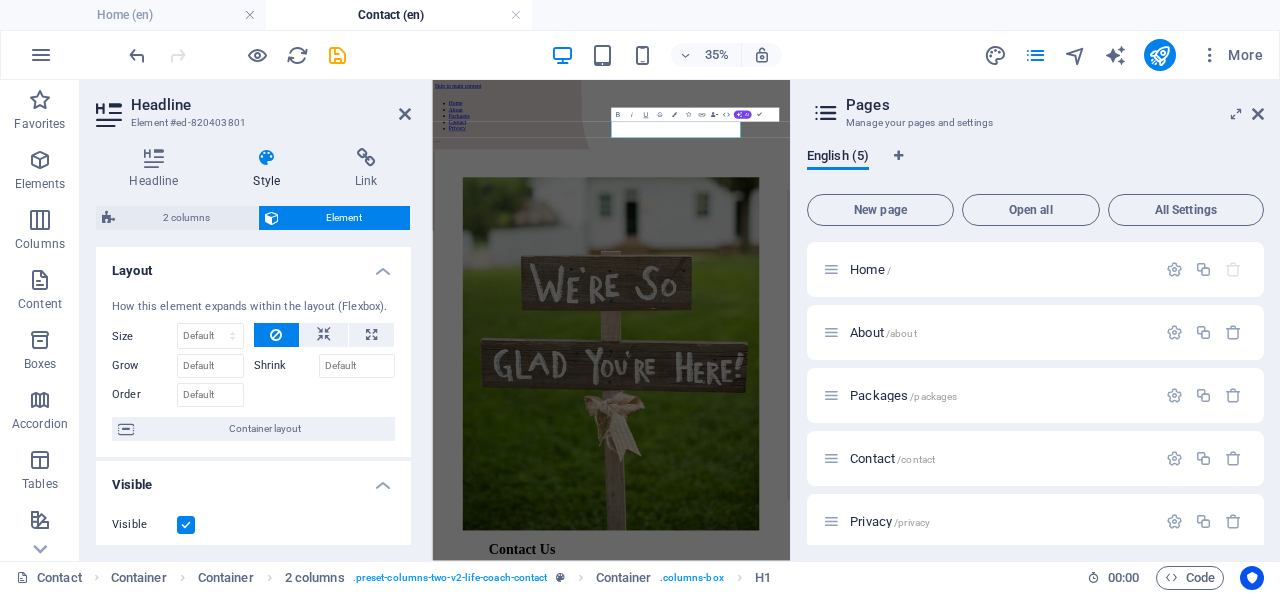 click on "Headline" at bounding box center [158, 169] 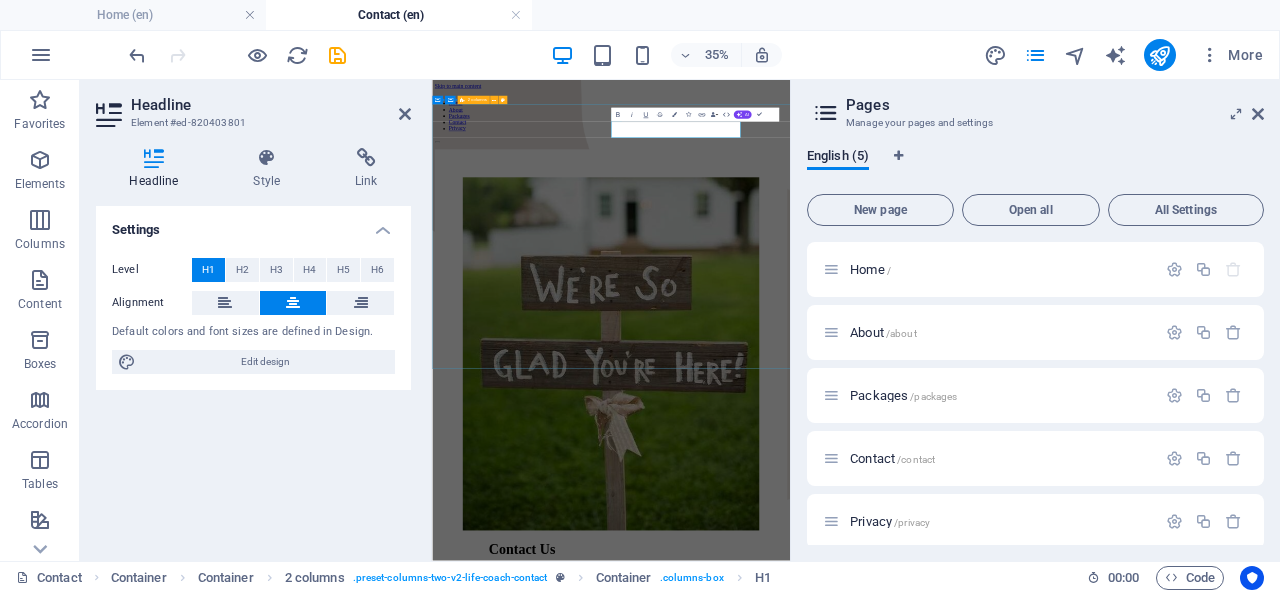 click on "Contact Us   I have read and understand the privacy policy. Unreadable? Load new Send" at bounding box center [943, 1087] 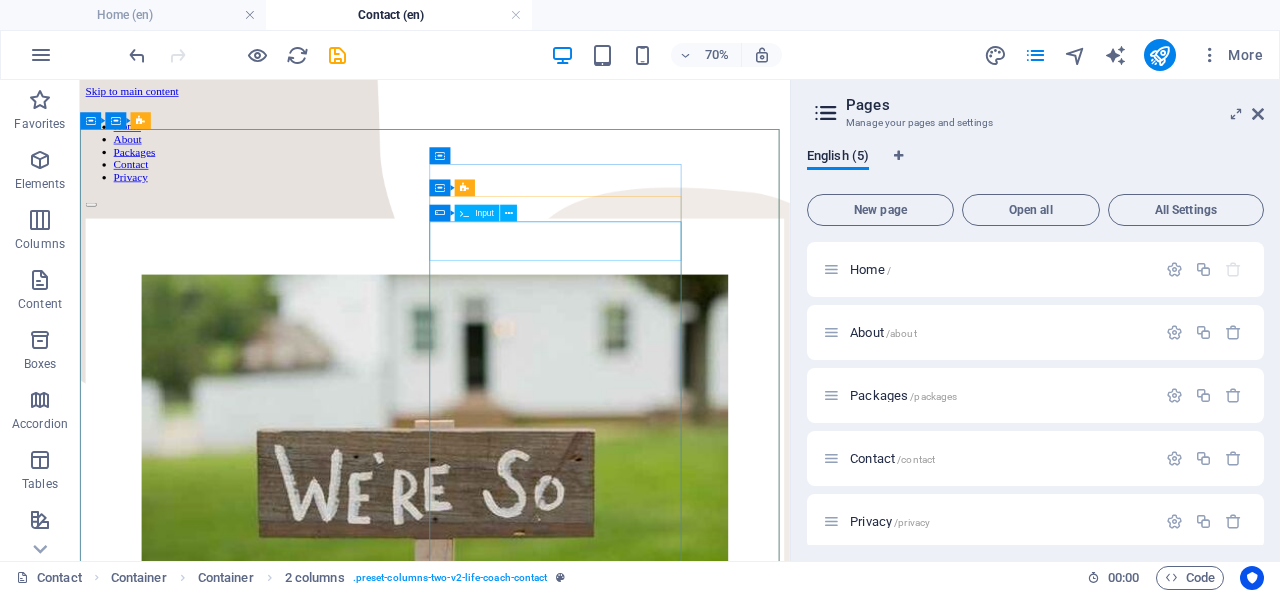 click at bounding box center [509, 213] 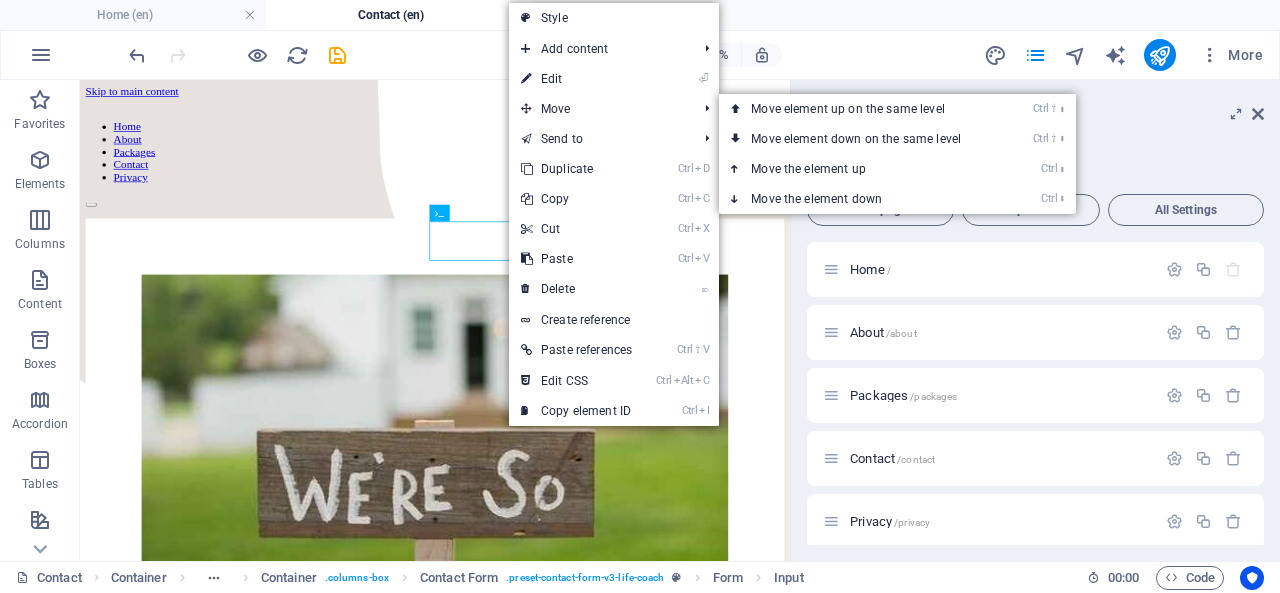 click on "⏎  Edit" at bounding box center (576, 79) 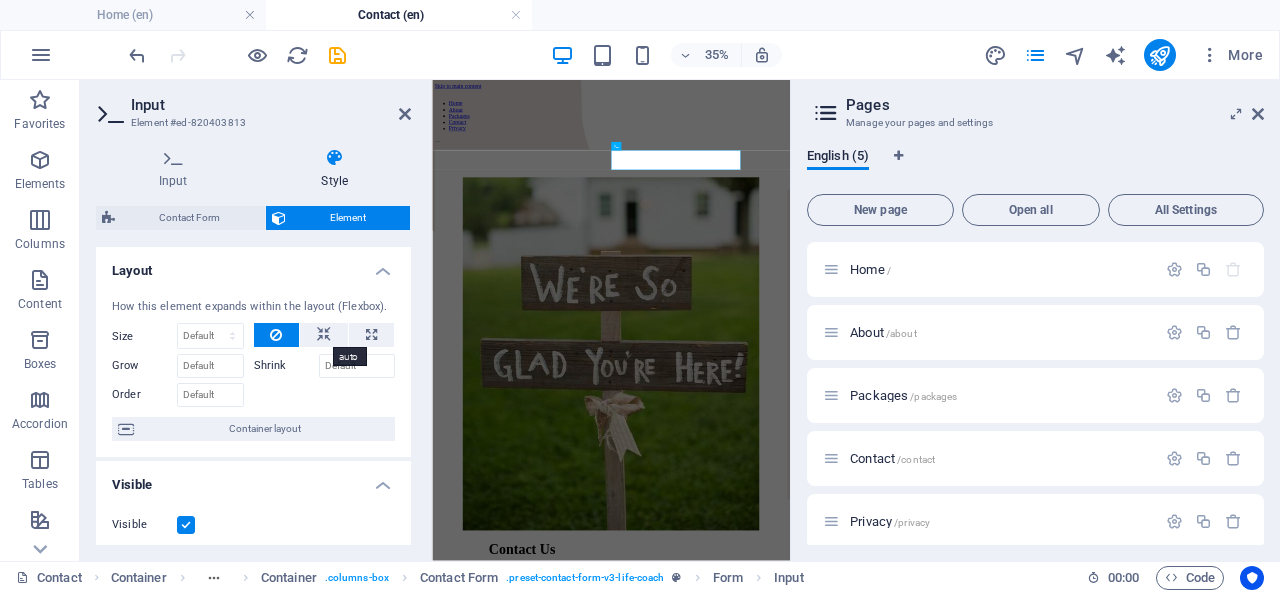 click at bounding box center [324, 335] 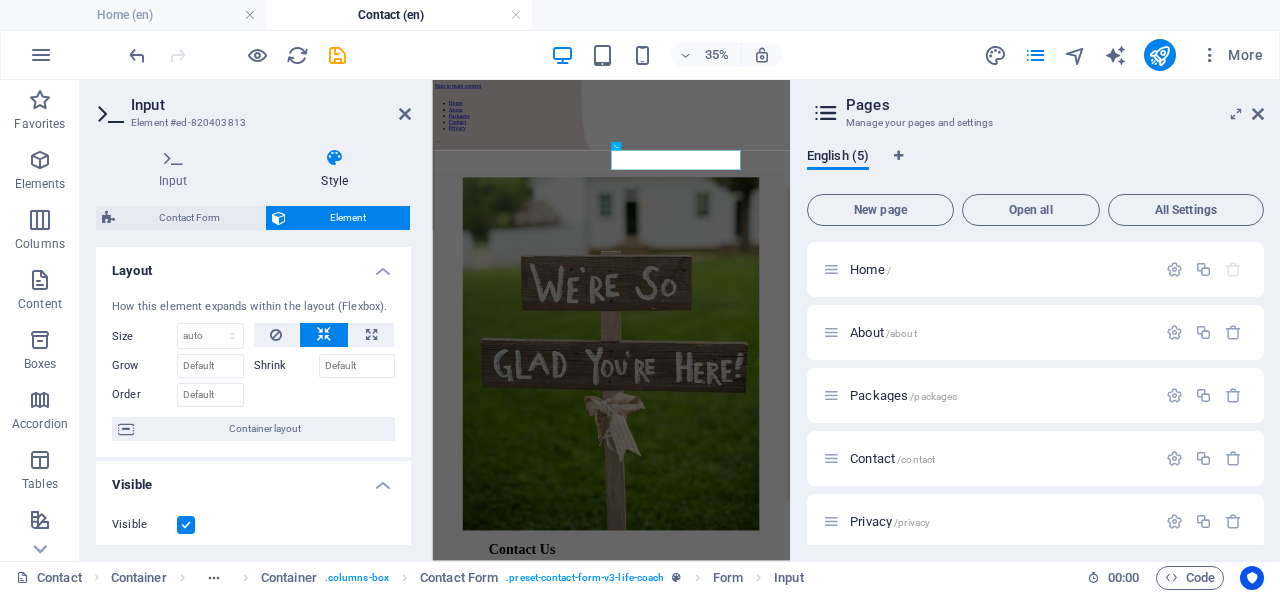 click at bounding box center [371, 335] 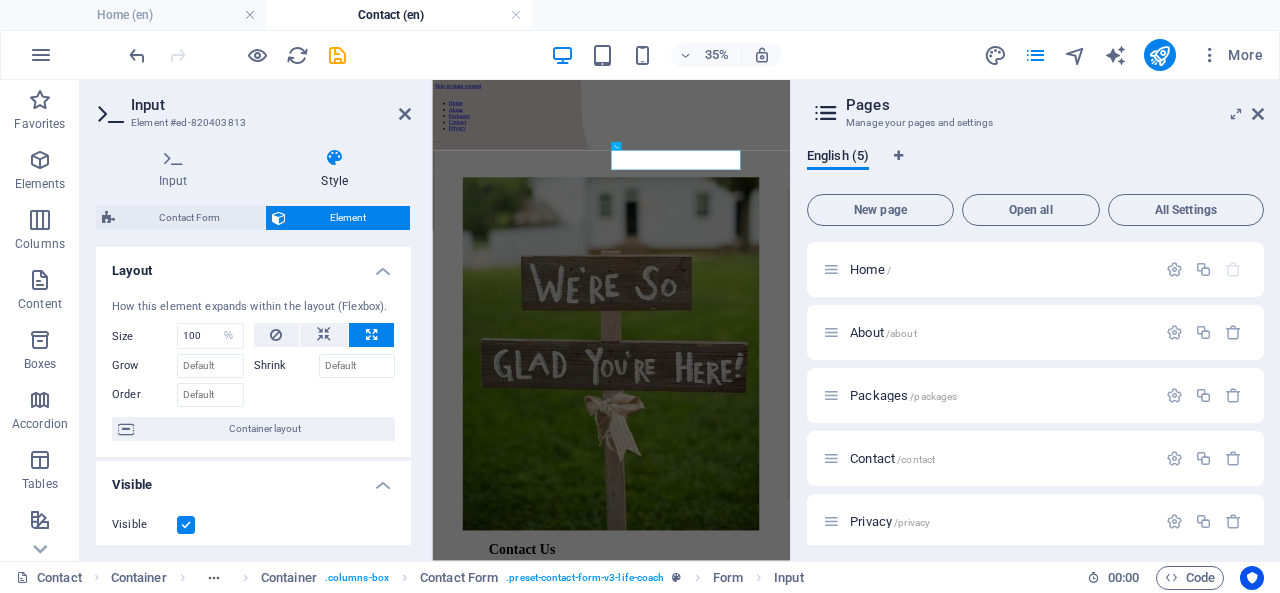 click on "Shrink" at bounding box center [286, 366] 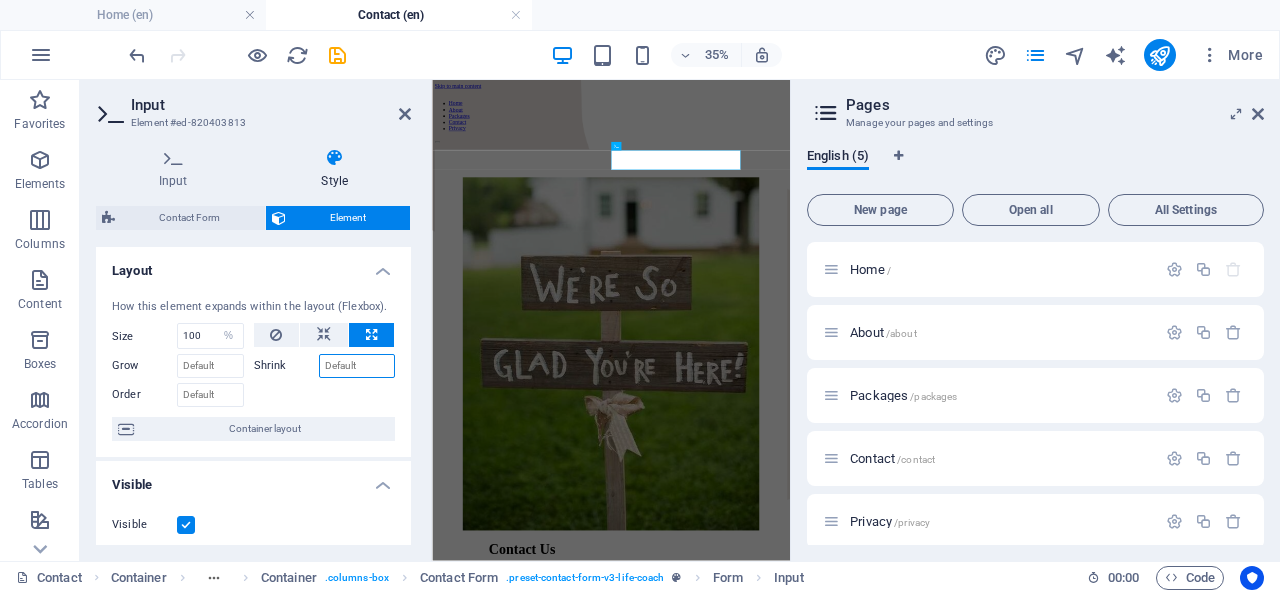 click on "Shrink" at bounding box center [357, 366] 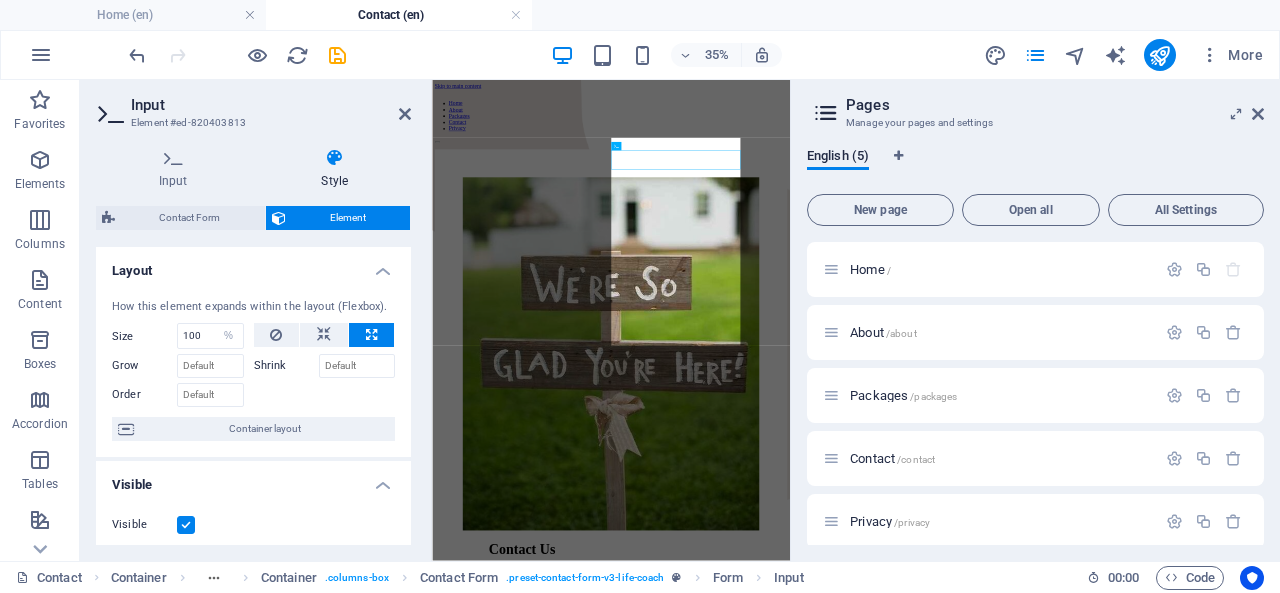 click on "Contact Form" at bounding box center [190, 218] 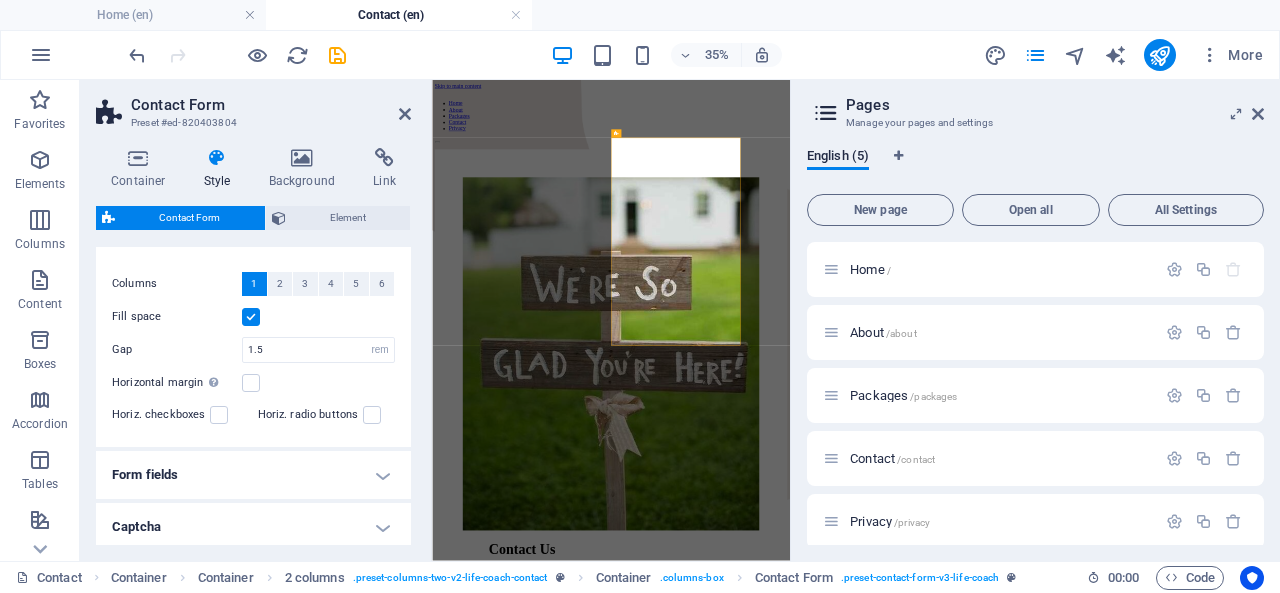 scroll, scrollTop: 359, scrollLeft: 0, axis: vertical 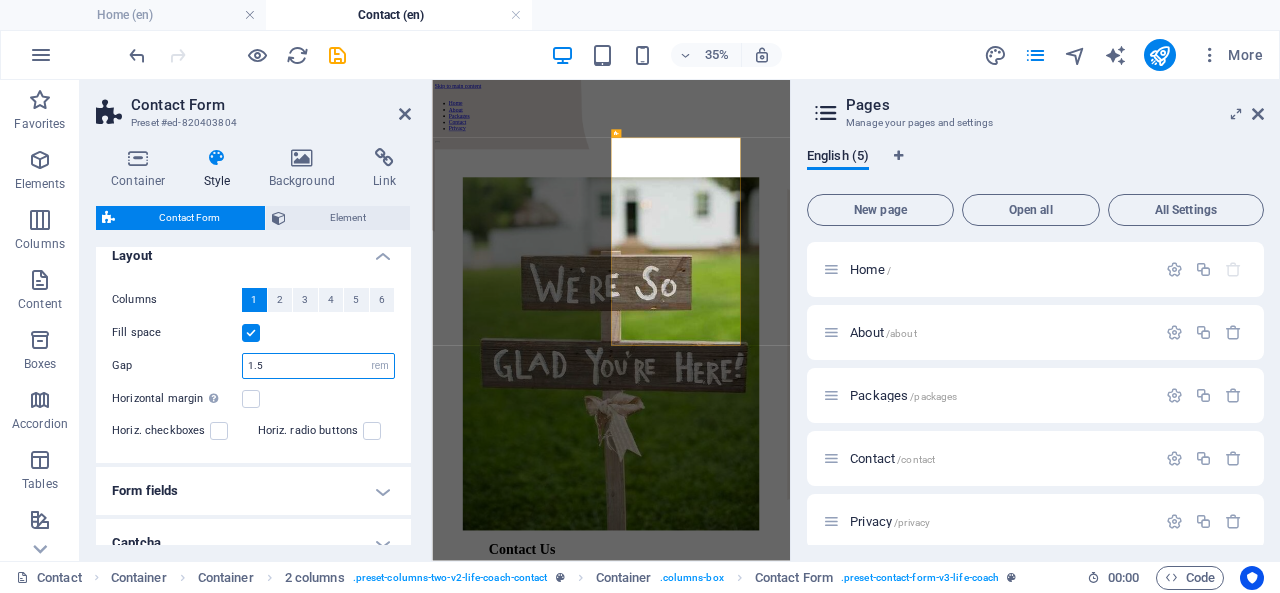 click on "1.5" at bounding box center (318, 366) 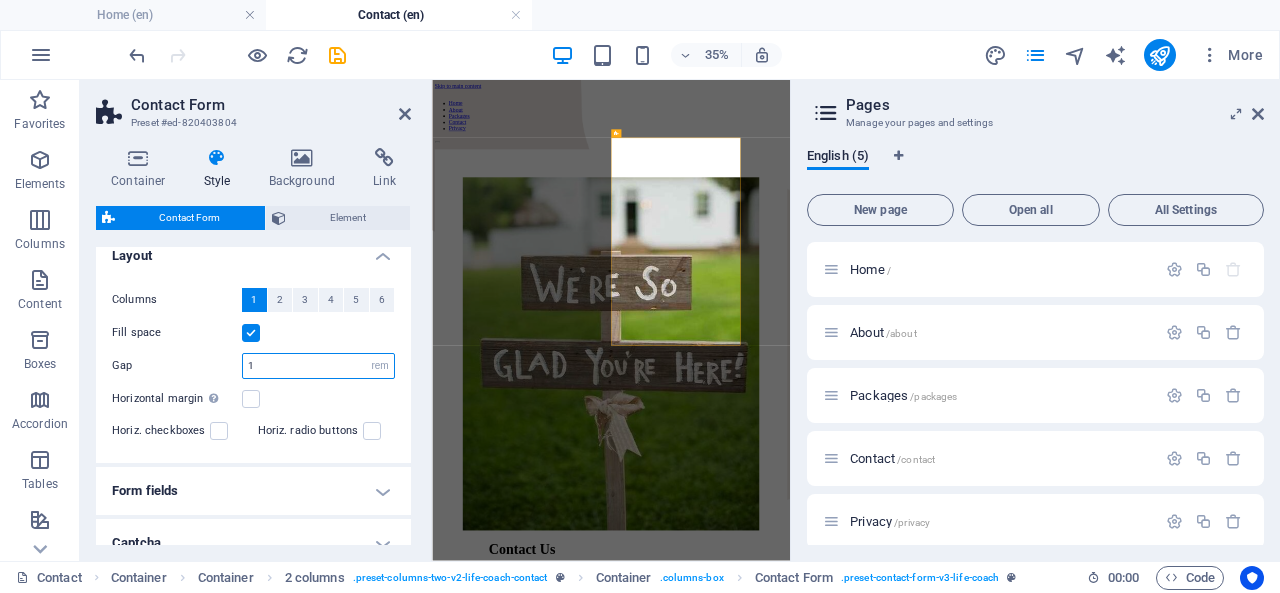 type on "1" 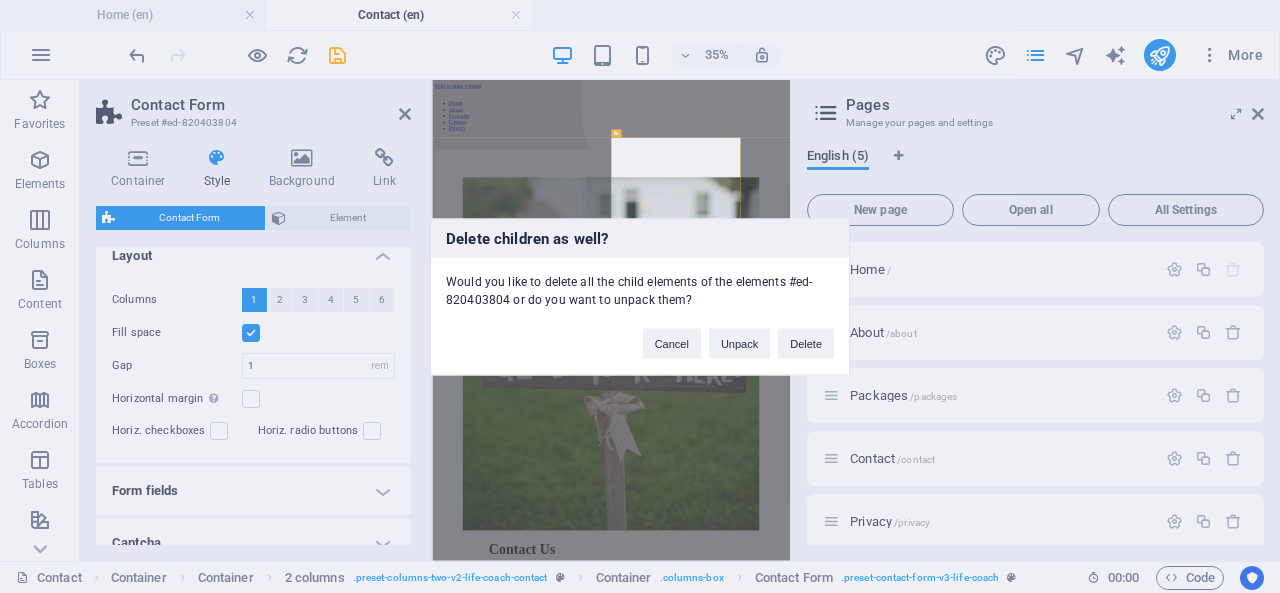type 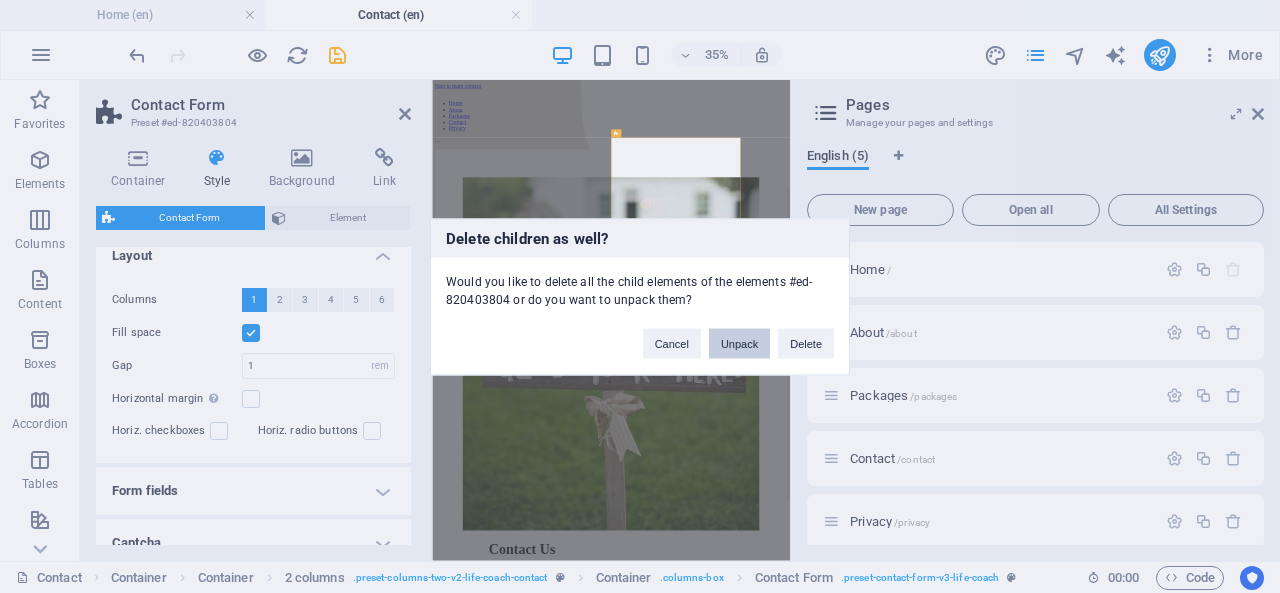 click on "Unpack" at bounding box center (739, 343) 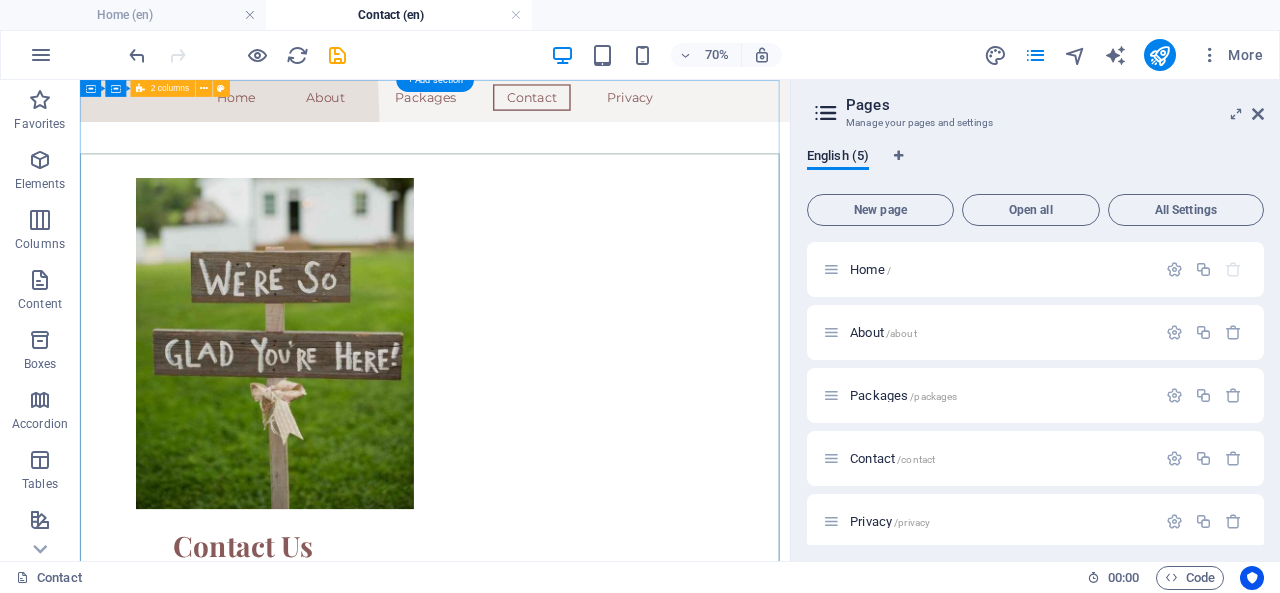 scroll, scrollTop: 0, scrollLeft: 0, axis: both 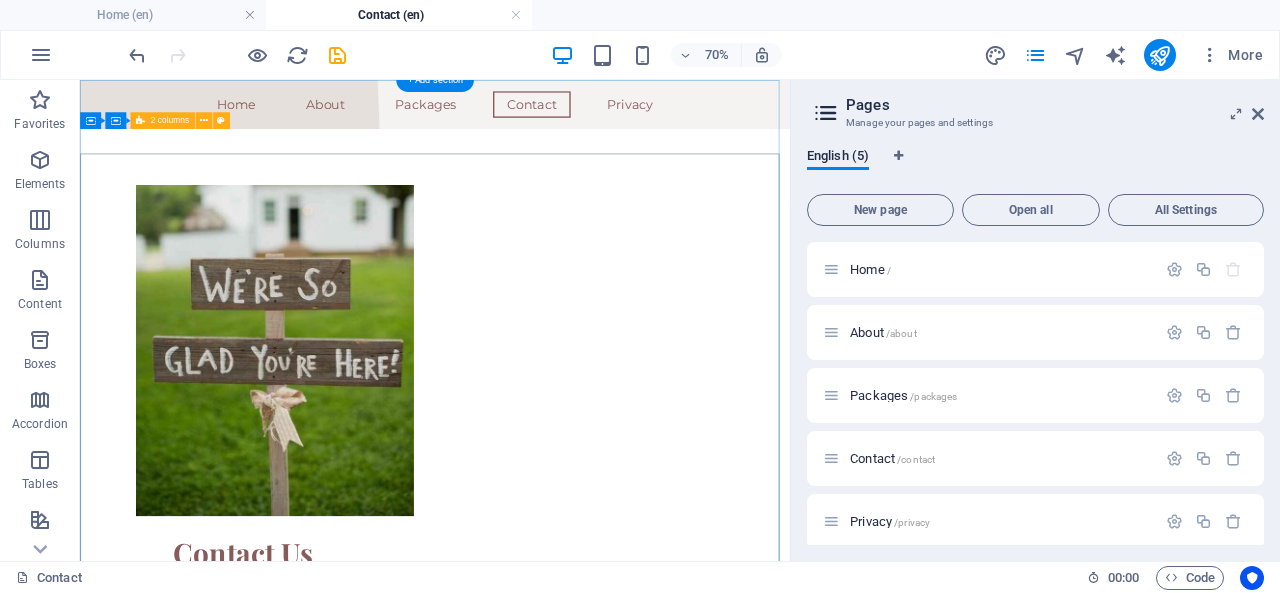 click on "Contact Us   I have read and understand the privacy policy. Unreadable? Load new Send" at bounding box center [587, 745] 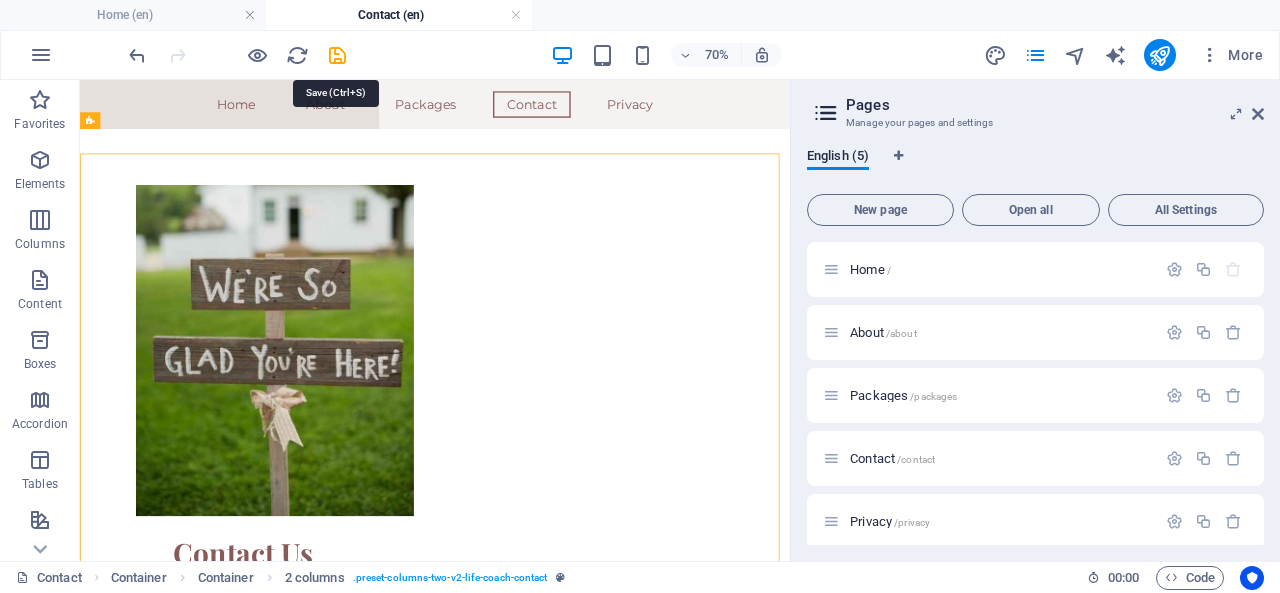 click at bounding box center (337, 55) 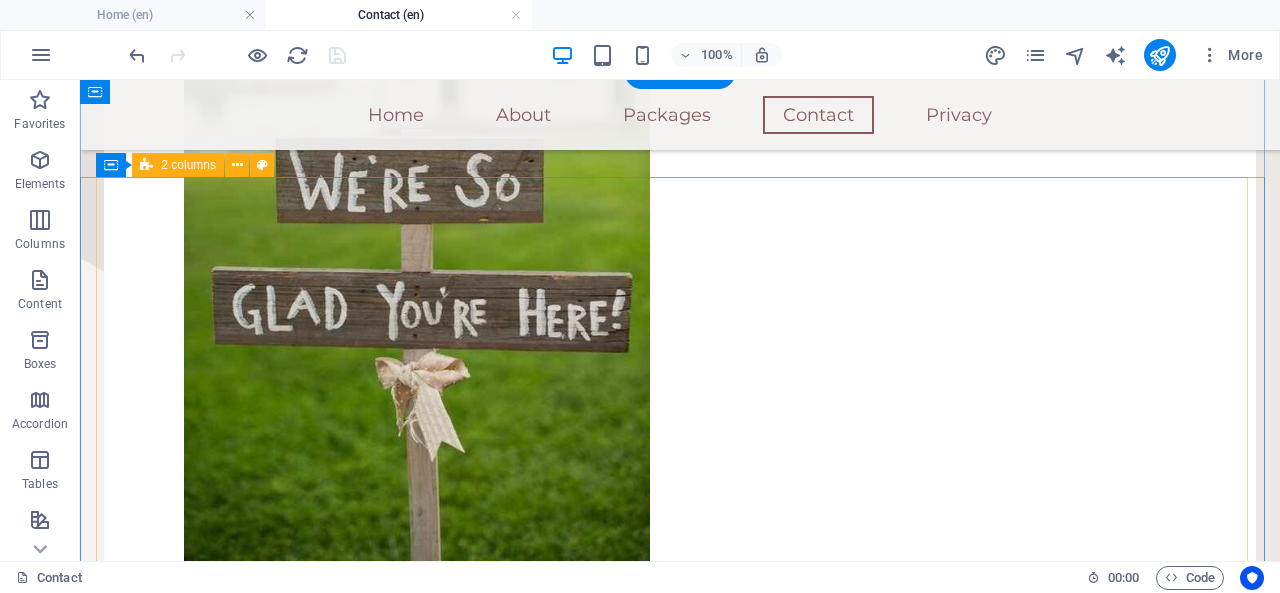 scroll, scrollTop: 0, scrollLeft: 0, axis: both 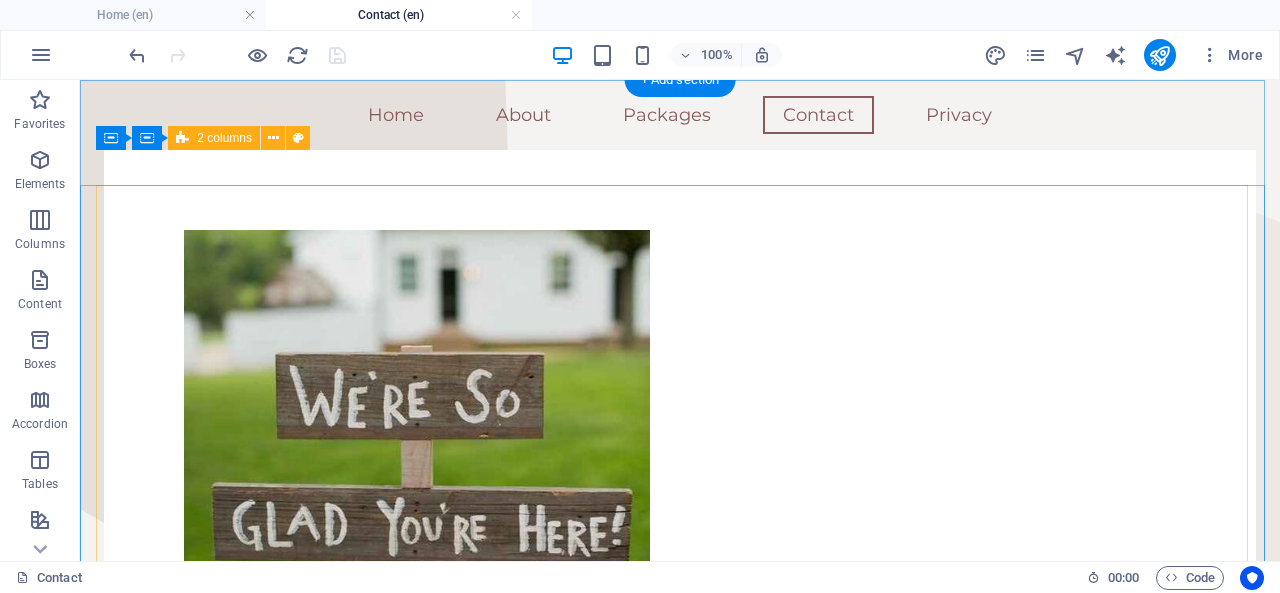 click on "Contact Us   I have read and understand the privacy policy. Unreadable? Load new Send" at bounding box center (680, 786) 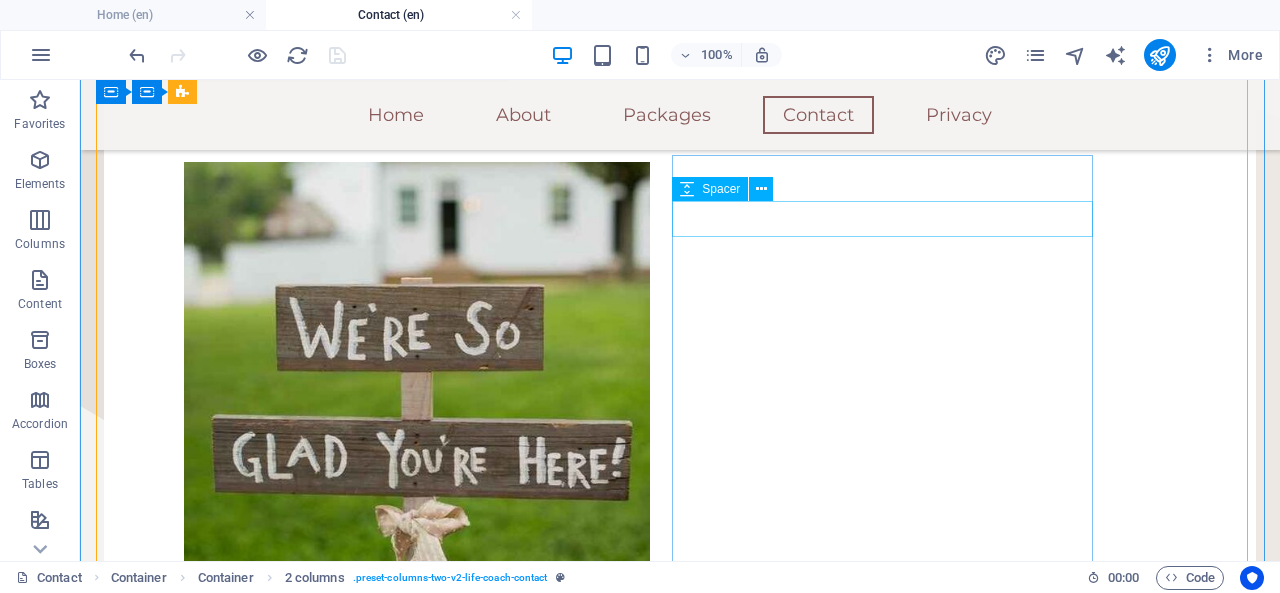 scroll, scrollTop: 80, scrollLeft: 0, axis: vertical 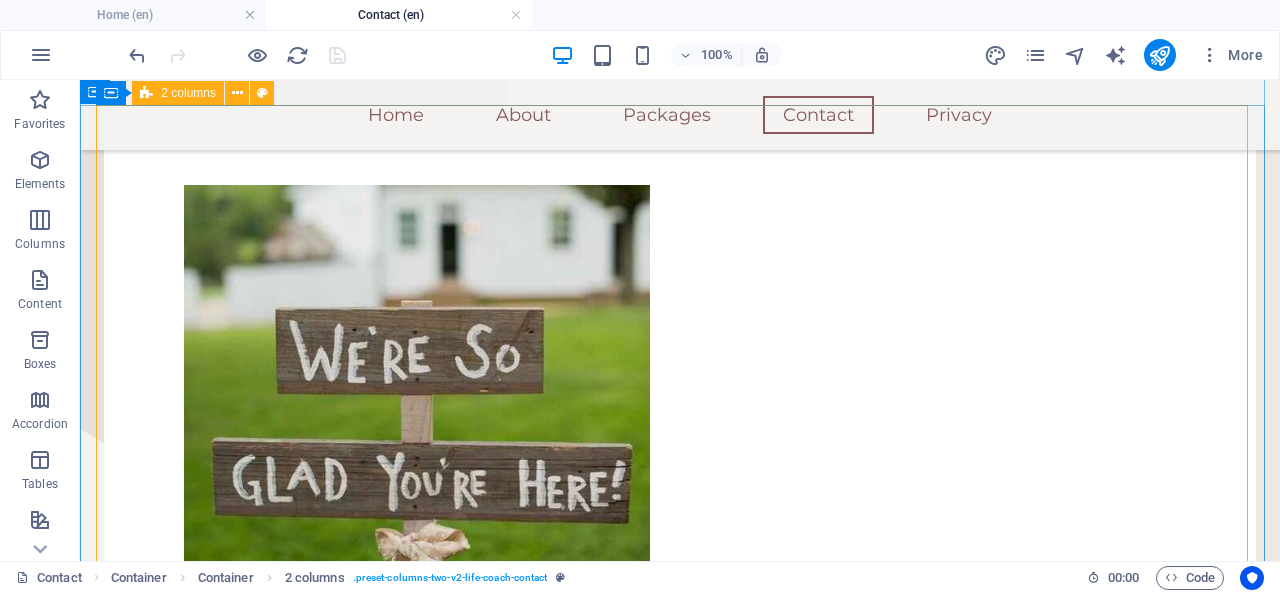 click on "Contact Us   I have read and understand the privacy policy. Unreadable? Load new Send" at bounding box center (680, 741) 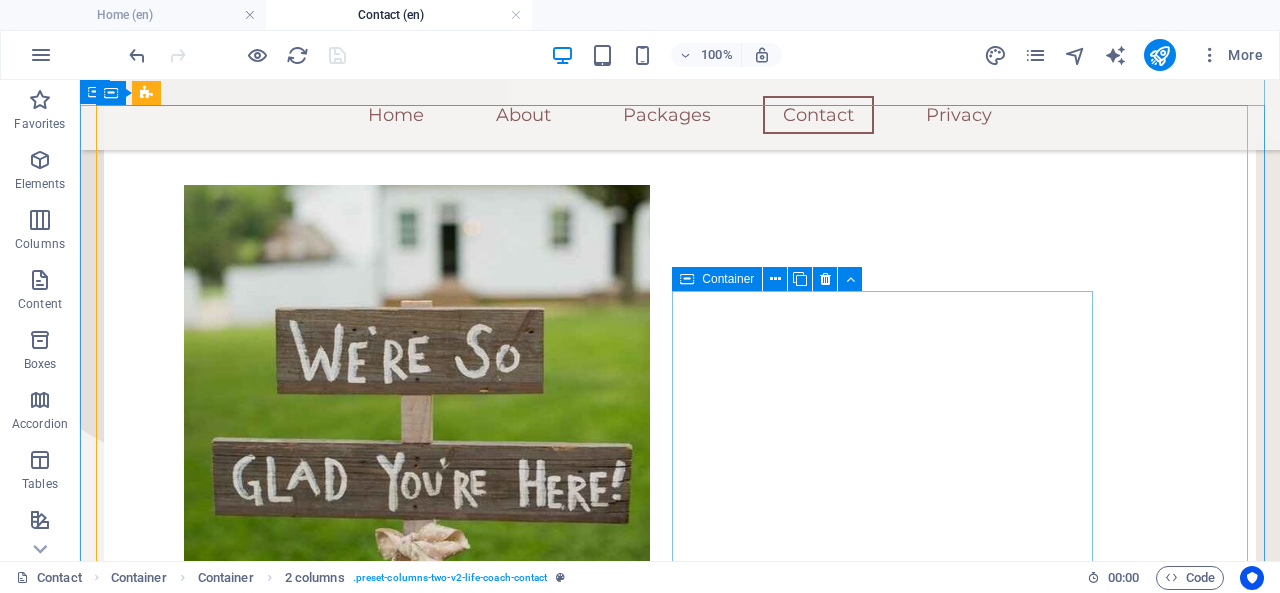 click at bounding box center (775, 279) 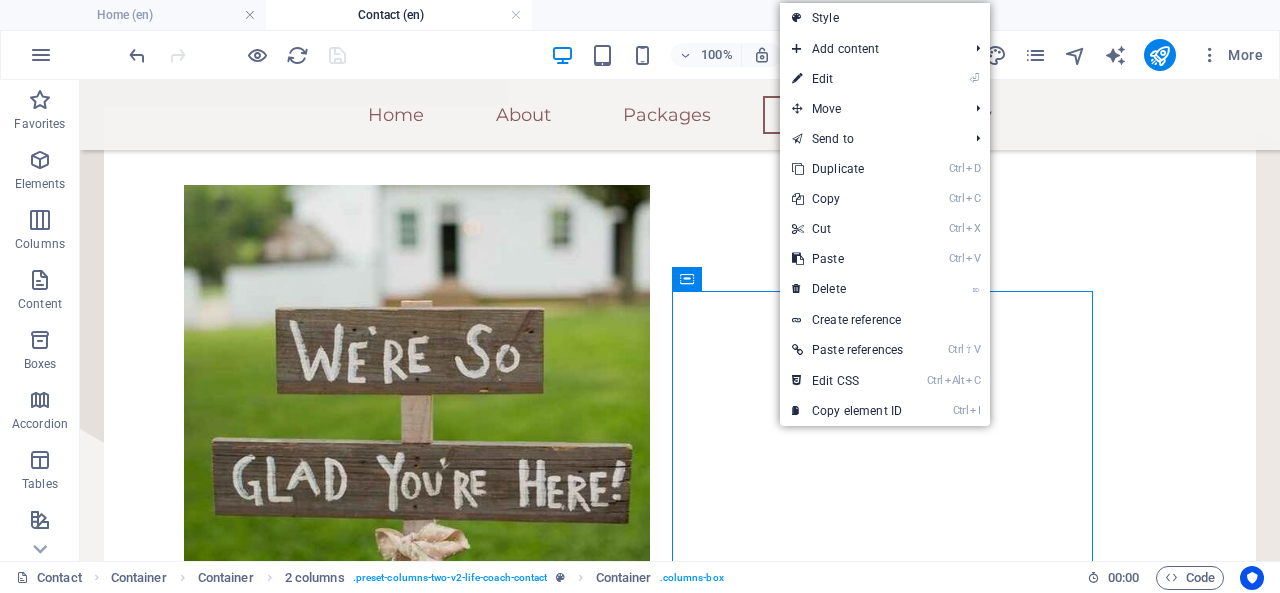 click on "⏎  Edit" at bounding box center (847, 79) 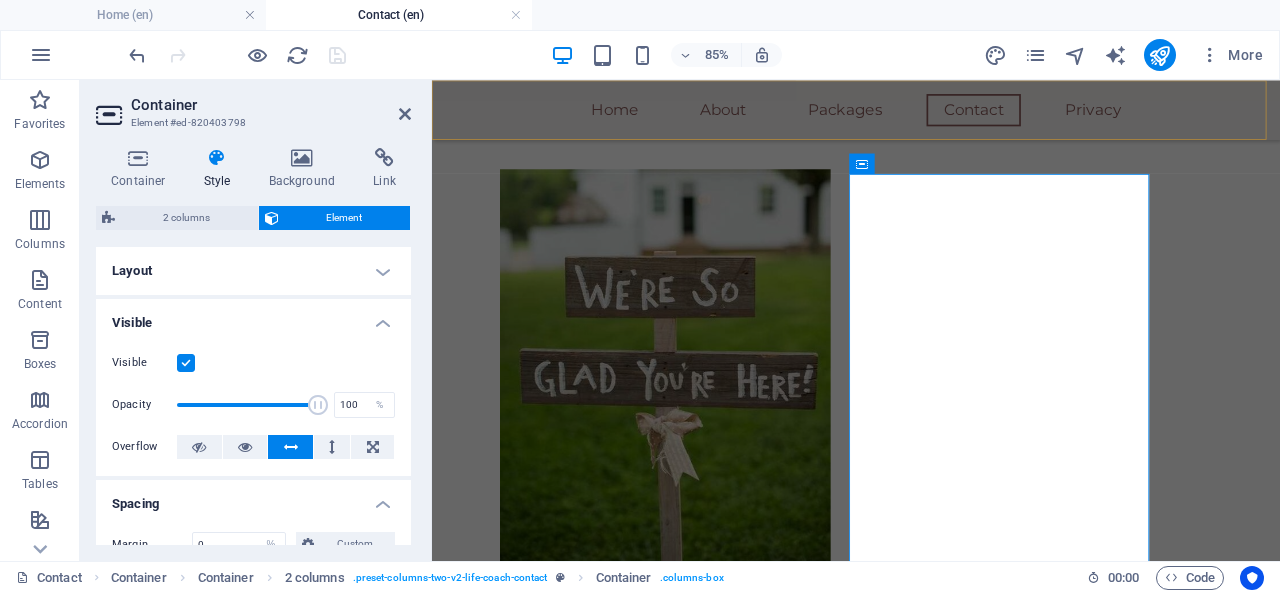 type on "50" 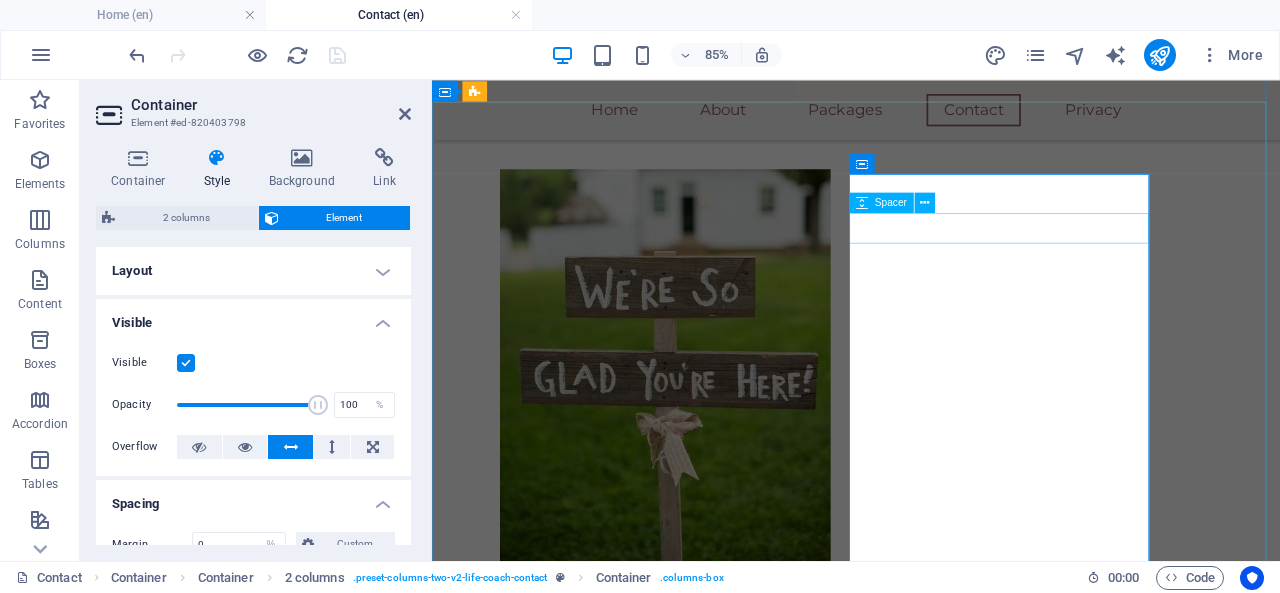 click at bounding box center (925, 202) 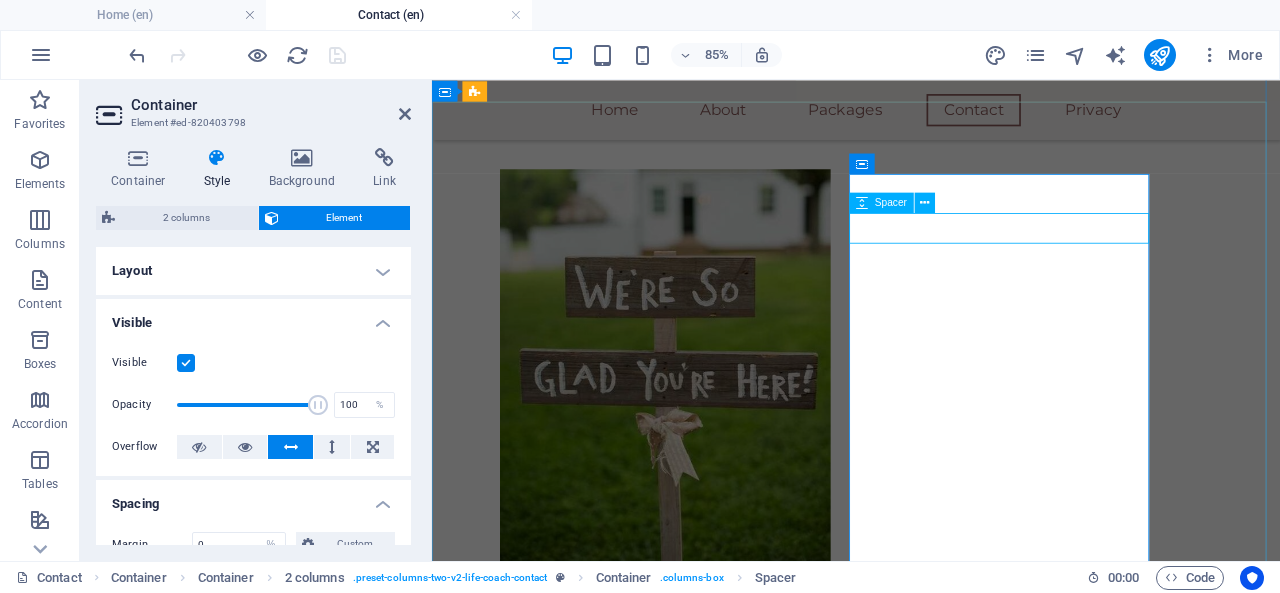 click at bounding box center (924, 203) 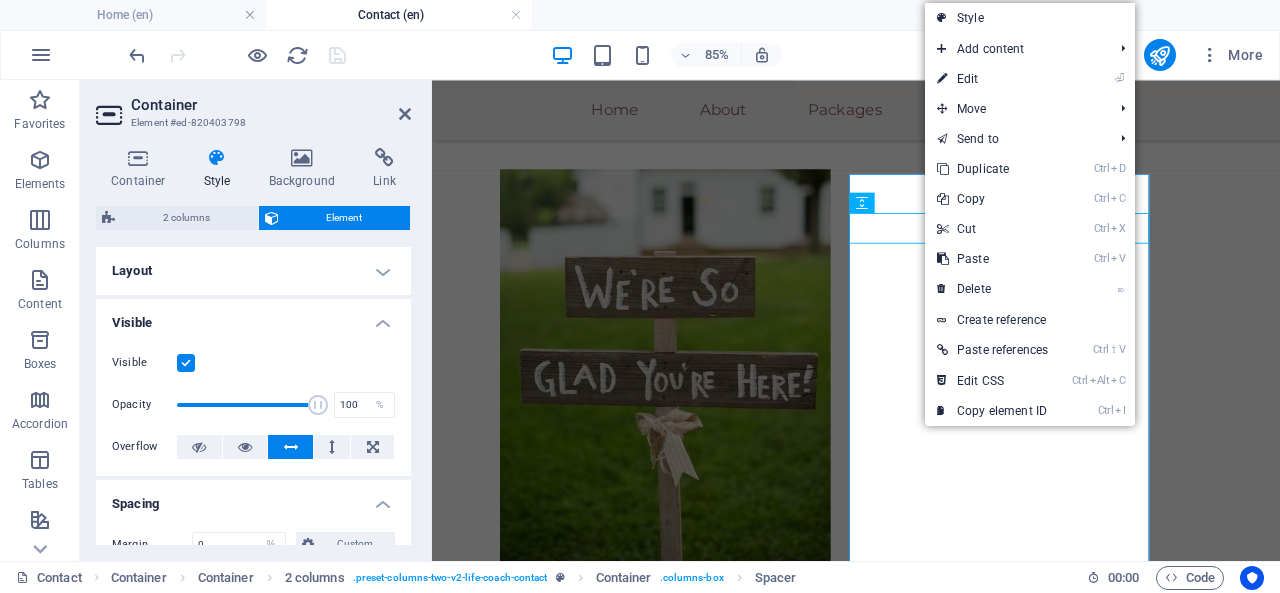 click on "⌦  Delete" at bounding box center (992, 289) 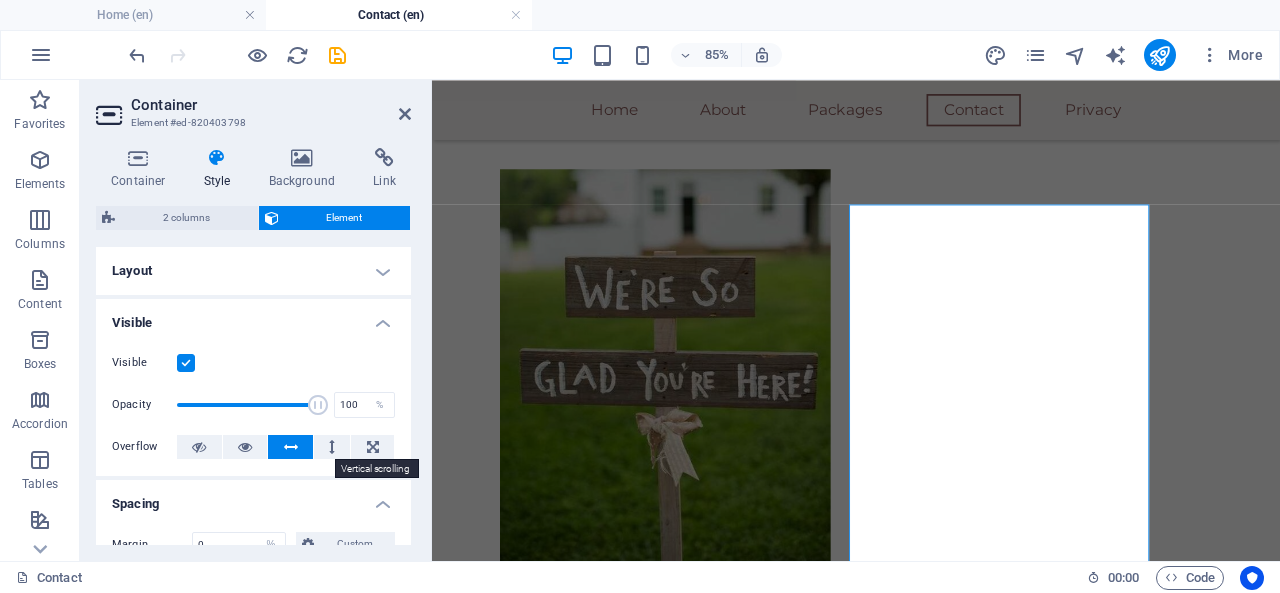 click at bounding box center (332, 447) 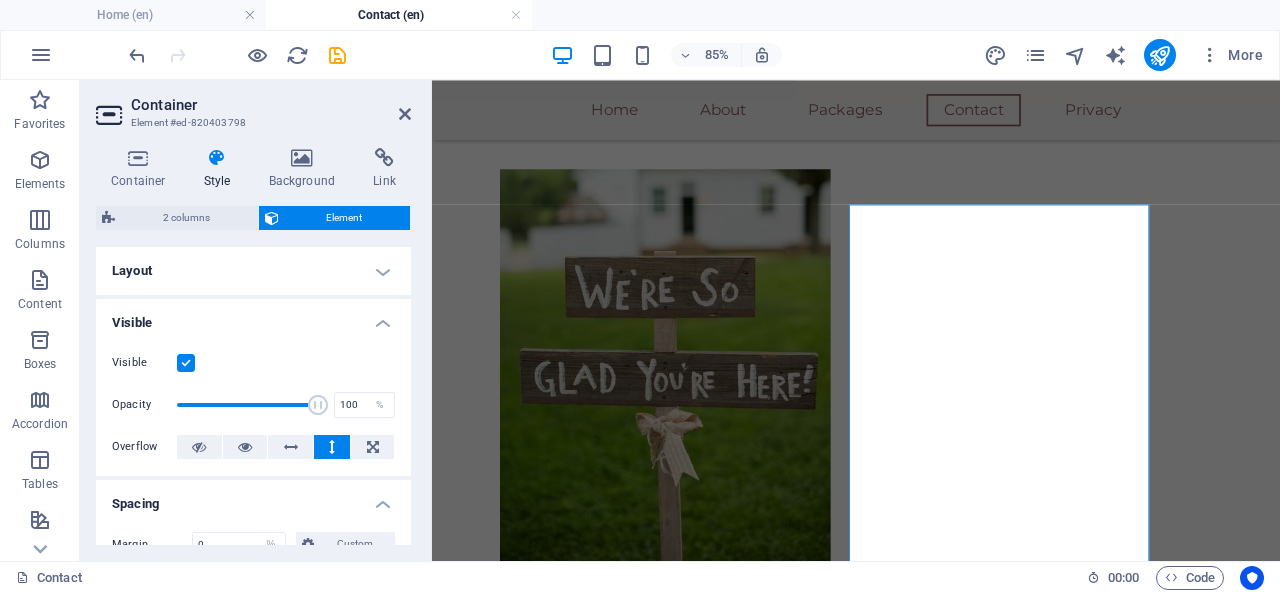 click at bounding box center (332, 447) 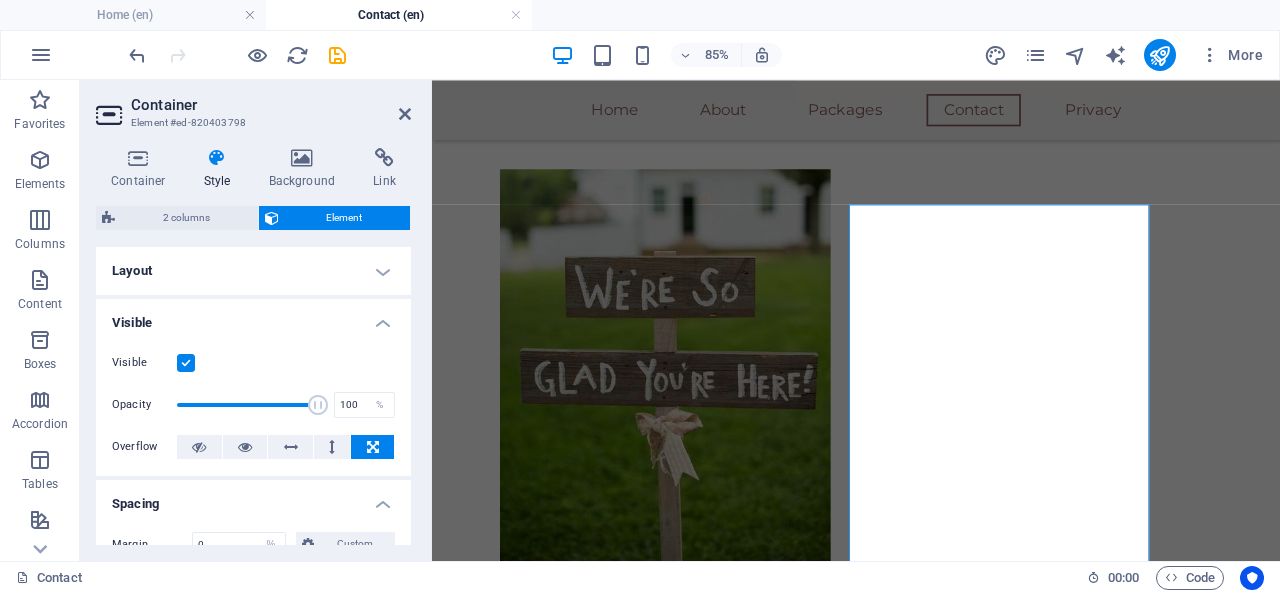 click at bounding box center [372, 447] 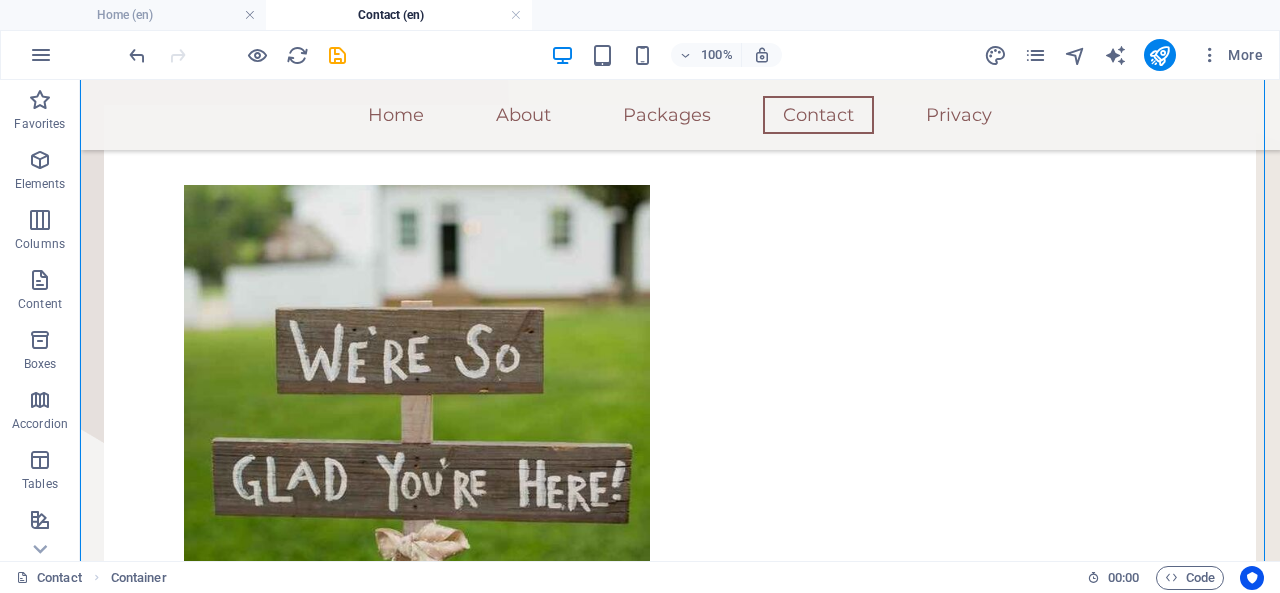 drag, startPoint x: 123, startPoint y: 223, endPoint x: 477, endPoint y: 178, distance: 356.8487 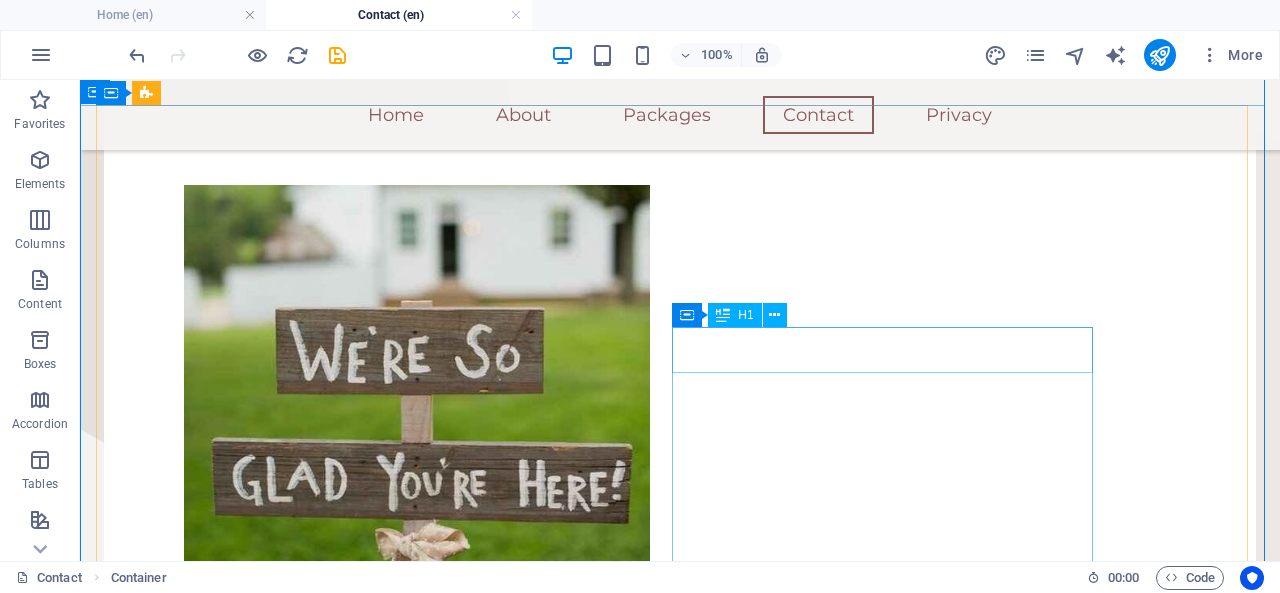 click at bounding box center [774, 315] 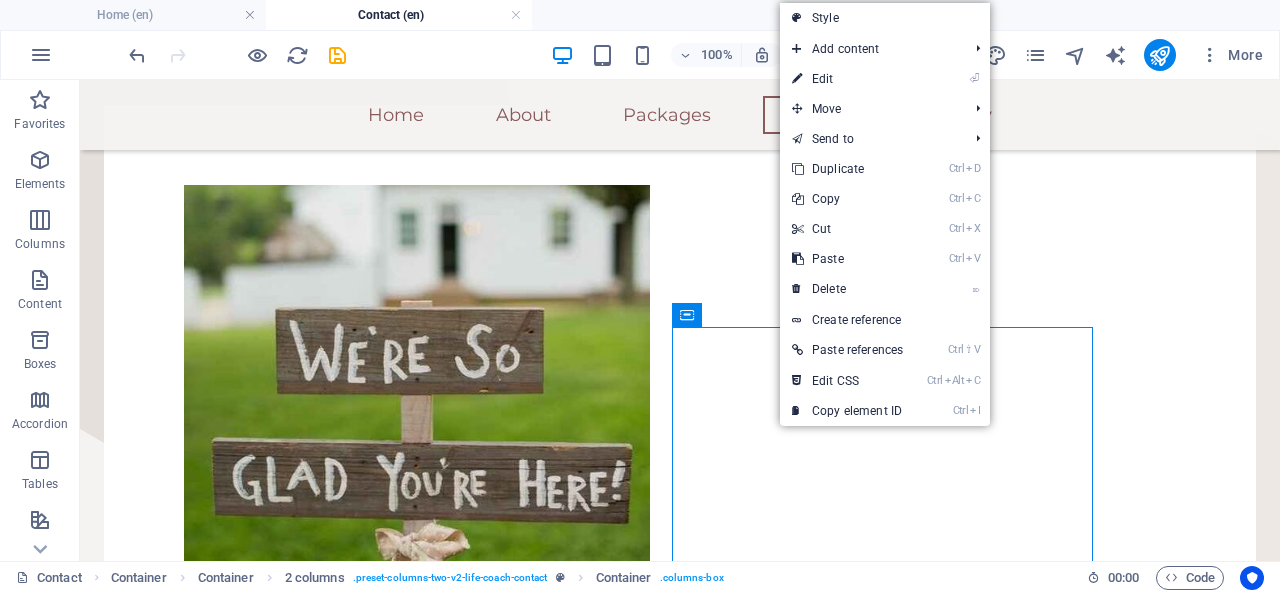 drag, startPoint x: 794, startPoint y: 401, endPoint x: 719, endPoint y: 221, distance: 195 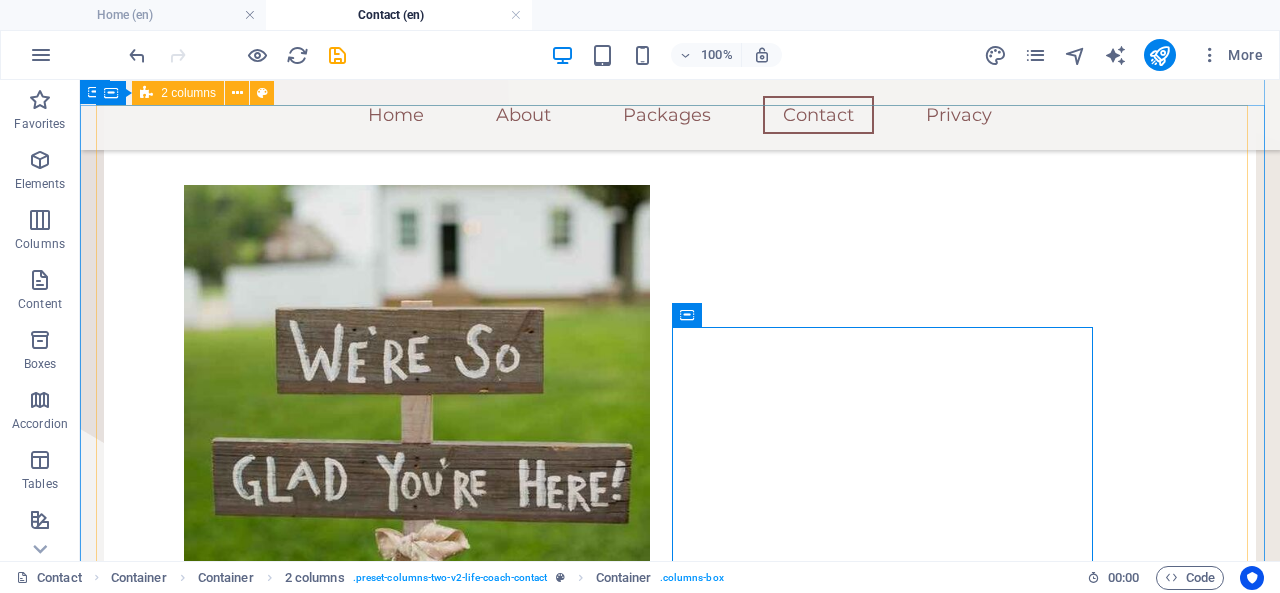click on "Contact Us   I have read and understand the privacy policy. Unreadable? Load new Send" at bounding box center [680, 723] 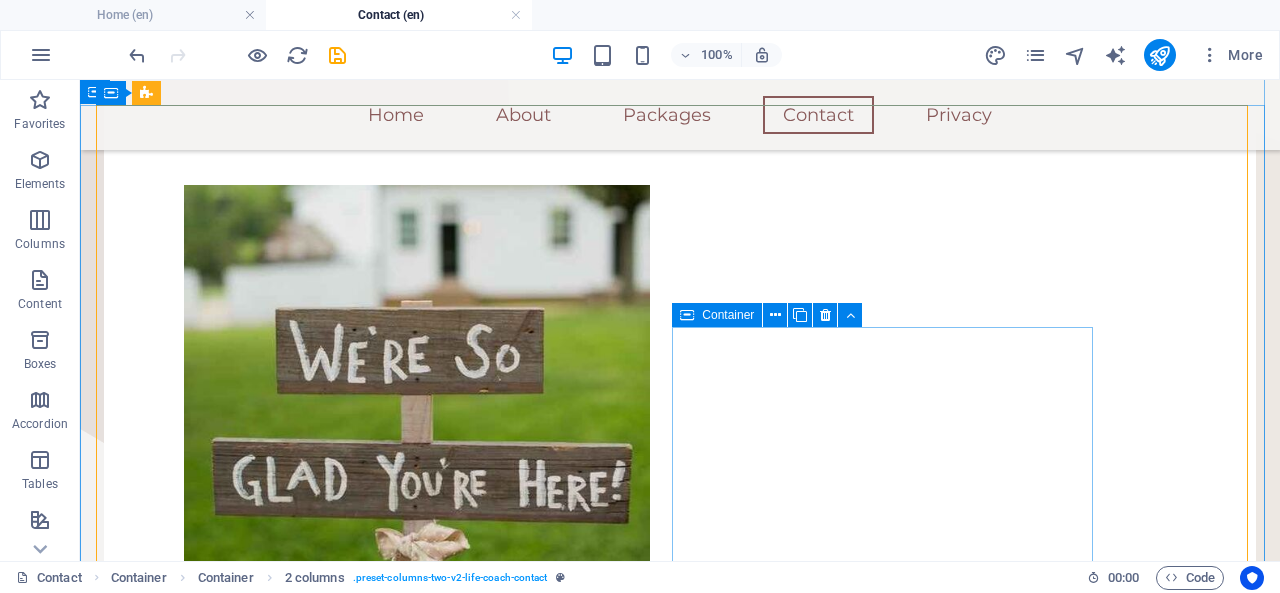 click on "Container" at bounding box center (728, 315) 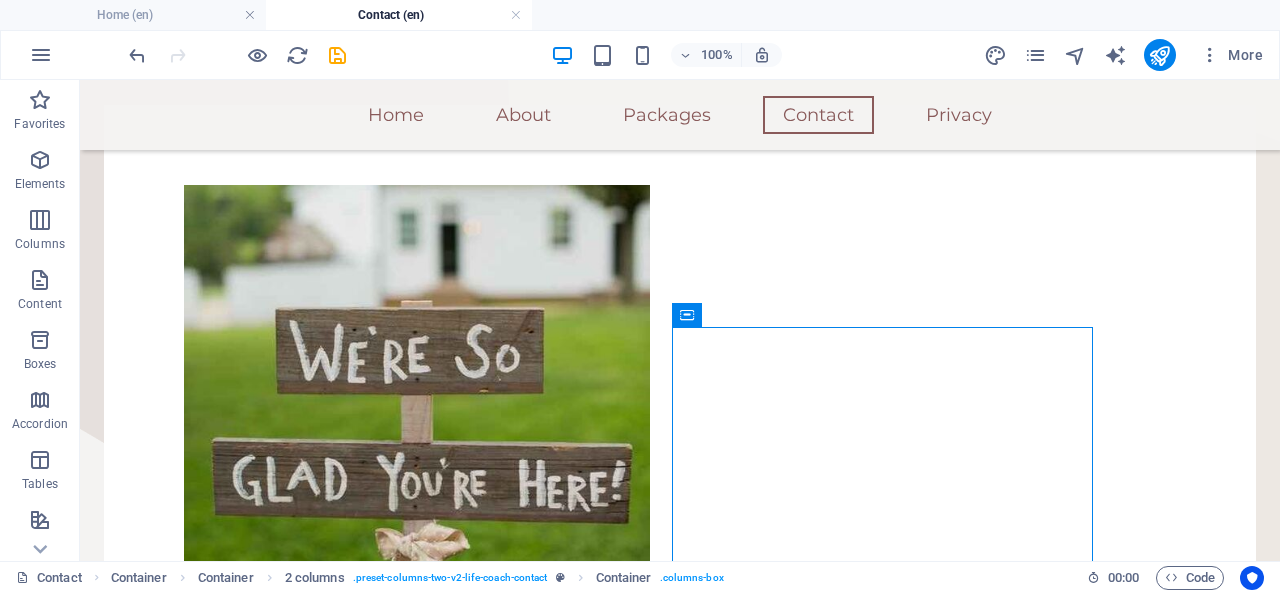 drag, startPoint x: 791, startPoint y: 394, endPoint x: 705, endPoint y: 191, distance: 220.46542 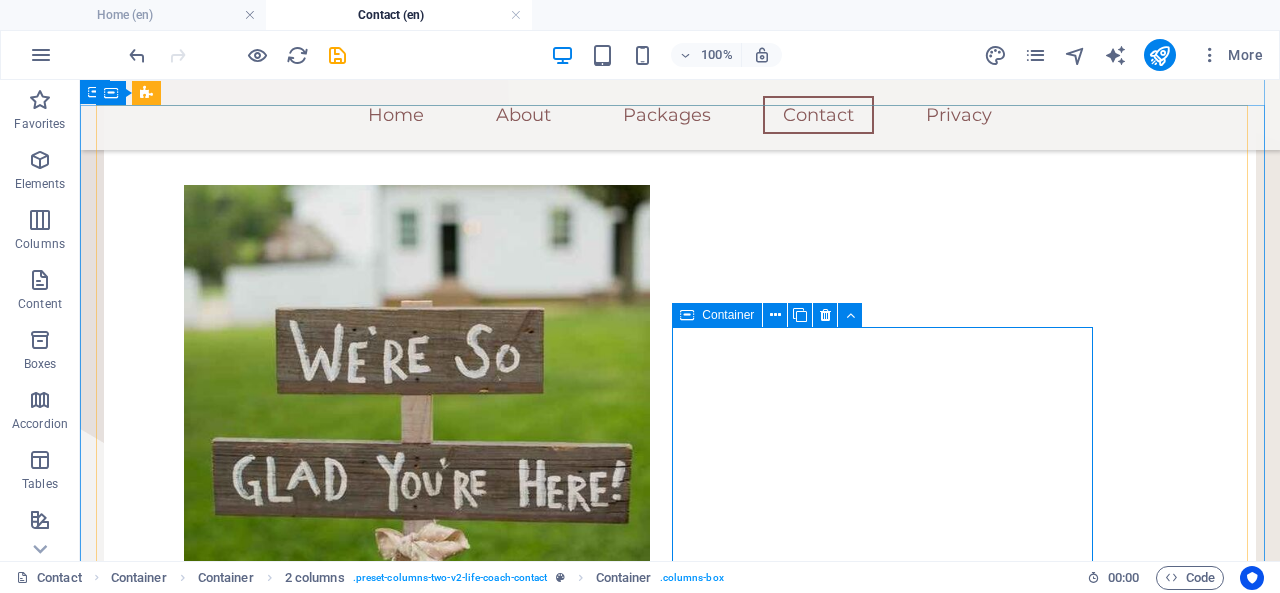 click at bounding box center [687, 315] 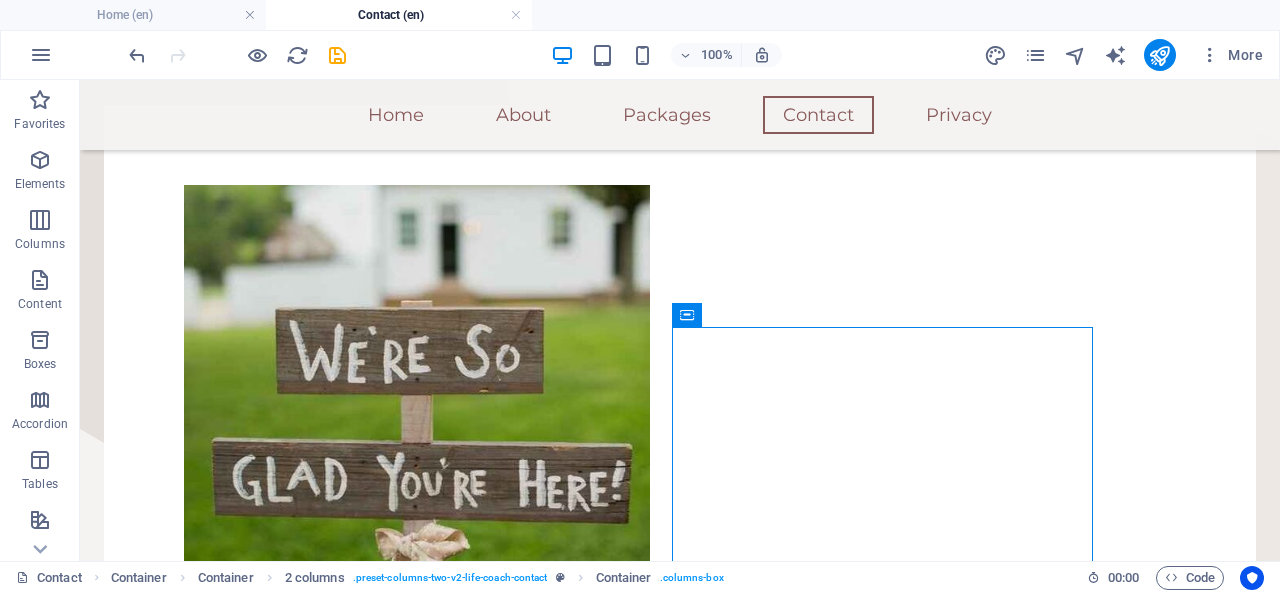 drag, startPoint x: 773, startPoint y: 398, endPoint x: 709, endPoint y: 217, distance: 191.98177 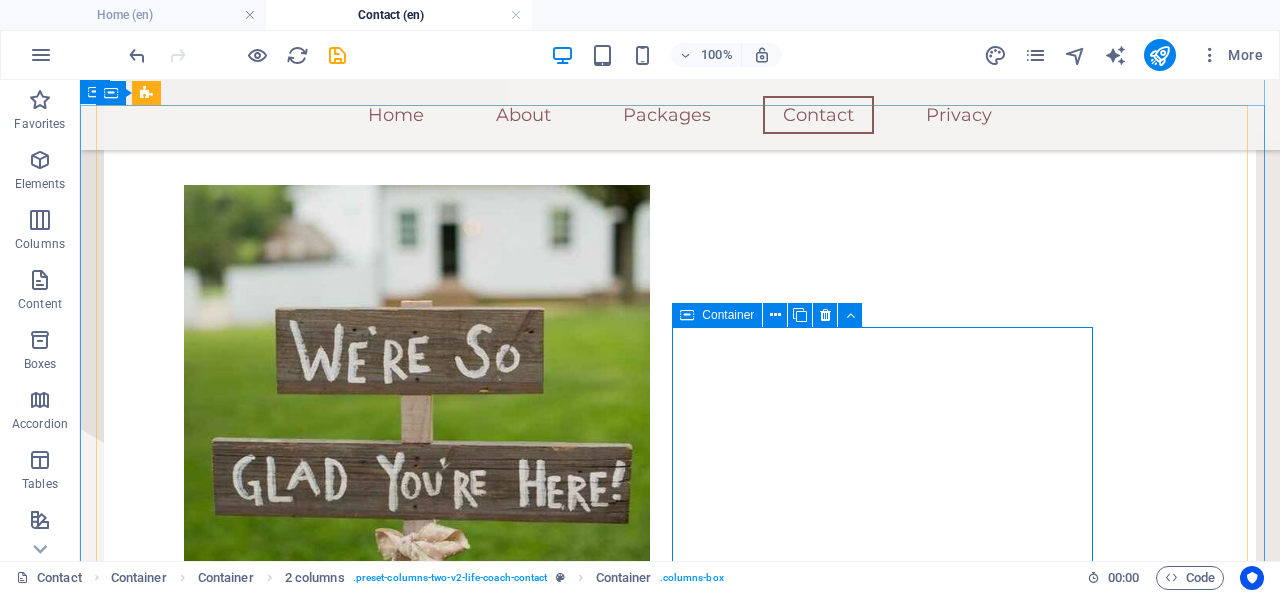 click at bounding box center [687, 315] 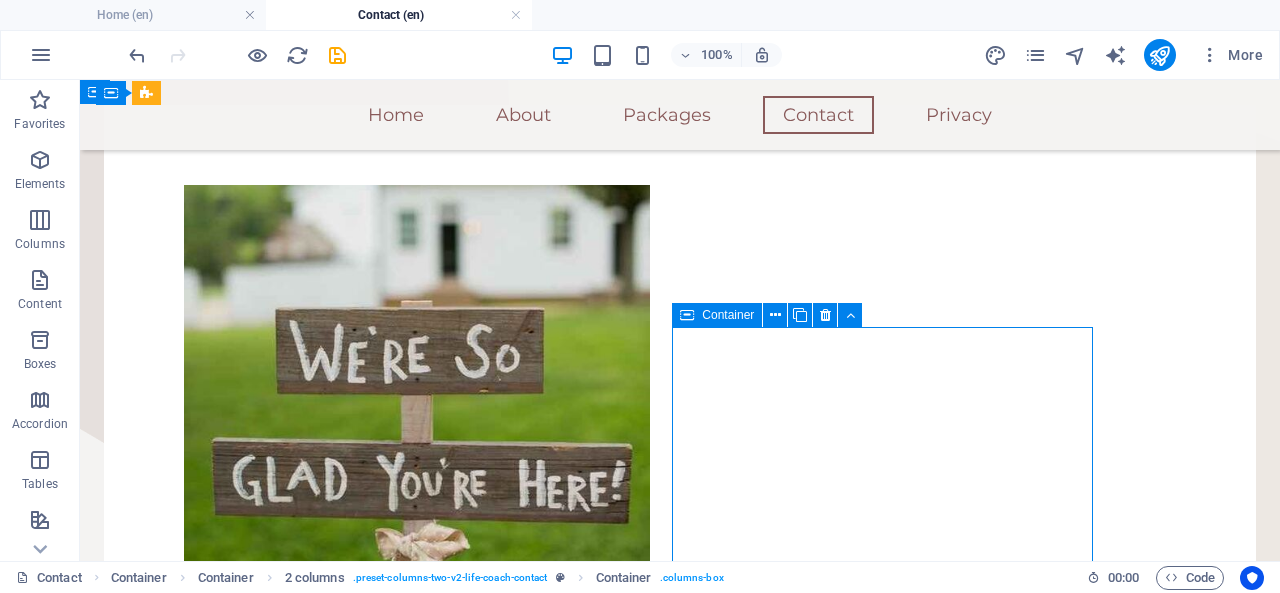 click at bounding box center (687, 315) 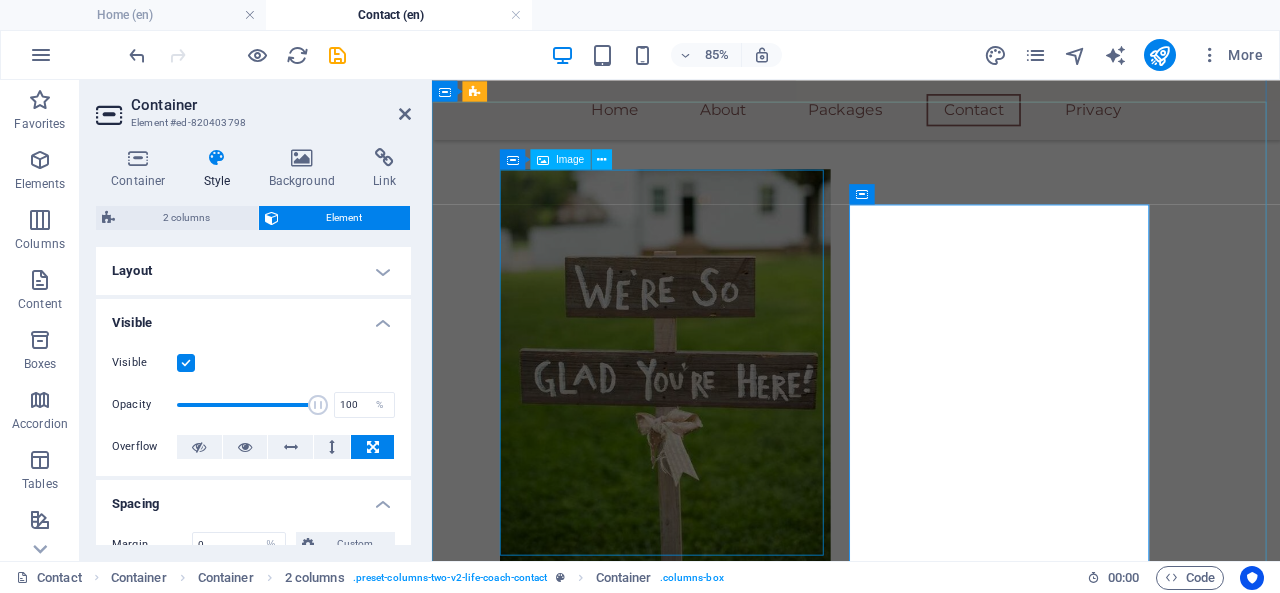 drag, startPoint x: 1122, startPoint y: 396, endPoint x: 759, endPoint y: 272, distance: 383.59485 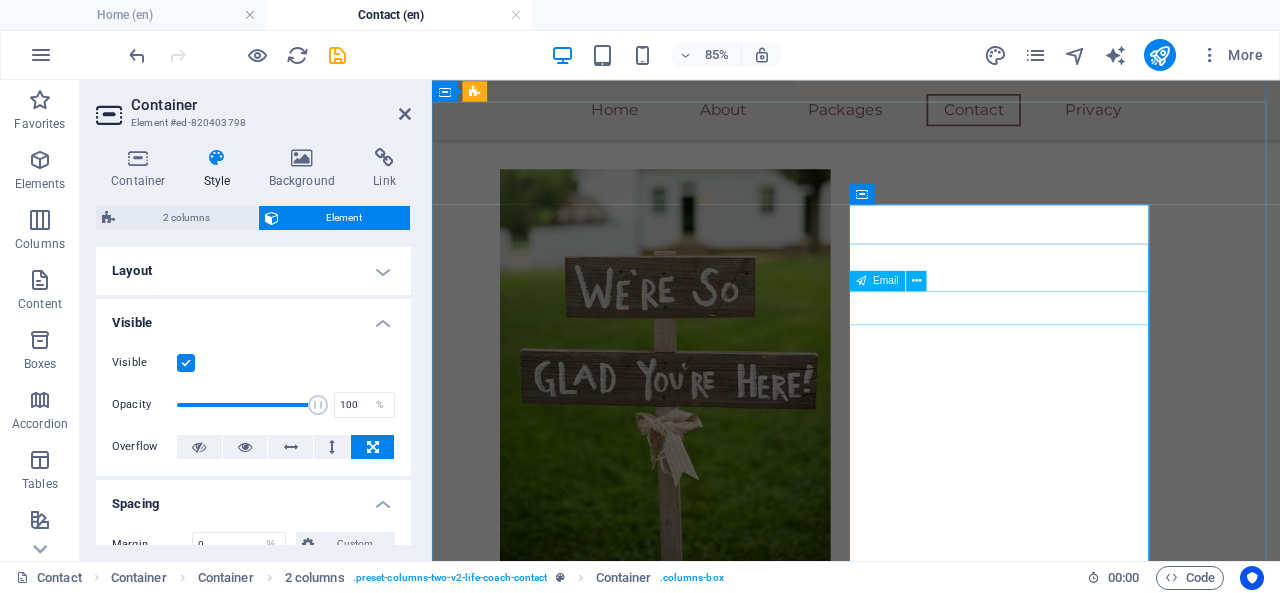 scroll, scrollTop: 190, scrollLeft: 0, axis: vertical 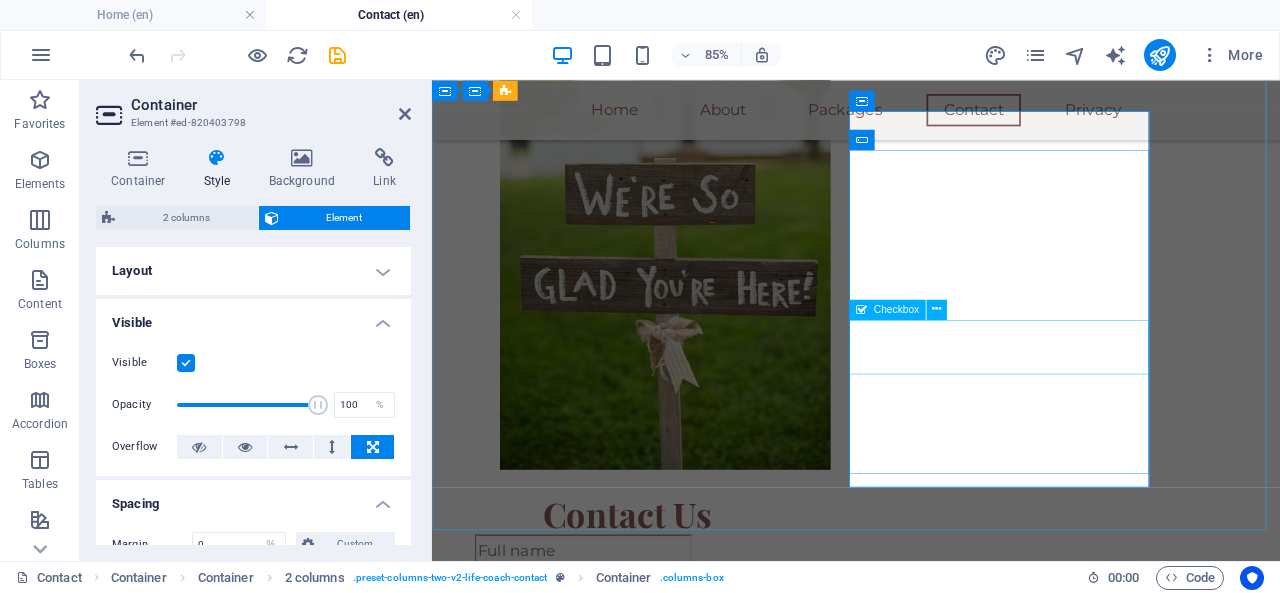click at bounding box center [937, 309] 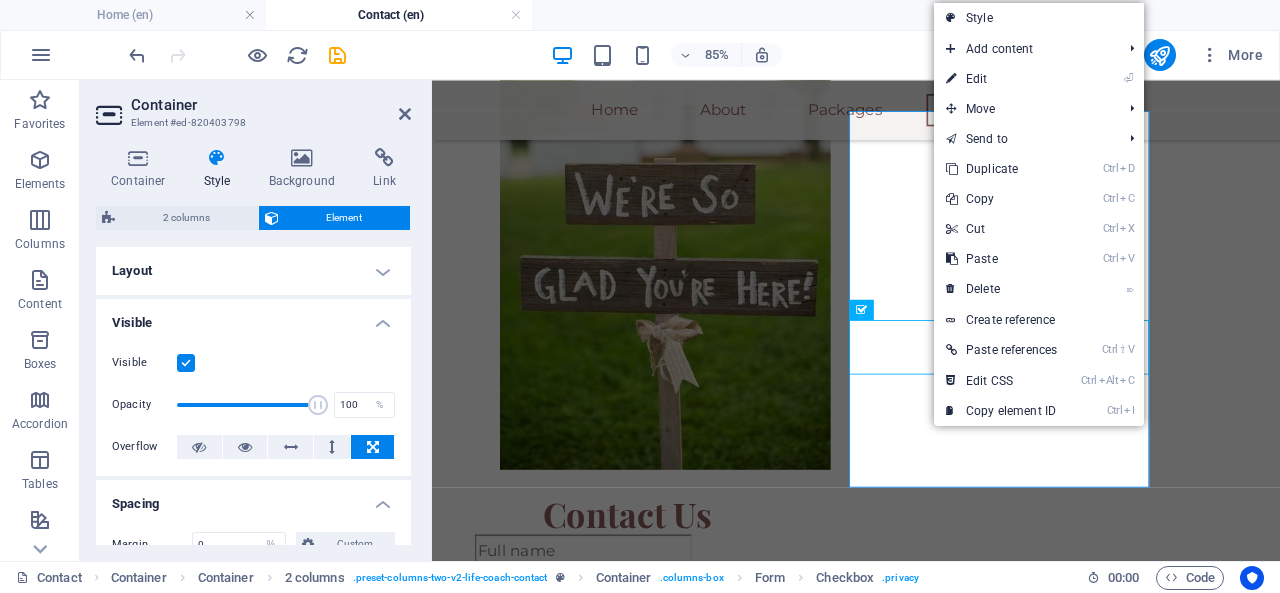 click on "⏎  Edit" at bounding box center [1001, 79] 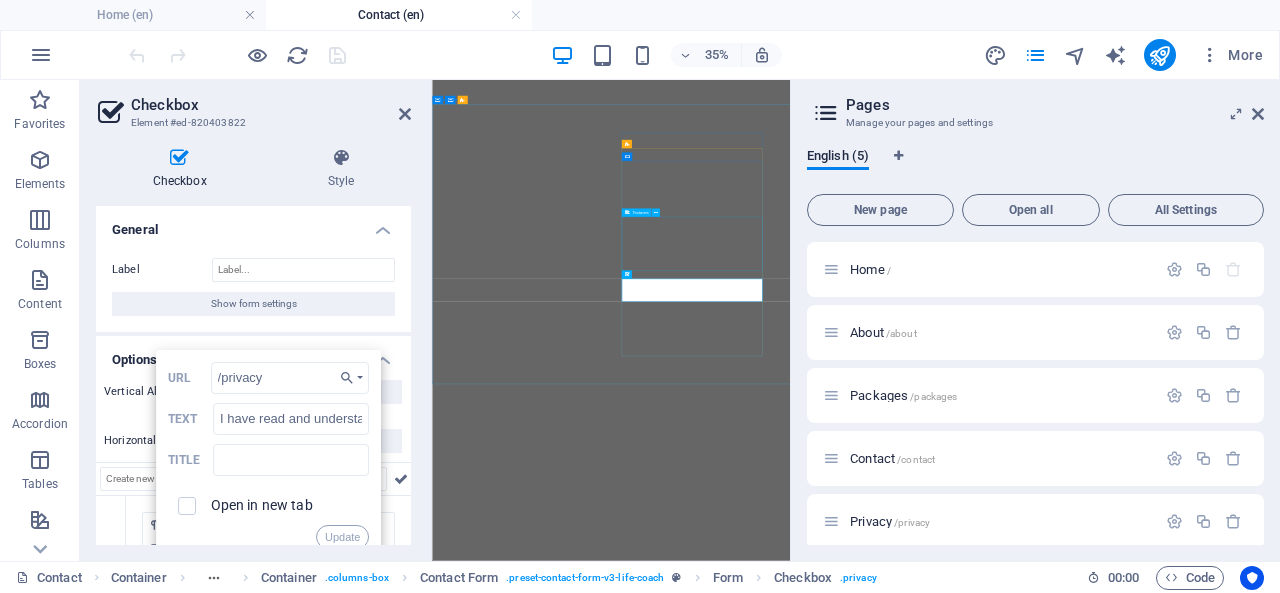 scroll, scrollTop: 0, scrollLeft: 0, axis: both 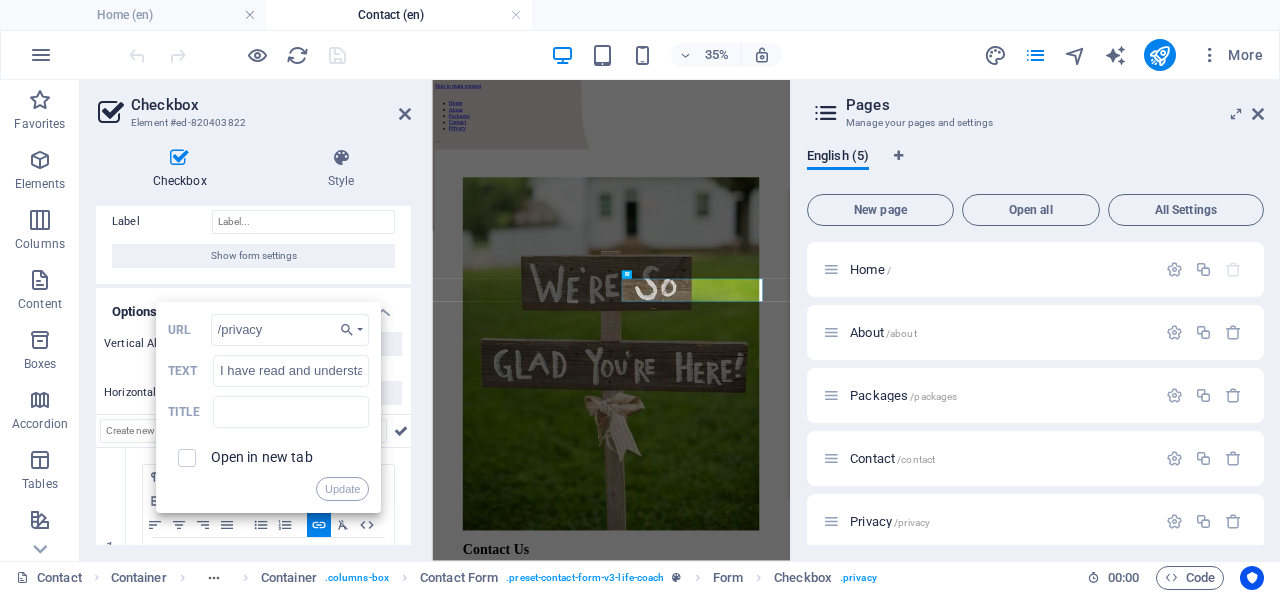click on "Checkbox Style General Label Show form settings Options Vertical Align Horizontal Align 1 Paragraph Format Normal Heading 1 Heading 2 Heading 3 Heading 4 Heading 5 Heading 6 Code Font Family Arial Georgia Impact Tahoma Times New Roman Verdana Font Size 8 9 10 11 12 14 18 24 30 36 48 60 72 96 Bold Italic Underline Strikethrough Colors Icons Align Left Align Center Align Right Align Justify Unordered List Ordered List Insert Link Clear Formatting HTML Back Choose Link Home (en) About (en) Packages (en) Contact (en) Privacy (en) Choose file ... /privacy URL I have read and understand the privacy policy. Text Title Open in new tab Update ​ ​ I have read and understand the privacy policy. Required Contact Form Element Layout How this element expands within the layout (Flexbox). Size Default auto px % 1/1 1/2 1/3 1/4 1/5 1/6 1/7 1/8 1/9 1/10 Grow Shrink Order Container layout Visible Visible Opacity 100 % Overflow Spacing Margin Default auto px % rem vw vh Custom Custom auto px % rem vw vh auto px % rem vw vh %" at bounding box center (253, 346) 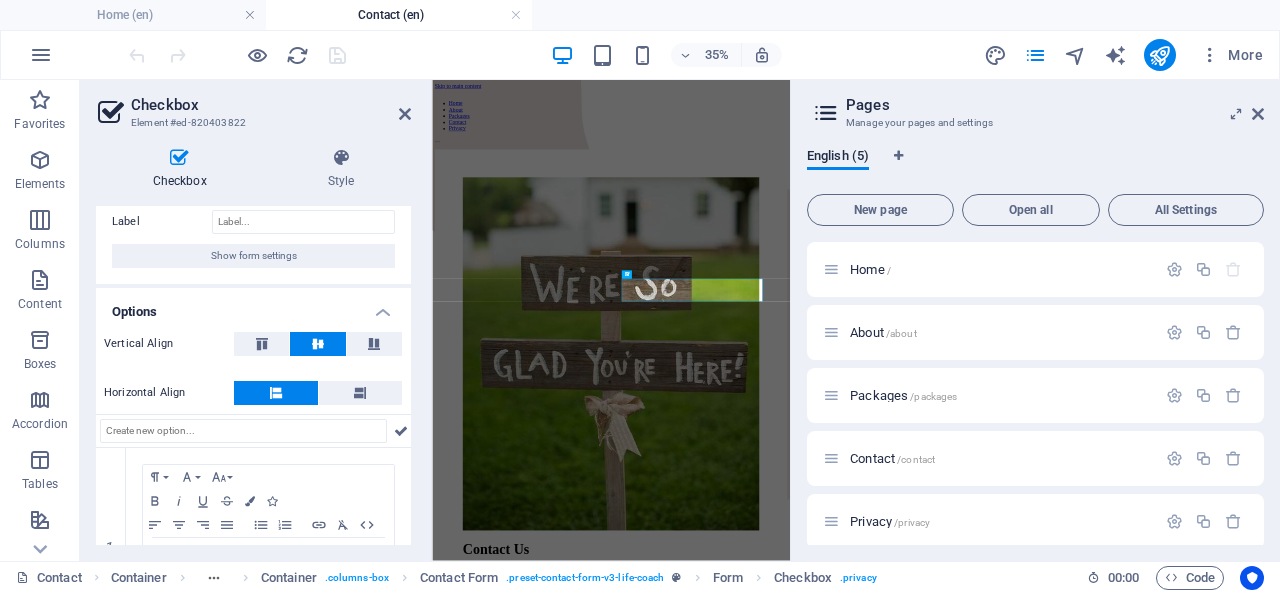 scroll, scrollTop: 148, scrollLeft: 0, axis: vertical 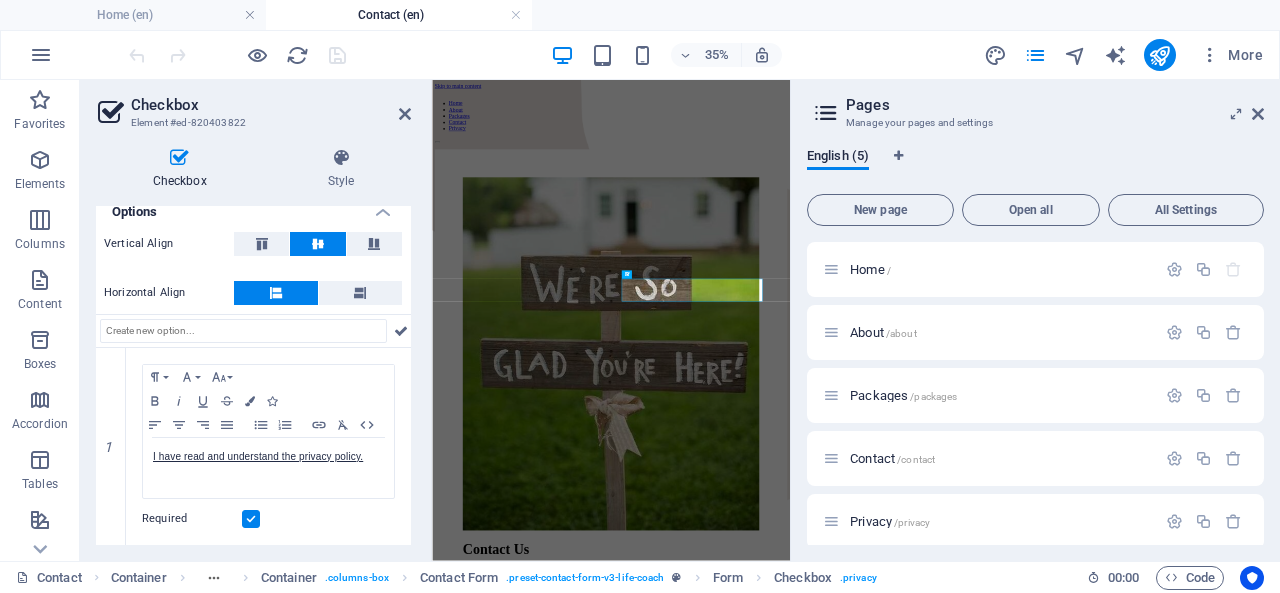 click at bounding box center [262, 244] 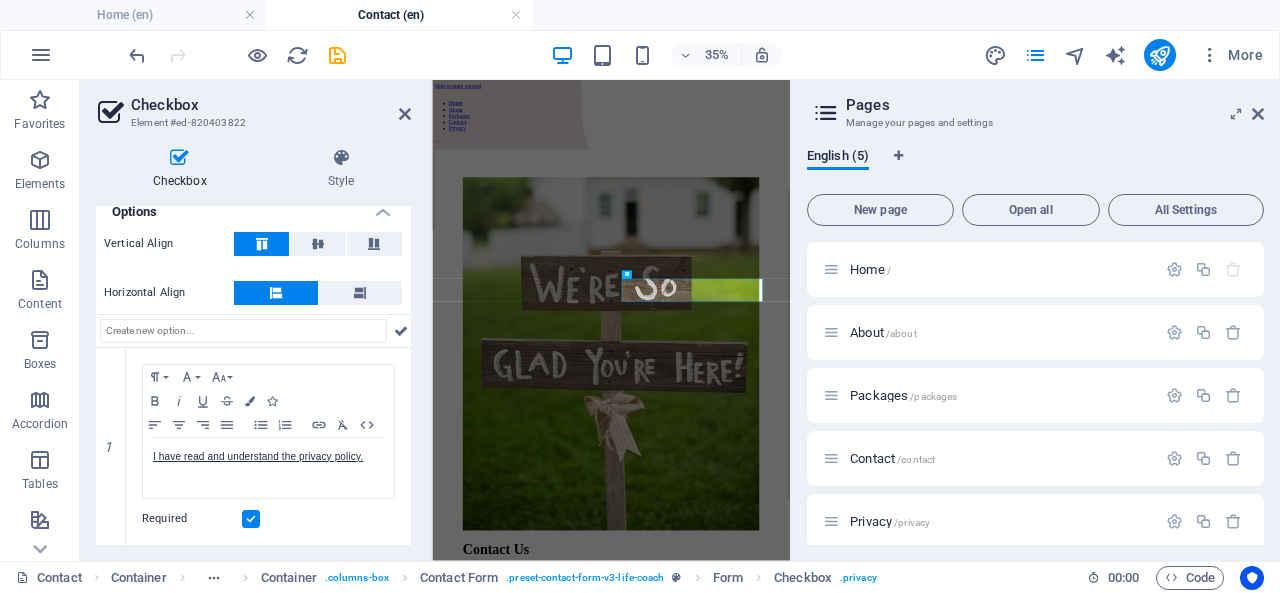 click at bounding box center (318, 244) 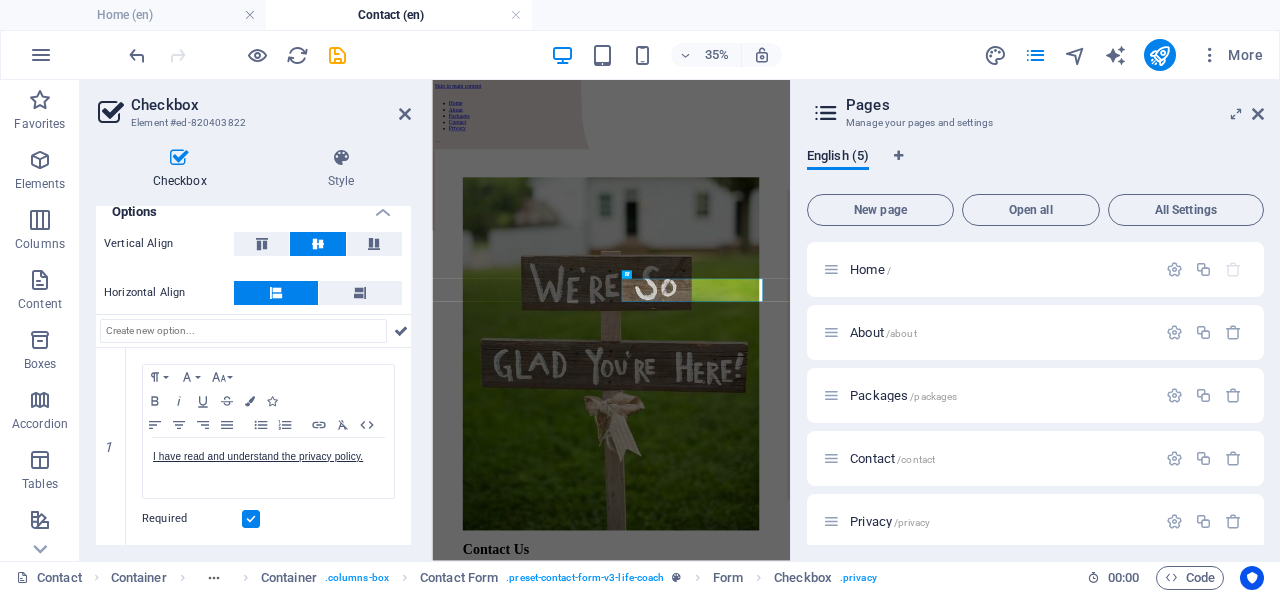 click at bounding box center (261, 244) 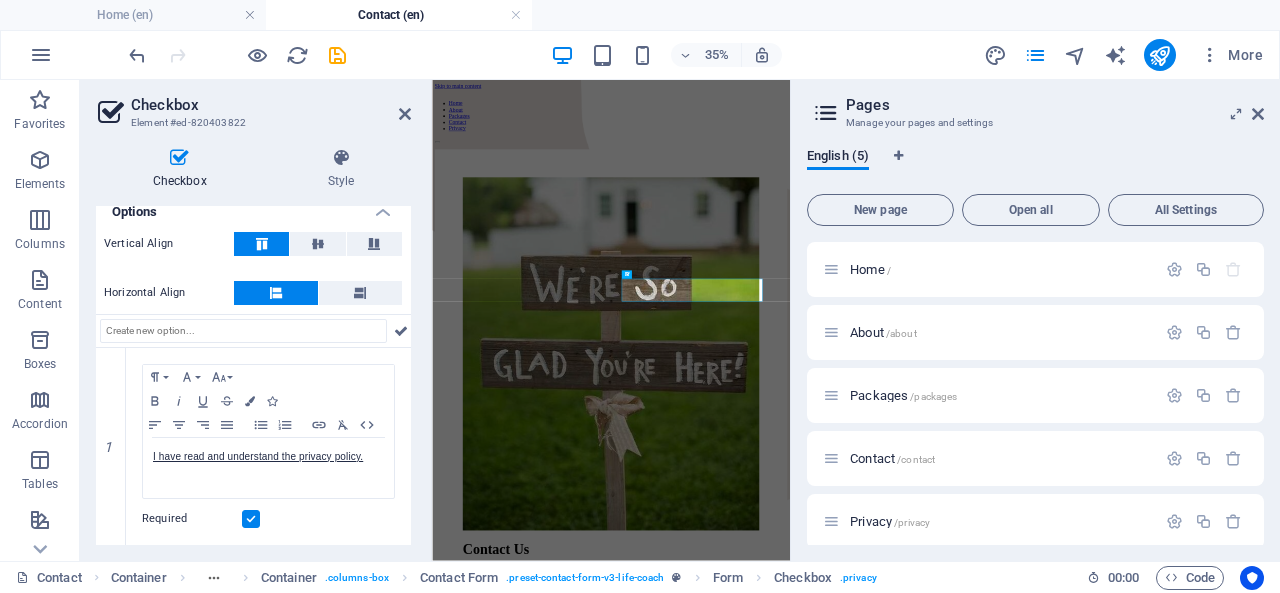 click on "Checkbox Element #ed-820403822" at bounding box center [253, 106] 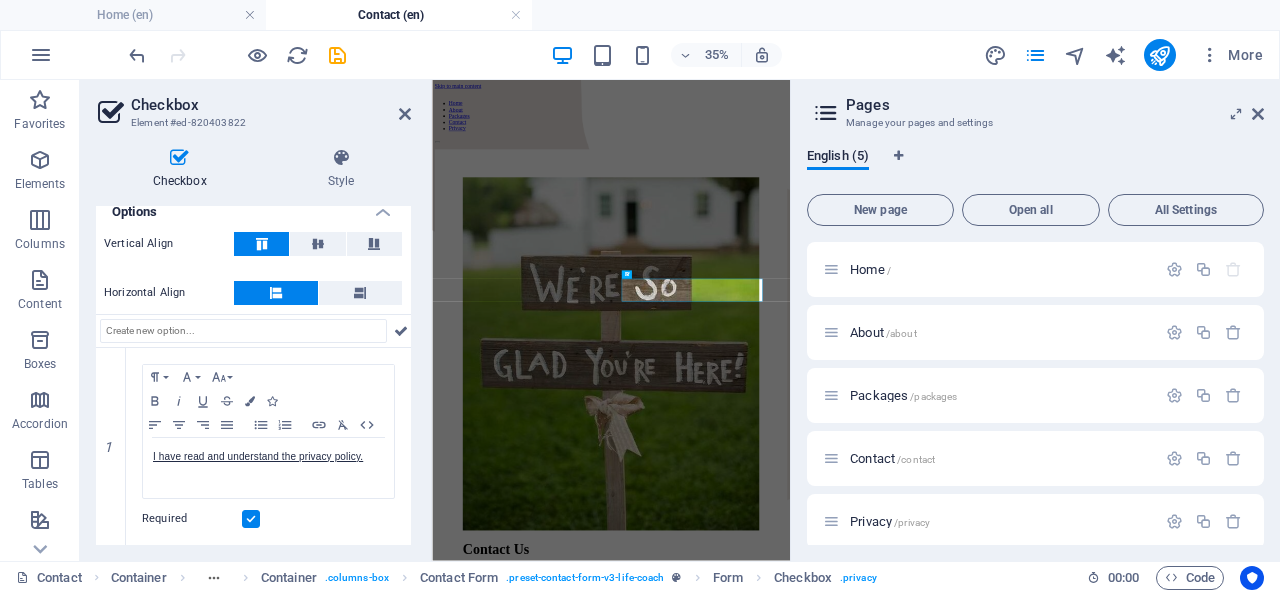 click at bounding box center (405, 114) 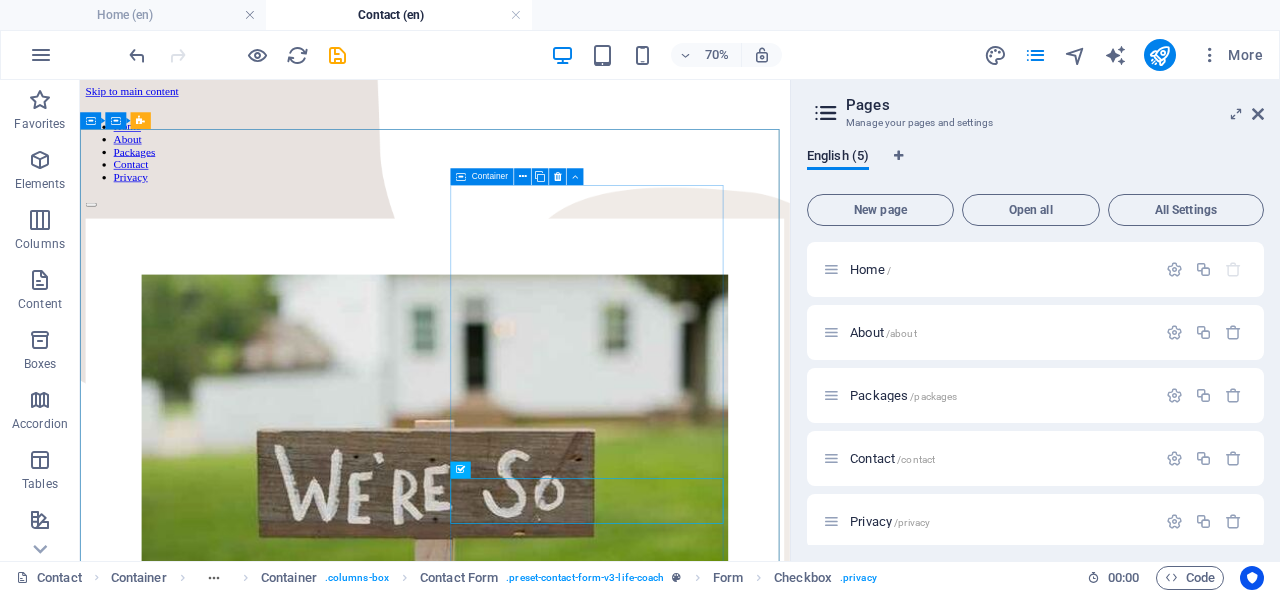 click at bounding box center [522, 176] 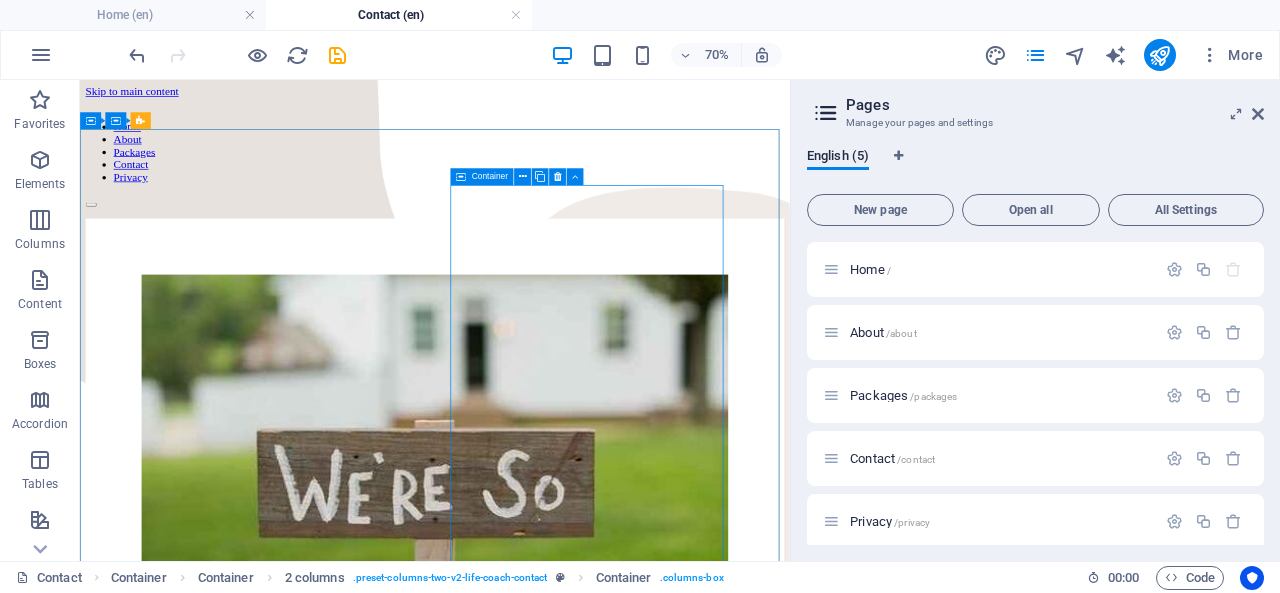 click at bounding box center [523, 176] 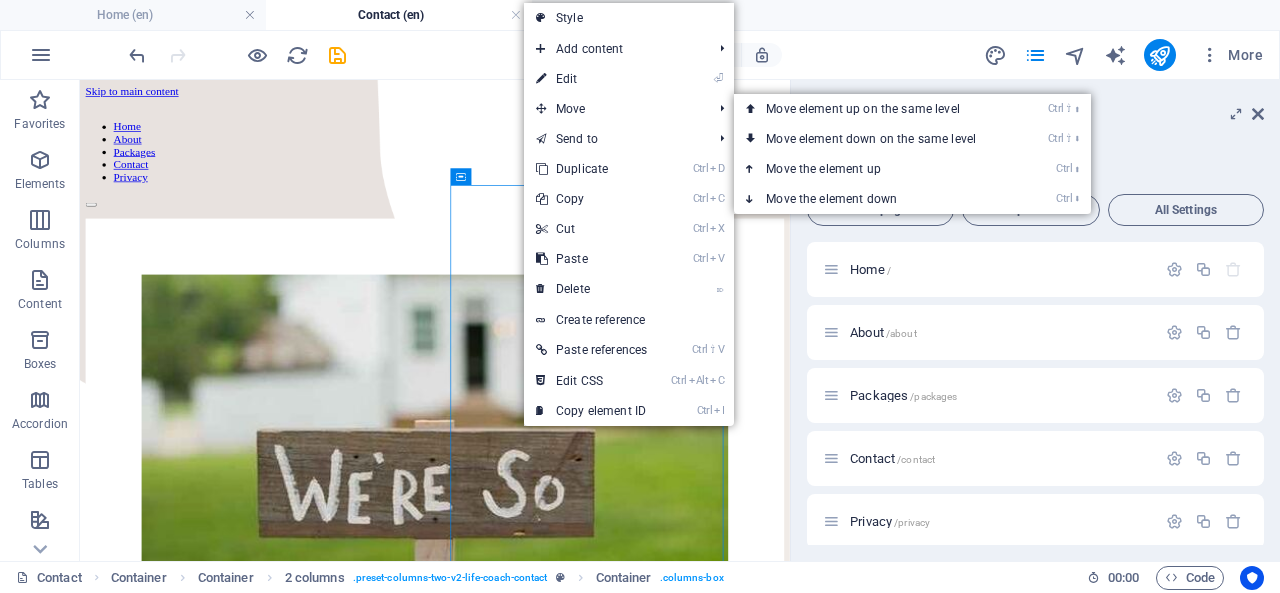 click on "Ctrl ⇧ ⬆  Move element up on the same level" at bounding box center (875, 109) 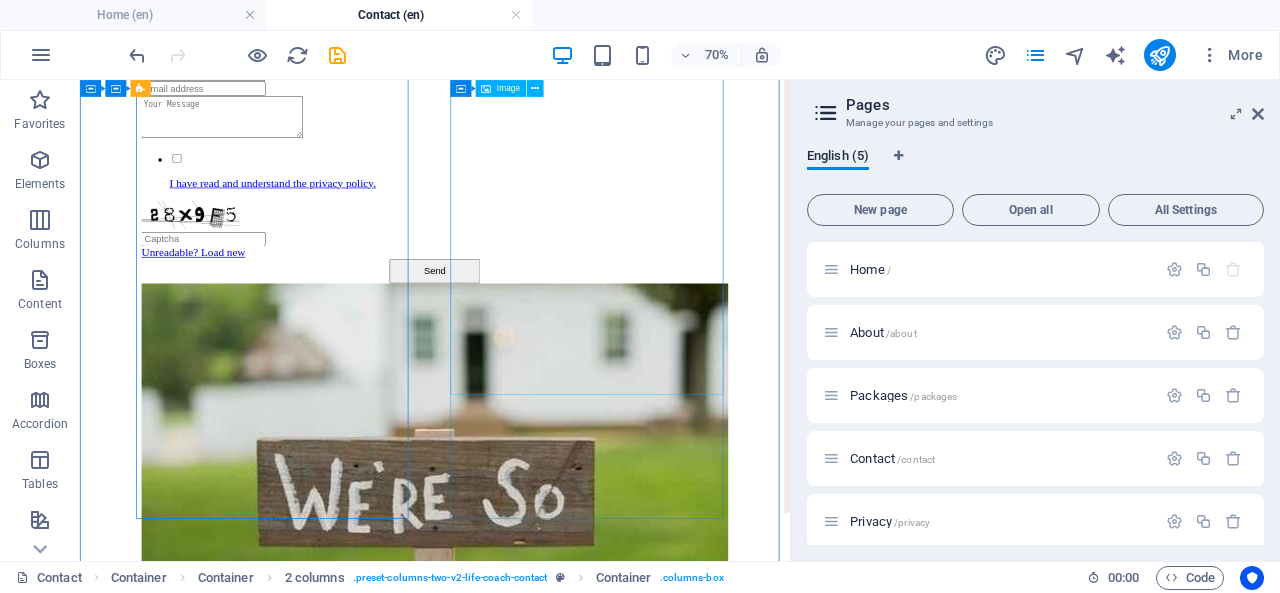 scroll, scrollTop: 0, scrollLeft: 0, axis: both 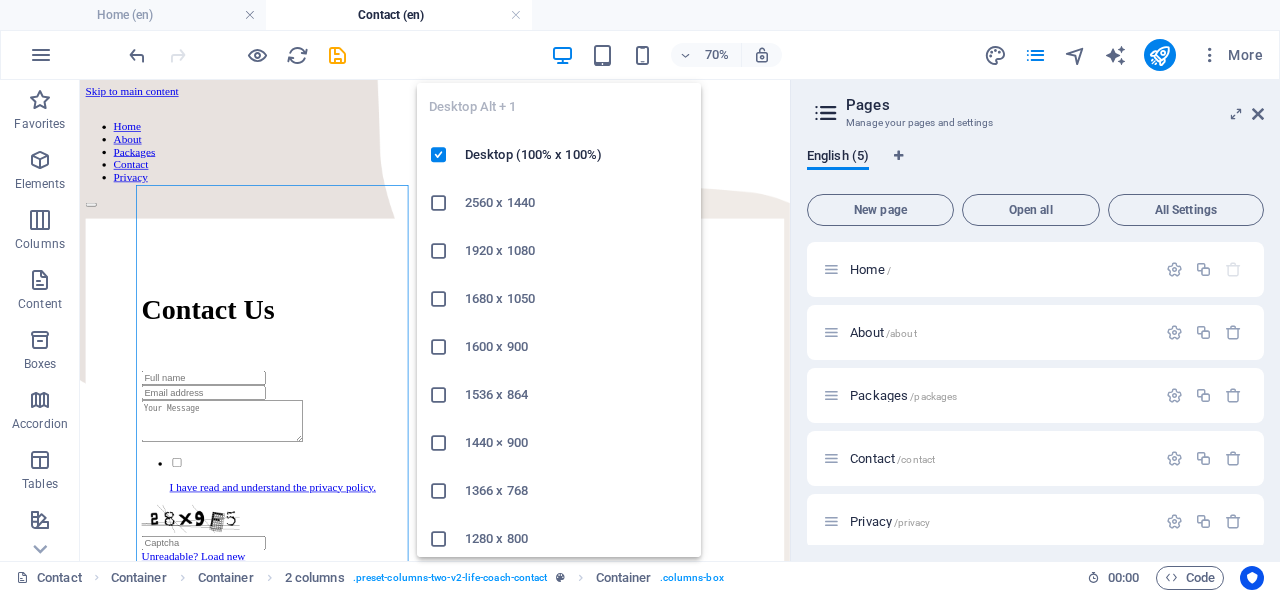 click at bounding box center (562, 55) 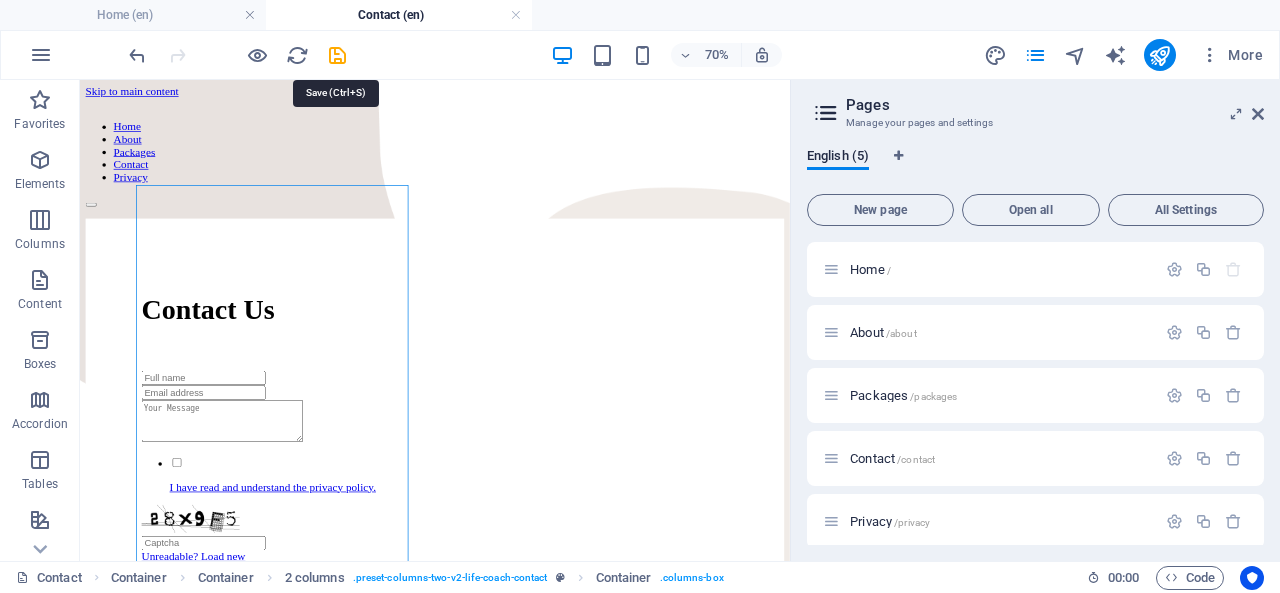 click at bounding box center (337, 55) 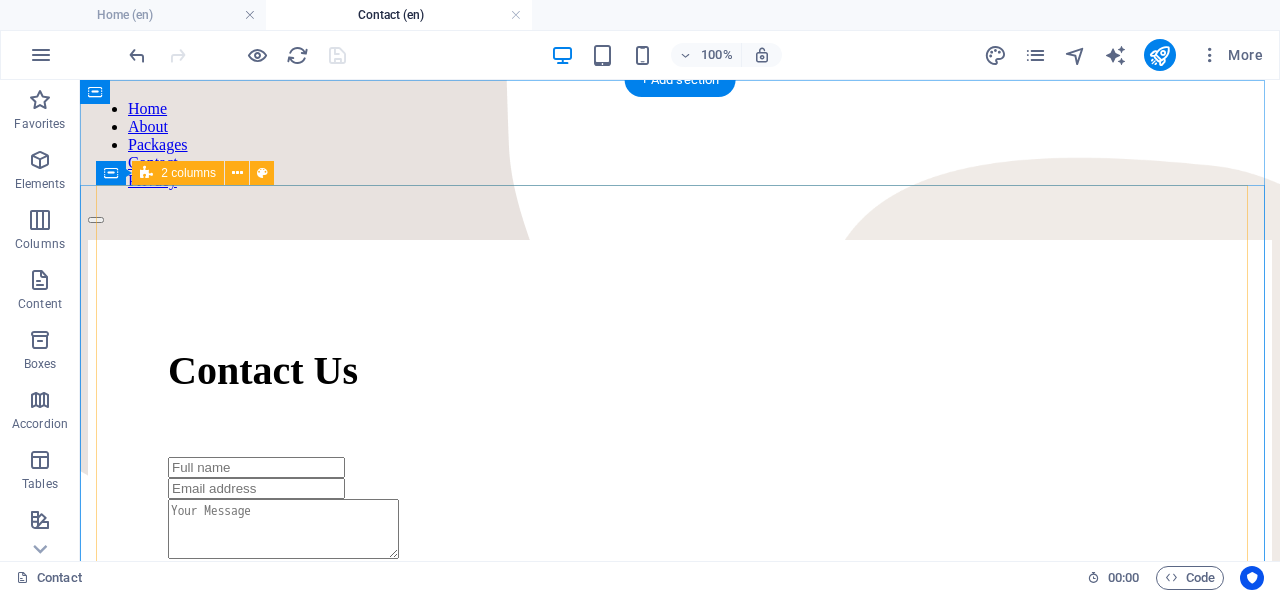scroll, scrollTop: 0, scrollLeft: 0, axis: both 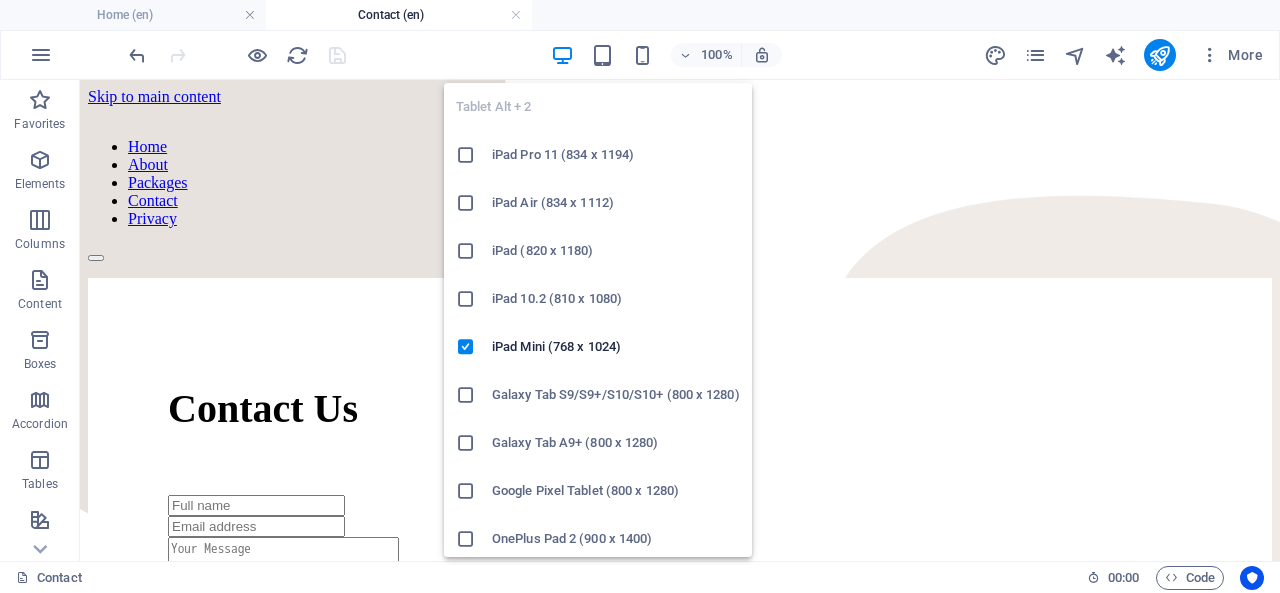 click at bounding box center [602, 55] 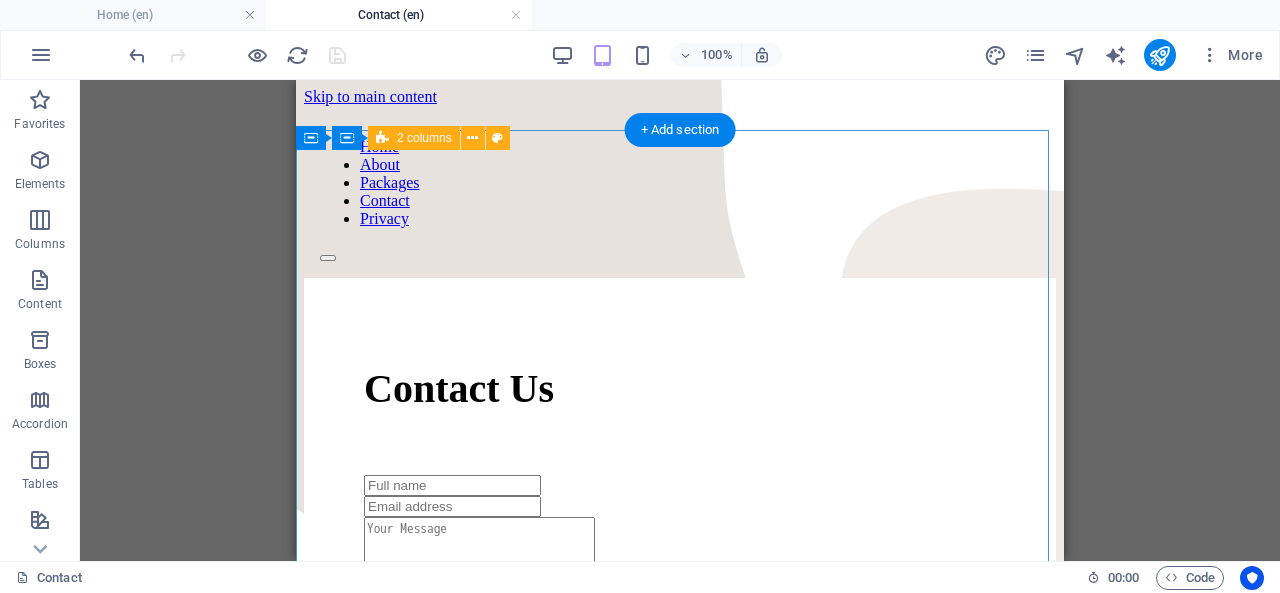 click on "Contact Us   I have read and understand the privacy policy. Unreadable? Load new Send" at bounding box center (680, 939) 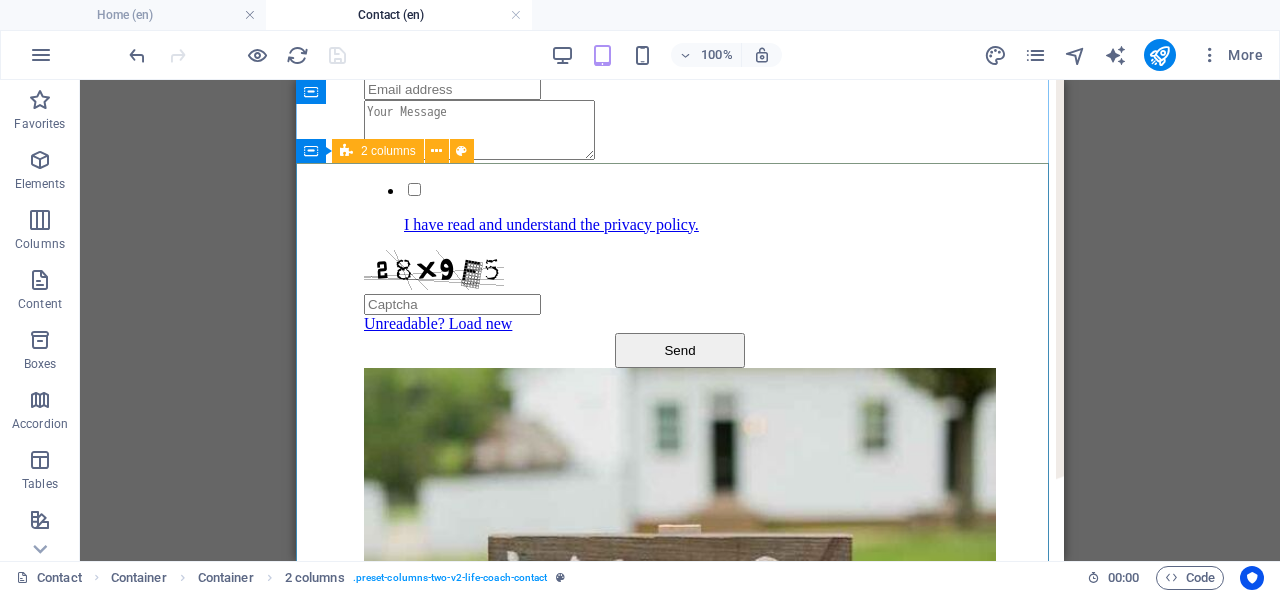 scroll, scrollTop: 0, scrollLeft: 0, axis: both 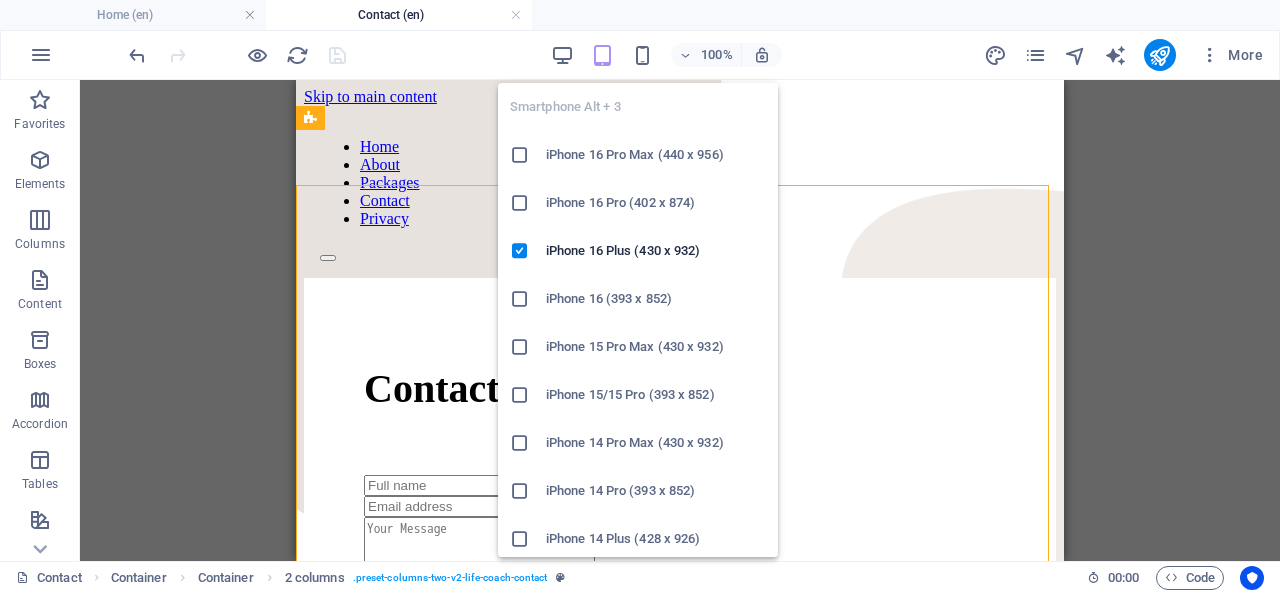 click at bounding box center [642, 55] 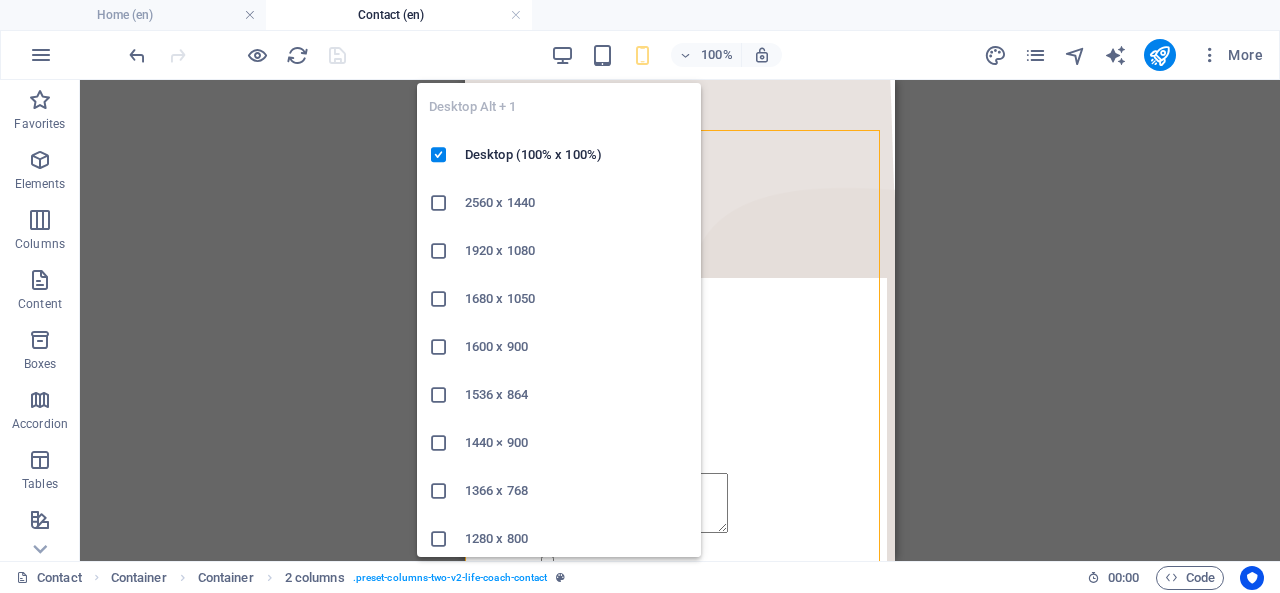 click at bounding box center [562, 55] 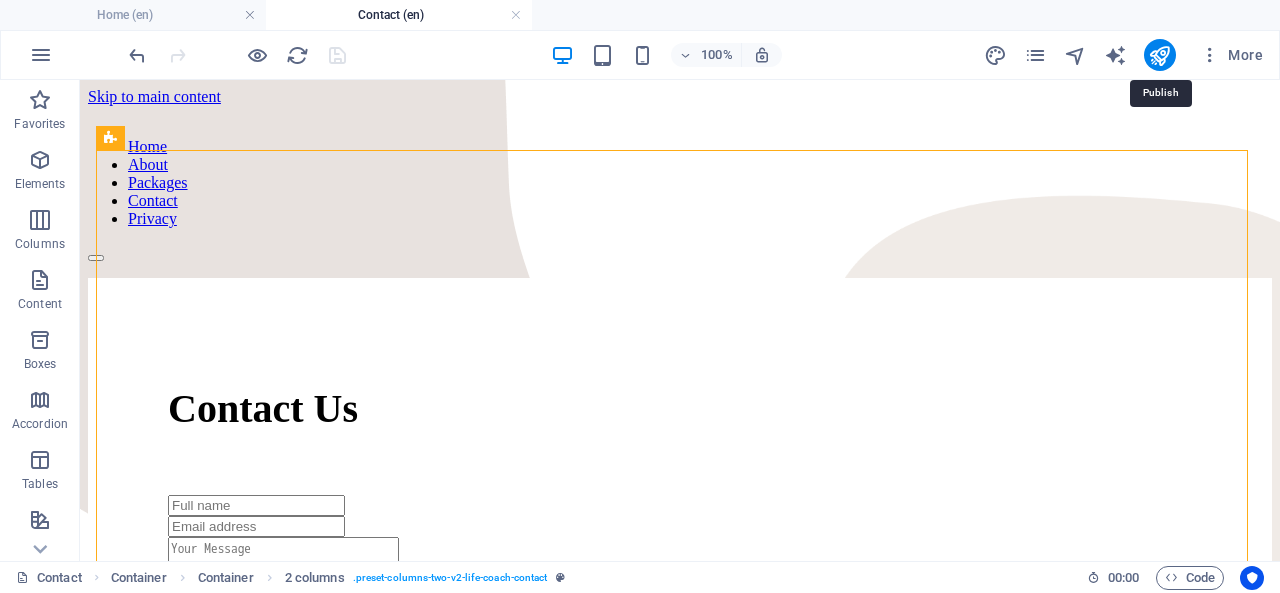 click at bounding box center [1159, 55] 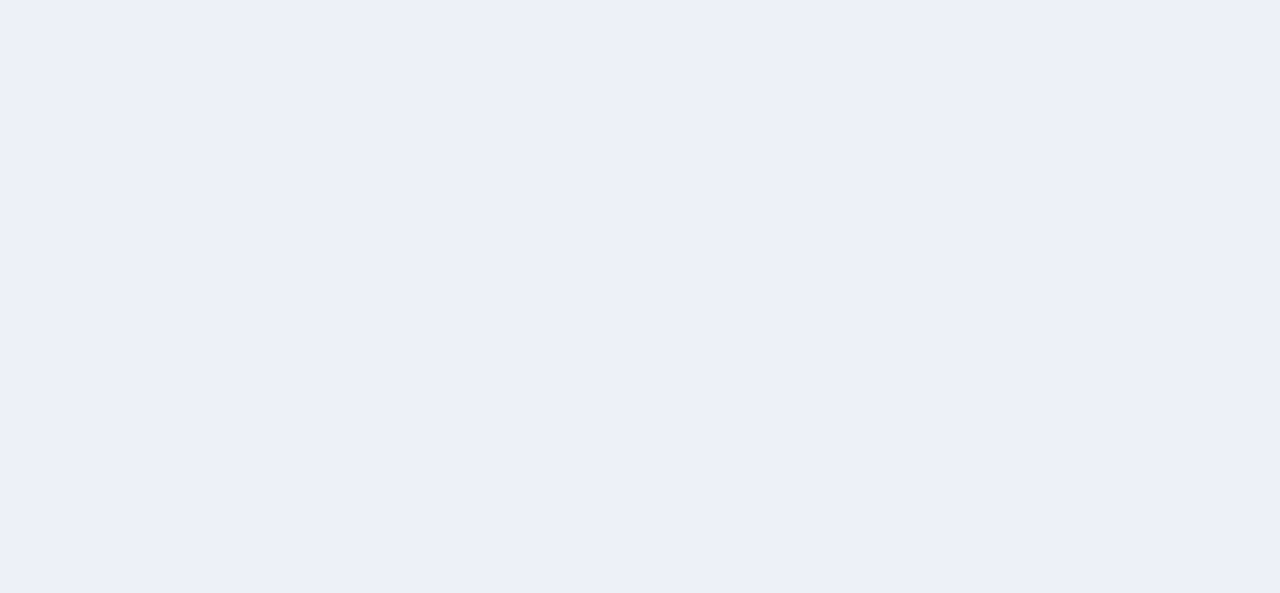 scroll, scrollTop: 0, scrollLeft: 0, axis: both 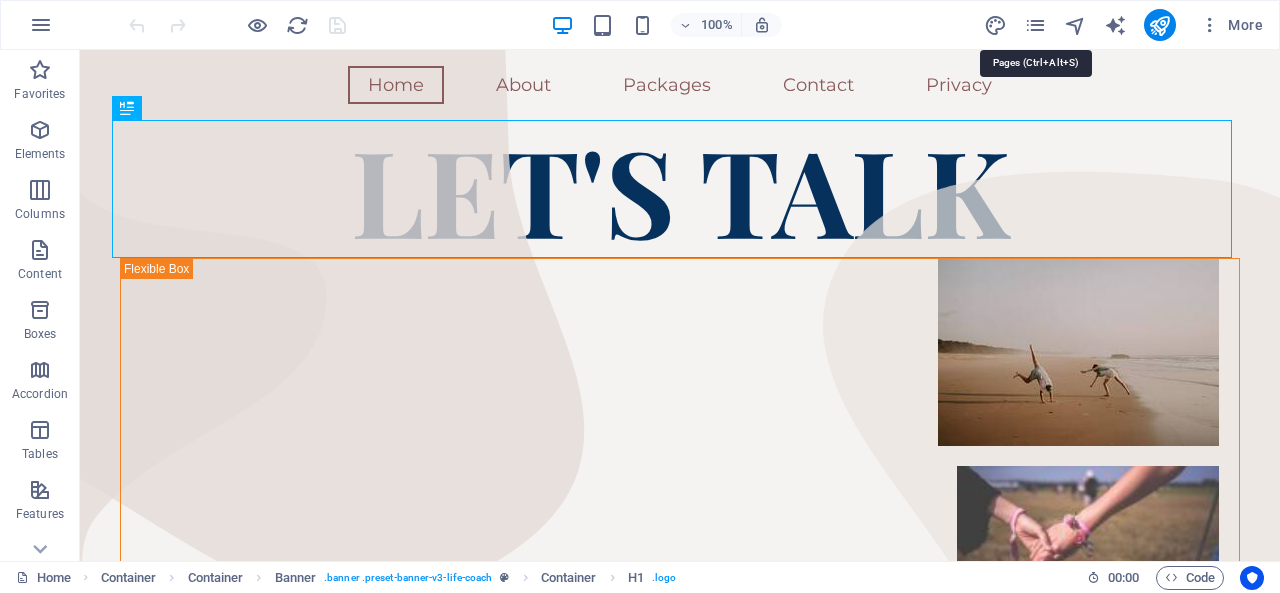 click at bounding box center [1035, 25] 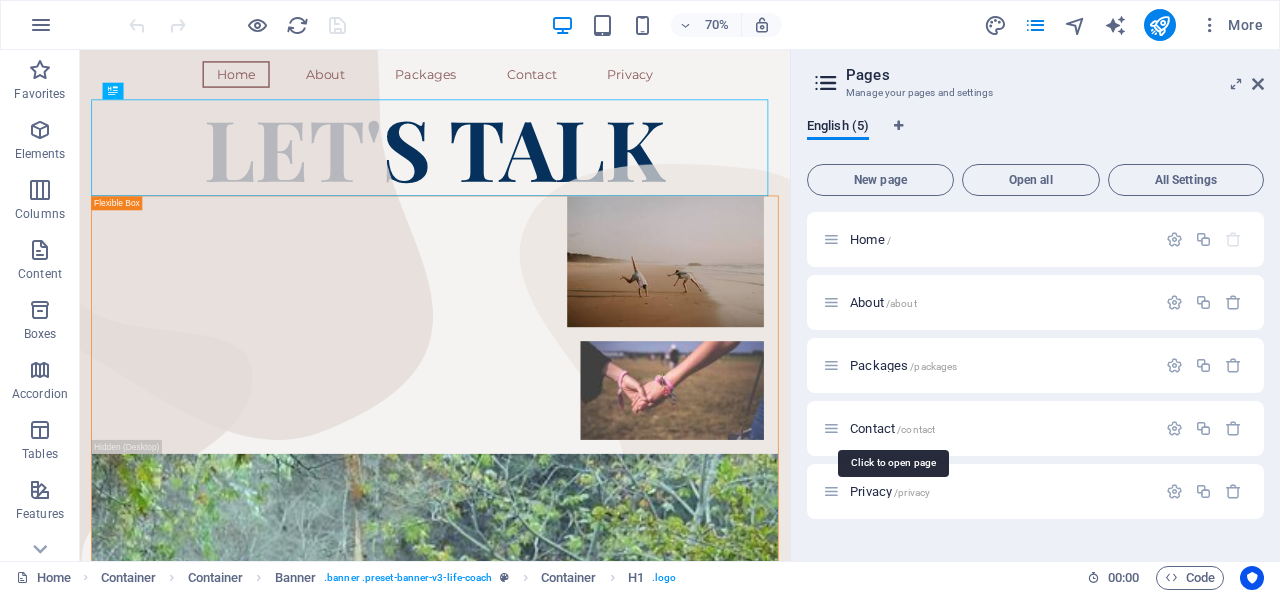 click on "Contact /contact" at bounding box center (892, 428) 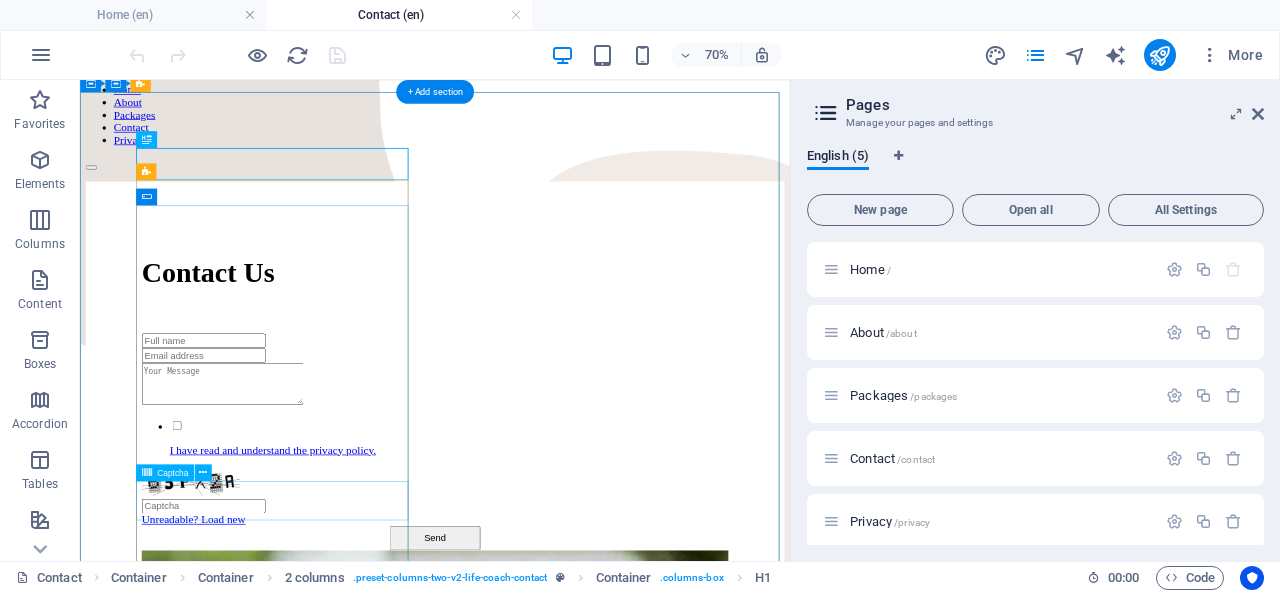 scroll, scrollTop: 56, scrollLeft: 0, axis: vertical 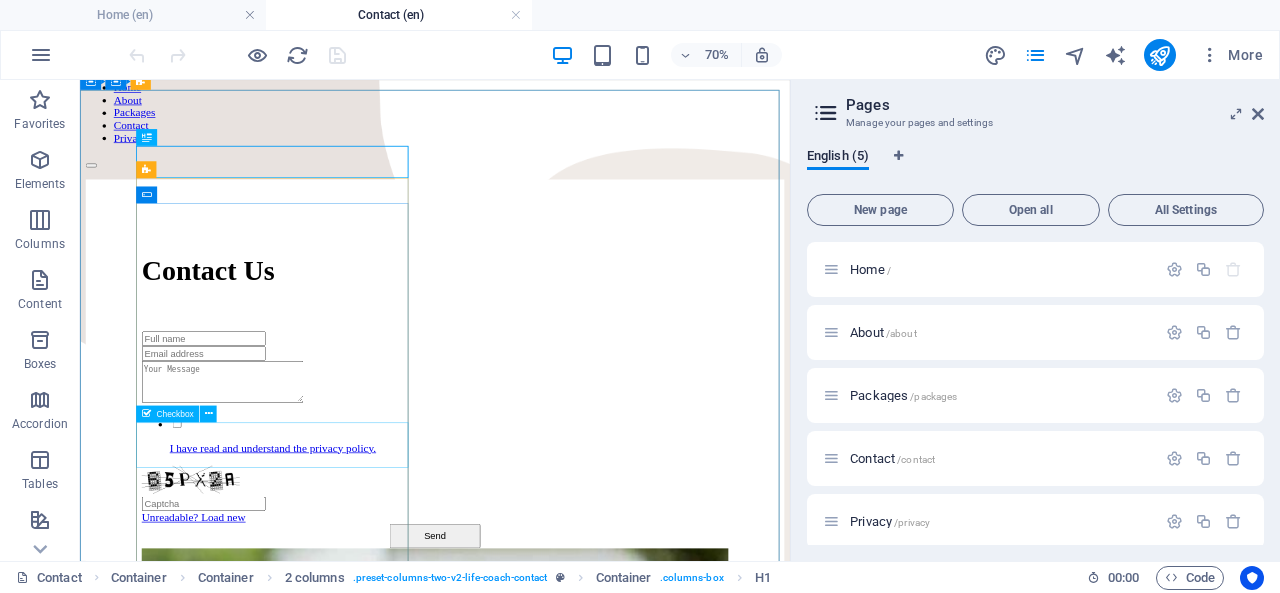 click at bounding box center [209, 414] 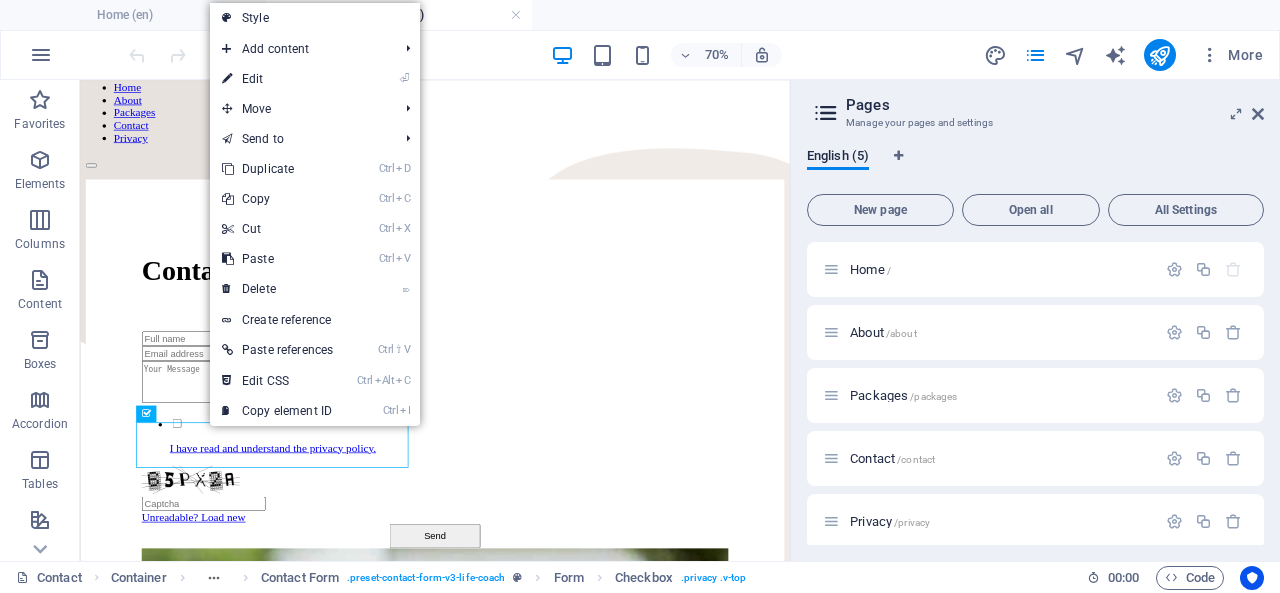 drag, startPoint x: 208, startPoint y: 407, endPoint x: 312, endPoint y: 187, distance: 243.34338 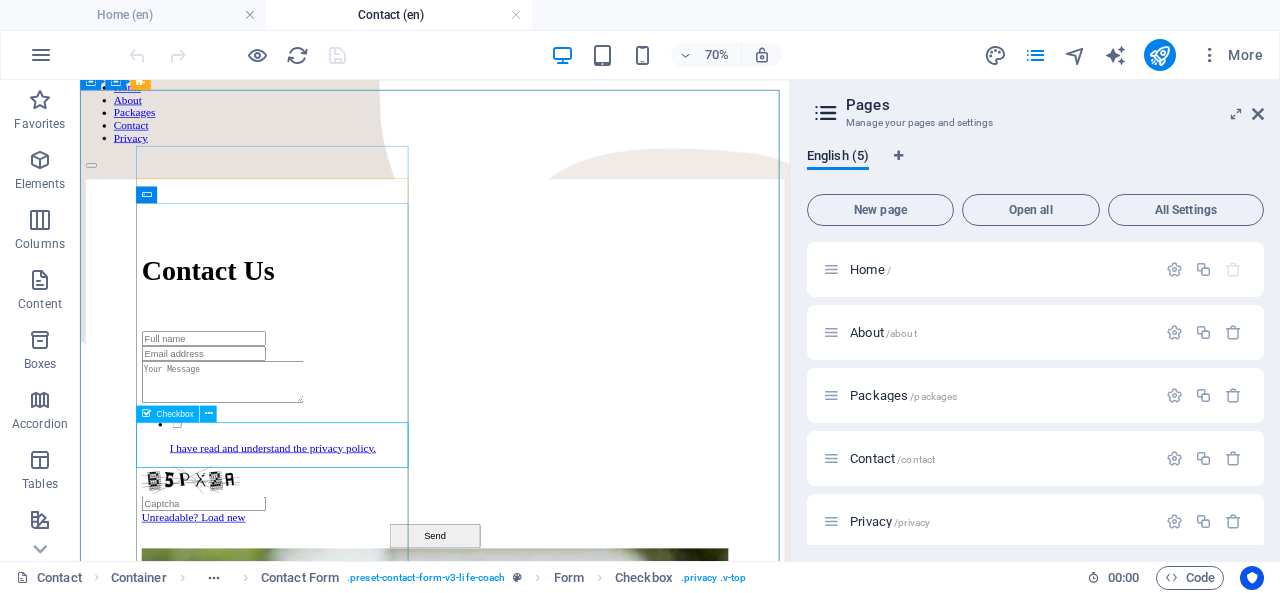 click at bounding box center (209, 414) 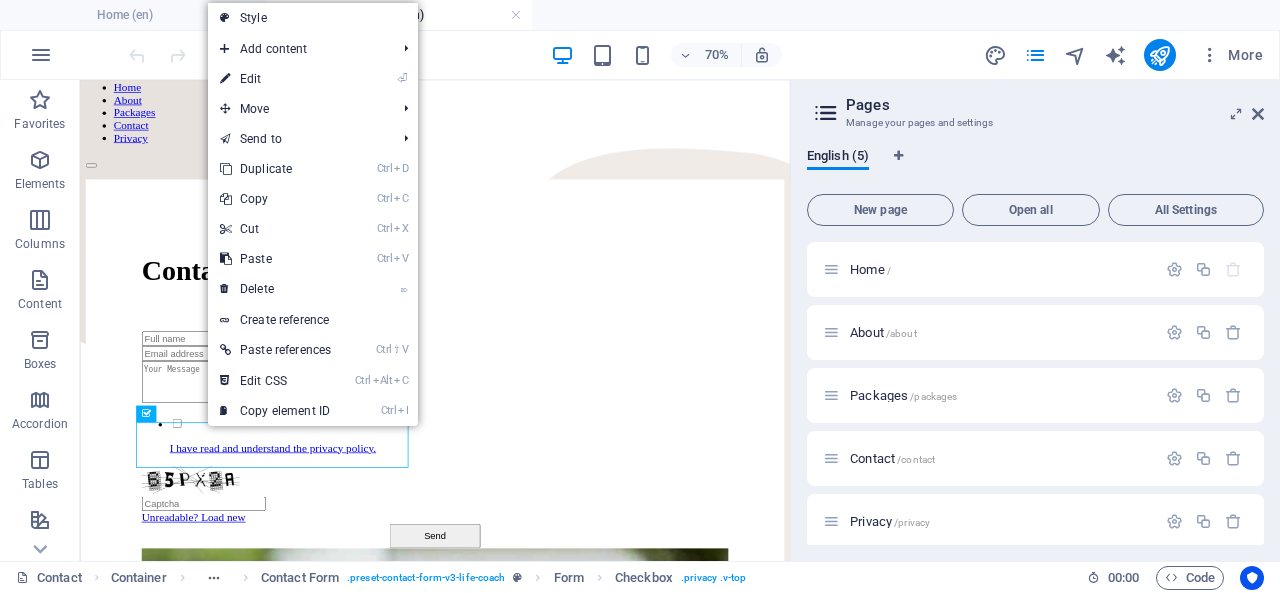 click on "⏎  Edit" at bounding box center (275, 79) 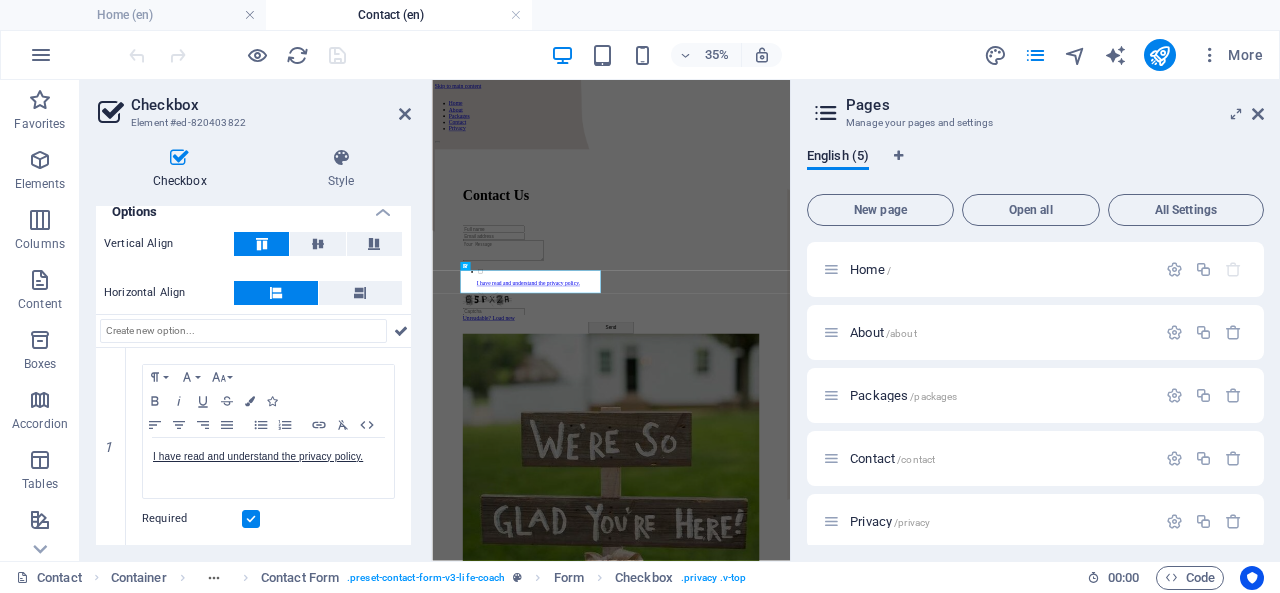 scroll, scrollTop: 0, scrollLeft: 0, axis: both 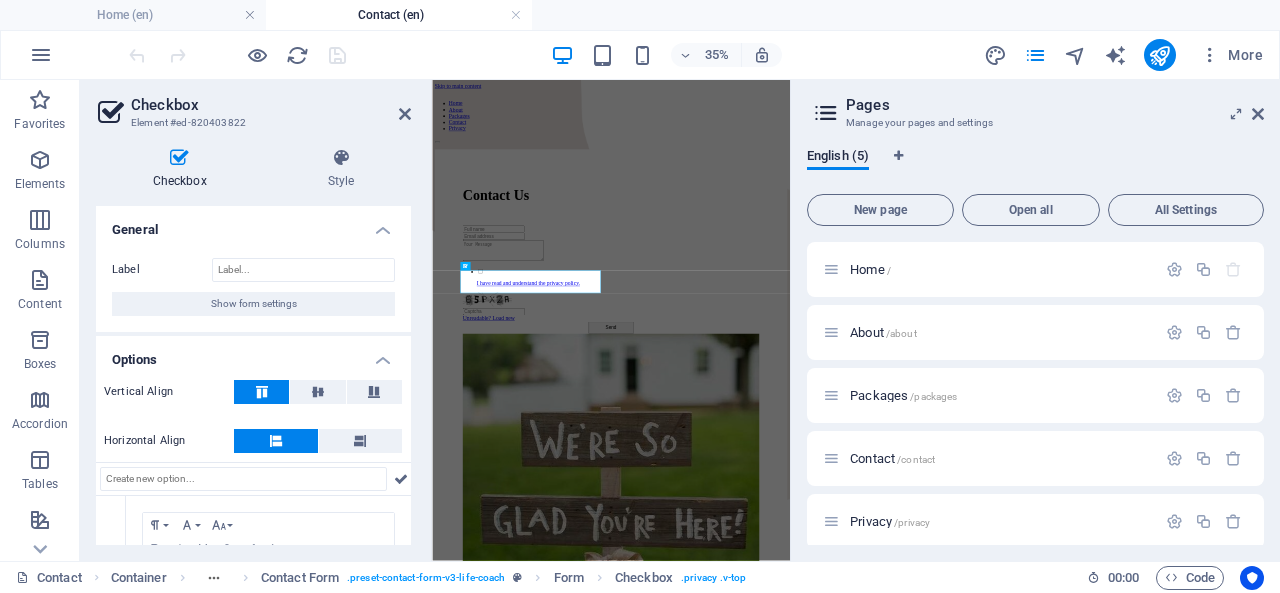 click on "Style" at bounding box center [341, 169] 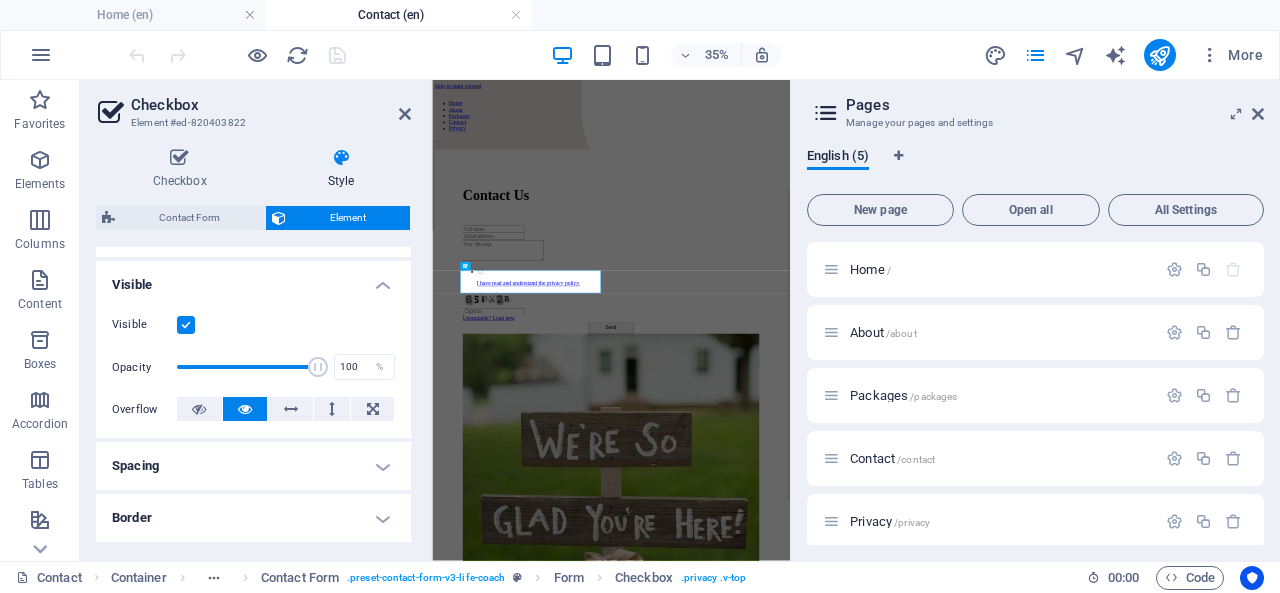 scroll, scrollTop: 148, scrollLeft: 0, axis: vertical 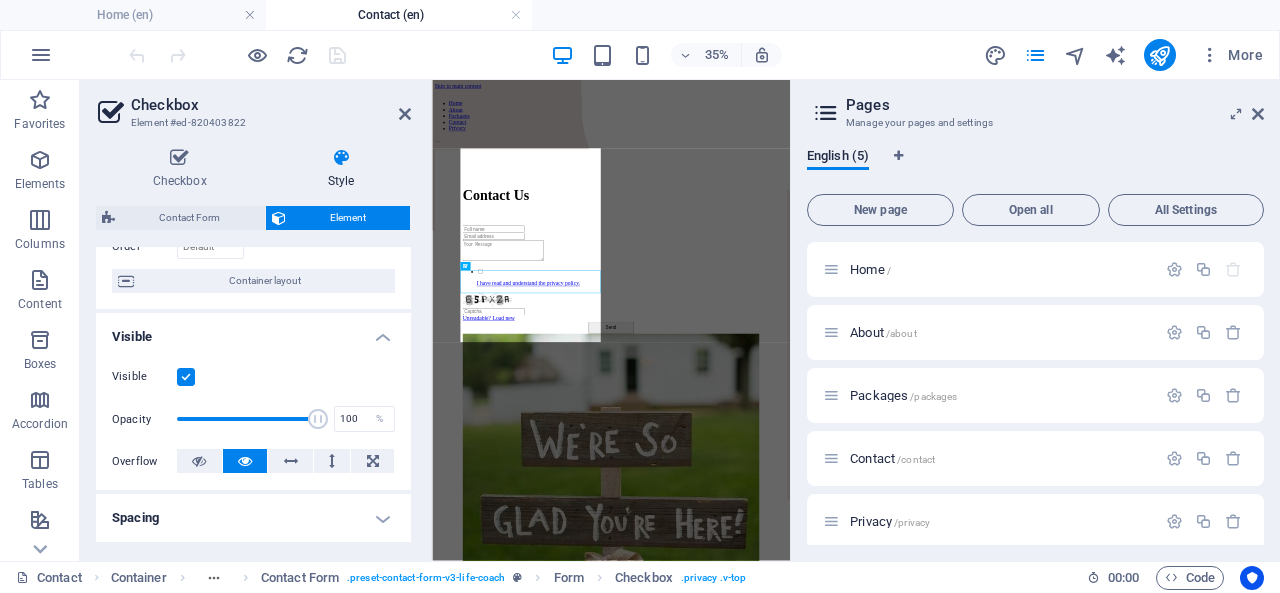 click on "Contact Form" at bounding box center [190, 218] 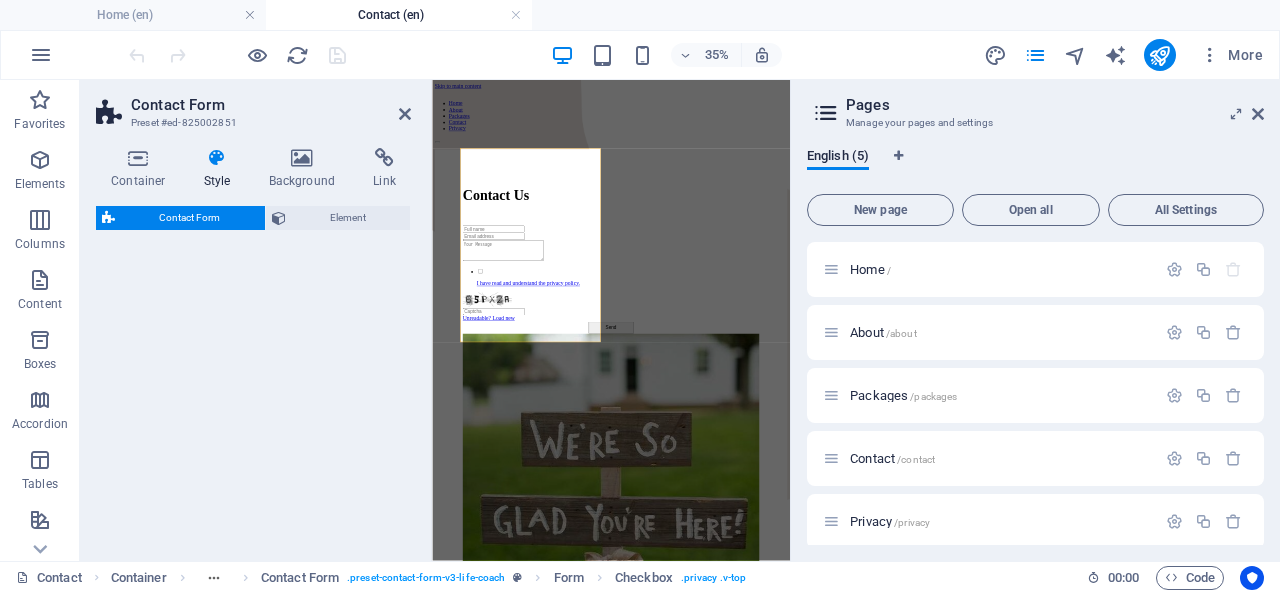 select on "rem" 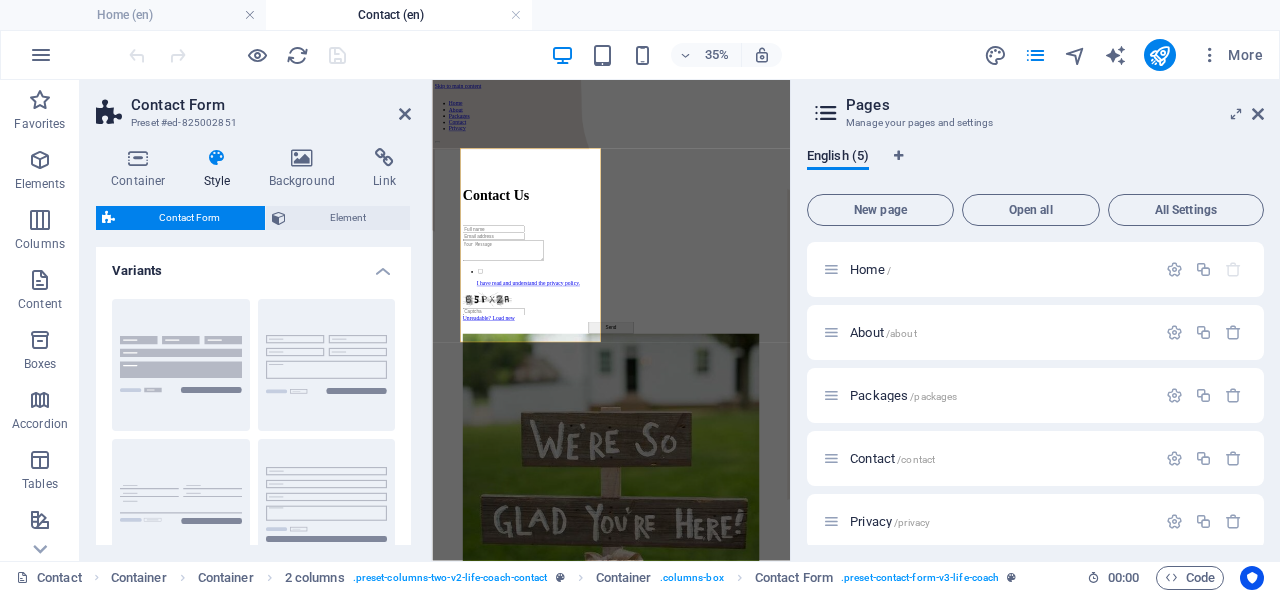 click on "Element" at bounding box center (348, 218) 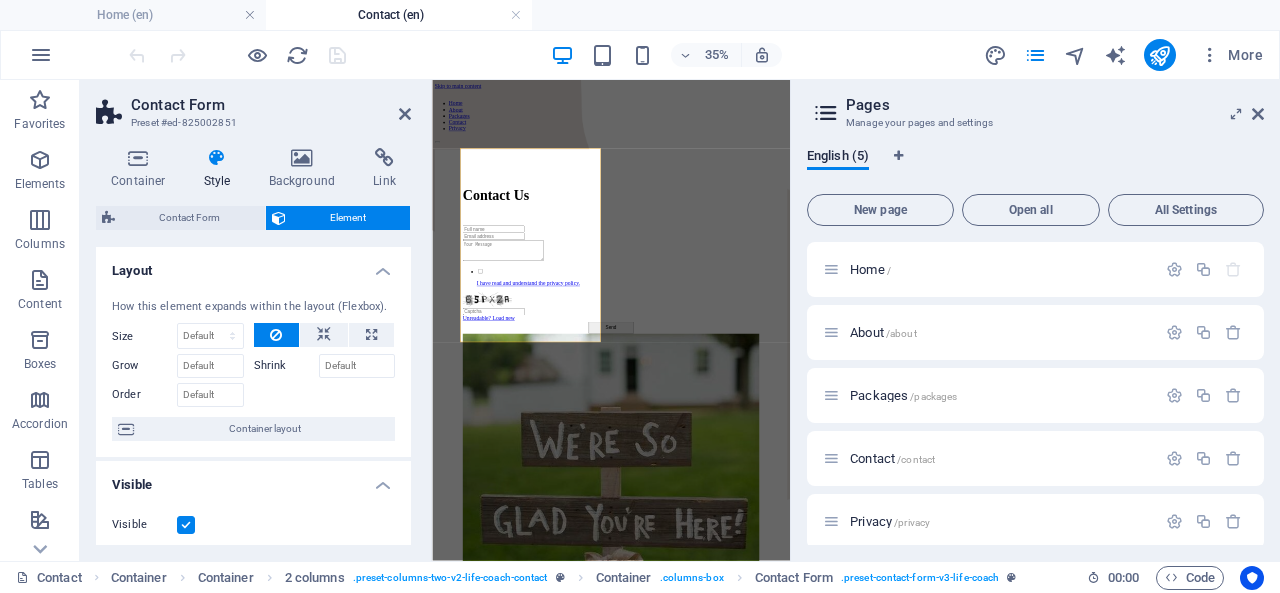 click at bounding box center [405, 114] 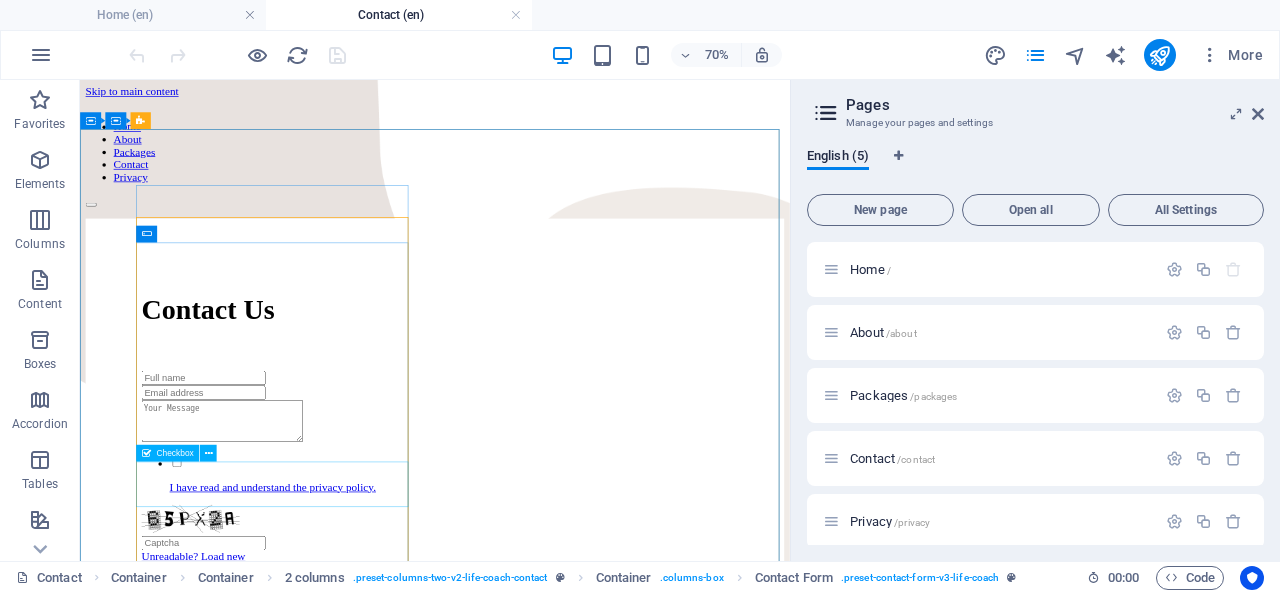 click at bounding box center [208, 453] 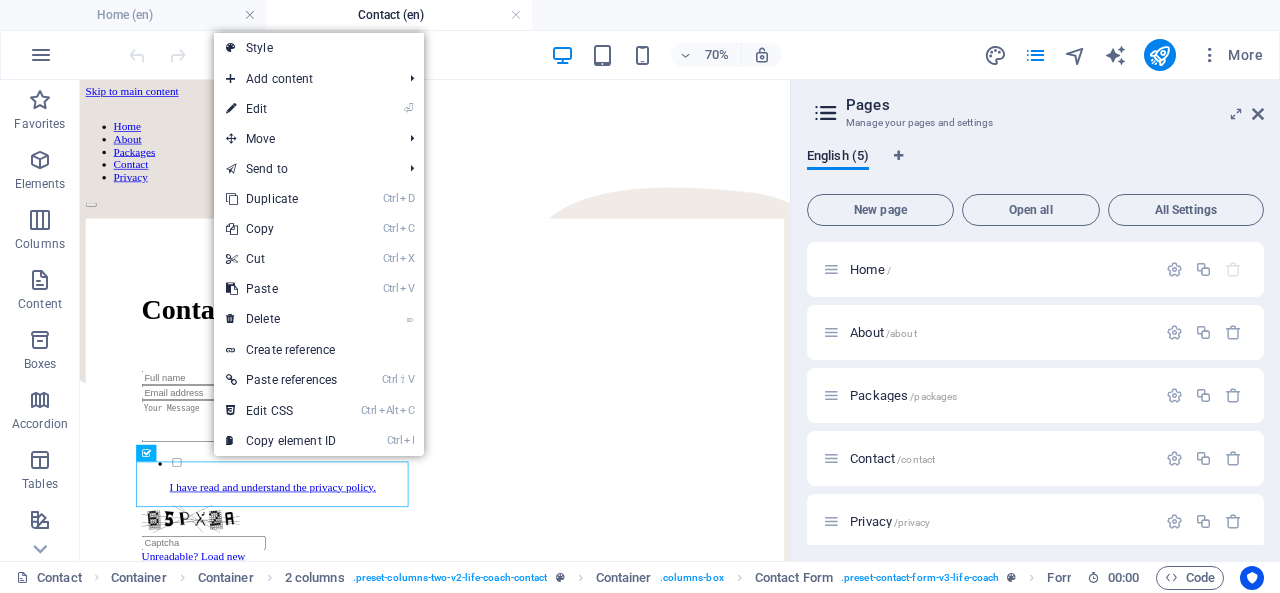 click on "⏎  Edit" at bounding box center [281, 109] 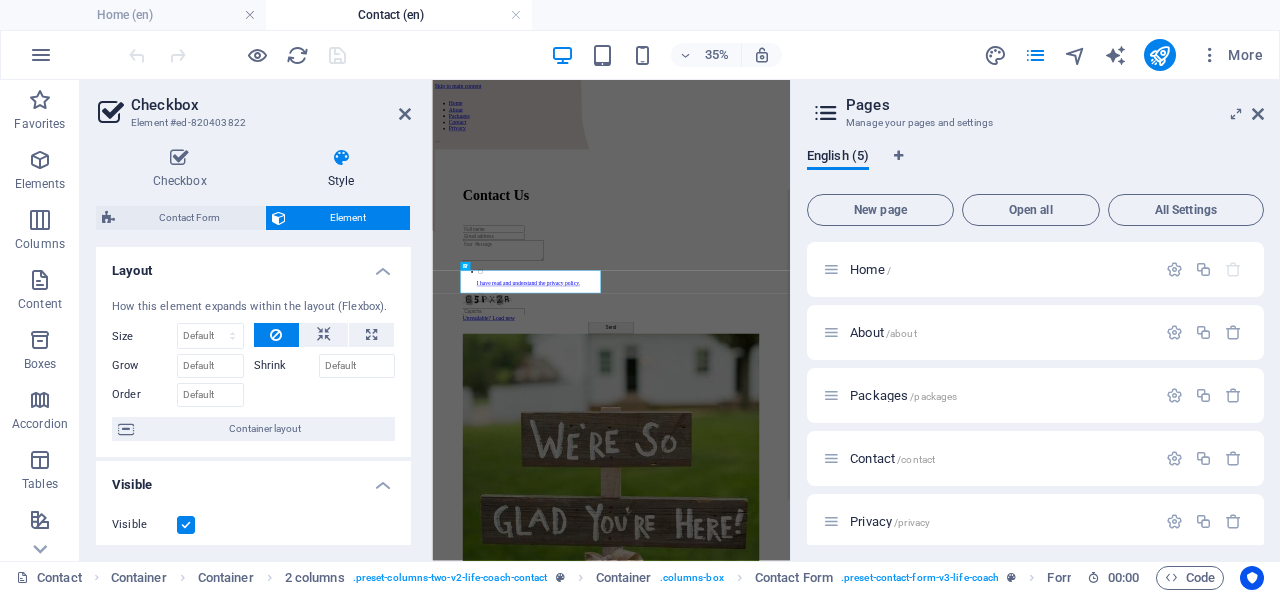 click at bounding box center [179, 158] 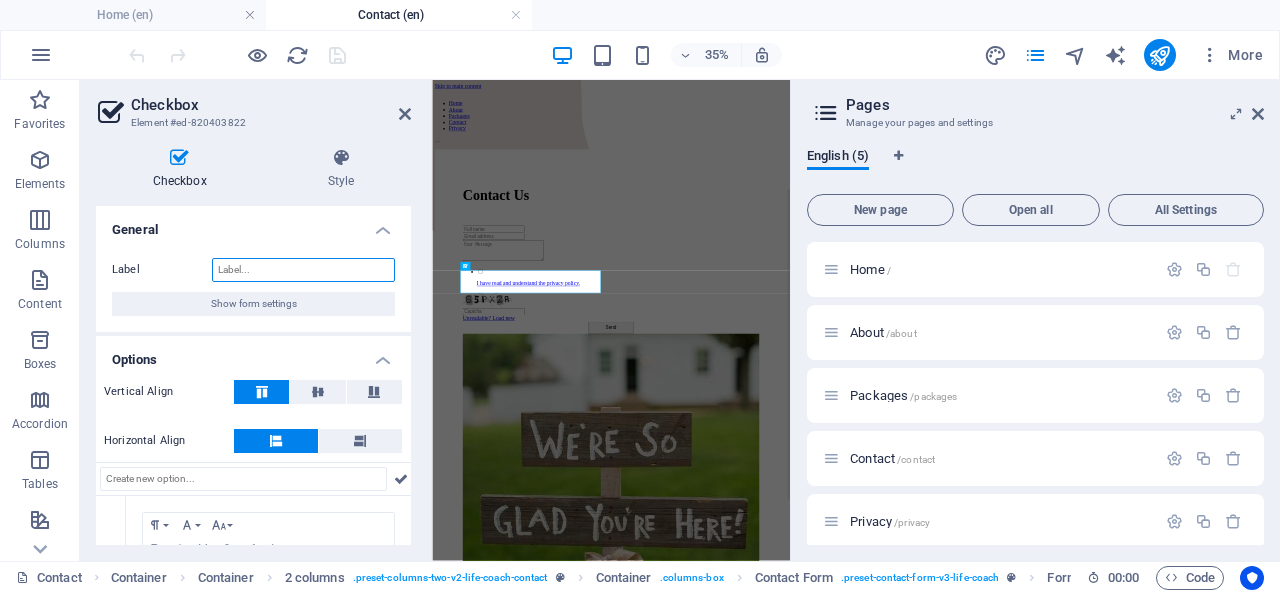click on "Label" at bounding box center (303, 270) 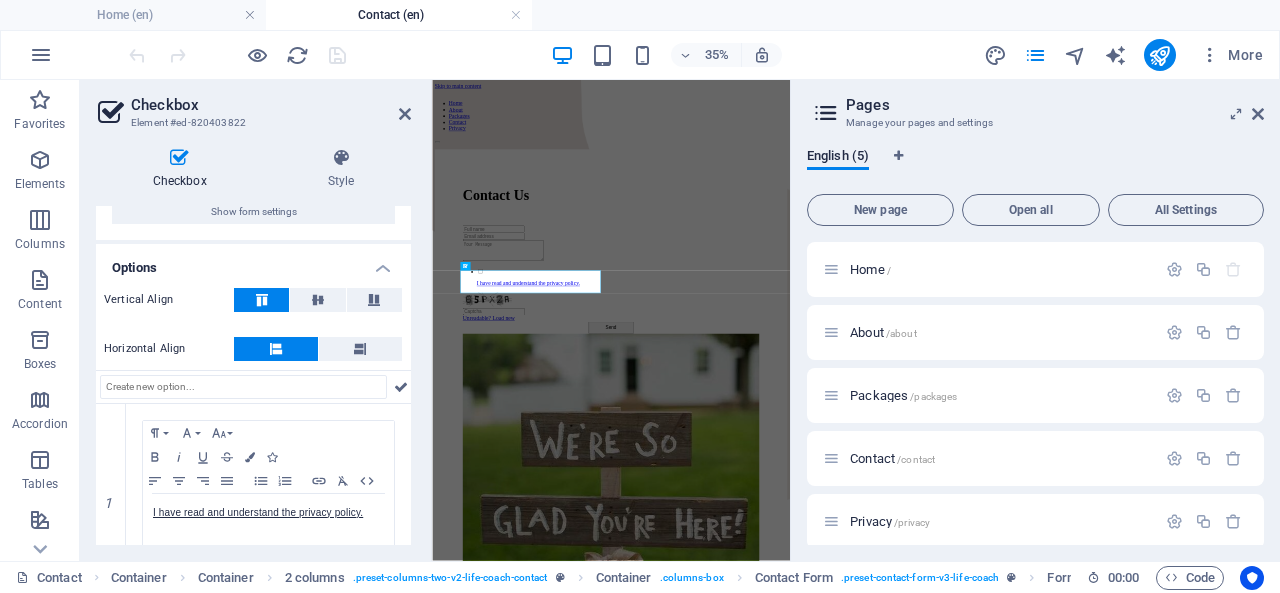 scroll, scrollTop: 0, scrollLeft: 0, axis: both 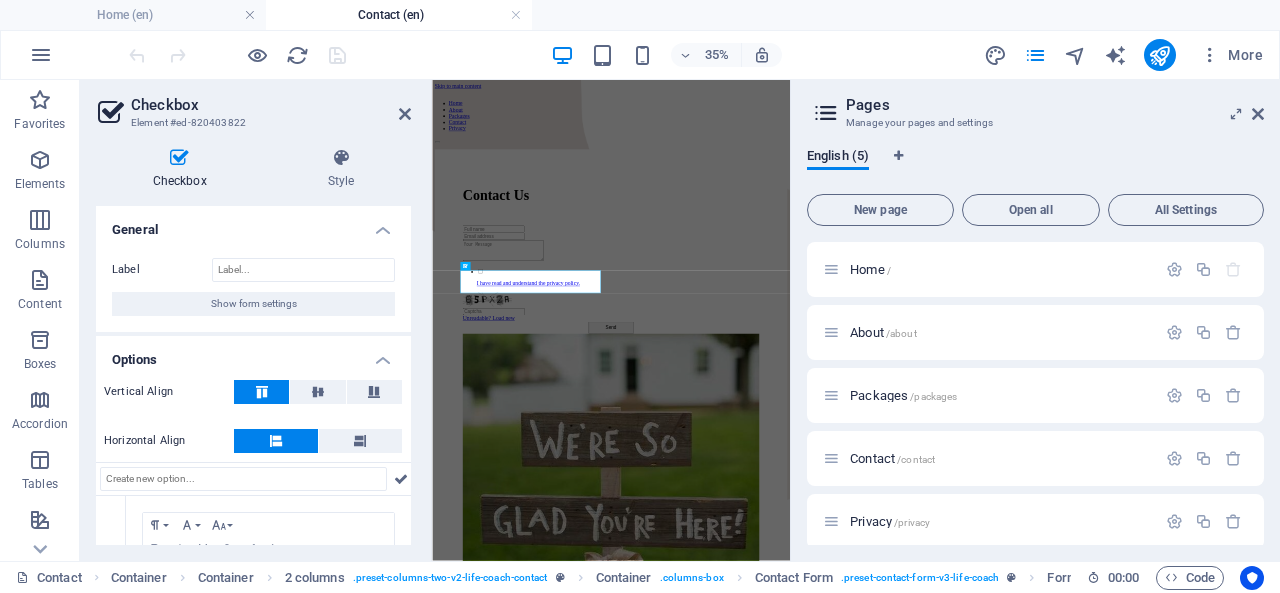 click on "Show form settings" at bounding box center [254, 304] 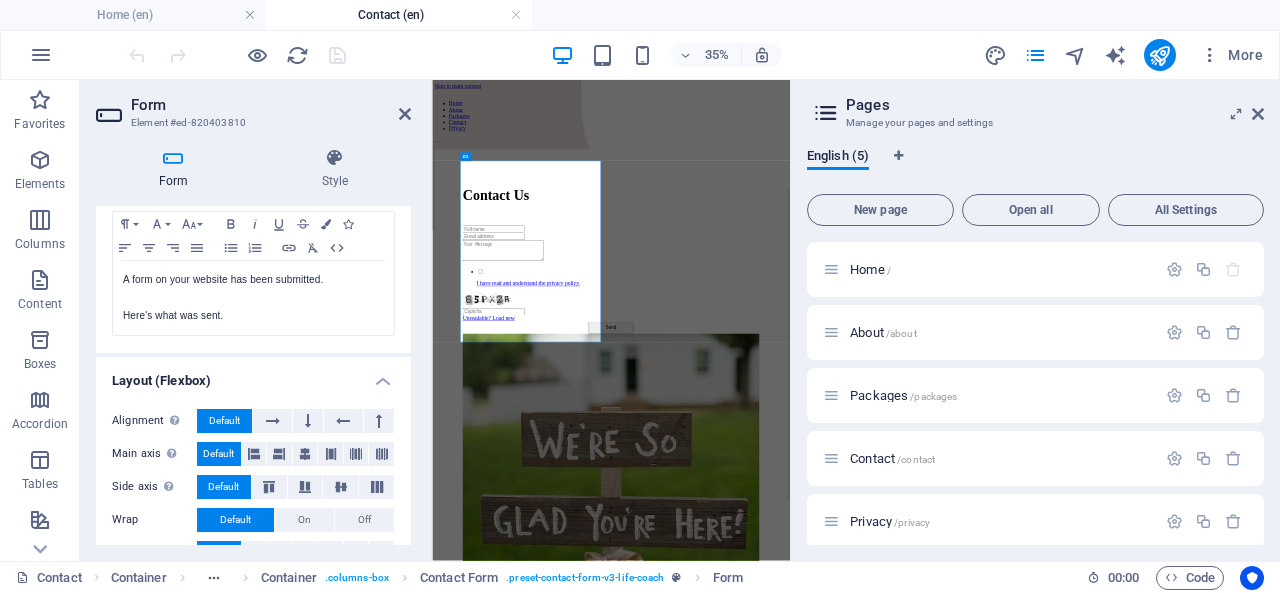 scroll, scrollTop: 777, scrollLeft: 0, axis: vertical 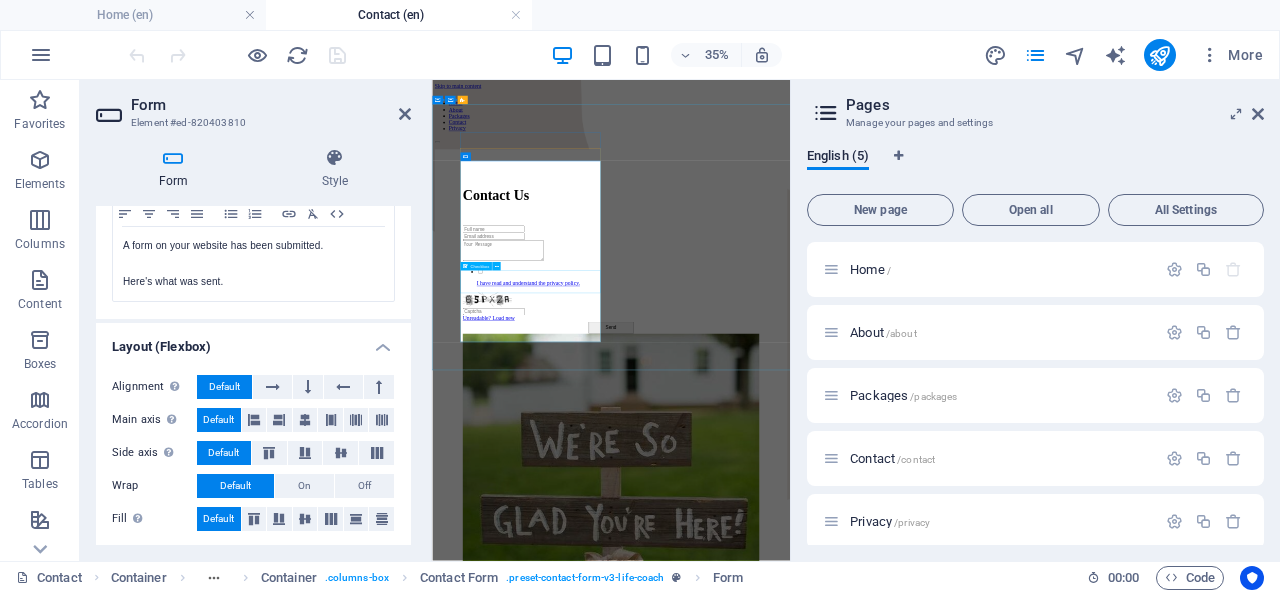 click on "I have read and understand the privacy policy." at bounding box center (943, 644) 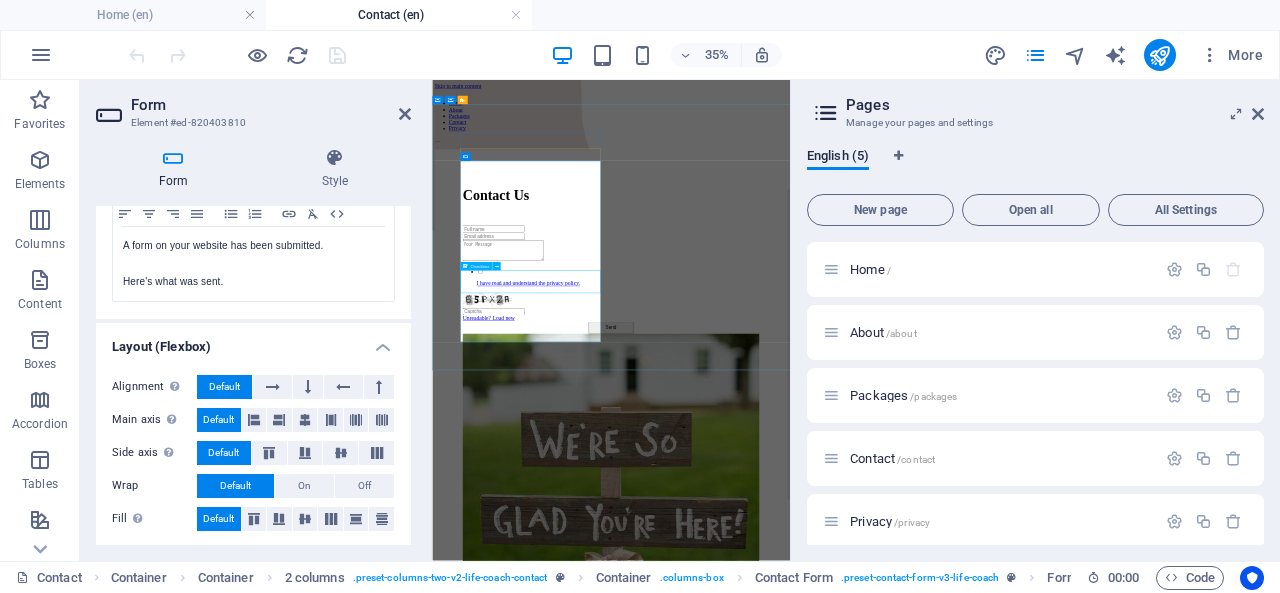 click at bounding box center (496, 266) 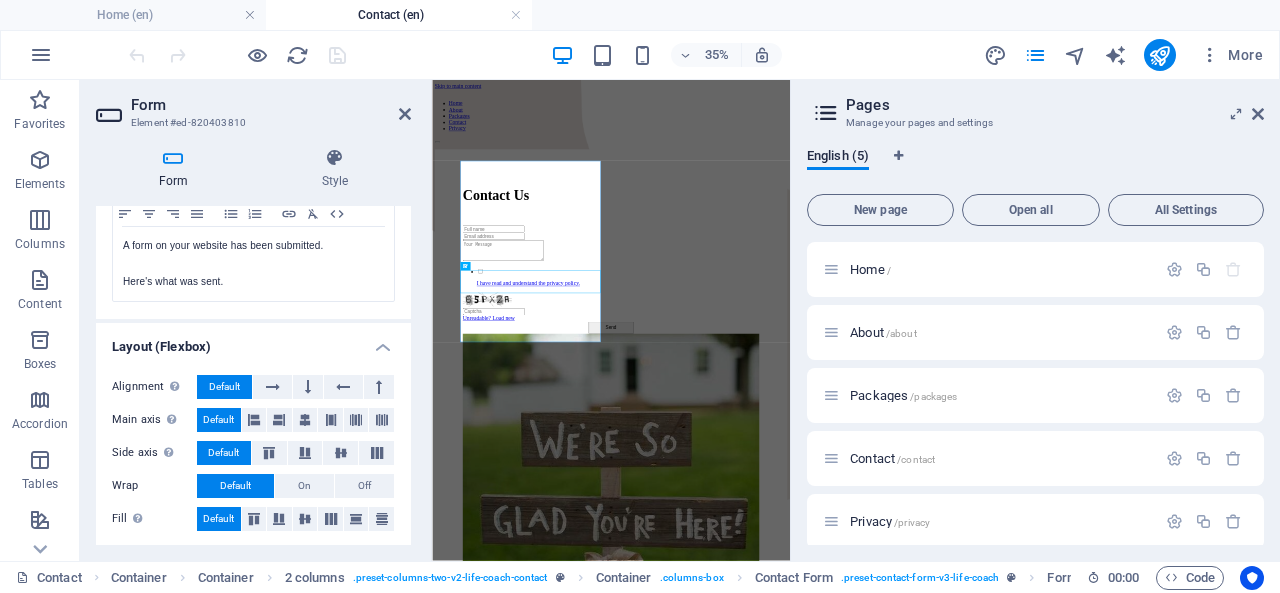 scroll, scrollTop: 12, scrollLeft: 0, axis: vertical 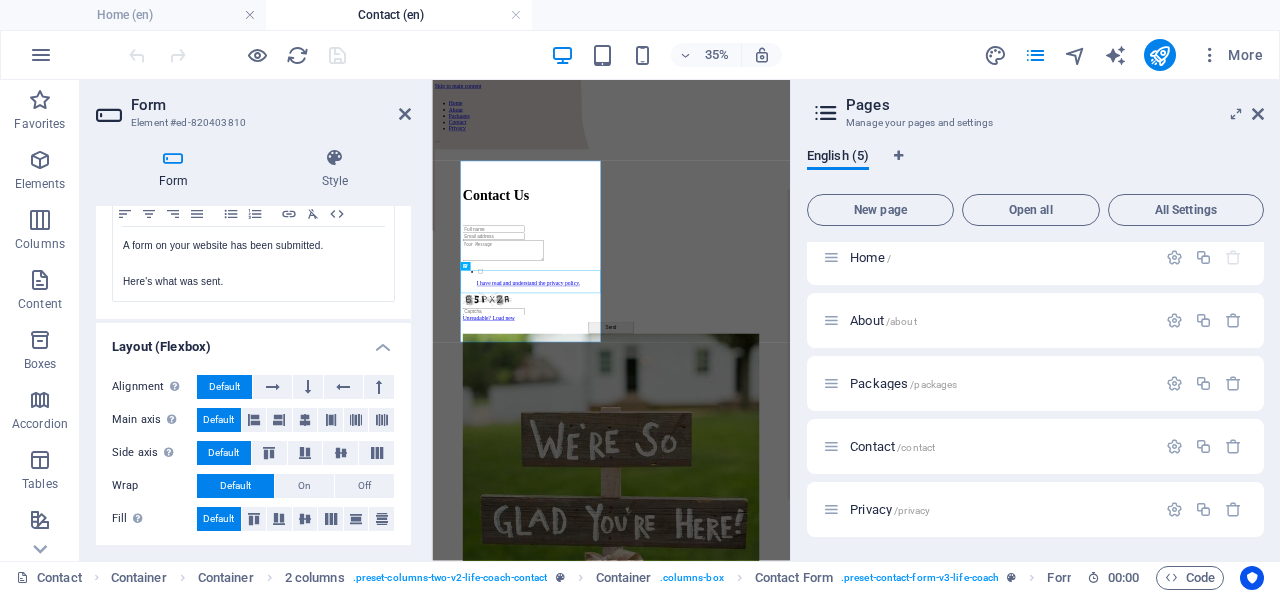 click at bounding box center (0, 0) 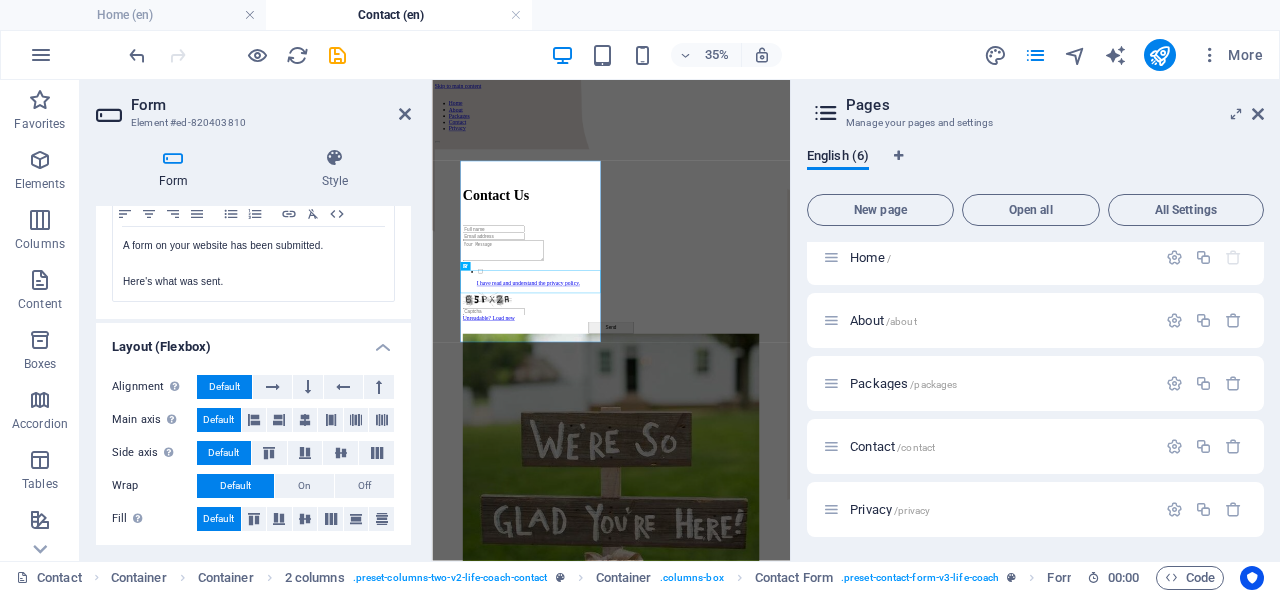 scroll, scrollTop: 266, scrollLeft: 0, axis: vertical 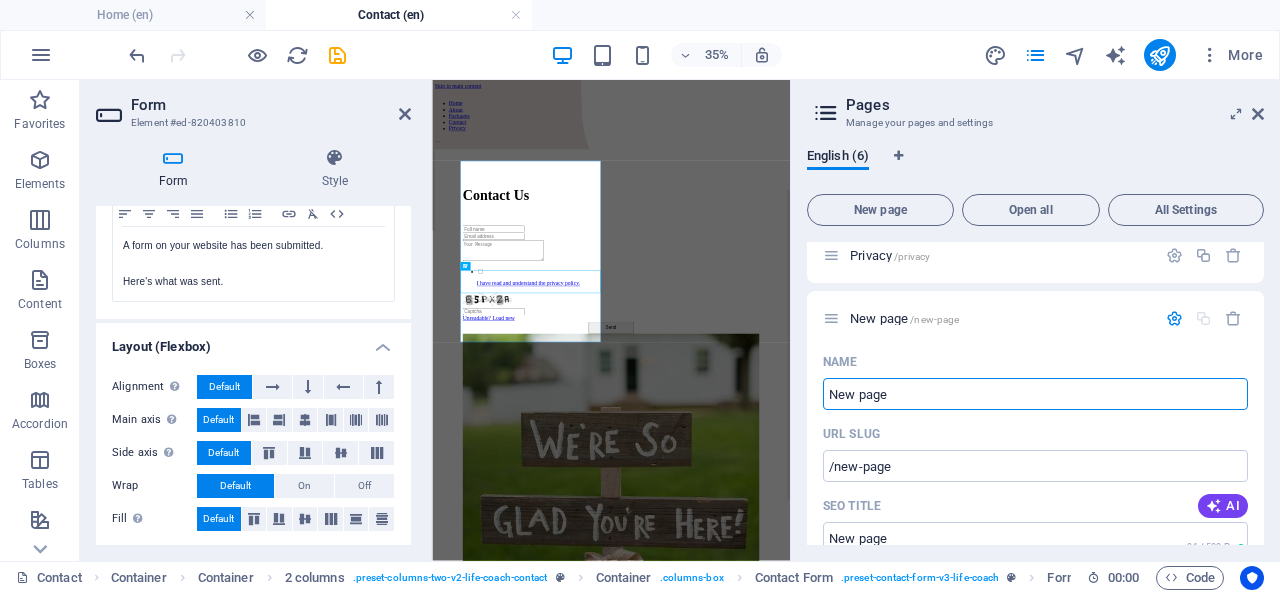paste on "Disclaimer & Privacy Policy" 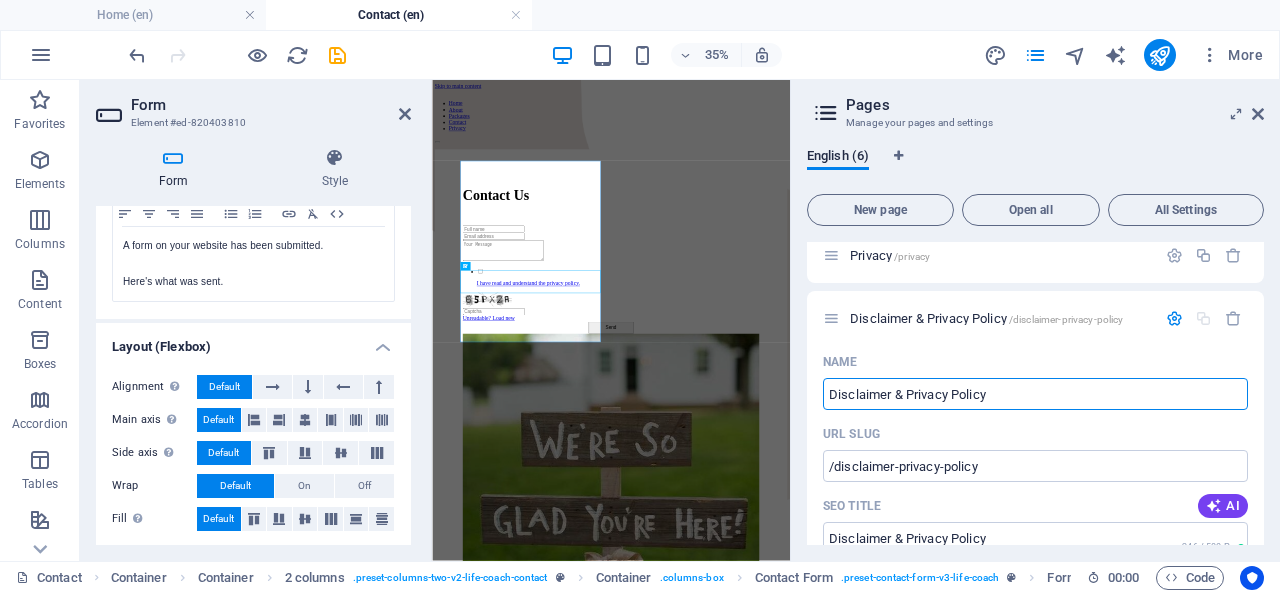 type on "Disclaimer & Privacy Policy" 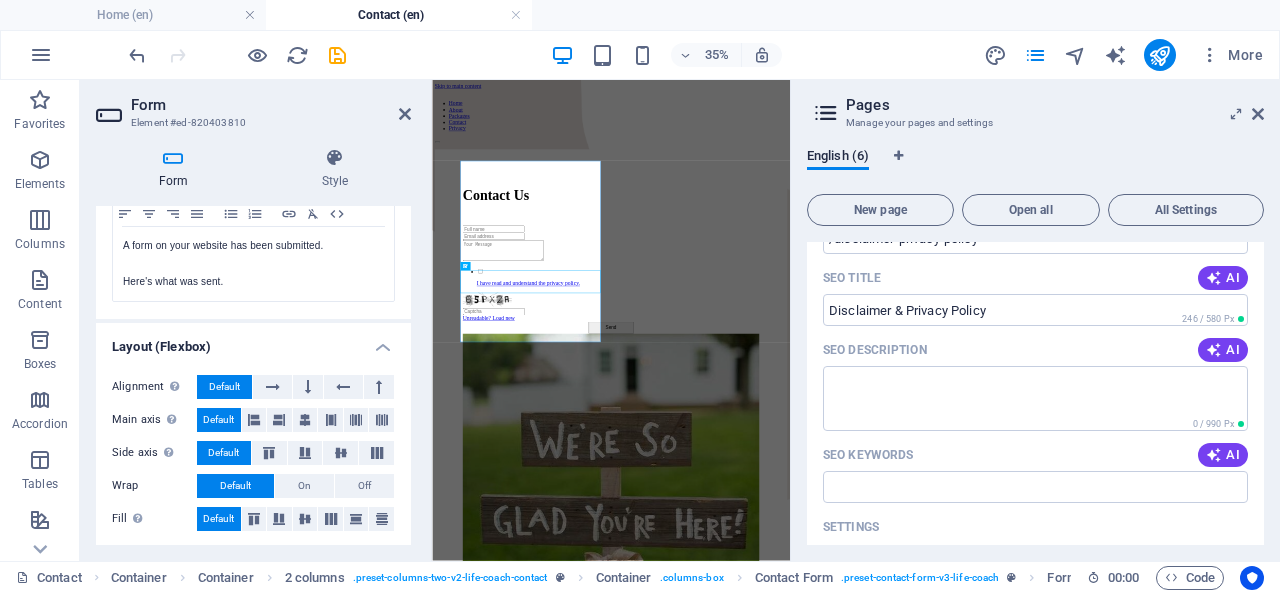 scroll, scrollTop: 494, scrollLeft: 0, axis: vertical 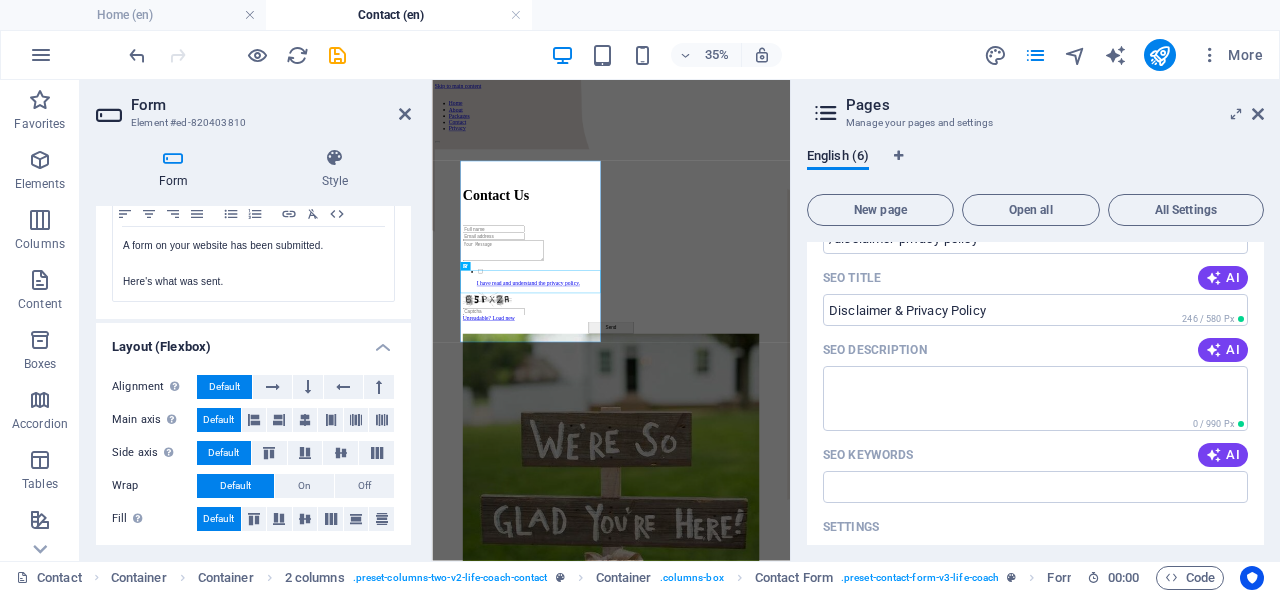 type on "Disclaimer & Privacy Policy" 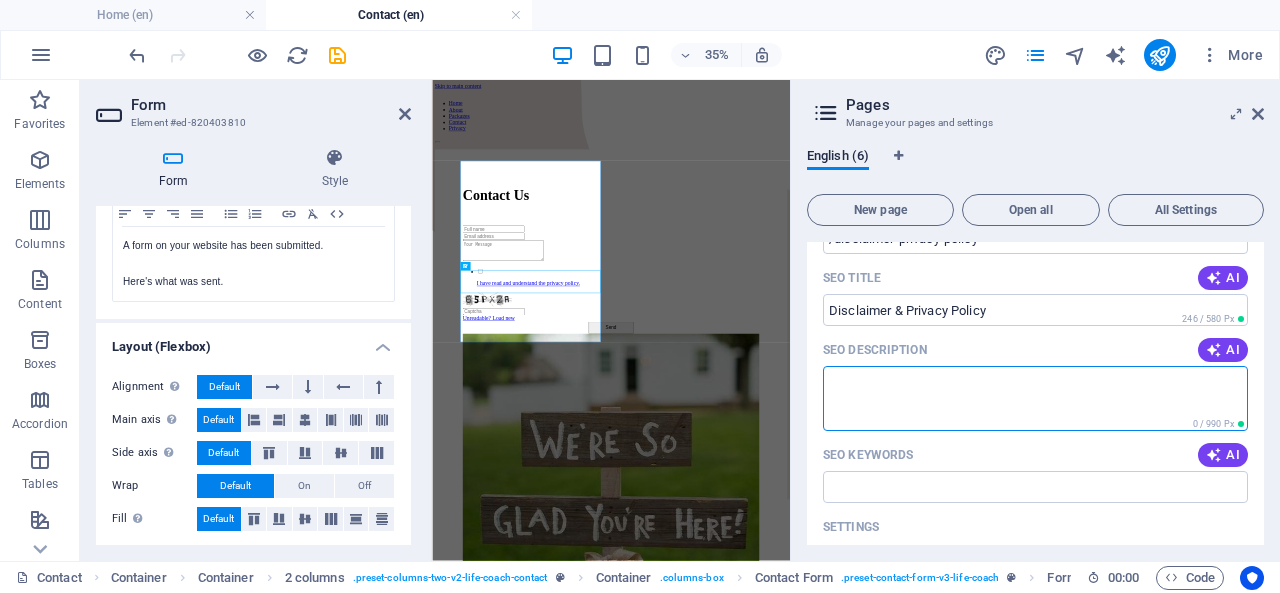 click on "SEO Description" at bounding box center (1035, 398) 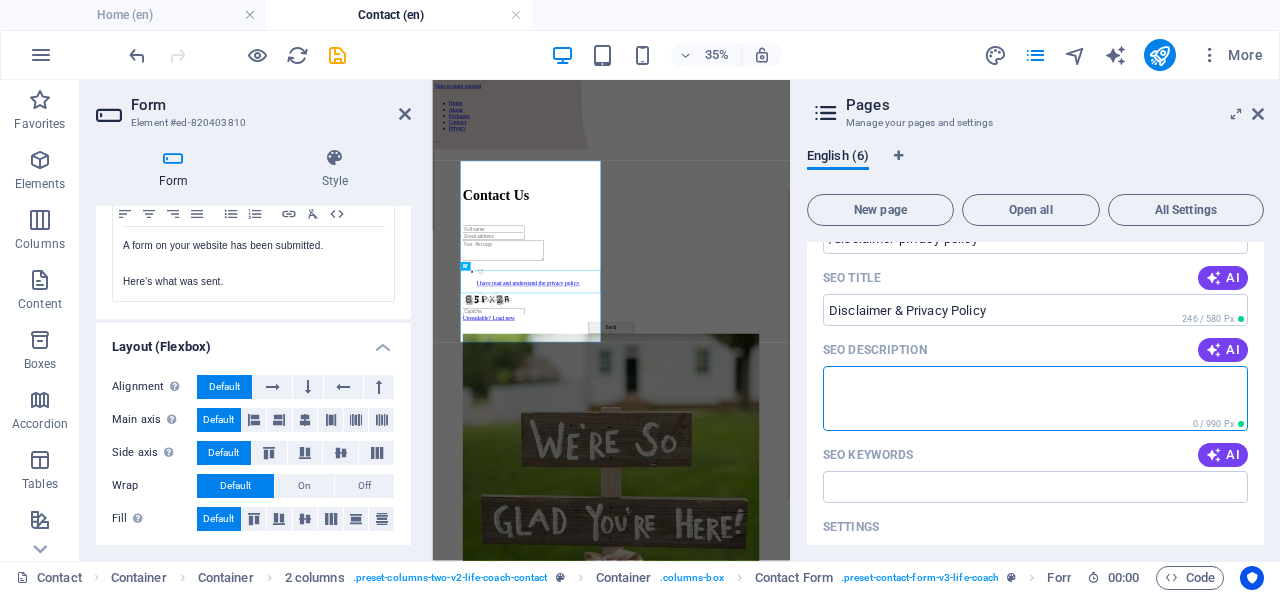 click on "SEO Description" at bounding box center (1035, 398) 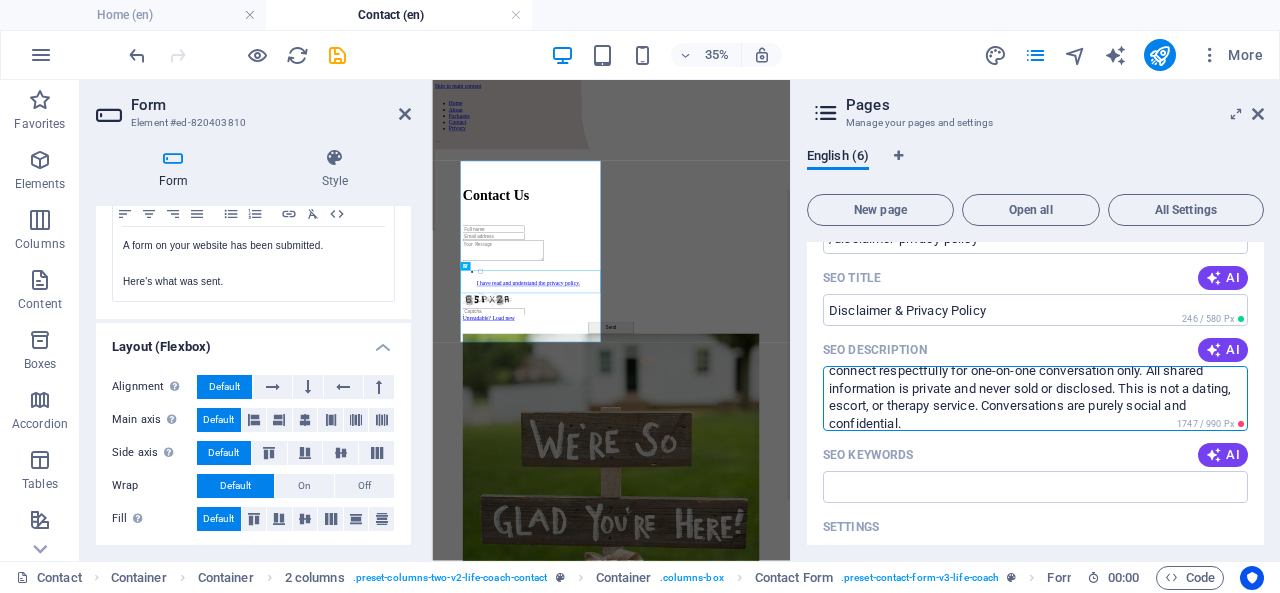 scroll, scrollTop: 36, scrollLeft: 0, axis: vertical 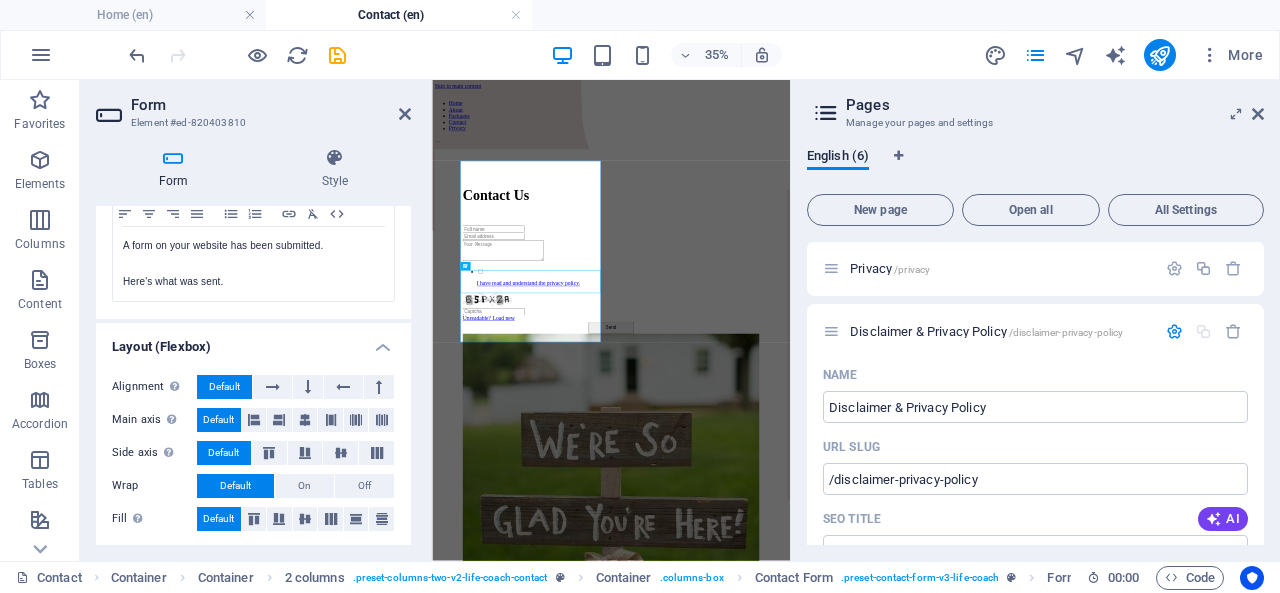 type on "By clicking “I Accept,” you confirm that you are 21+ and agree to connect respectfully for one-on-one conversation only. All shared information is private and never sold or disclosed. This is not a dating, escort, or therapy service. Conversations are purely social and confidential." 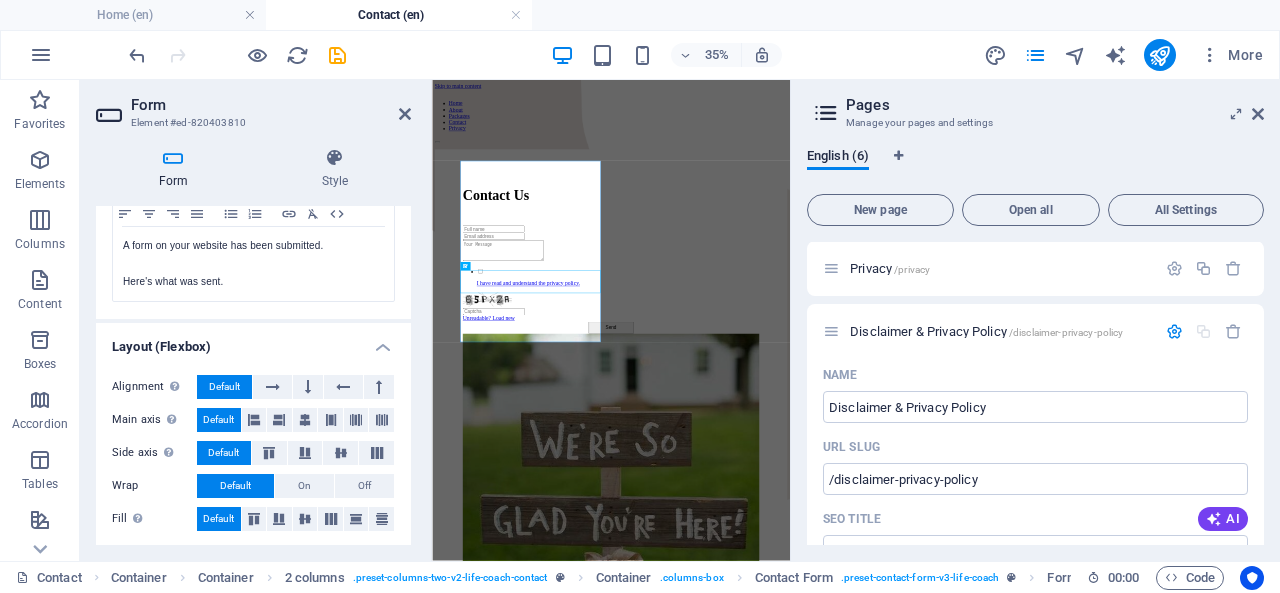 click on "Disclaimer & Privacy Policy /disclaimer-privacy-policy" at bounding box center (989, 331) 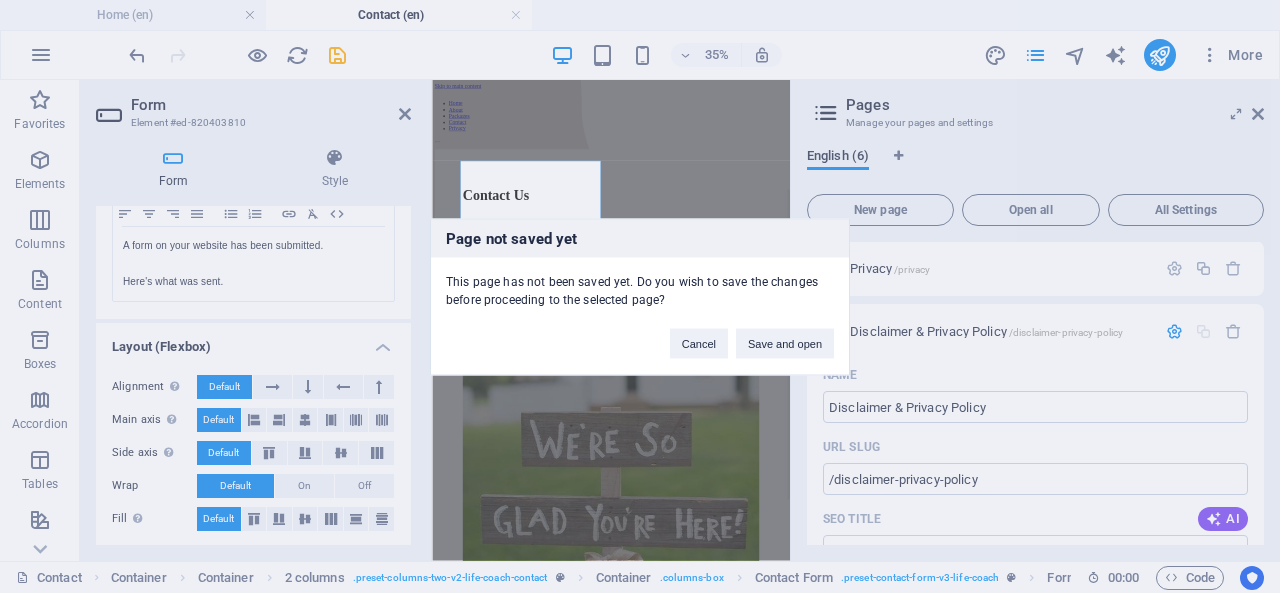 click on "Save and open" at bounding box center (785, 343) 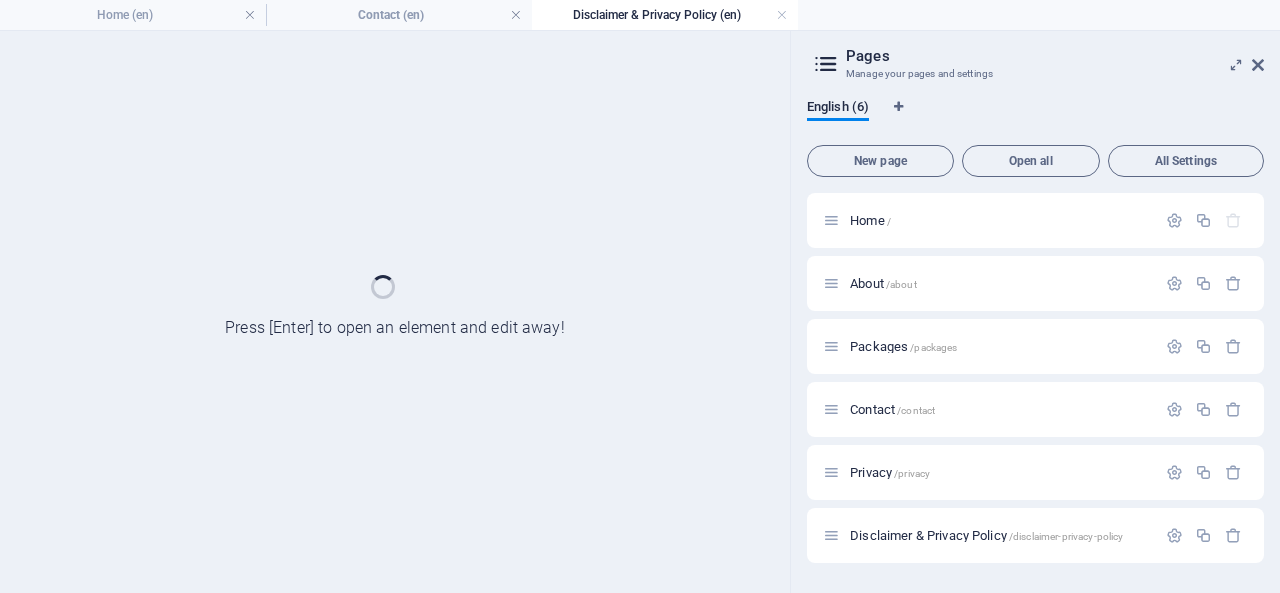 click on "Packages /packages" at bounding box center (1035, 346) 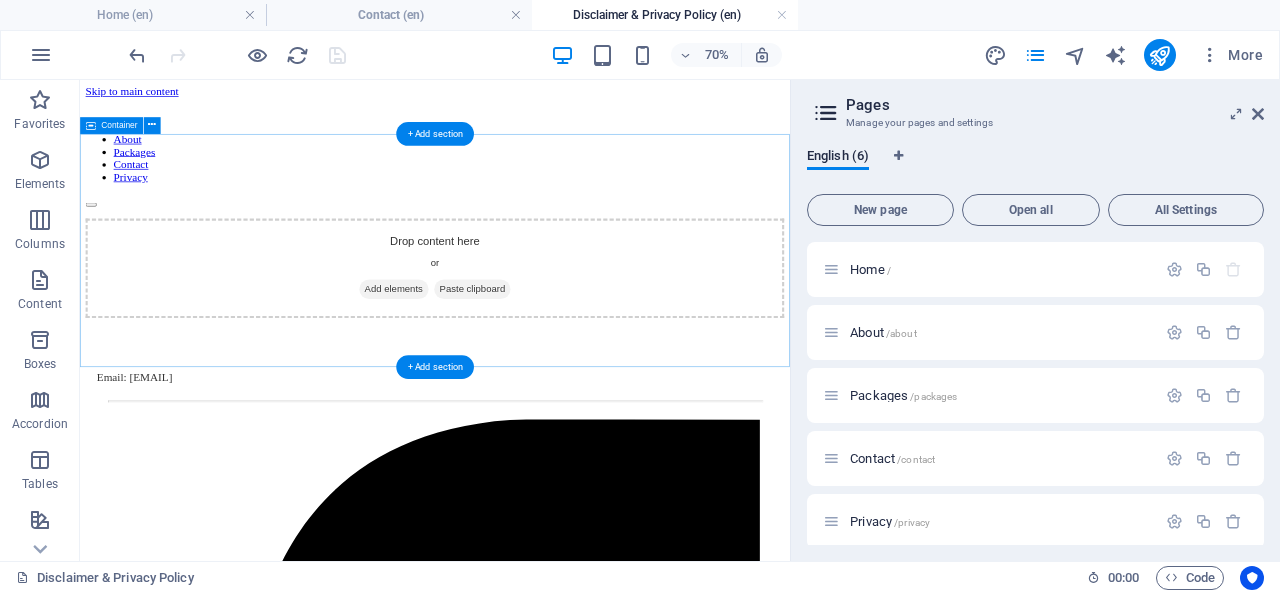 scroll, scrollTop: 0, scrollLeft: 0, axis: both 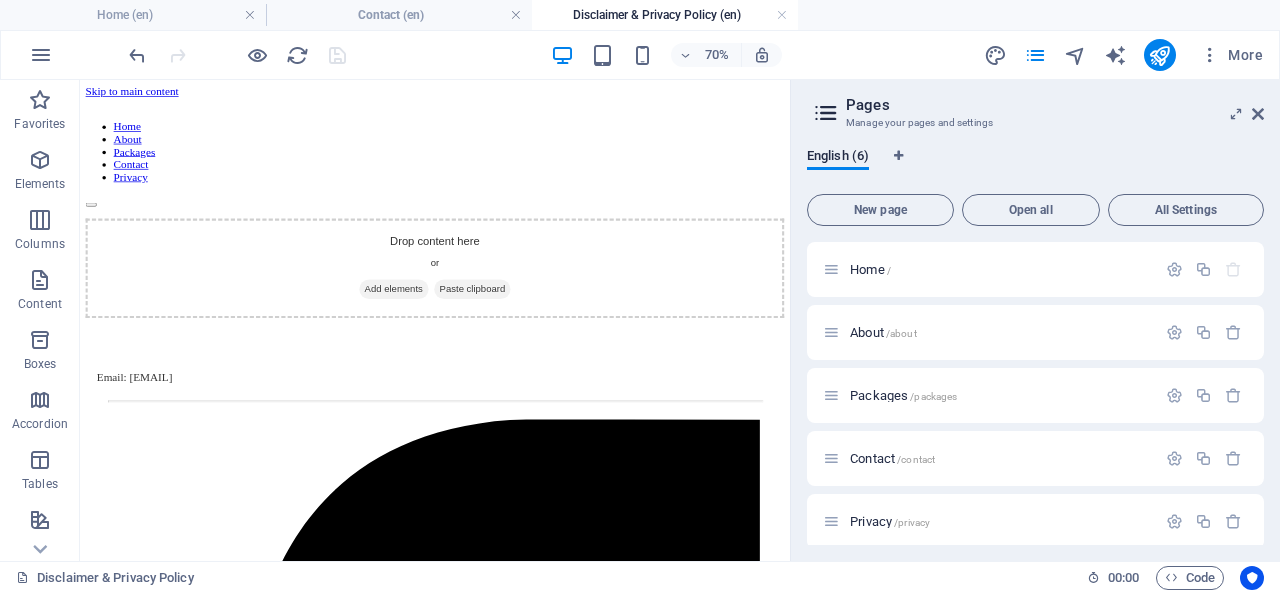 click at bounding box center (40, 160) 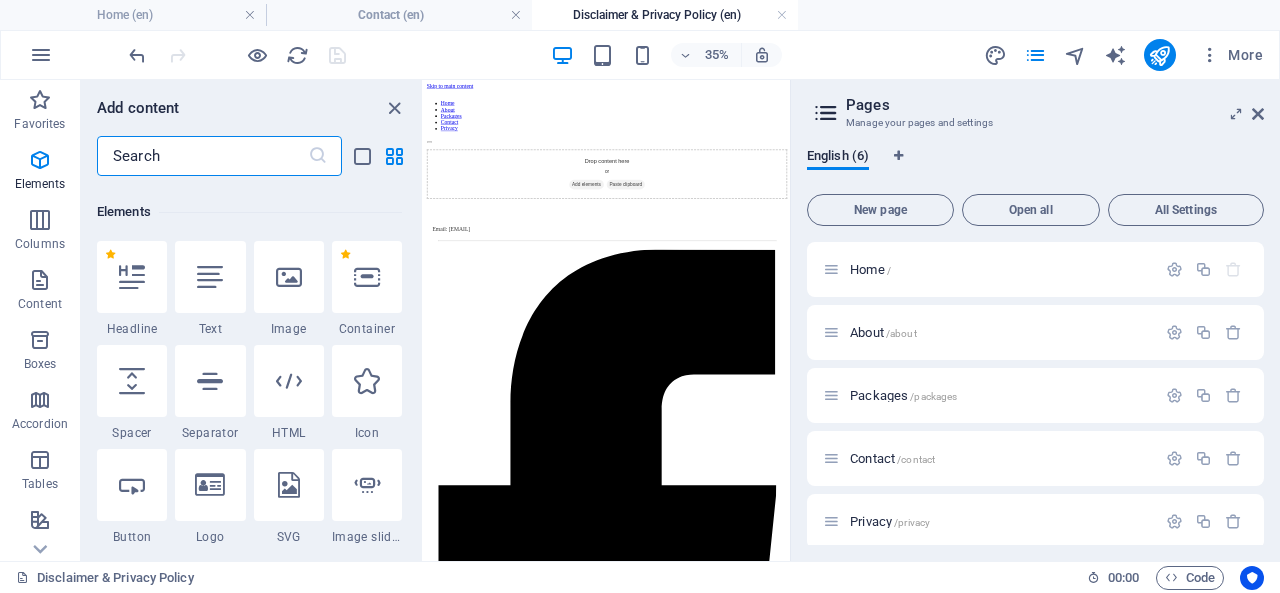 scroll, scrollTop: 213, scrollLeft: 0, axis: vertical 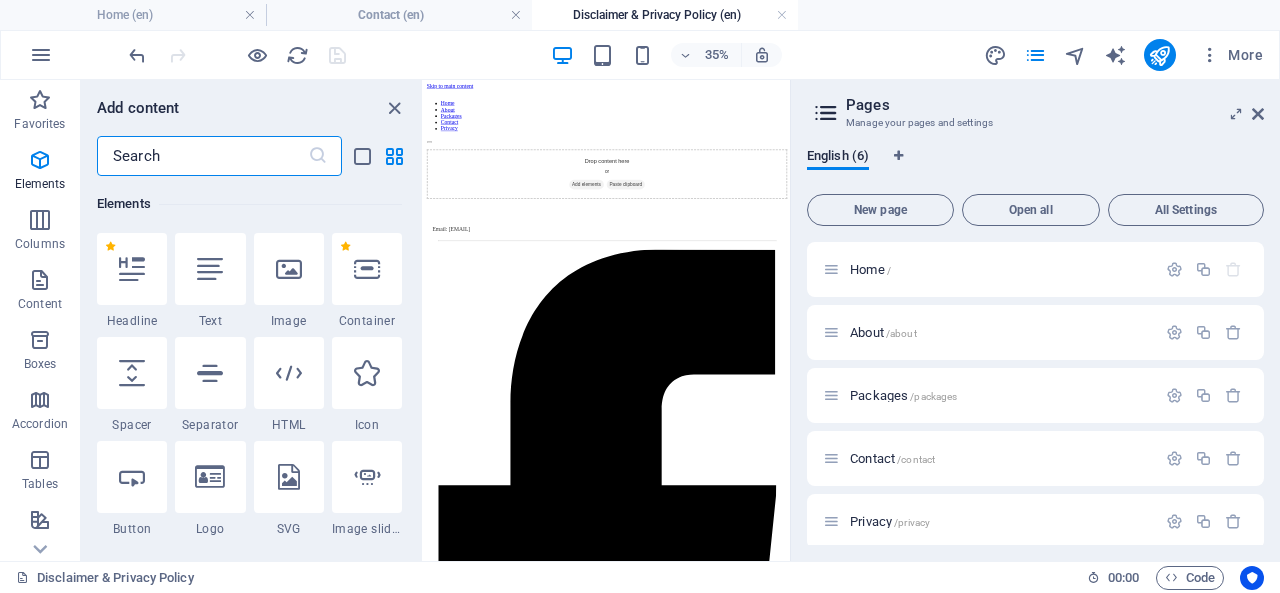 click at bounding box center (202, 156) 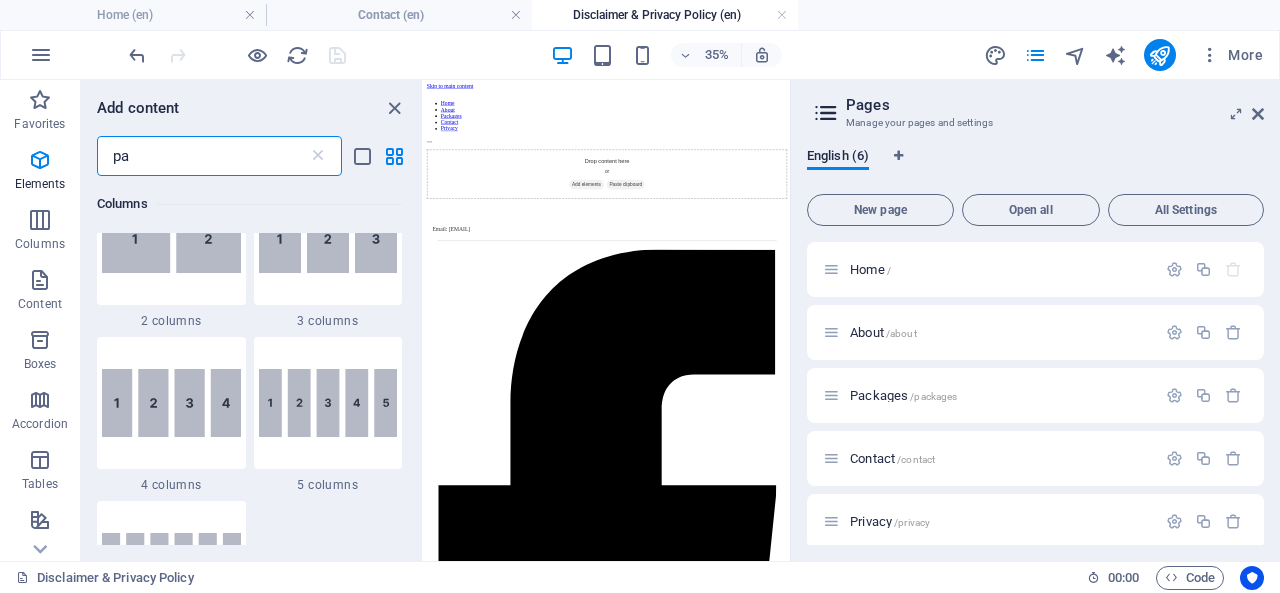 scroll, scrollTop: 0, scrollLeft: 0, axis: both 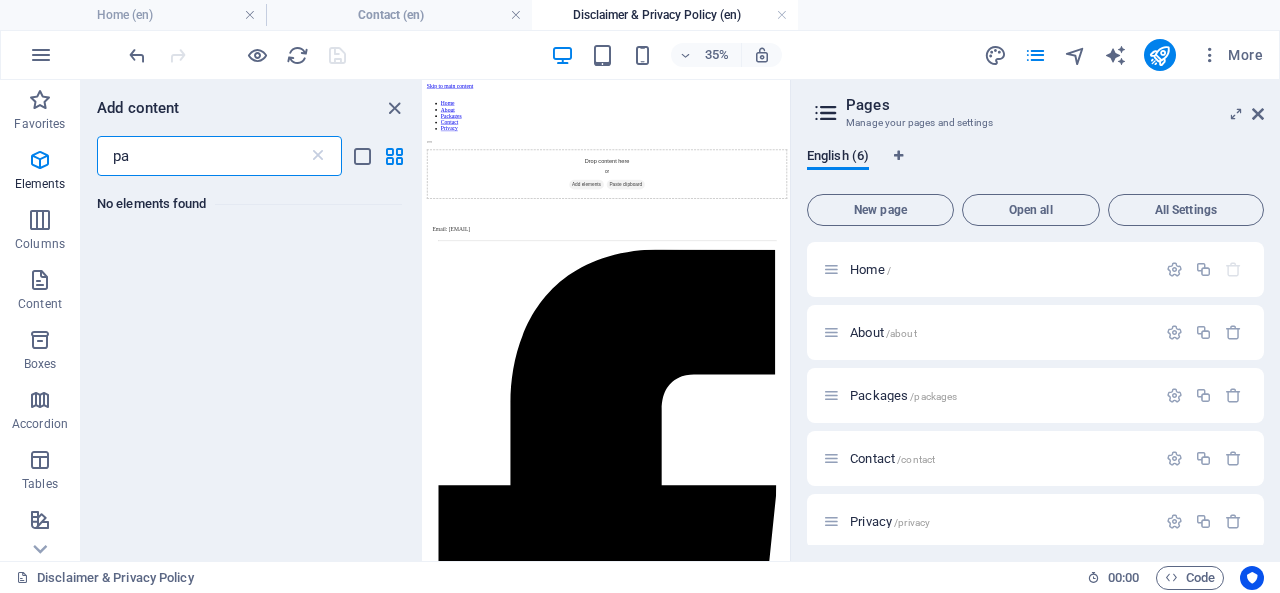 type on "p" 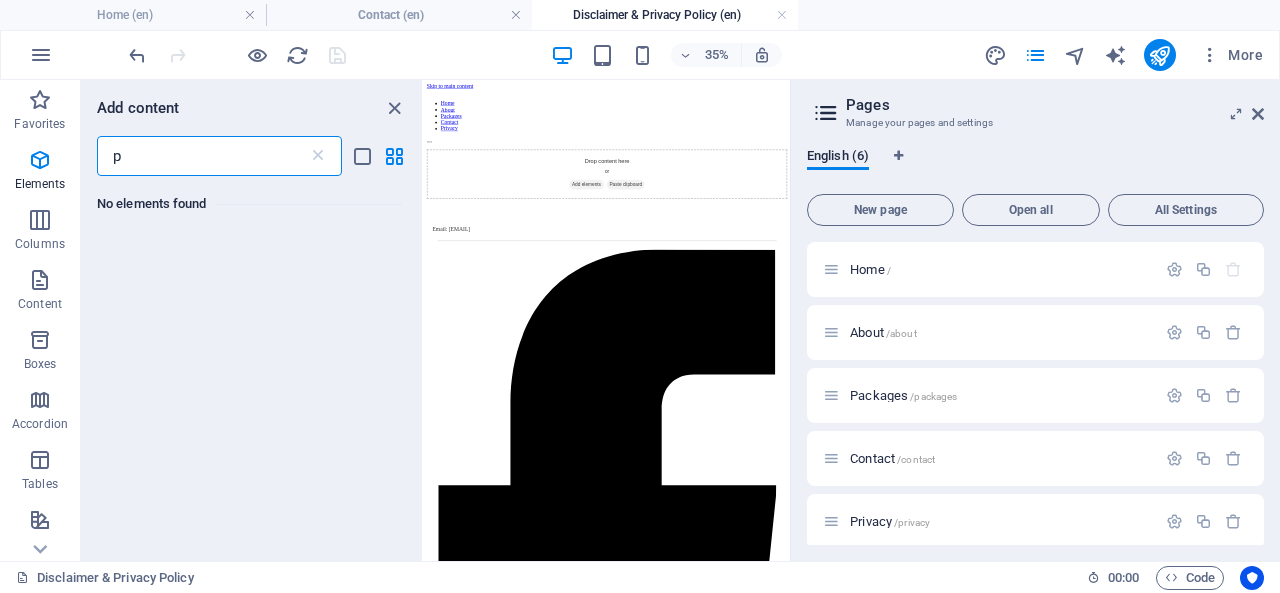 type 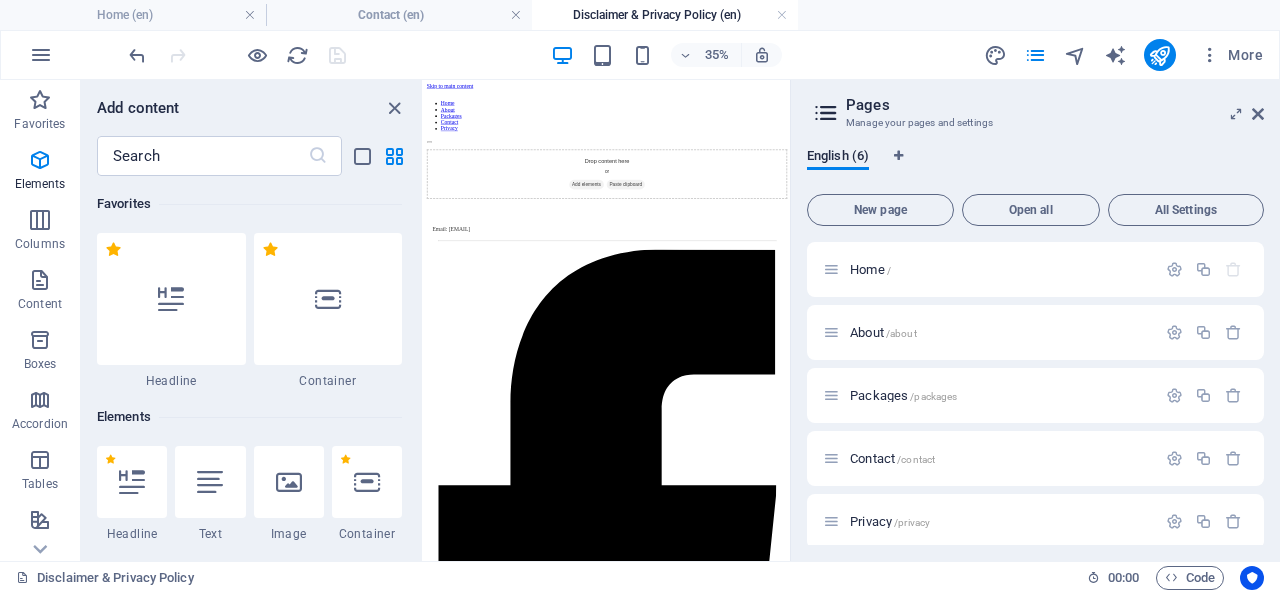 click at bounding box center (289, 482) 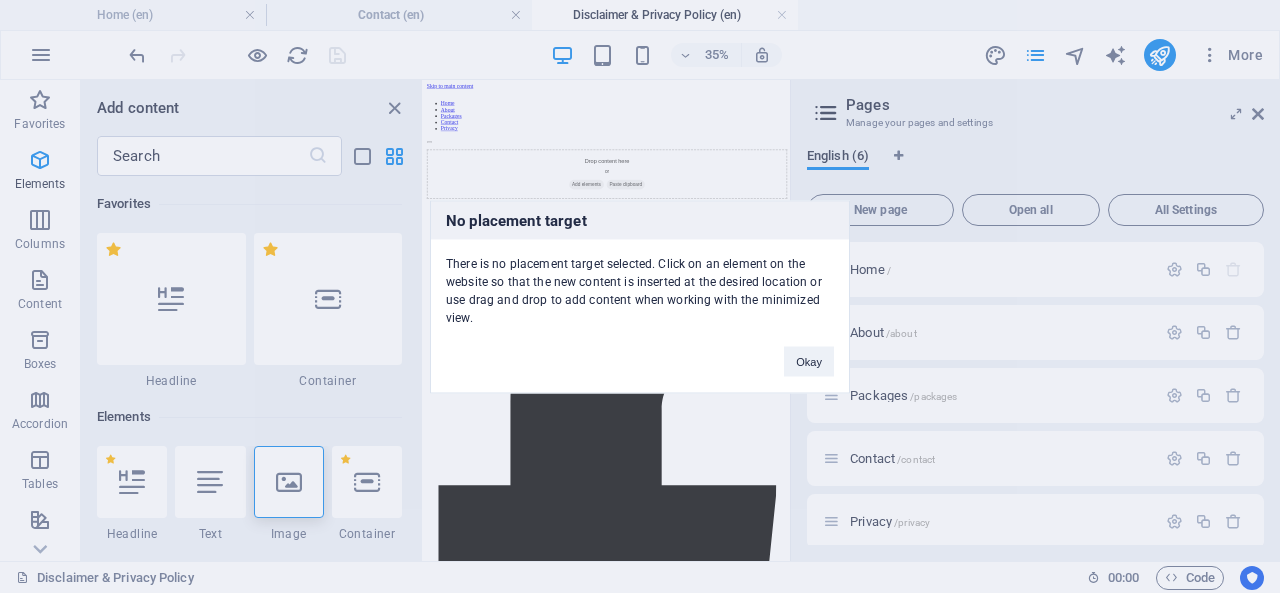 click on "Okay" at bounding box center [809, 361] 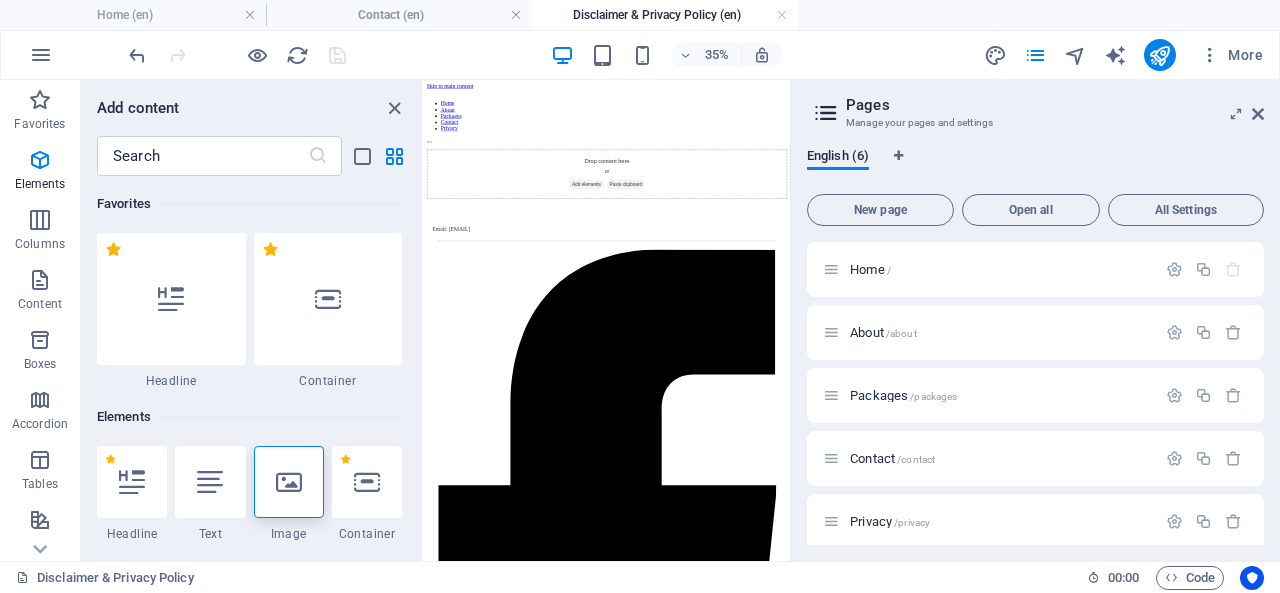 click on "Skip to main content
Home About Packages Contact Privacy Drop content here or  Add elements  Paste clipboard Email: connect@getafrient.in" at bounding box center [947, 1878] 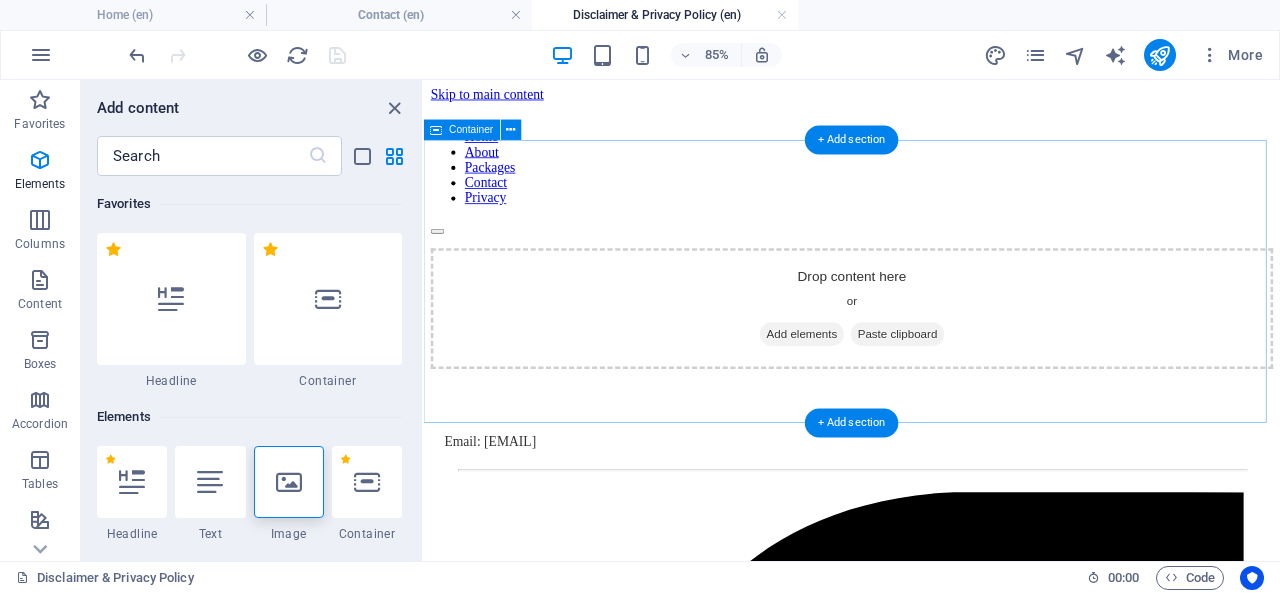 click on "Add elements" at bounding box center (868, 379) 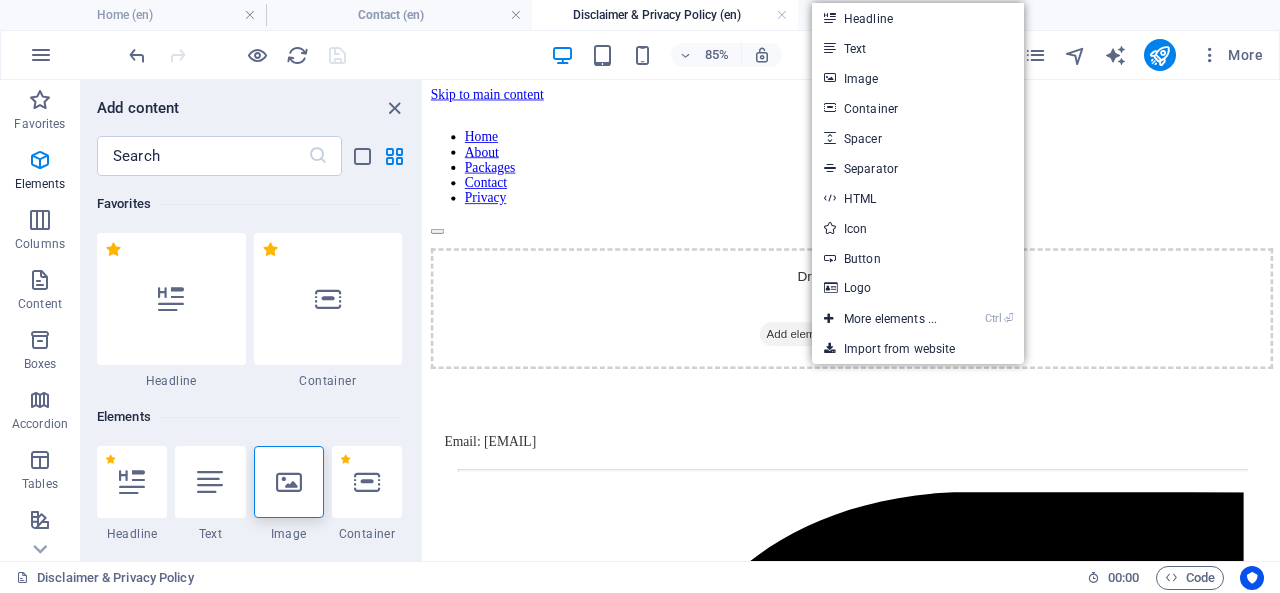 click on "Image" at bounding box center [918, 78] 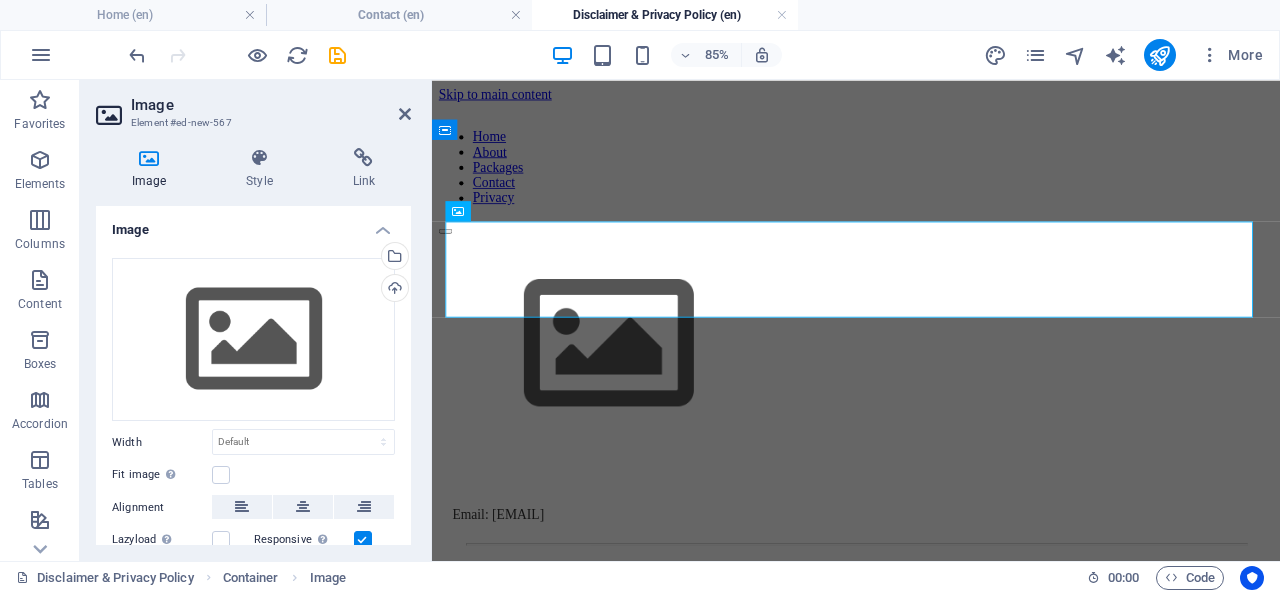 click on "Upload" at bounding box center [393, 290] 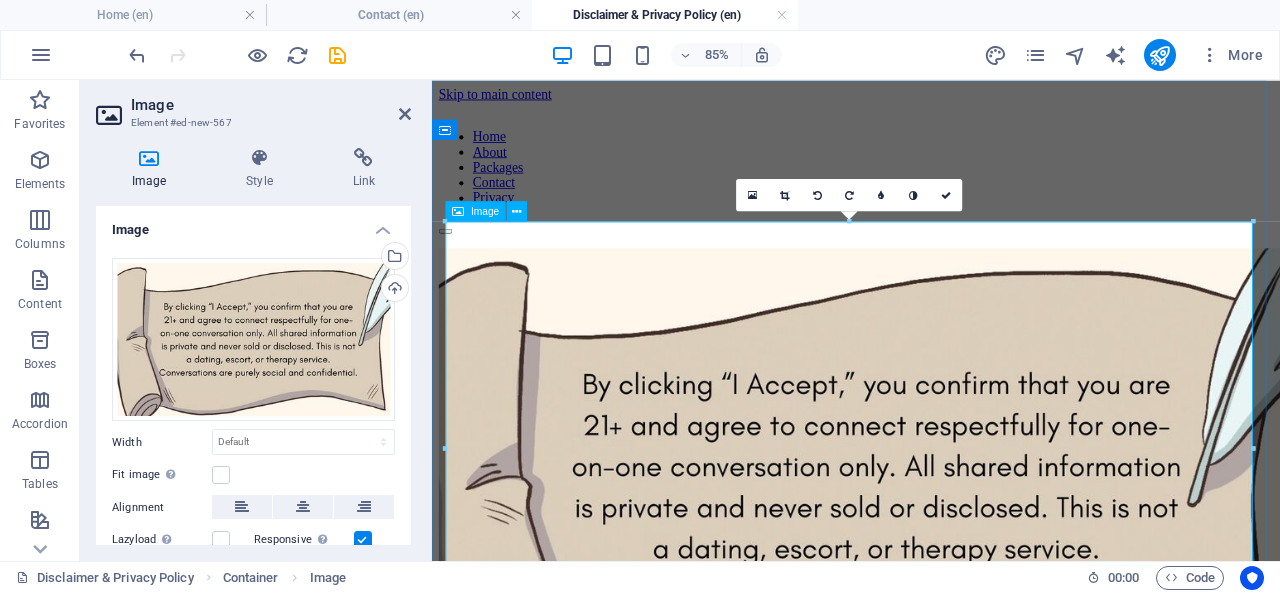 scroll, scrollTop: 36, scrollLeft: 0, axis: vertical 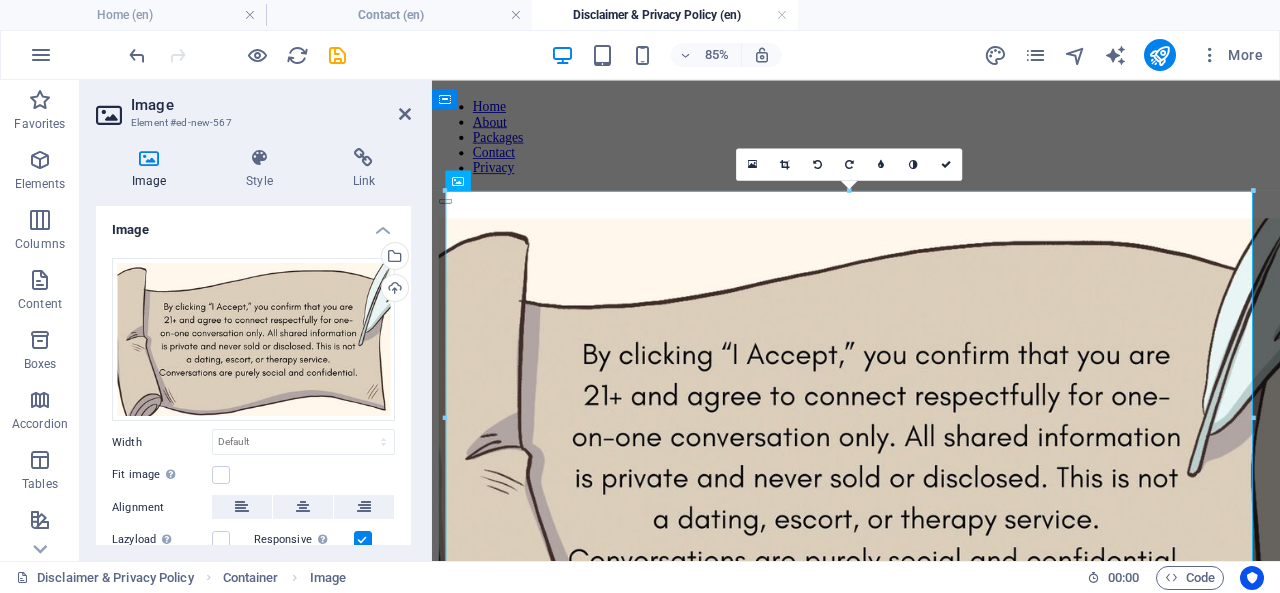 click at bounding box center [405, 114] 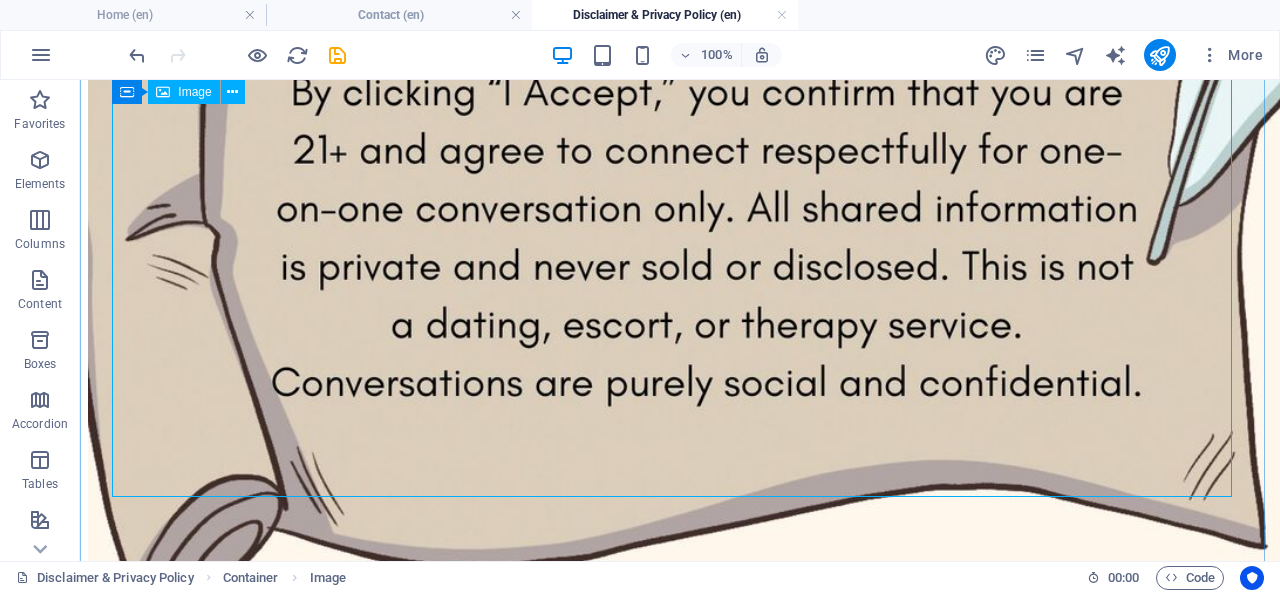 scroll, scrollTop: 0, scrollLeft: 0, axis: both 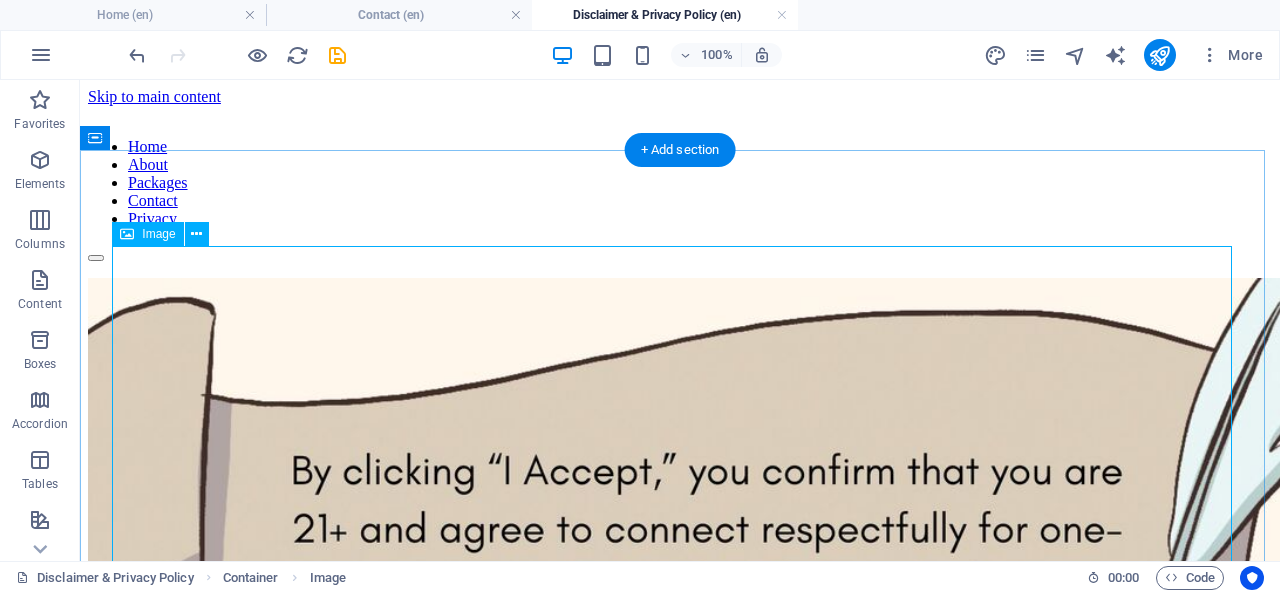 click at bounding box center (680, 617) 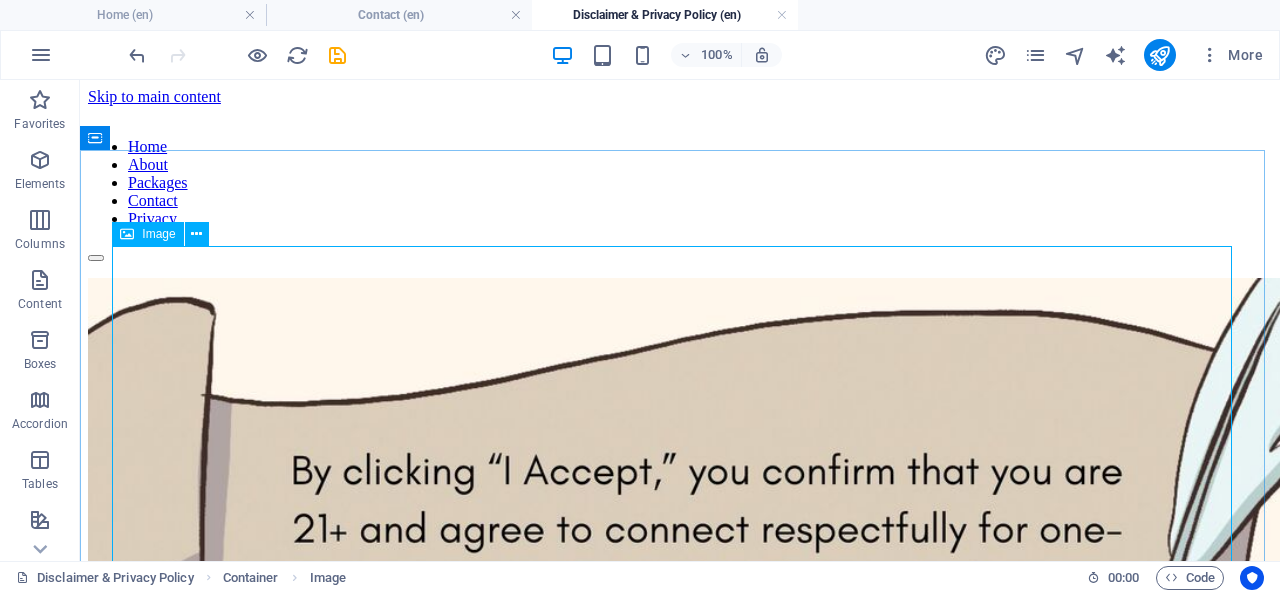 click at bounding box center (196, 234) 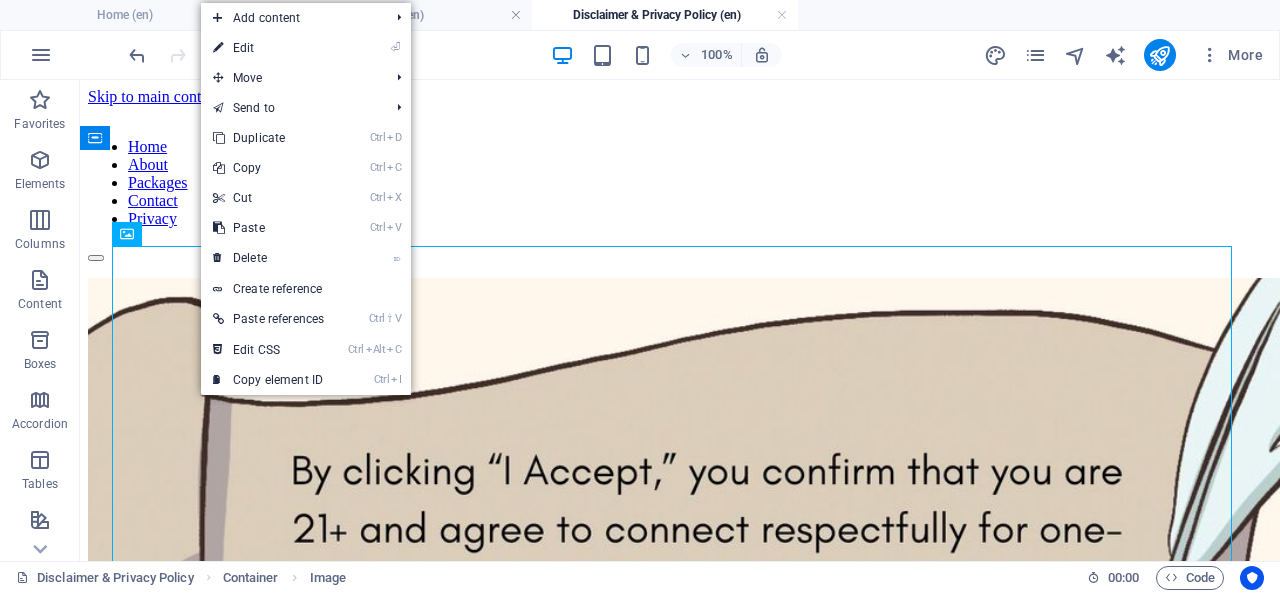 click on "⏎  Edit" at bounding box center (268, 48) 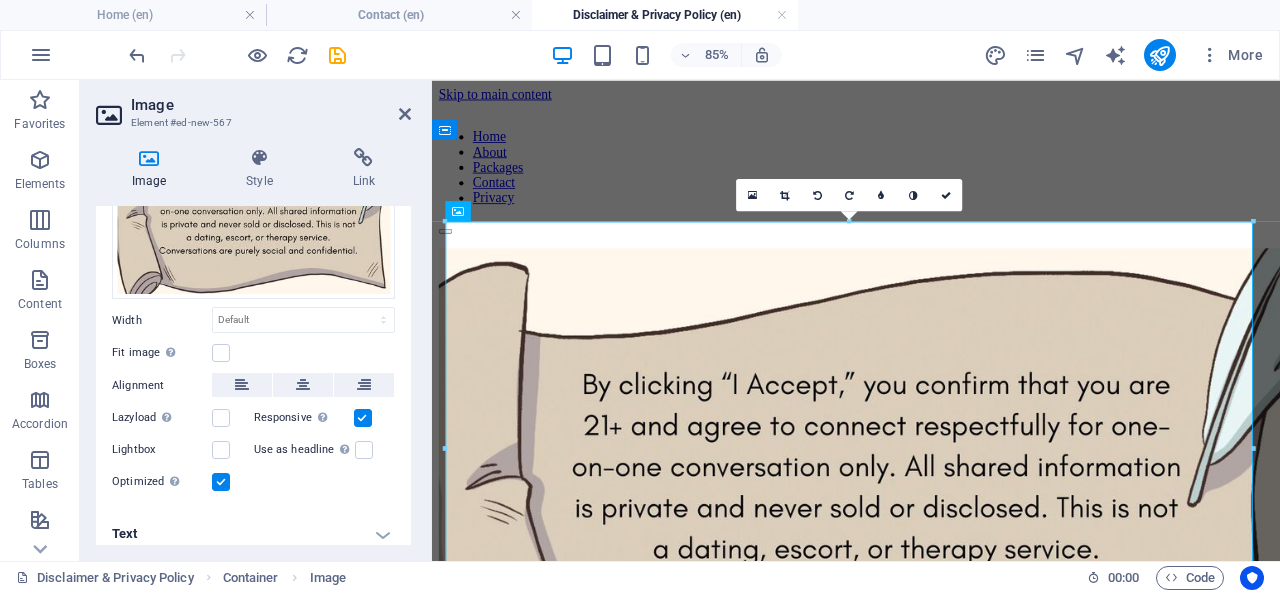 scroll, scrollTop: 129, scrollLeft: 0, axis: vertical 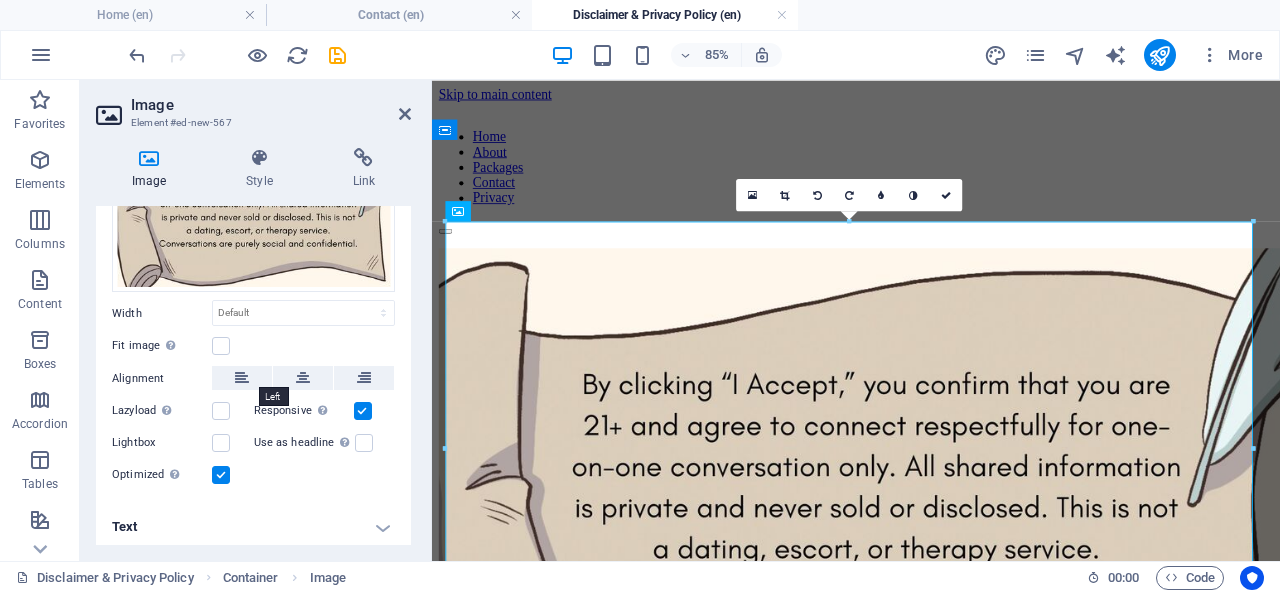 click at bounding box center [242, 378] 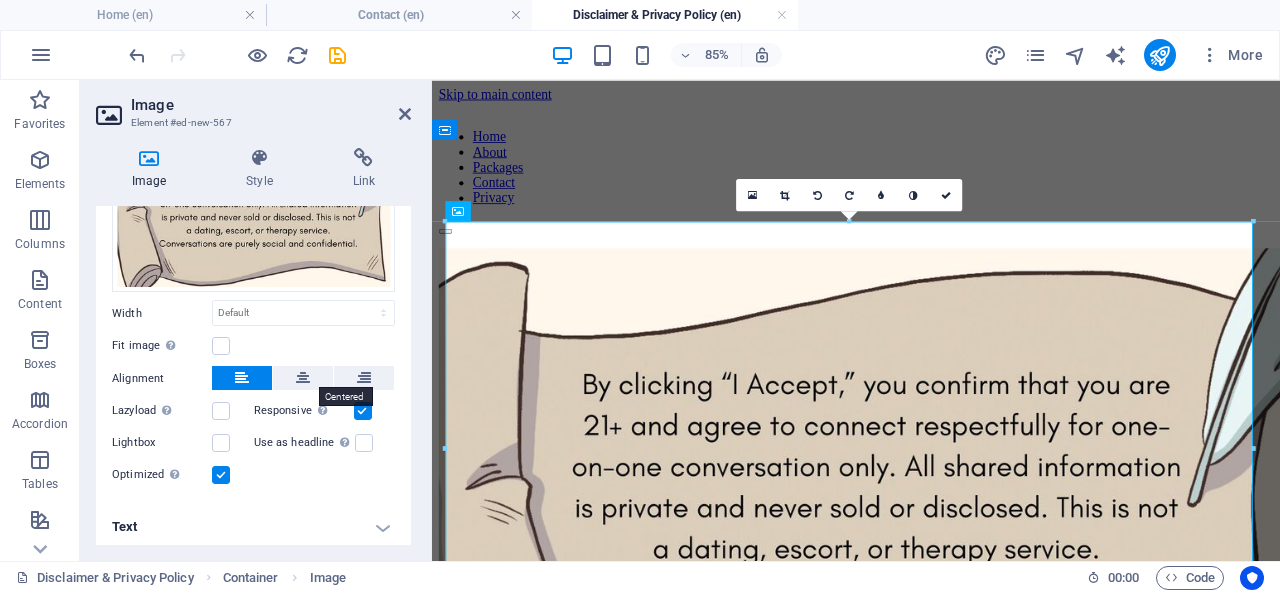 click at bounding box center [303, 378] 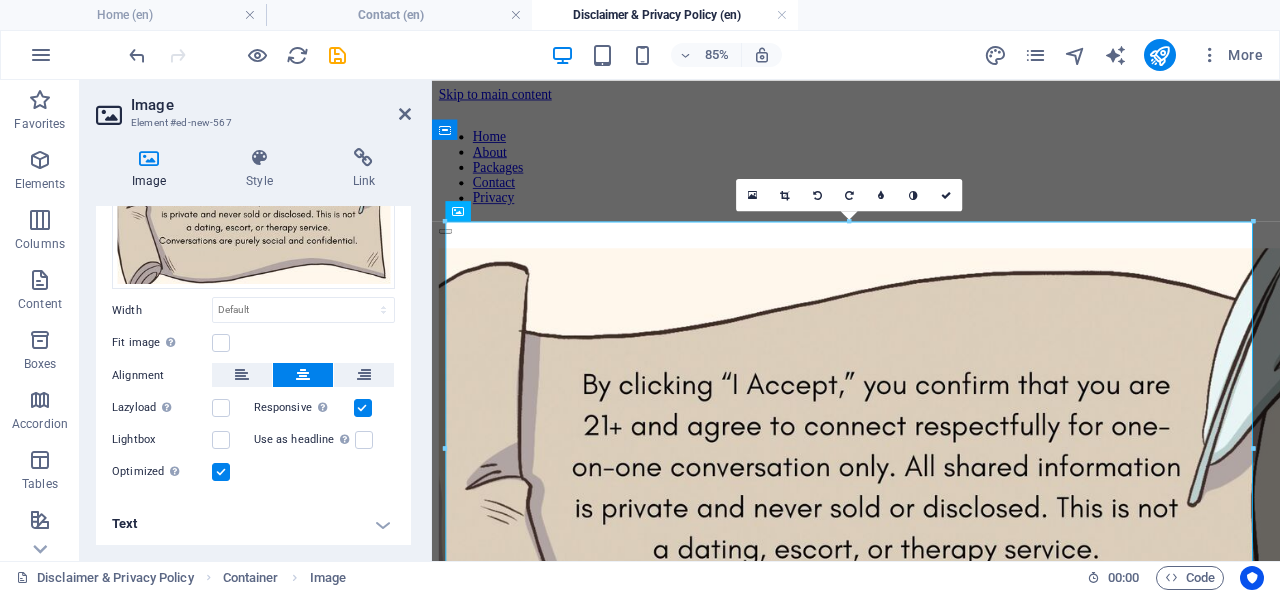 scroll, scrollTop: 0, scrollLeft: 0, axis: both 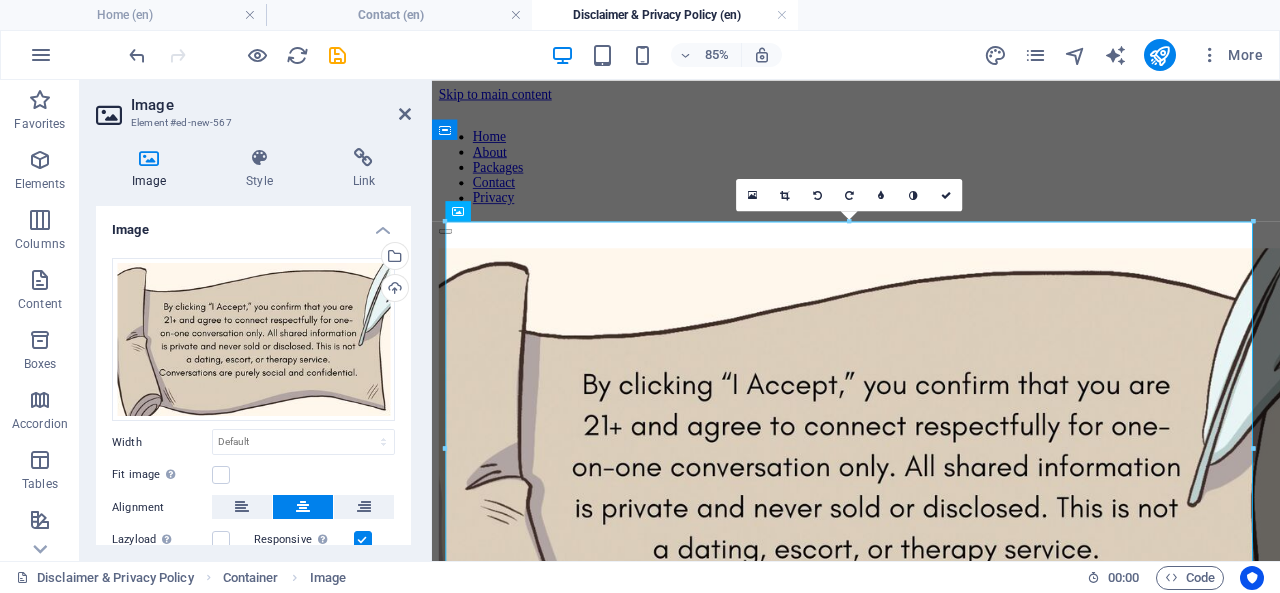 click at bounding box center [259, 158] 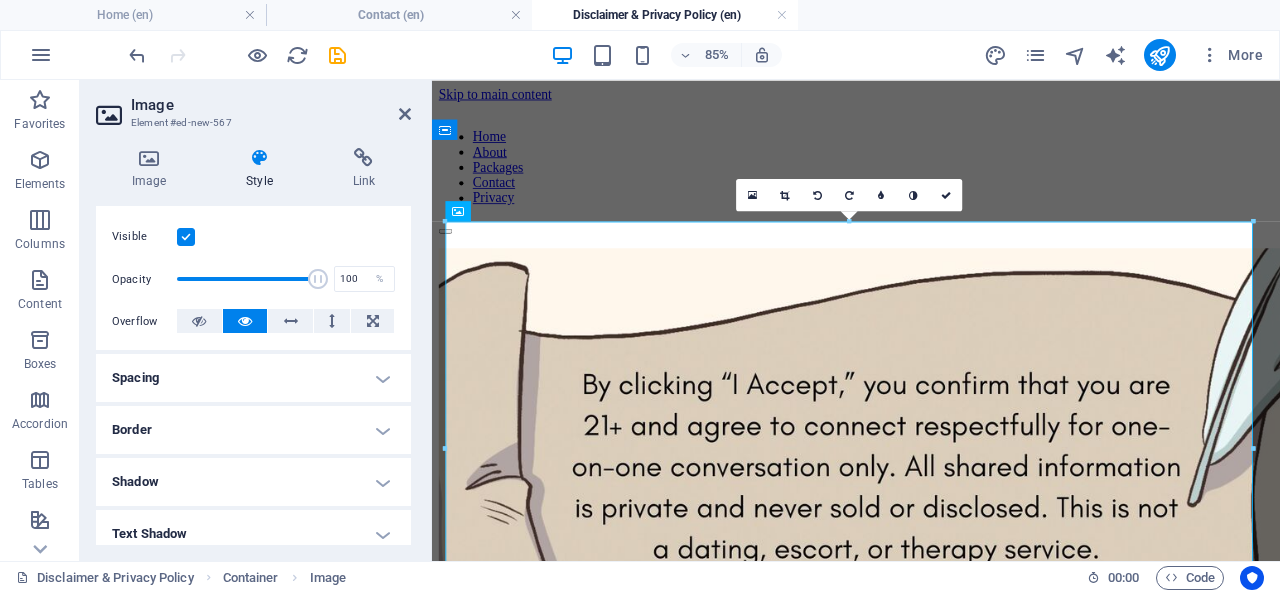 scroll, scrollTop: 293, scrollLeft: 0, axis: vertical 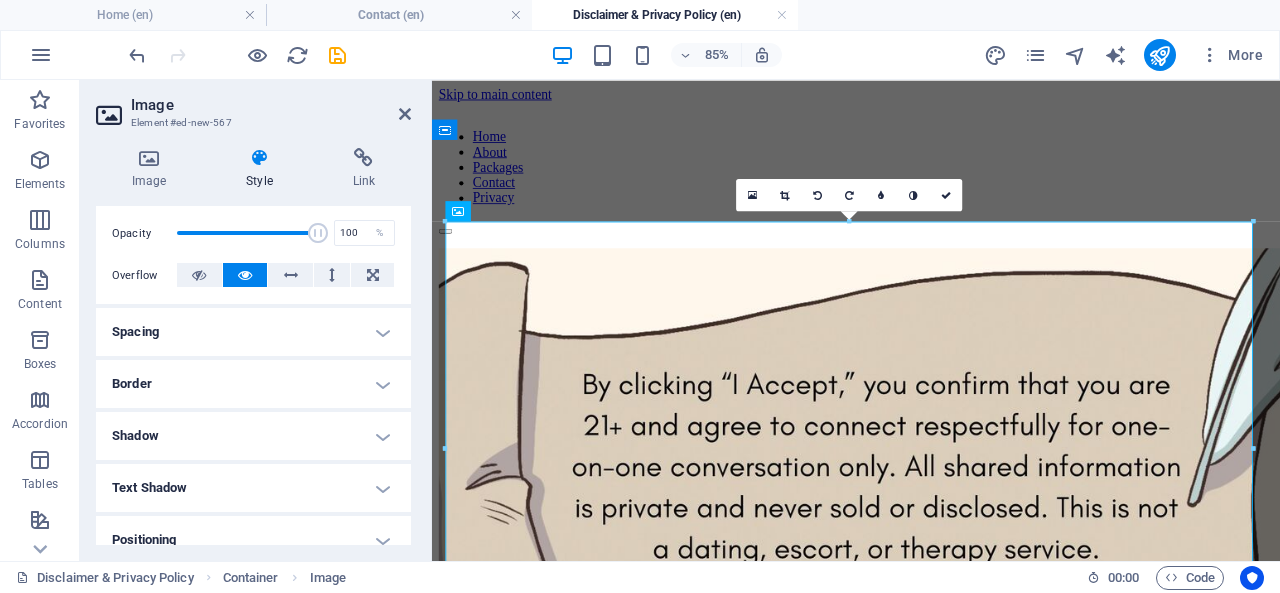 click on "Spacing" at bounding box center (253, 332) 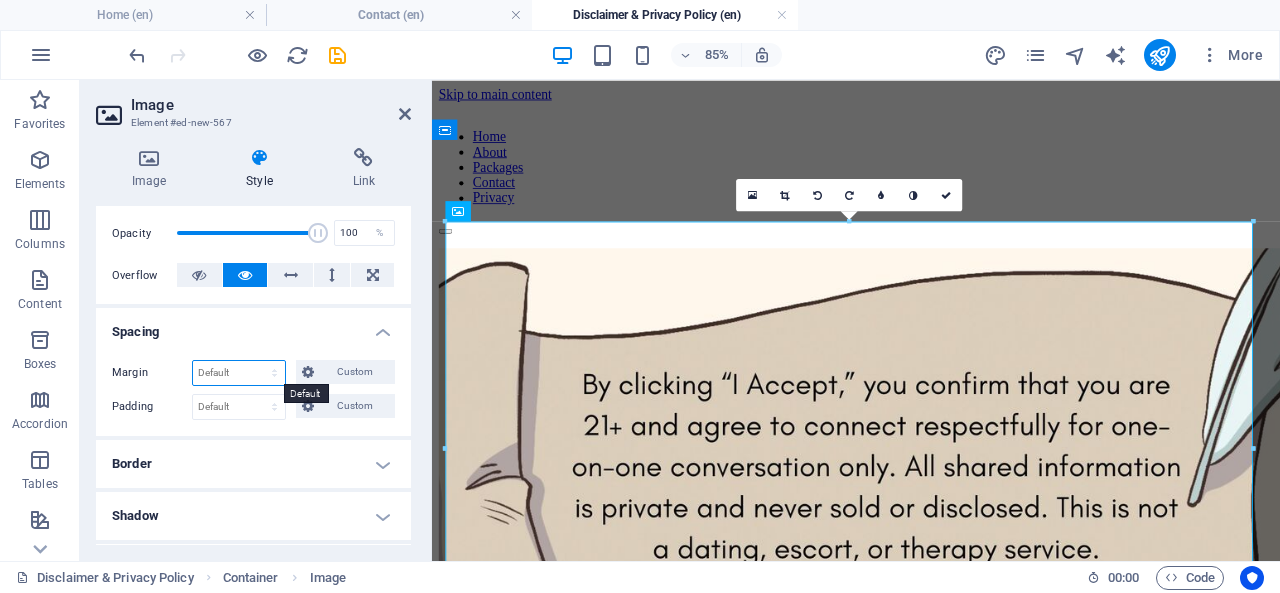 click on "Default auto px % rem vw vh Custom" at bounding box center (239, 373) 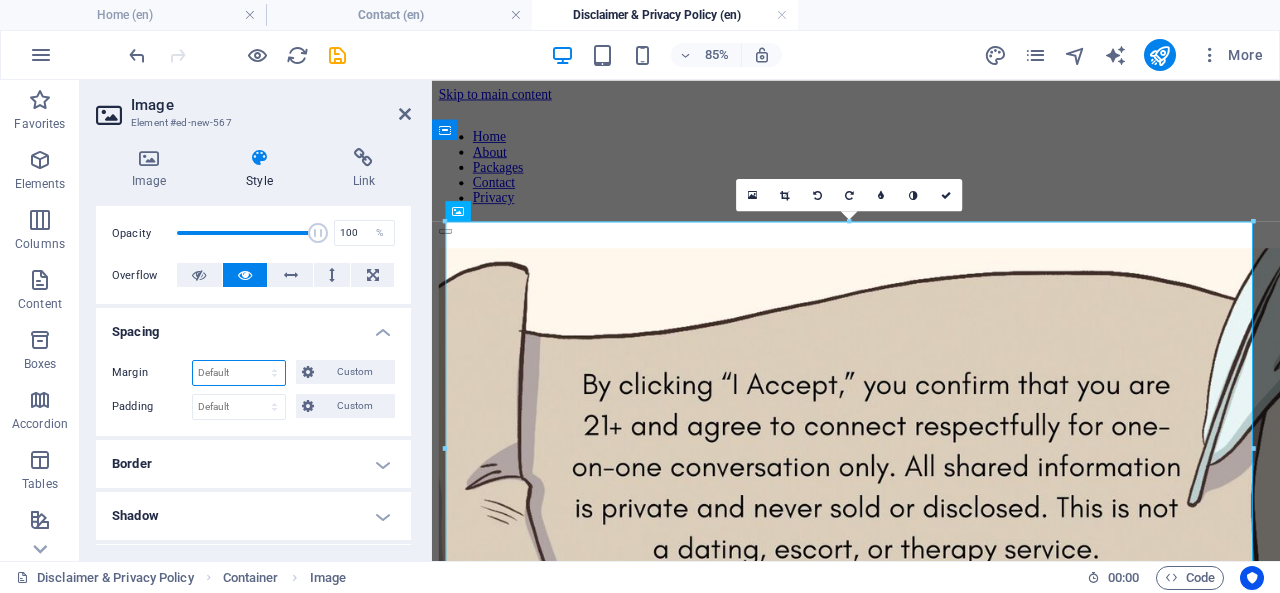 select on "%" 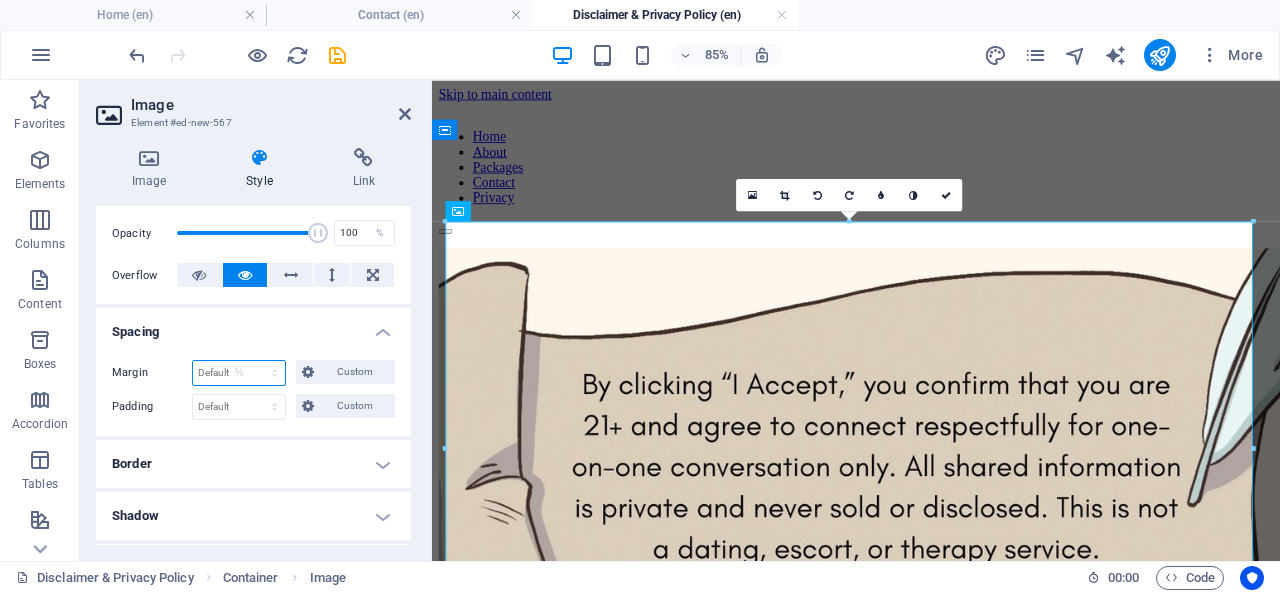 click on "Default auto px % rem vw vh Custom" at bounding box center (239, 373) 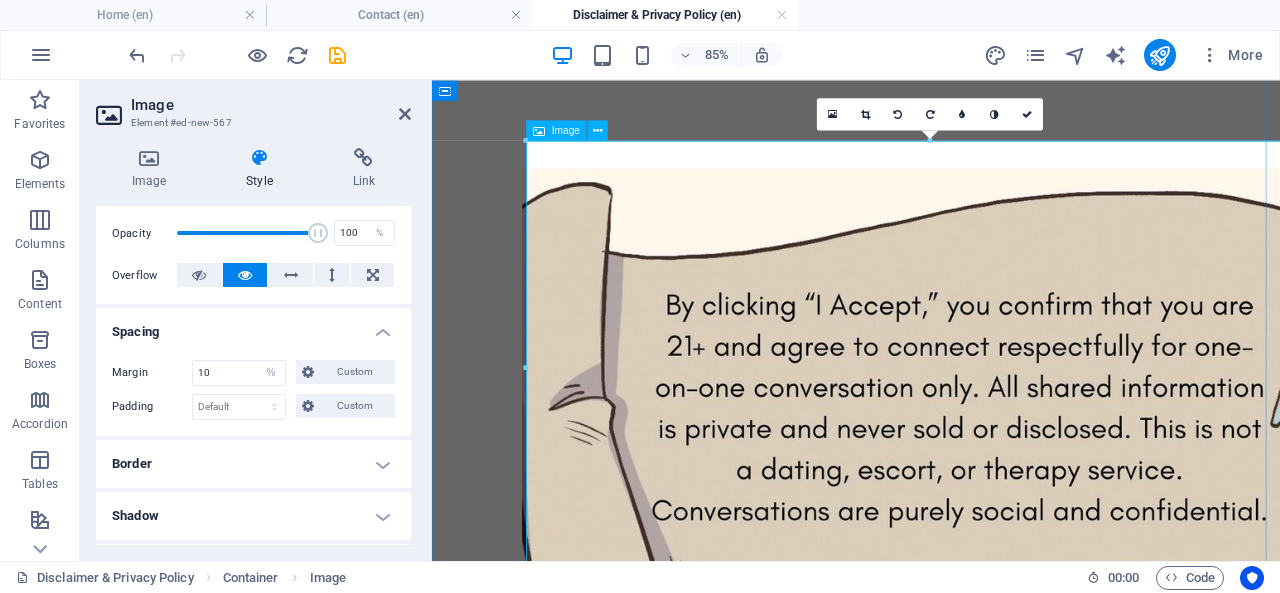 scroll, scrollTop: 127, scrollLeft: 0, axis: vertical 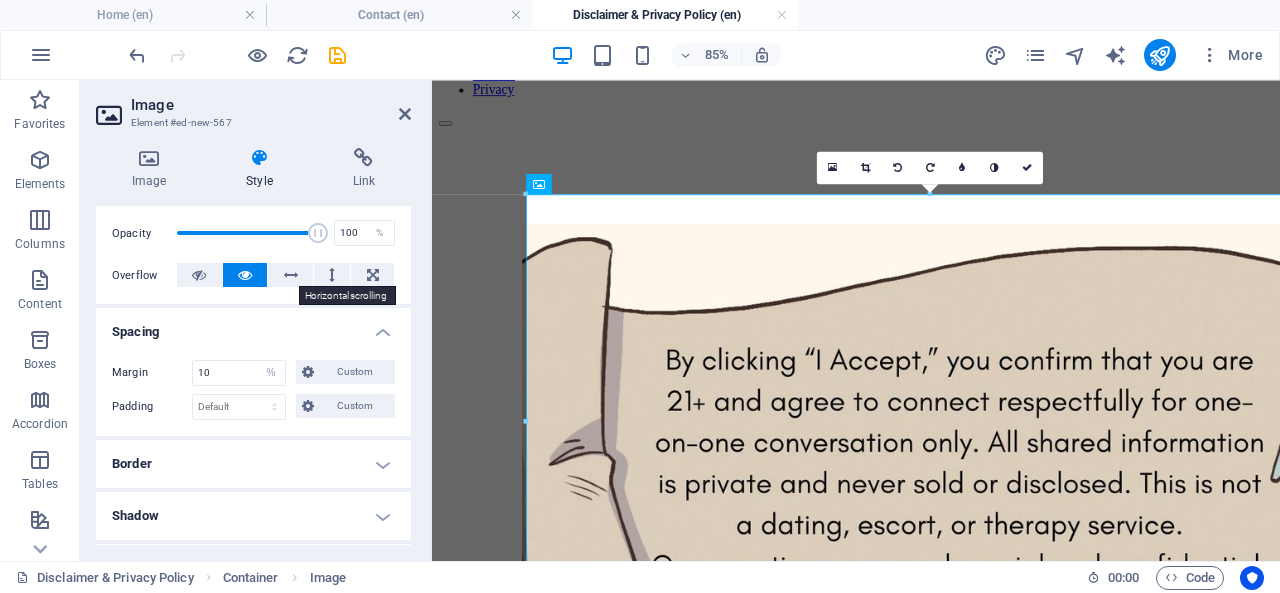click at bounding box center [291, 275] 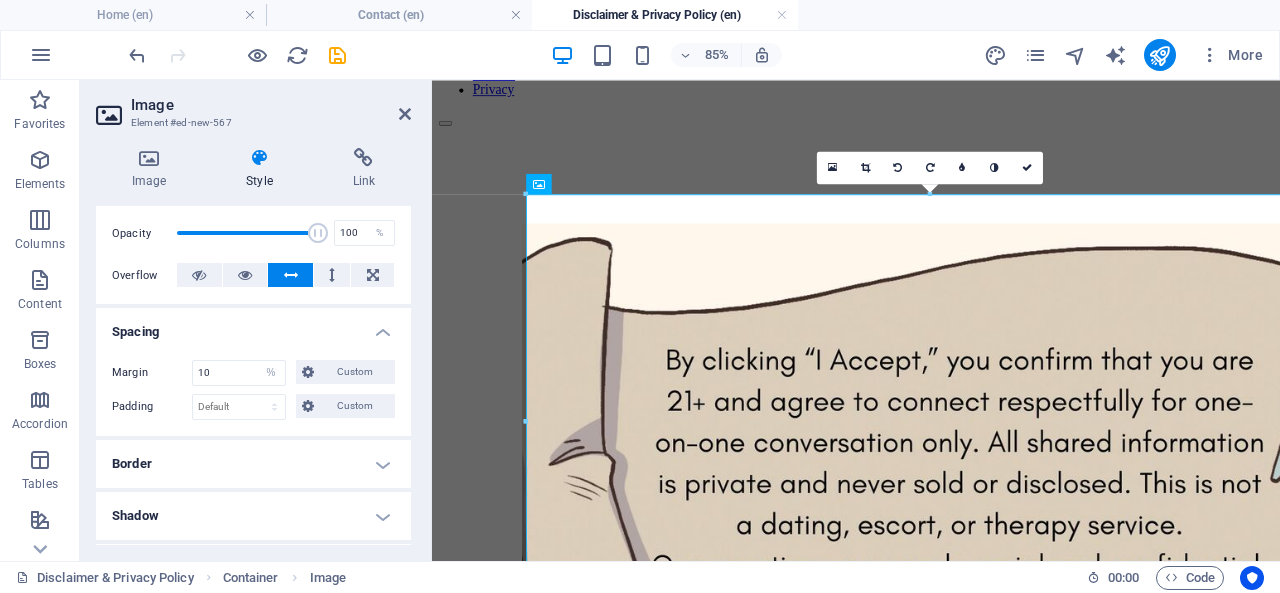 click at bounding box center [291, 275] 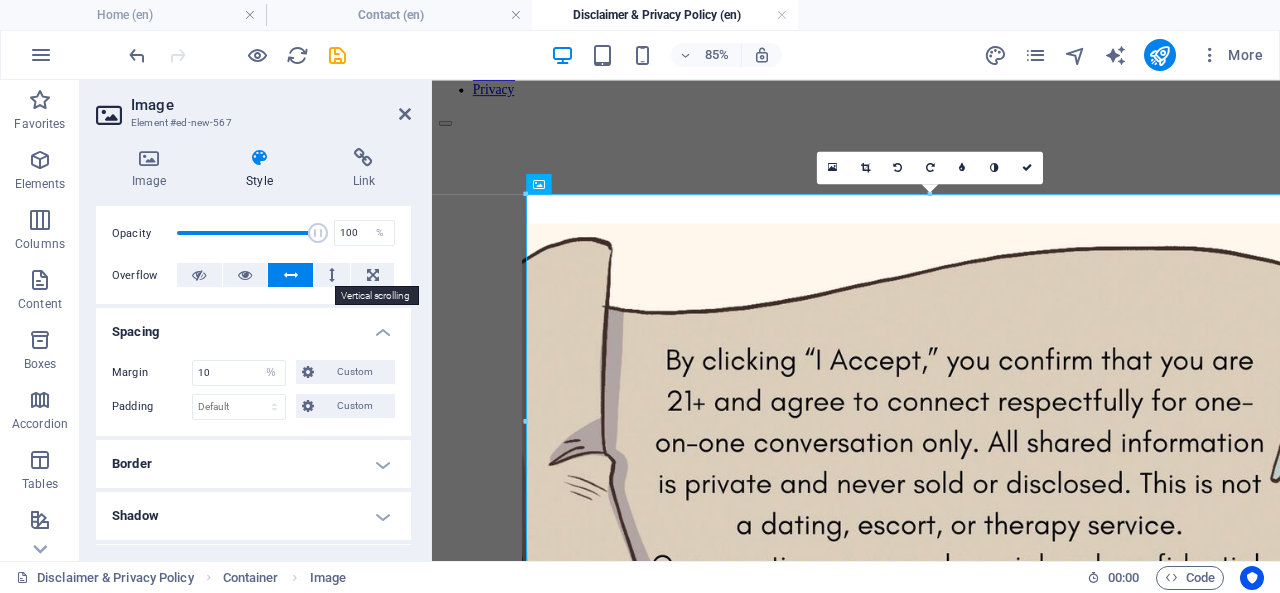 click at bounding box center (332, 275) 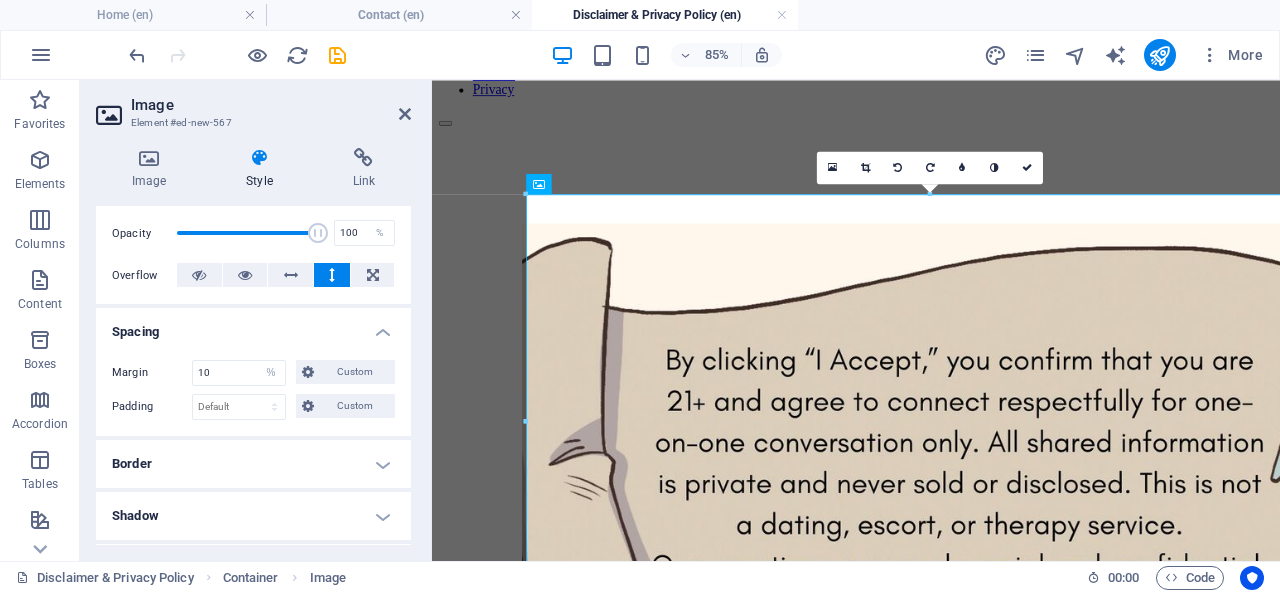 click at bounding box center (332, 275) 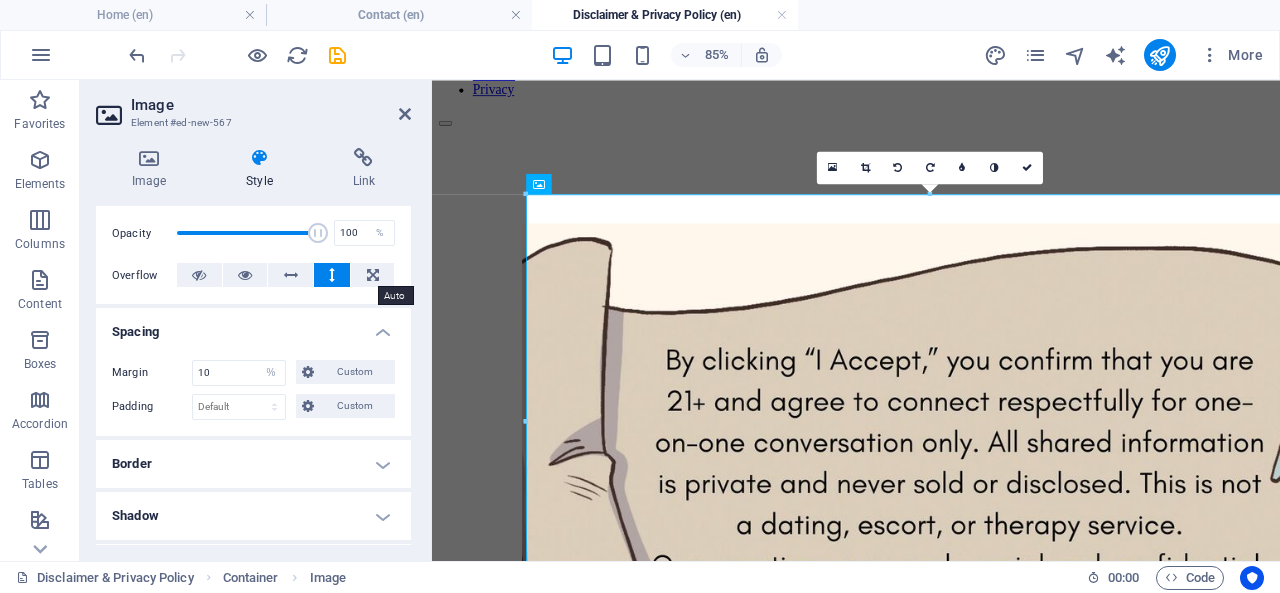 click at bounding box center [373, 275] 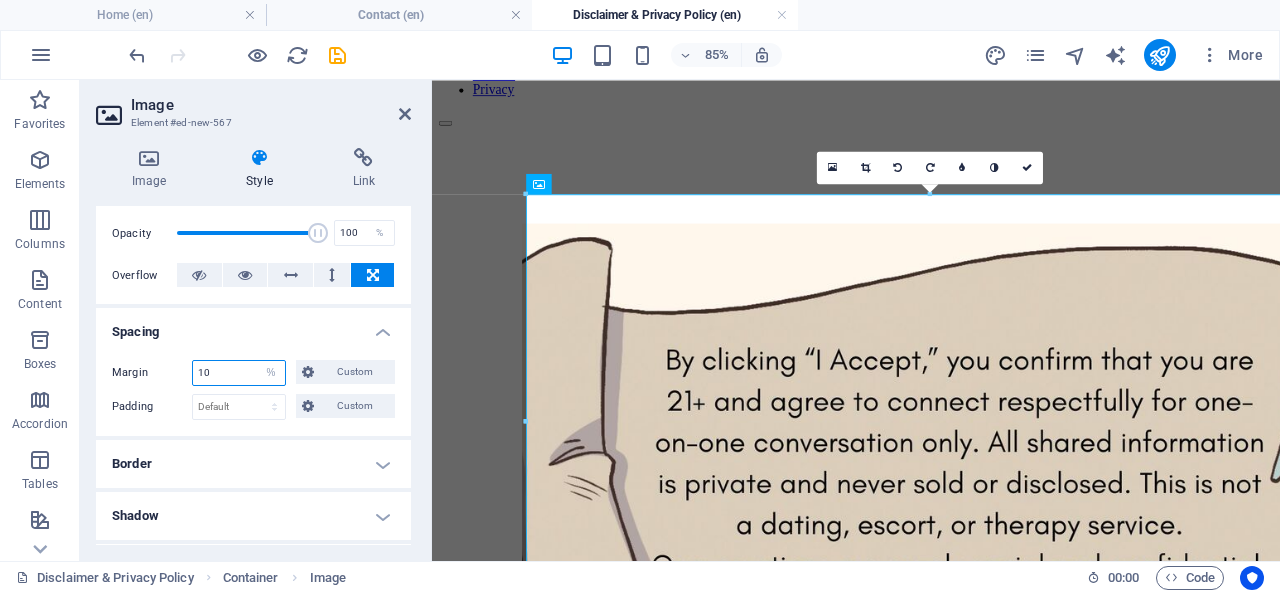 click on "10" at bounding box center [239, 373] 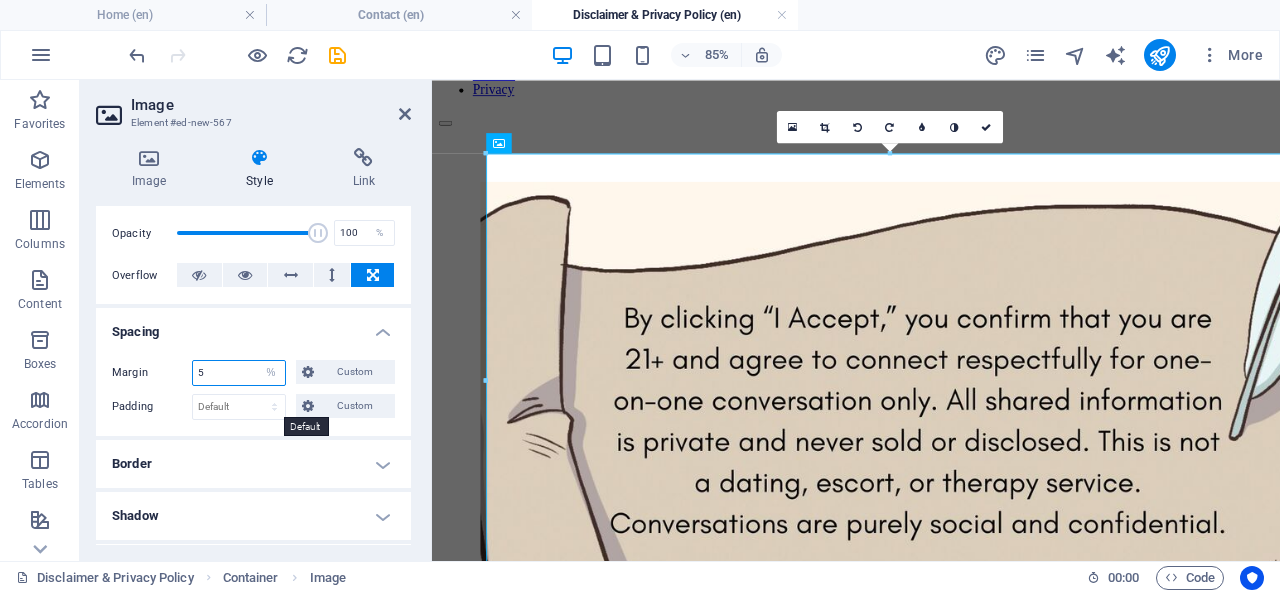 type on "5" 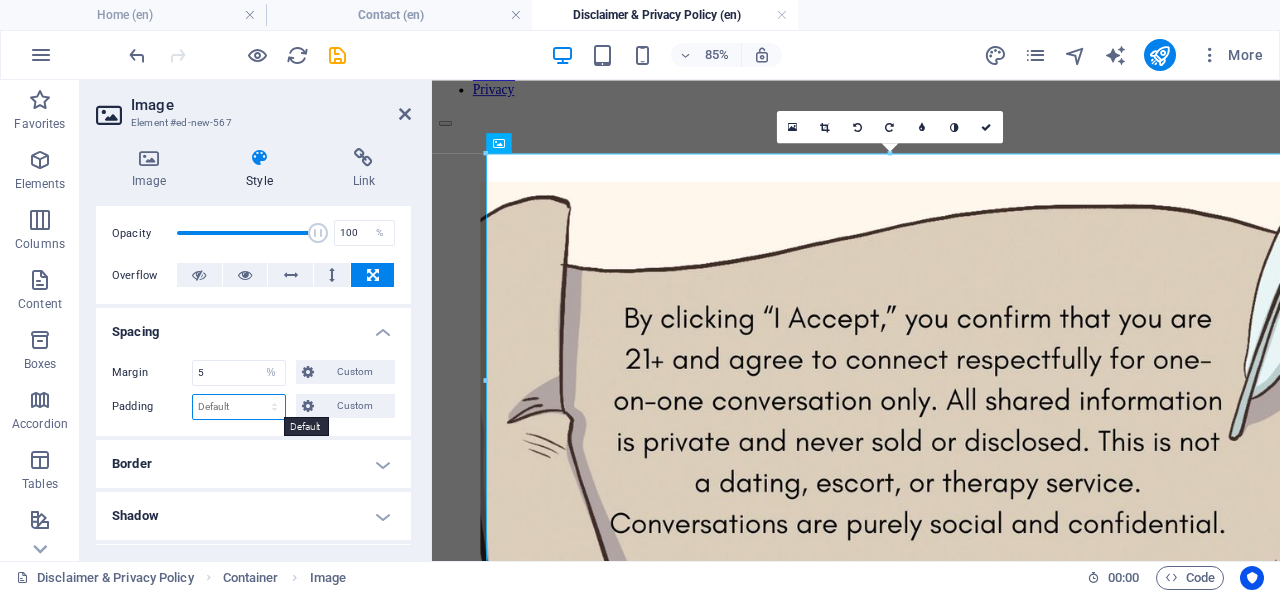 click on "Default px rem % vh vw Custom" at bounding box center (239, 407) 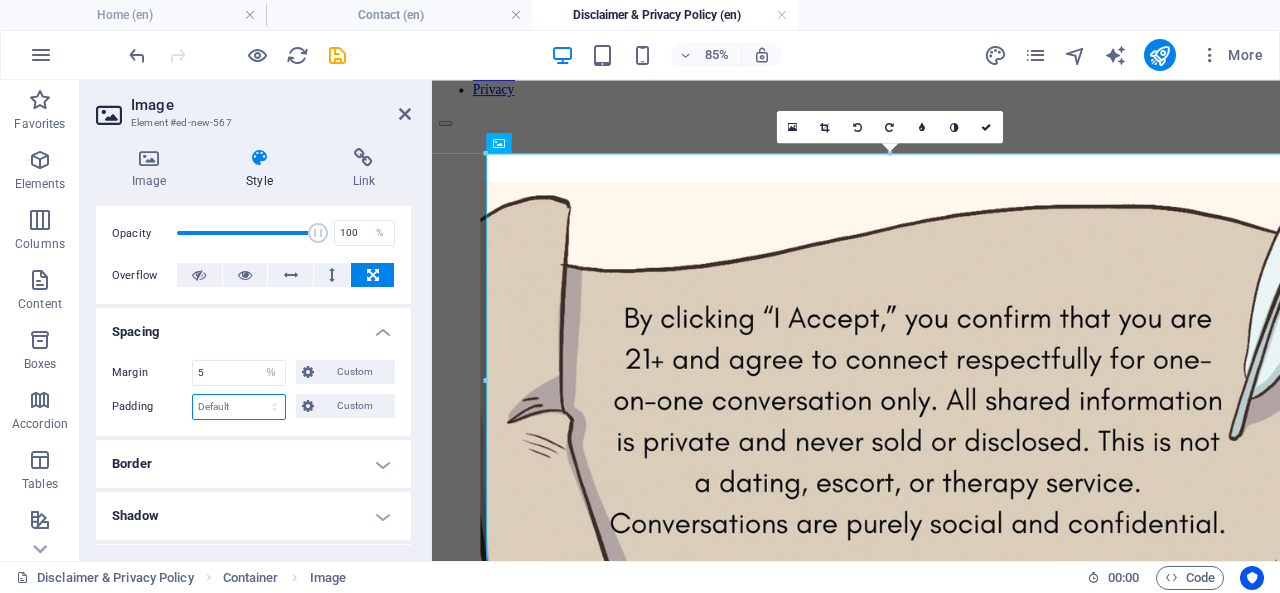 select on "%" 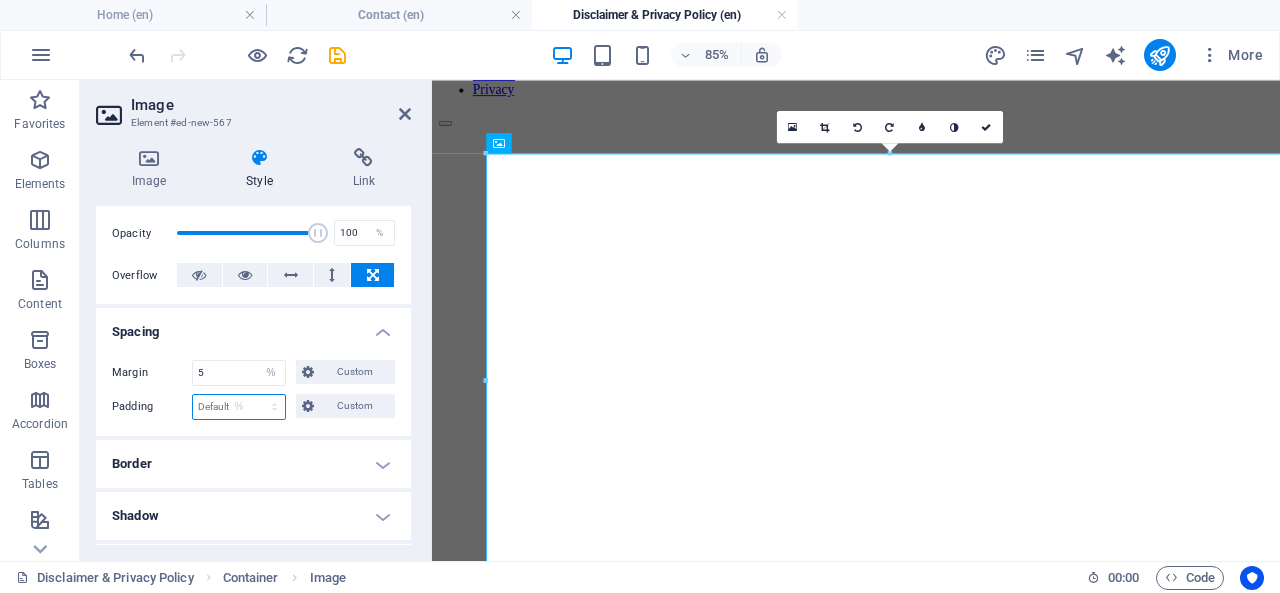 click on "Default px rem % vh vw Custom" at bounding box center [239, 407] 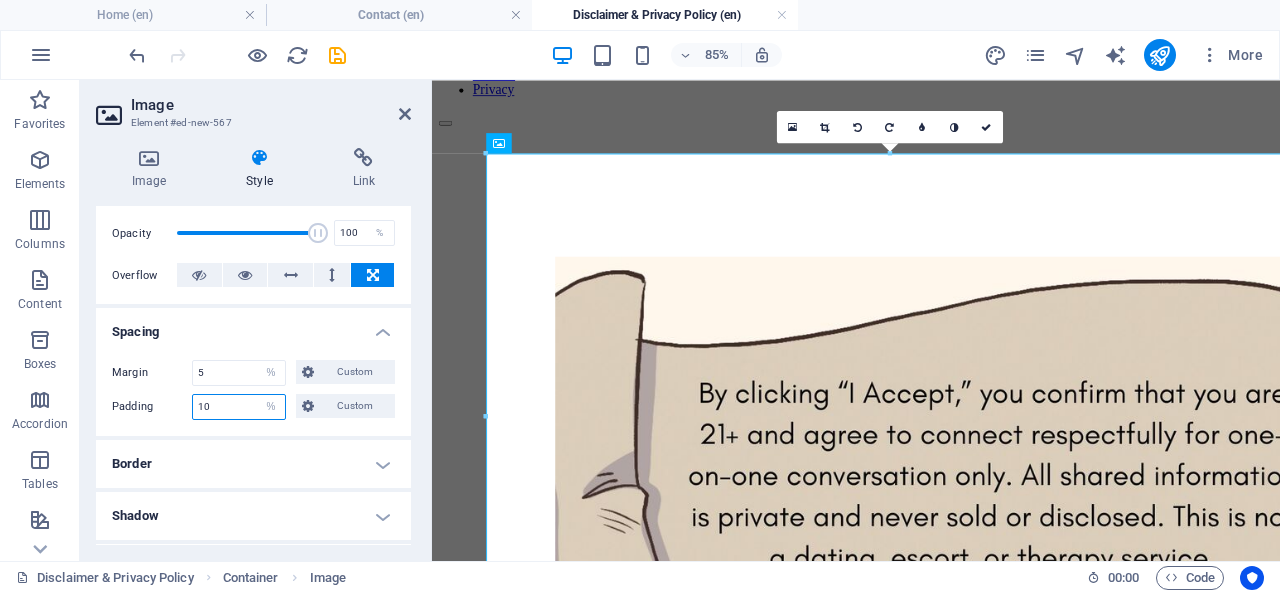 click on "10" at bounding box center [239, 407] 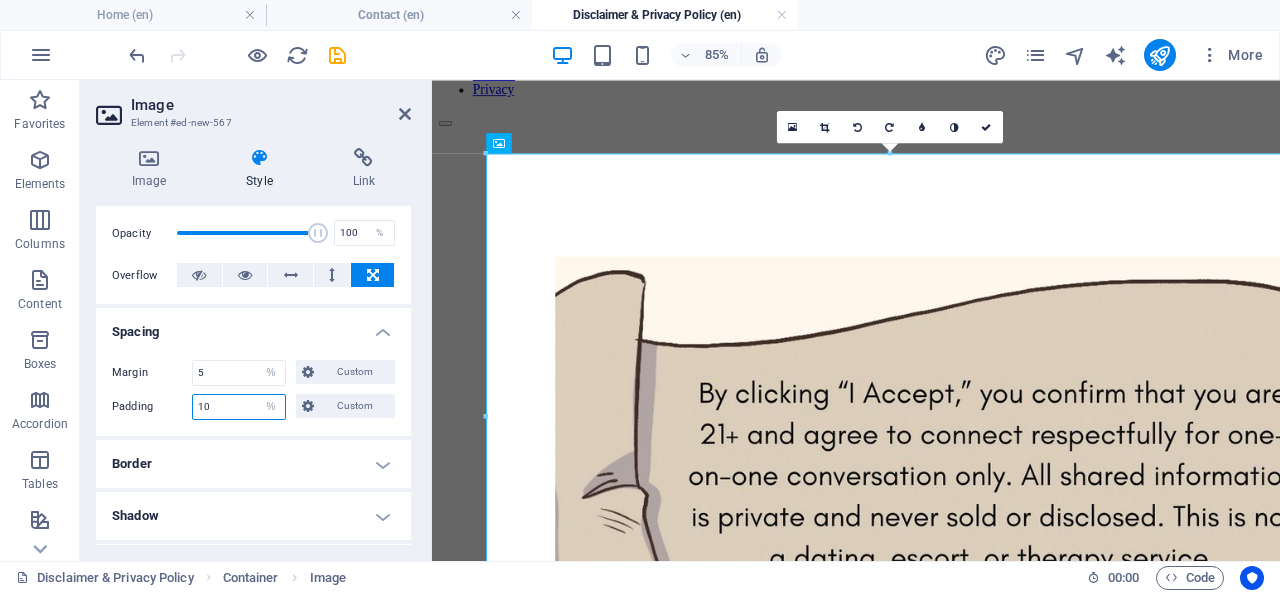 click on "10" at bounding box center (239, 407) 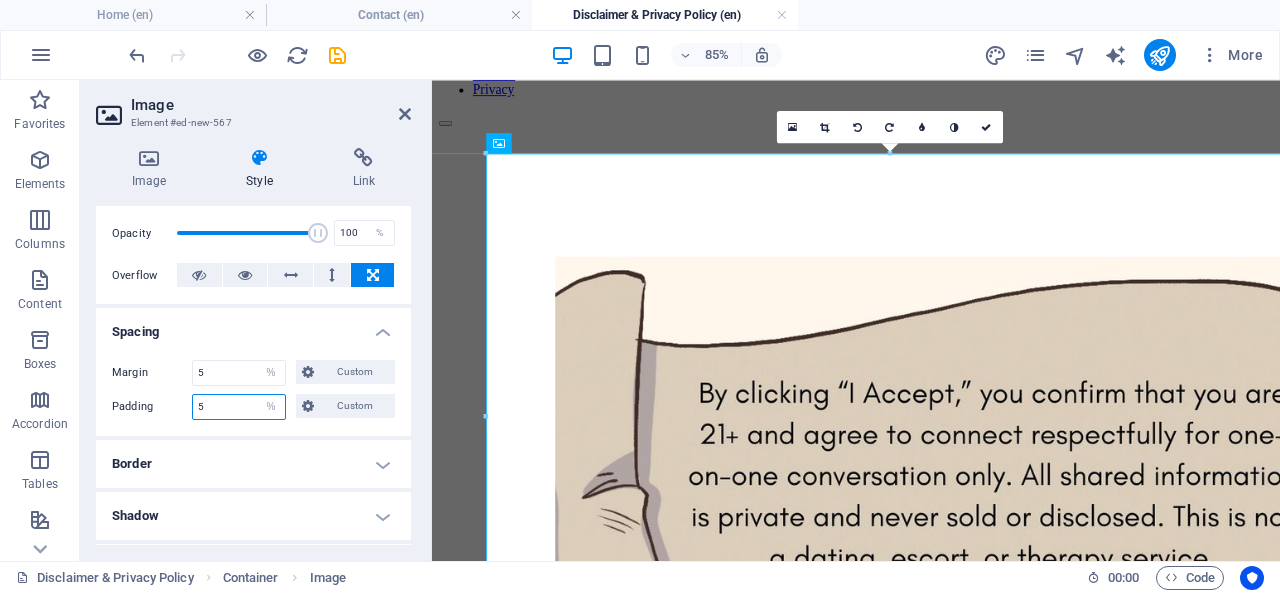 type on "5" 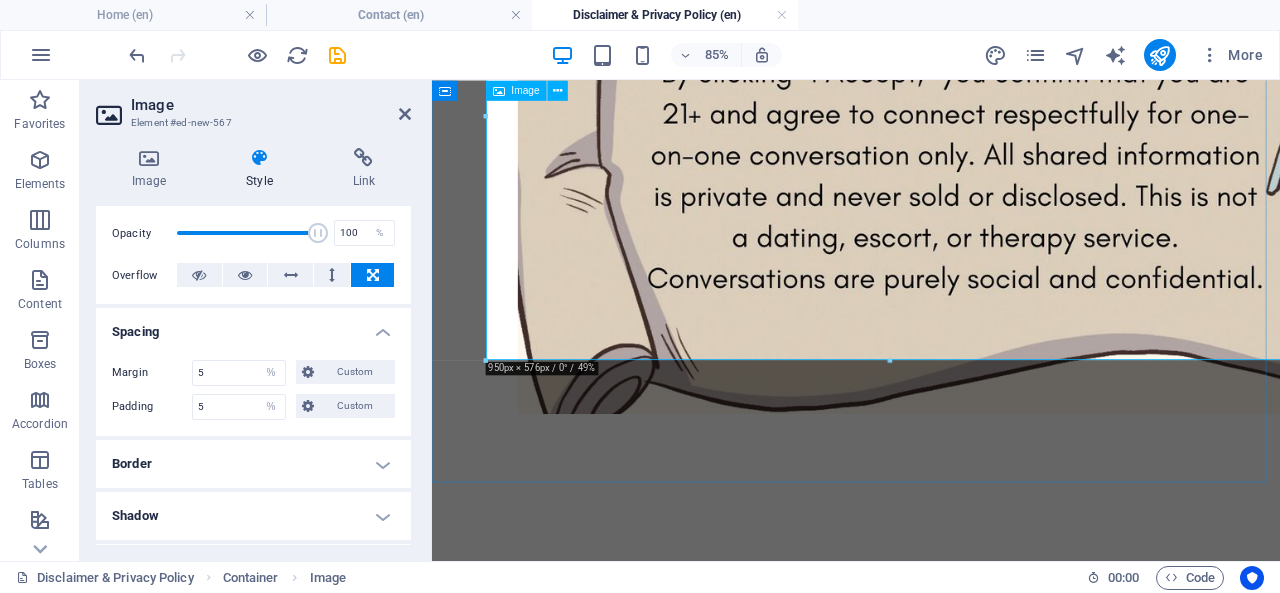 scroll, scrollTop: 461, scrollLeft: 0, axis: vertical 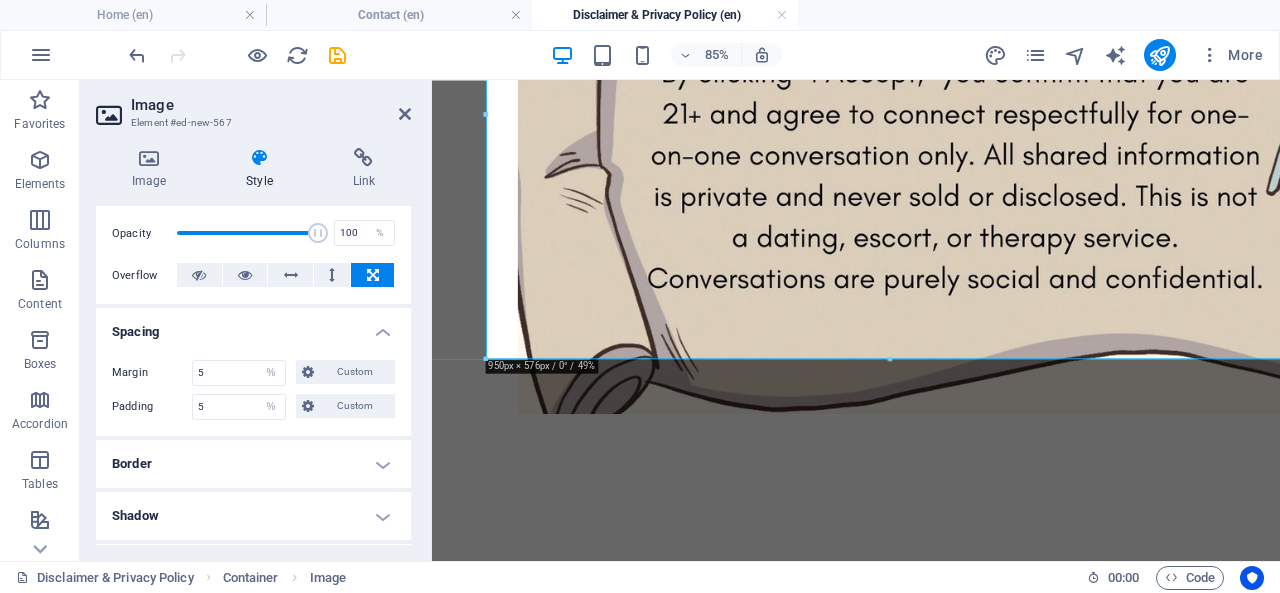click at bounding box center (405, 114) 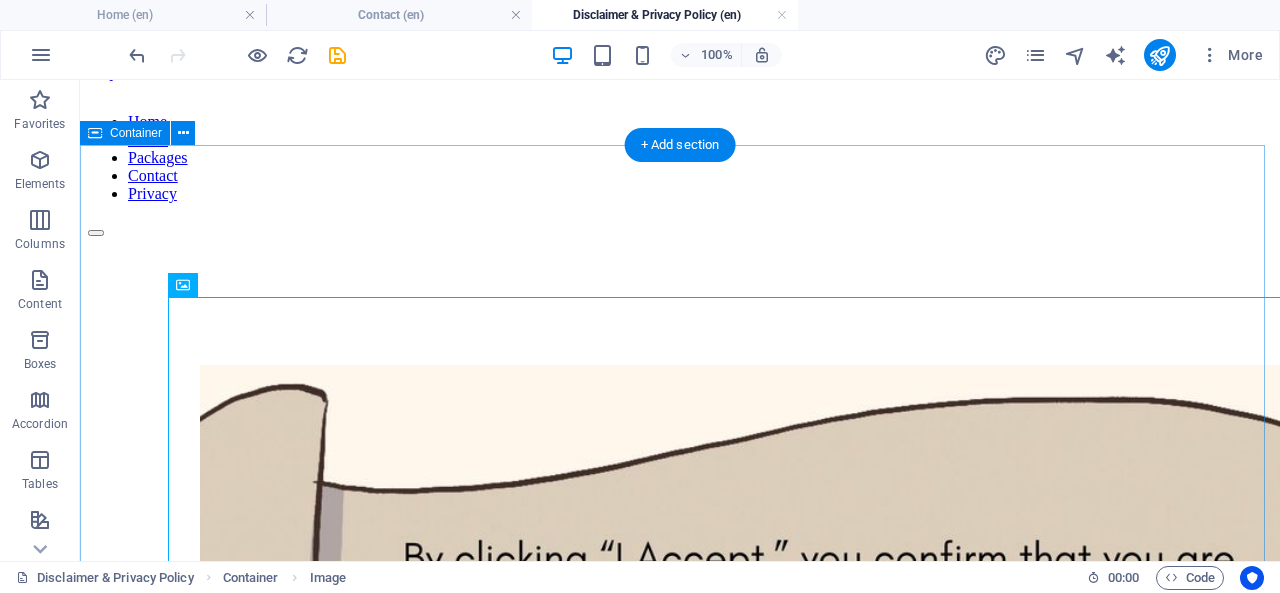 scroll, scrollTop: 0, scrollLeft: 0, axis: both 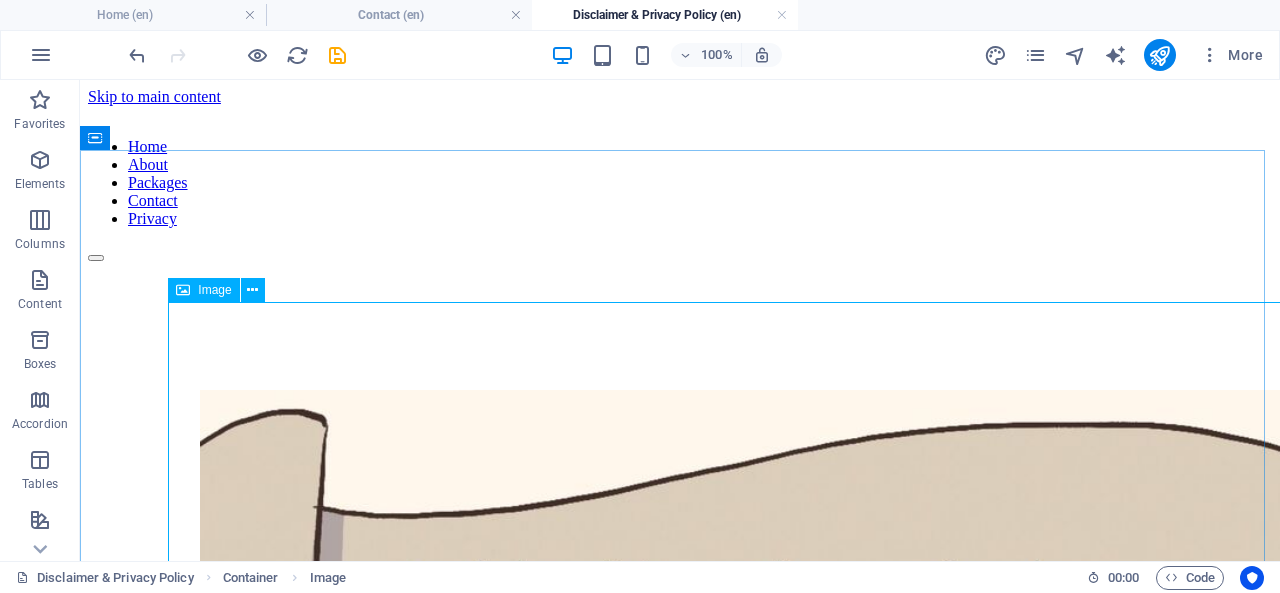 click at bounding box center (252, 290) 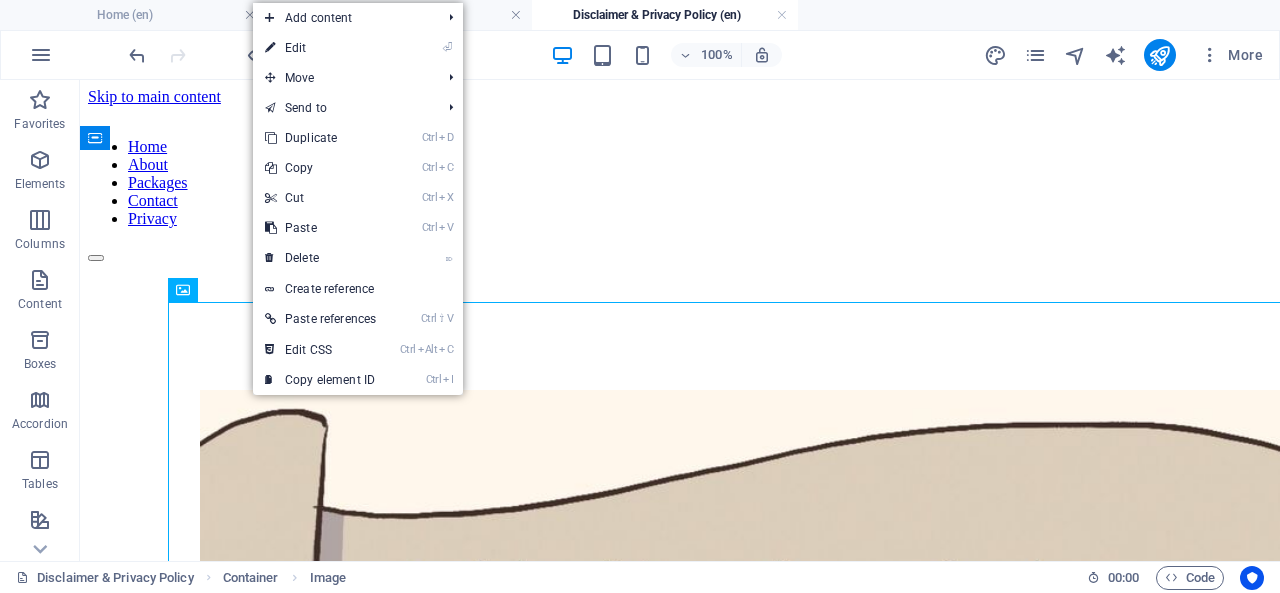 click on "⏎  Edit" at bounding box center [320, 48] 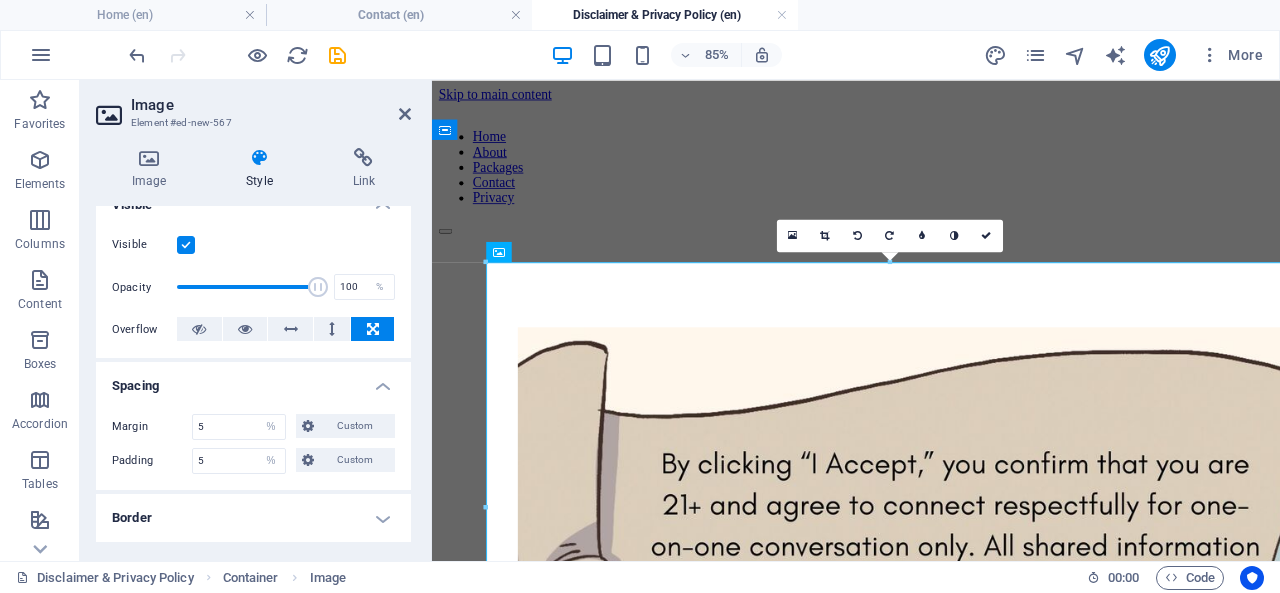 scroll, scrollTop: 278, scrollLeft: 0, axis: vertical 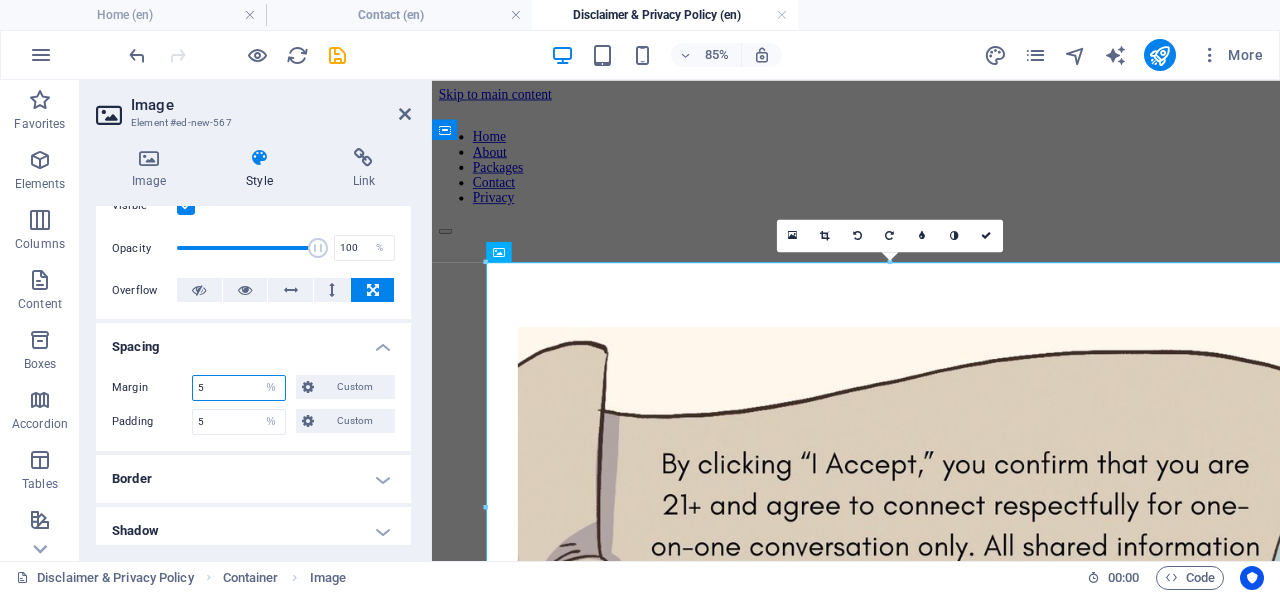 click on "5" at bounding box center [239, 388] 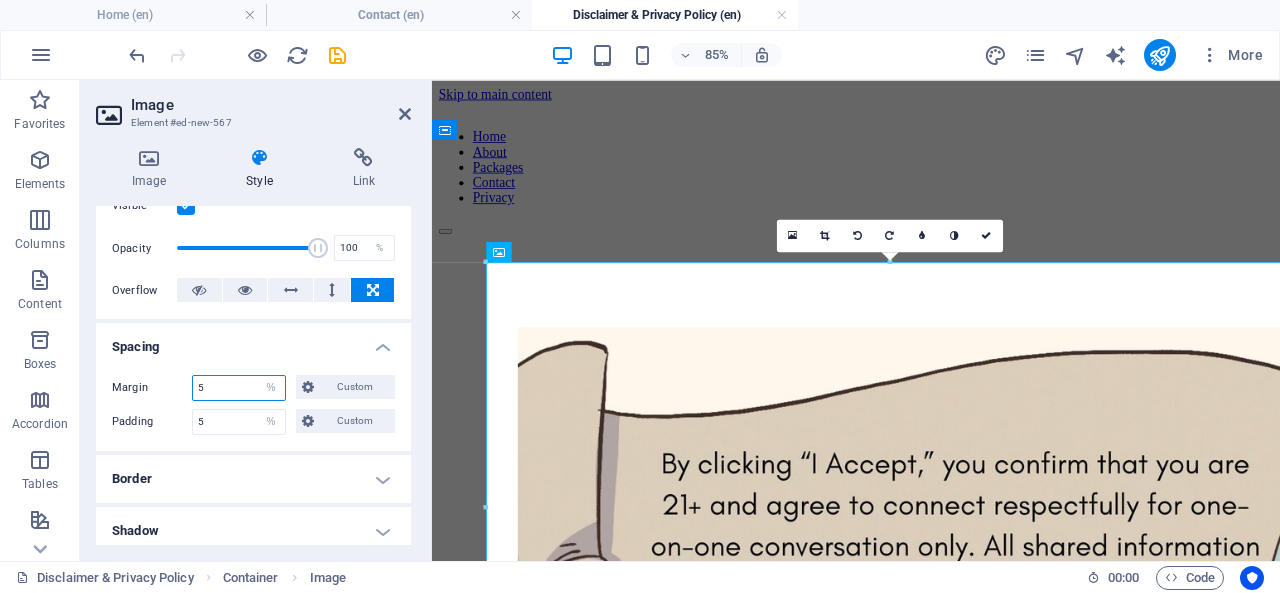 click on "5" at bounding box center [239, 388] 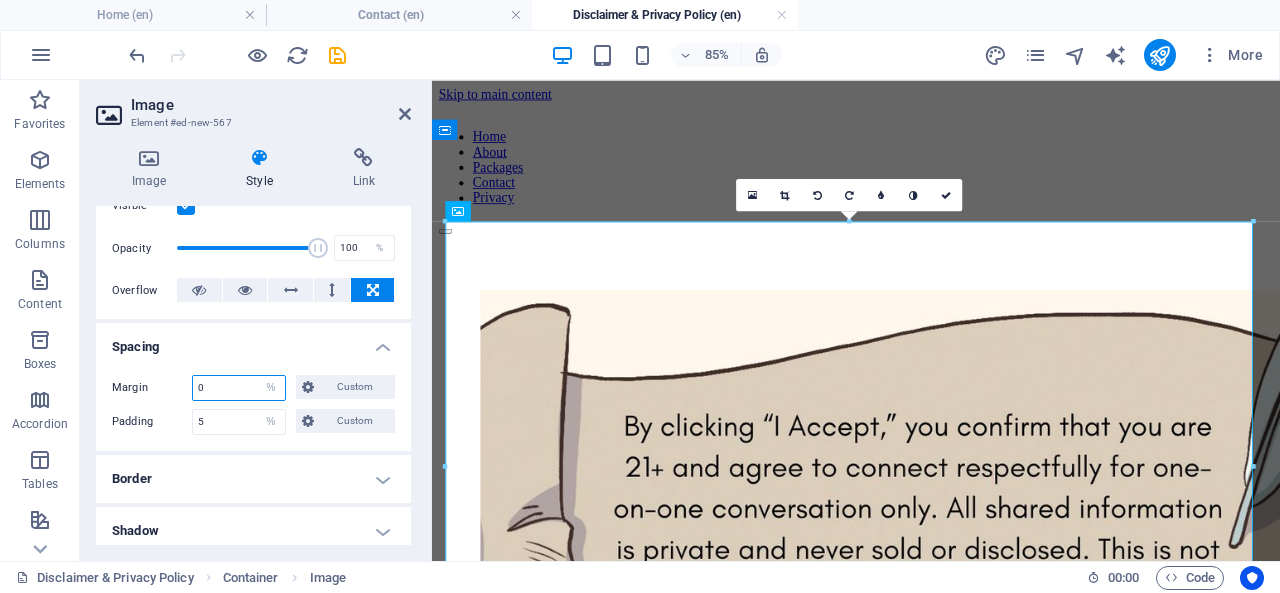 click on "0" at bounding box center (239, 388) 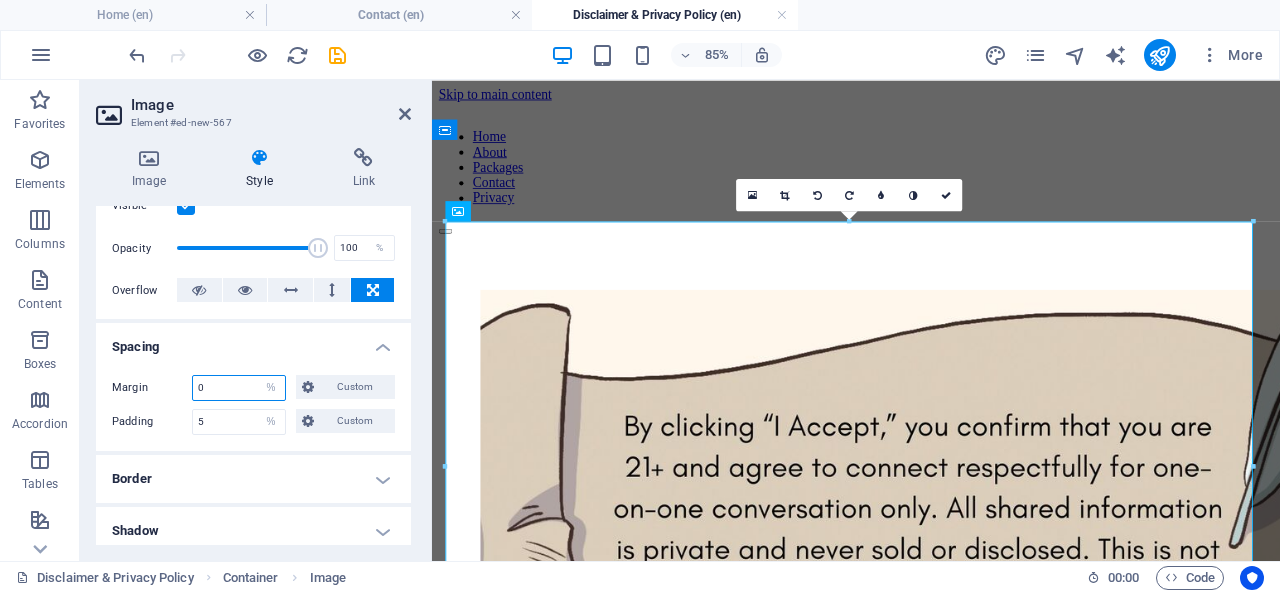 click on "0" at bounding box center (239, 388) 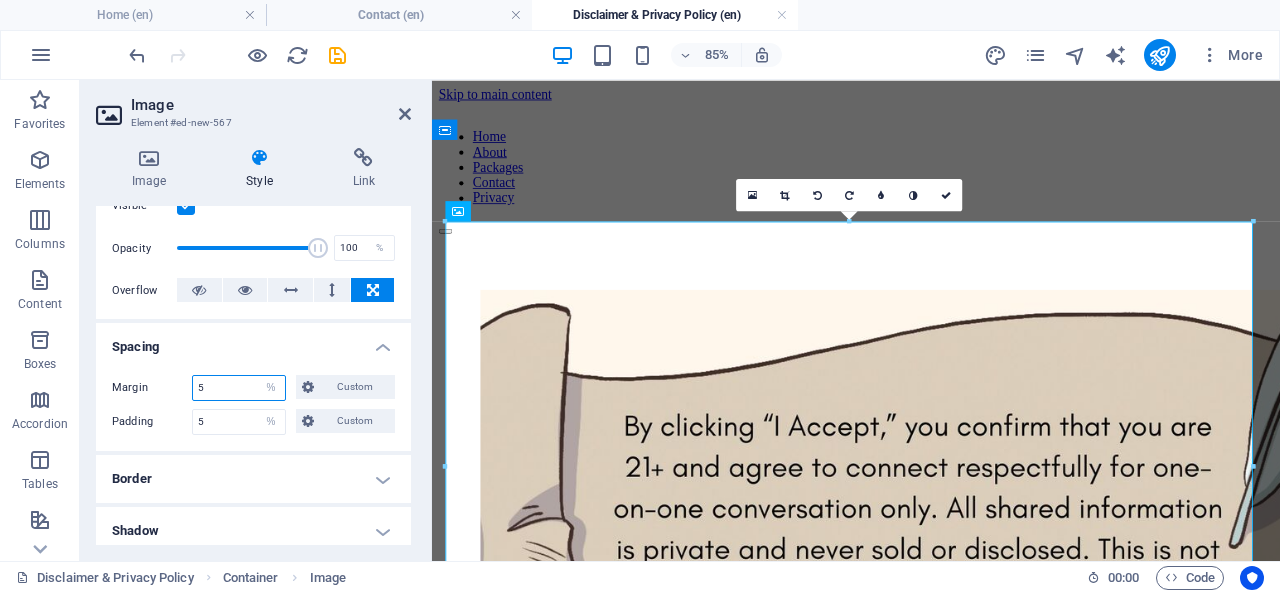 type on "5" 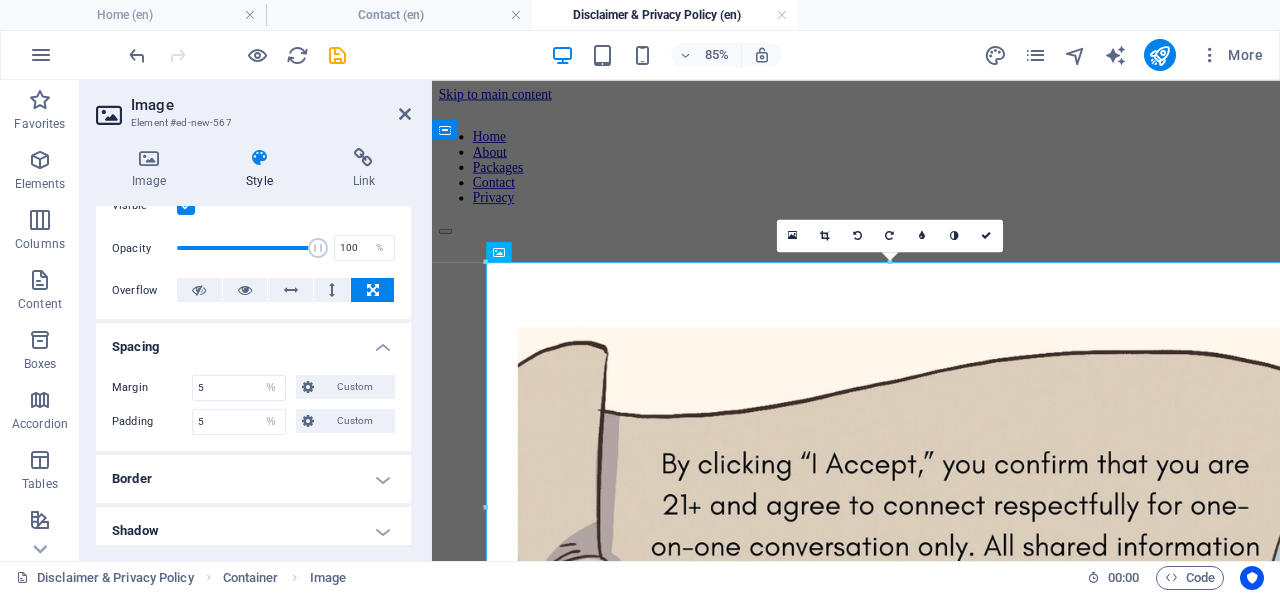 click on "Custom" at bounding box center [354, 387] 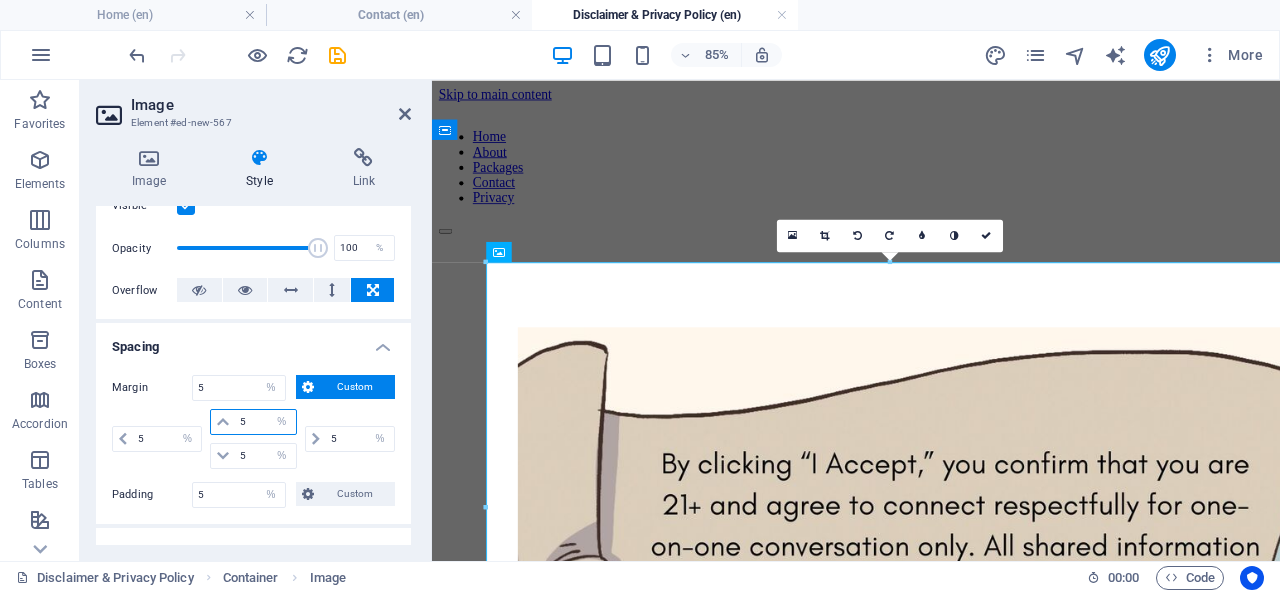 click on "5" at bounding box center (265, 422) 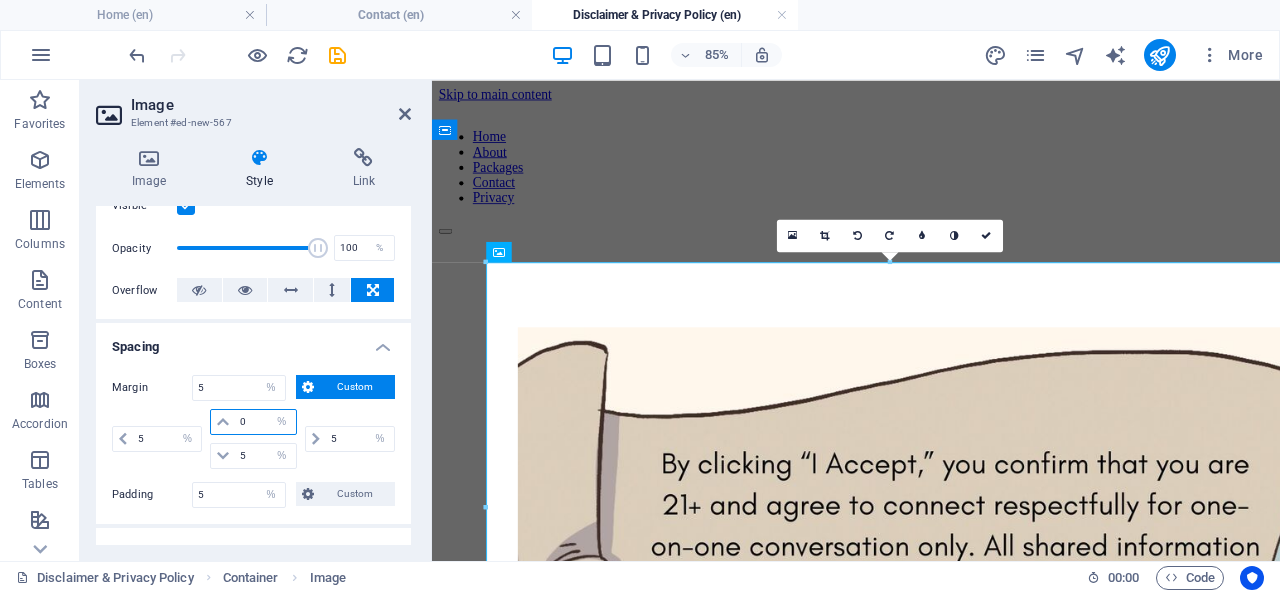 type on "0" 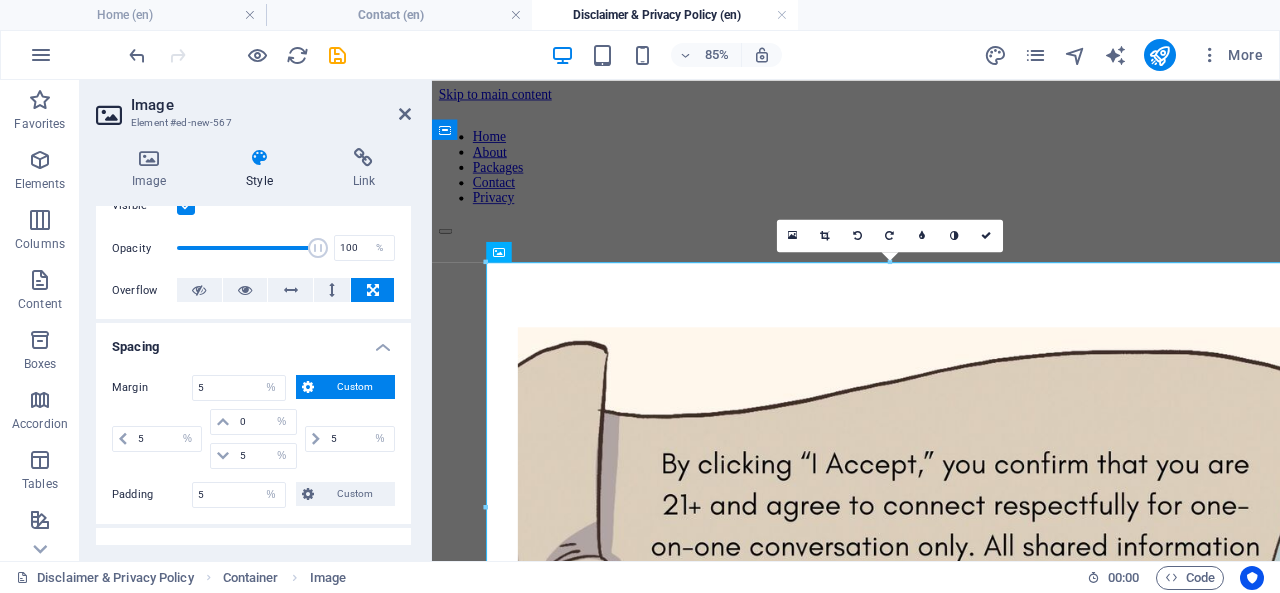type 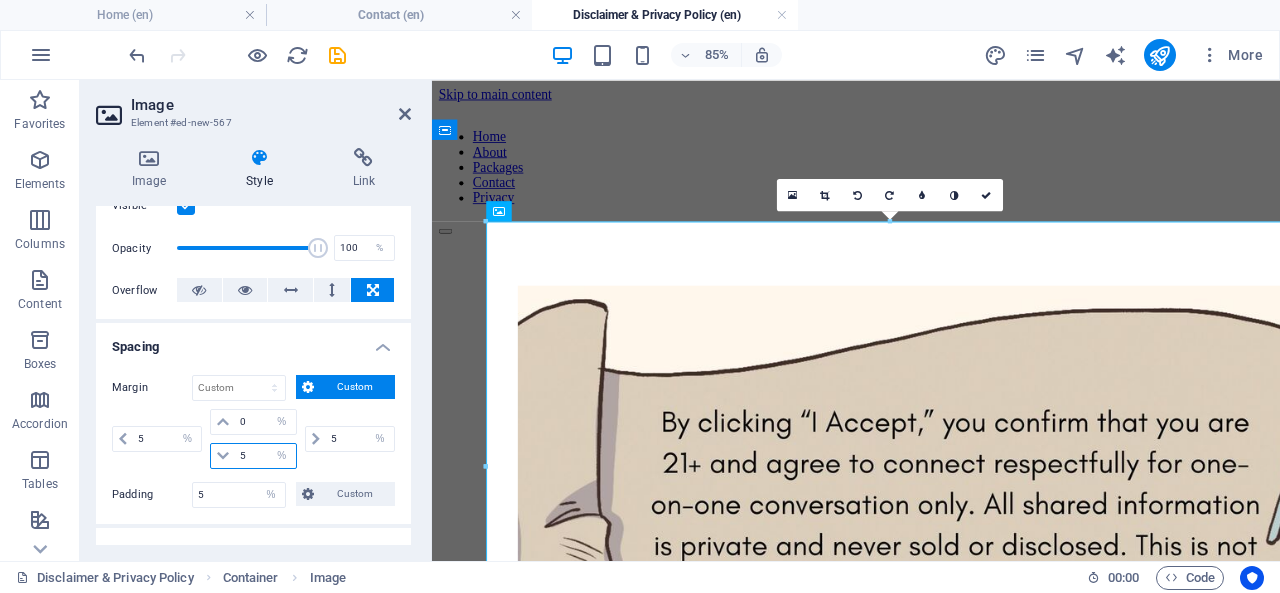click on "5" at bounding box center [265, 456] 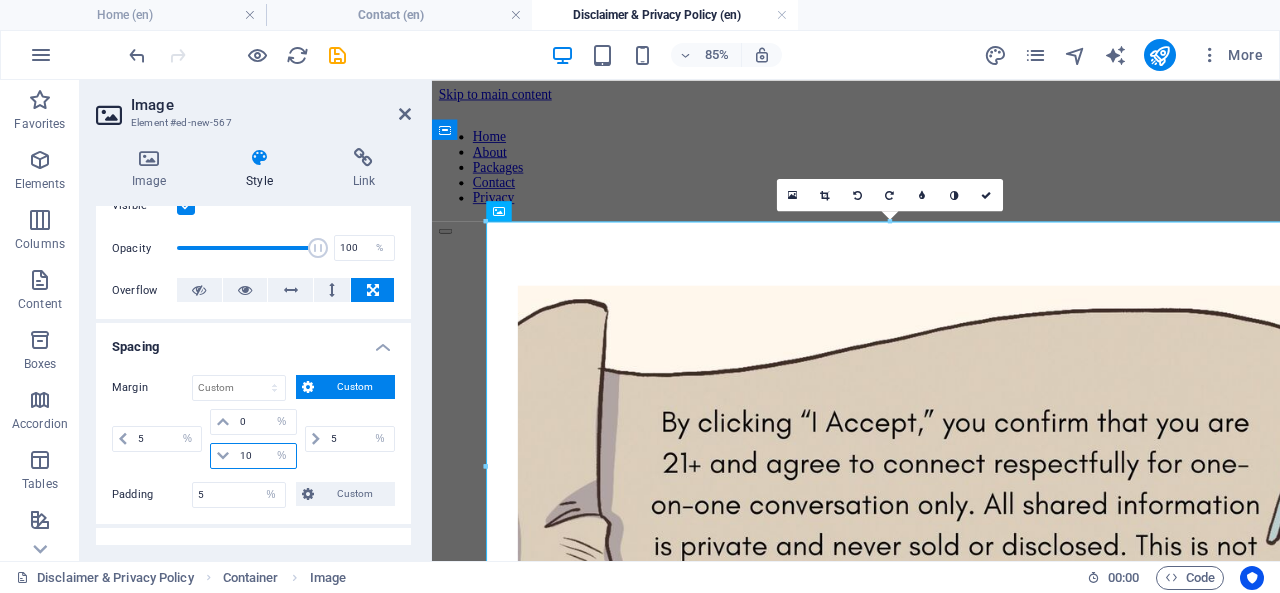 type on "10" 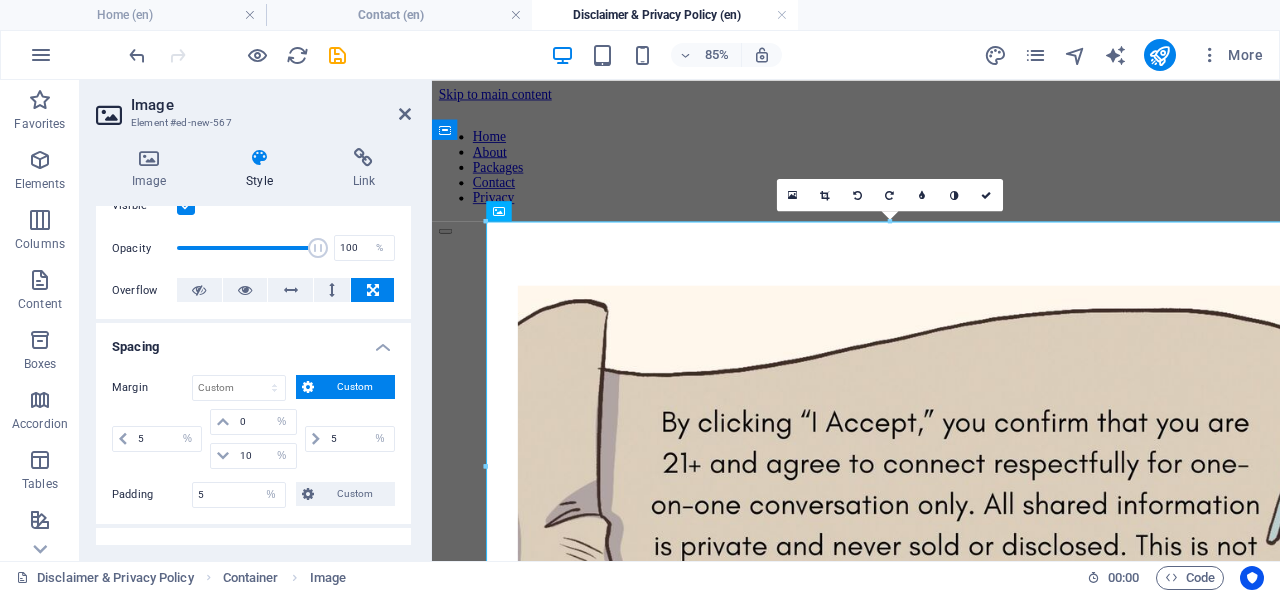 click at bounding box center [405, 114] 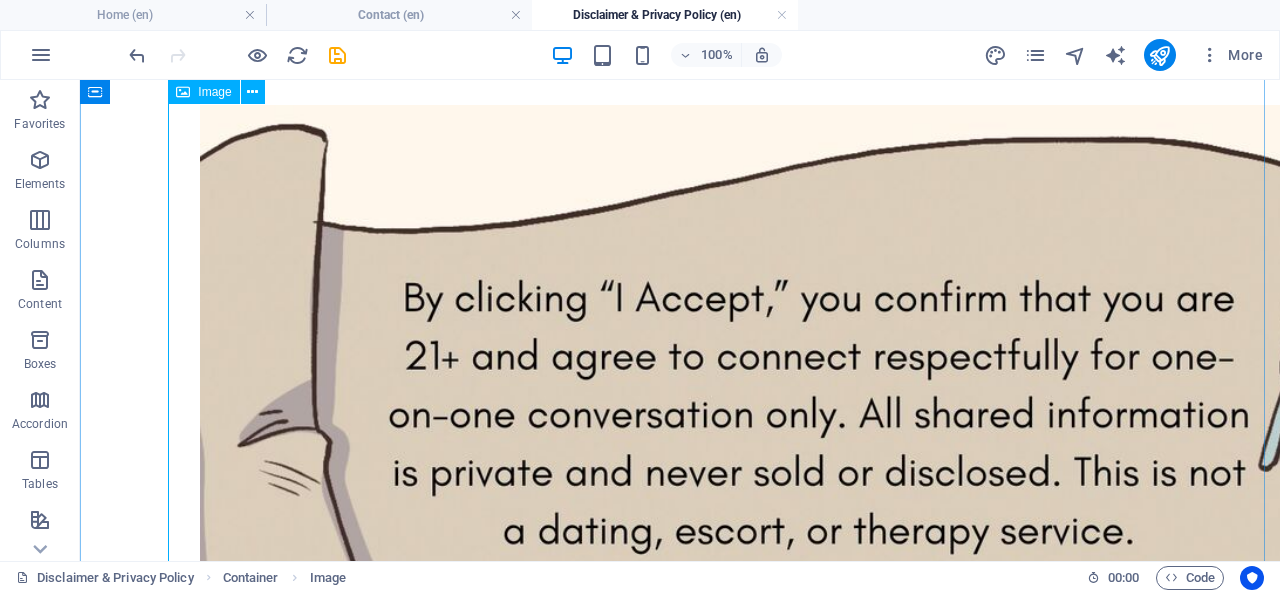 scroll, scrollTop: 227, scrollLeft: 0, axis: vertical 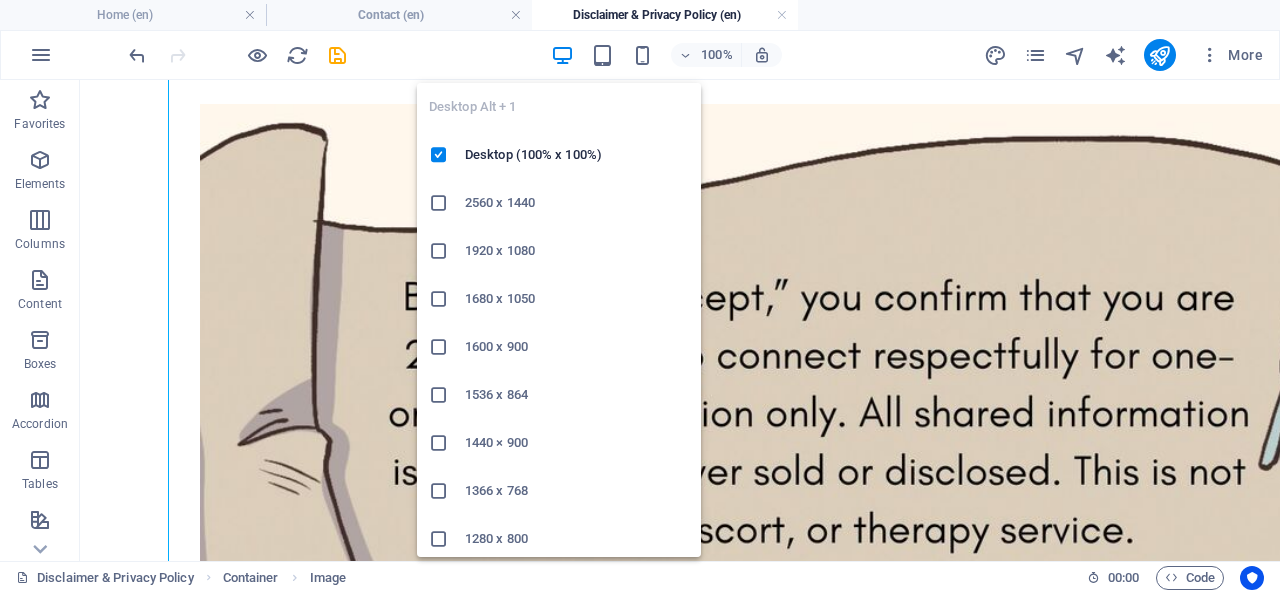 click at bounding box center (562, 55) 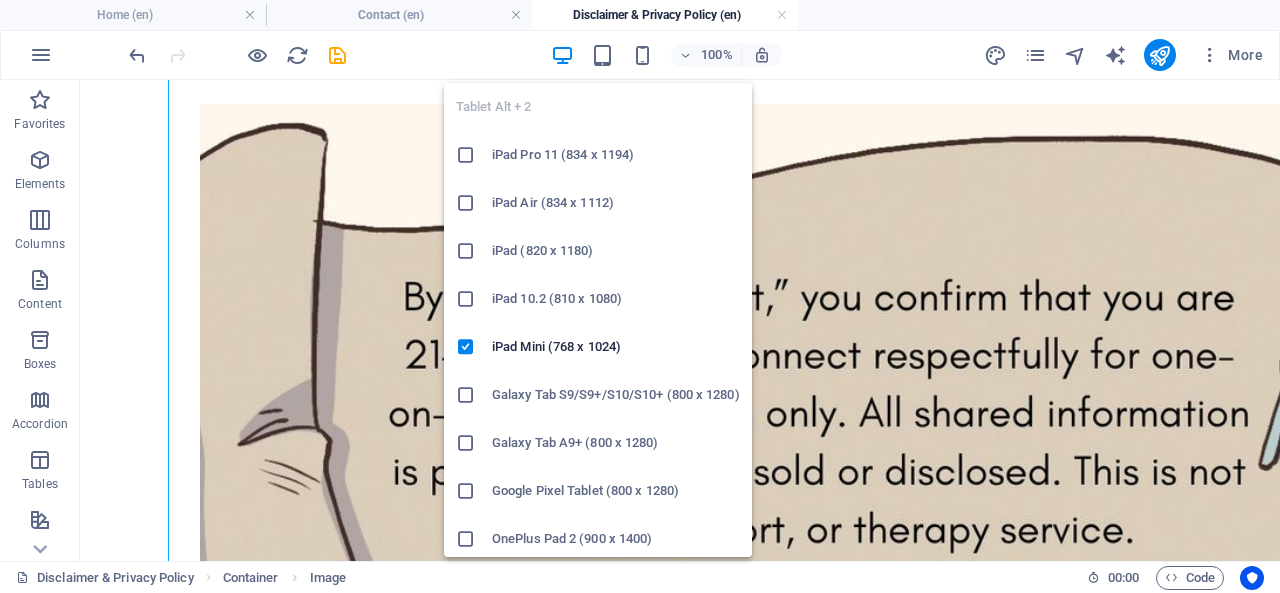 click at bounding box center [602, 55] 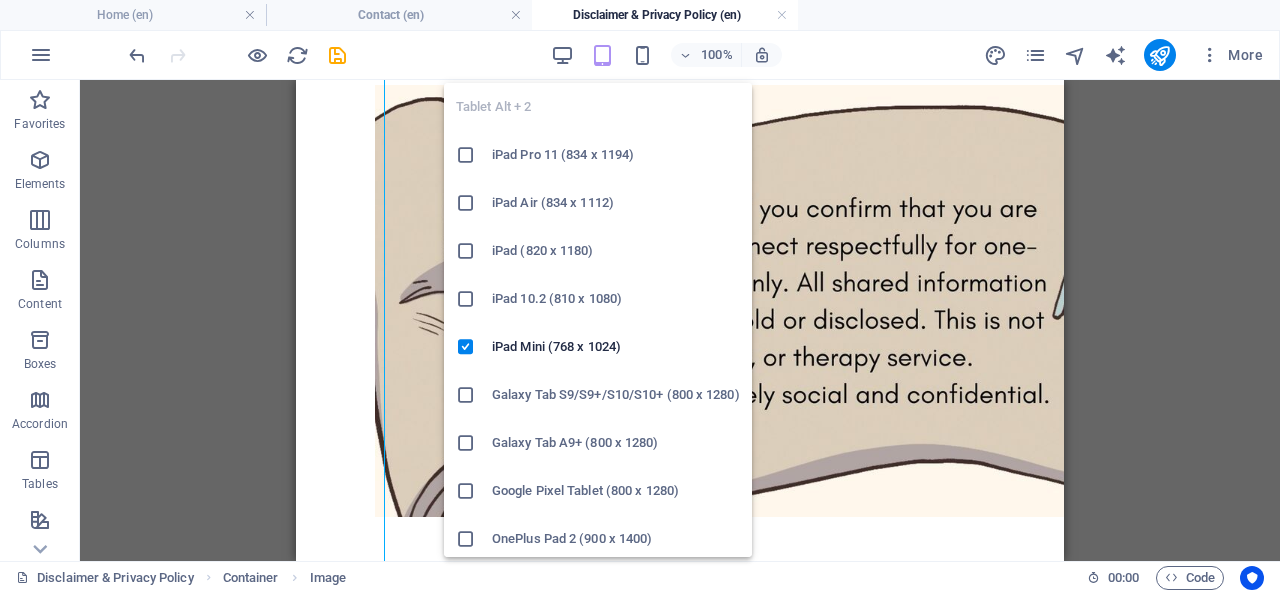 scroll, scrollTop: 207, scrollLeft: 0, axis: vertical 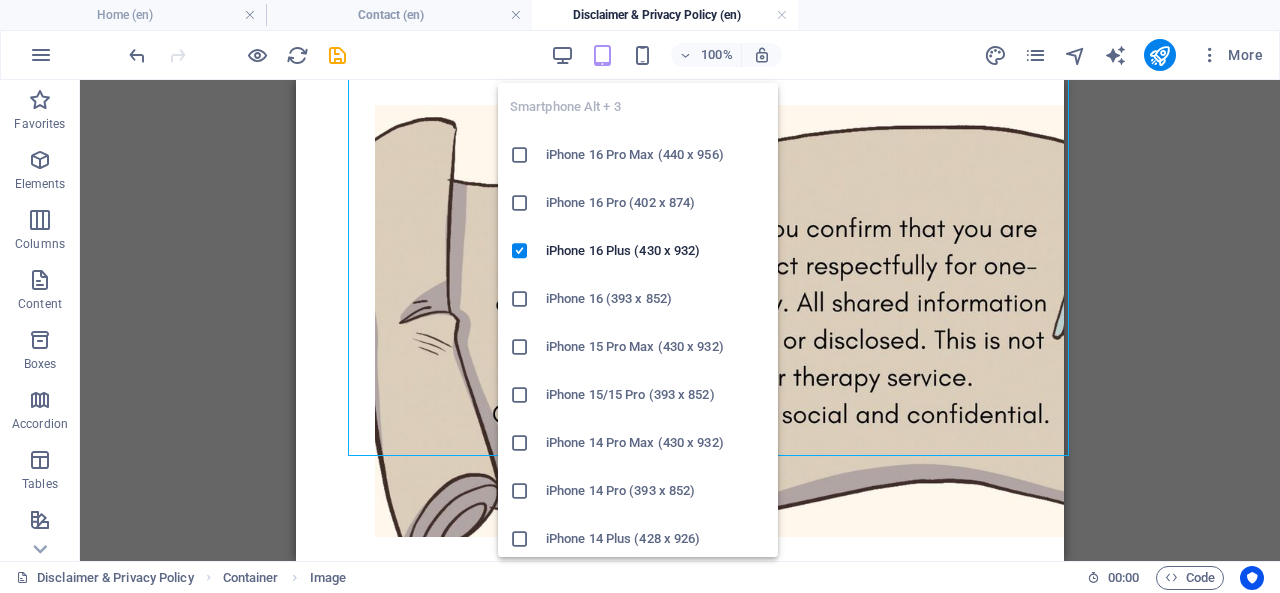 click at bounding box center [642, 55] 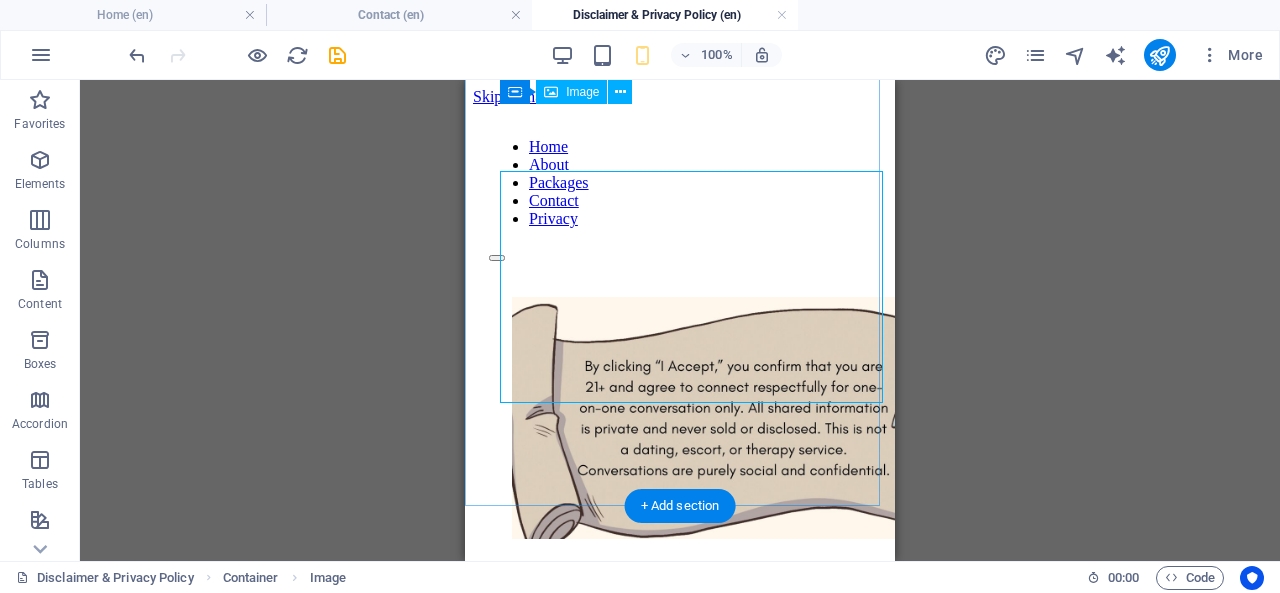 scroll, scrollTop: 1, scrollLeft: 0, axis: vertical 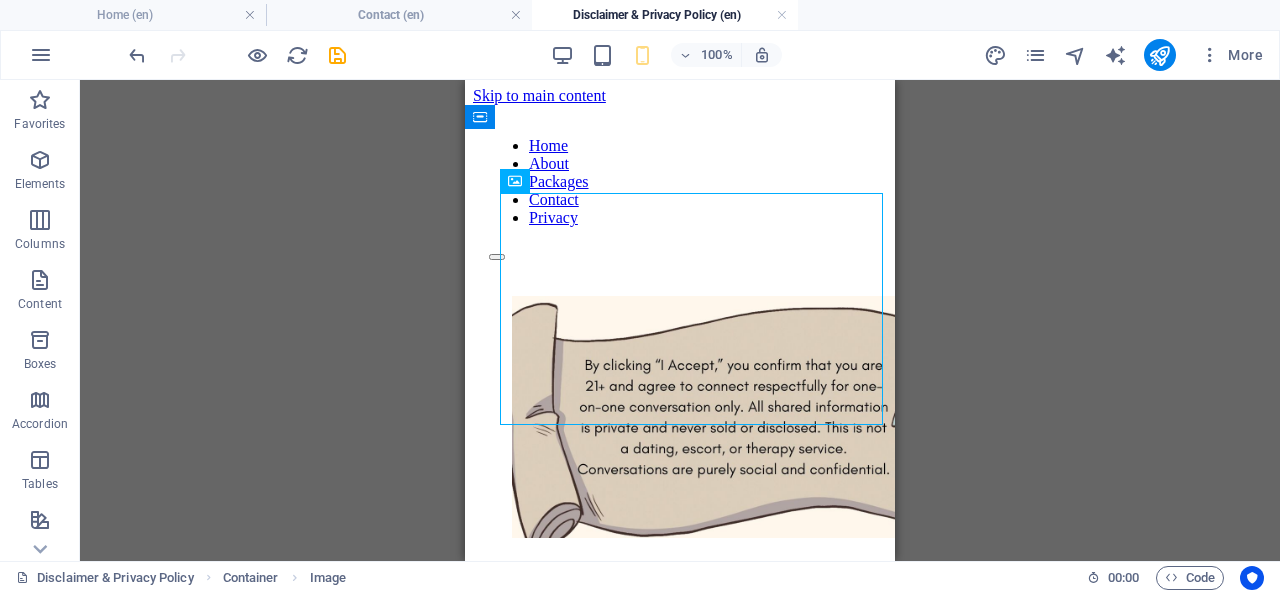 drag, startPoint x: 335, startPoint y: 67, endPoint x: 336, endPoint y: 57, distance: 10.049875 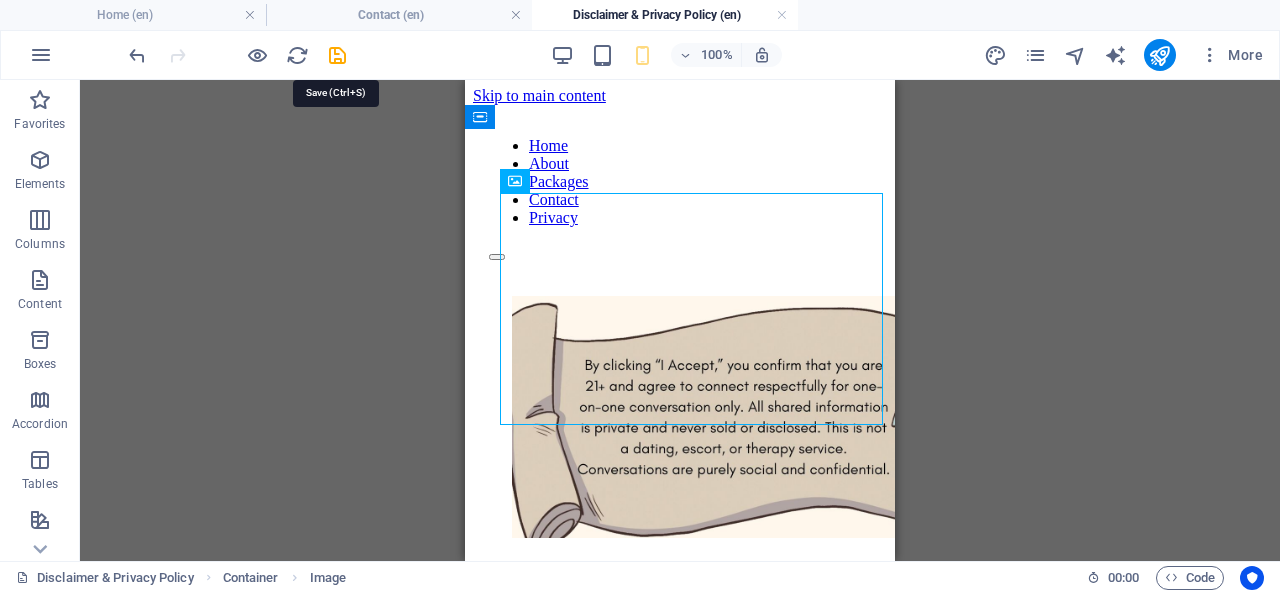 click at bounding box center (337, 55) 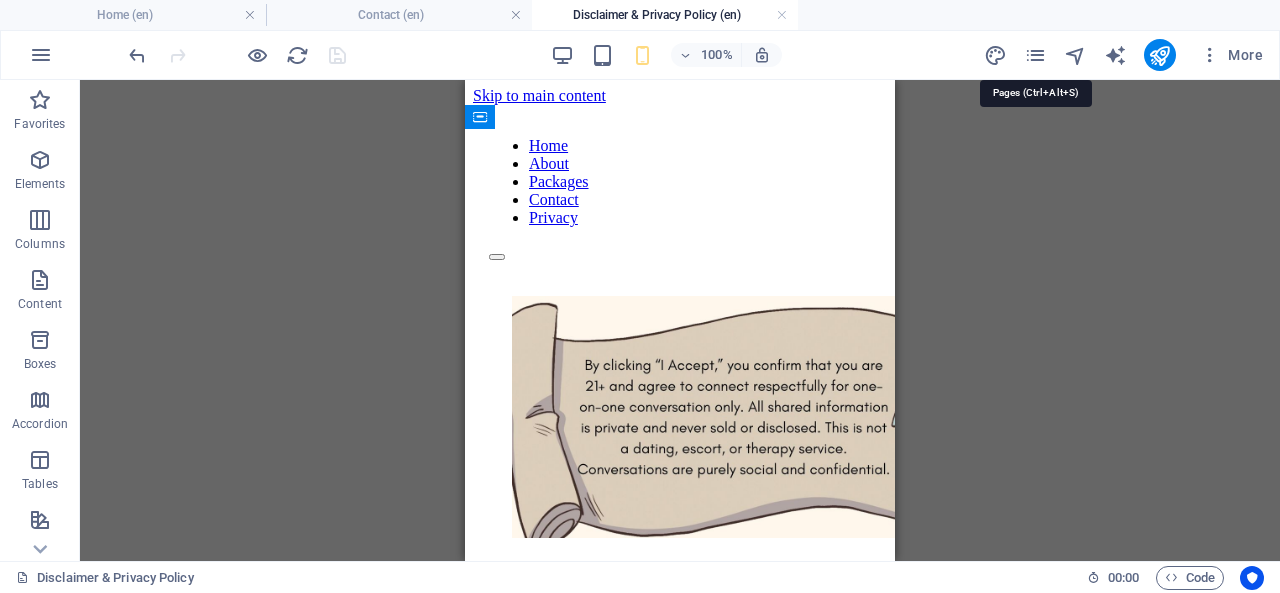 click at bounding box center (1035, 55) 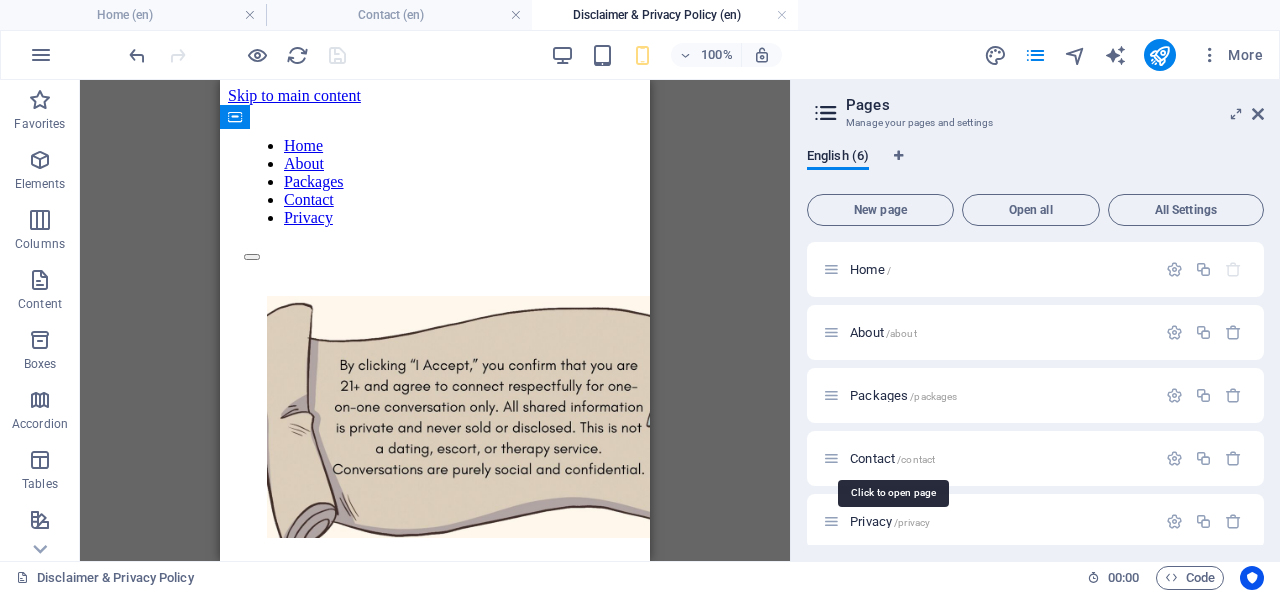 click on "Contact /contact" at bounding box center (892, 458) 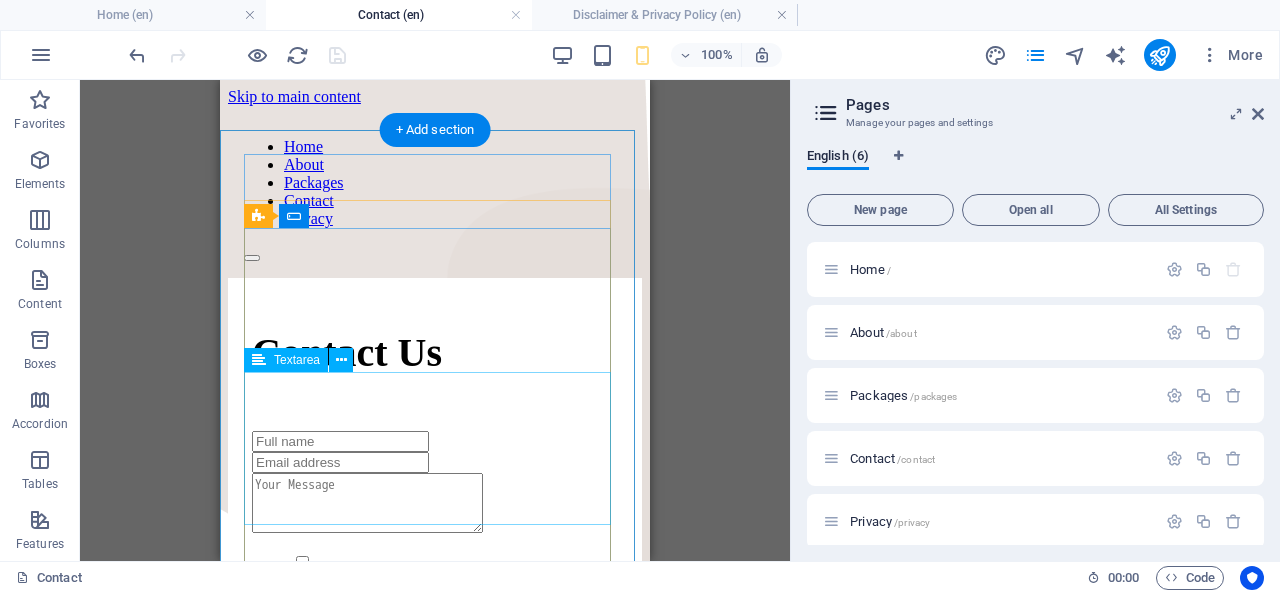 scroll, scrollTop: 152, scrollLeft: 0, axis: vertical 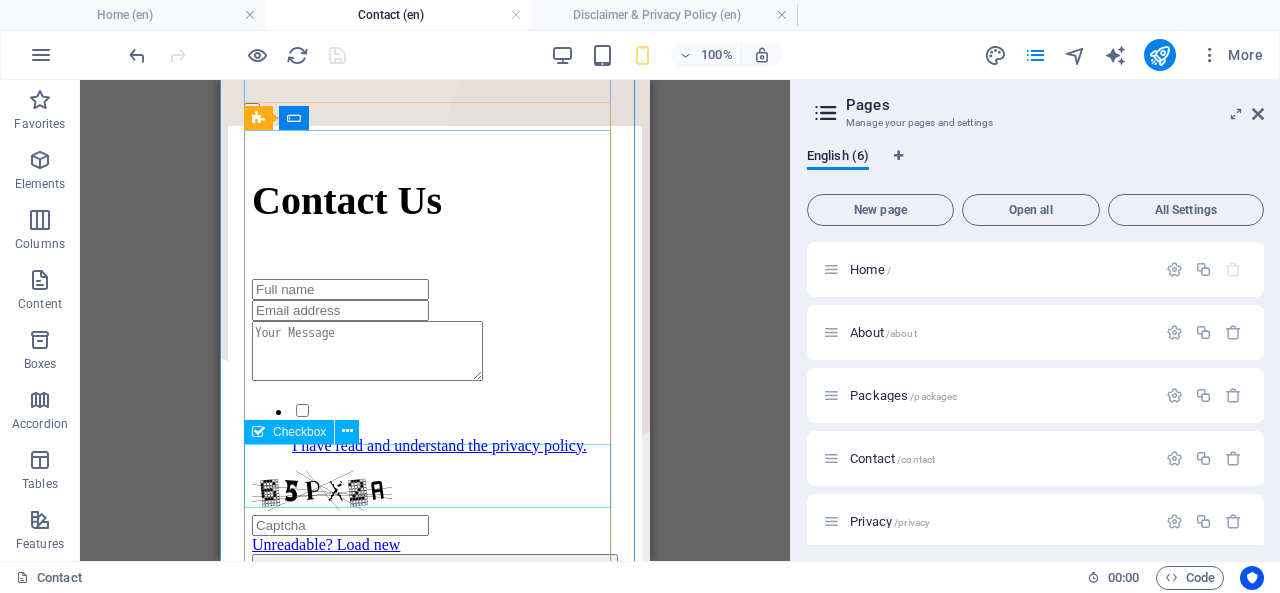 click at bounding box center [347, 431] 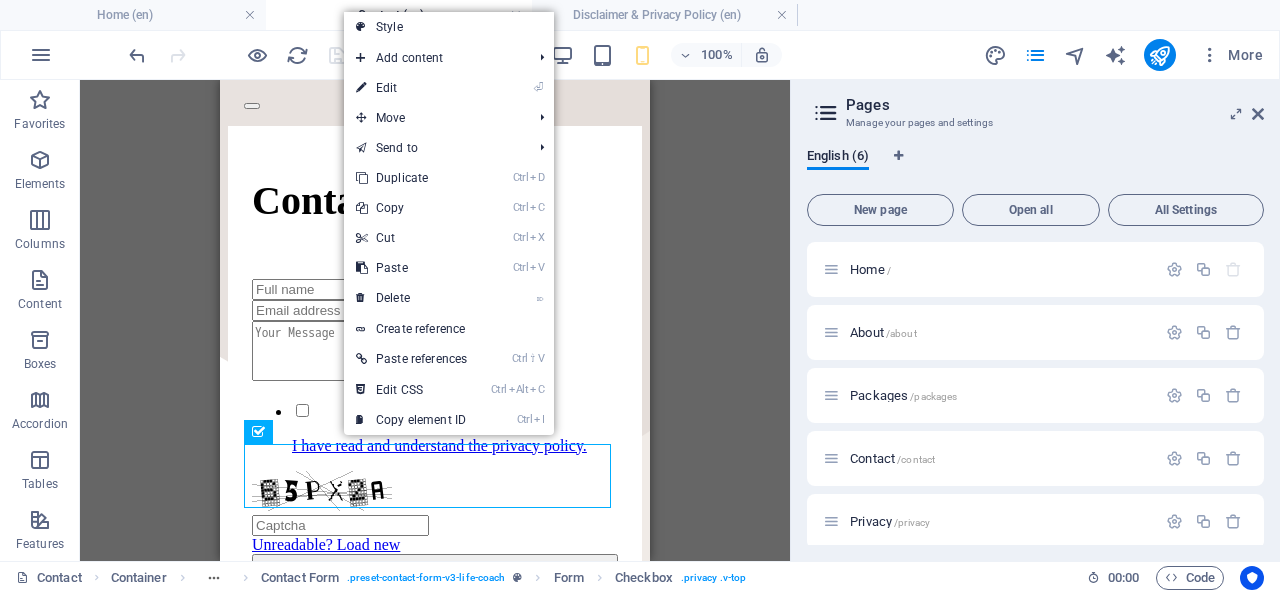 click on "⏎  Edit" at bounding box center [411, 88] 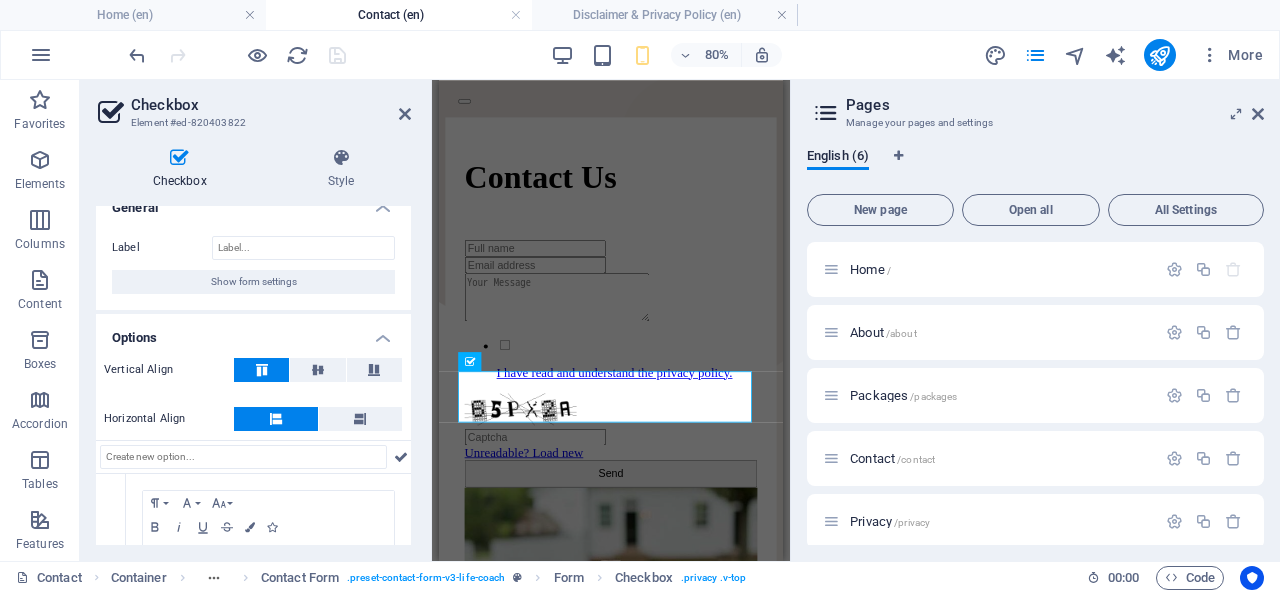 scroll, scrollTop: 0, scrollLeft: 0, axis: both 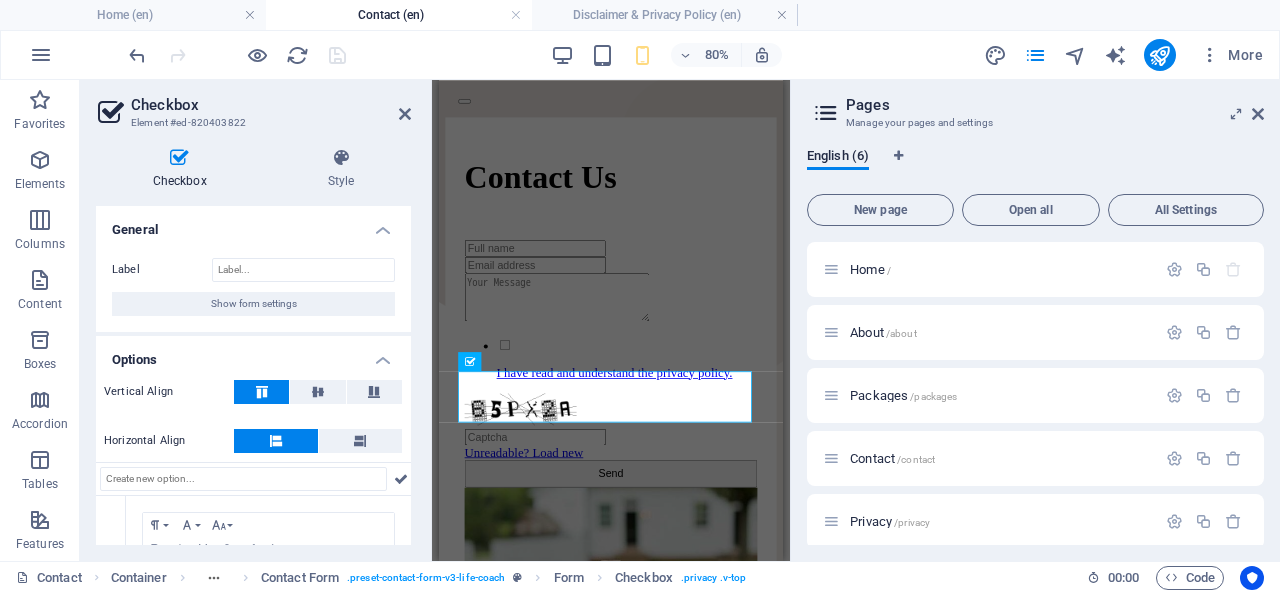 click on "Show form settings" at bounding box center [254, 304] 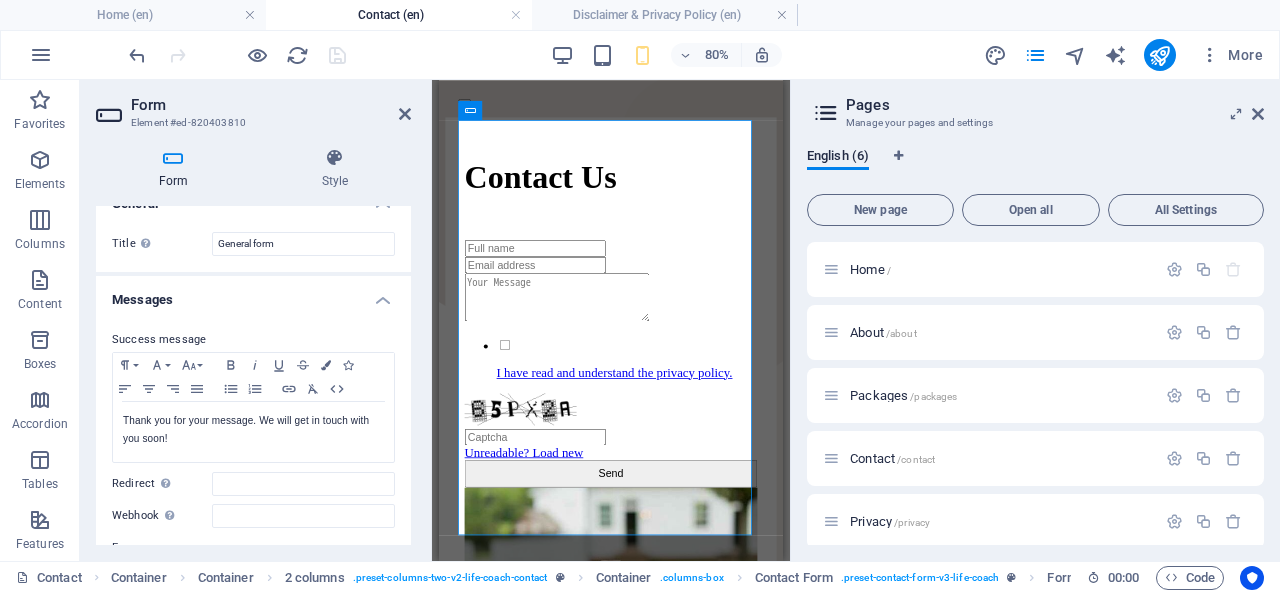 scroll, scrollTop: 25, scrollLeft: 0, axis: vertical 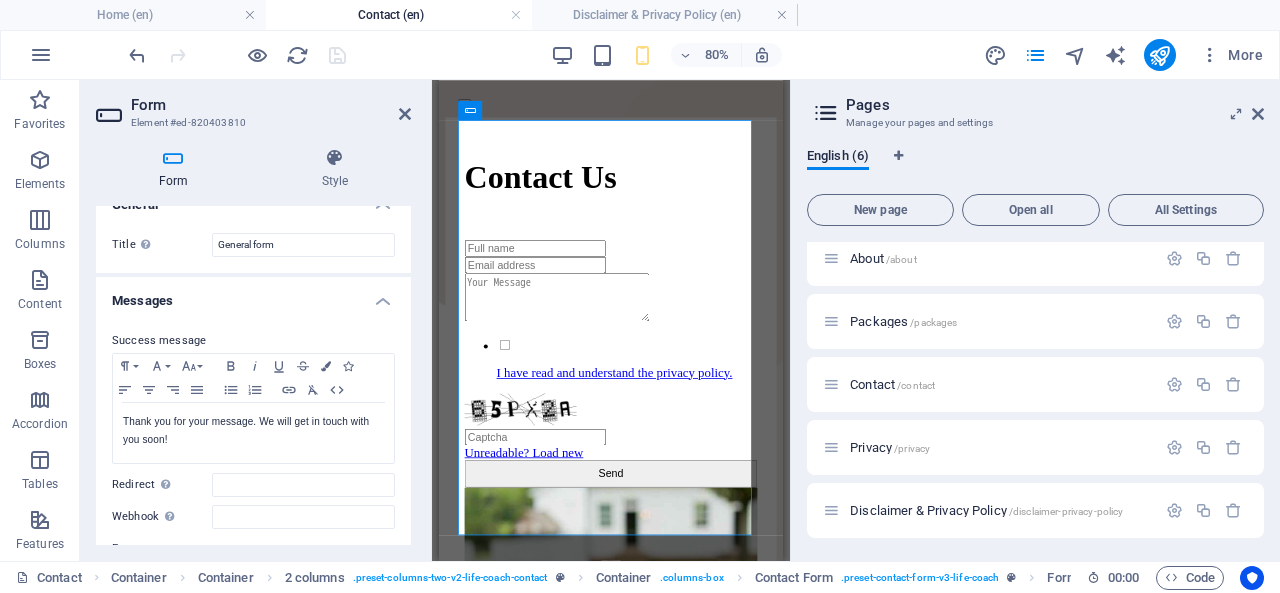 drag, startPoint x: 1012, startPoint y: 512, endPoint x: 943, endPoint y: 520, distance: 69.46222 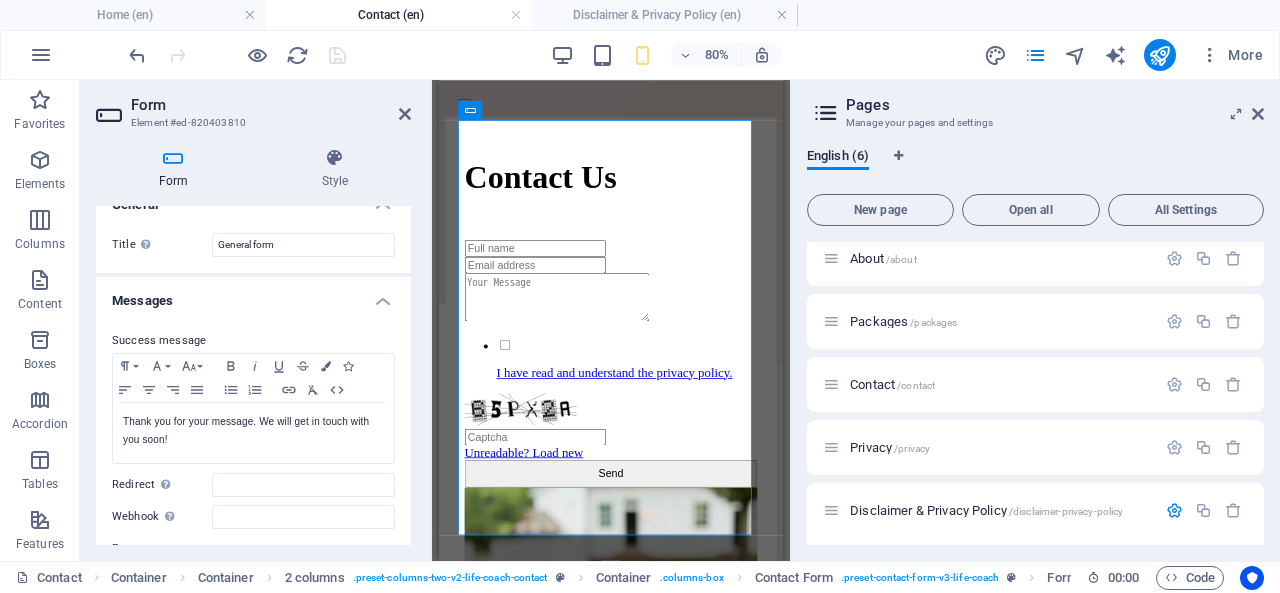 scroll, scrollTop: 266, scrollLeft: 0, axis: vertical 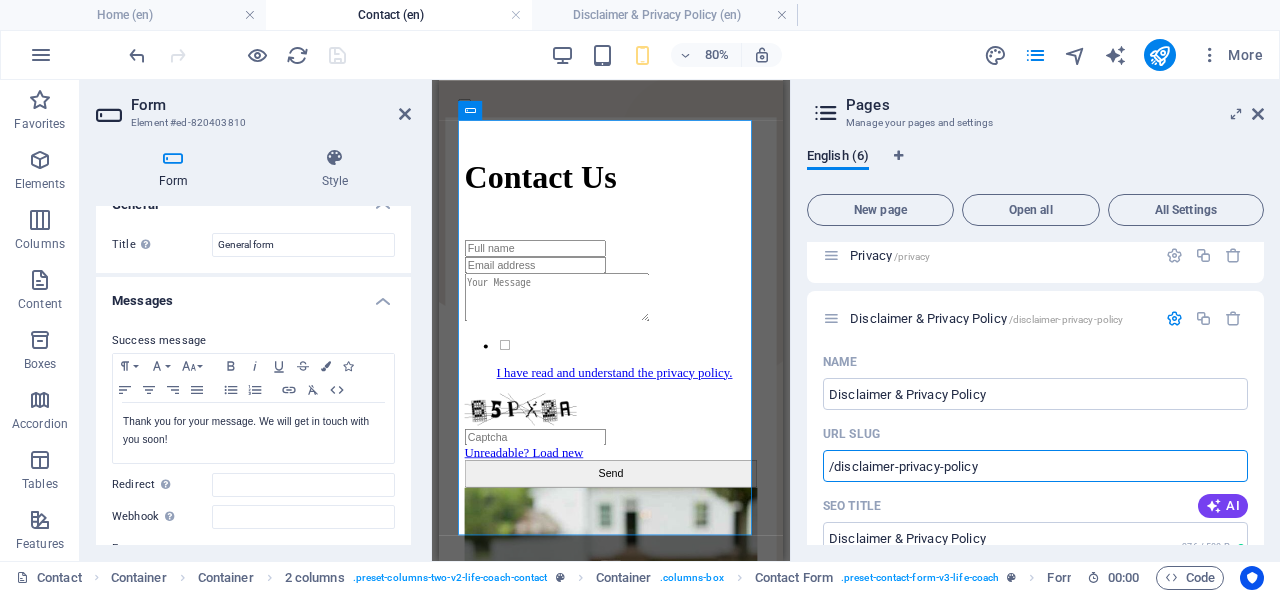 click on "/disclaimer-privacy-policy" at bounding box center (1035, 466) 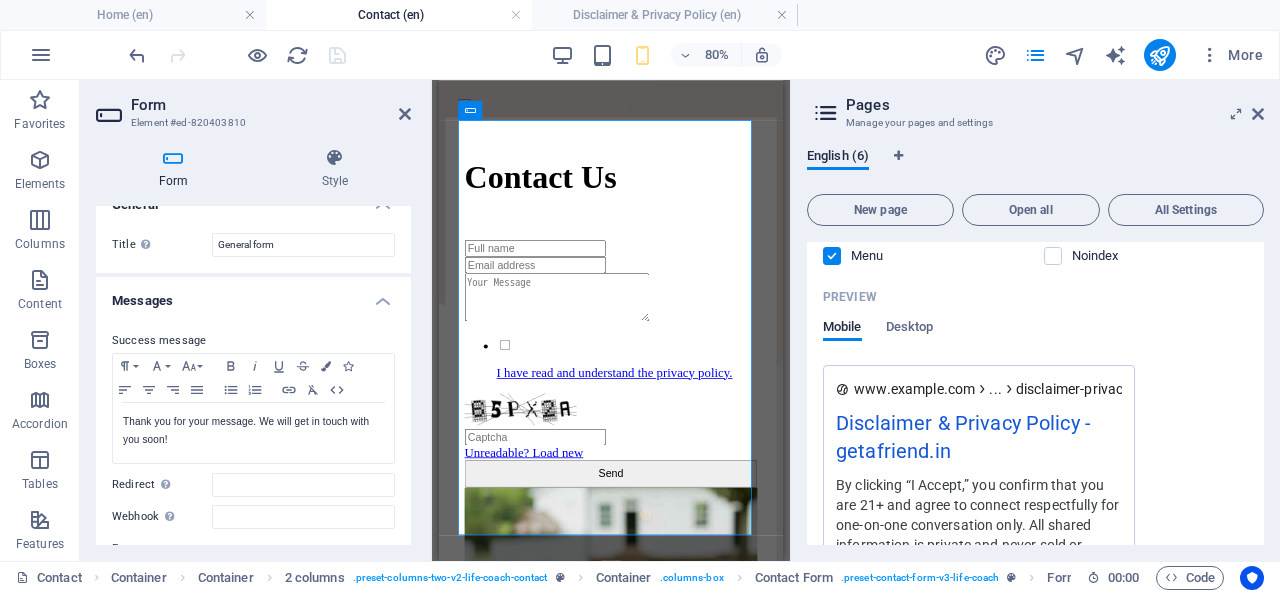 scroll, scrollTop: 927, scrollLeft: 0, axis: vertical 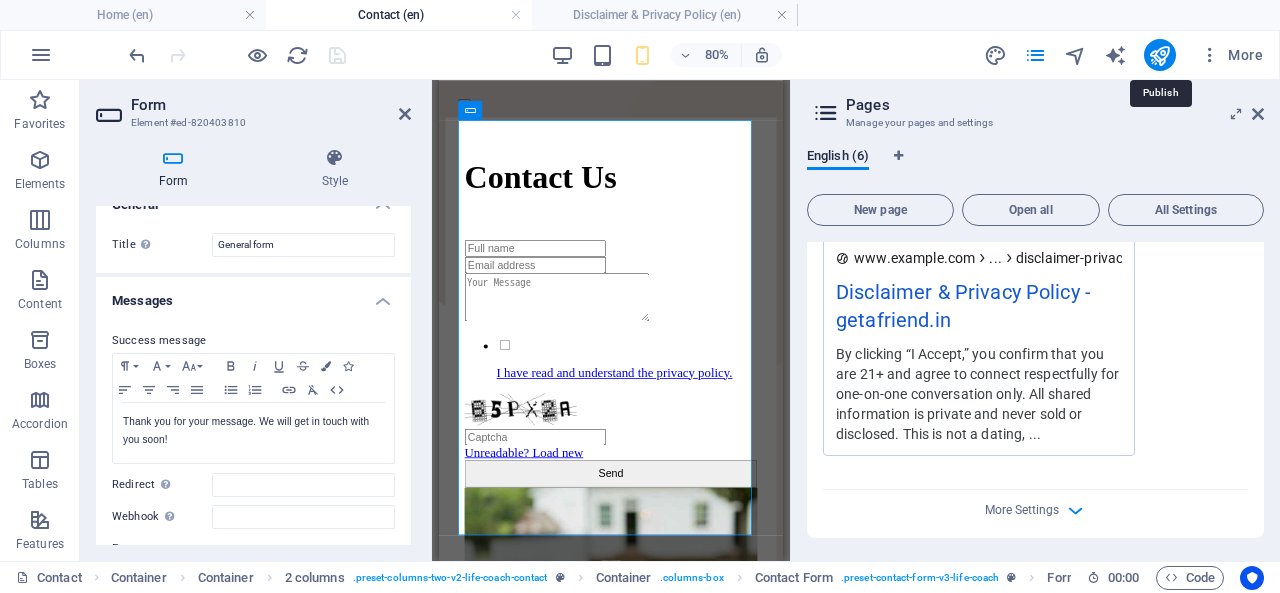 click at bounding box center (1159, 55) 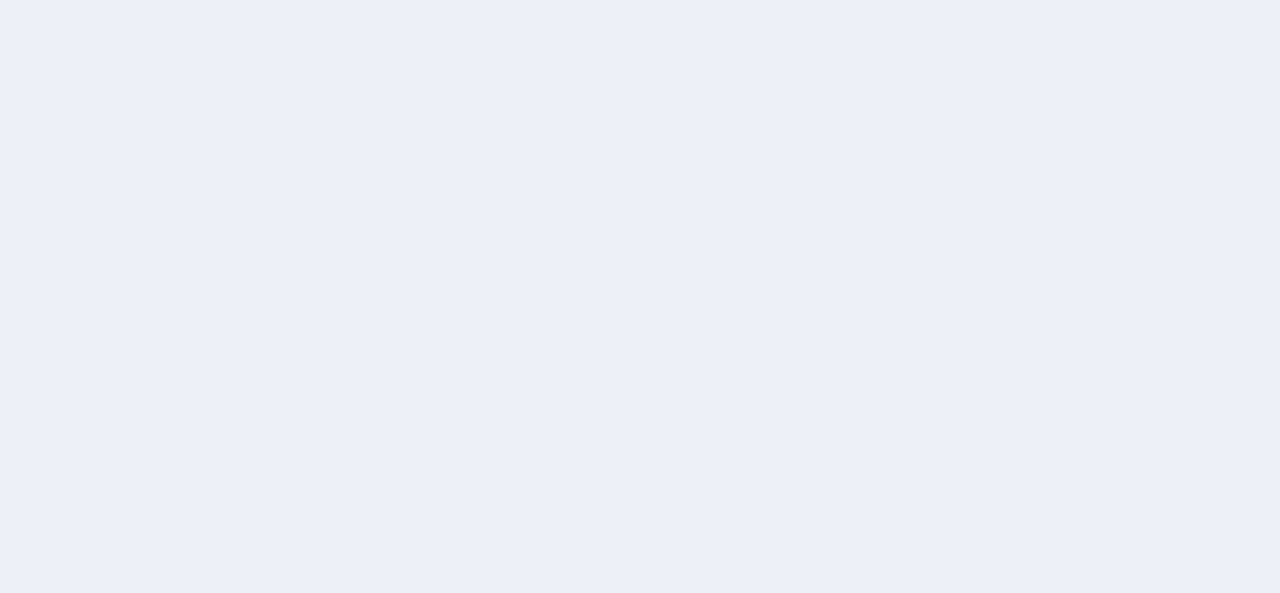 scroll, scrollTop: 0, scrollLeft: 0, axis: both 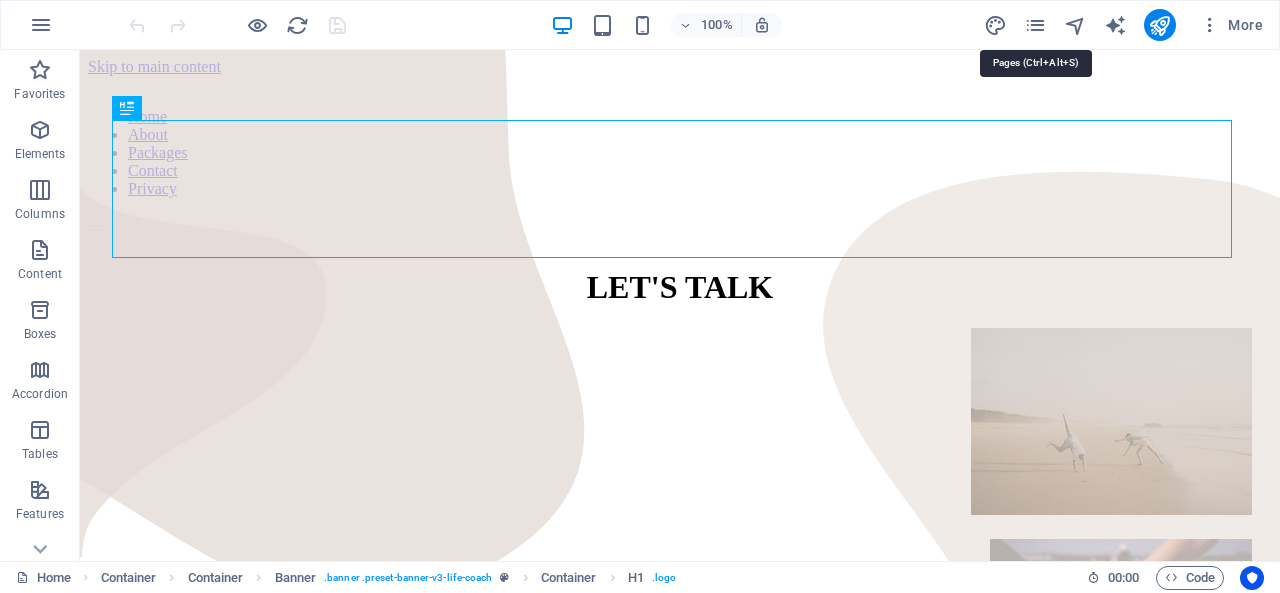 click at bounding box center (1035, 25) 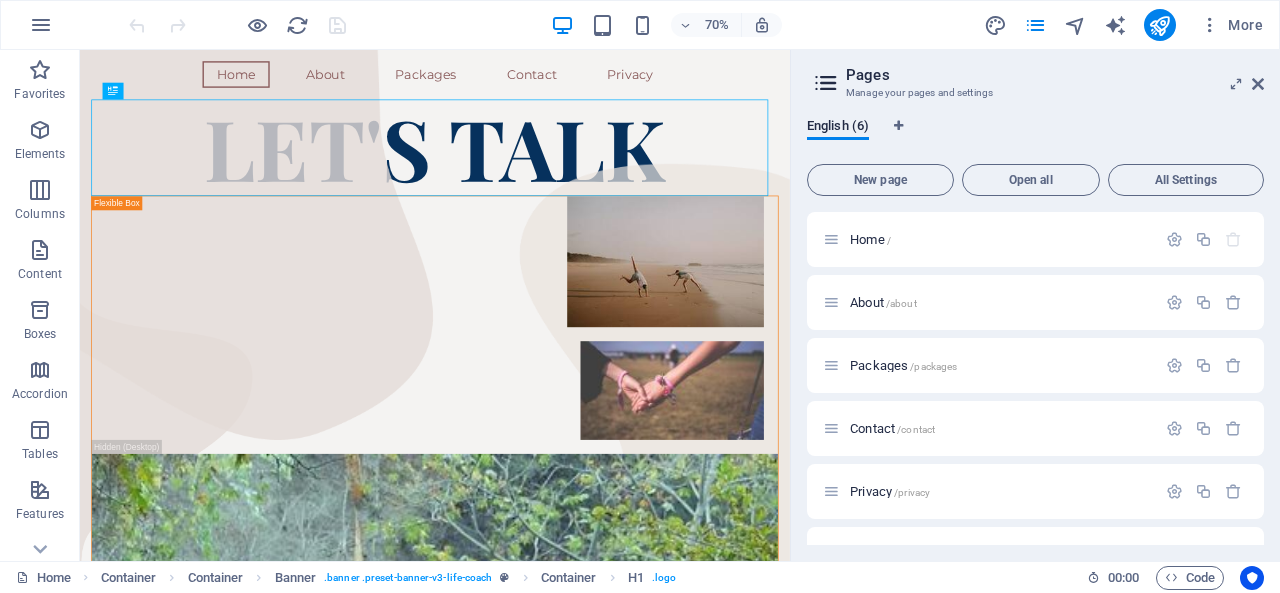 scroll, scrollTop: 44, scrollLeft: 0, axis: vertical 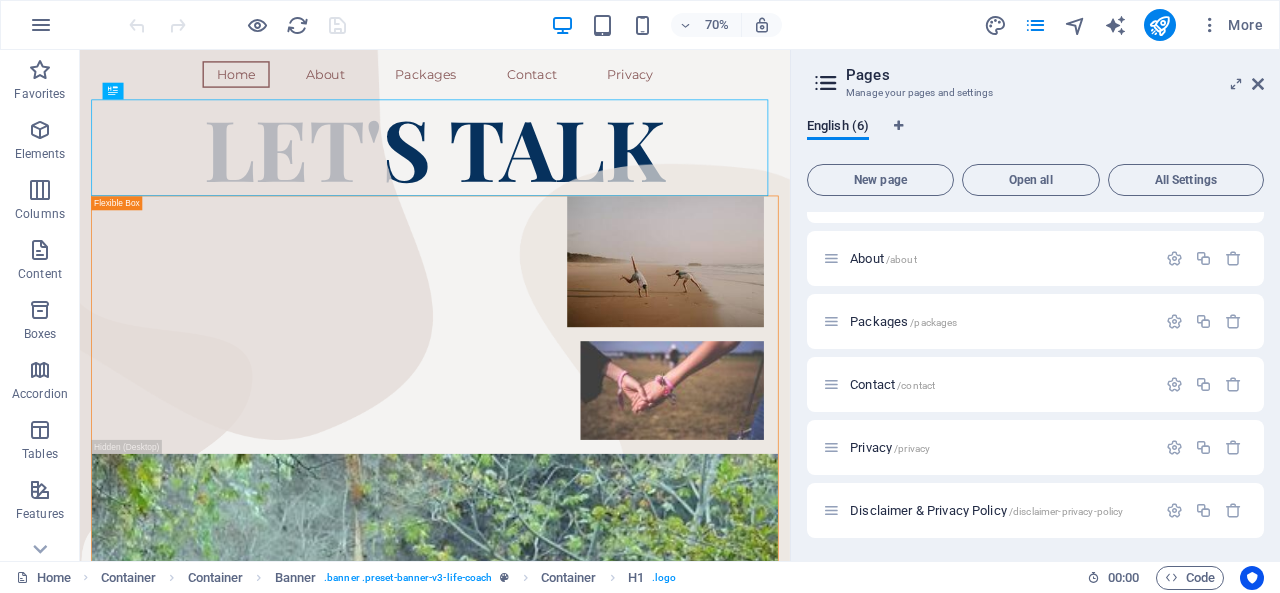 click on "Disclaimer & Privacy Policy /disclaimer-privacy-policy" at bounding box center [986, 510] 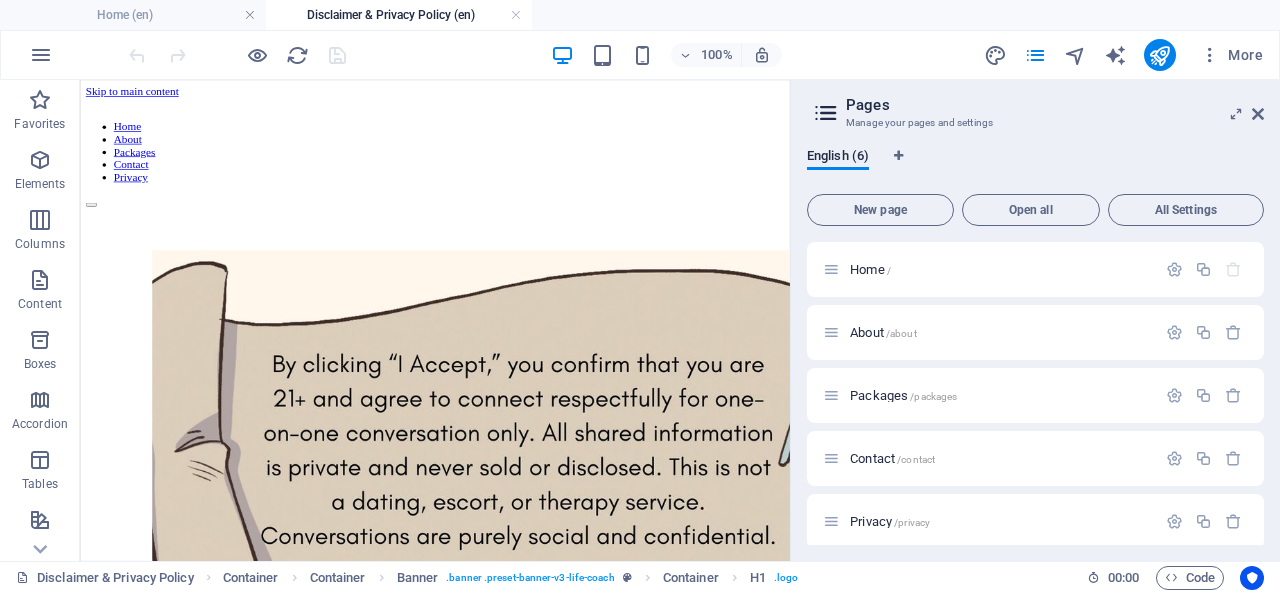 scroll, scrollTop: 0, scrollLeft: 0, axis: both 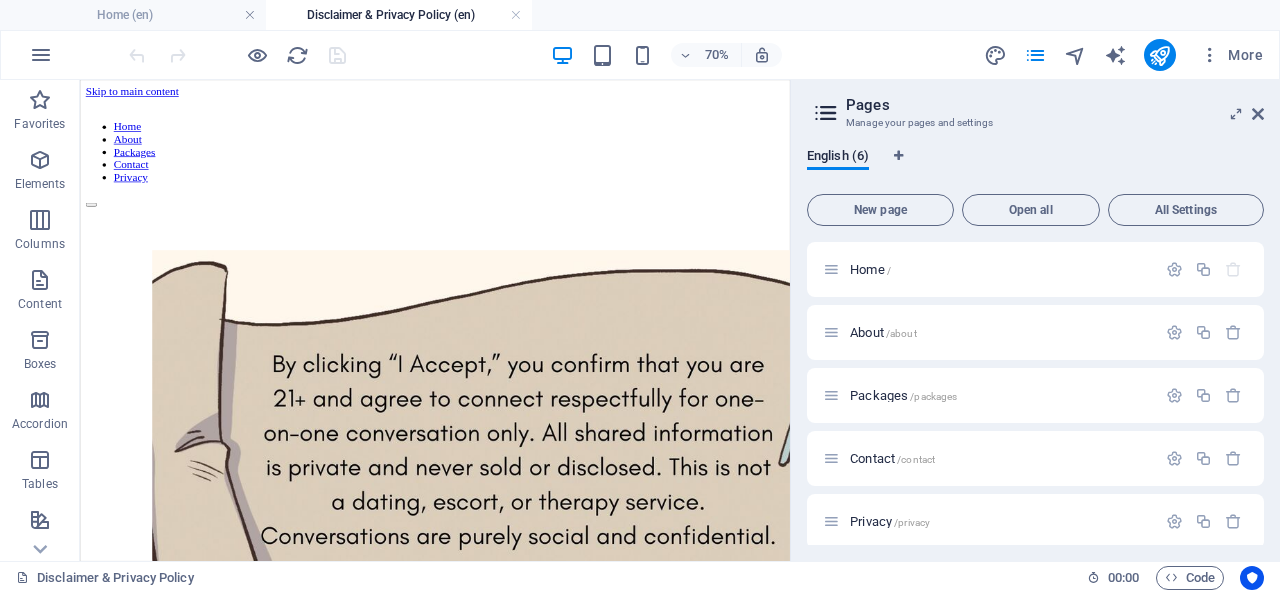 click on "Privacy /privacy" at bounding box center (890, 521) 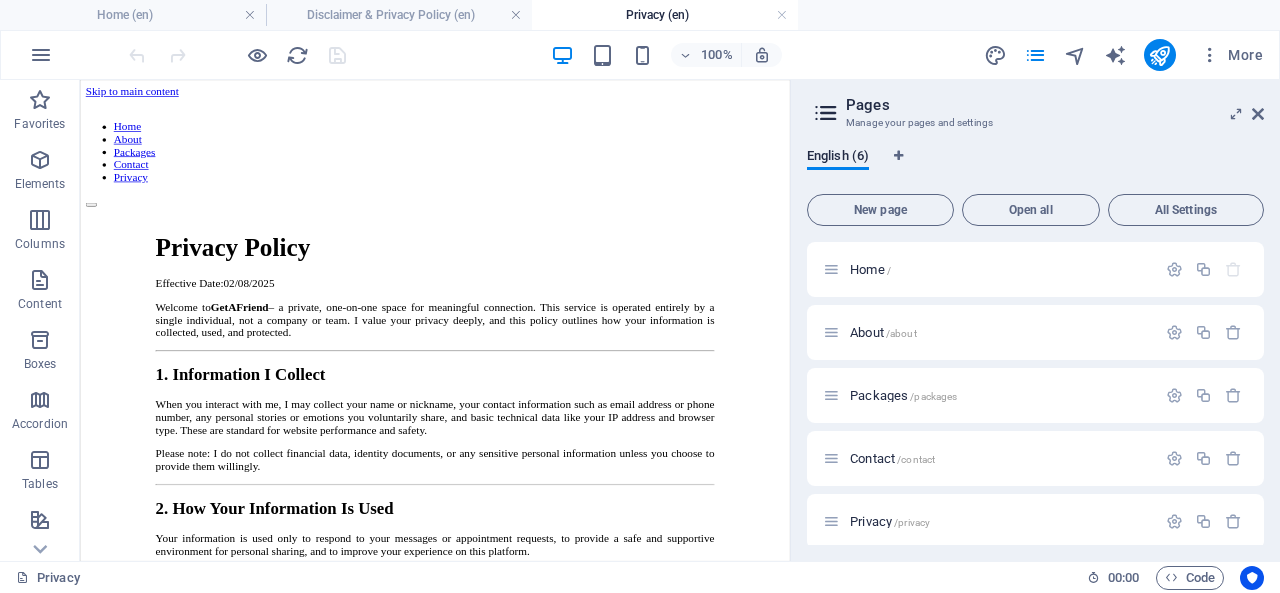 scroll, scrollTop: 0, scrollLeft: 0, axis: both 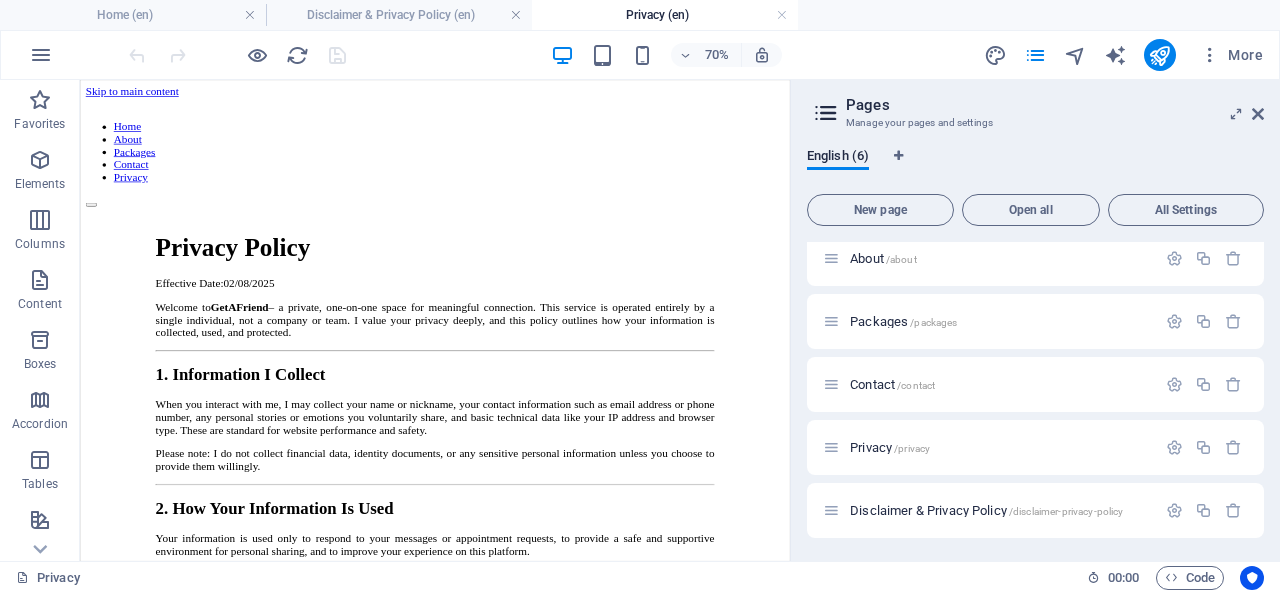 click on "Disclaimer & Privacy Policy /disclaimer-privacy-policy" at bounding box center [986, 510] 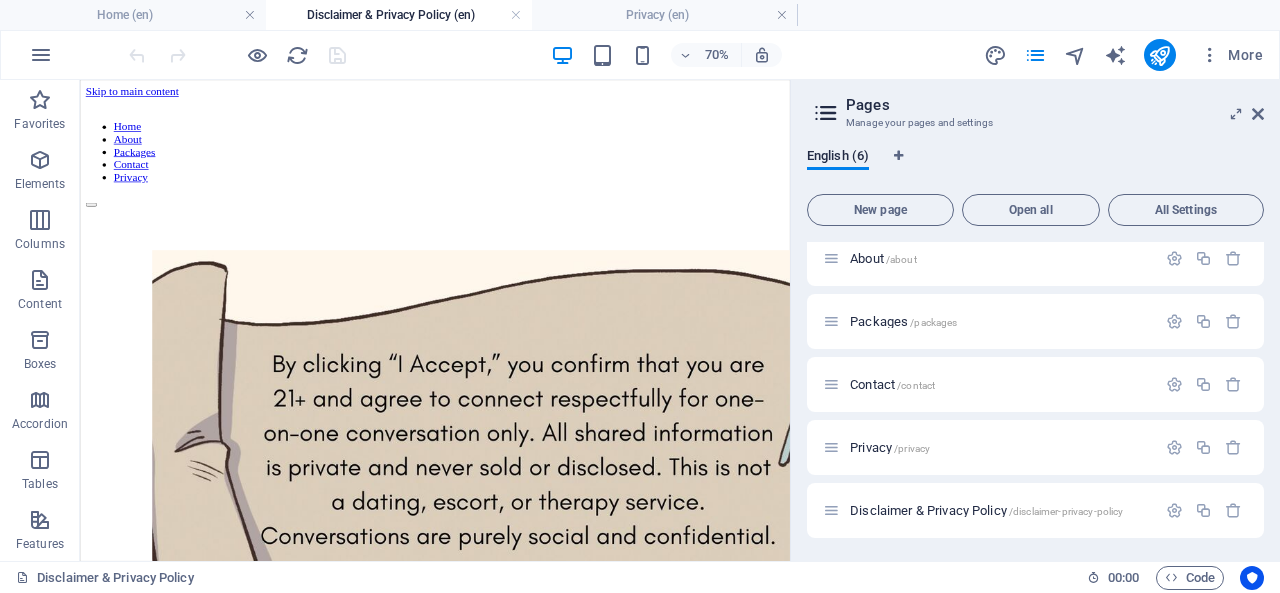 click at bounding box center [1174, 510] 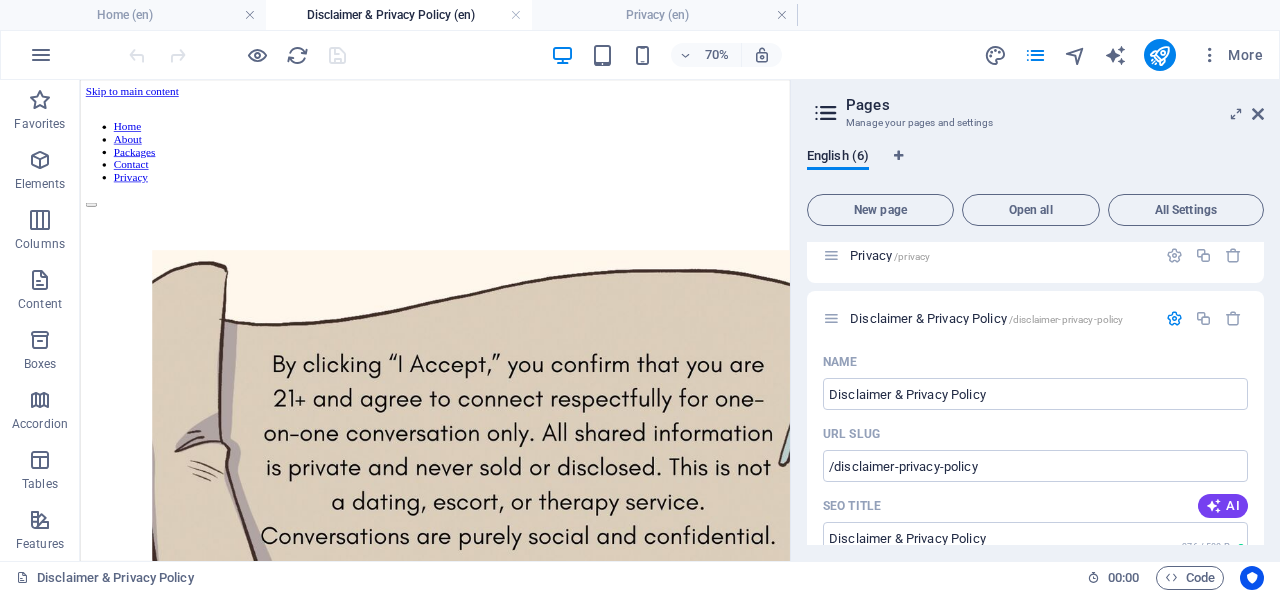drag, startPoint x: 1174, startPoint y: 510, endPoint x: 1097, endPoint y: 435, distance: 107.48953 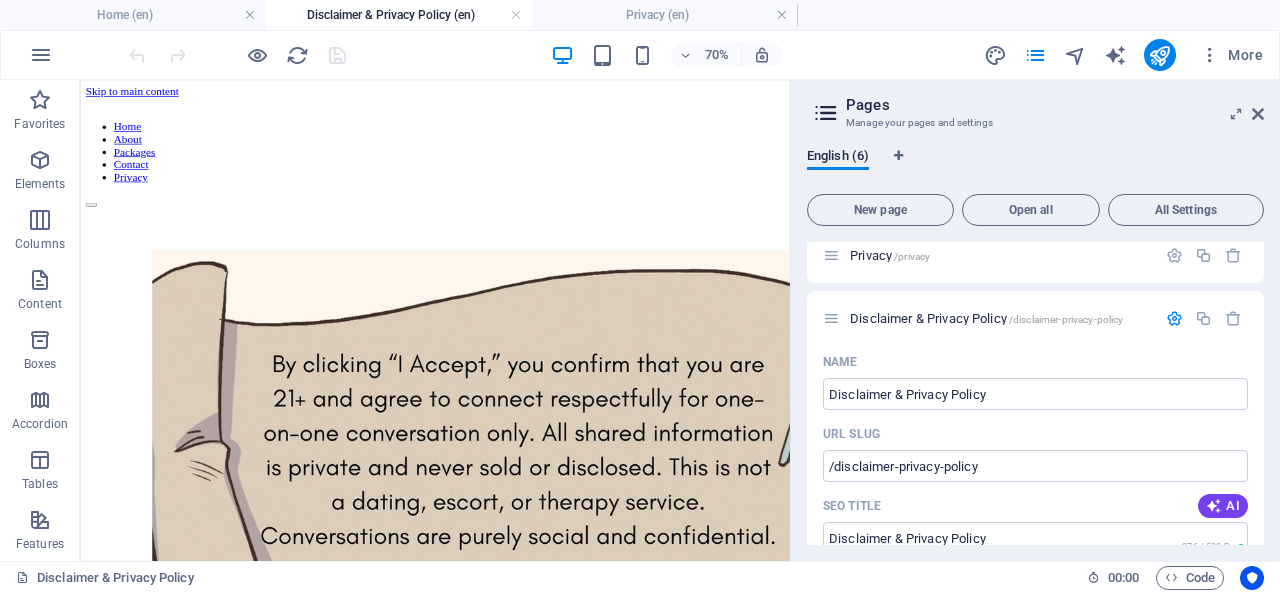 click on "Name Disclaimer & Privacy Policy ​ URL SLUG /disclaimer-privacy-policy ​ SEO Title AI ​ 376 / 580 Px SEO Description AI By clicking “I Accept,” you confirm that you are 21+ and agree to connect respectfully for one-on-one conversation only. All shared information is private and never sold or disclosed. This is not a dating, escort, or therapy service. Conversations are purely social and confidential. ​ 1747 / 990 Px SEO Keywords AI ​ Settings Menu Noindex Preview Mobile Desktop www.example.com ... disclaimer-privacy-policy Disclaimer & Privacy Policy - getafriend.in By clicking “I Accept,” you confirm that you are 21+ and agree to connect respectfully for one-on-one conversation only. All shared information is private and never sold or disclosed. This is not a dating, ... Meta tags ​ Preview Image (Open Graph) Drag files here, click to choose files or select files from Files or our free stock photos & videos More Settings" at bounding box center [1035, 772] 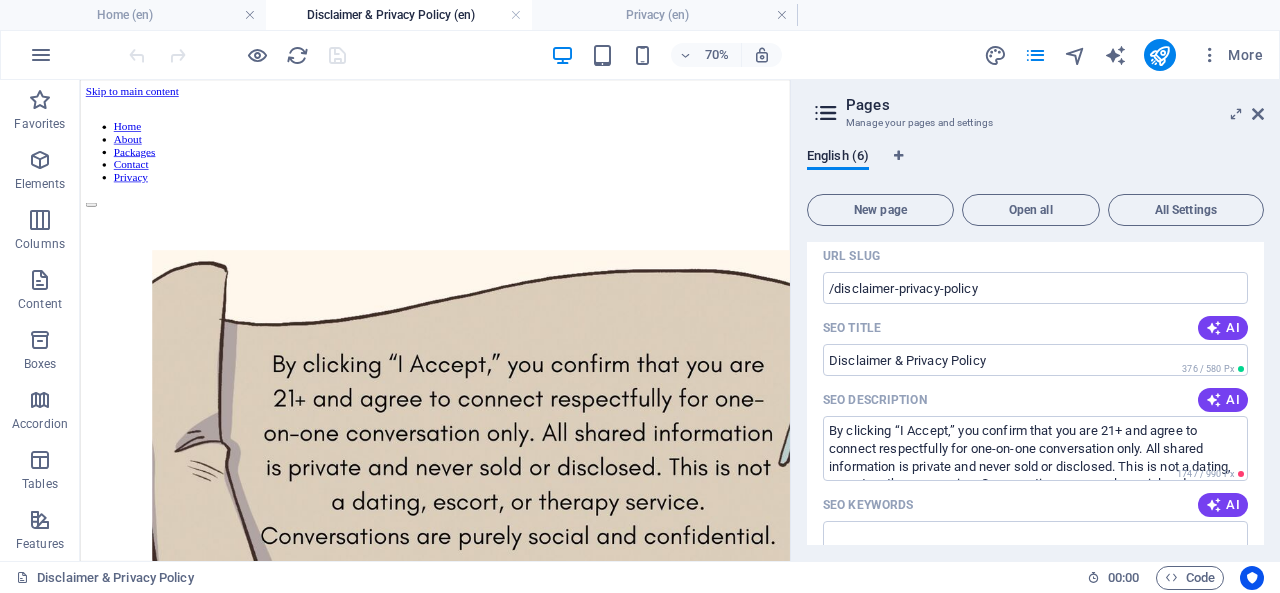 scroll, scrollTop: 452, scrollLeft: 0, axis: vertical 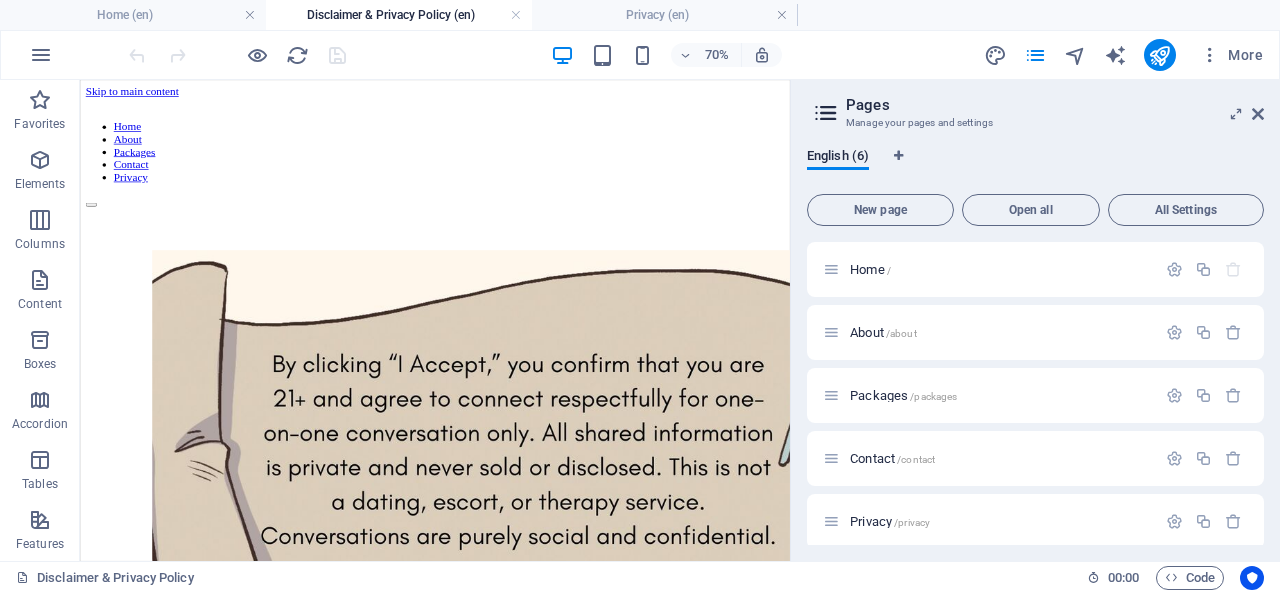 click on "Contact /contact" at bounding box center (892, 458) 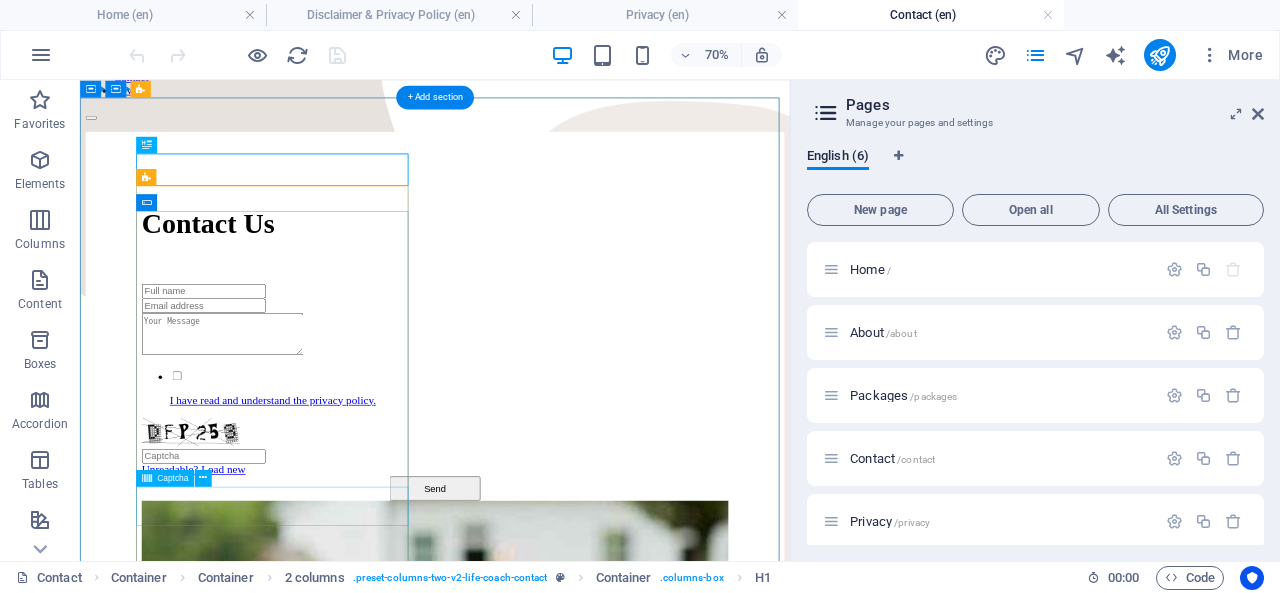 scroll, scrollTop: 128, scrollLeft: 0, axis: vertical 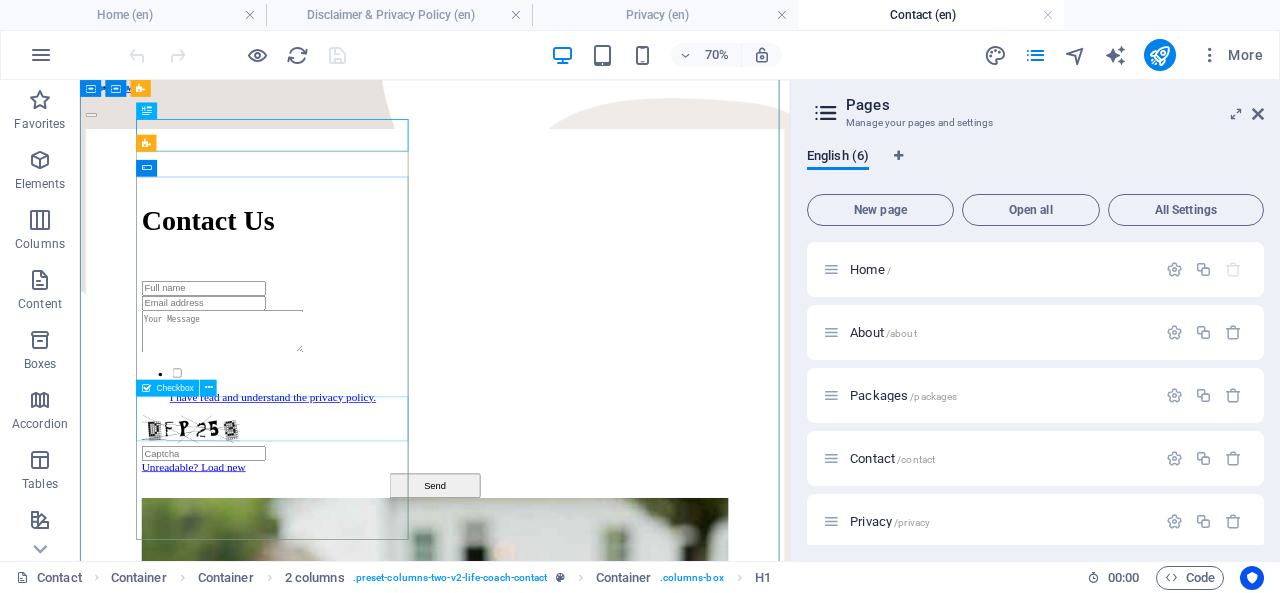 click on "I have read and understand the privacy policy." at bounding box center [587, 516] 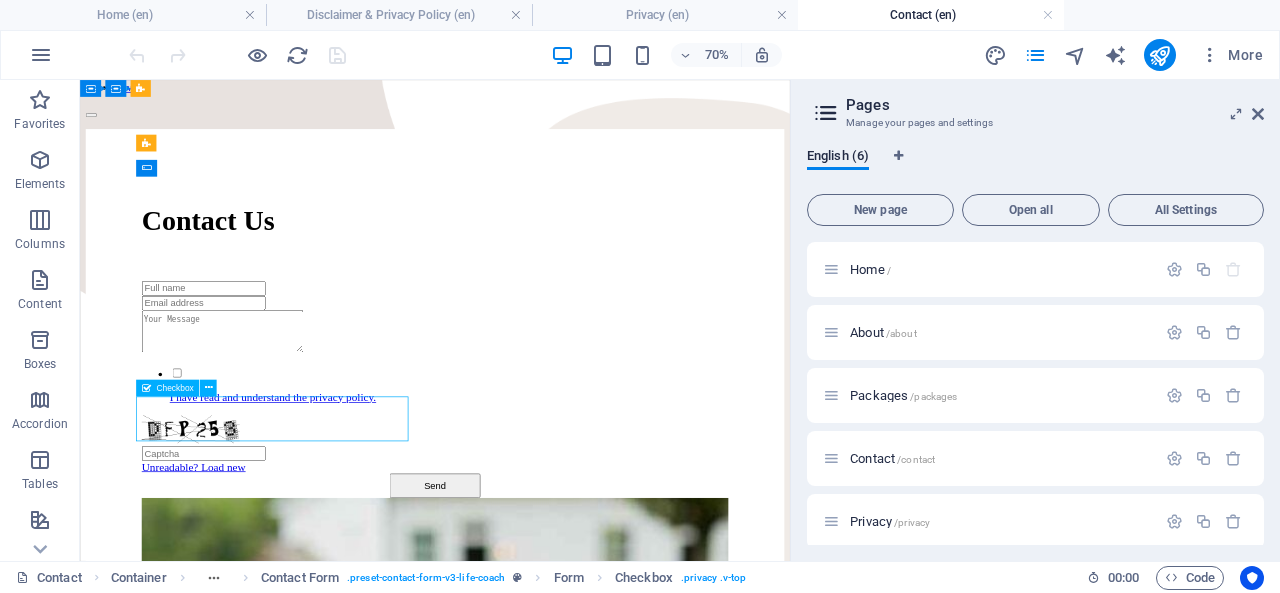 click on "I have read and understand the privacy policy." at bounding box center [587, 516] 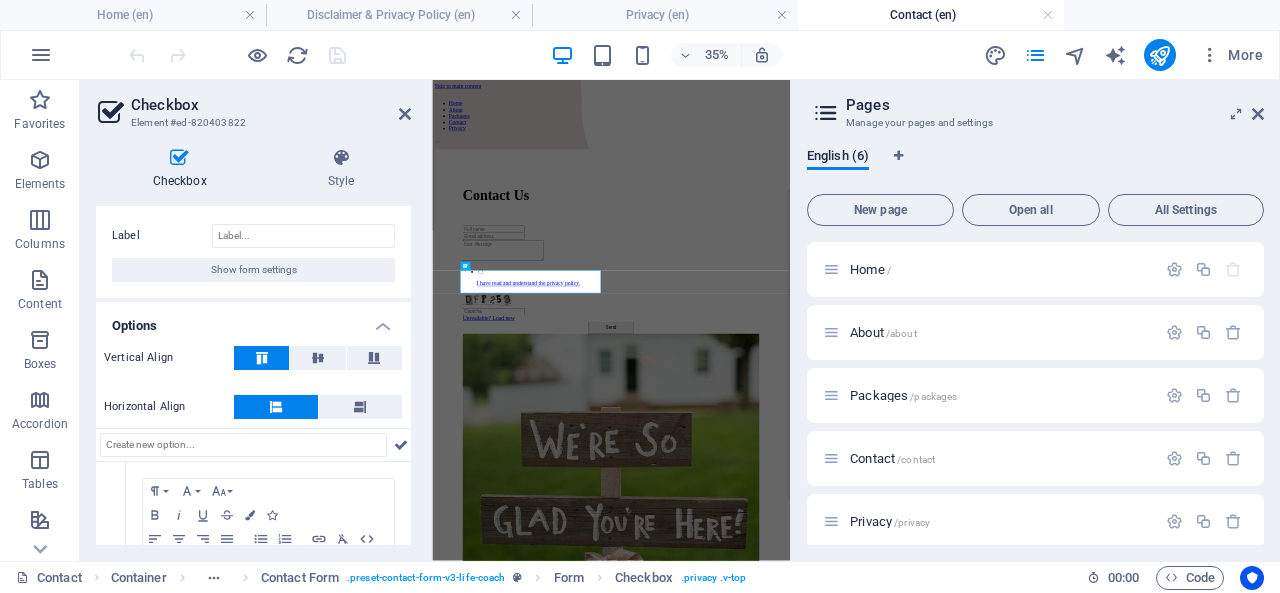 scroll, scrollTop: 40, scrollLeft: 0, axis: vertical 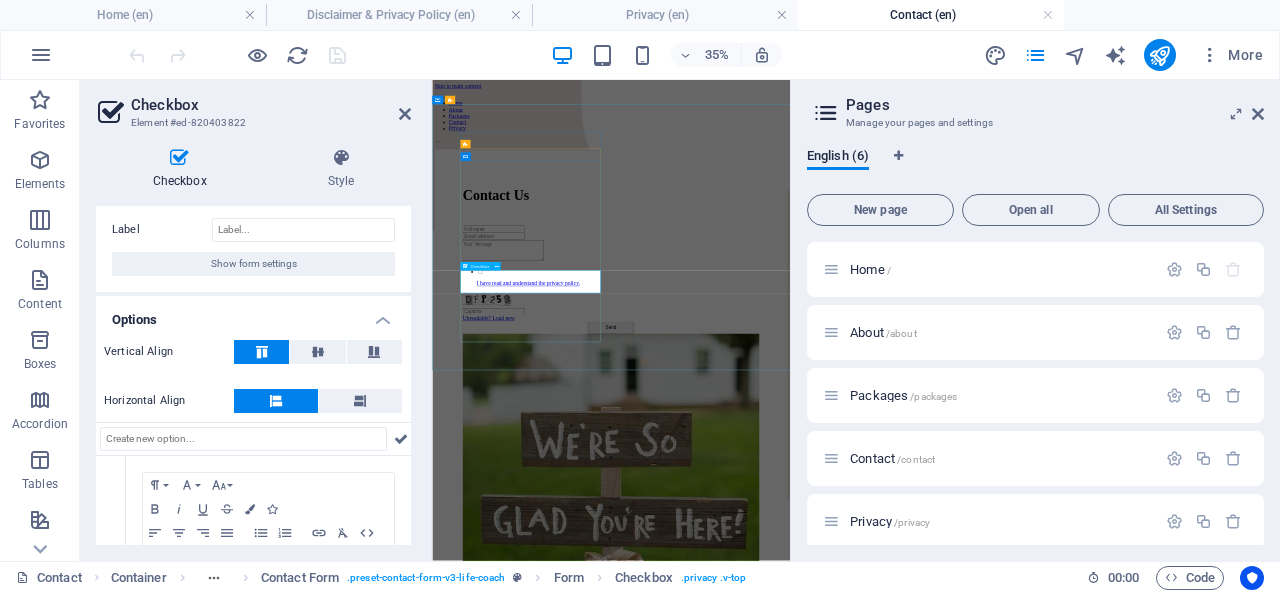 click on "I have read and understand the privacy policy." at bounding box center (943, 644) 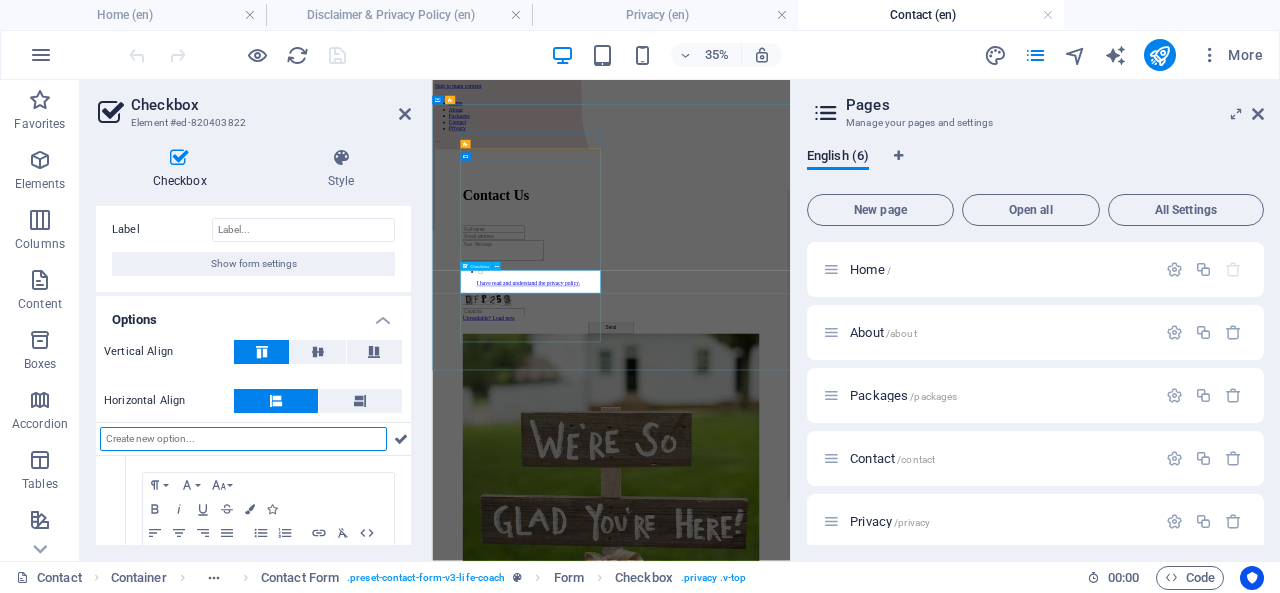 click on "I have read and understand the privacy policy." at bounding box center (943, 644) 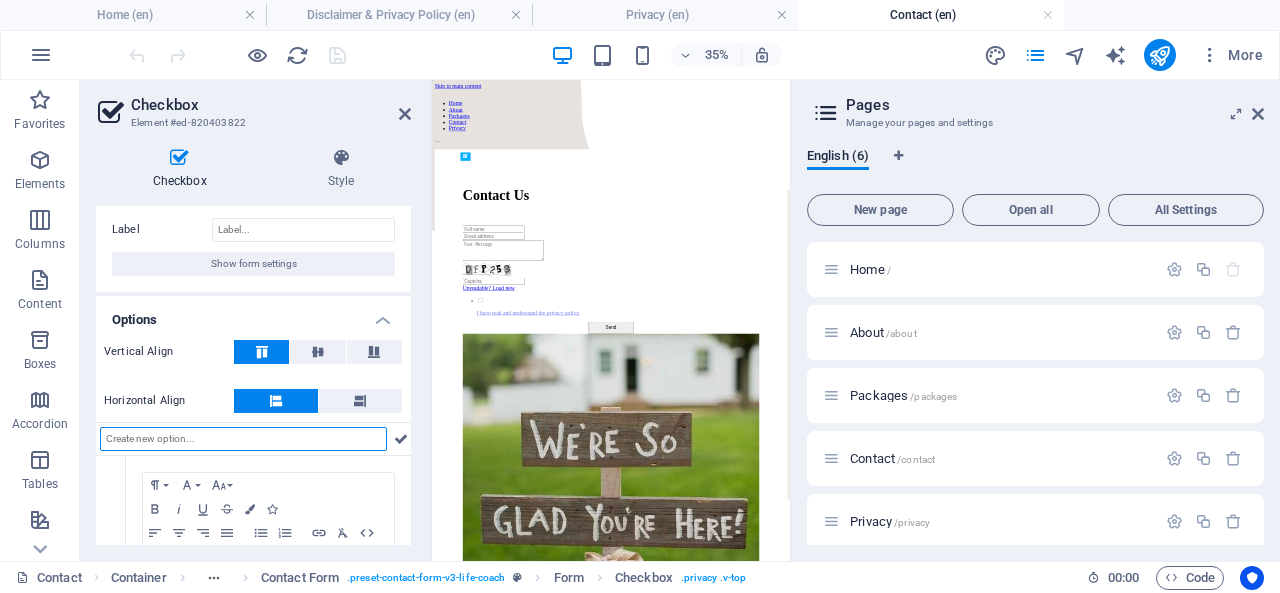 drag, startPoint x: 824, startPoint y: 642, endPoint x: 784, endPoint y: 711, distance: 79.755875 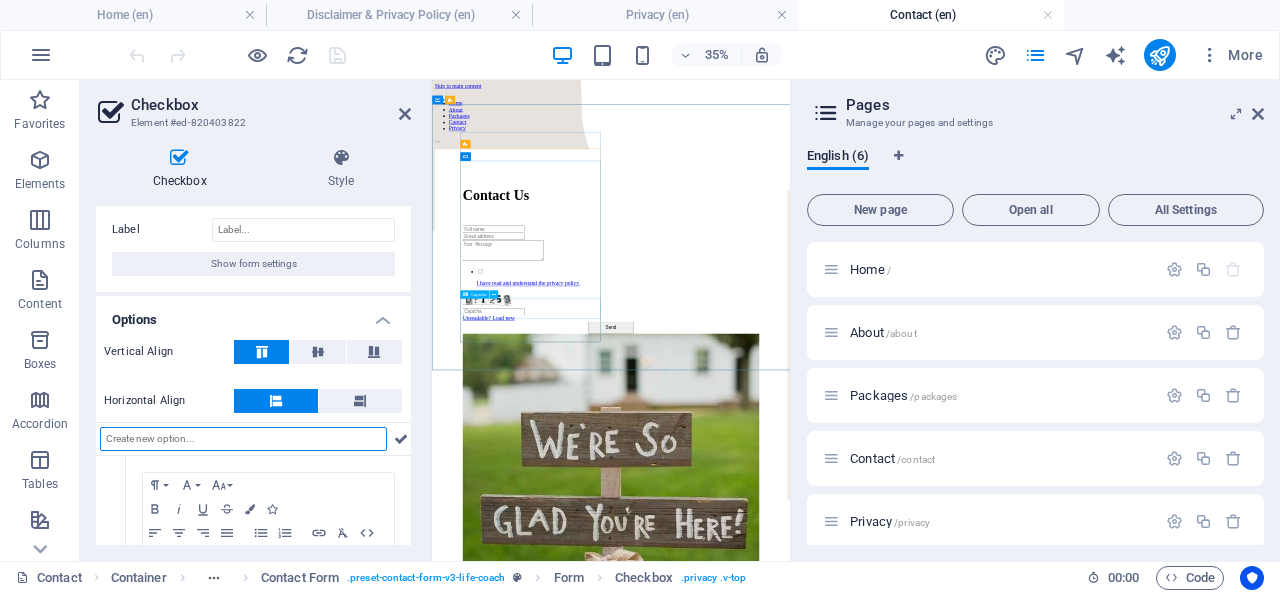 click on "Unreadable? Load new" at bounding box center [943, 728] 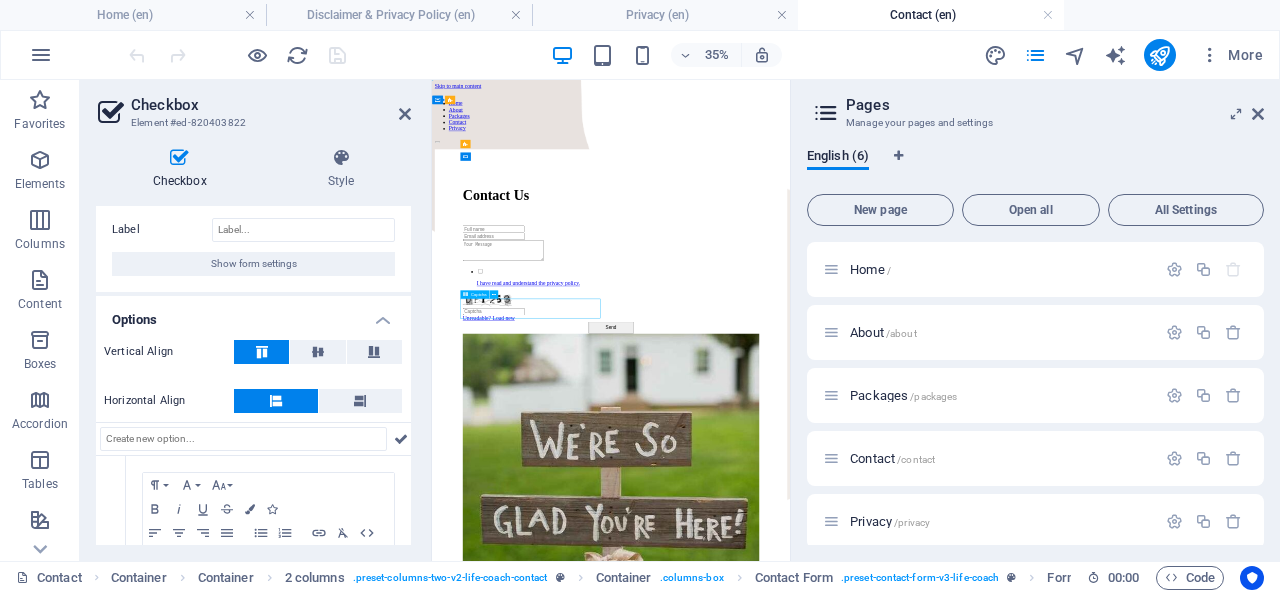 click on "Unreadable? Load new" at bounding box center (943, 728) 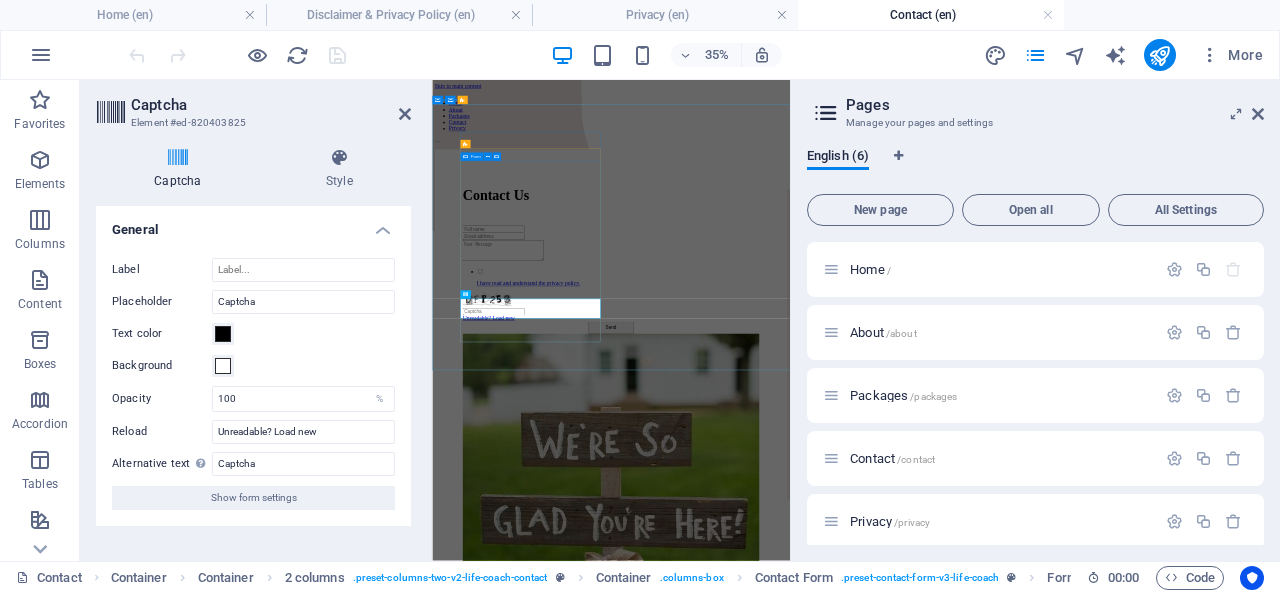 click on "I have read and understand the privacy policy. Unreadable? Load new Send" at bounding box center (943, 650) 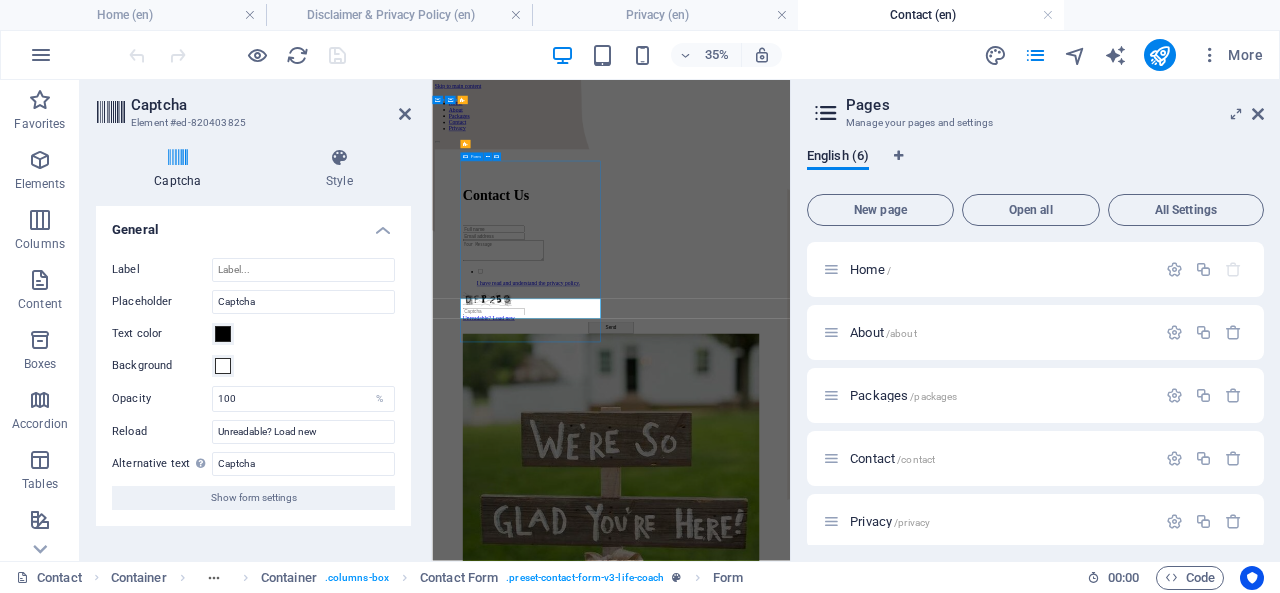 click on "I have read and understand the privacy policy. Unreadable? Load new Send" at bounding box center (943, 650) 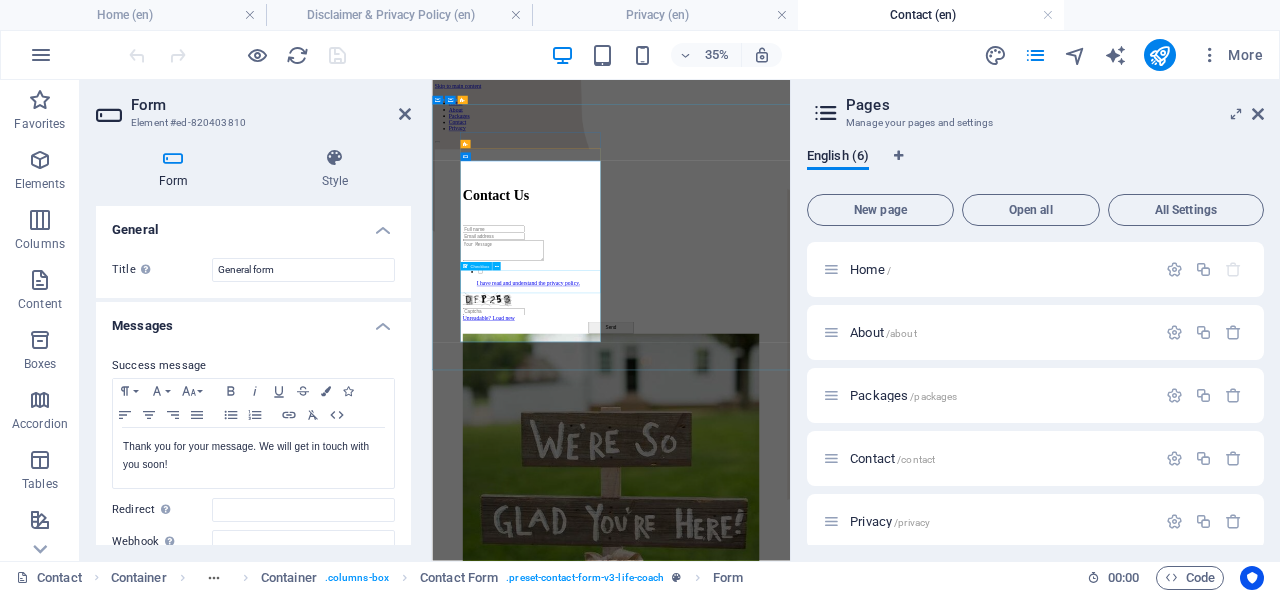 click on "I have read and understand the privacy policy." at bounding box center [943, 644] 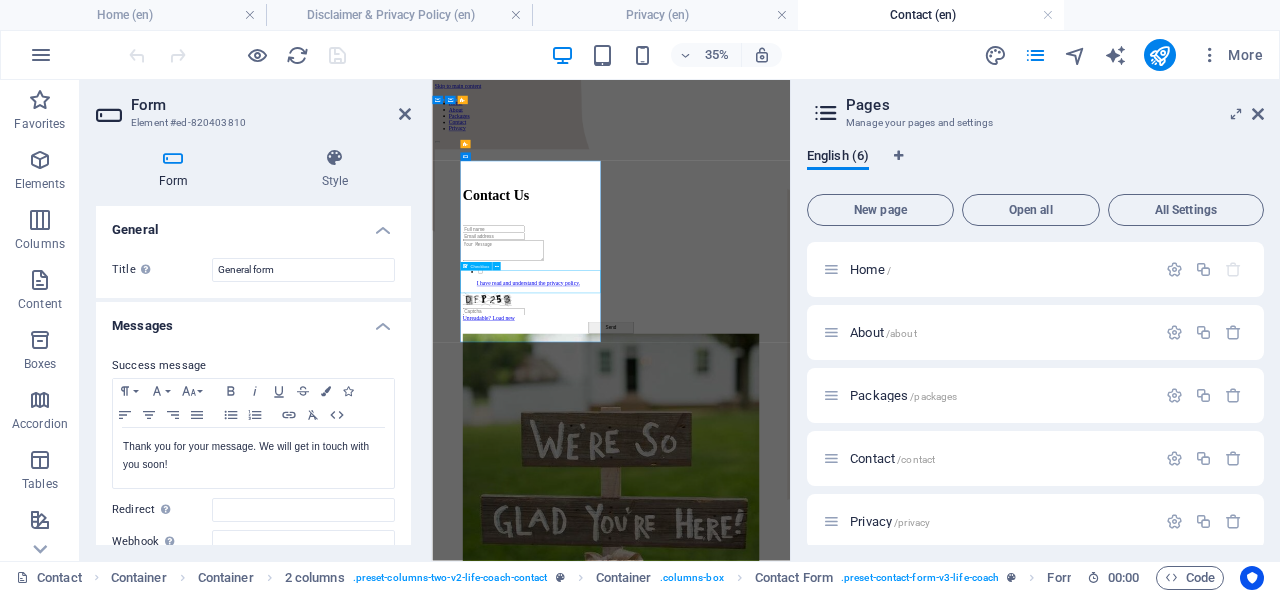 click on "I have read and understand the privacy policy." at bounding box center [943, 644] 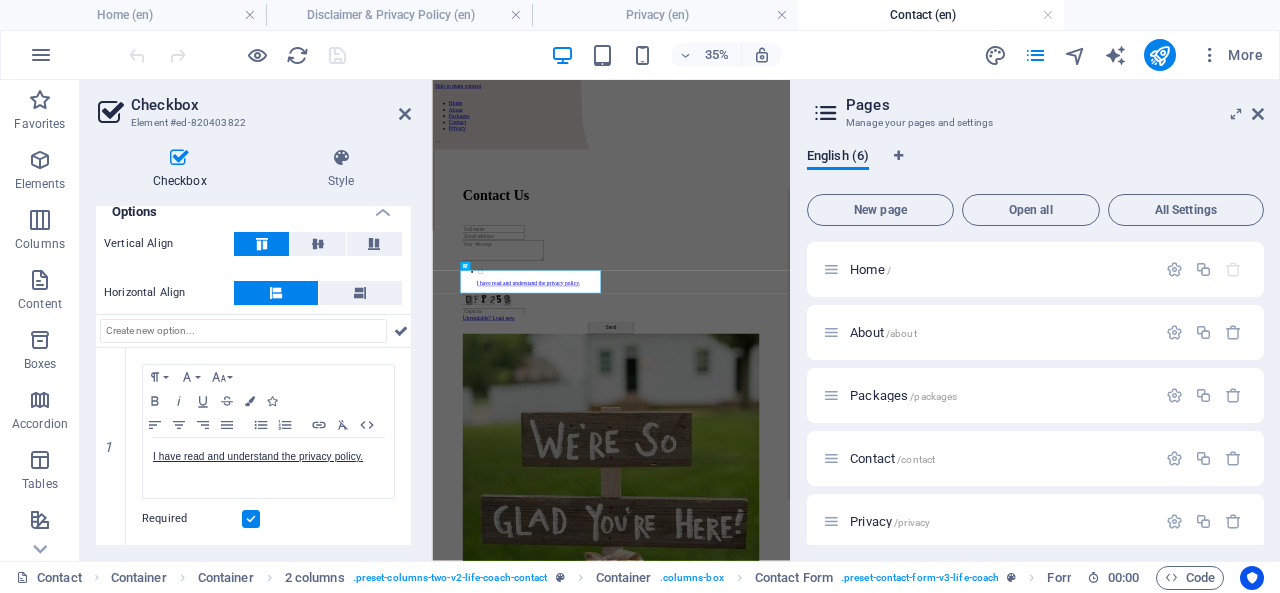scroll, scrollTop: 156, scrollLeft: 0, axis: vertical 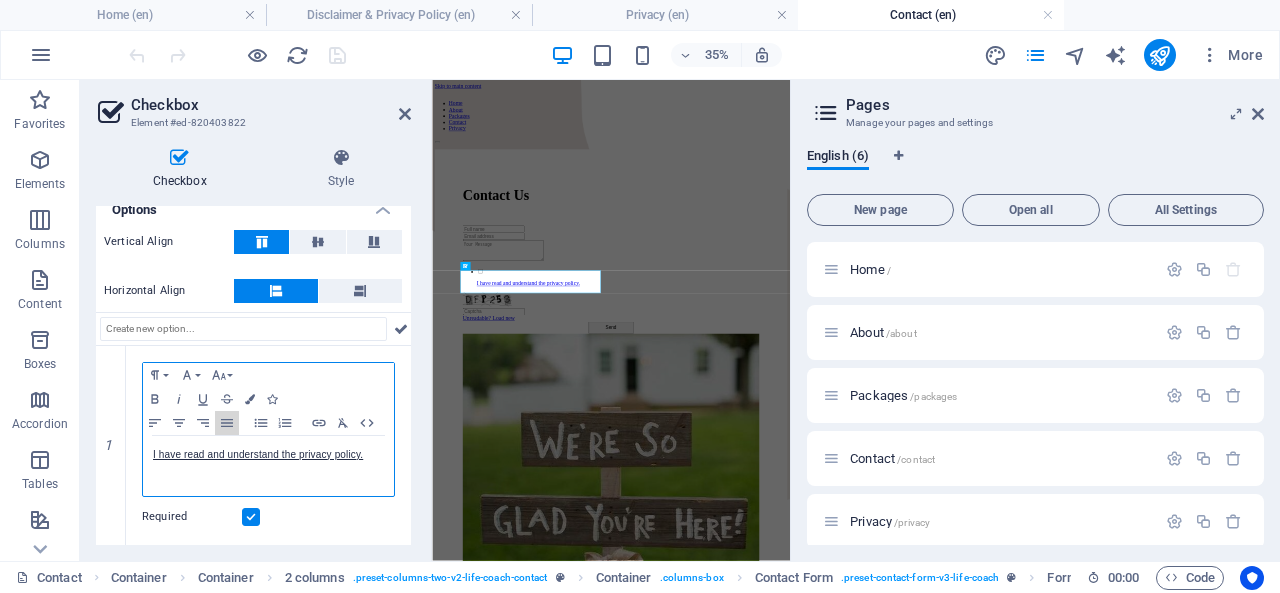 click 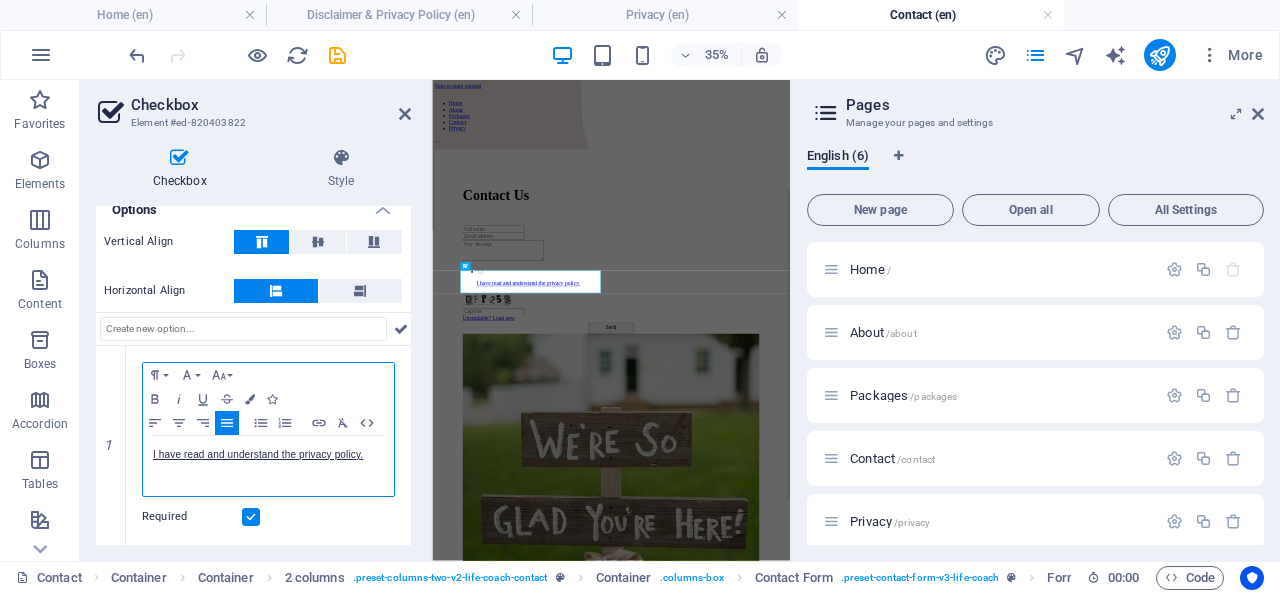 click 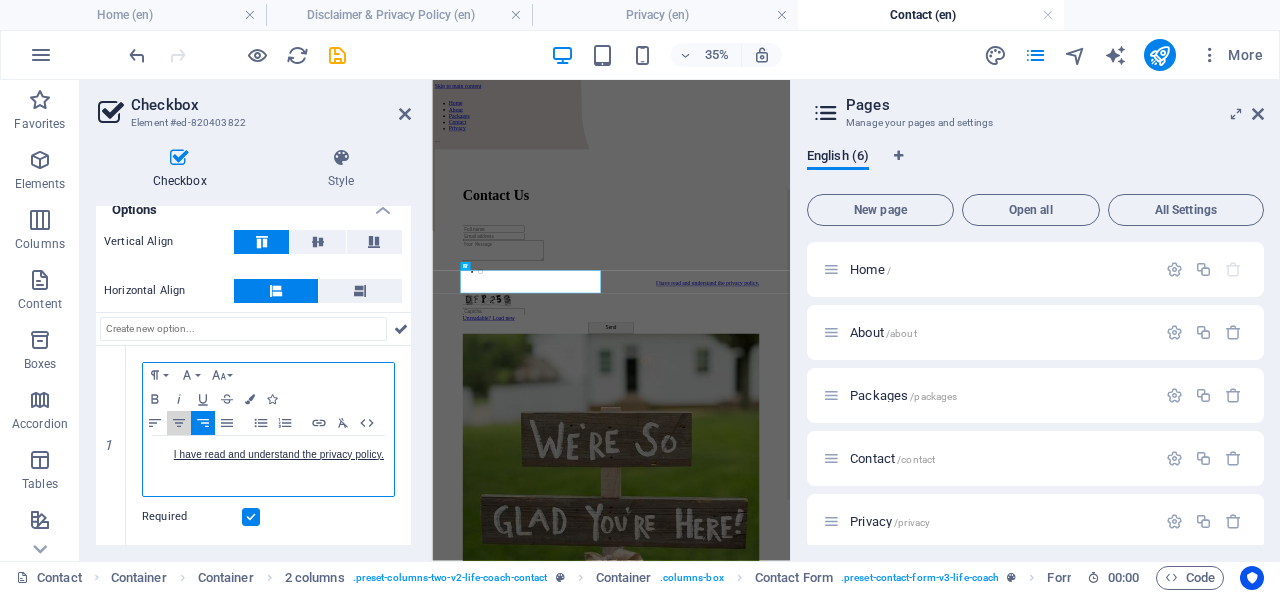 click 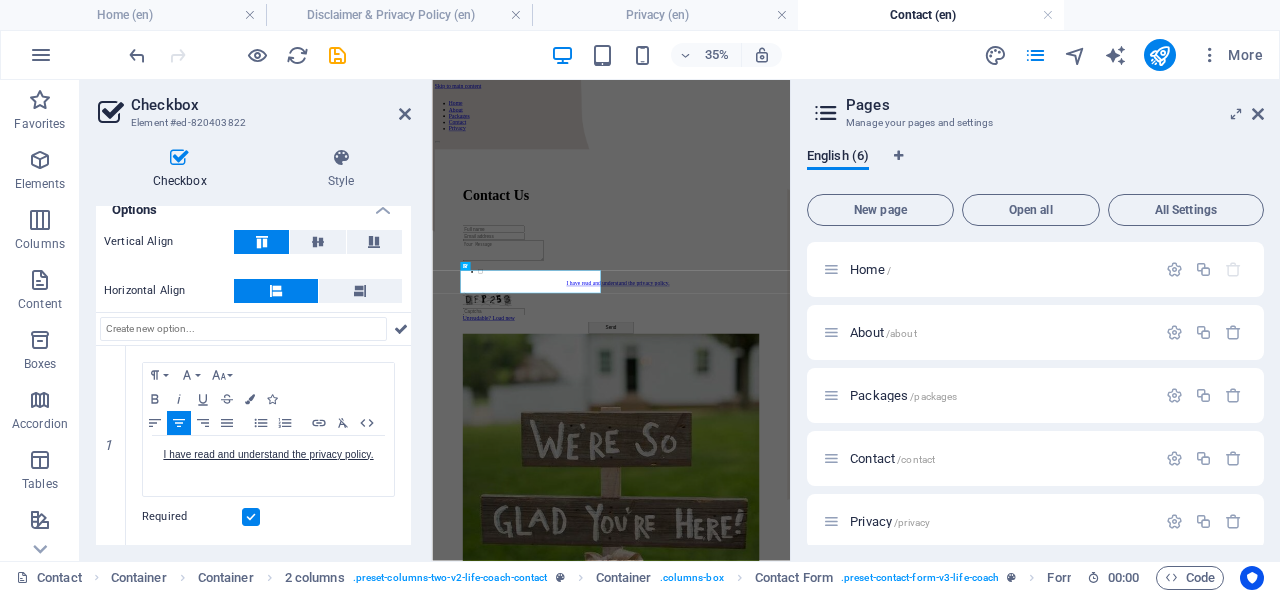 click 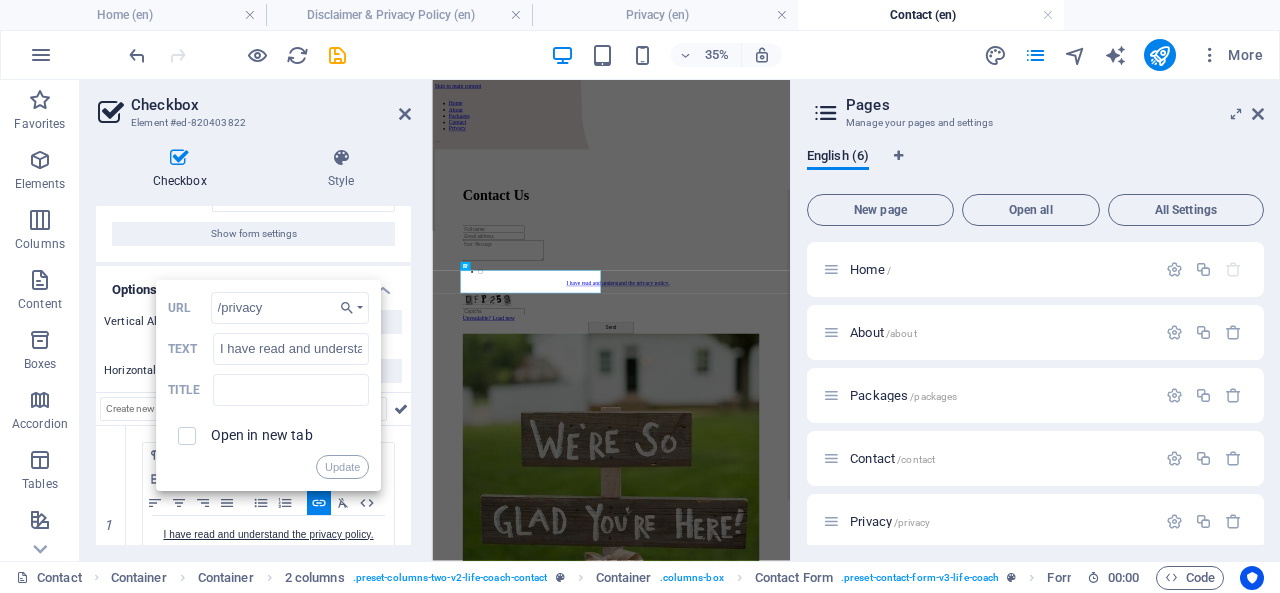 scroll, scrollTop: 70, scrollLeft: 0, axis: vertical 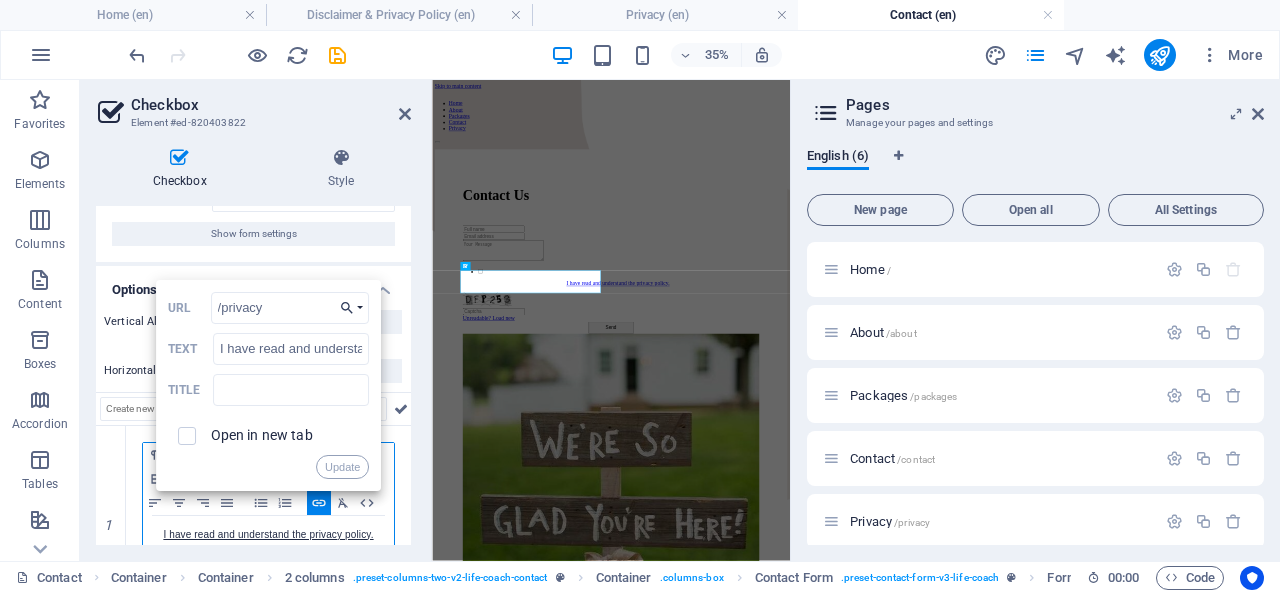 click 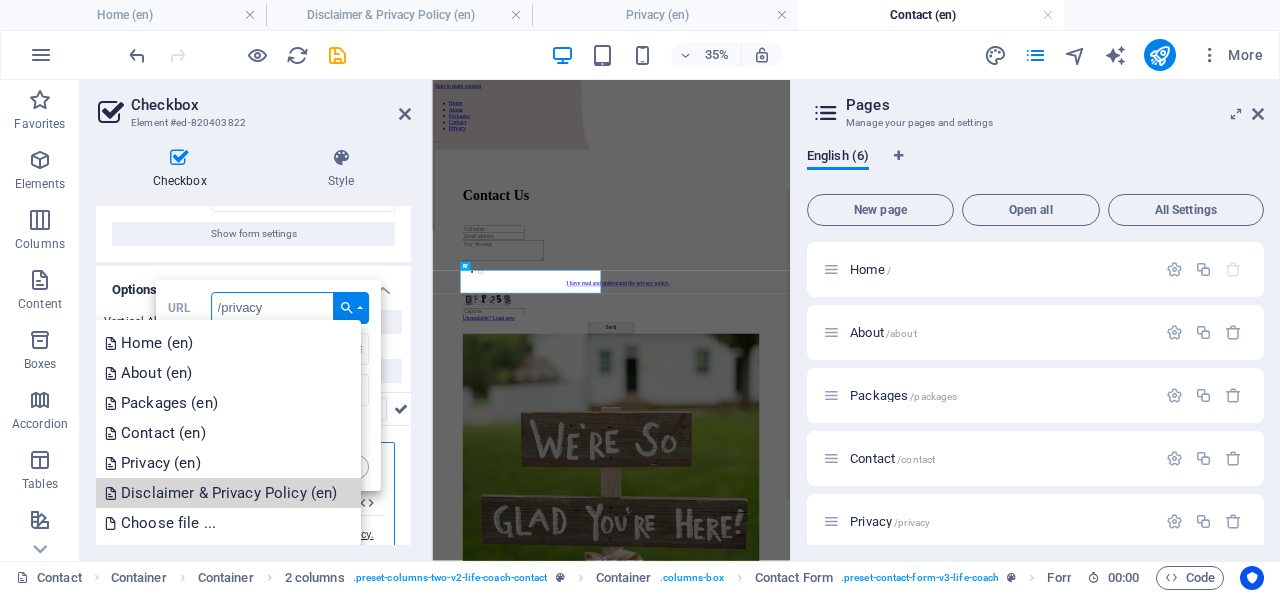 click on "Disclaimer & Privacy Policy (en)" at bounding box center [223, 493] 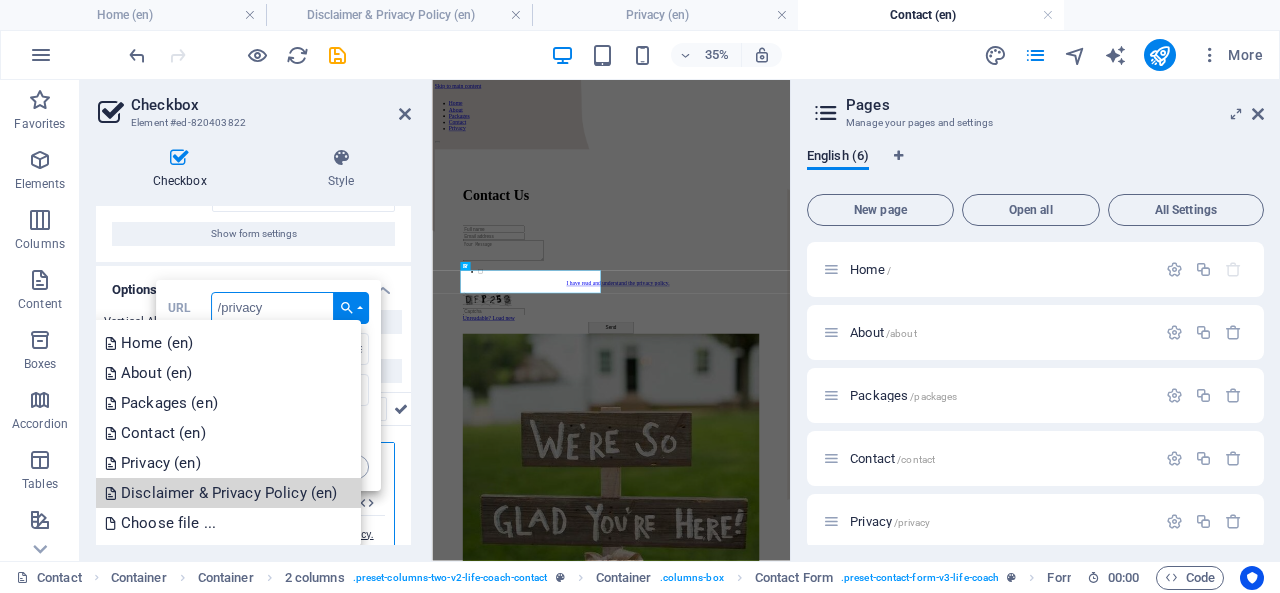 type on "/en/disclaimer-privacy-policy" 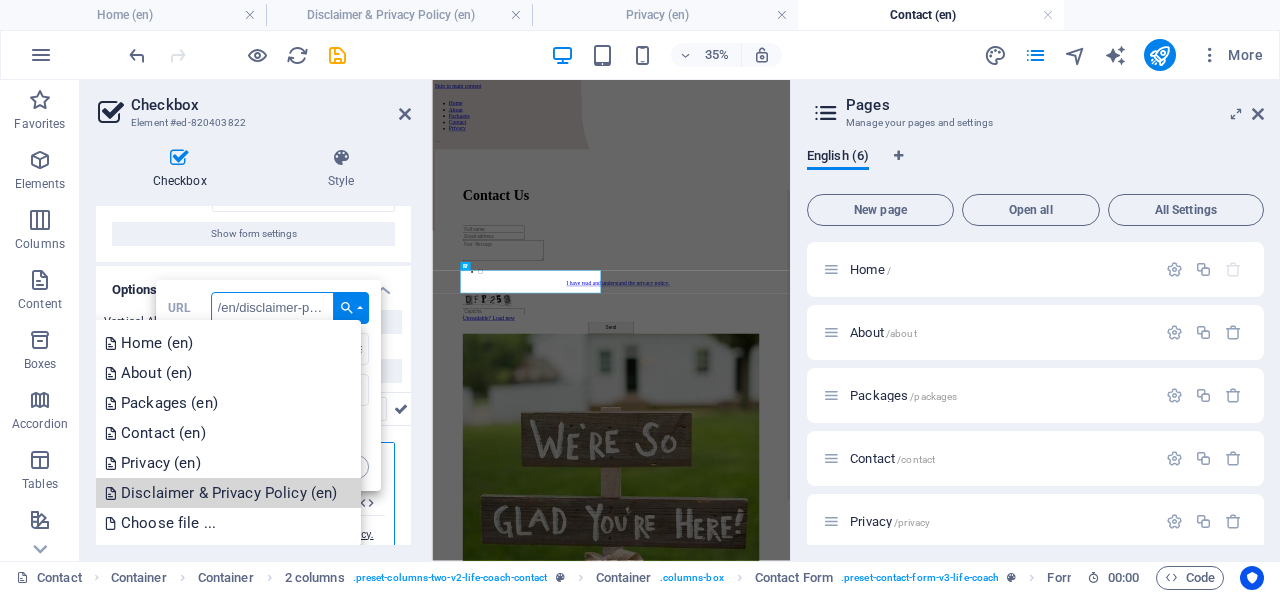 scroll, scrollTop: 0, scrollLeft: 56, axis: horizontal 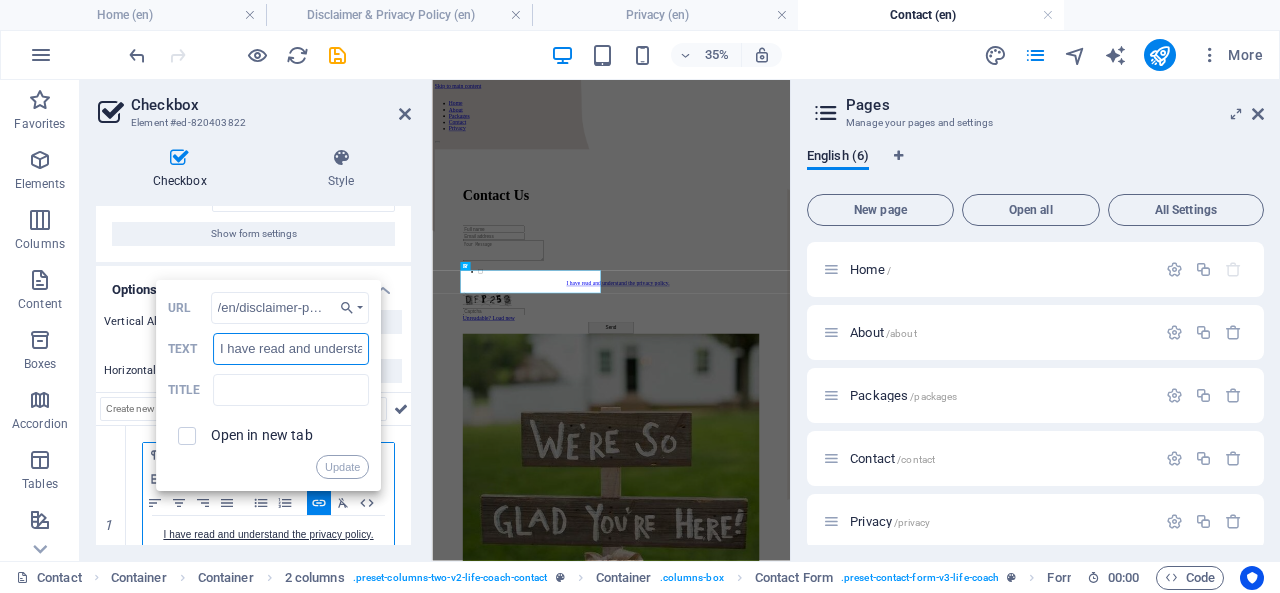 click on "I have read and understand the privacy policy." at bounding box center [291, 349] 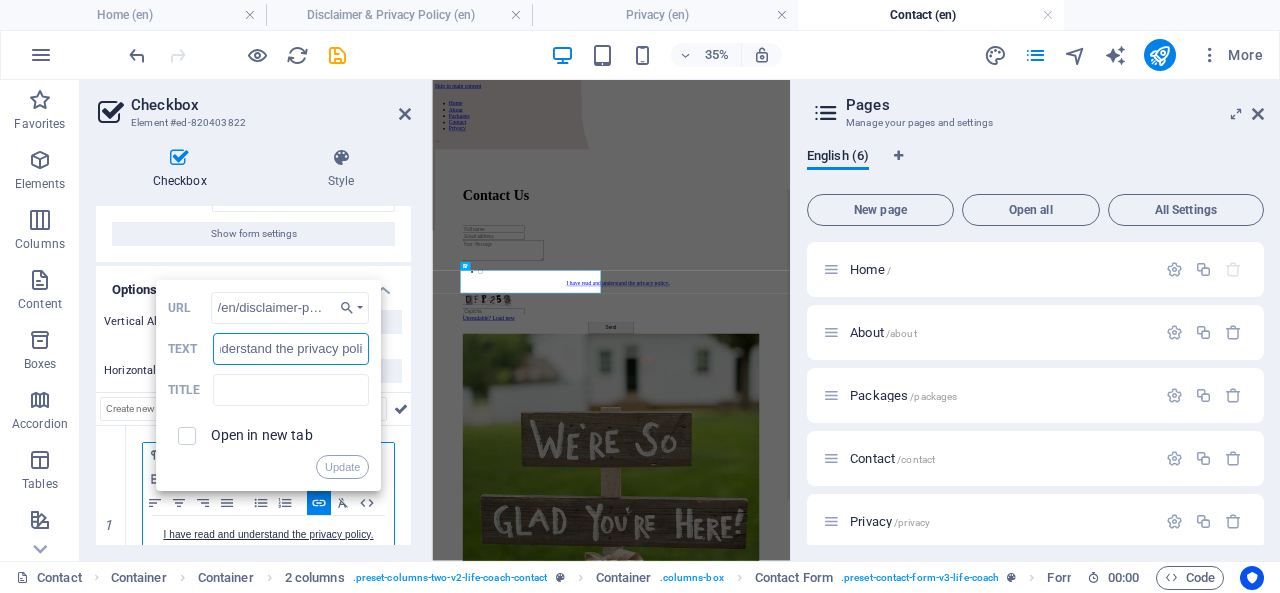 scroll, scrollTop: 0, scrollLeft: 124, axis: horizontal 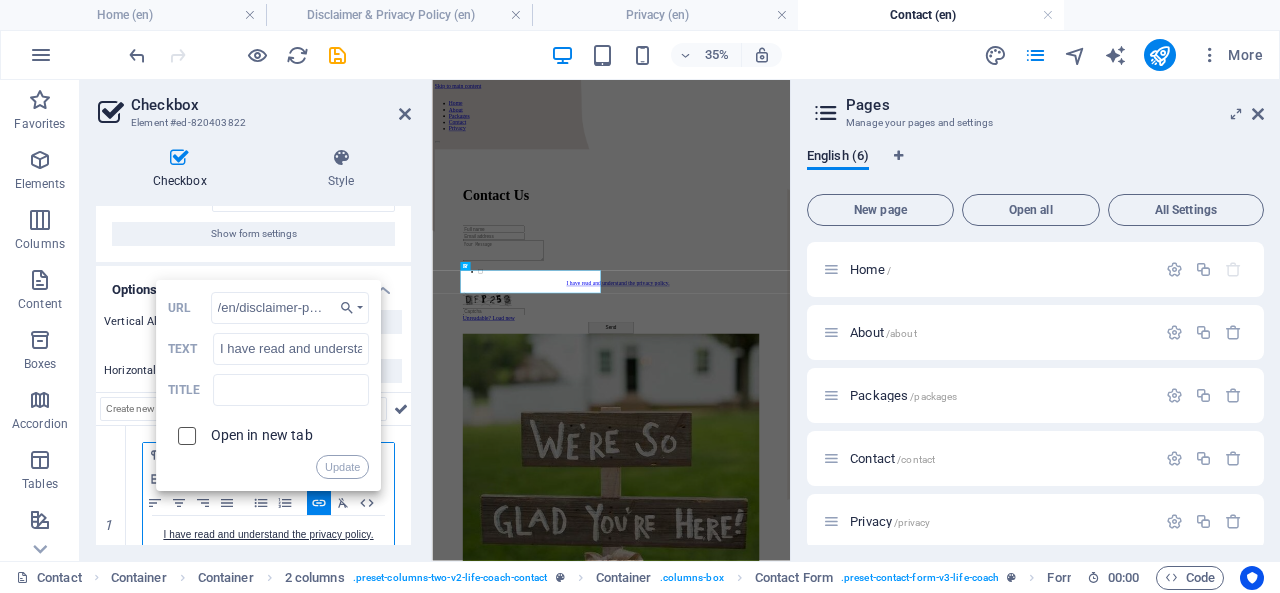 click at bounding box center [184, 433] 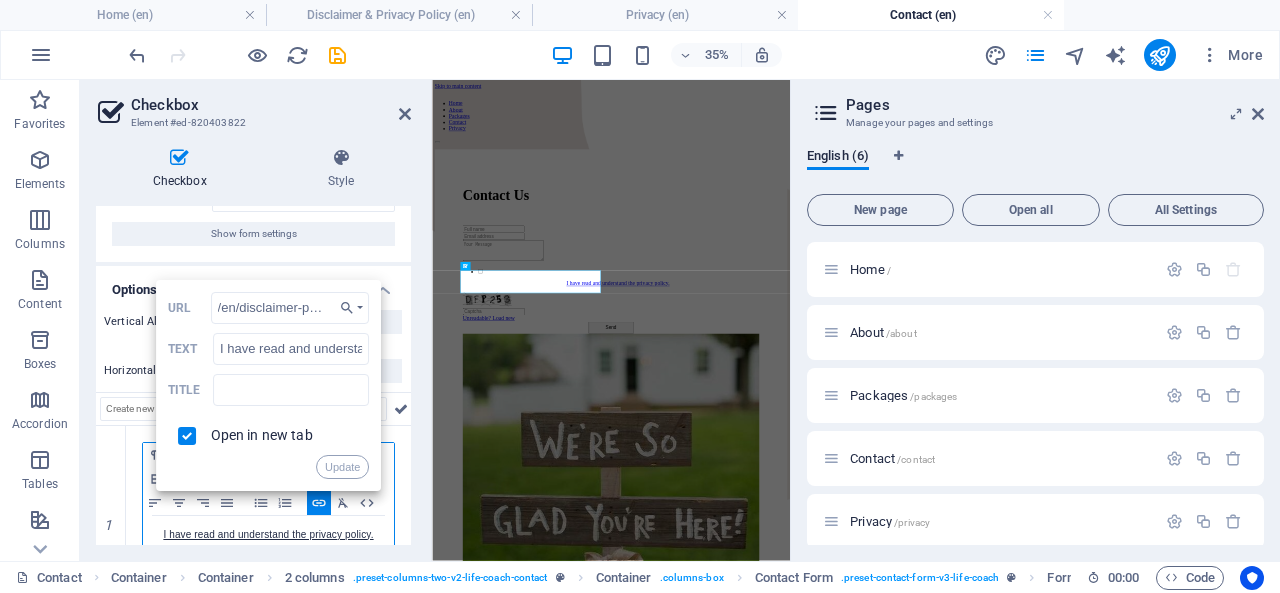 click on "Update" at bounding box center [342, 467] 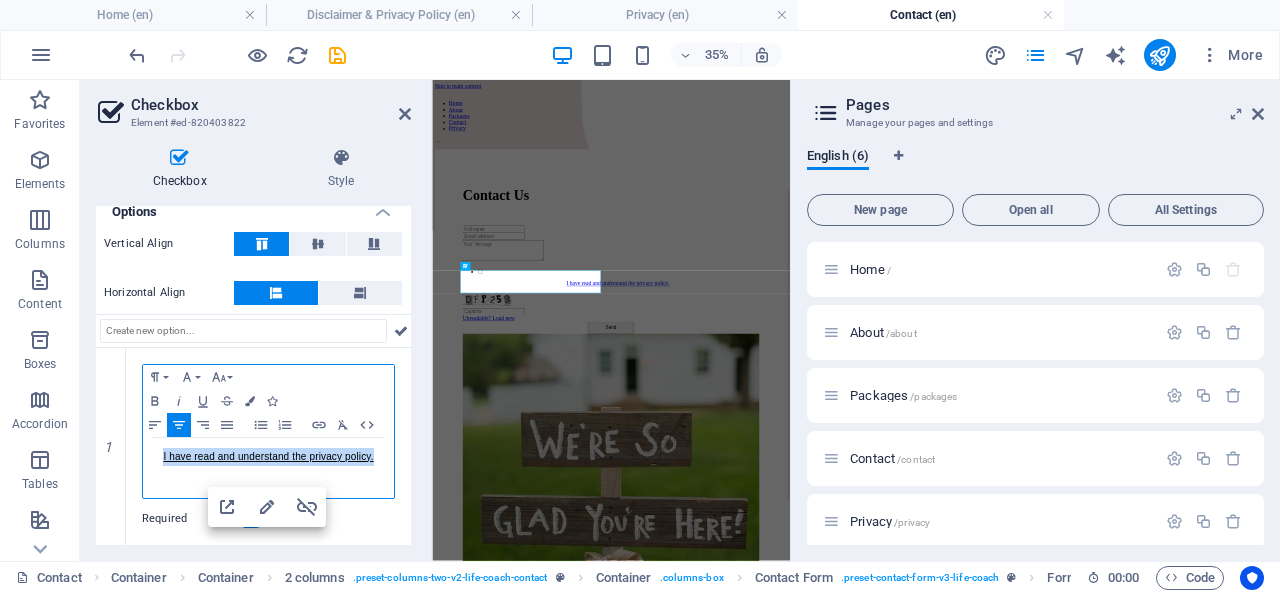 scroll, scrollTop: 156, scrollLeft: 0, axis: vertical 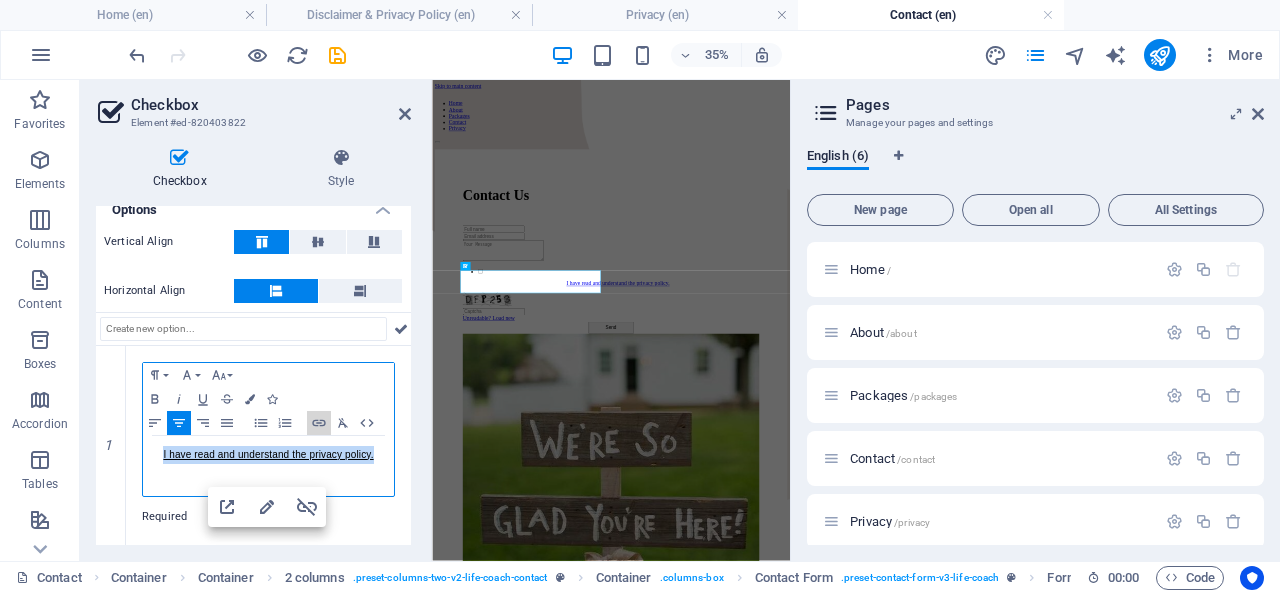 click 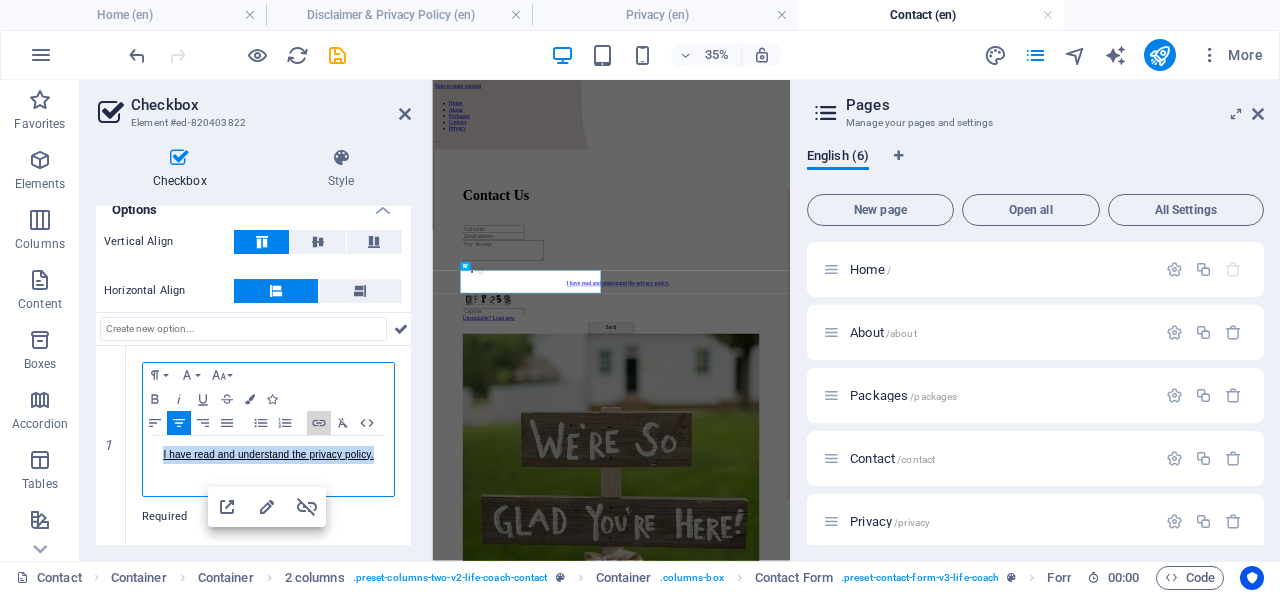 type on "I have read and understand the privacy policy." 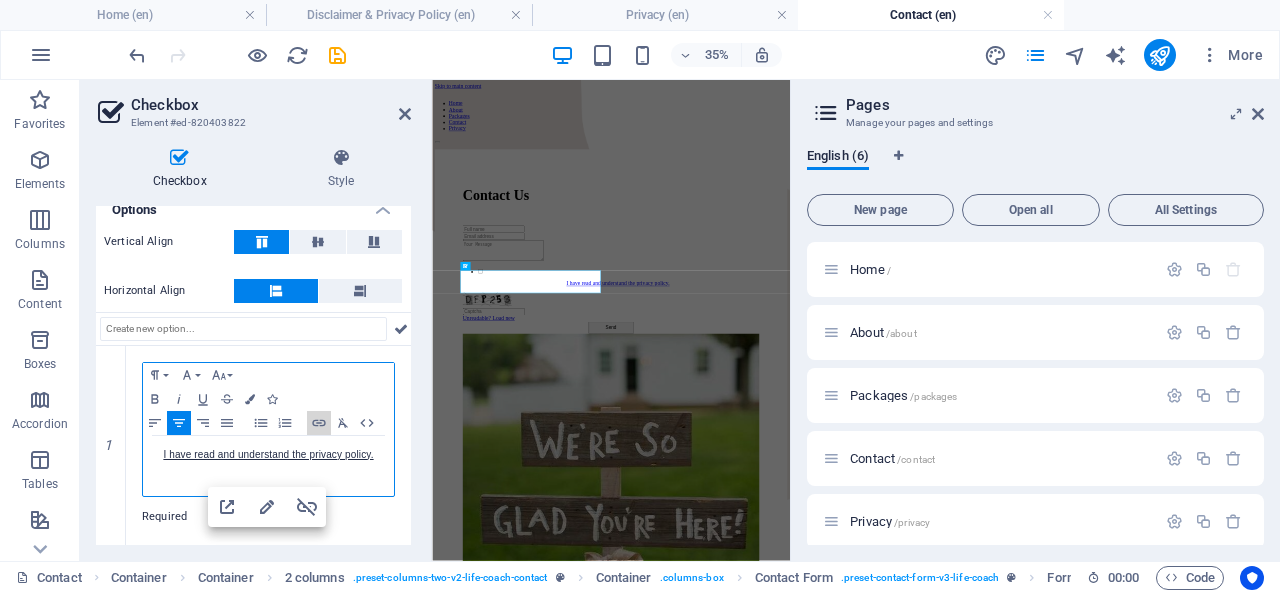 scroll, scrollTop: 0, scrollLeft: 56, axis: horizontal 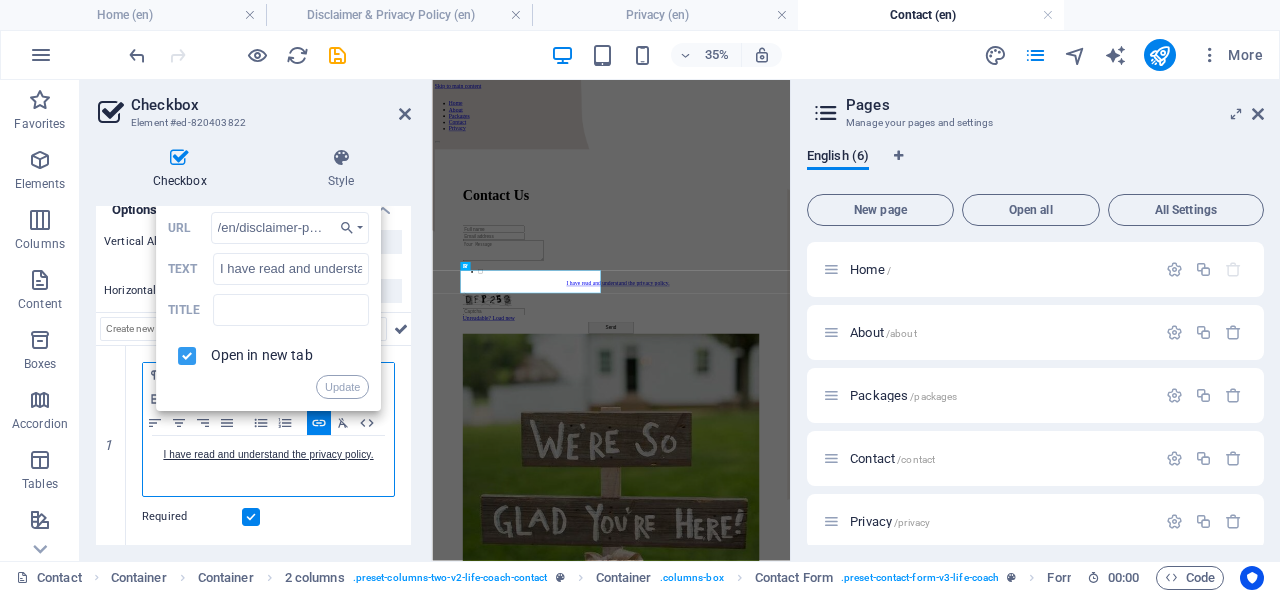 click at bounding box center (184, 353) 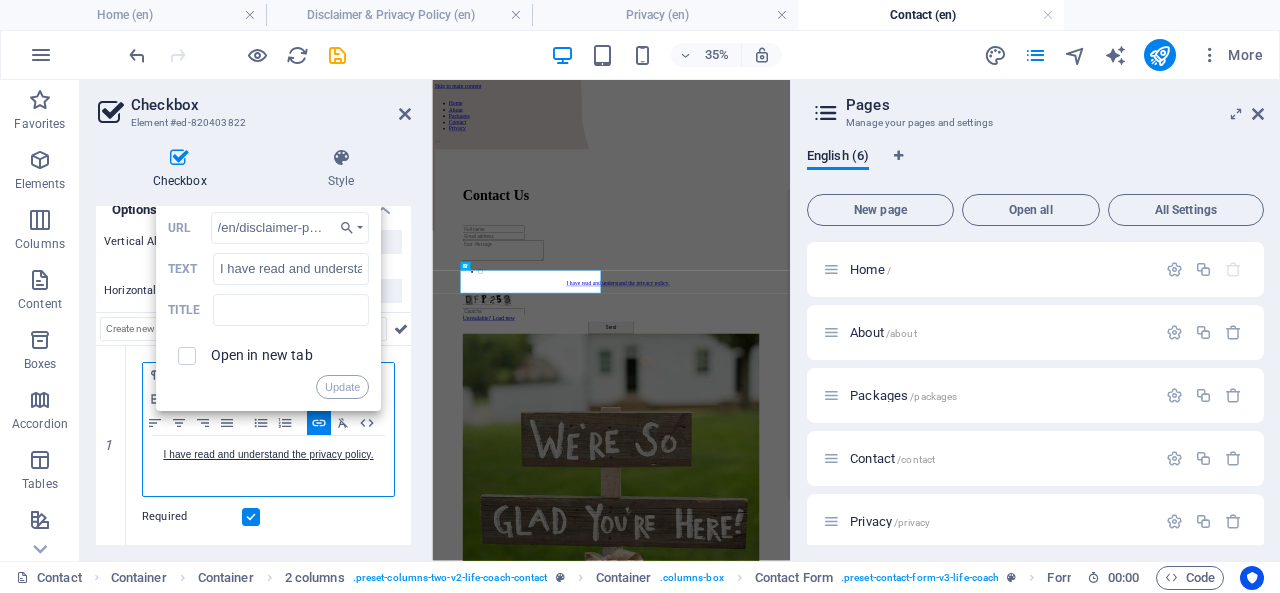click on "Update" at bounding box center (342, 387) 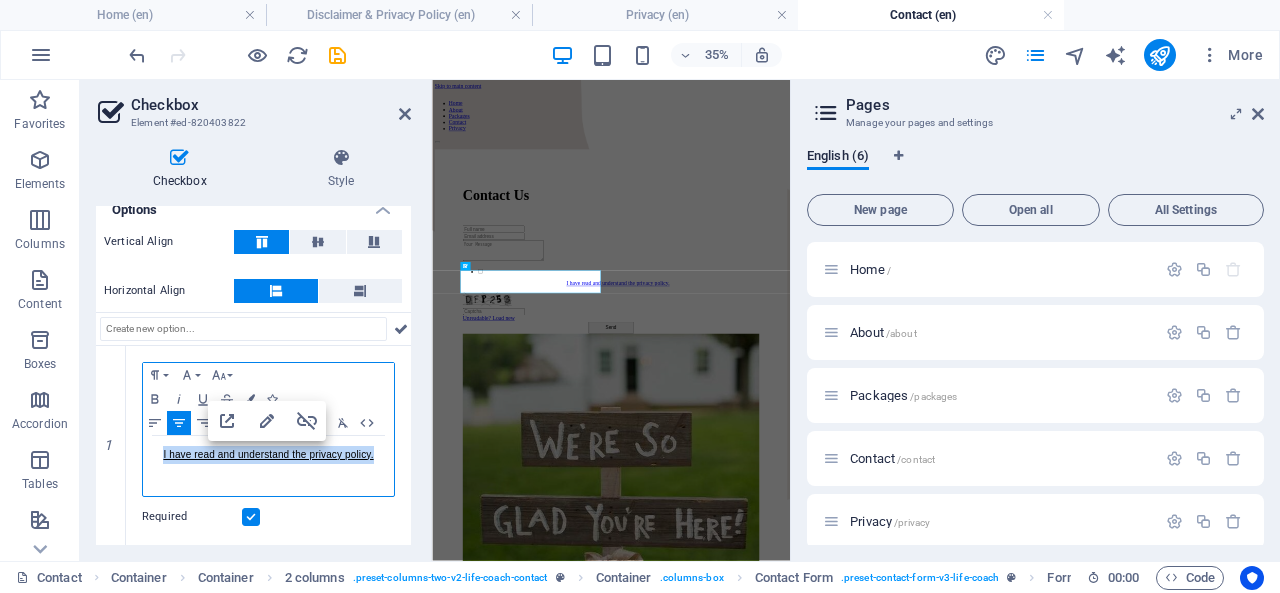 scroll, scrollTop: 148, scrollLeft: 0, axis: vertical 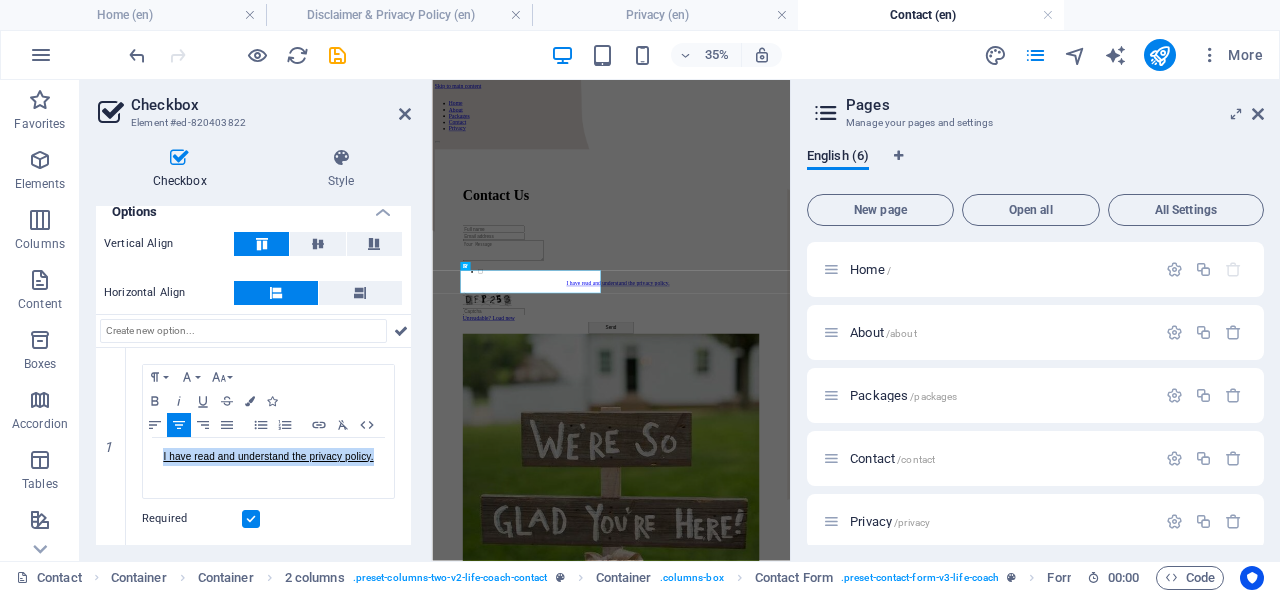 click at bounding box center [405, 114] 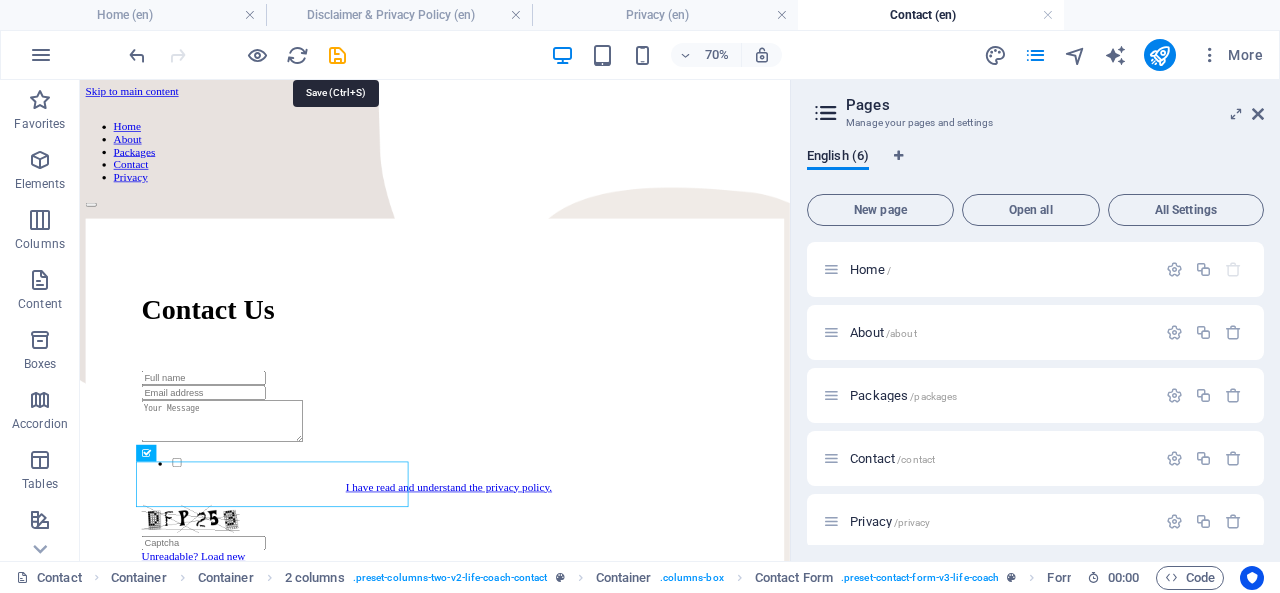 click at bounding box center (337, 55) 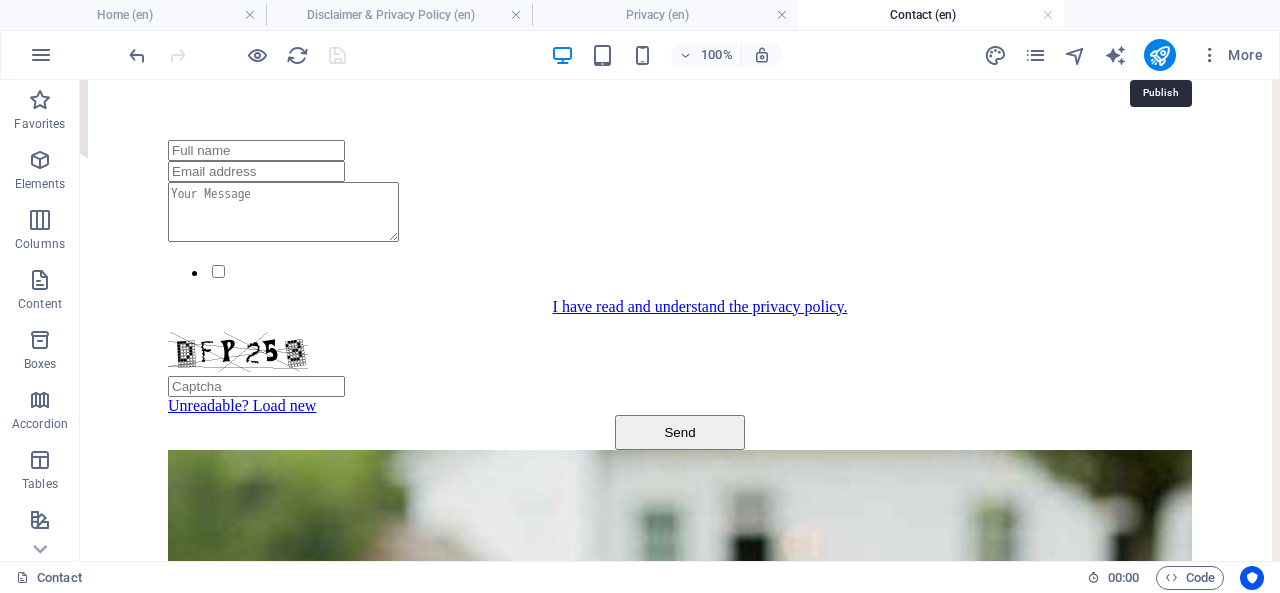 click at bounding box center [1159, 55] 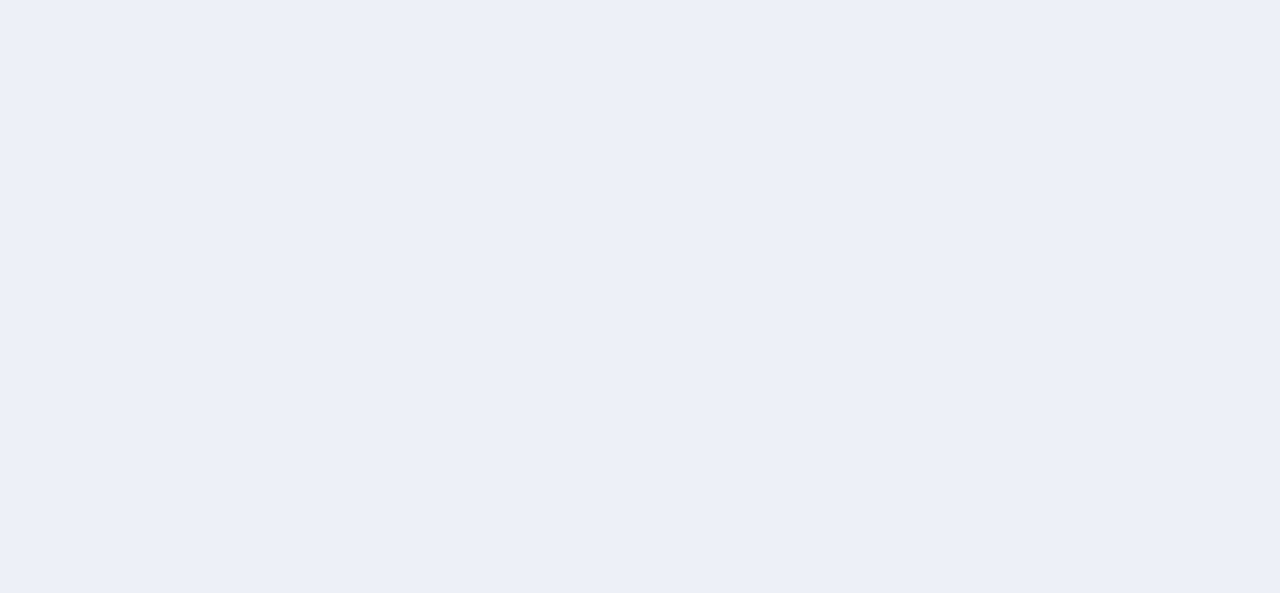 scroll, scrollTop: 0, scrollLeft: 0, axis: both 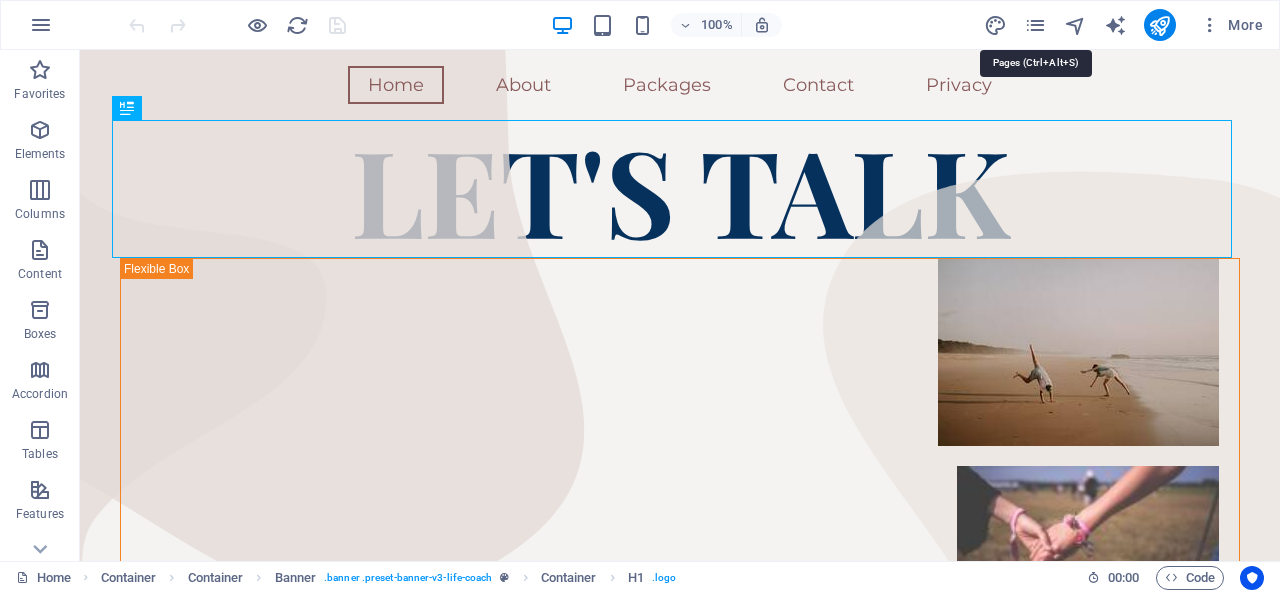click at bounding box center (1035, 25) 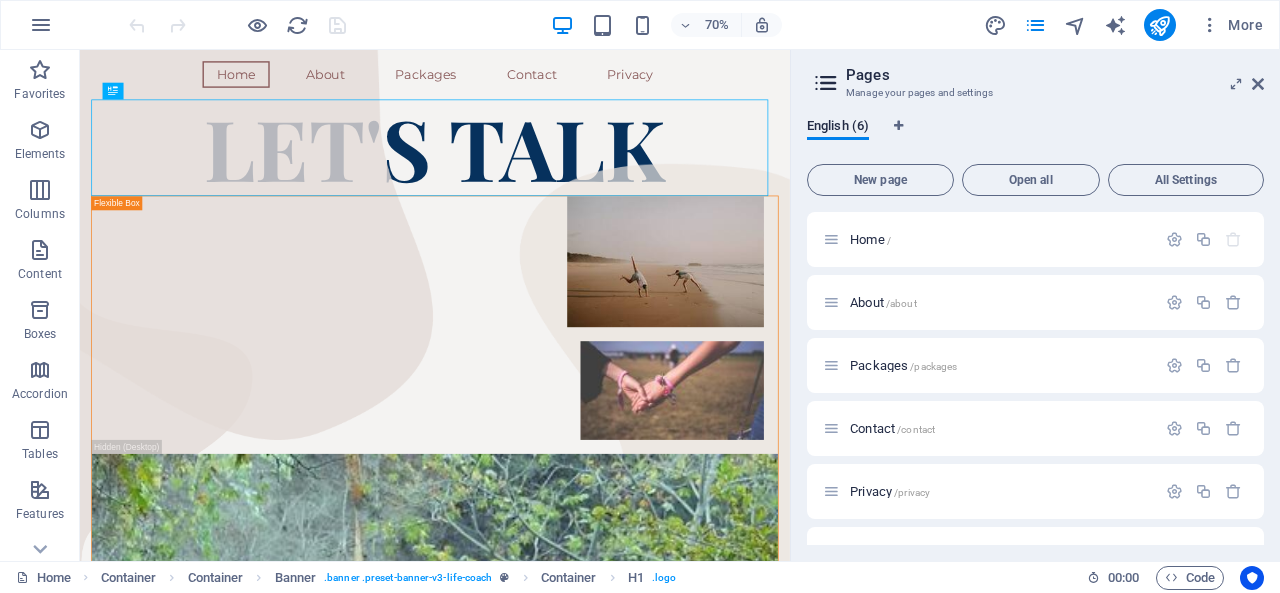 scroll, scrollTop: 44, scrollLeft: 0, axis: vertical 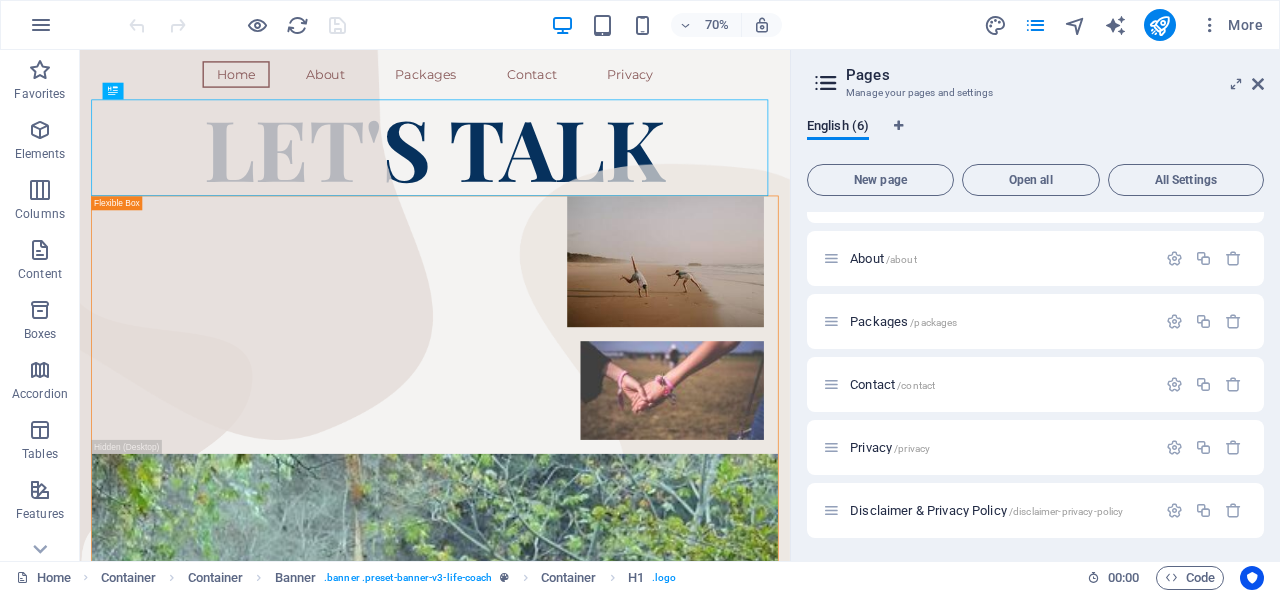 click on "Disclaimer & Privacy Policy /disclaimer-privacy-policy" at bounding box center (986, 510) 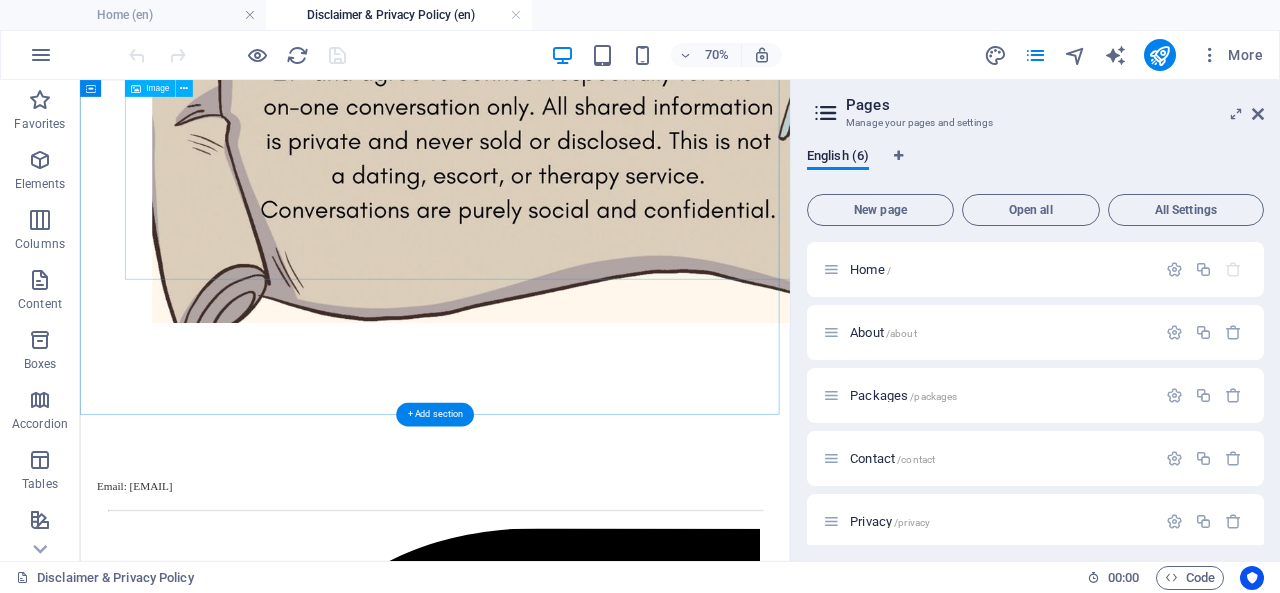 scroll, scrollTop: 0, scrollLeft: 0, axis: both 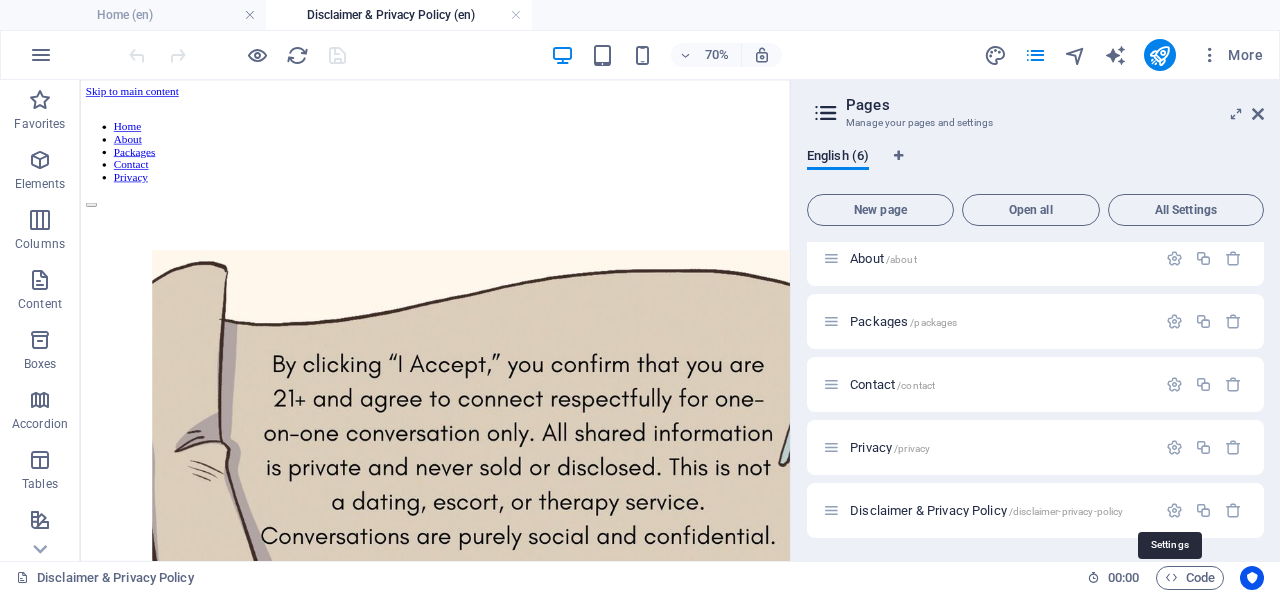 click at bounding box center (1174, 510) 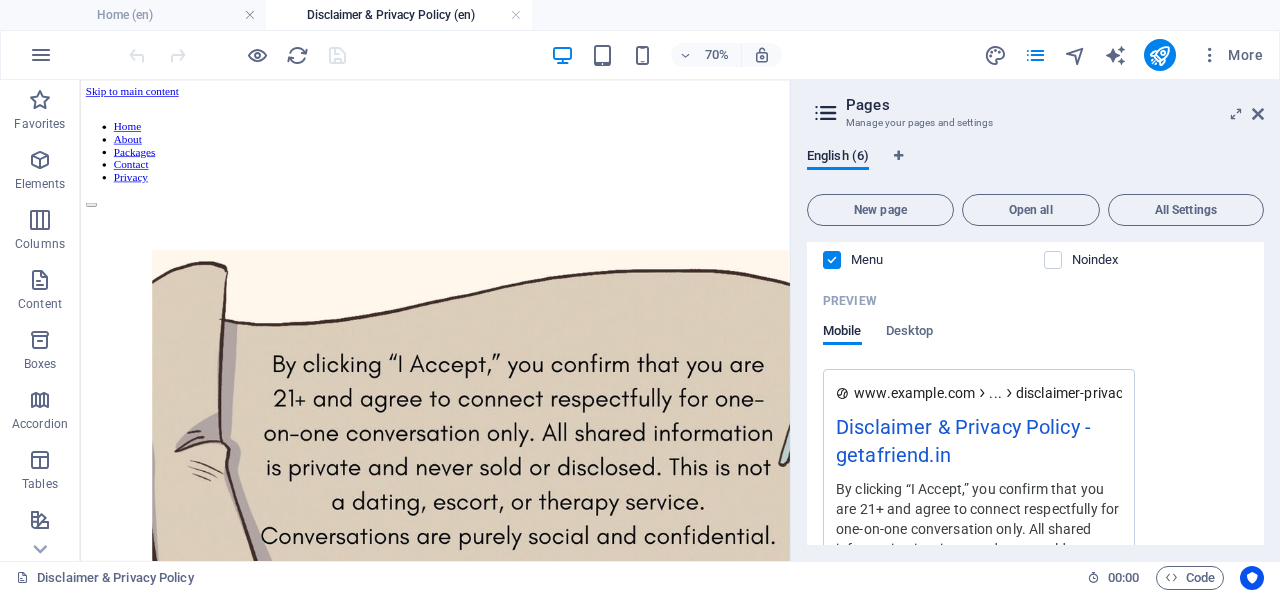 scroll, scrollTop: 927, scrollLeft: 0, axis: vertical 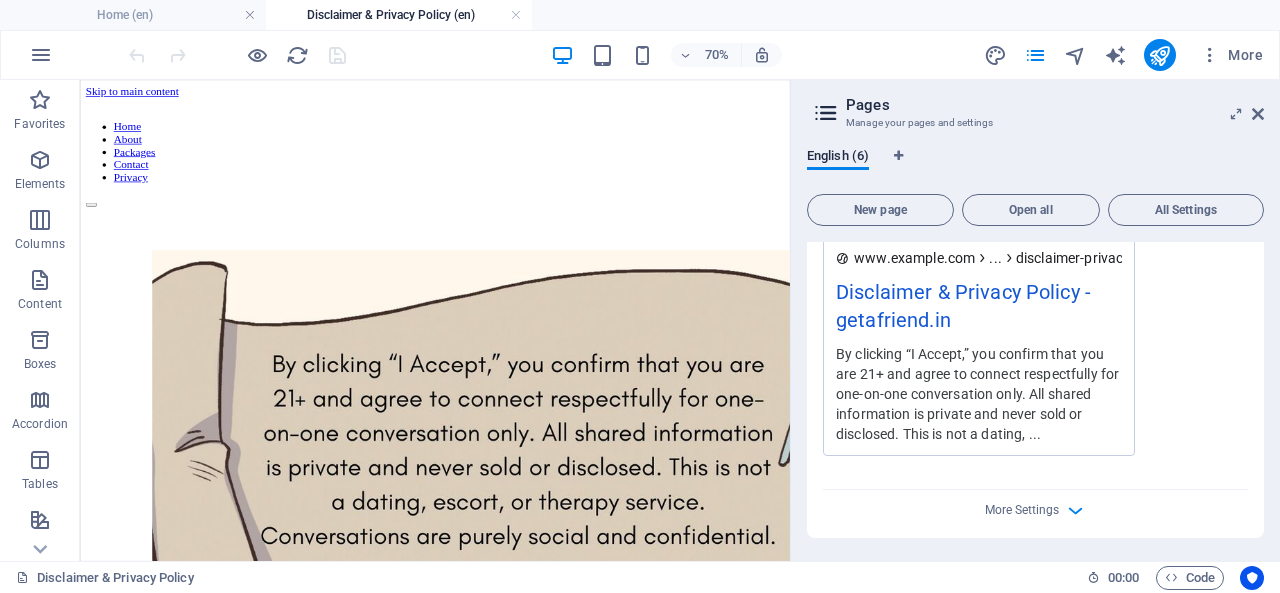 drag, startPoint x: 1065, startPoint y: 513, endPoint x: 1076, endPoint y: 502, distance: 15.556349 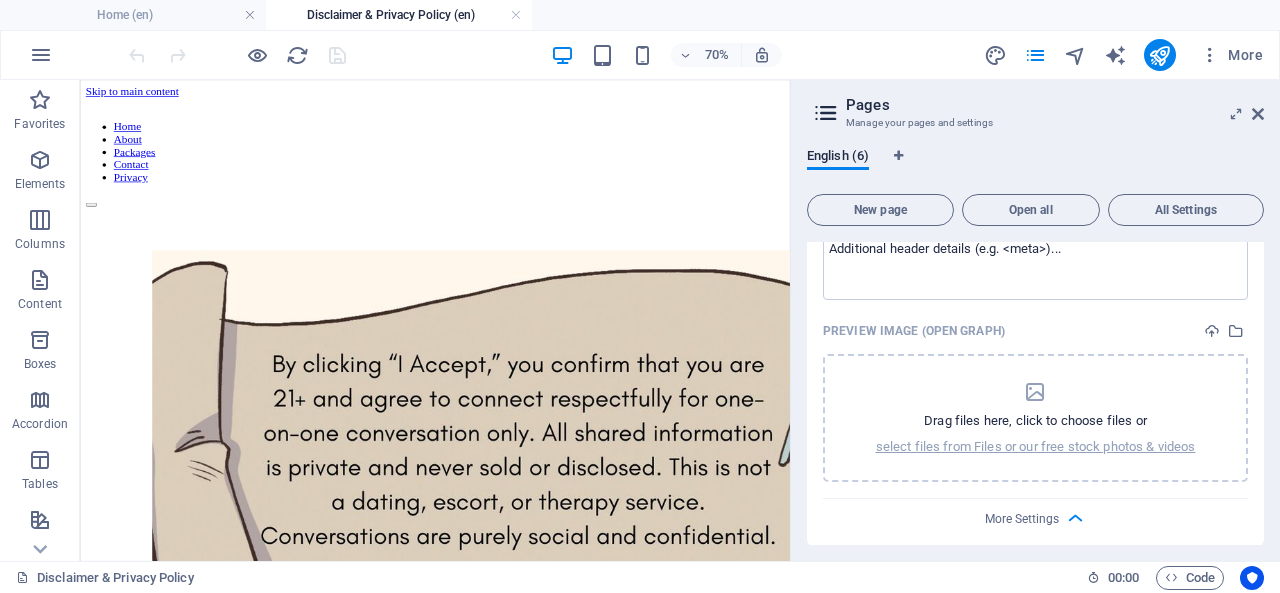 scroll, scrollTop: 1214, scrollLeft: 0, axis: vertical 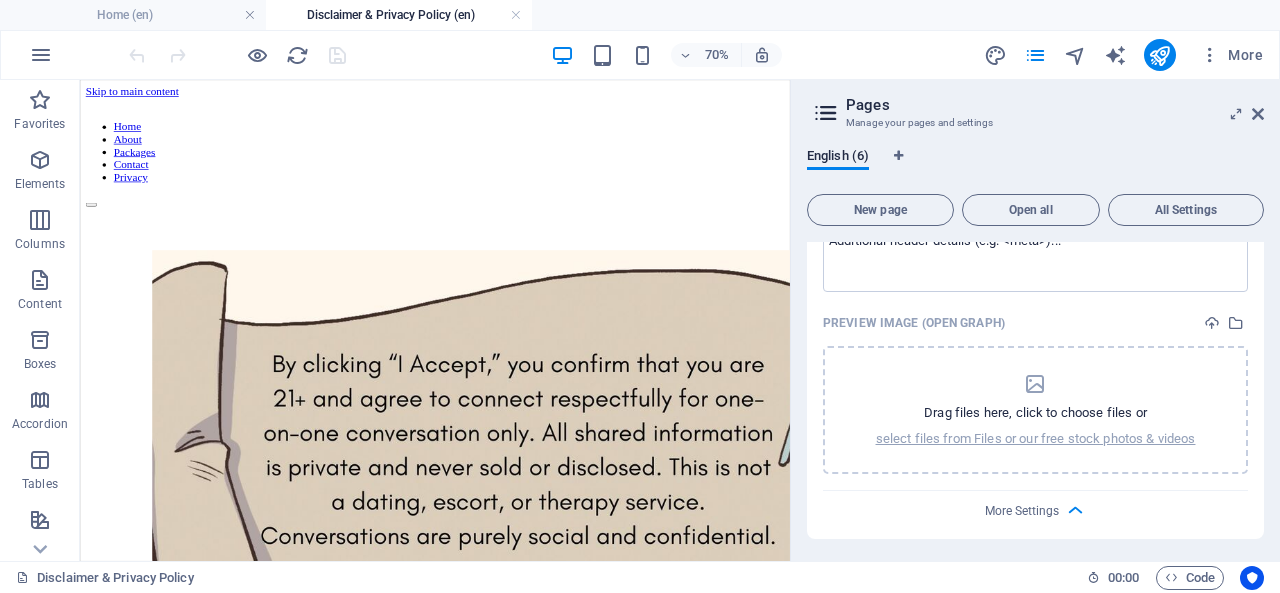 click at bounding box center [1075, 510] 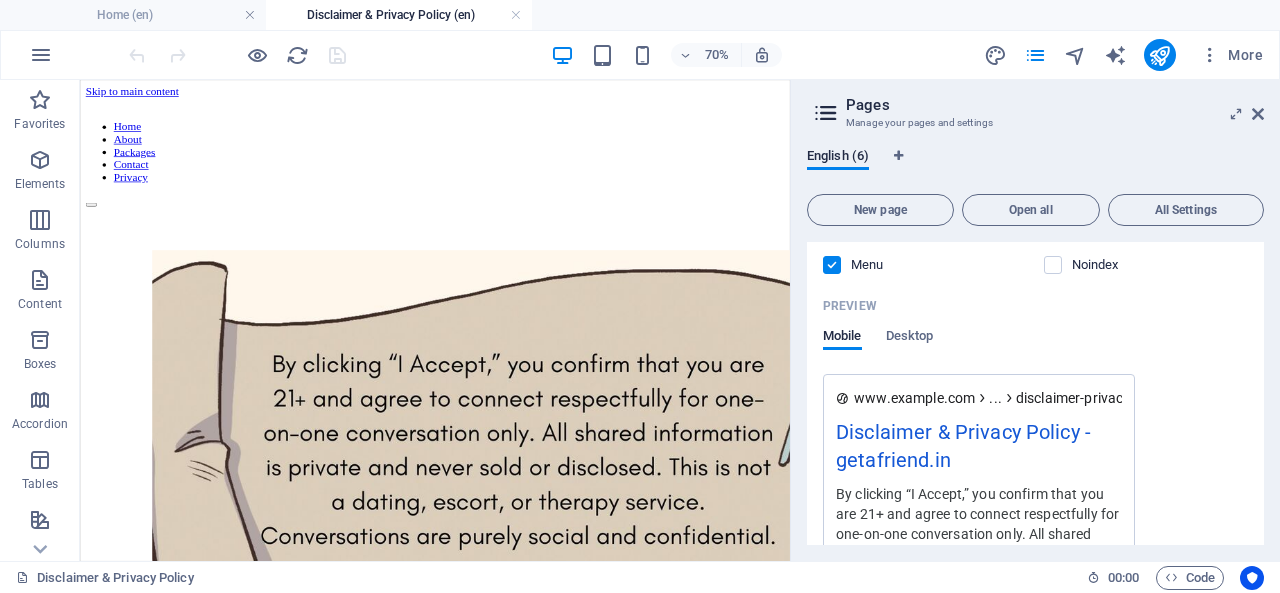 scroll, scrollTop: 927, scrollLeft: 0, axis: vertical 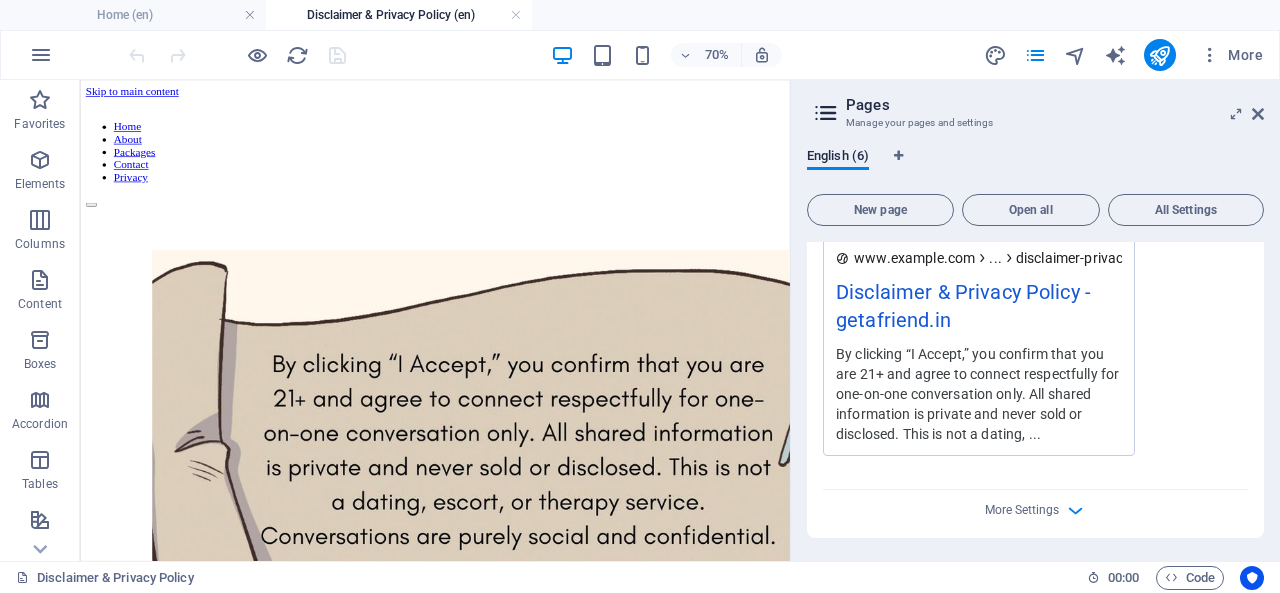 click on "All Settings" at bounding box center (1186, 210) 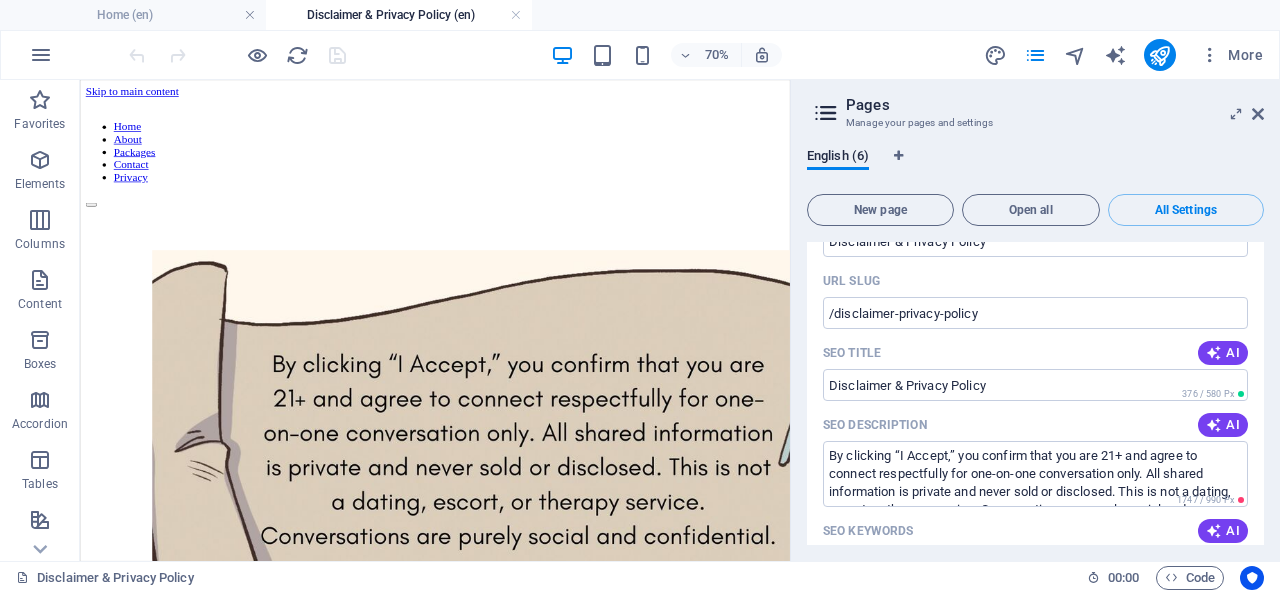 scroll, scrollTop: 4224, scrollLeft: 0, axis: vertical 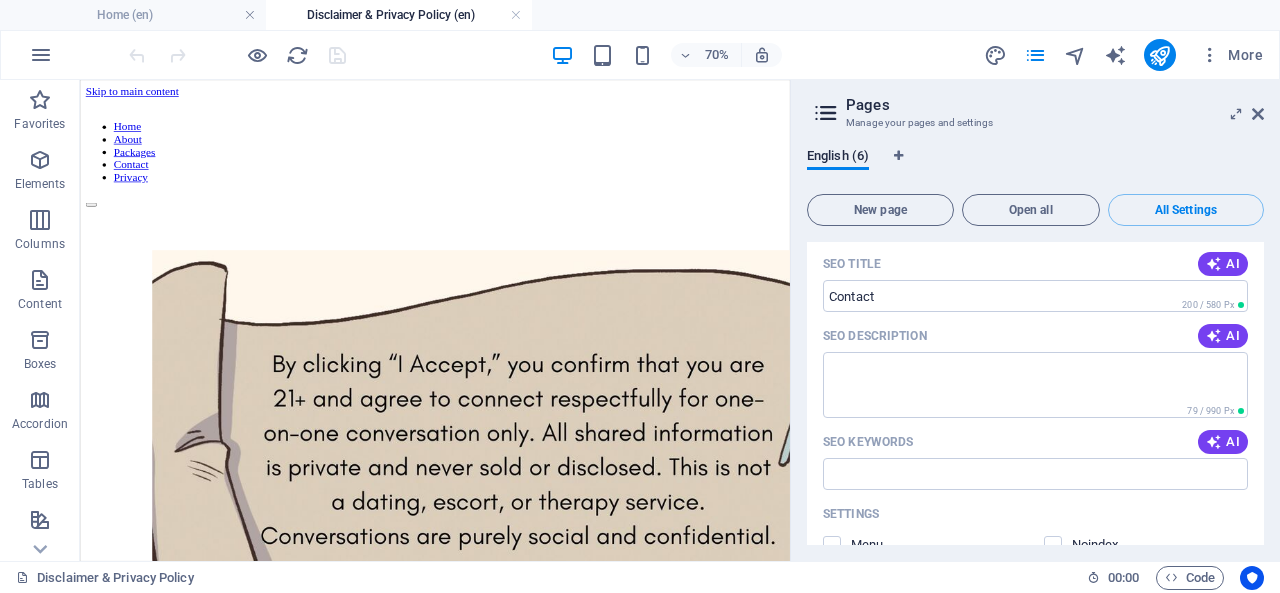 click on "Open all" at bounding box center [1031, 210] 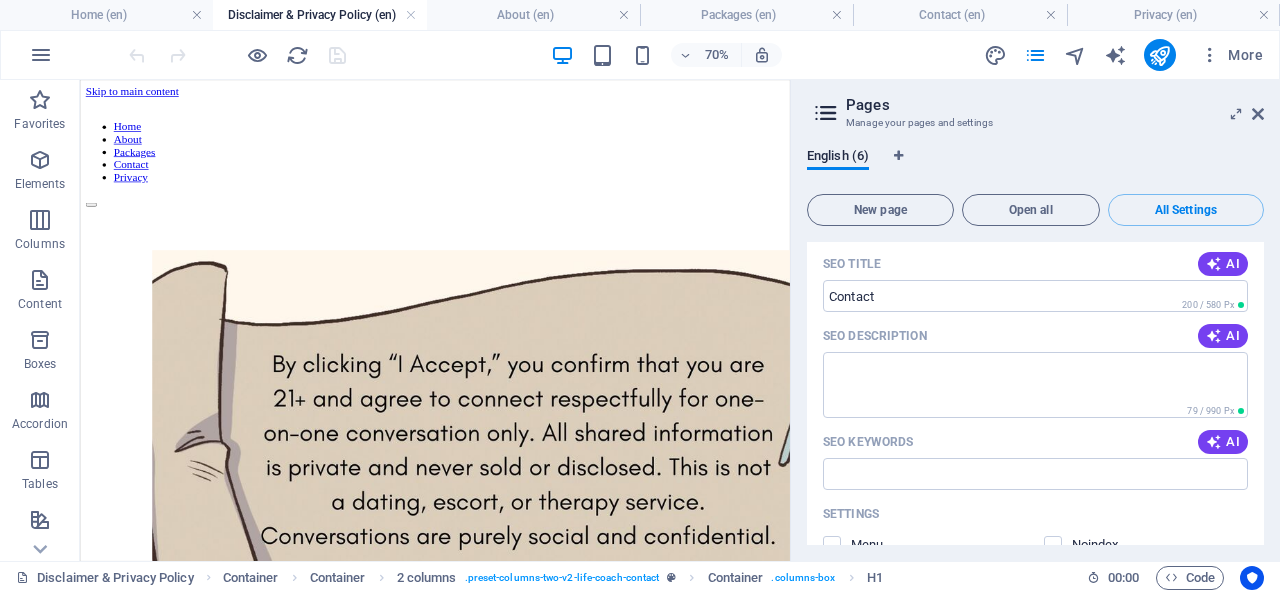 scroll, scrollTop: 0, scrollLeft: 0, axis: both 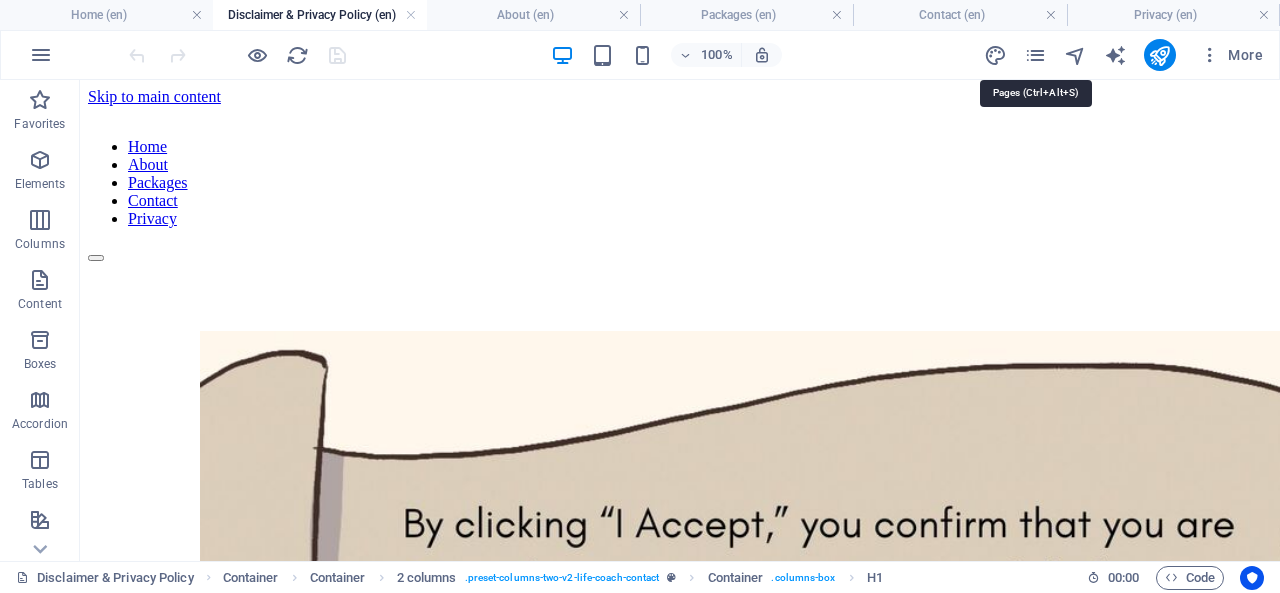 click at bounding box center [1035, 55] 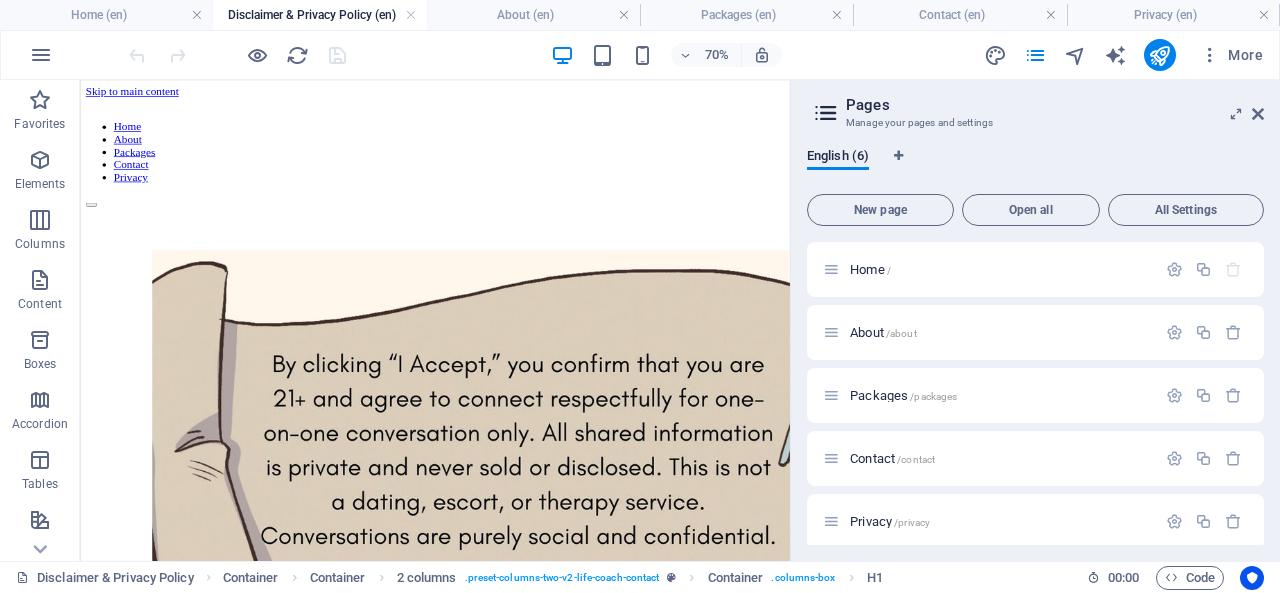 scroll, scrollTop: 74, scrollLeft: 0, axis: vertical 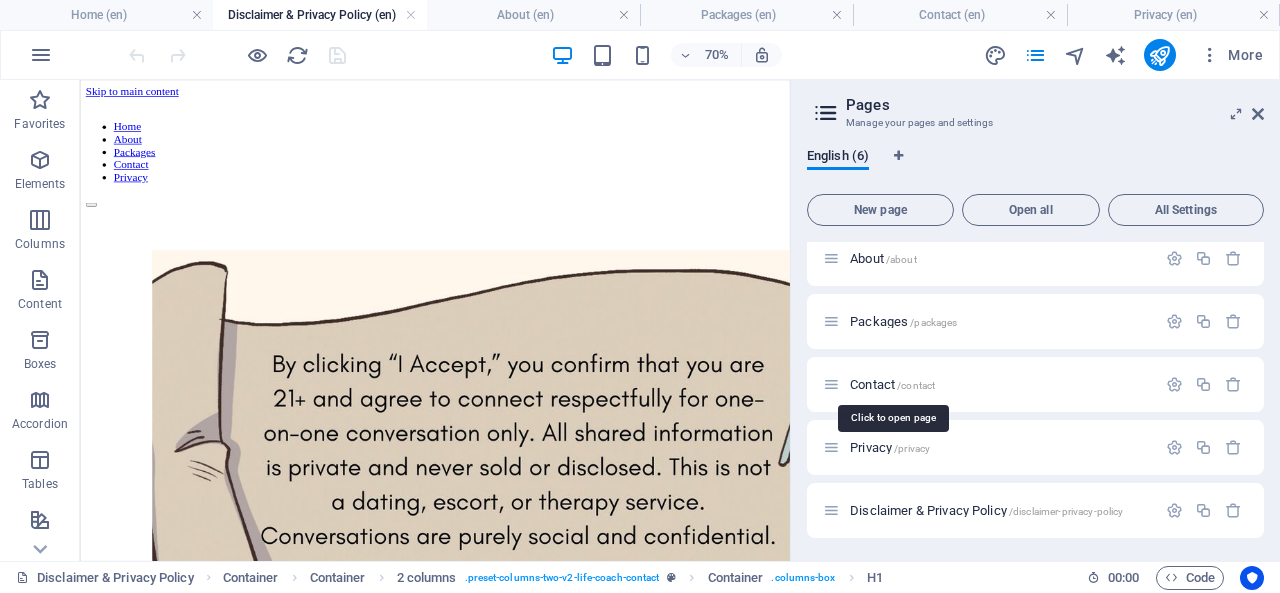 click on "Contact /contact" at bounding box center [892, 384] 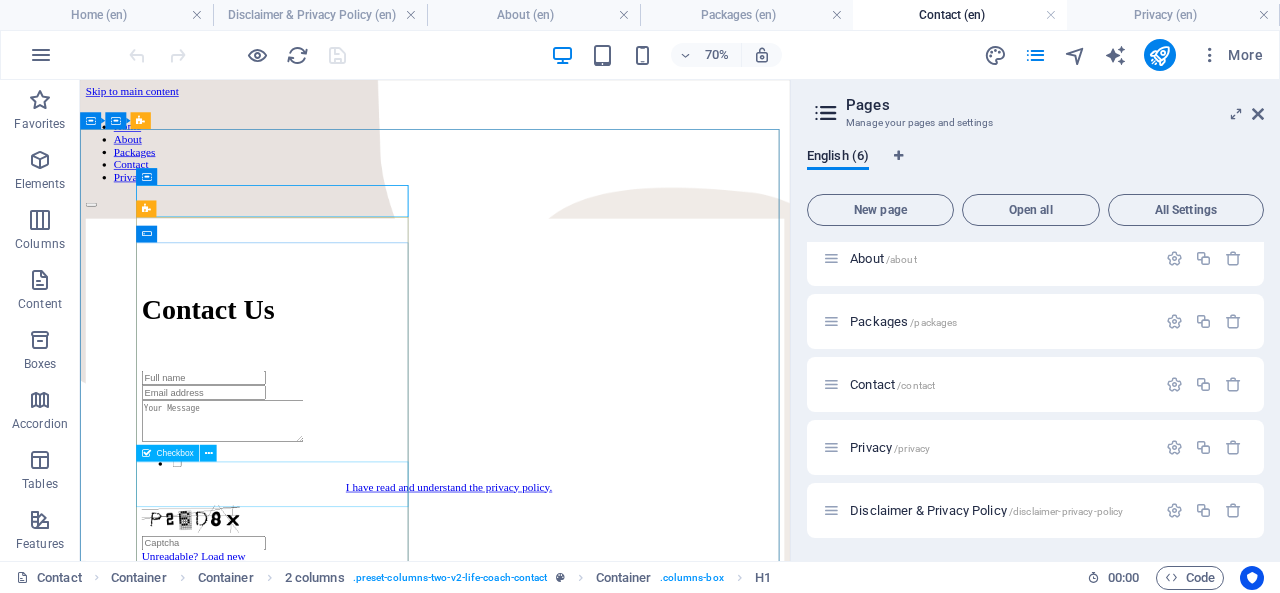 click at bounding box center (209, 453) 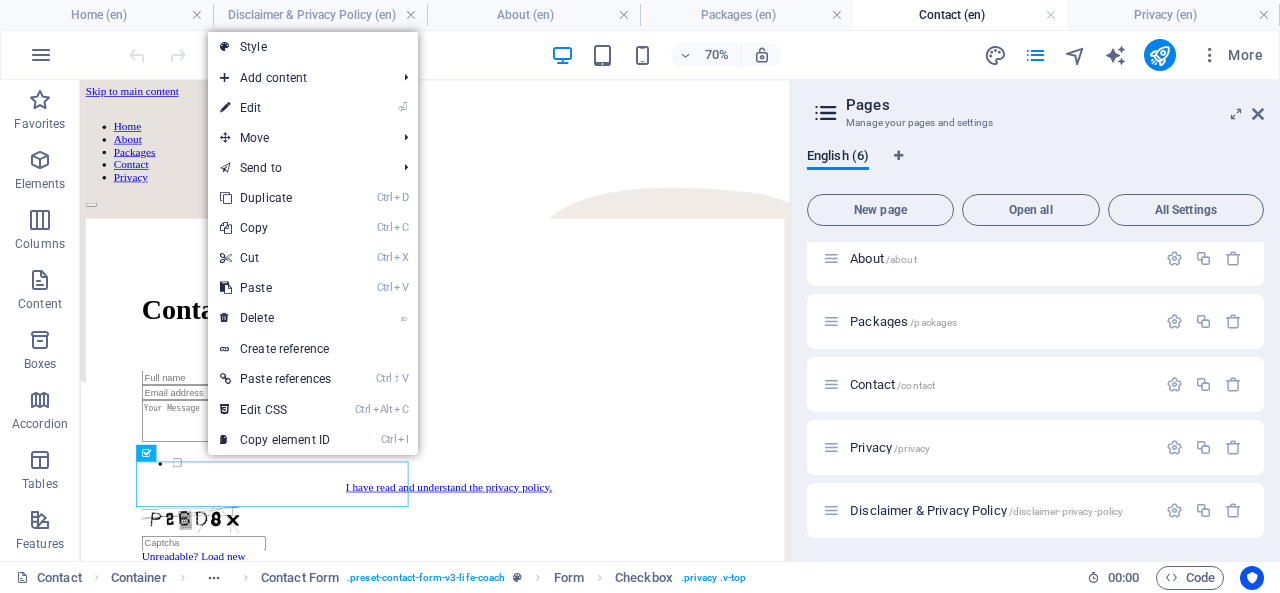 click on "Create reference" at bounding box center [313, 349] 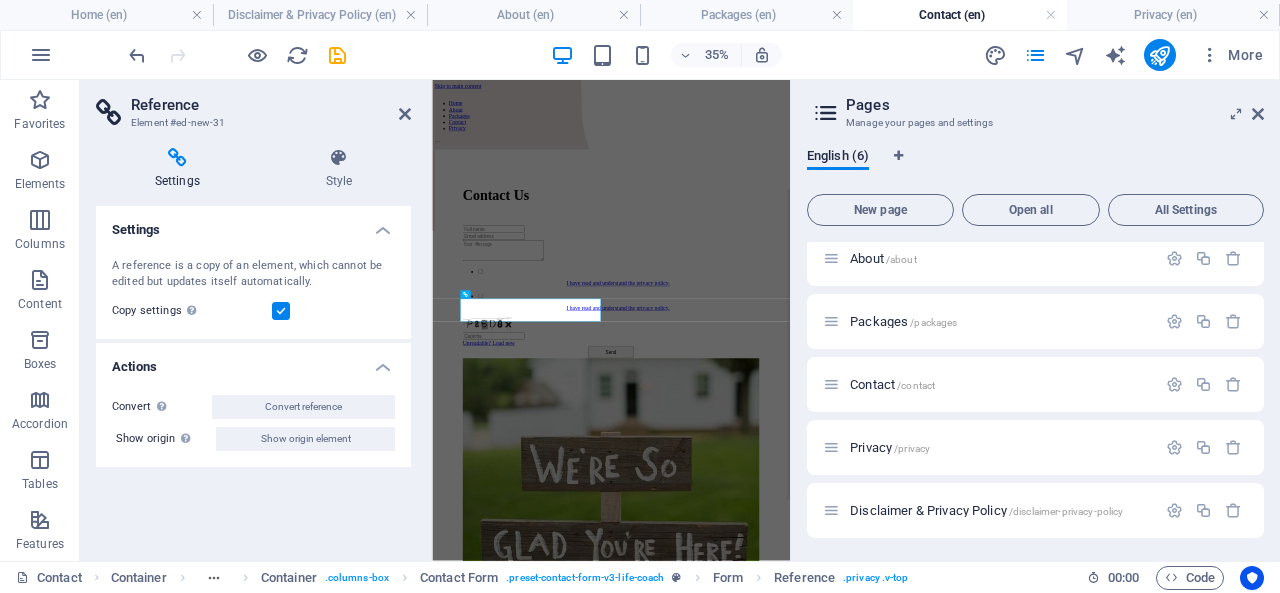 click at bounding box center (405, 114) 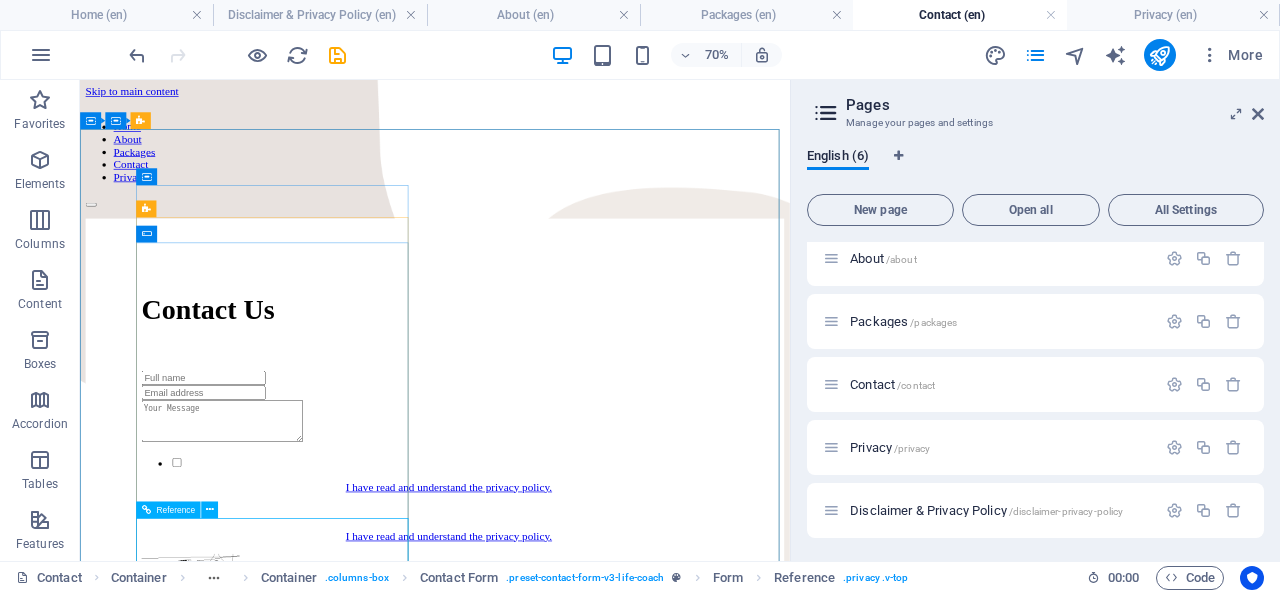 click at bounding box center (210, 509) 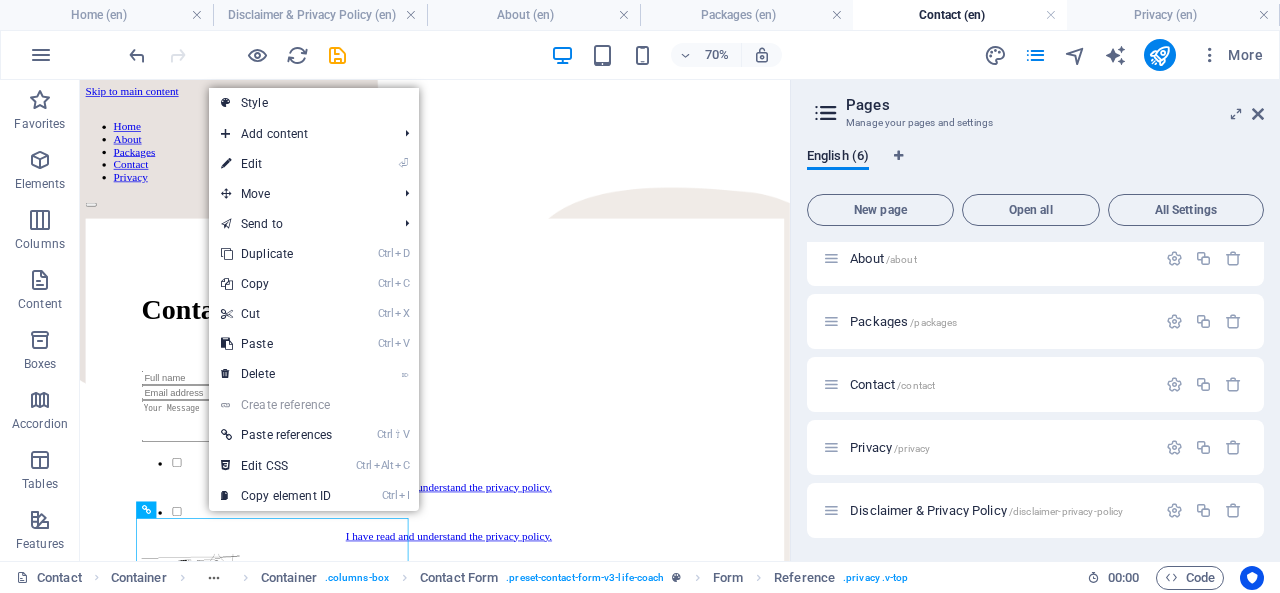click on "⏎  Edit" at bounding box center [276, 164] 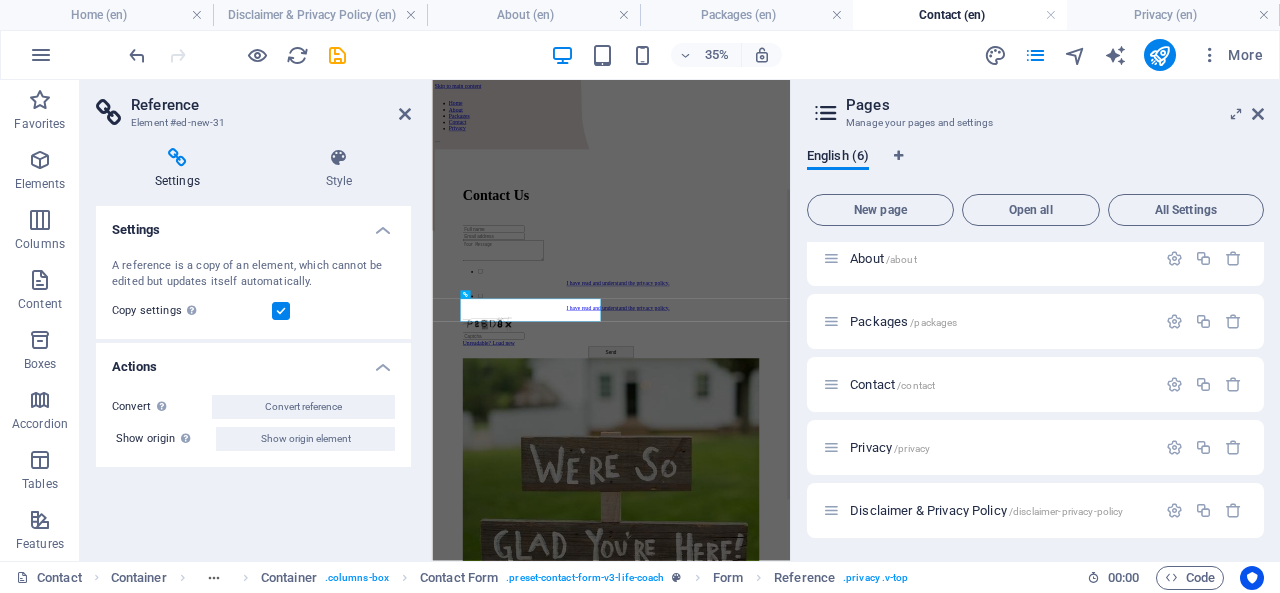 click at bounding box center (177, 158) 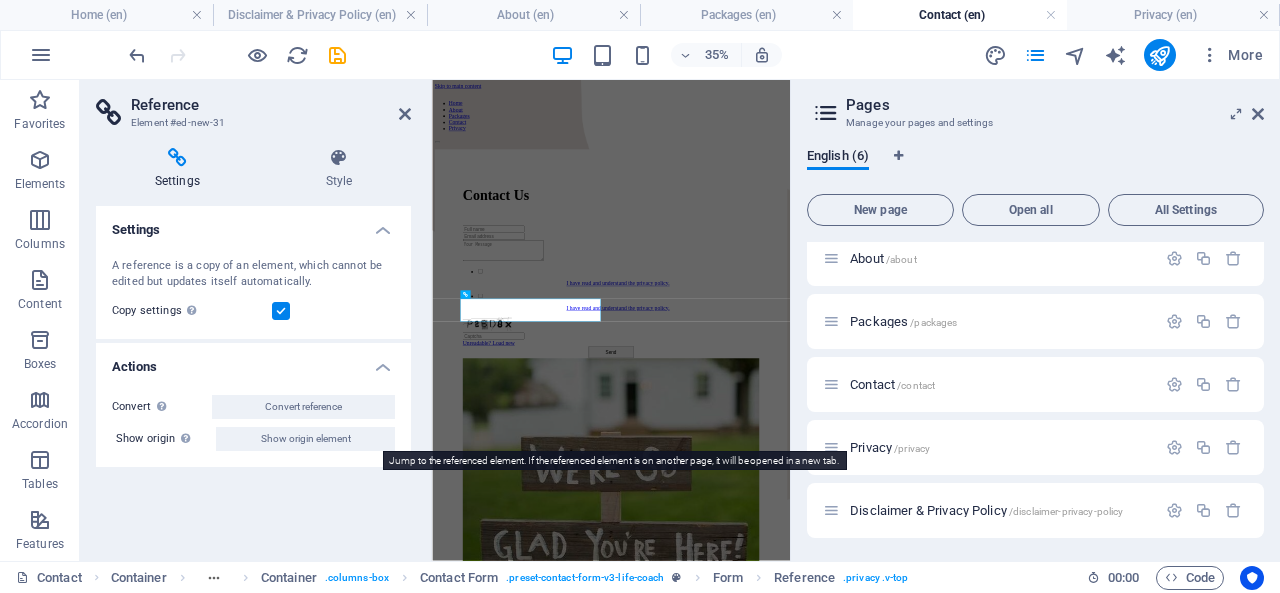 click on "Show origin element" at bounding box center [306, 439] 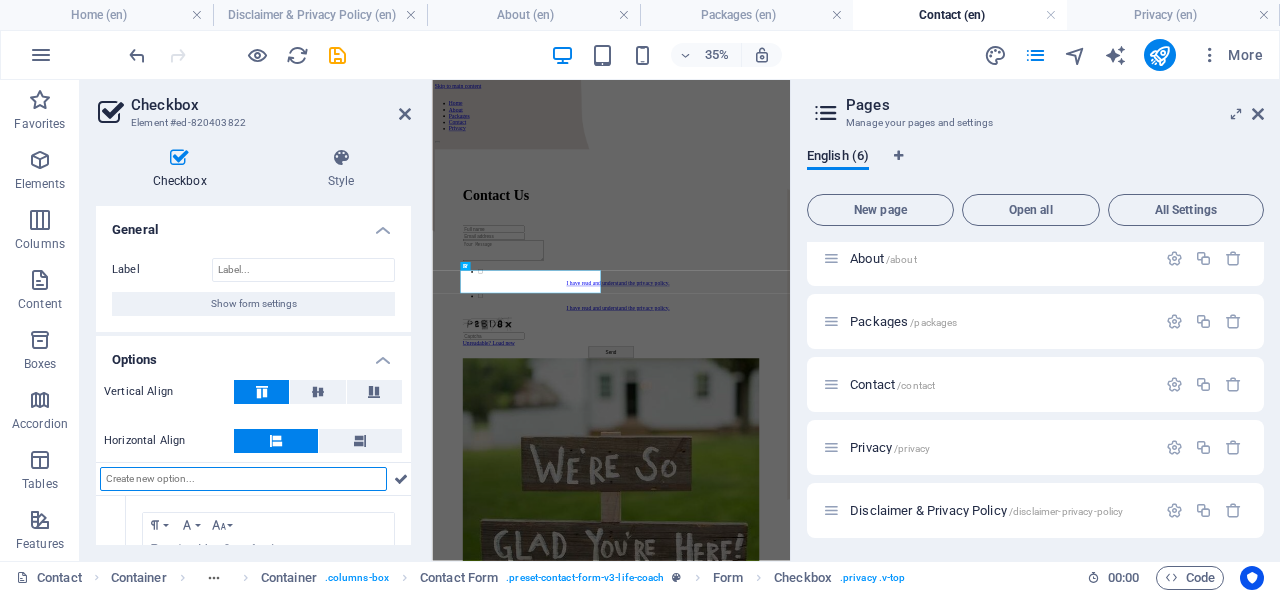 scroll, scrollTop: 148, scrollLeft: 0, axis: vertical 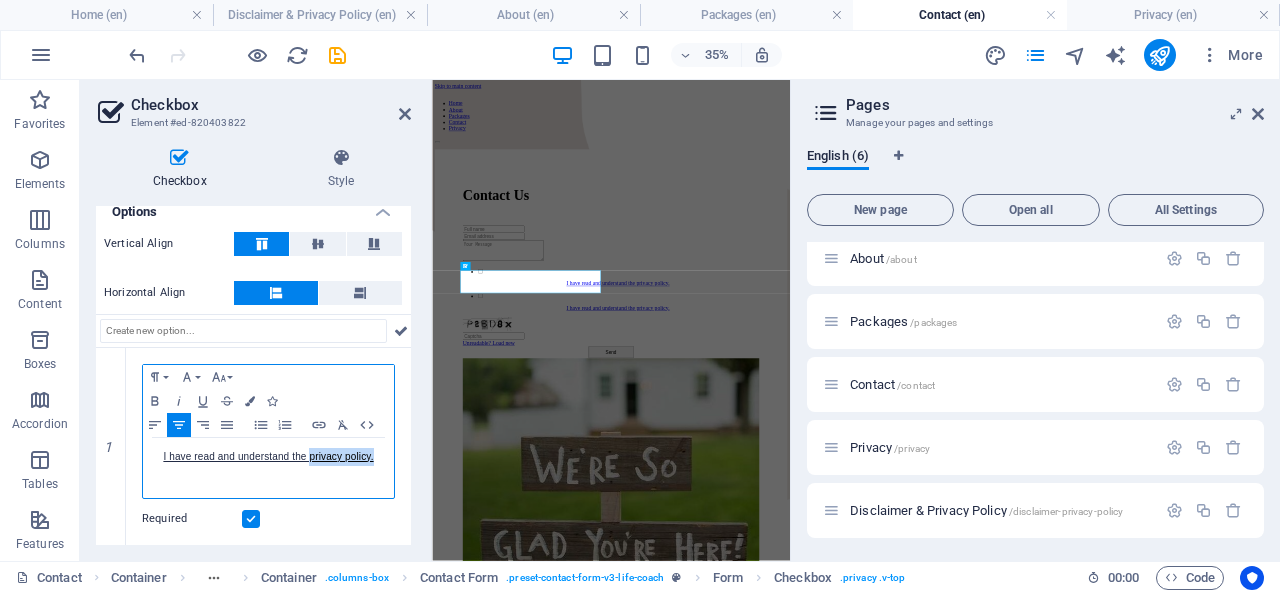 drag, startPoint x: 374, startPoint y: 456, endPoint x: 306, endPoint y: 455, distance: 68.007355 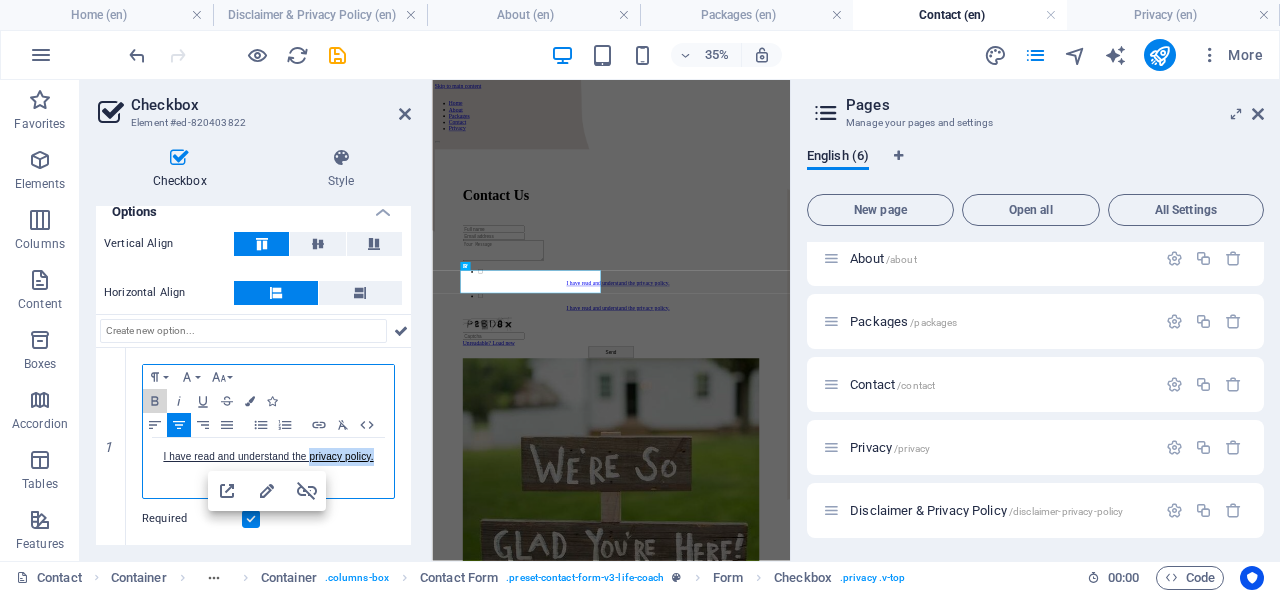 click 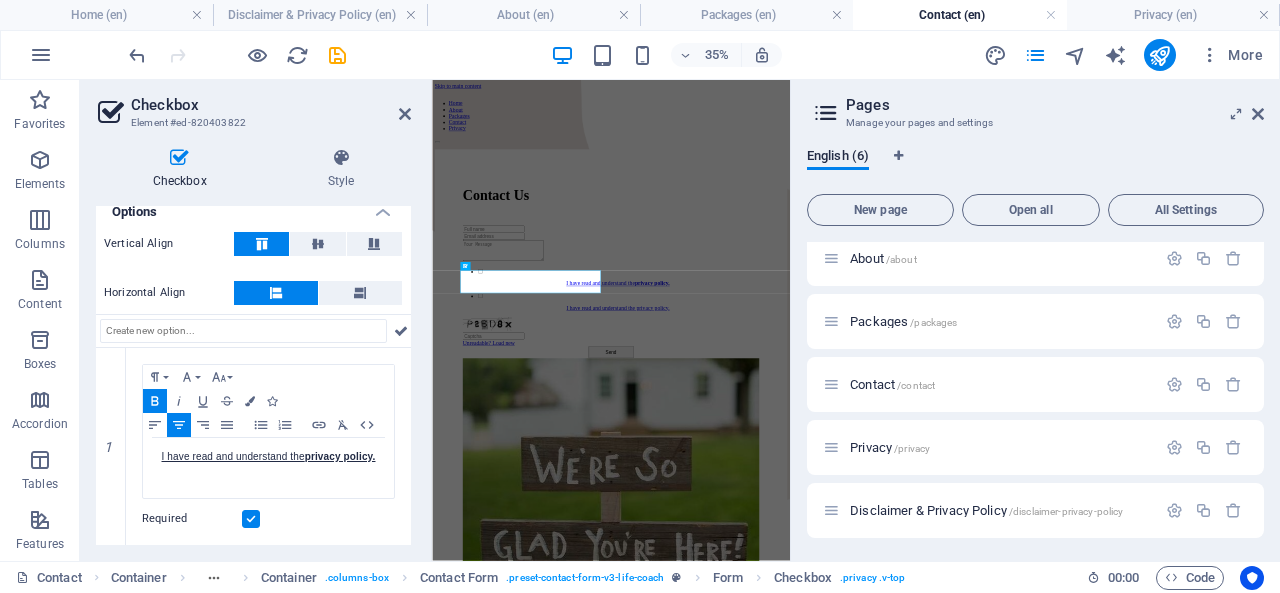 click on "Paragraph Format Normal Heading 1 Heading 2 Heading 3 Heading 4 Heading 5 Heading 6 Code Font Family Arial Georgia Impact Tahoma Times New Roman Verdana Font Size 8 9 10 11 12 14 18 24 30 36 48 60 72 96 Bold Italic Underline Strikethrough Colors Icons Align Left Align Center Align Right Align Justify Unordered List Ordered List Insert Link Clear Formatting HTML I have read and understand the  privacy policy. Required" at bounding box center (268, 447) 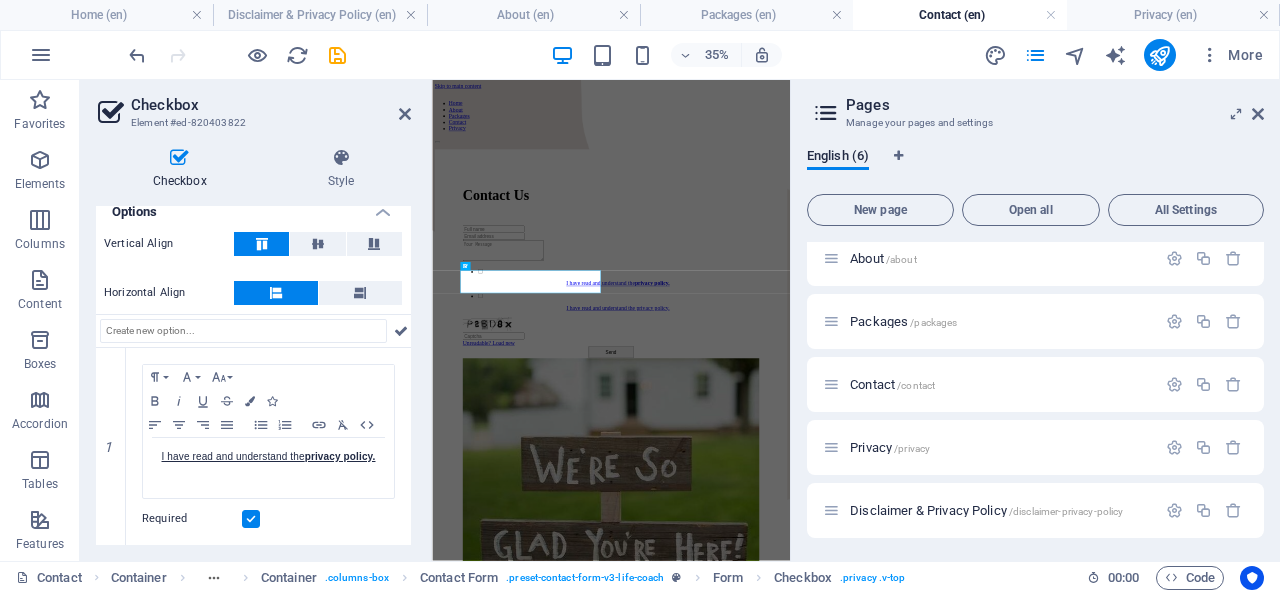 scroll, scrollTop: 156, scrollLeft: 0, axis: vertical 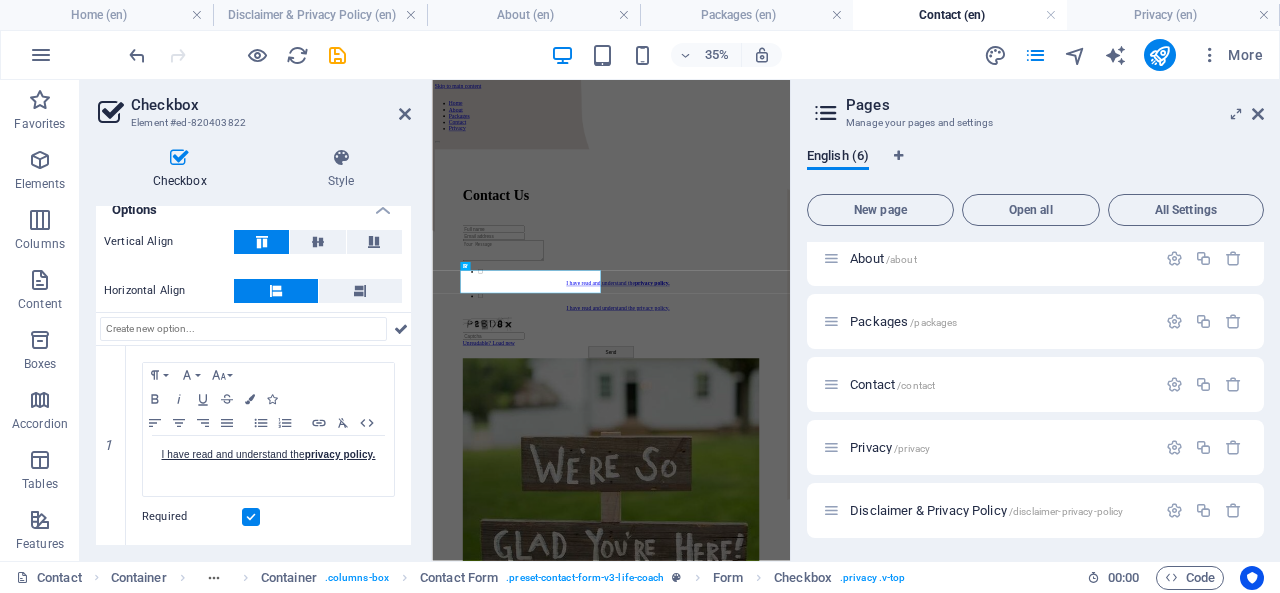 click at bounding box center (251, 517) 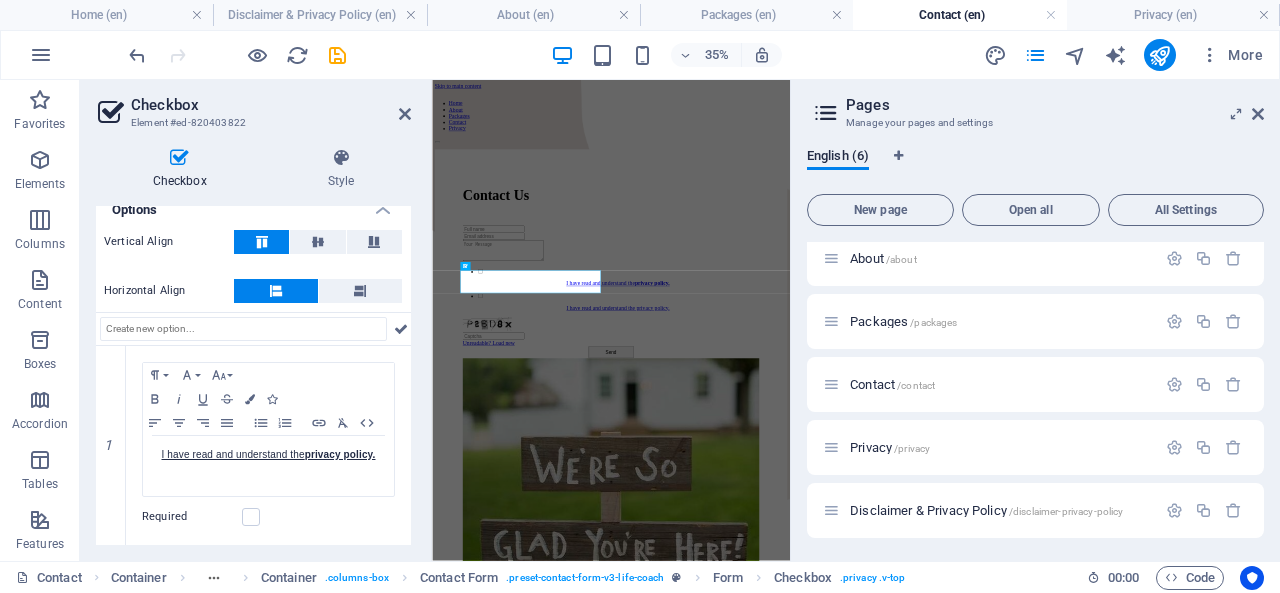 click at bounding box center (251, 517) 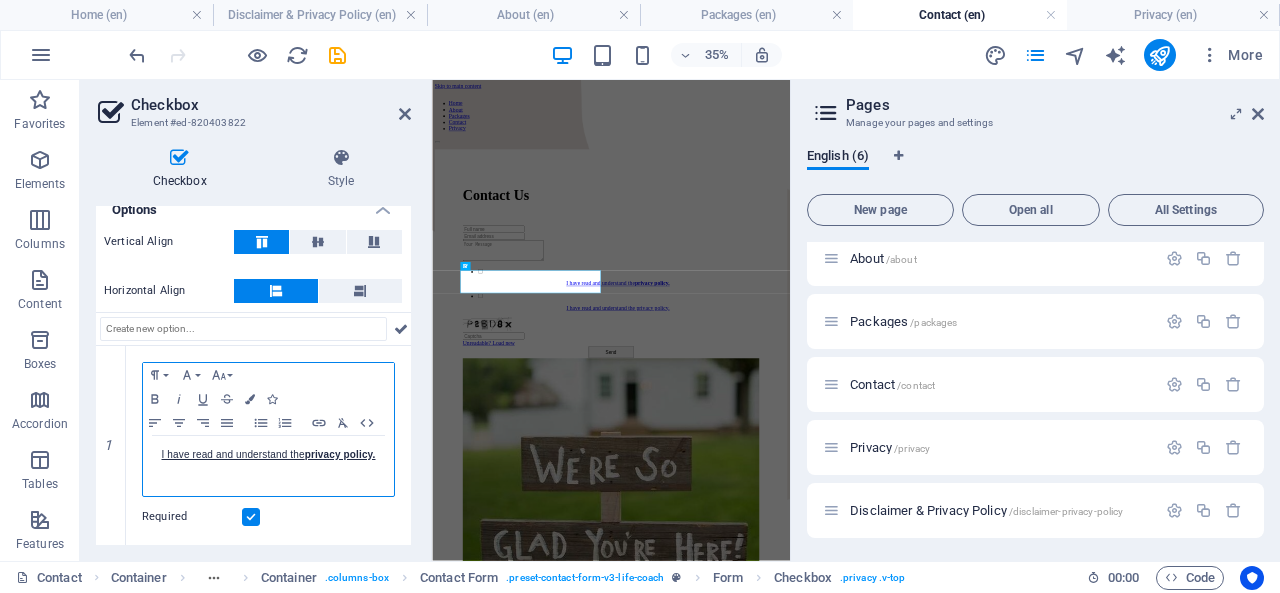 click 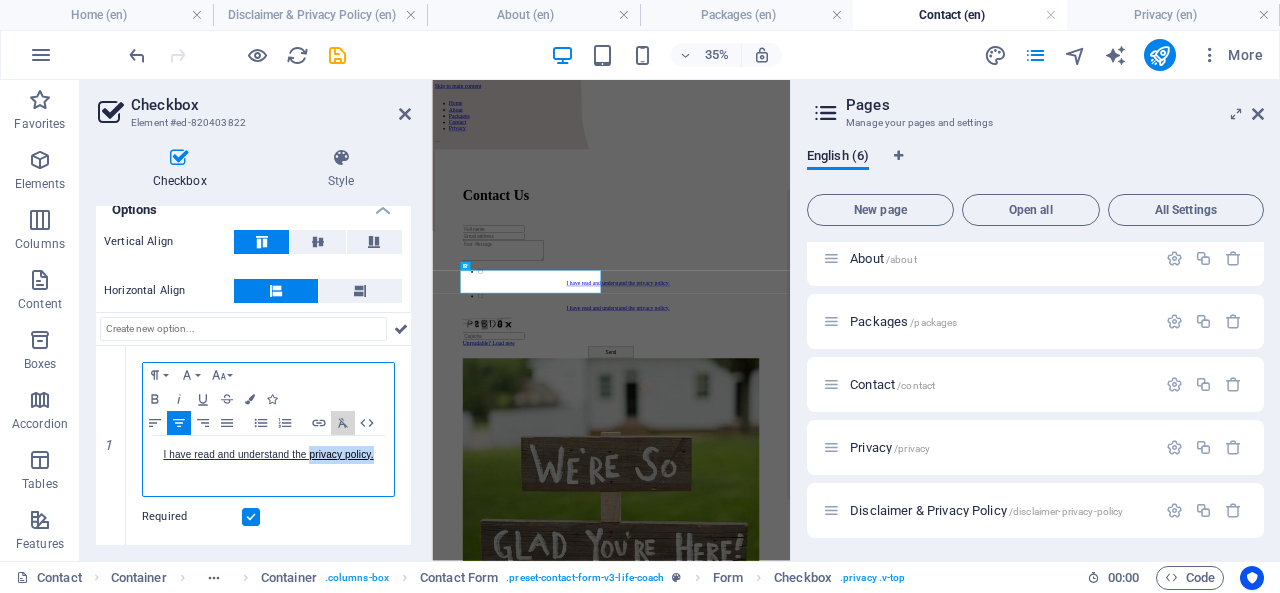 click 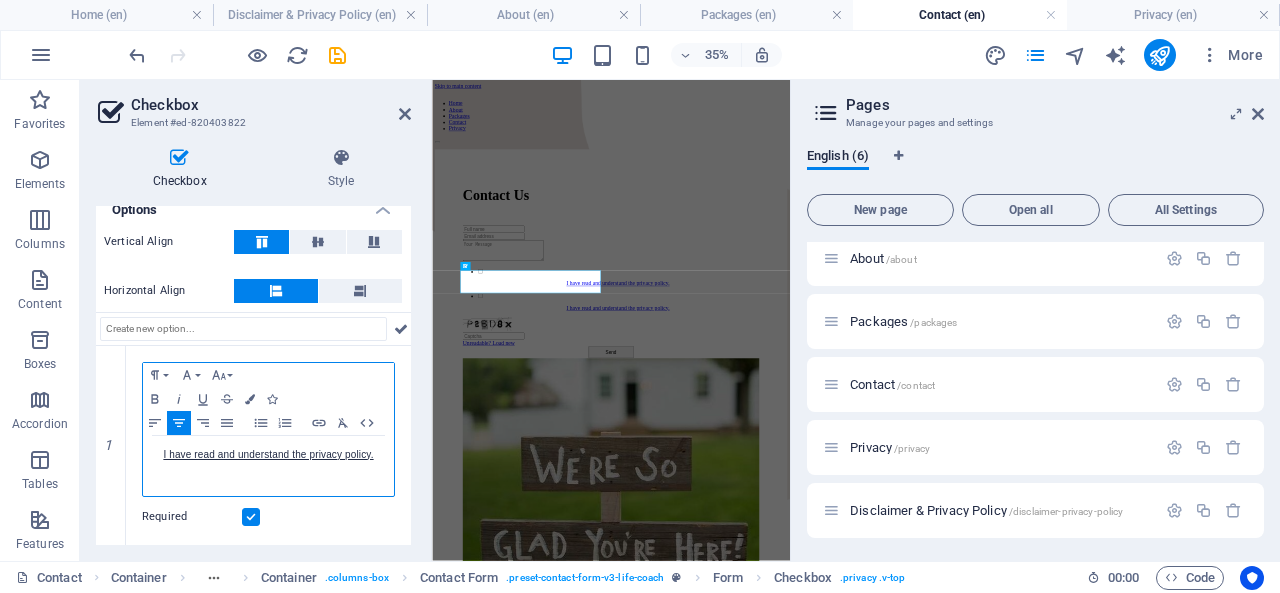 click on "I have read and understand the privacy policy." at bounding box center [268, 454] 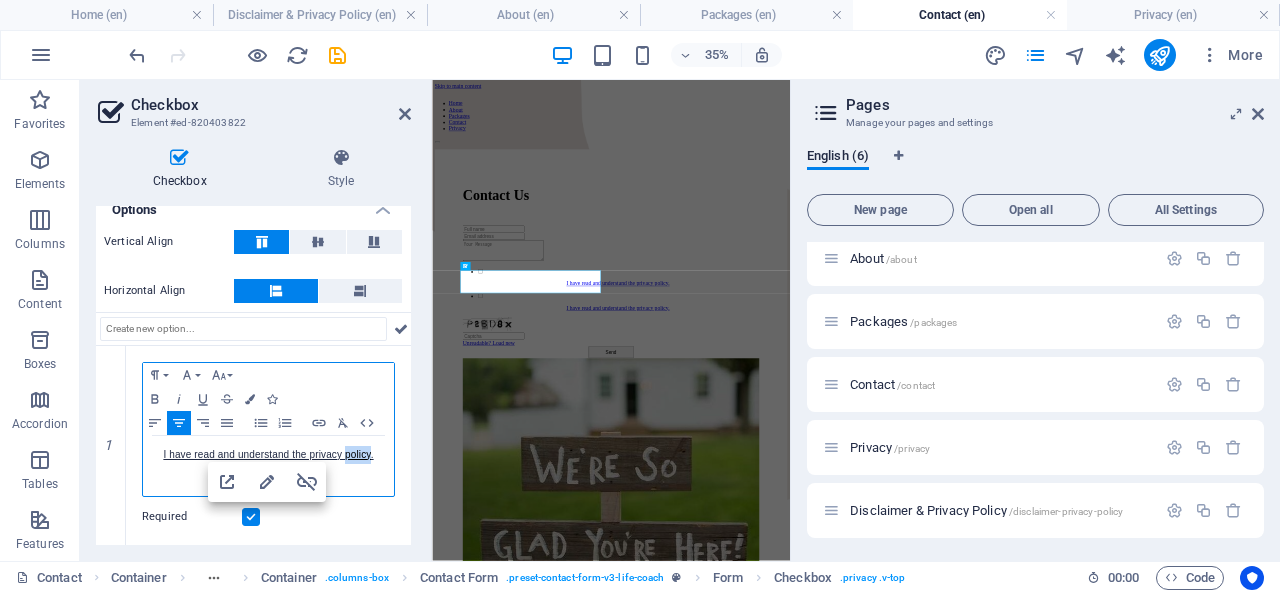 click on "I have read and understand the privacy policy." at bounding box center (268, 454) 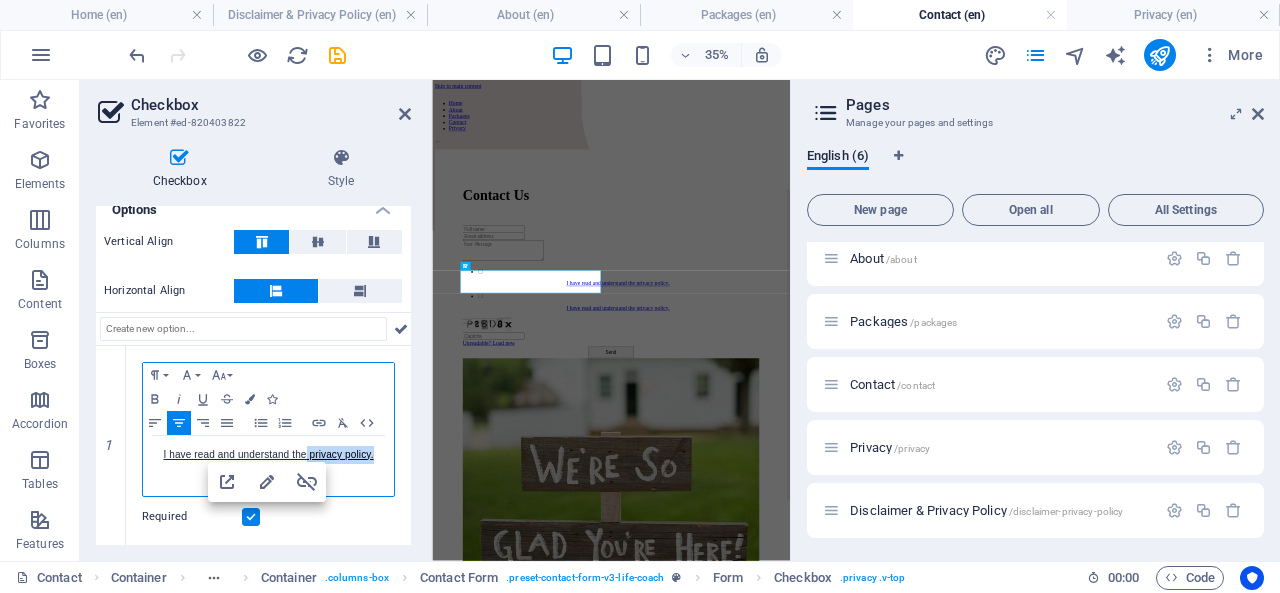 drag, startPoint x: 374, startPoint y: 446, endPoint x: 304, endPoint y: 440, distance: 70.256676 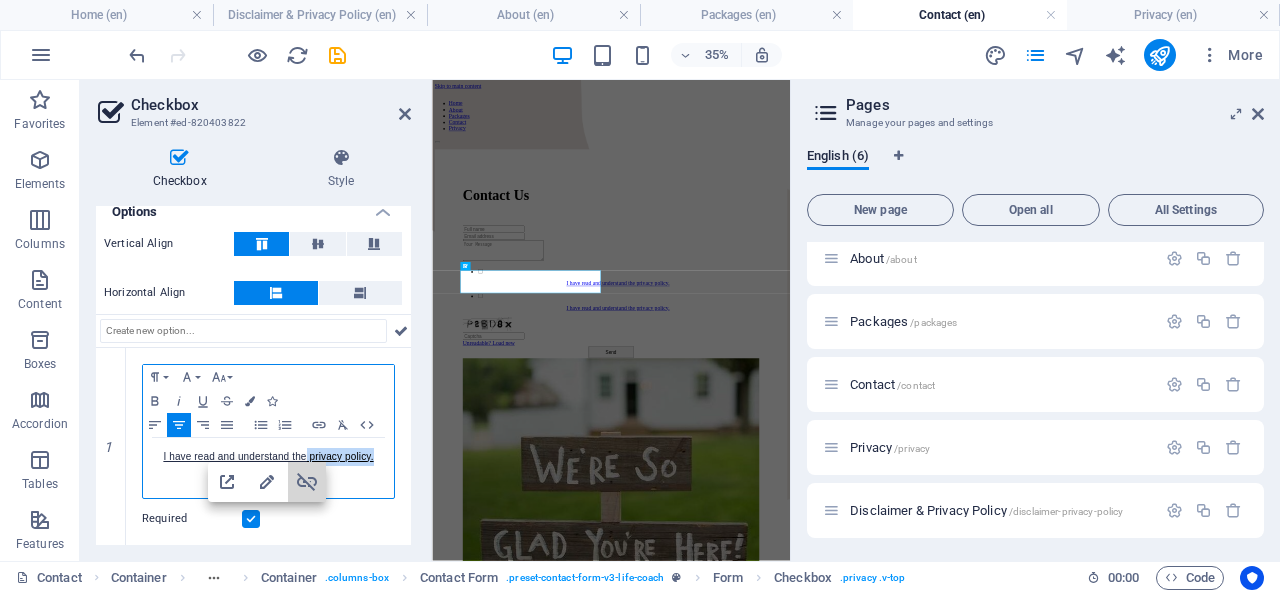 click 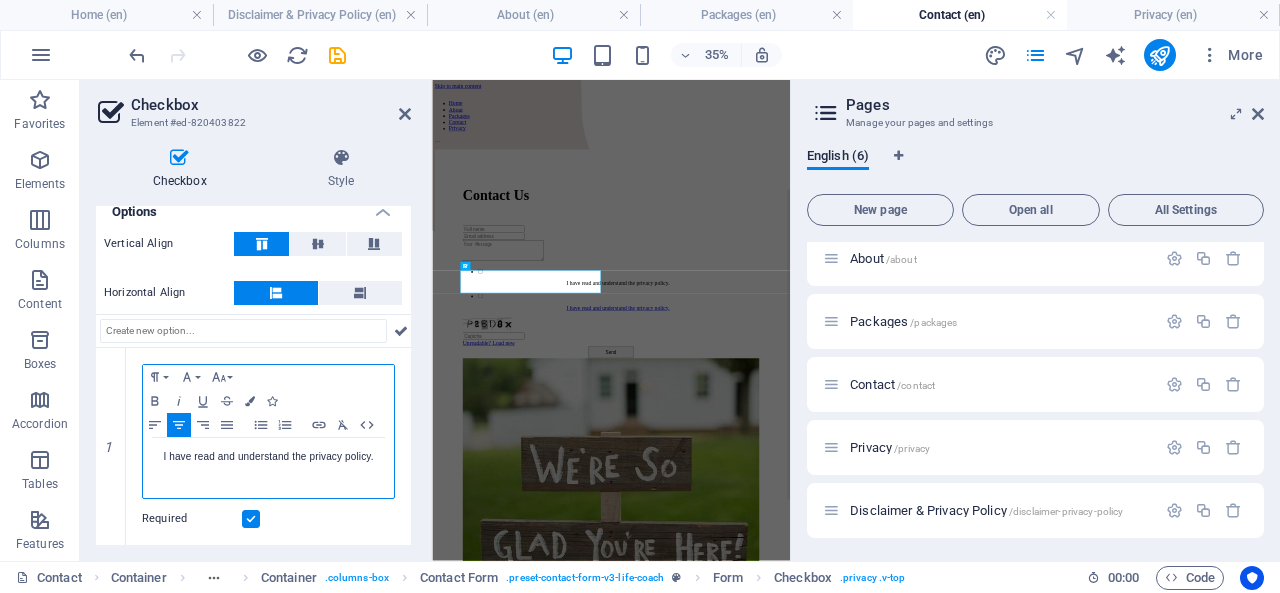 scroll, scrollTop: 156, scrollLeft: 0, axis: vertical 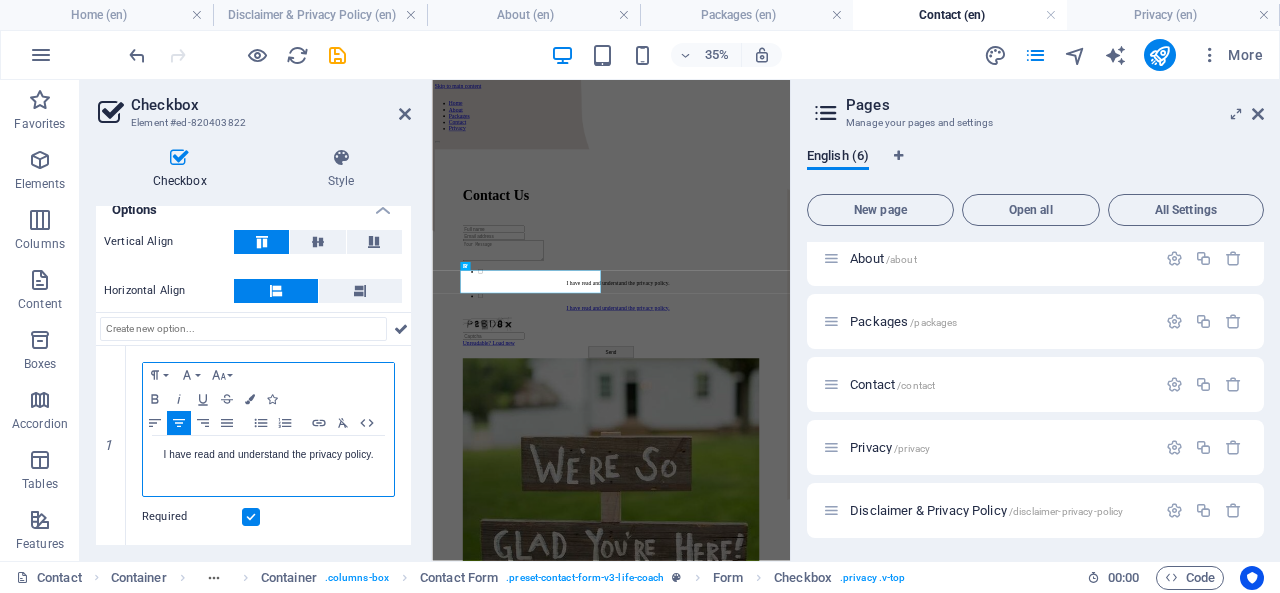 click on "I have read and understand the privacy policy." at bounding box center (268, 466) 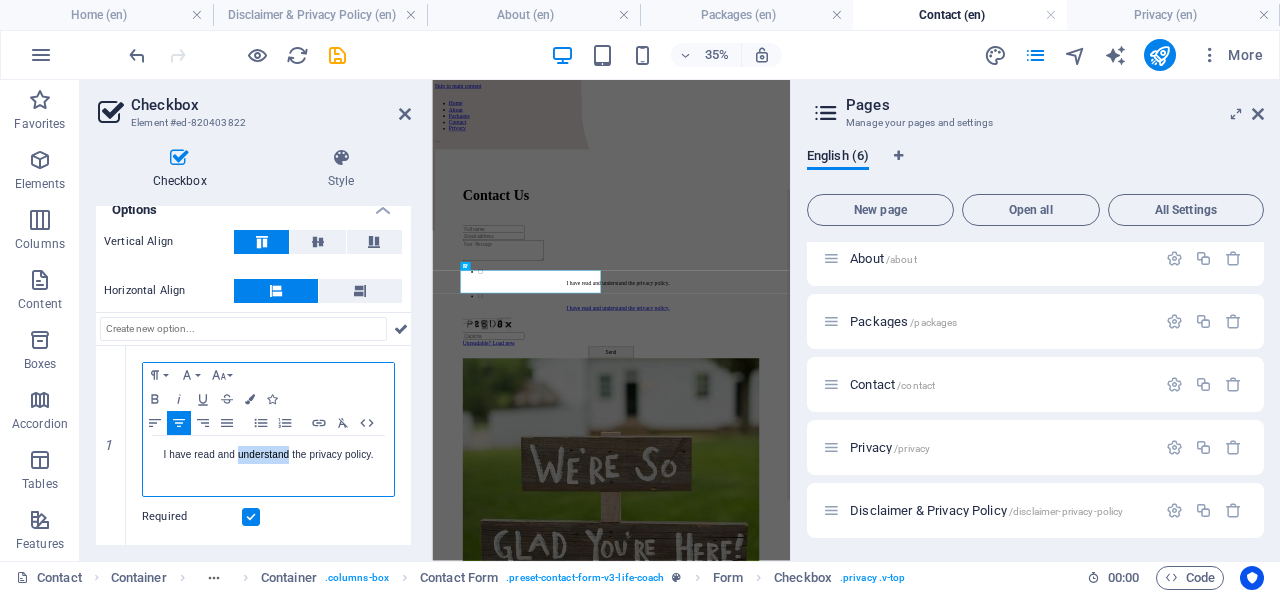click on "I have read and understand the privacy policy." at bounding box center (268, 455) 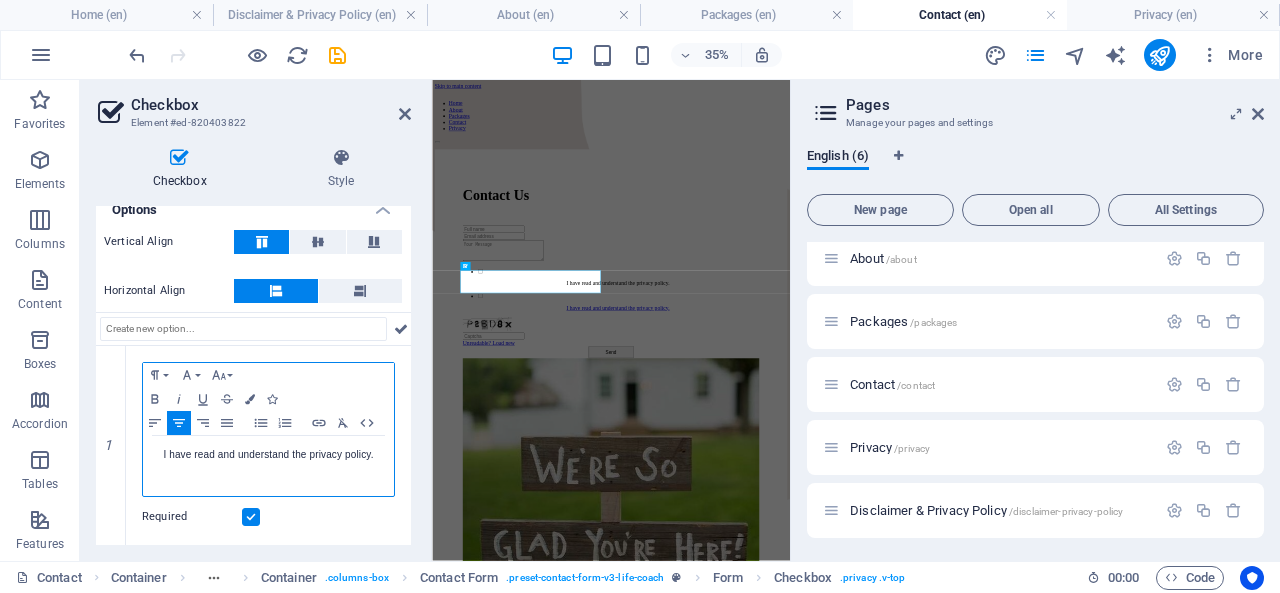 click on "I have read and understand the privacy policy." at bounding box center [268, 466] 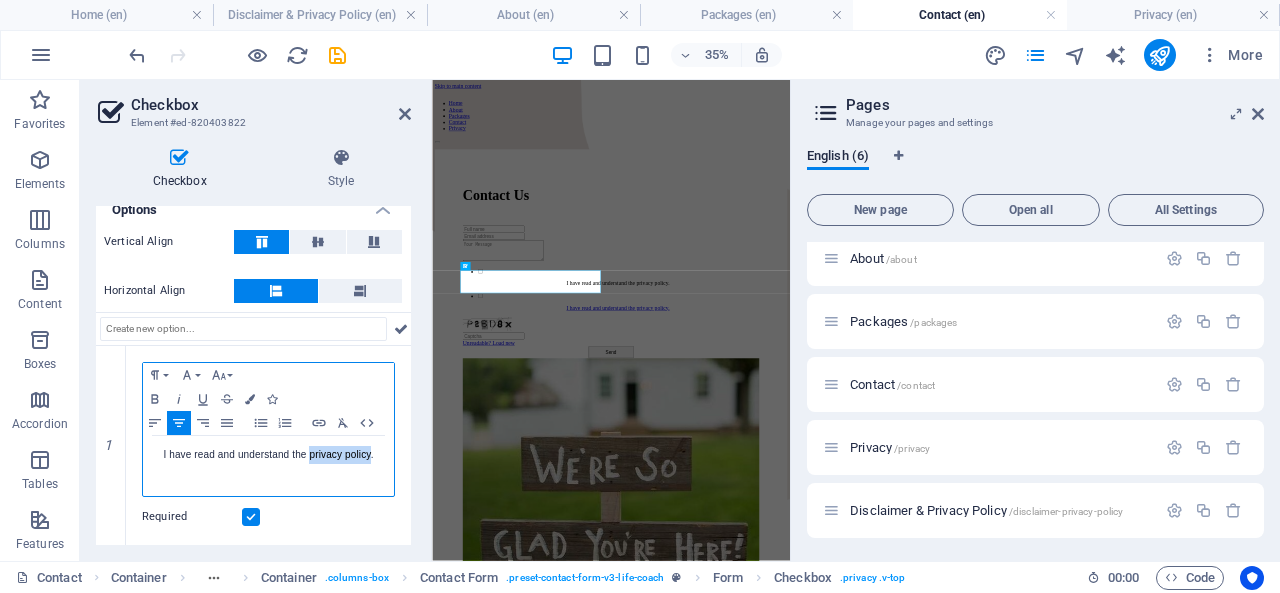 drag, startPoint x: 370, startPoint y: 447, endPoint x: 306, endPoint y: 445, distance: 64.03124 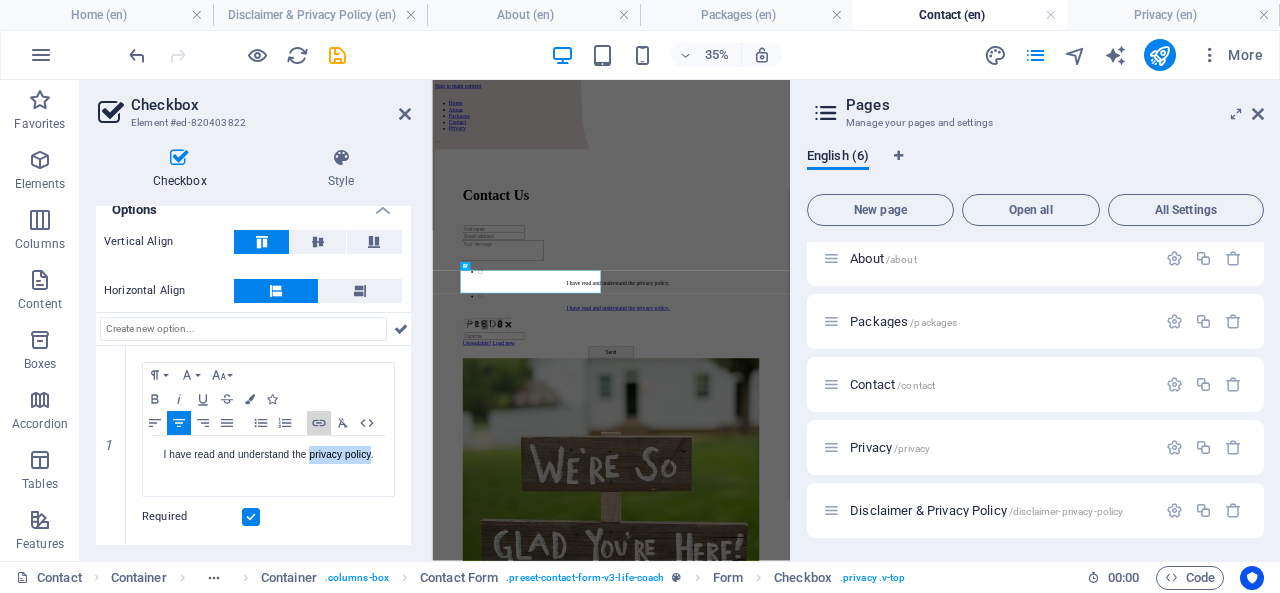click 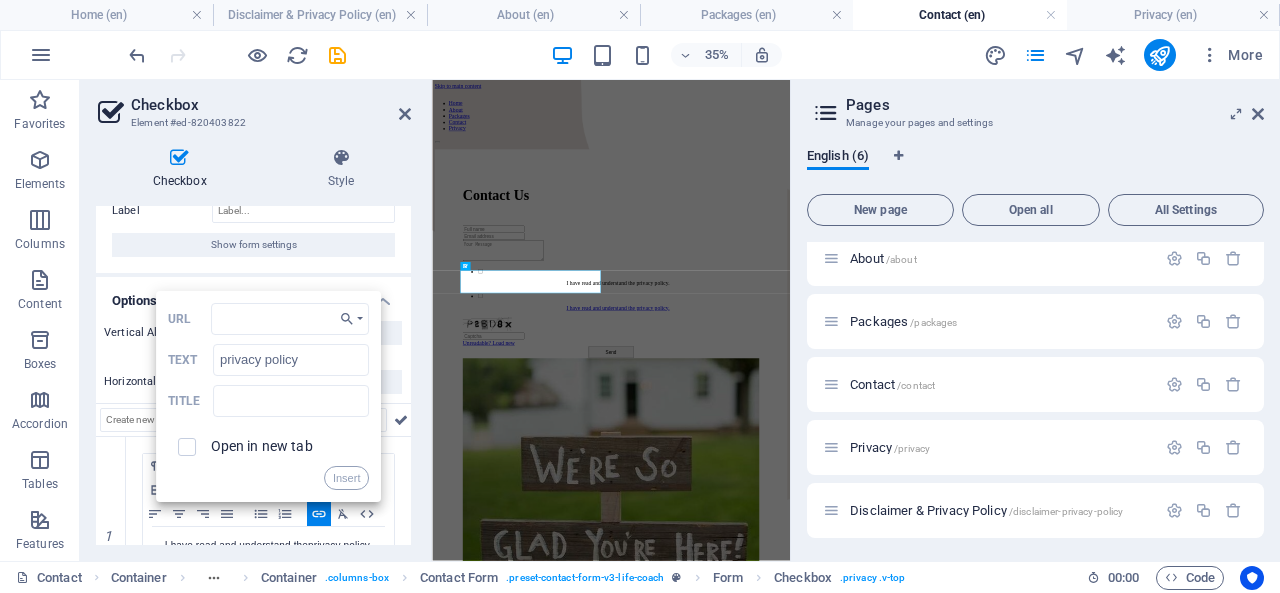 scroll, scrollTop: 66, scrollLeft: 0, axis: vertical 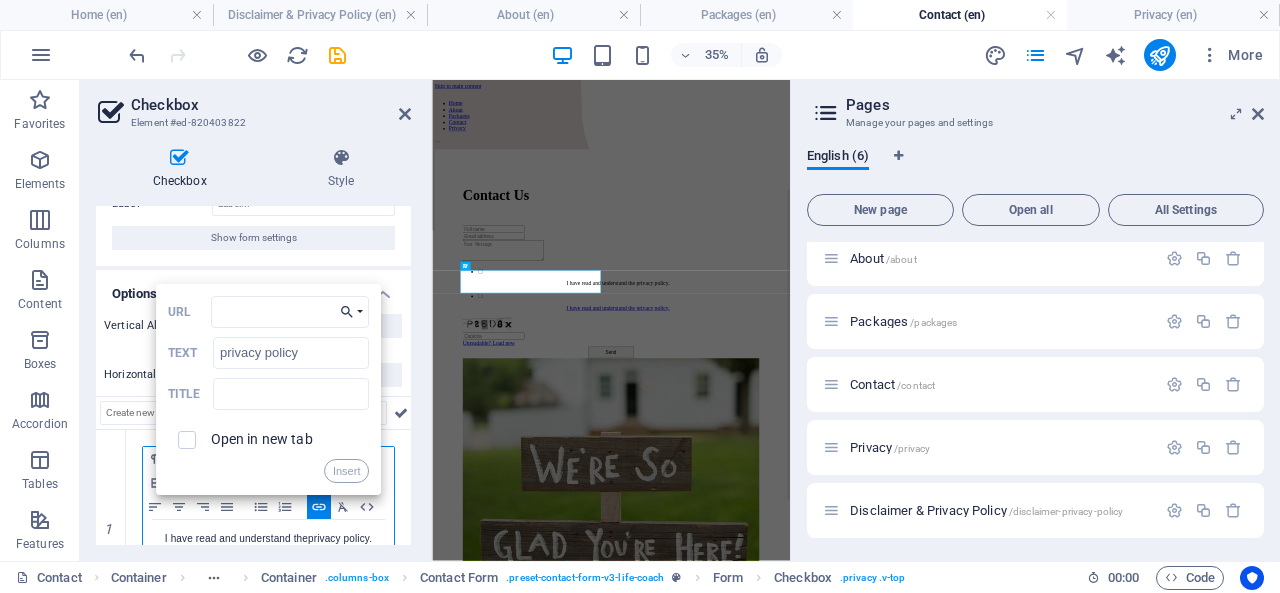 click on "Choose Link" at bounding box center (351, 312) 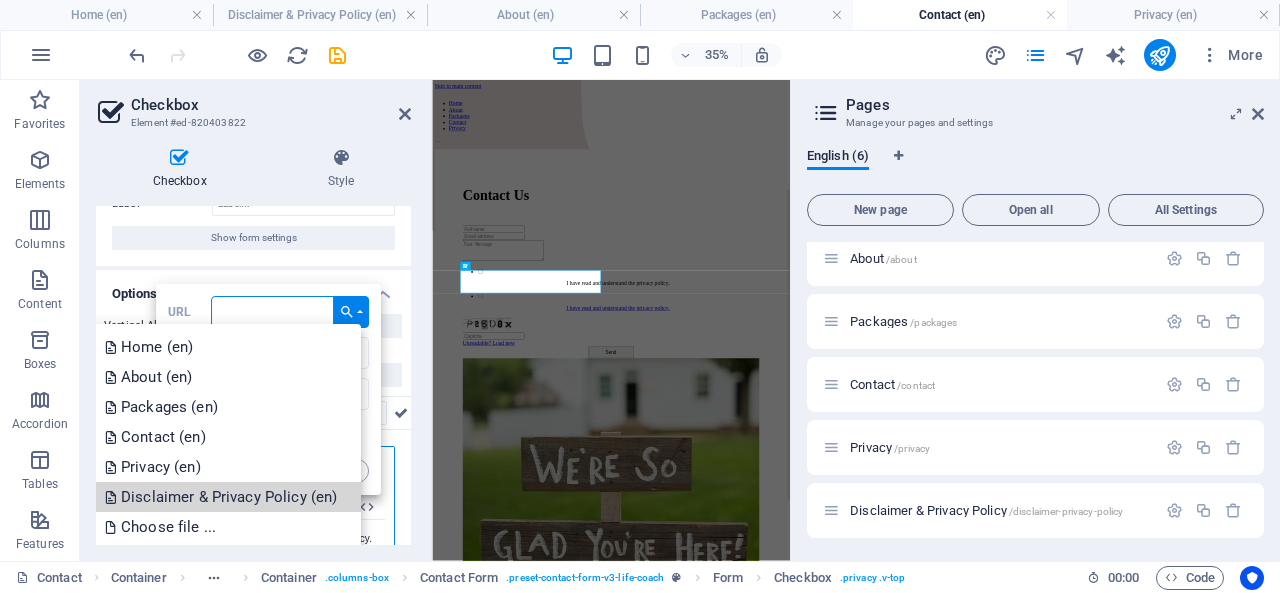 click on "Disclaimer & Privacy Policy (en)" at bounding box center [223, 497] 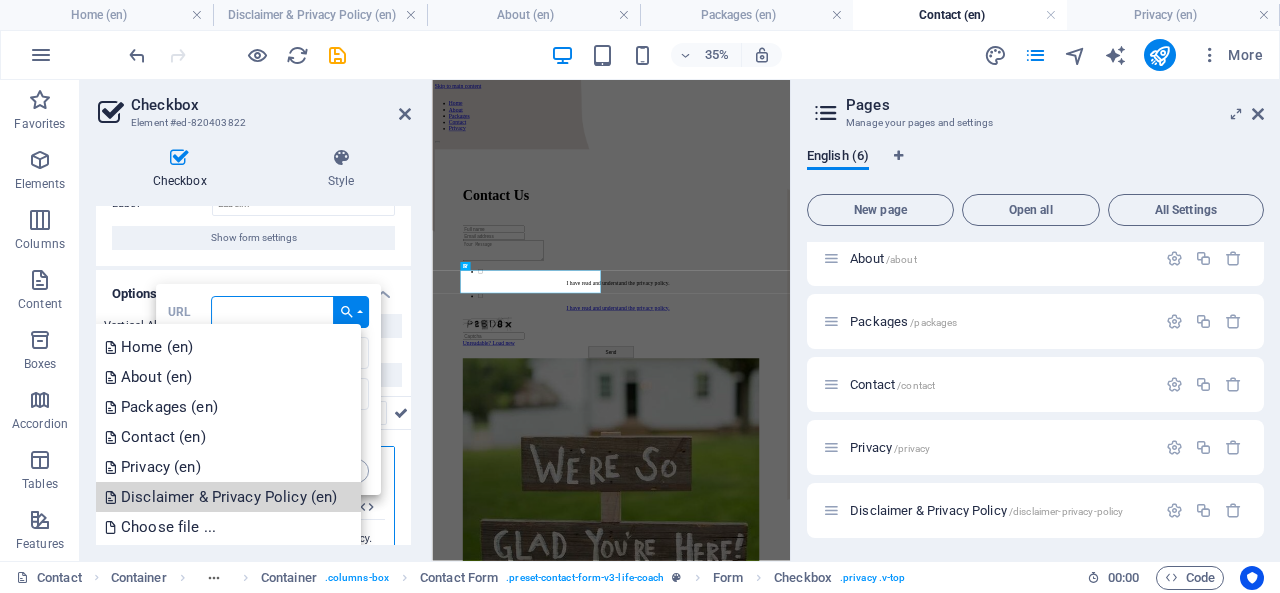 type on "/en/disclaimer-privacy-policy" 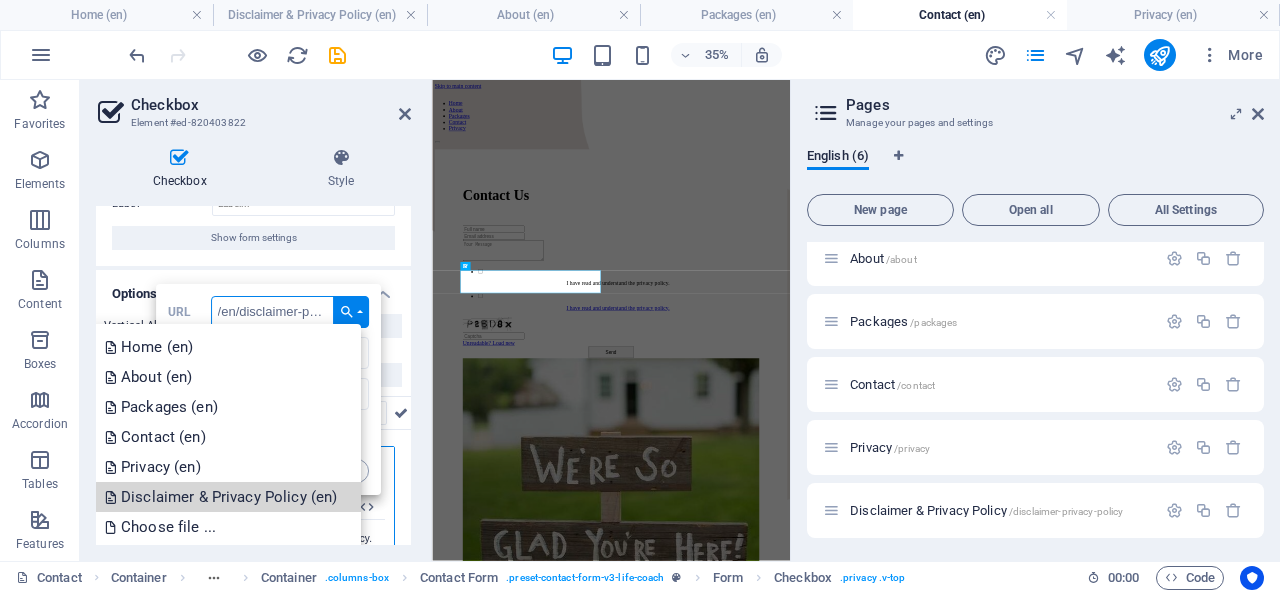 scroll, scrollTop: 0, scrollLeft: 56, axis: horizontal 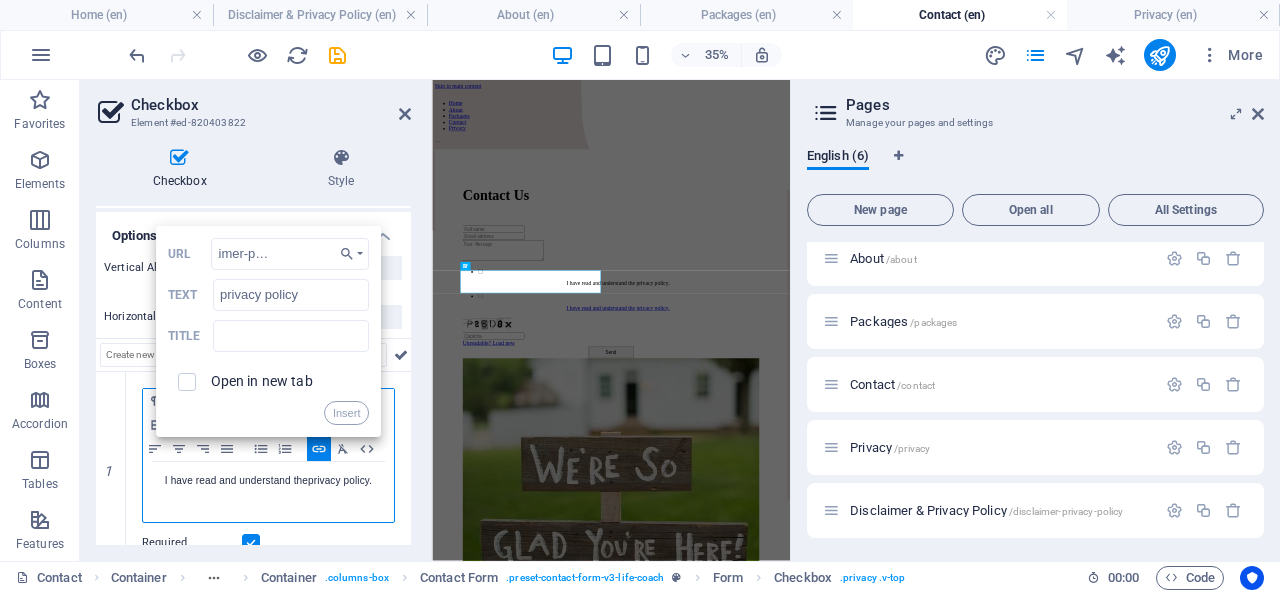 click on "Insert" at bounding box center [347, 413] 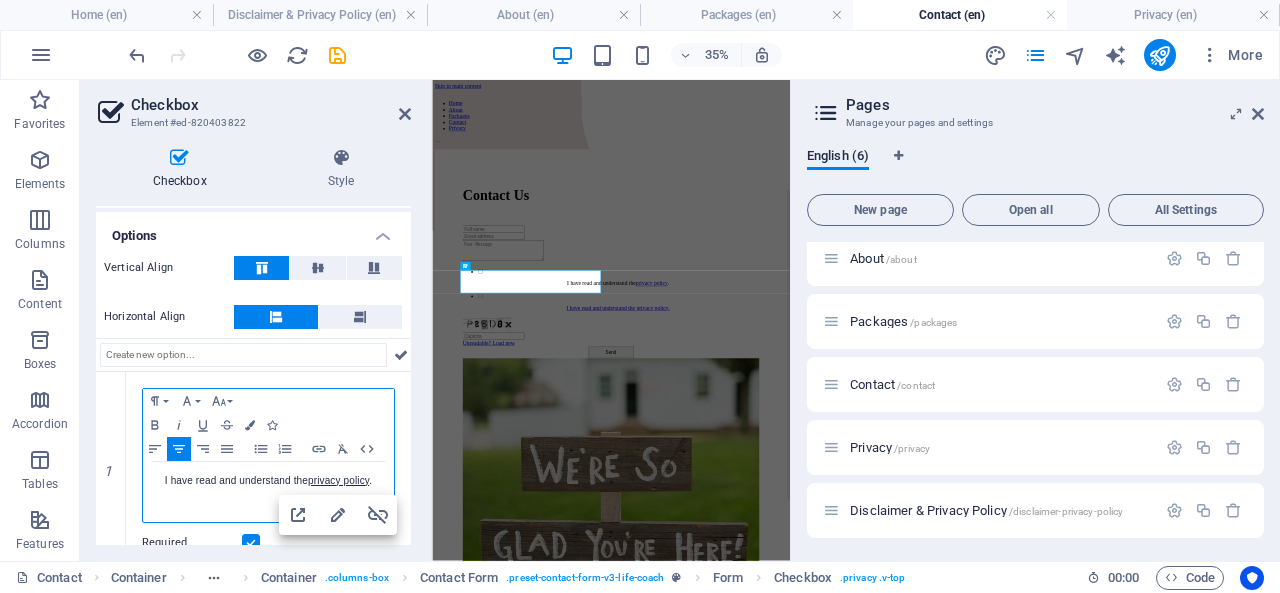 scroll, scrollTop: 0, scrollLeft: 0, axis: both 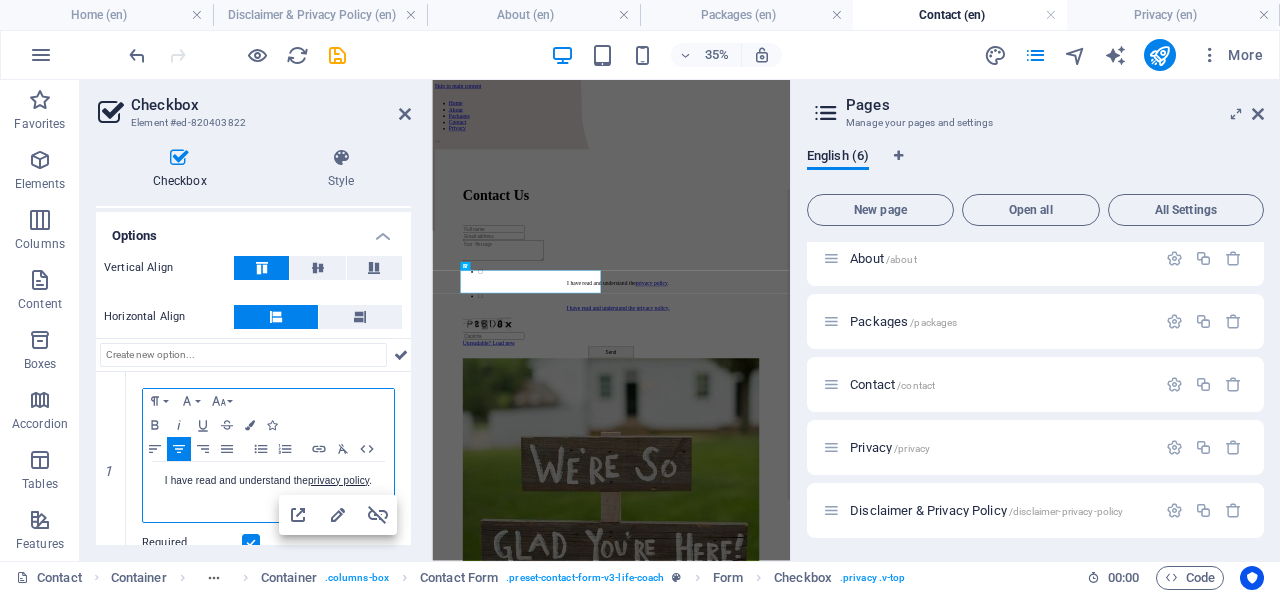 click on "I have read and understand the  privacy policy ." at bounding box center (268, 492) 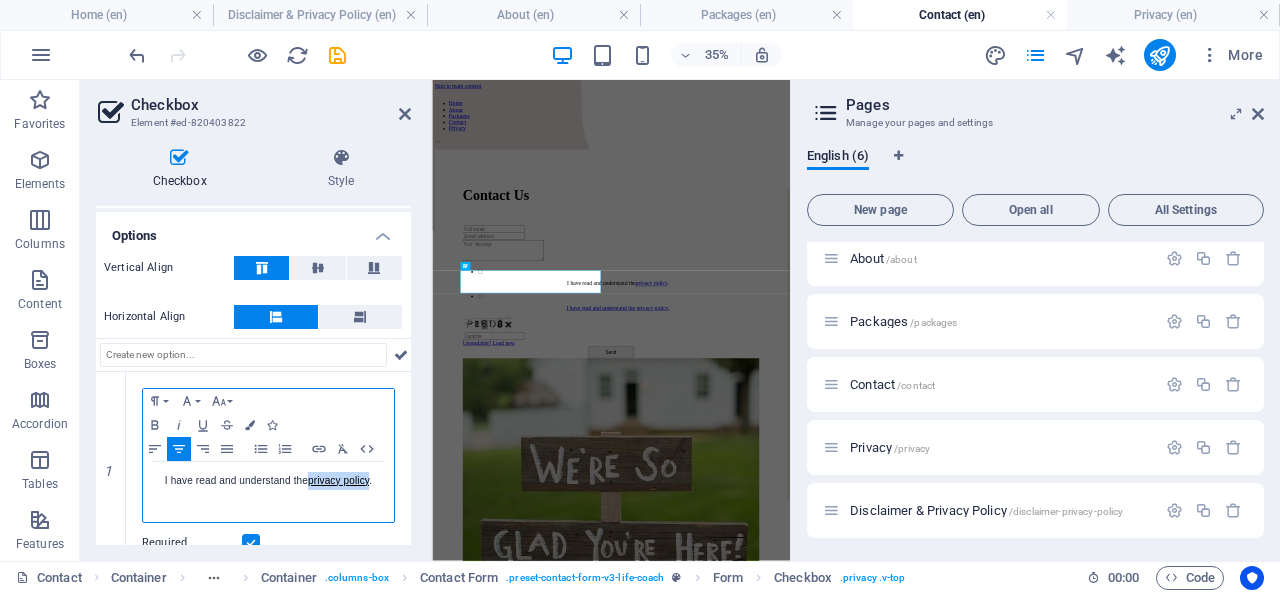 drag, startPoint x: 367, startPoint y: 482, endPoint x: 308, endPoint y: 485, distance: 59.07622 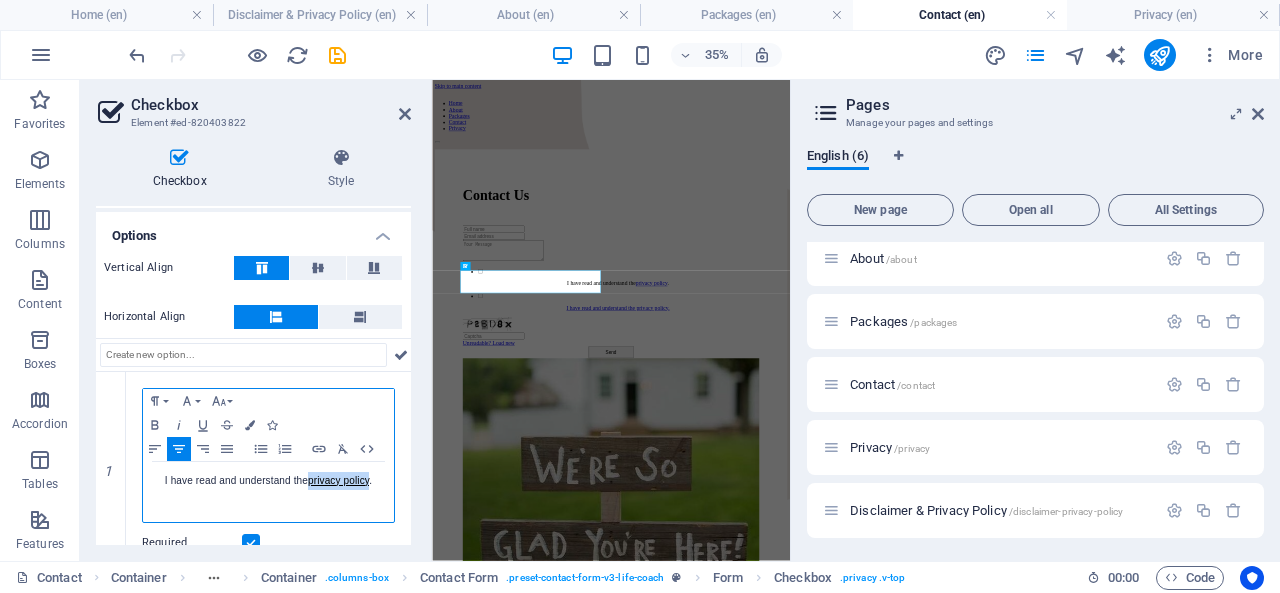click on "I have read and understand the  privacy policy ." at bounding box center (268, 481) 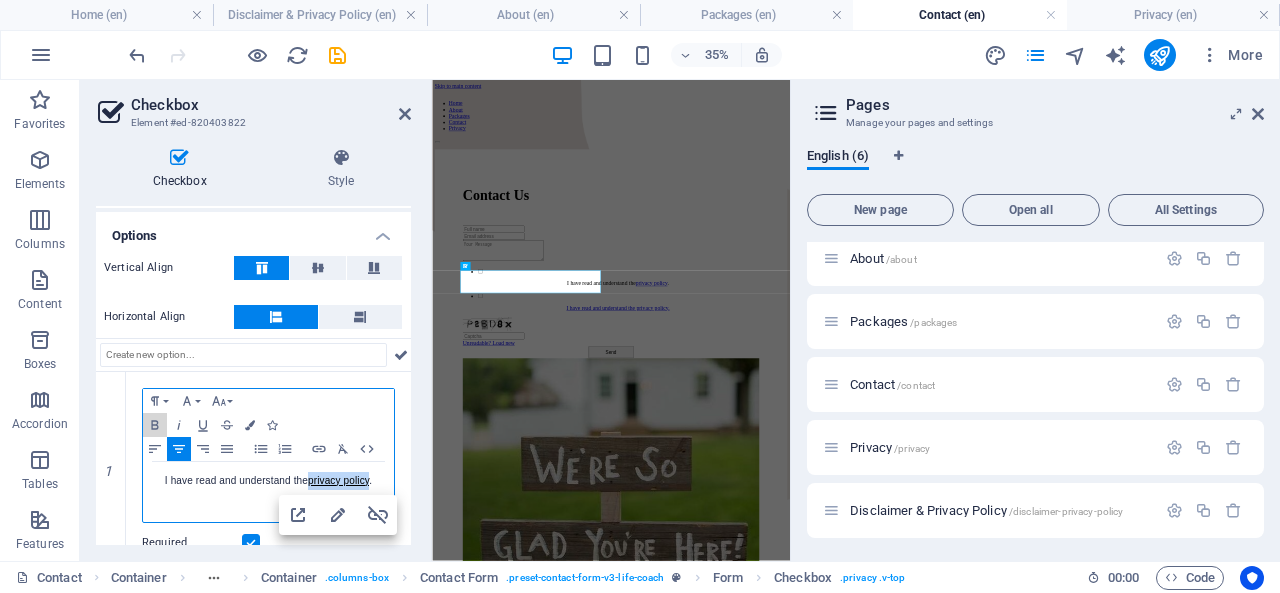click 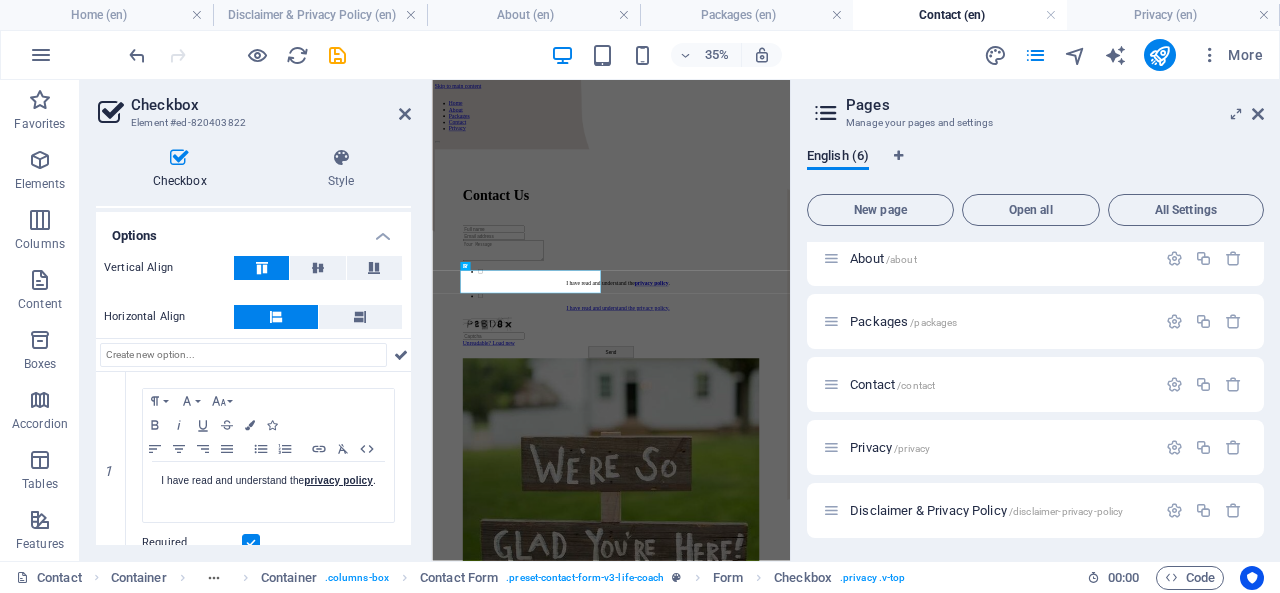 click on "Paragraph Format Normal Heading 1 Heading 2 Heading 3 Heading 4 Heading 5 Heading 6 Code Font Family Arial Georgia Impact Tahoma Times New Roman Verdana Font Size 8 9 10 11 12 14 18 24 30 36 48 60 72 96 Bold Italic Underline Strikethrough Colors Icons Align Left Align Center Align Right Align Justify Unordered List Ordered List Insert Link Clear Formatting HTML Back Choose Link Home (en) About (en) Packages (en) Contact (en) Privacy (en) Disclaimer & Privacy Policy (en) Choose file ... /en/disclaimer-privacy-policy URL privacy policy Text Title Open in new tab Insert I have read and understand the  privacy policy . Required" at bounding box center (268, 471) 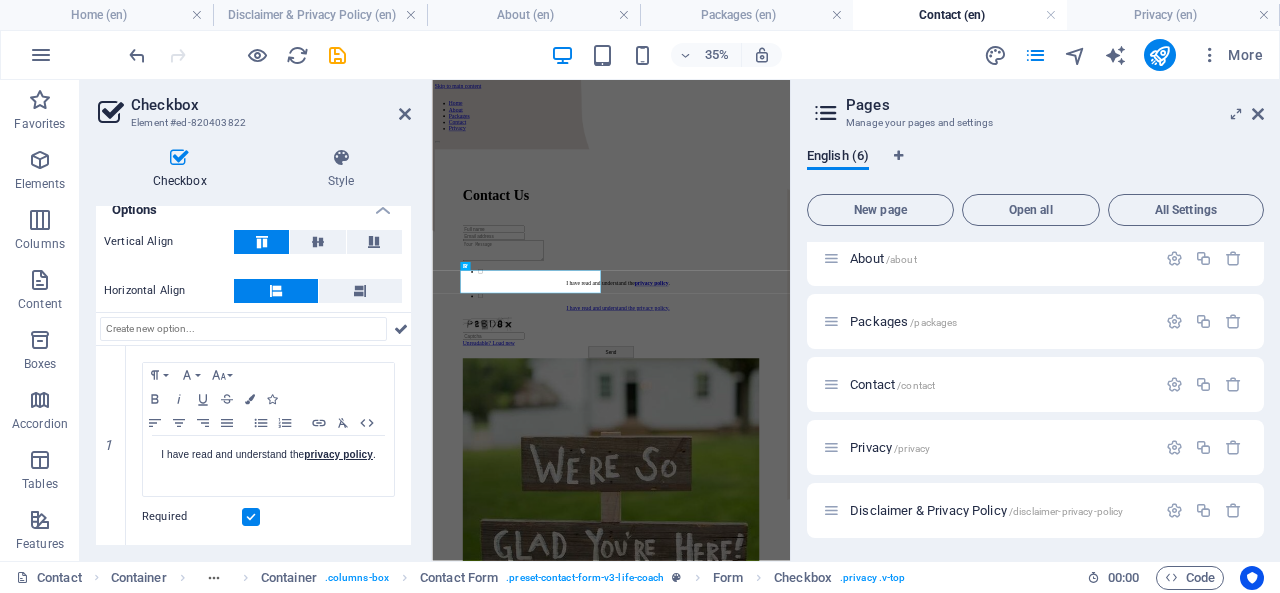 scroll, scrollTop: 148, scrollLeft: 0, axis: vertical 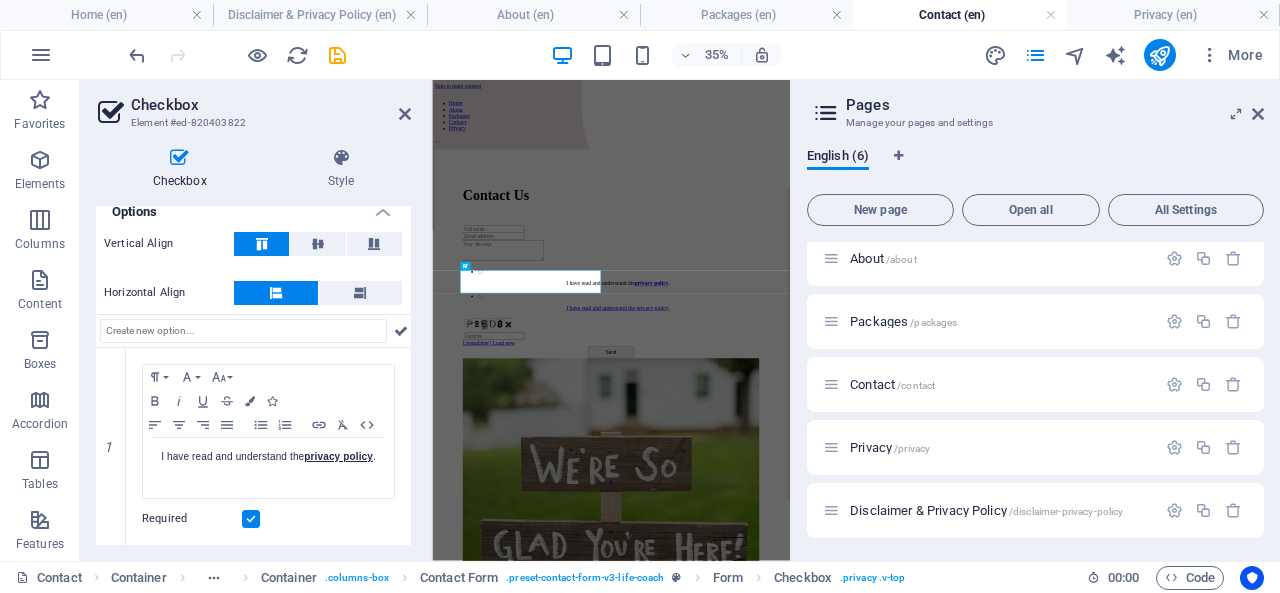 click at bounding box center (405, 114) 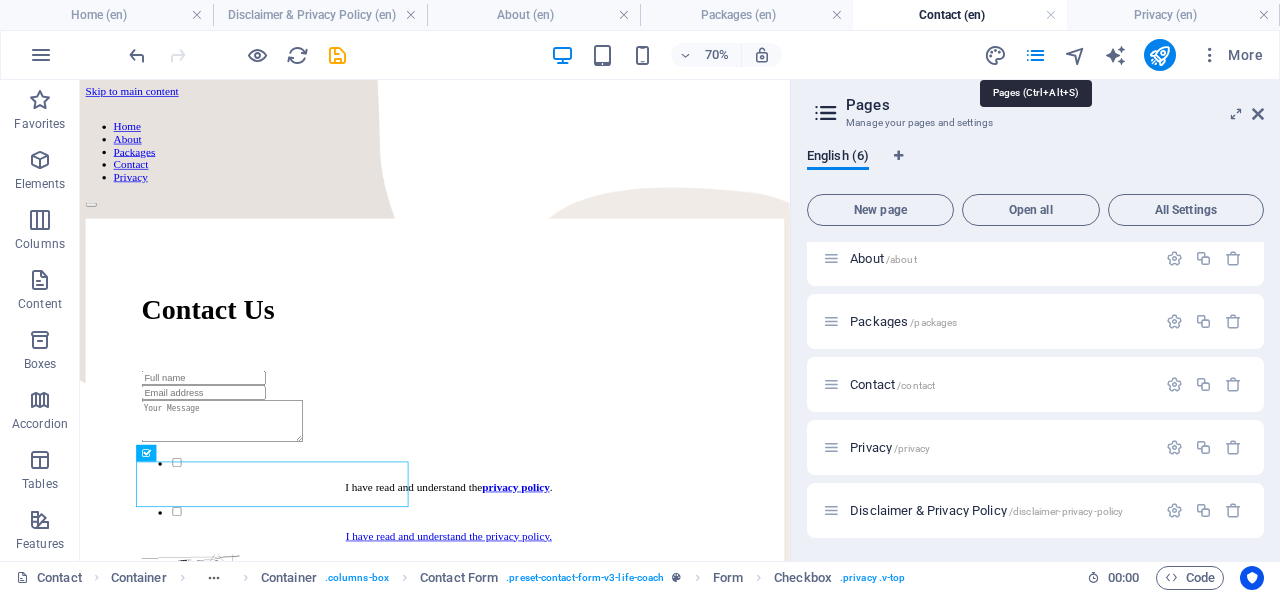 click at bounding box center [1035, 55] 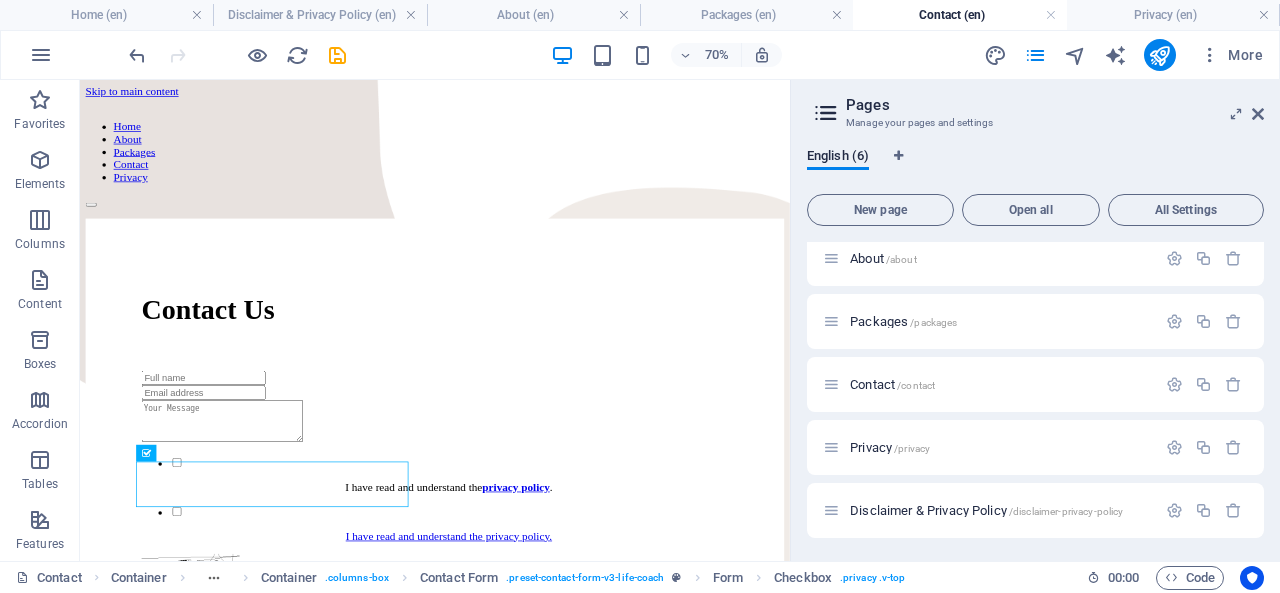 click at bounding box center [1174, 510] 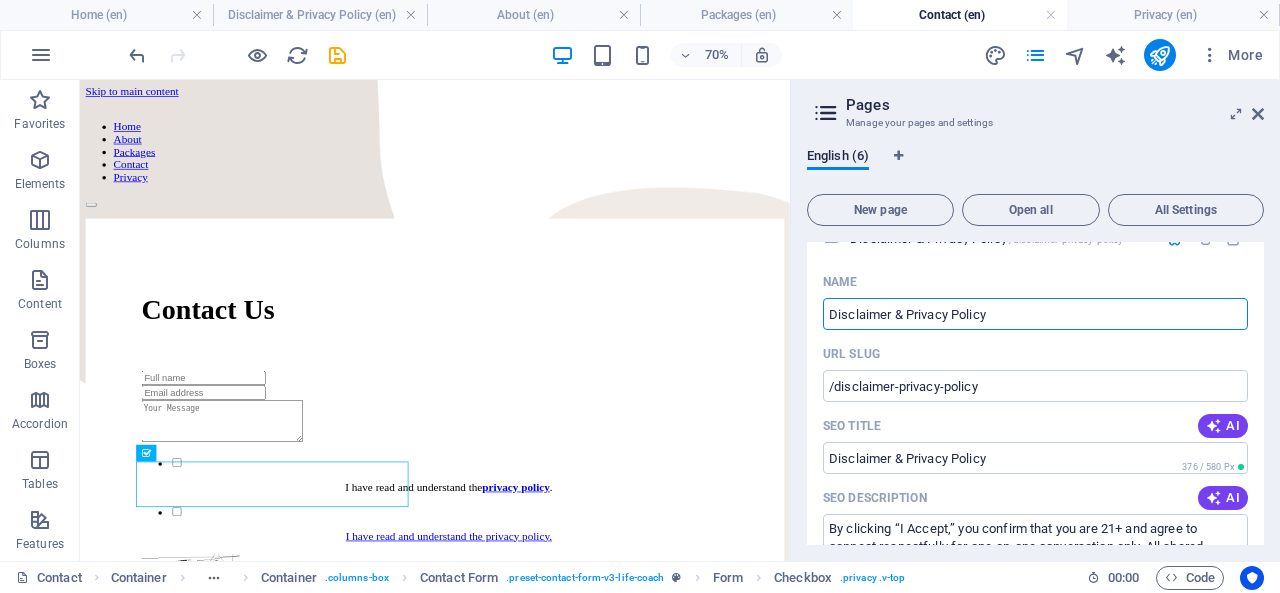 scroll, scrollTop: 366, scrollLeft: 0, axis: vertical 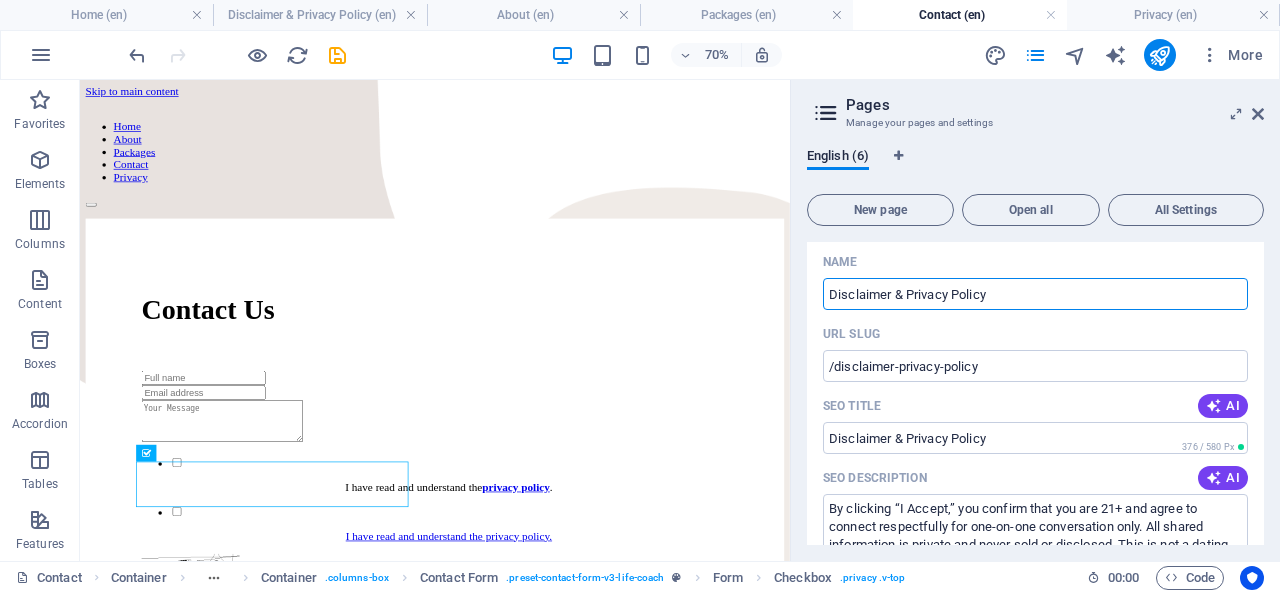 drag, startPoint x: 1016, startPoint y: 285, endPoint x: 896, endPoint y: 292, distance: 120.203995 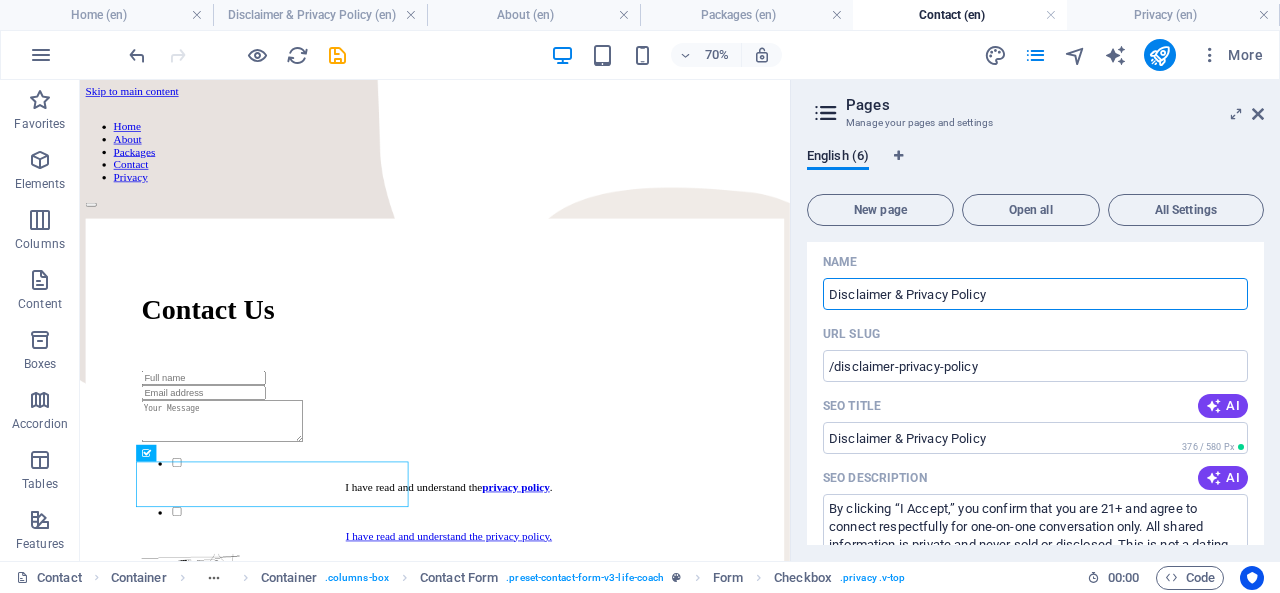click on "Disclaimer & Privacy Policy" at bounding box center (1035, 294) 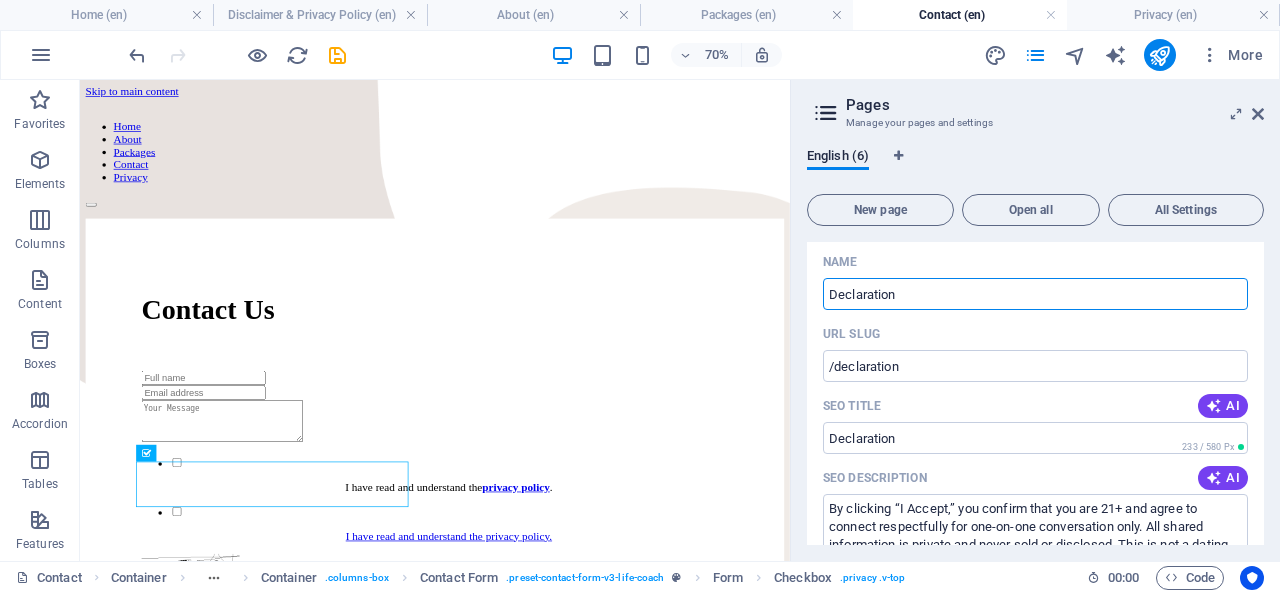 type on "Declaration" 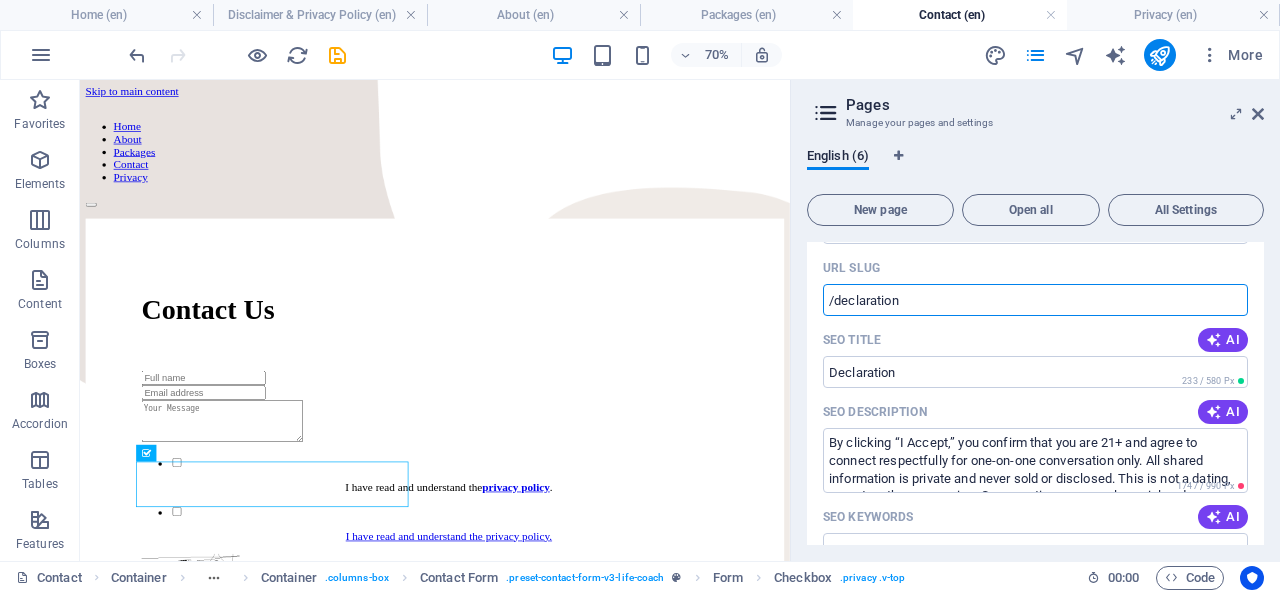 scroll, scrollTop: 438, scrollLeft: 0, axis: vertical 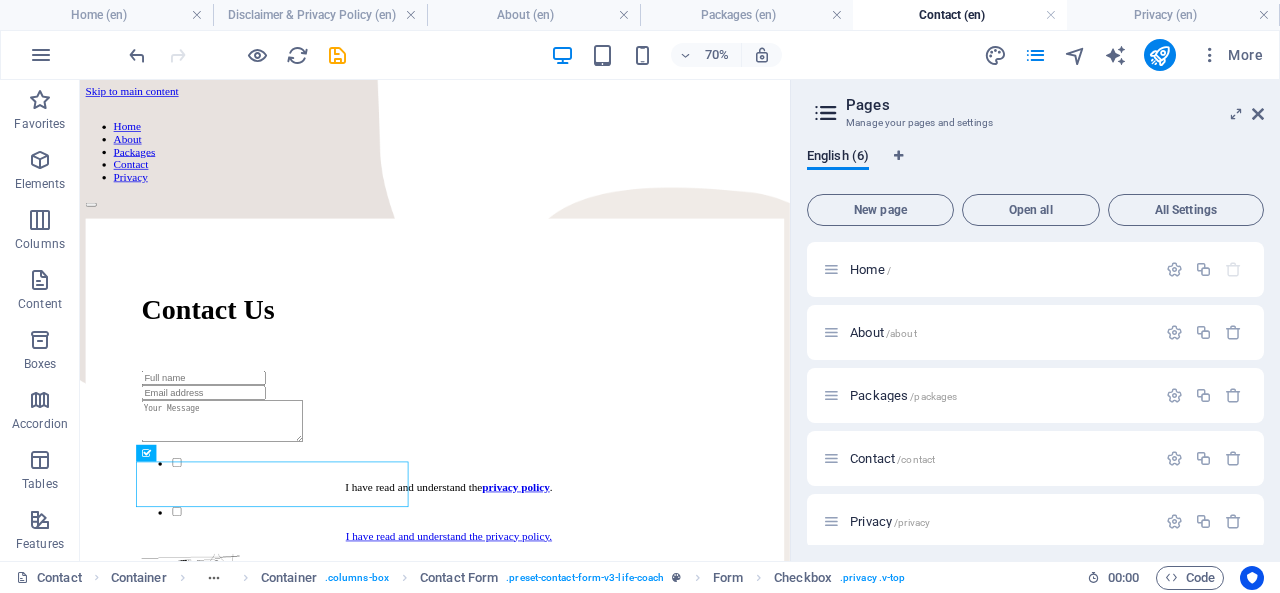 click on "English (6)" at bounding box center (1035, 167) 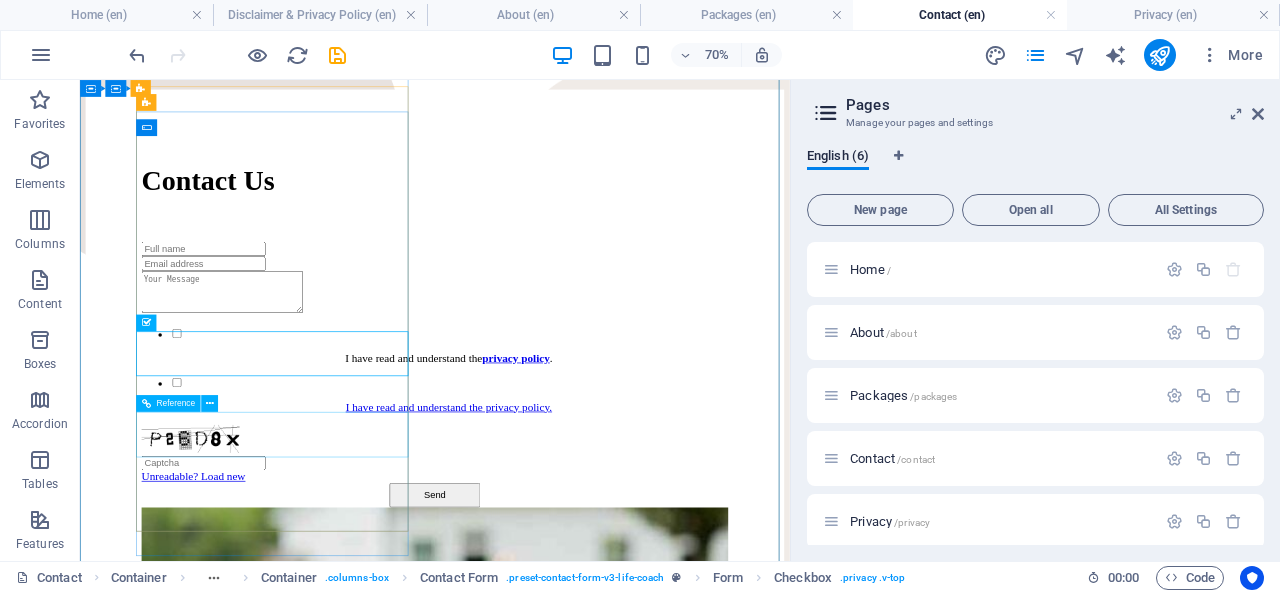 scroll, scrollTop: 186, scrollLeft: 0, axis: vertical 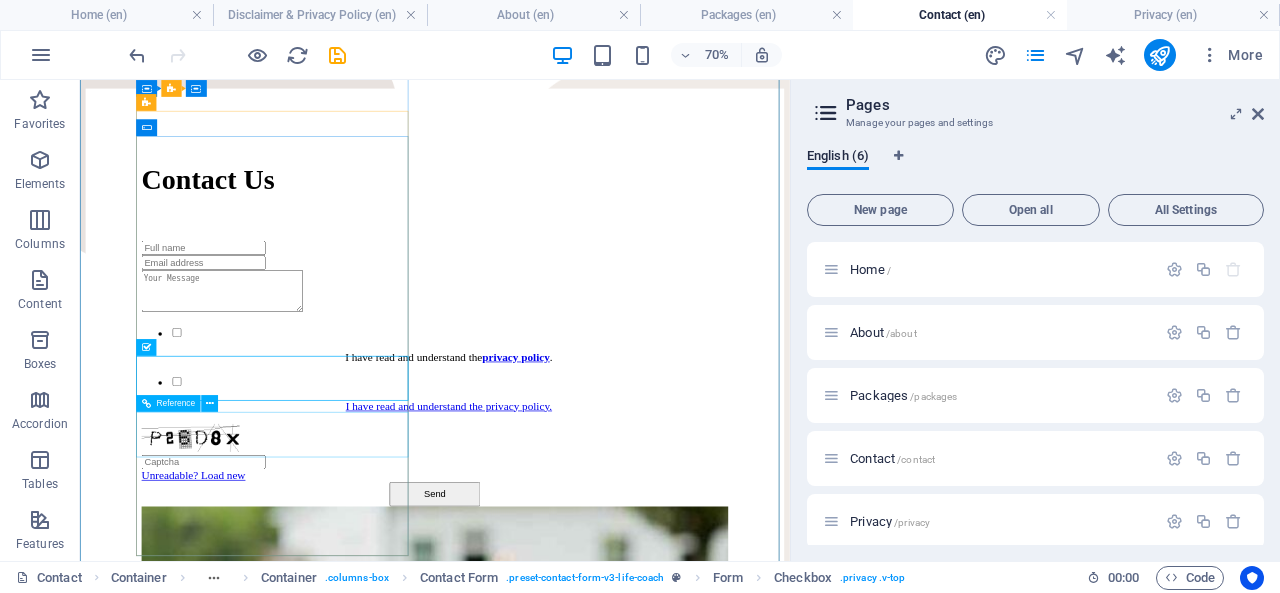 click on "I have read and understand the privacy policy." at bounding box center [587, 528] 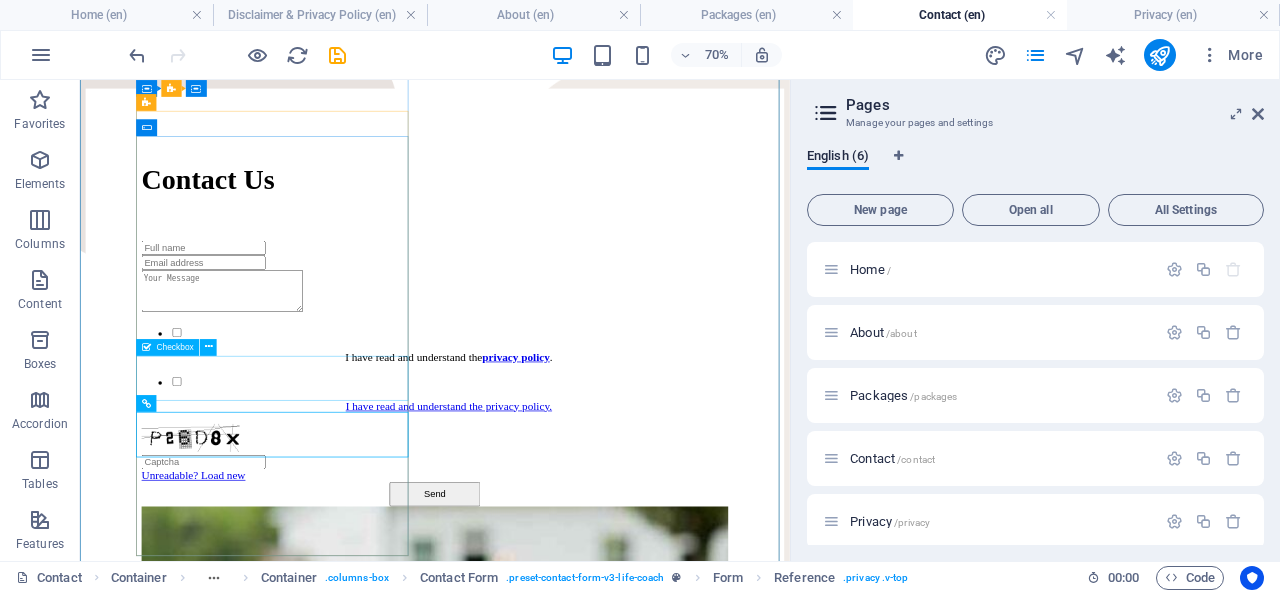 click on "I have read and understand the  privacy policy ." at bounding box center (587, 458) 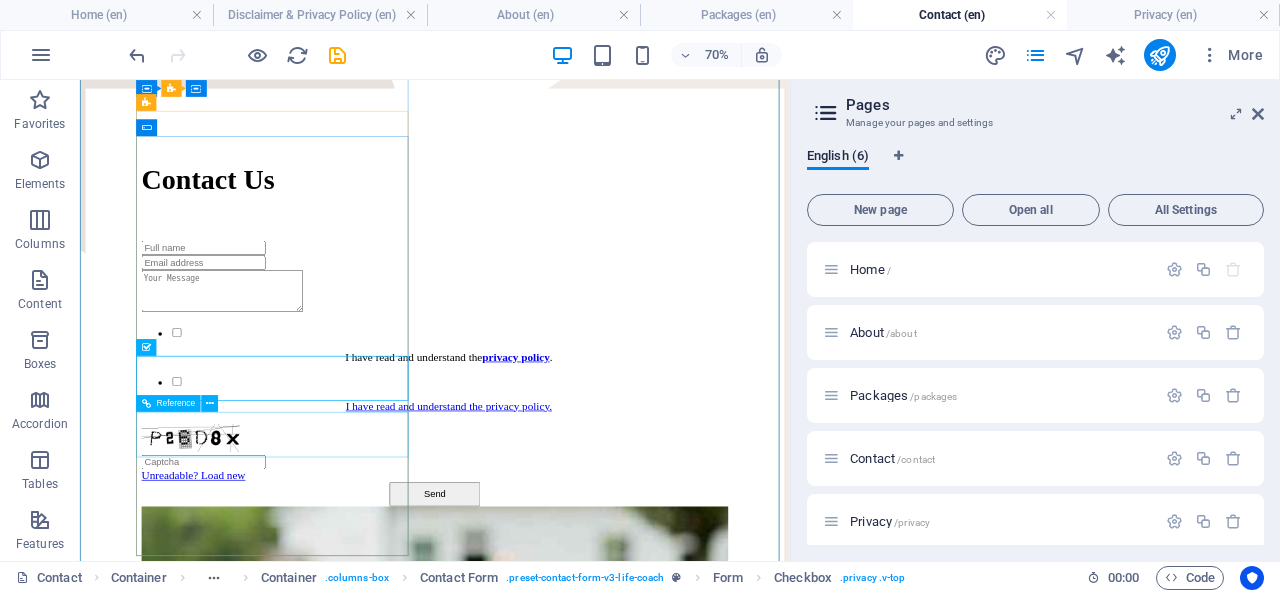 click on "I have read and understand the privacy policy." at bounding box center [587, 528] 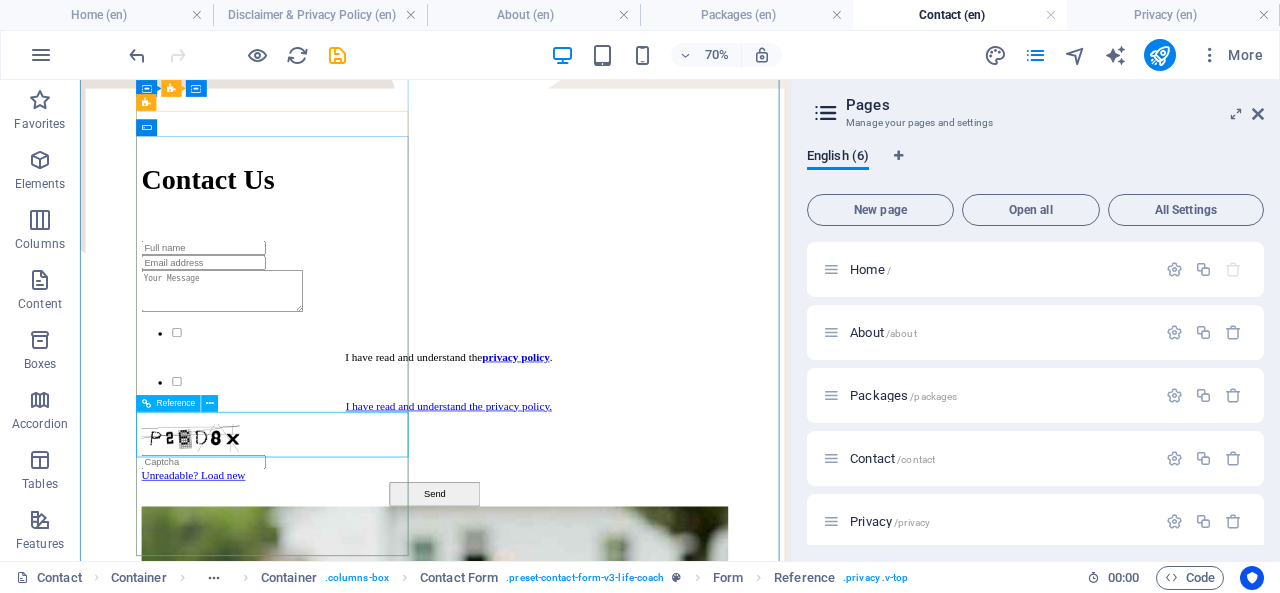 click at bounding box center (210, 403) 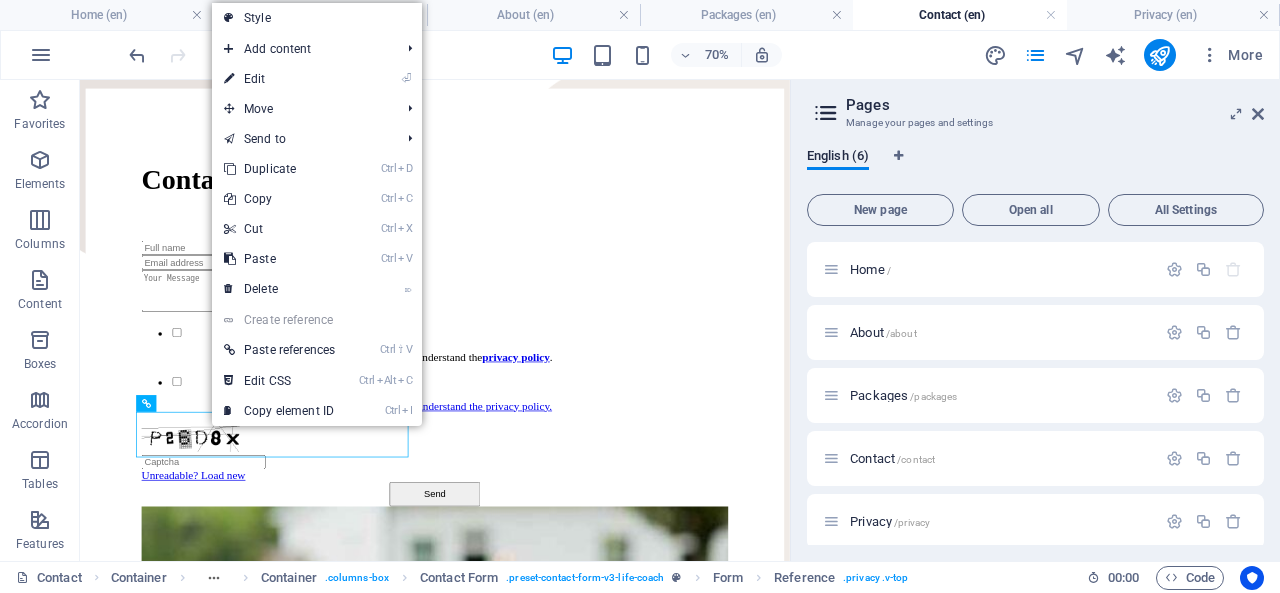 click on "⌦  Delete" at bounding box center [279, 289] 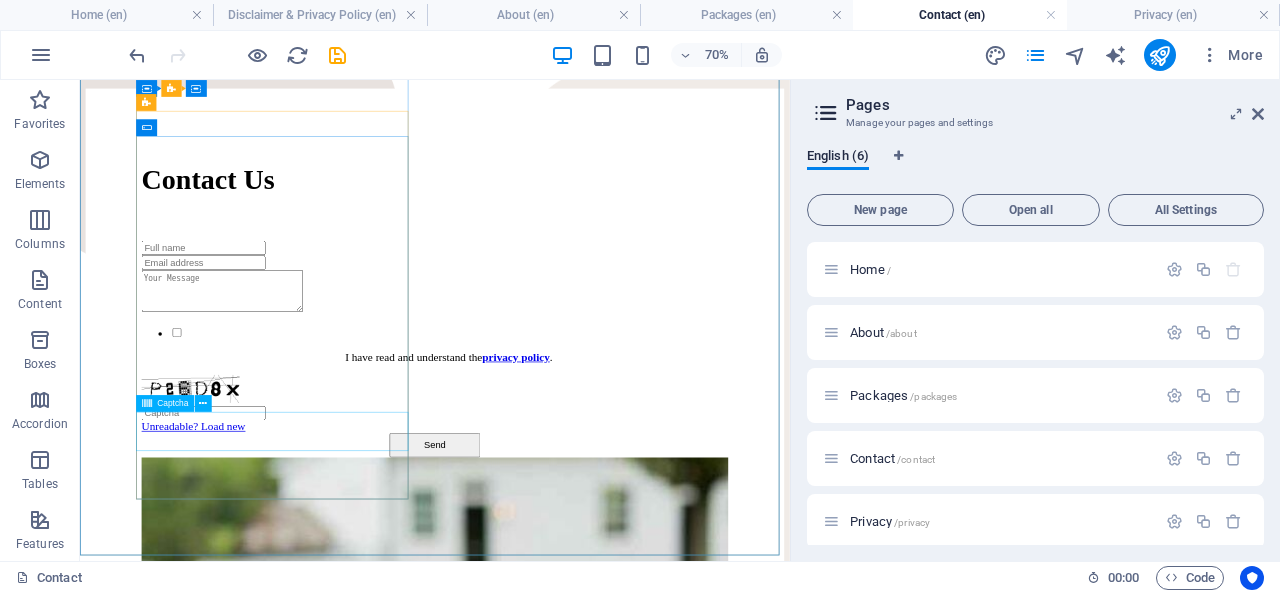 click at bounding box center (203, 403) 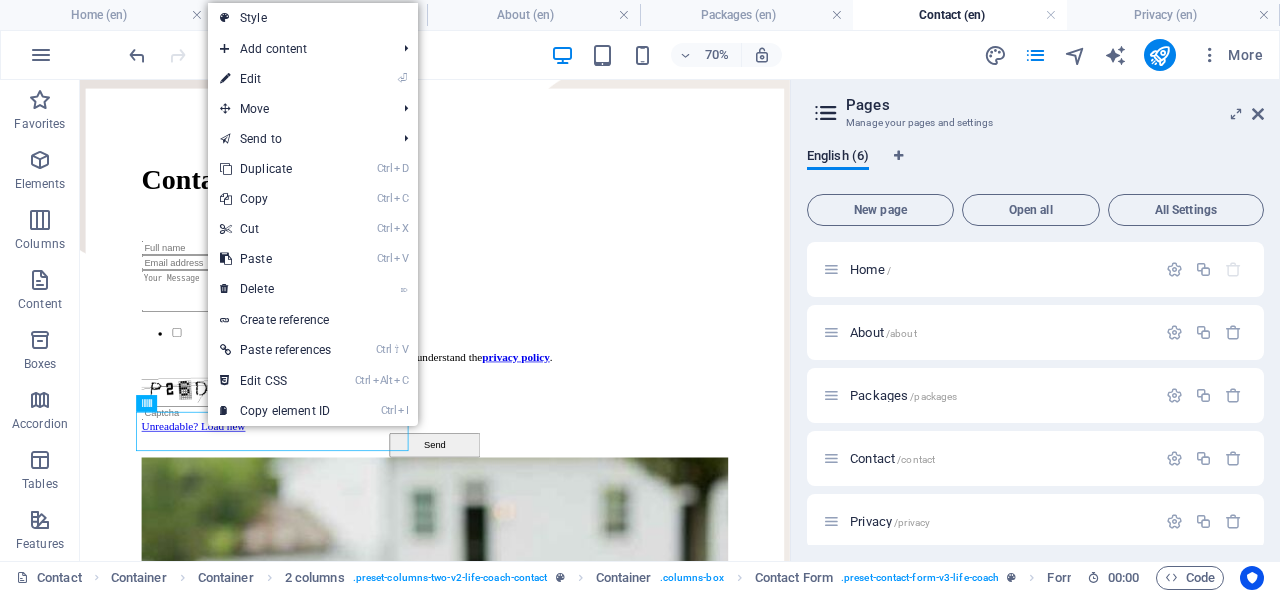 click on "⌦  Delete" at bounding box center [275, 289] 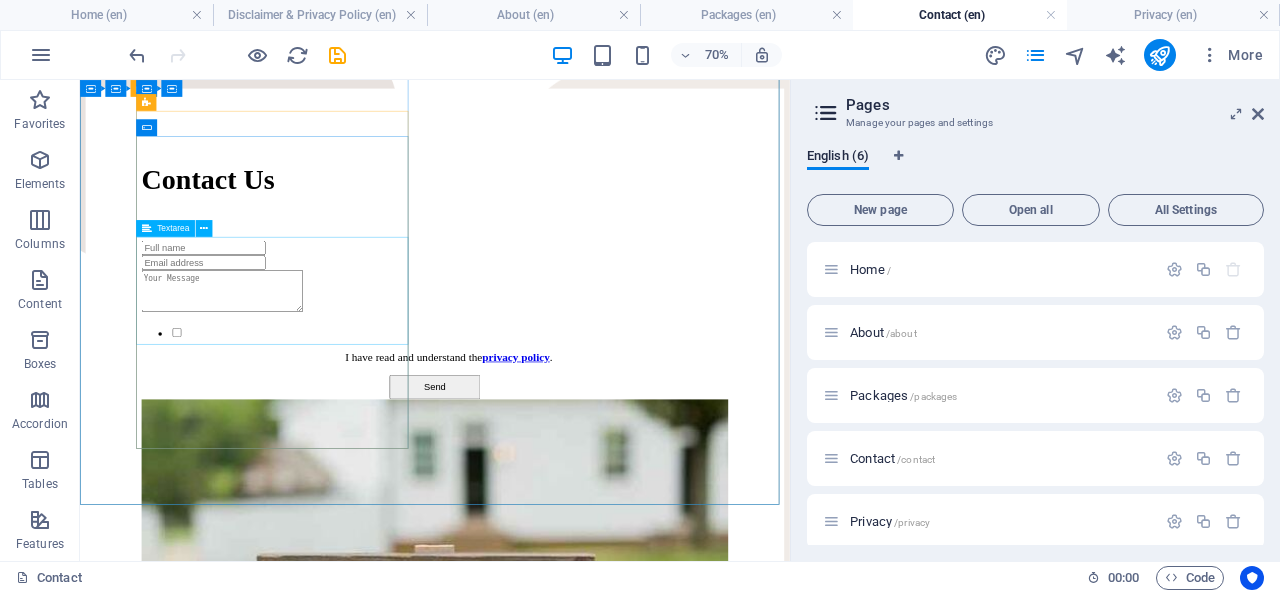 click at bounding box center [204, 228] 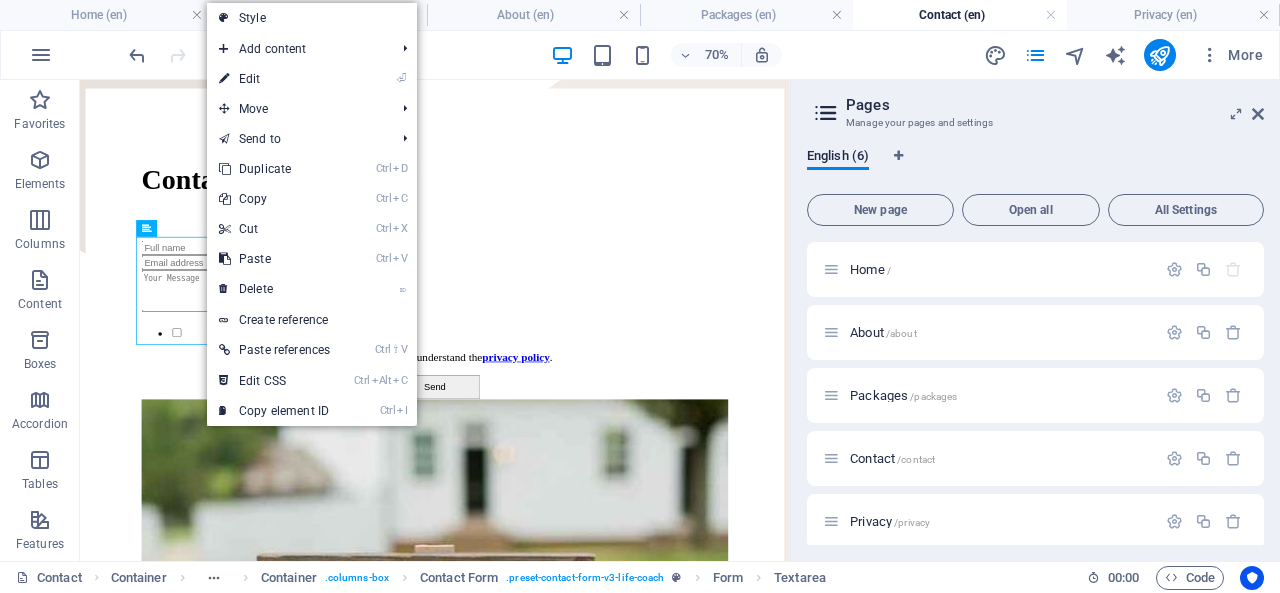 click on "⏎  Edit" at bounding box center (274, 79) 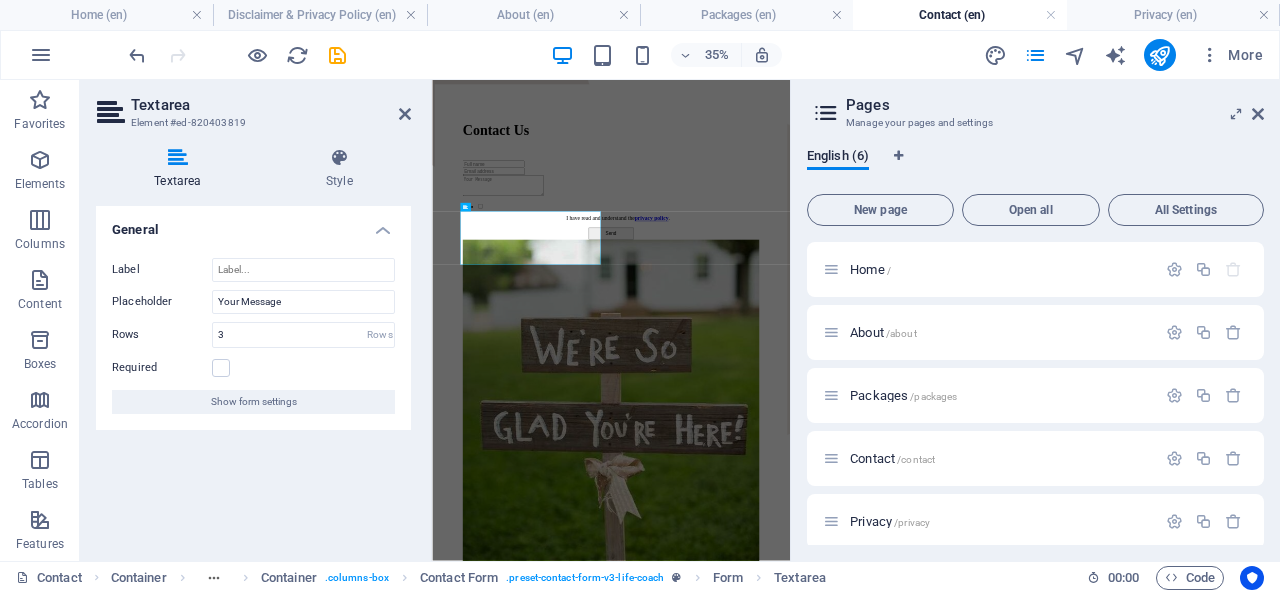 scroll, scrollTop: 0, scrollLeft: 0, axis: both 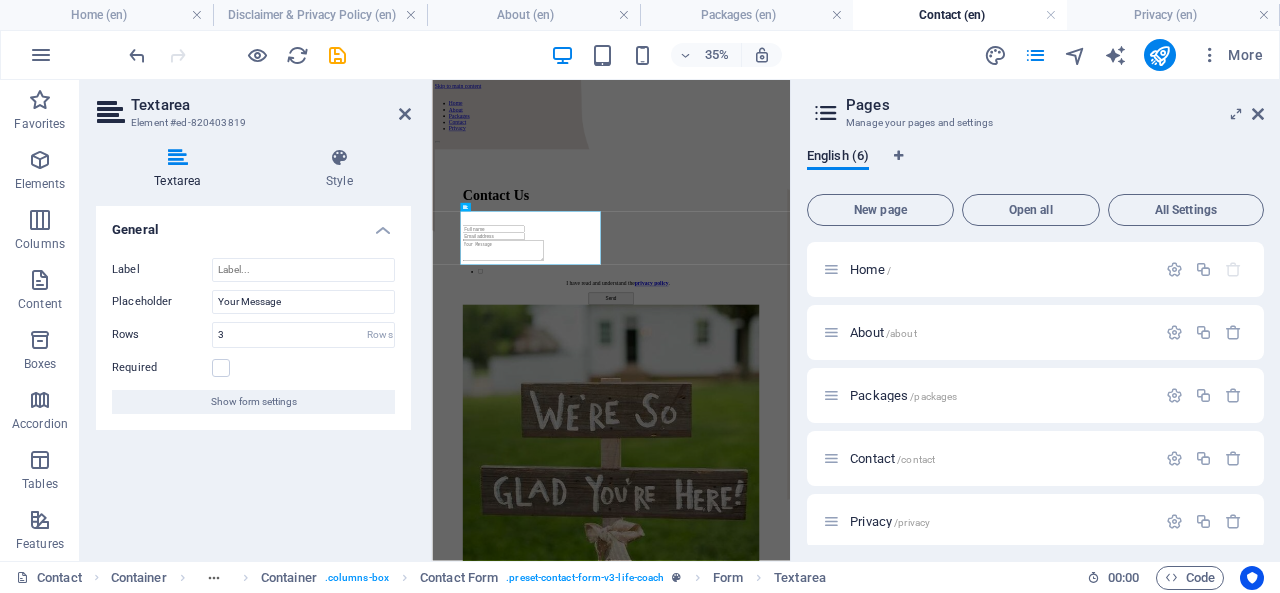 click at bounding box center (339, 158) 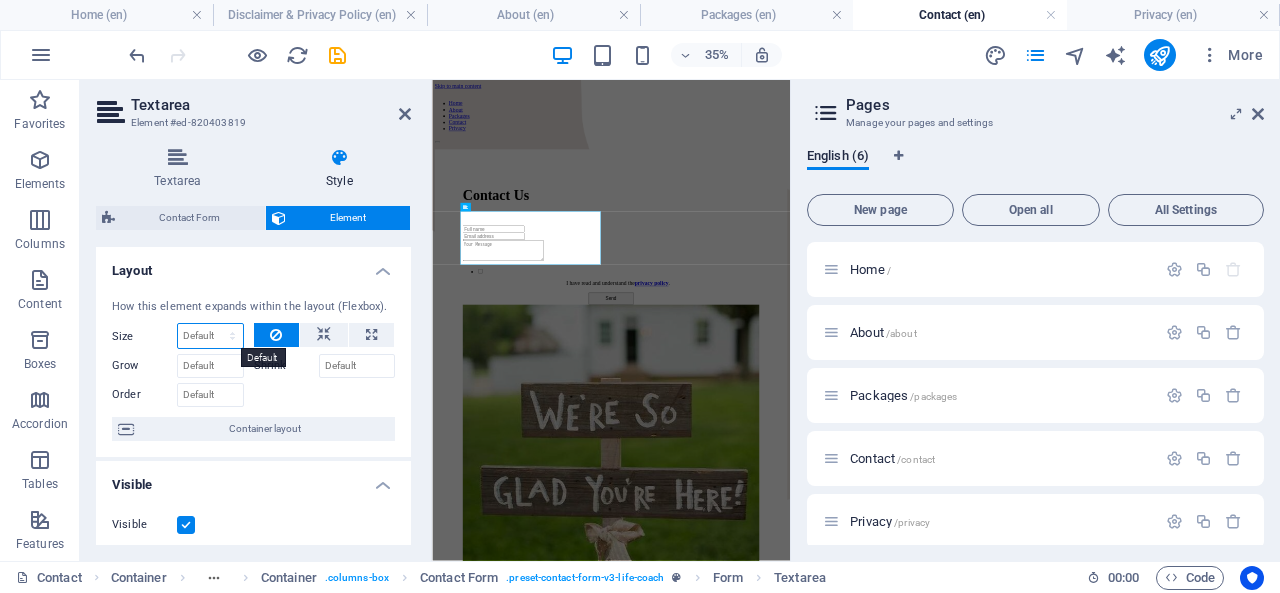 click on "Default auto px % 1/1 1/2 1/3 1/4 1/5 1/6 1/7 1/8 1/9 1/10" at bounding box center [210, 336] 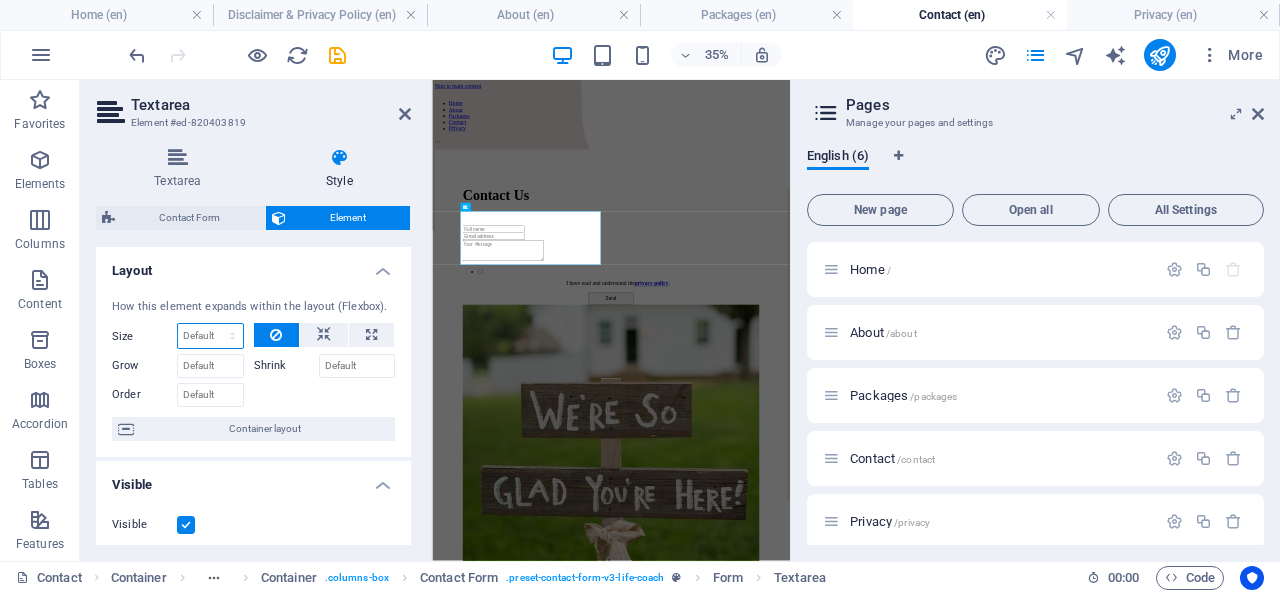 select on "1/1" 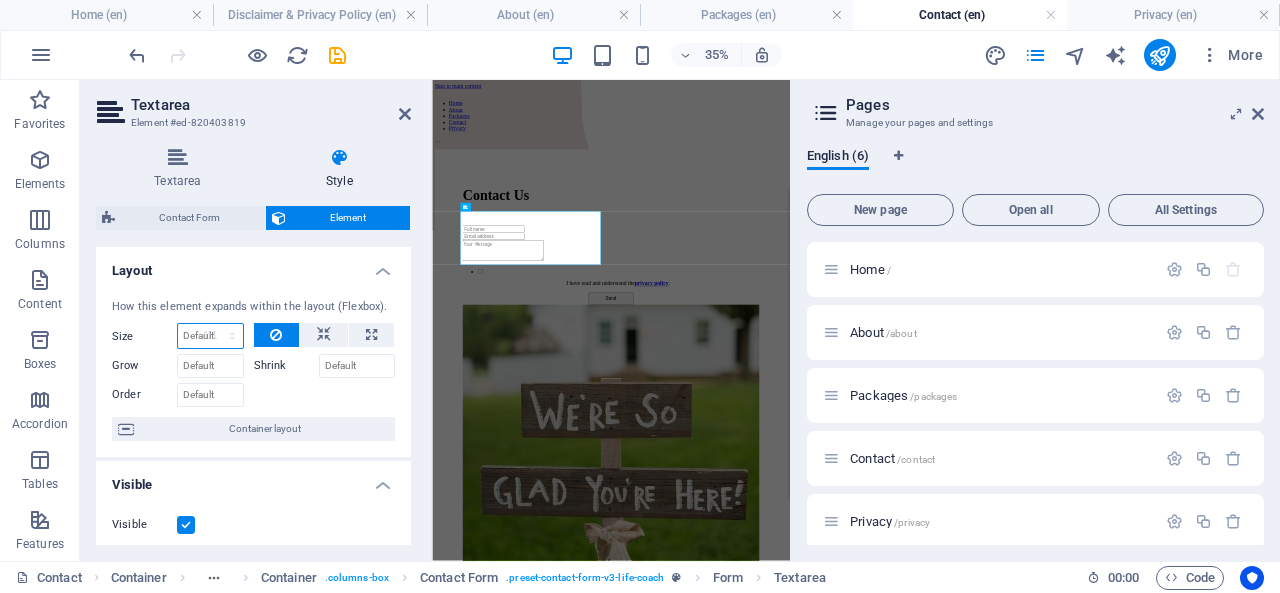 click on "Default auto px % 1/1 1/2 1/3 1/4 1/5 1/6 1/7 1/8 1/9 1/10" at bounding box center (210, 336) 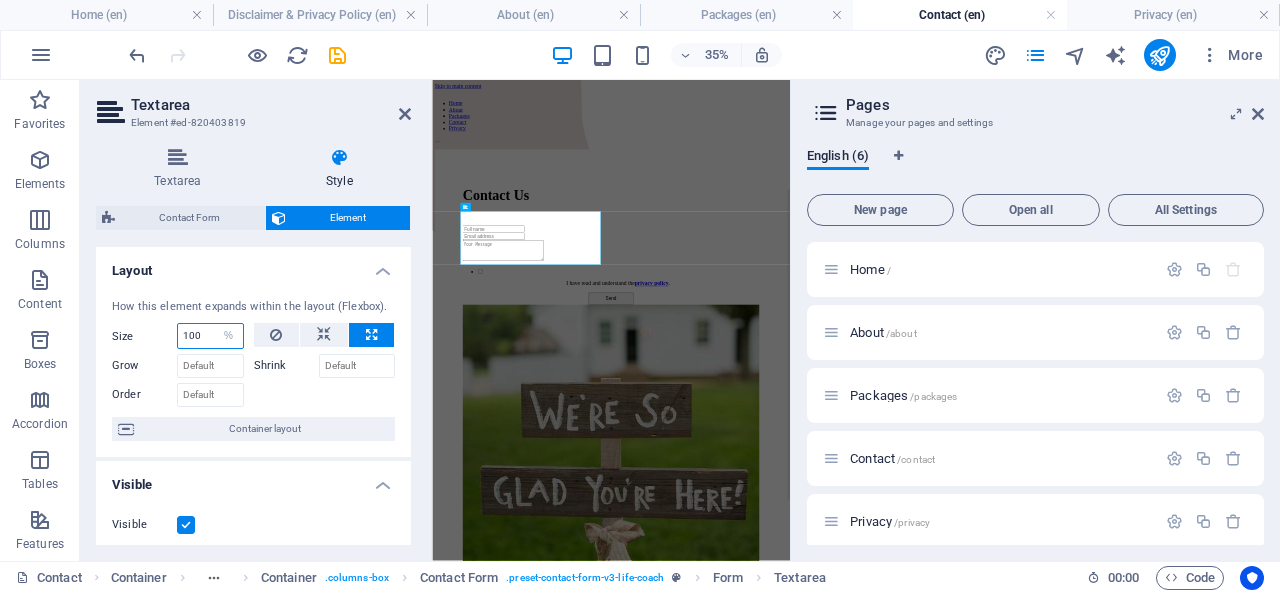 click on "Default auto px % 1/1 1/2 1/3 1/4 1/5 1/6 1/7 1/8 1/9 1/10" at bounding box center (229, 336) 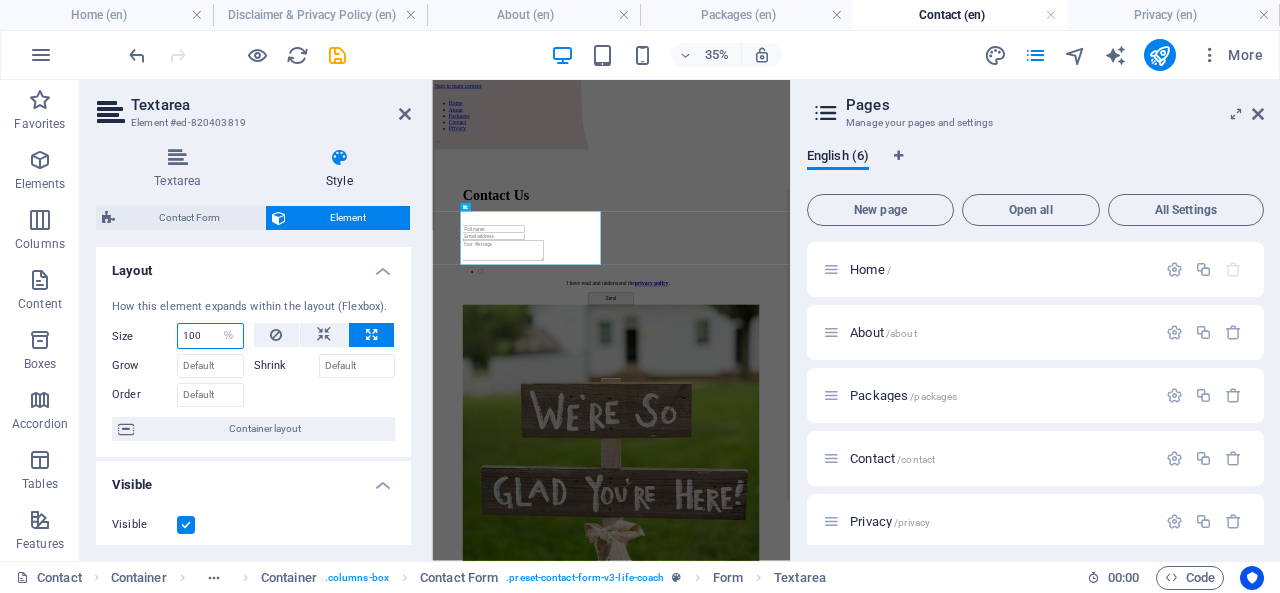 click on "100" at bounding box center [210, 336] 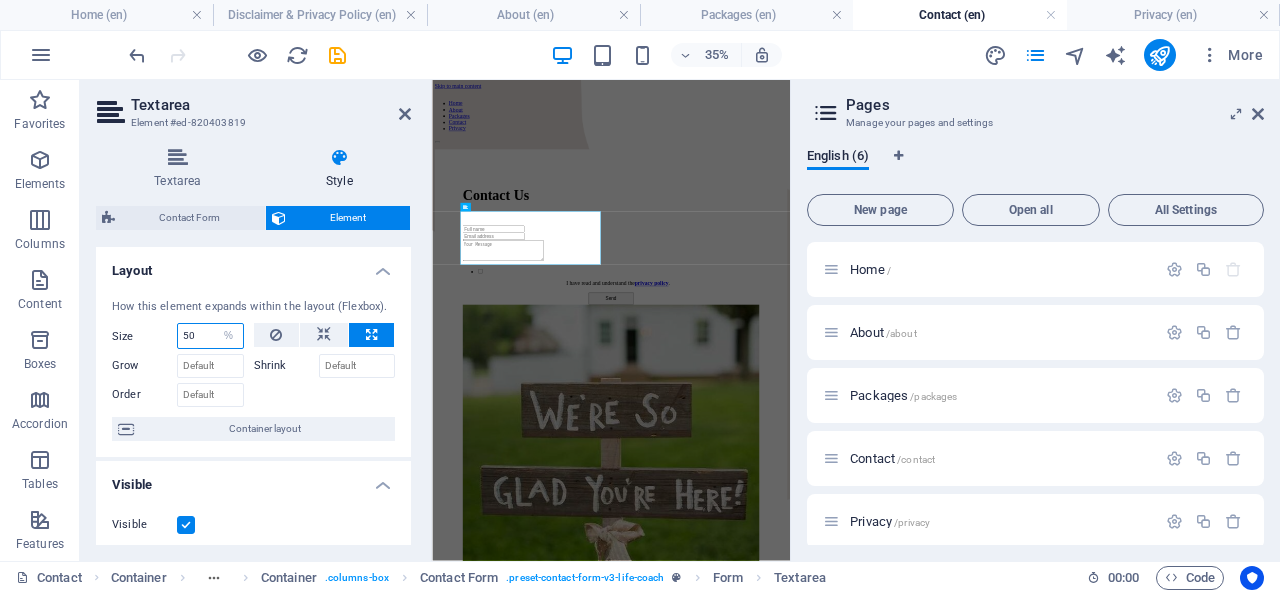 type on "50" 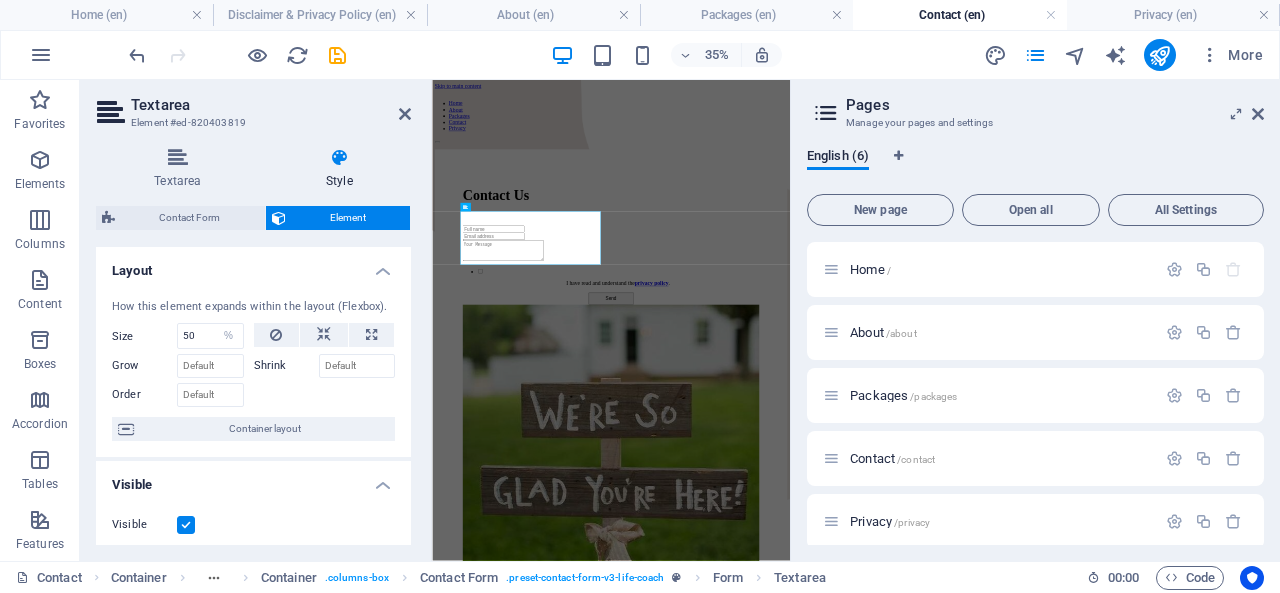 click at bounding box center (325, 392) 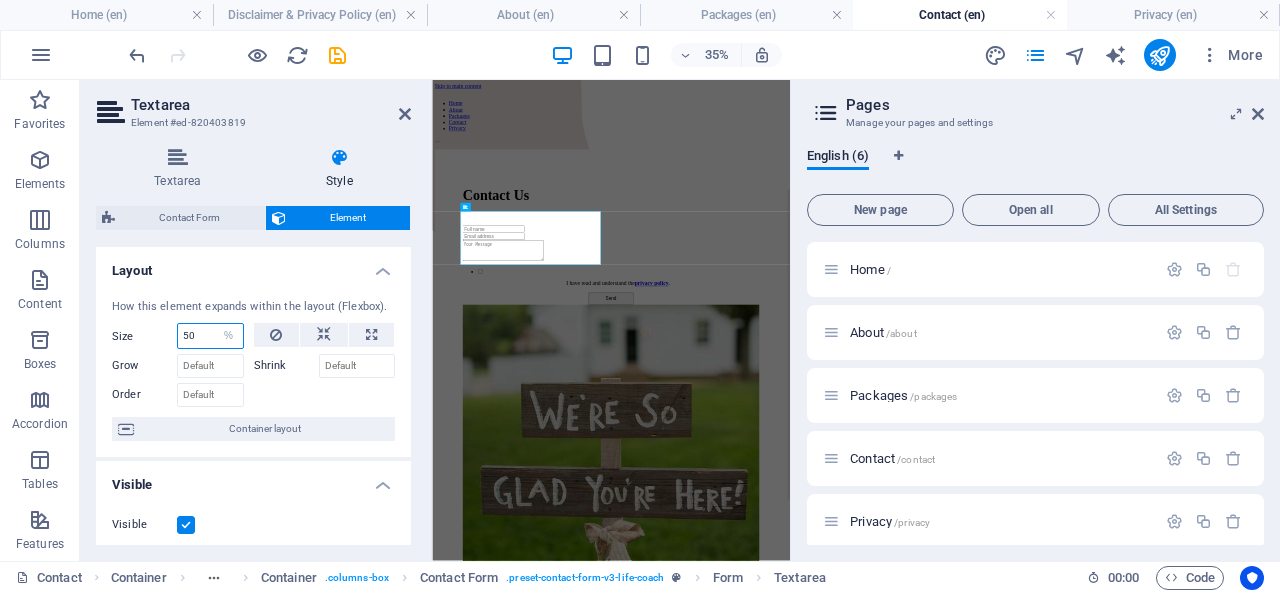 click on "Default auto px % 1/1 1/2 1/3 1/4 1/5 1/6 1/7 1/8 1/9 1/10" at bounding box center [229, 336] 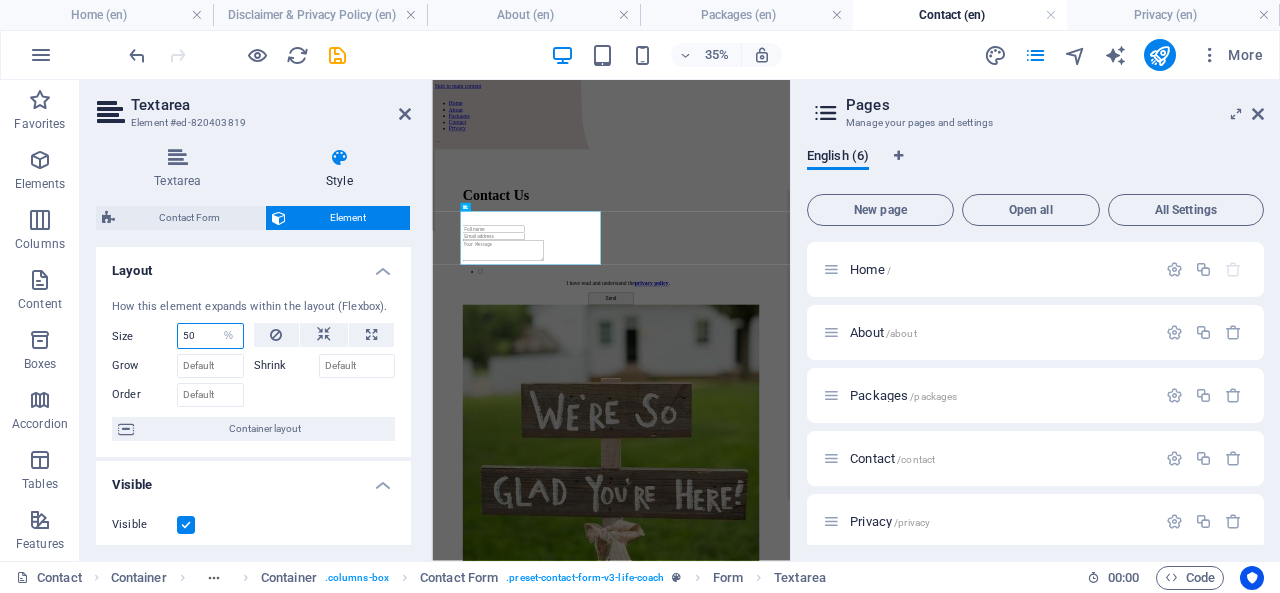 select on "hbvkfpcdlqg" 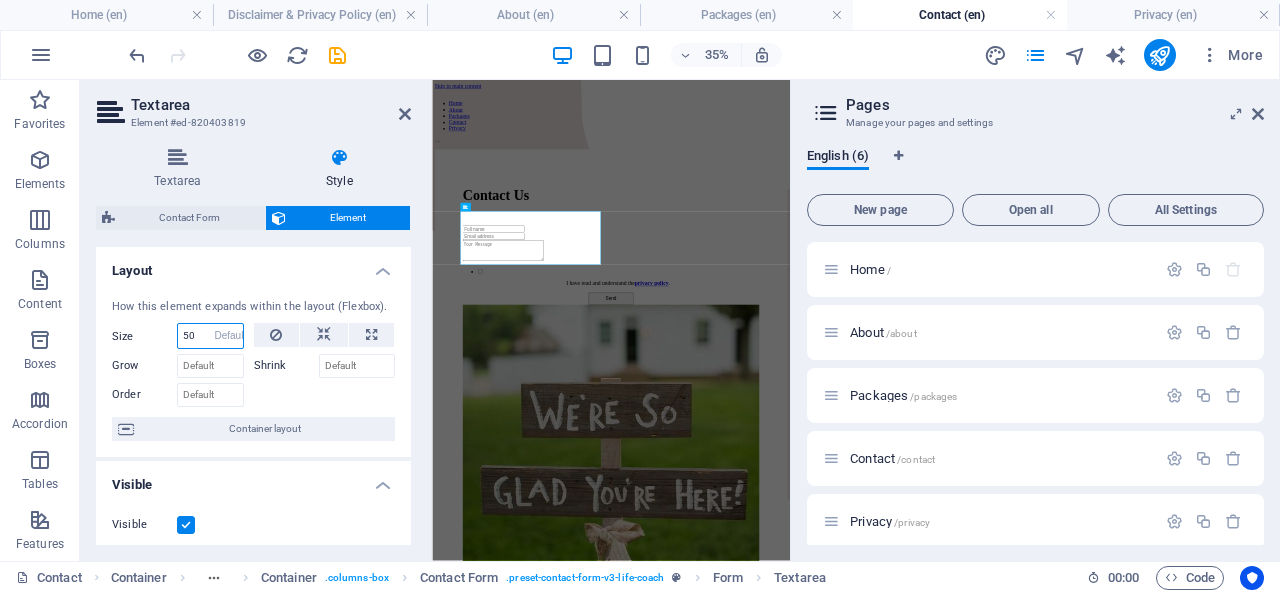 click on "Default auto px % 1/1 1/2 1/3 1/4 1/5 1/6 1/7 1/8 1/9 1/10" at bounding box center (229, 336) 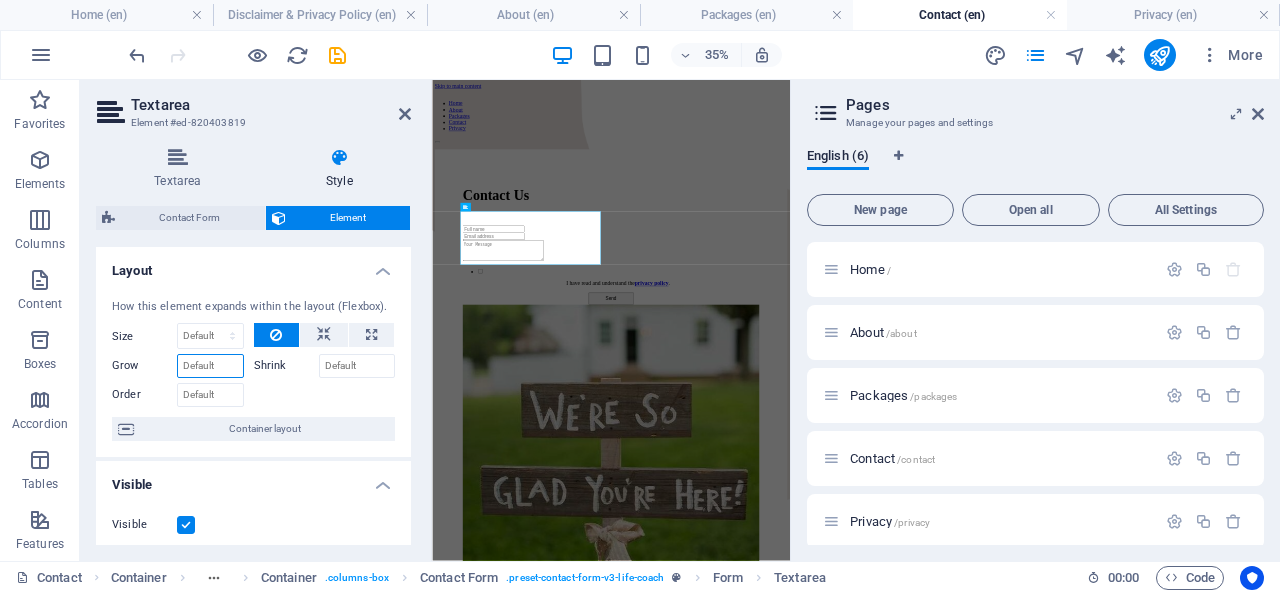 click on "Grow" at bounding box center [210, 366] 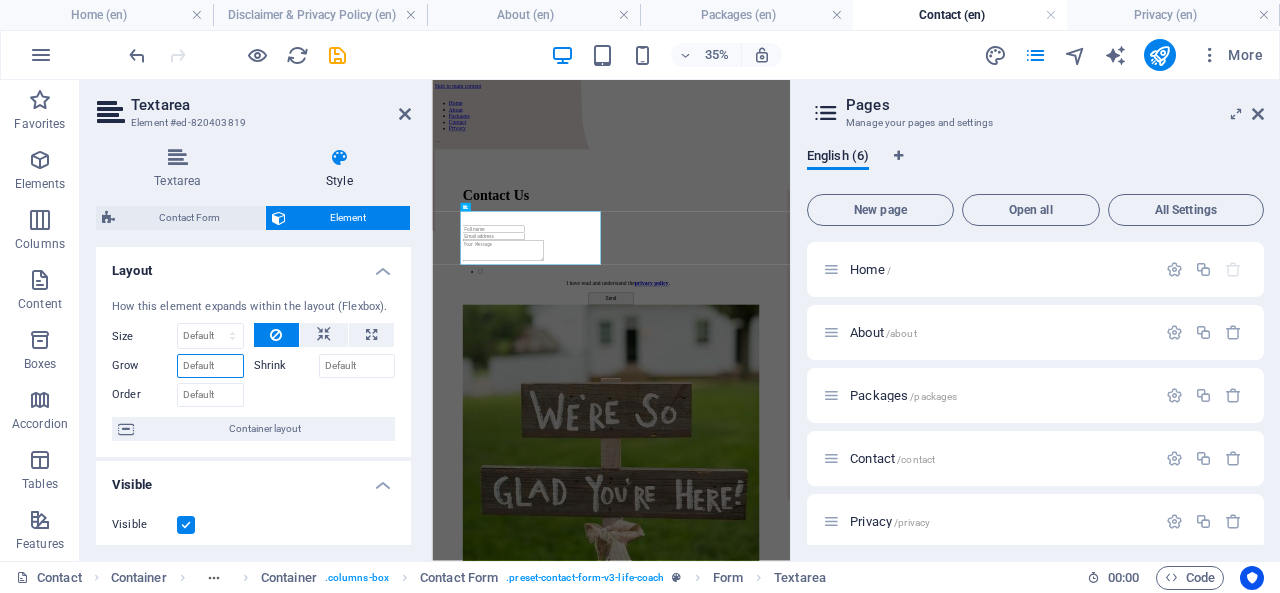 click on "Grow" at bounding box center [210, 366] 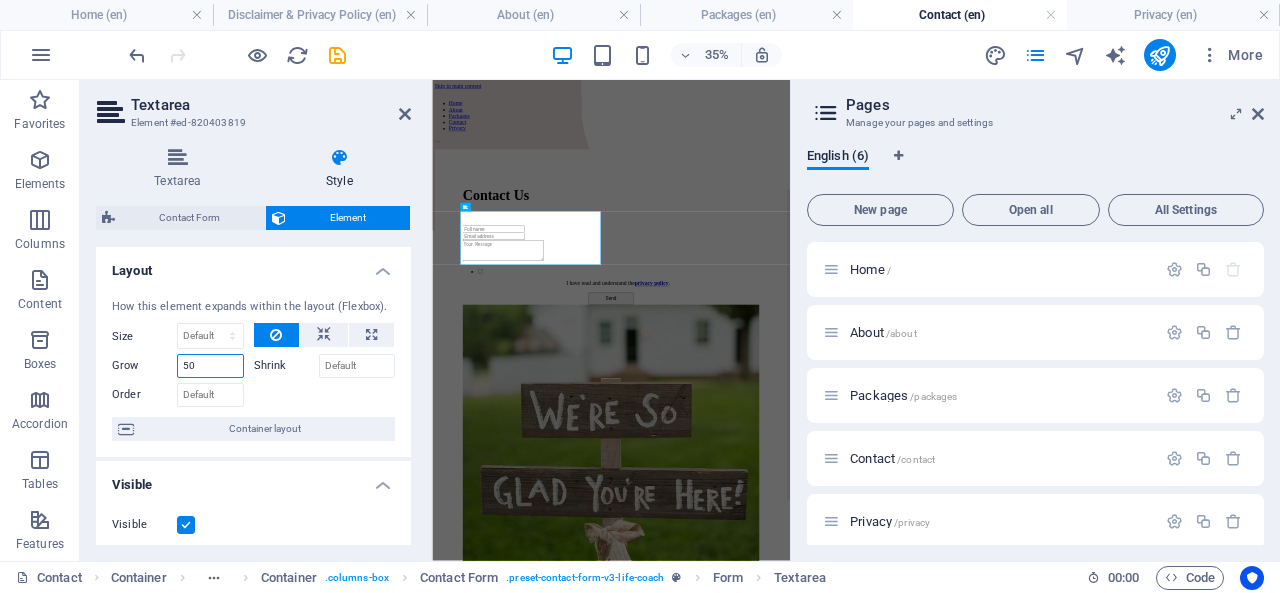 type on "50" 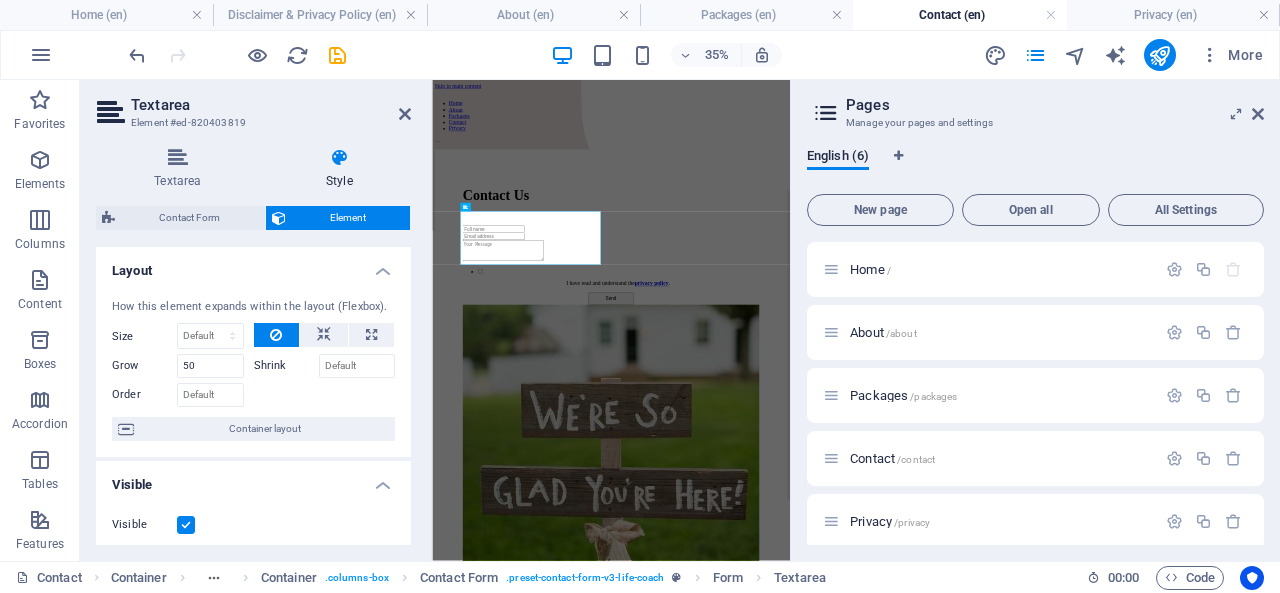 click at bounding box center (325, 392) 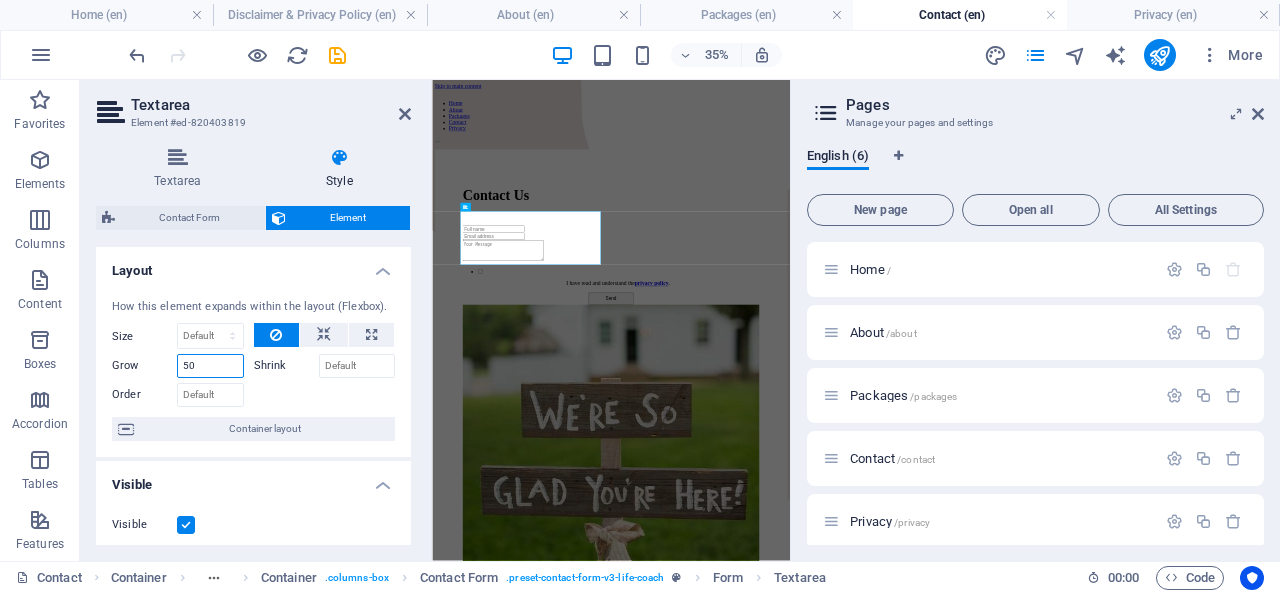 click on "50" at bounding box center [210, 366] 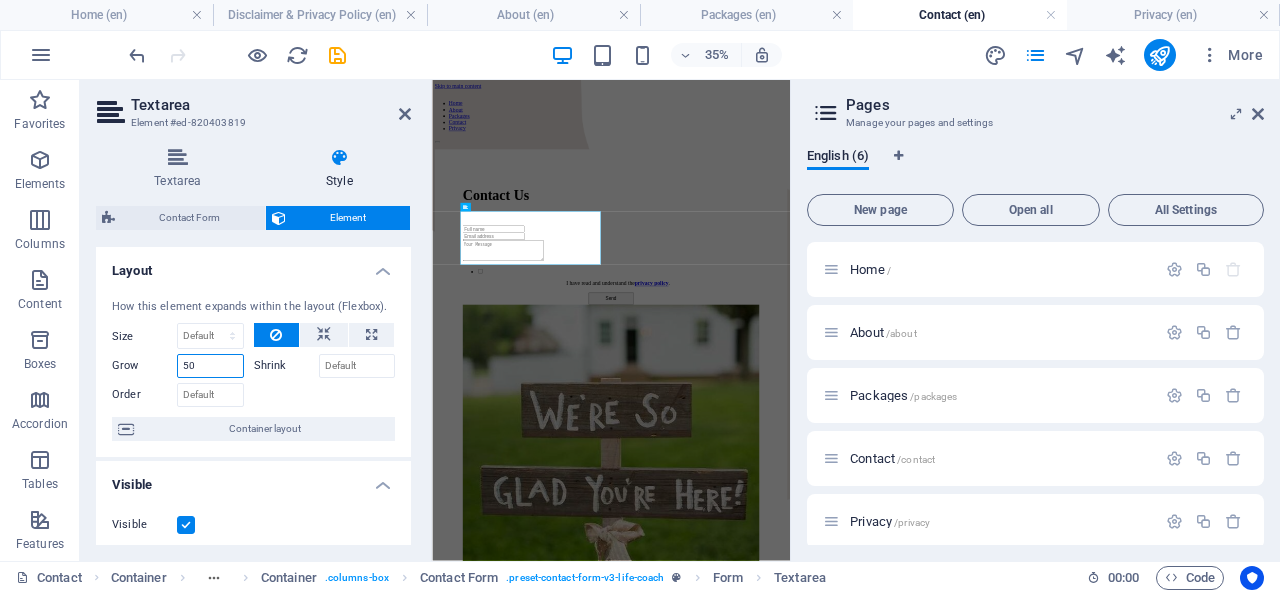 click on "50" at bounding box center (210, 366) 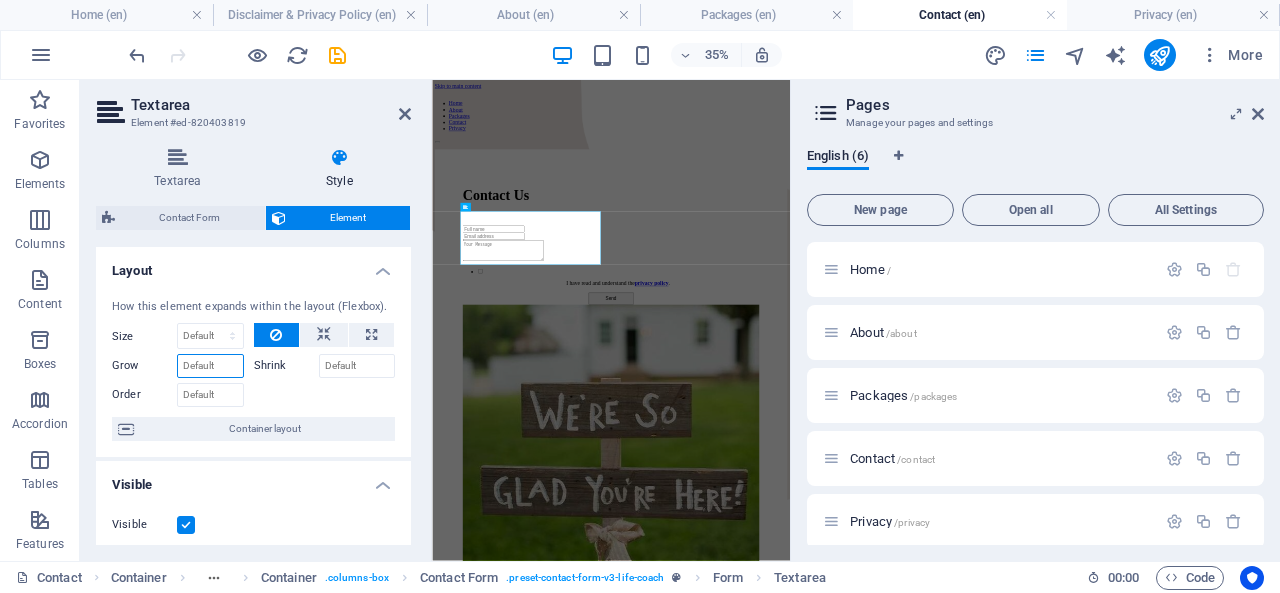 type 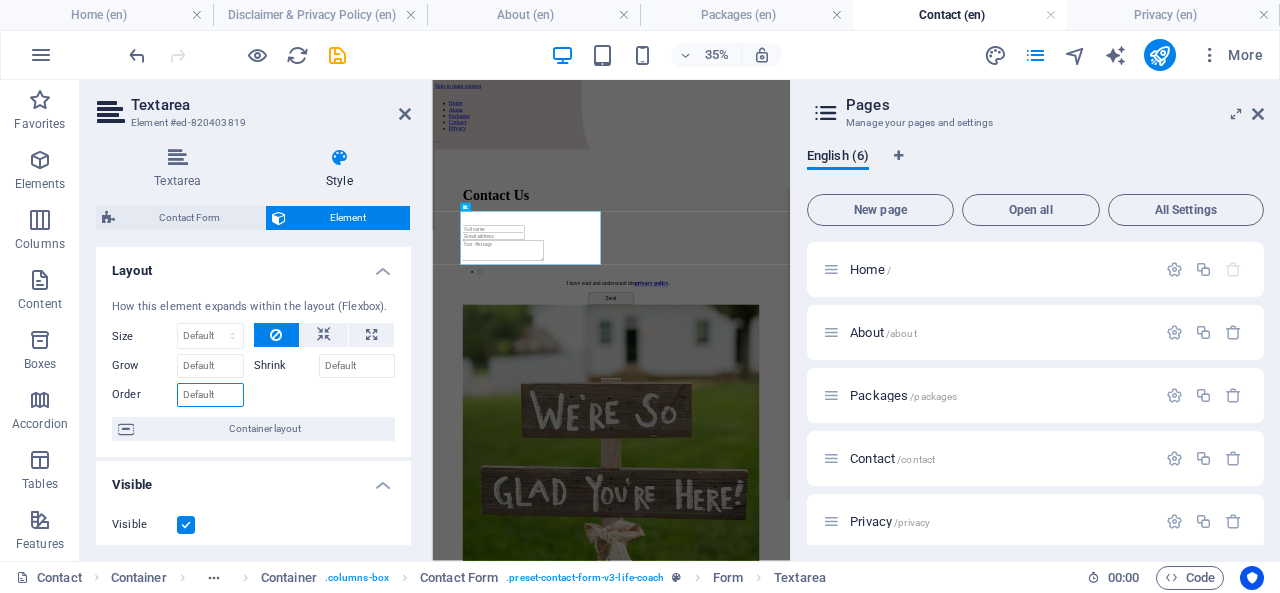 click on "Order" at bounding box center [210, 395] 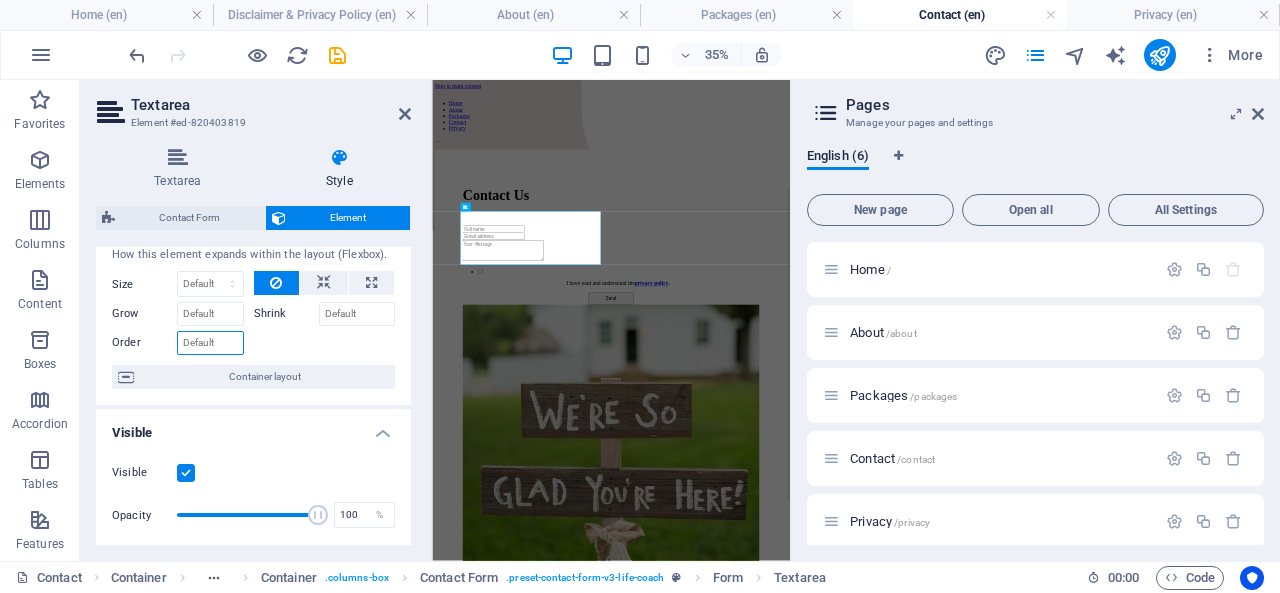 scroll, scrollTop: 54, scrollLeft: 0, axis: vertical 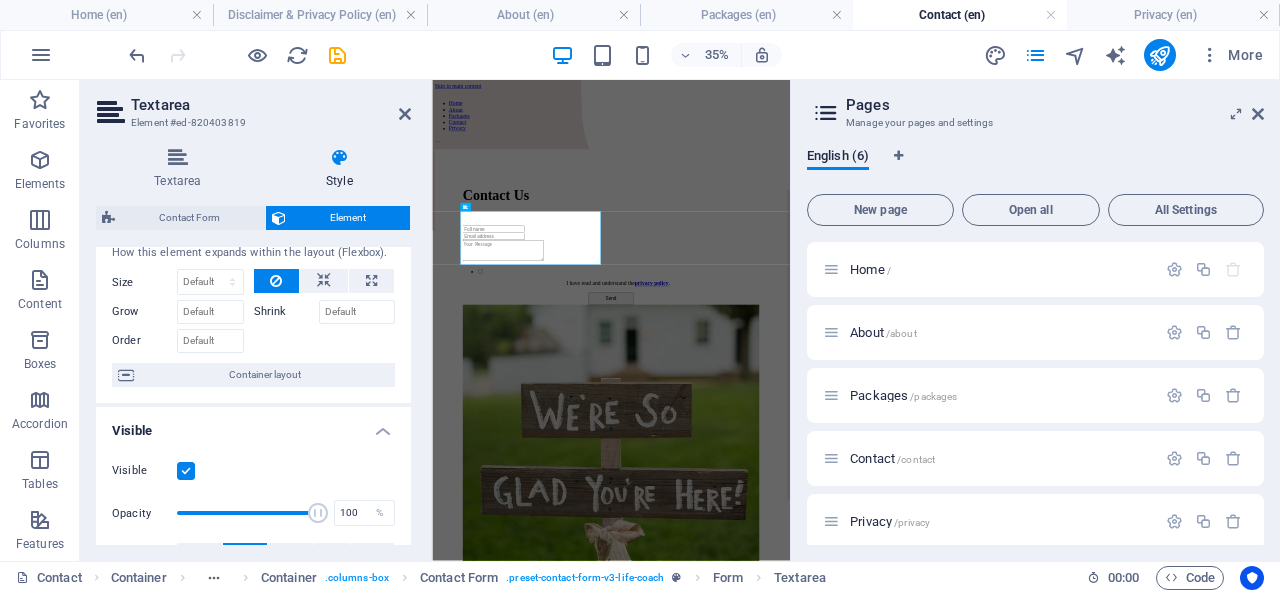 click on "Container layout" at bounding box center [264, 375] 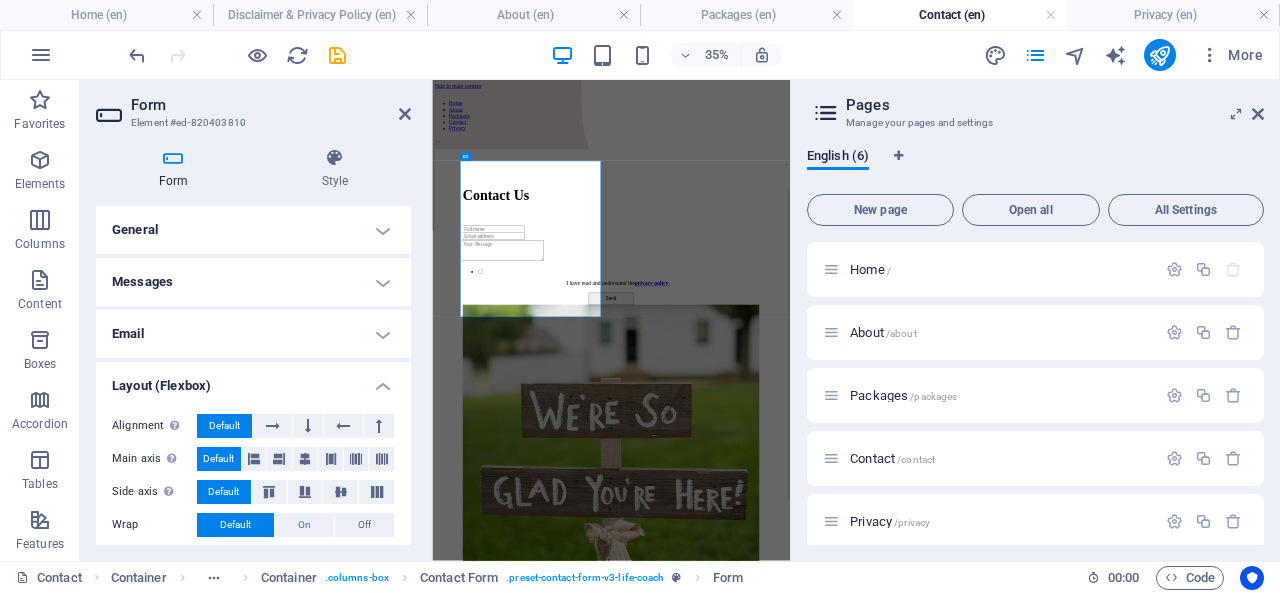scroll, scrollTop: 41, scrollLeft: 0, axis: vertical 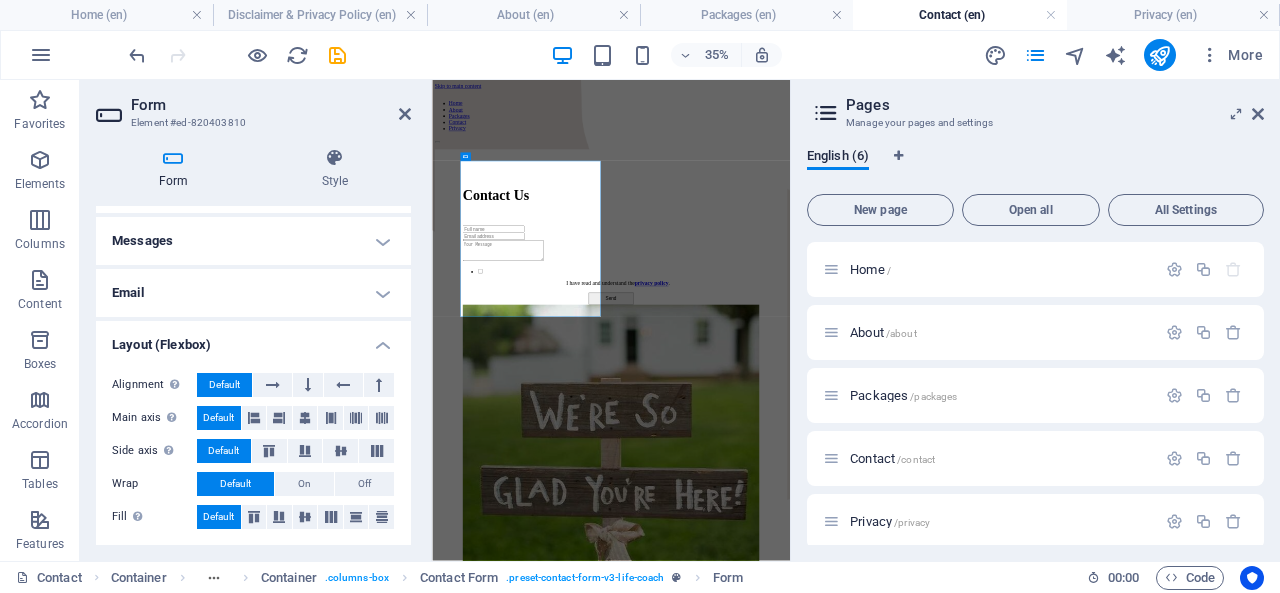 click at bounding box center (405, 114) 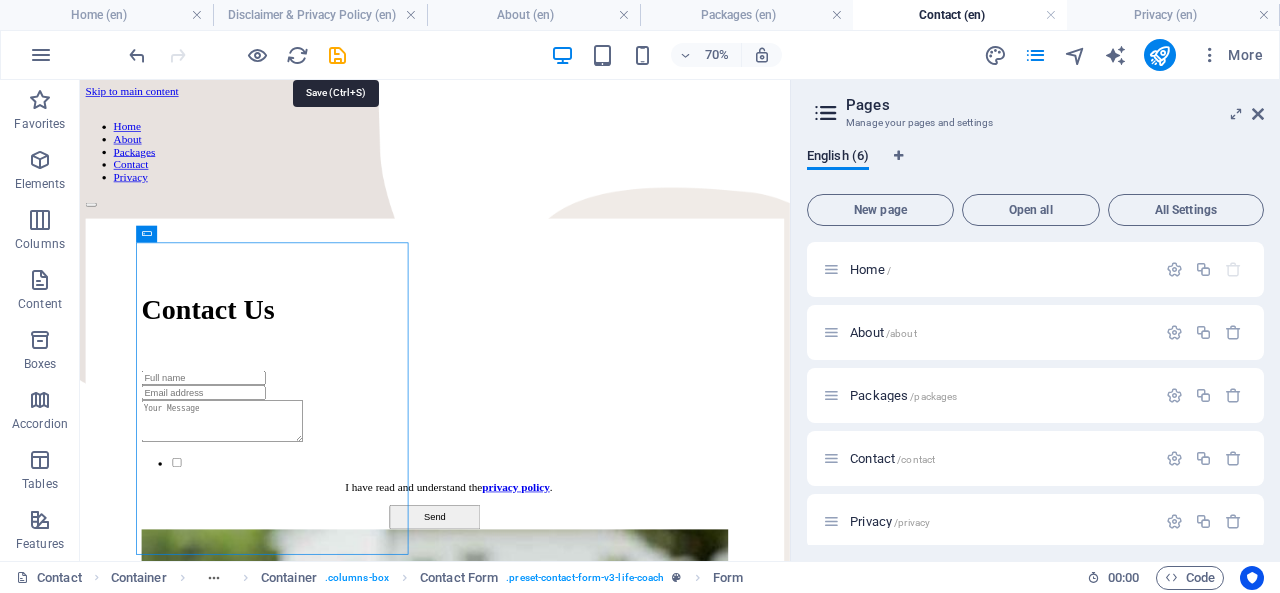 click at bounding box center [337, 55] 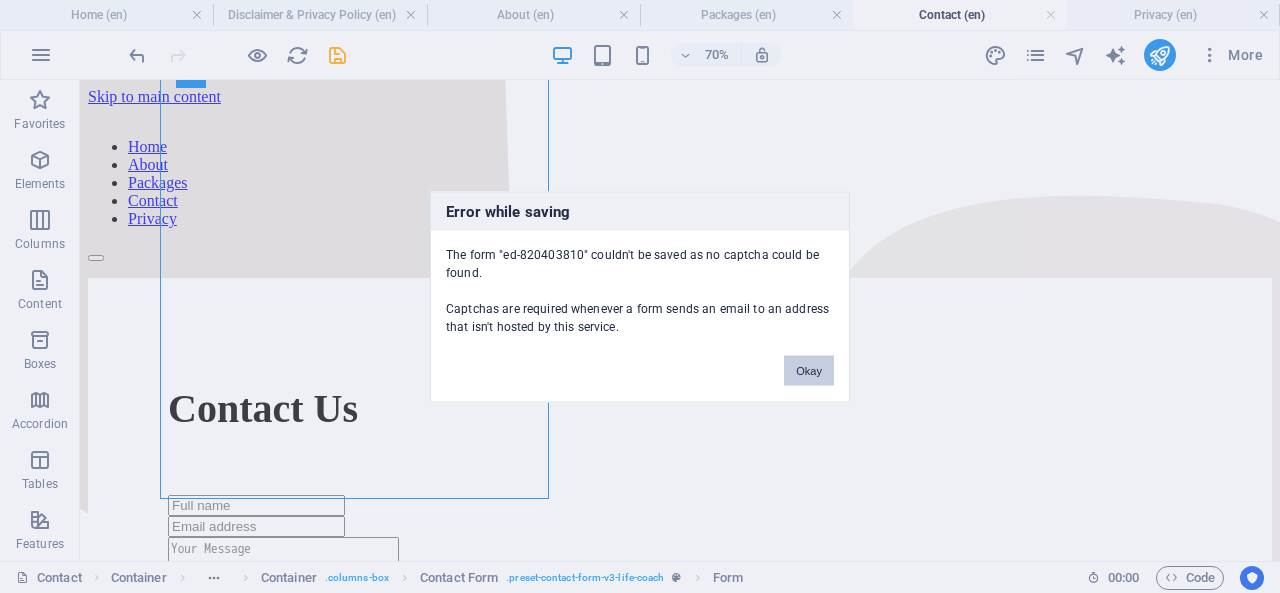 scroll, scrollTop: 259, scrollLeft: 0, axis: vertical 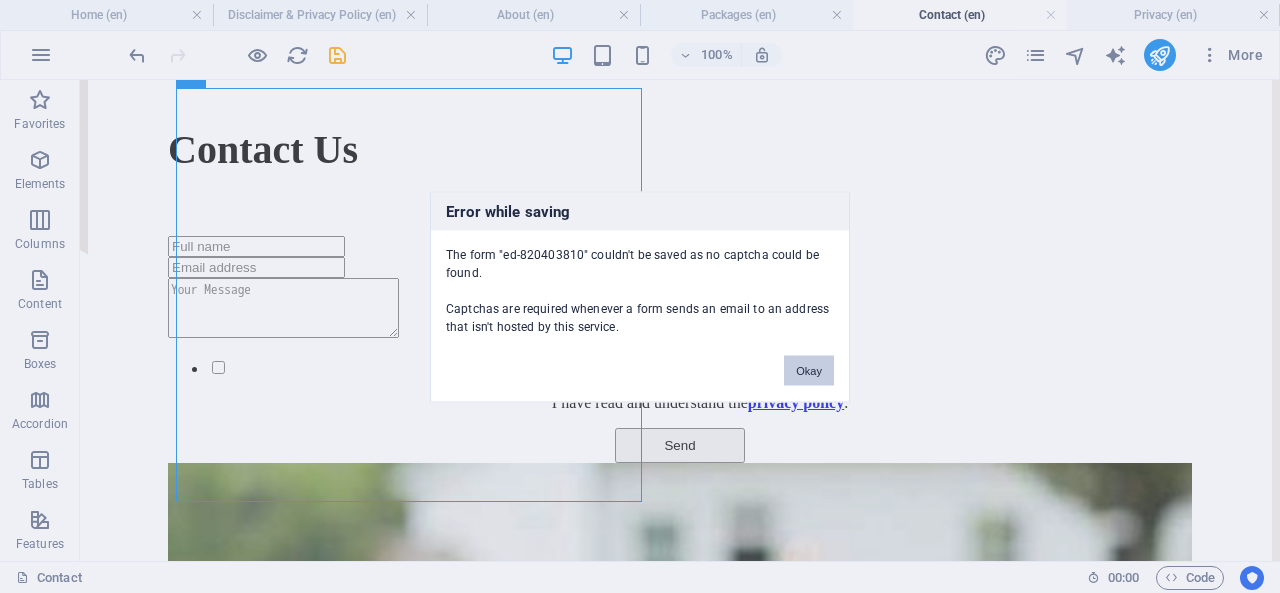 click on "Okay" at bounding box center [809, 370] 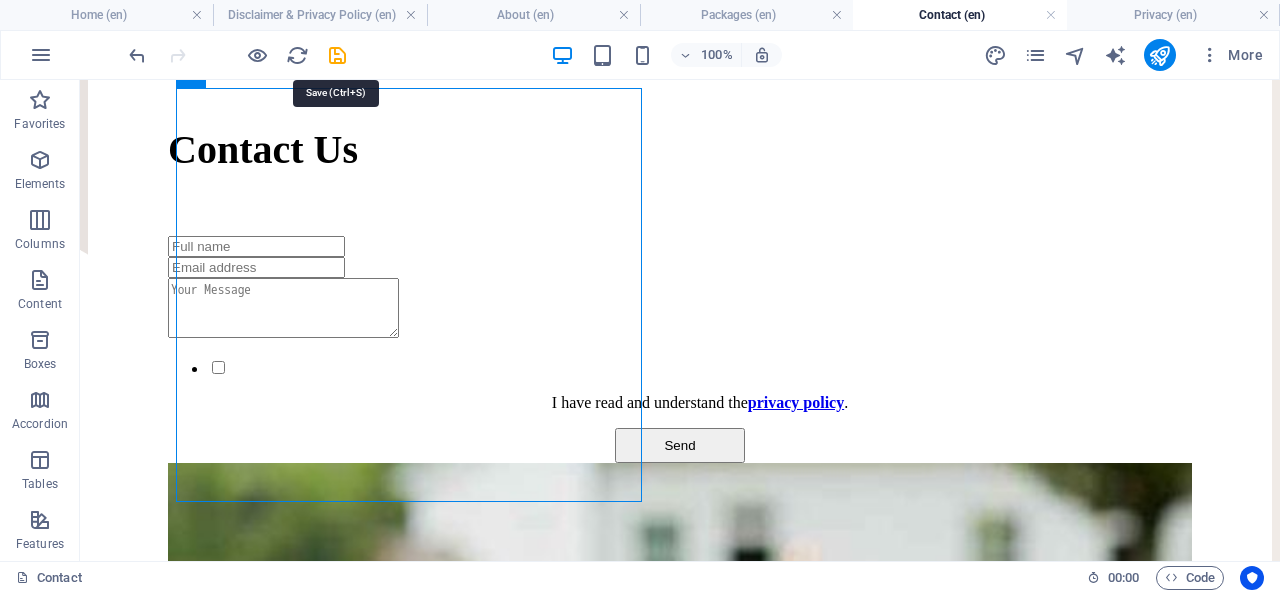 click at bounding box center (337, 55) 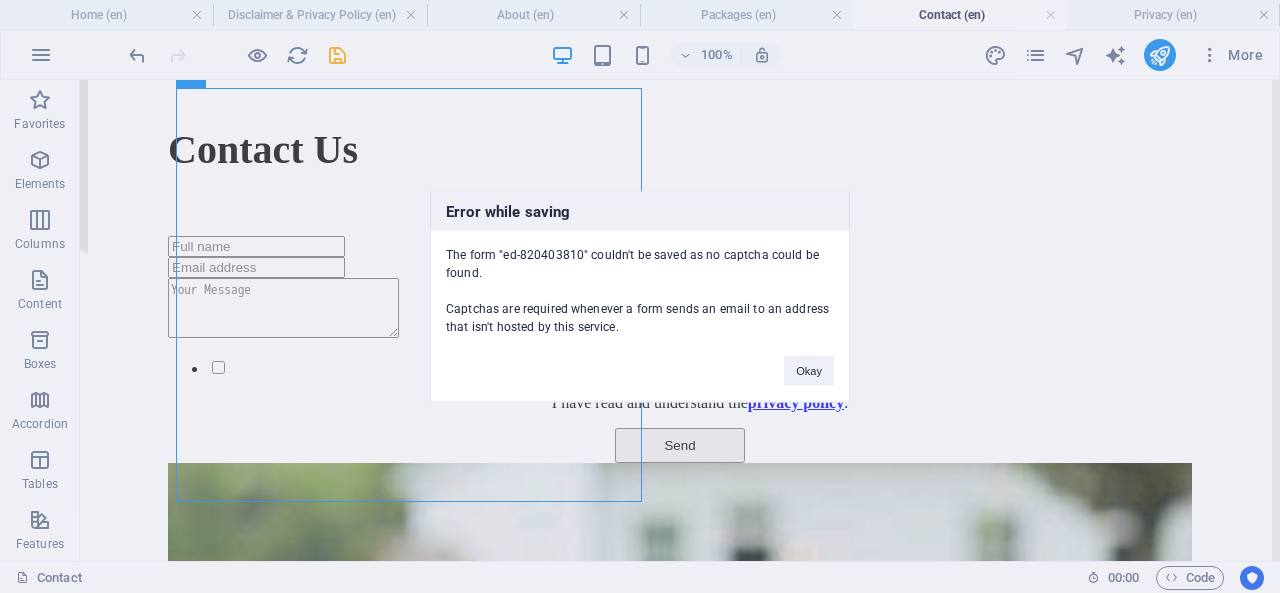 click on "Okay" at bounding box center (809, 370) 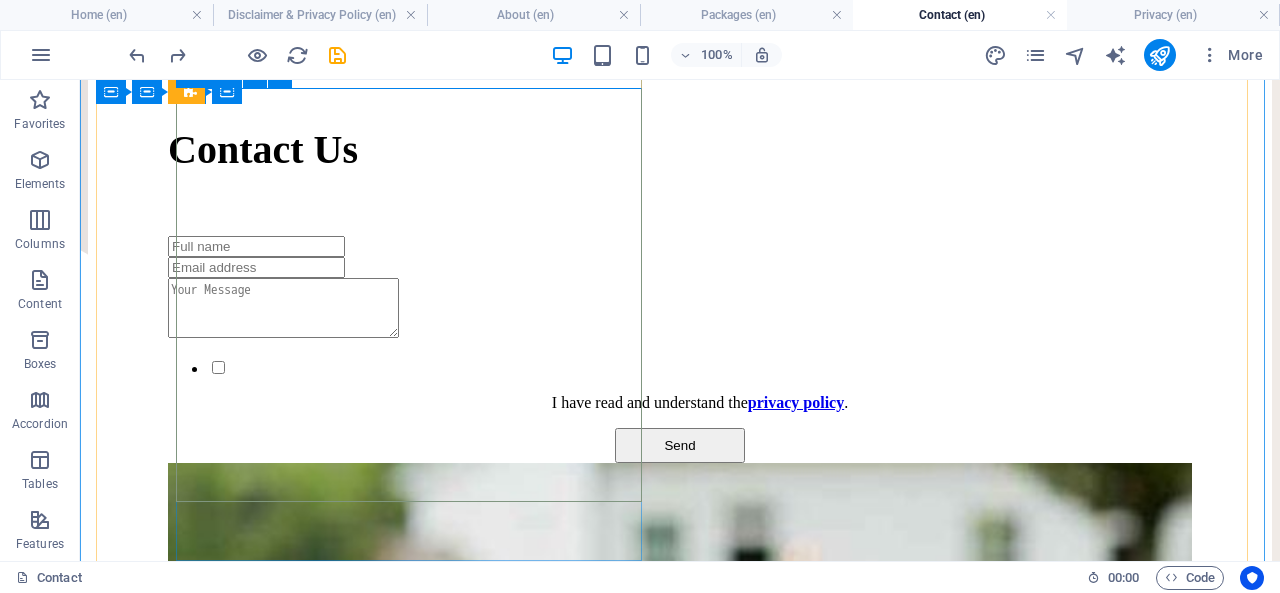 click on "I have read and understand the  privacy policy . Send" at bounding box center (680, 349) 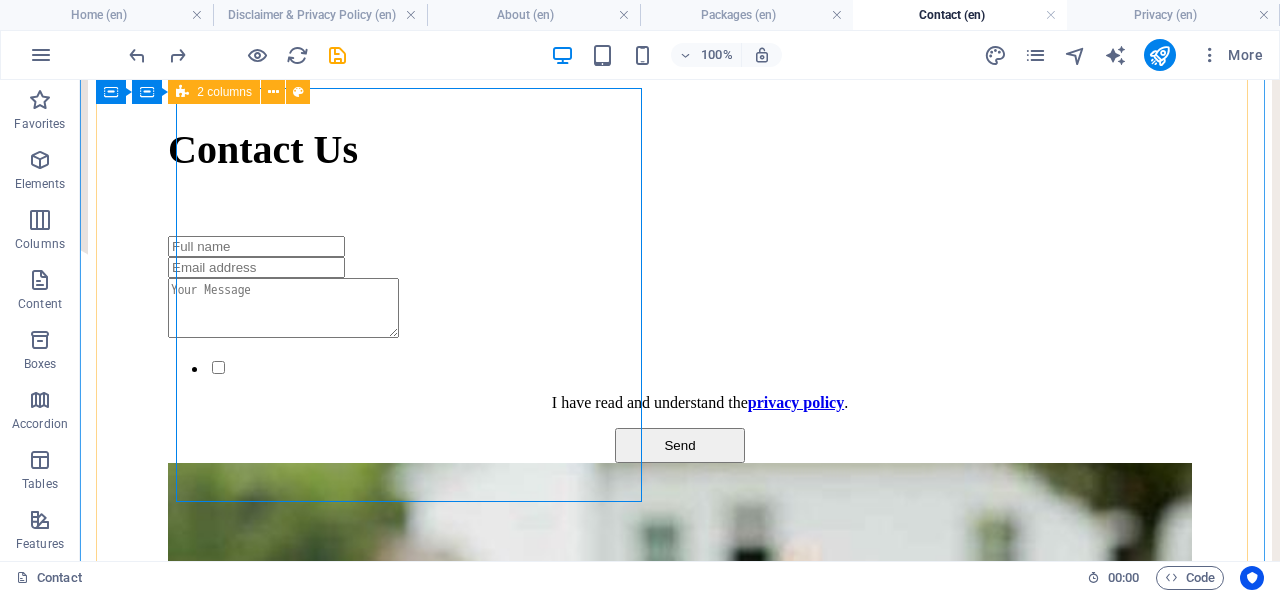 click on "Contact Us   I have read and understand the  privacy policy . Send" at bounding box center [680, 892] 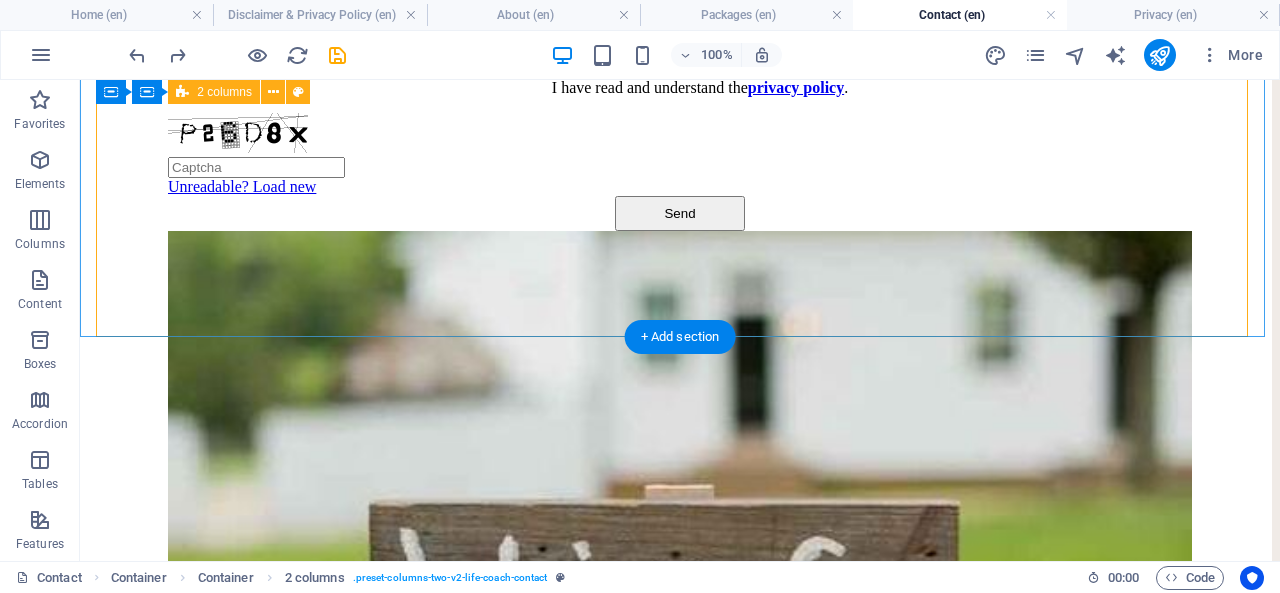 scroll, scrollTop: 576, scrollLeft: 0, axis: vertical 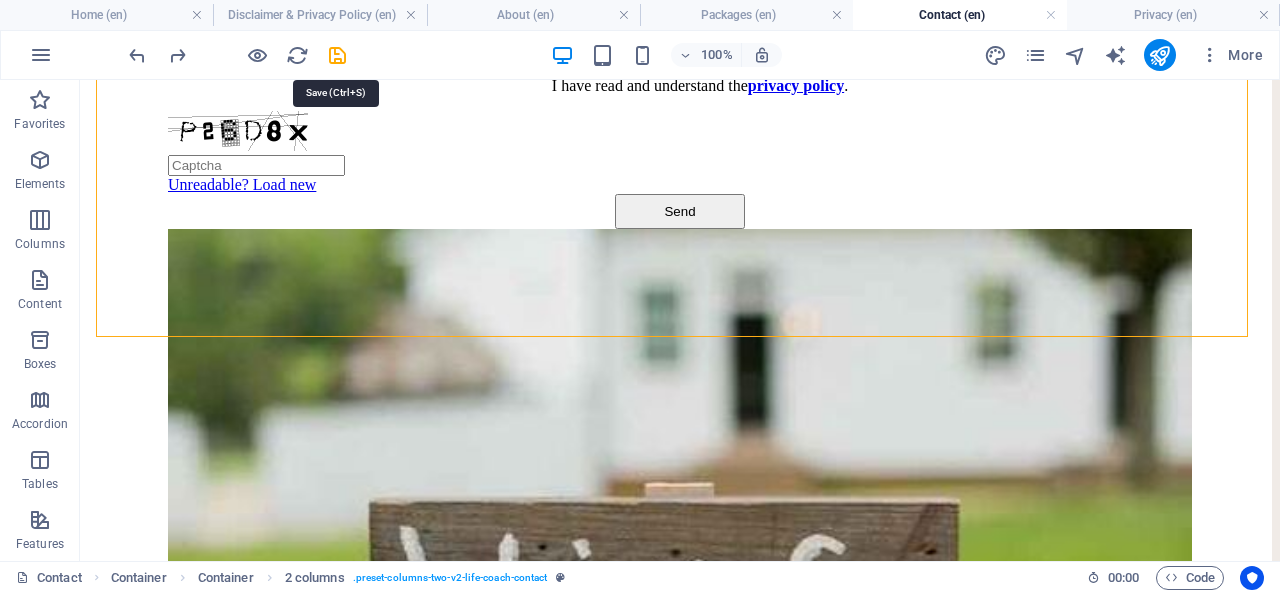 click at bounding box center [337, 55] 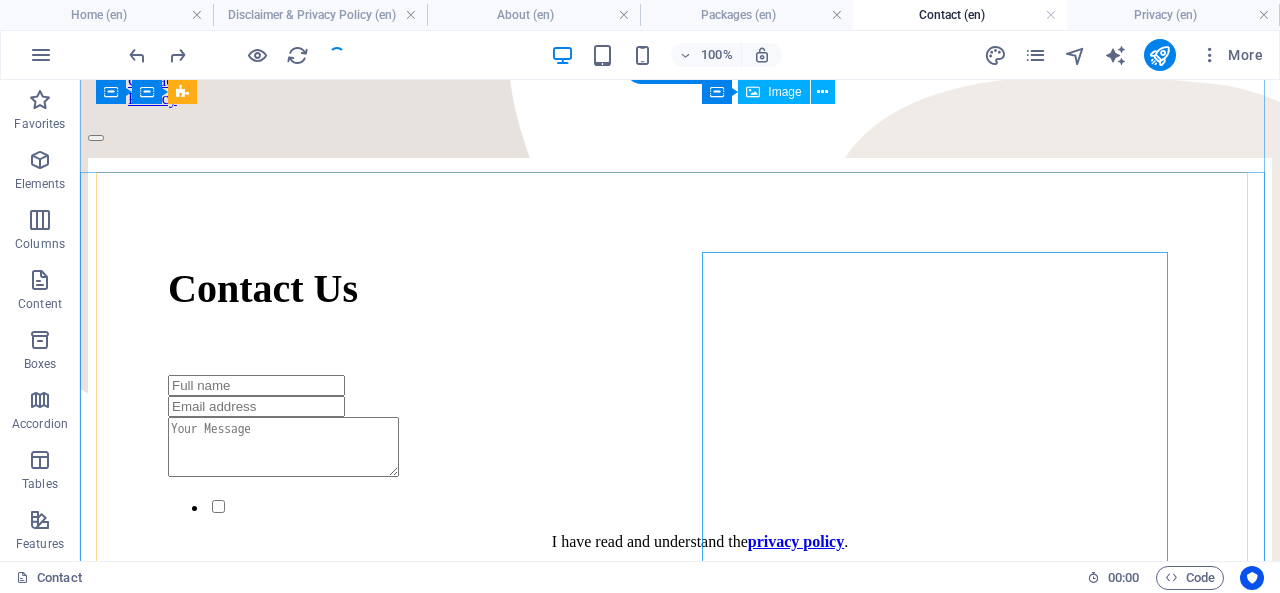 scroll, scrollTop: 0, scrollLeft: 0, axis: both 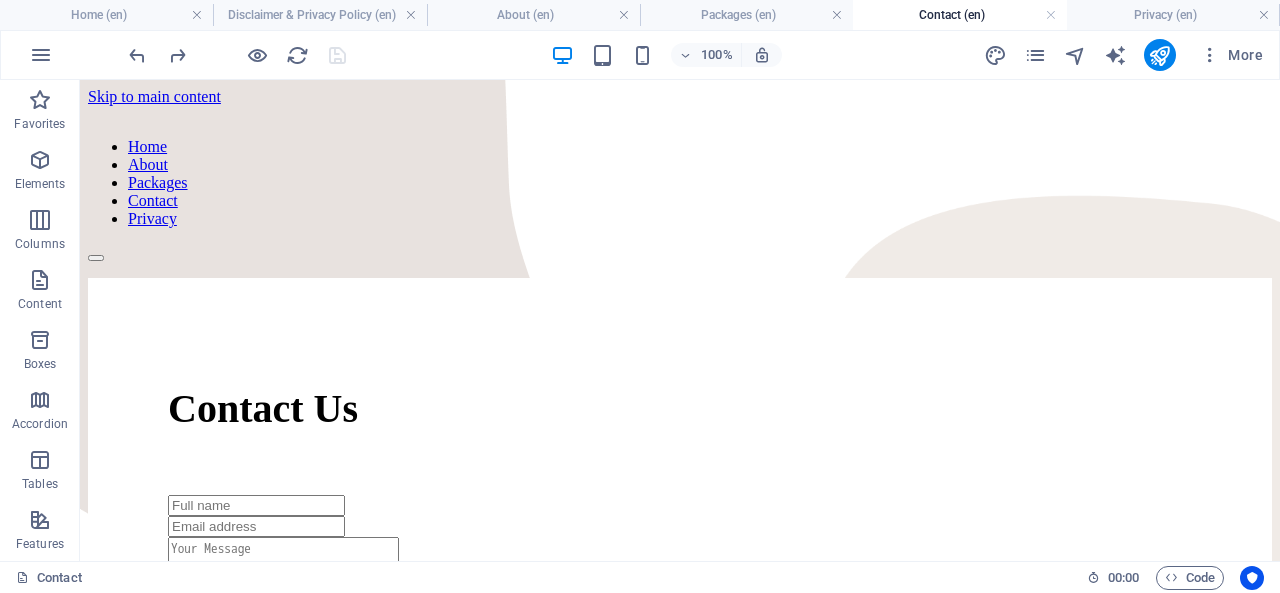 click on "100% More" at bounding box center (640, 55) 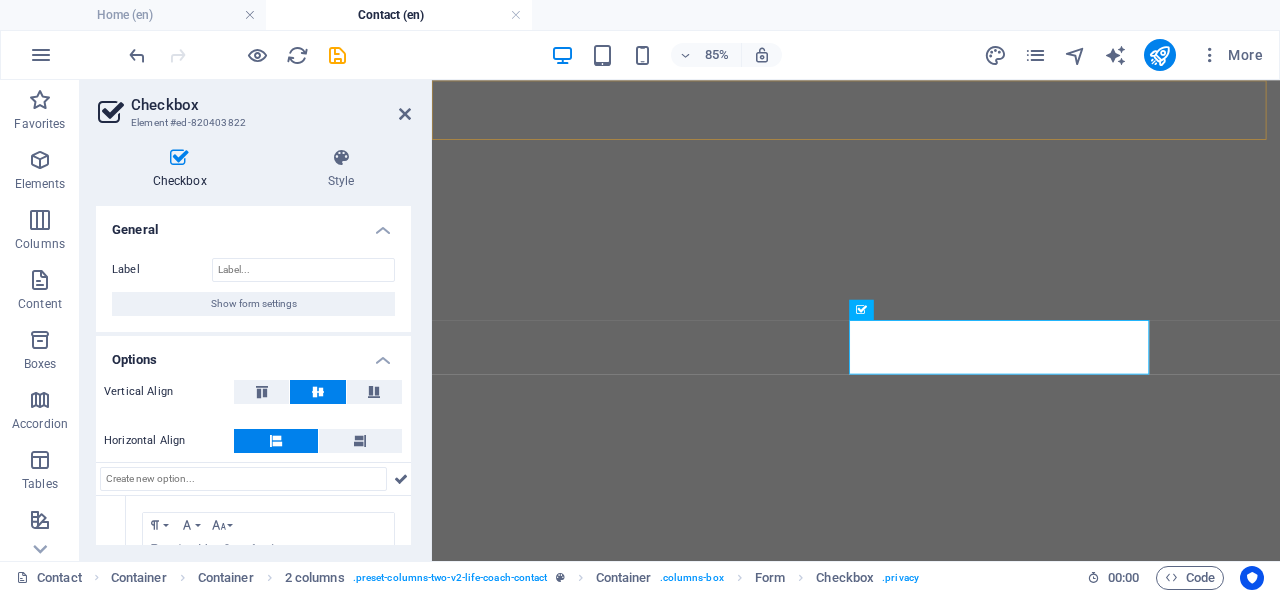 scroll, scrollTop: 0, scrollLeft: 0, axis: both 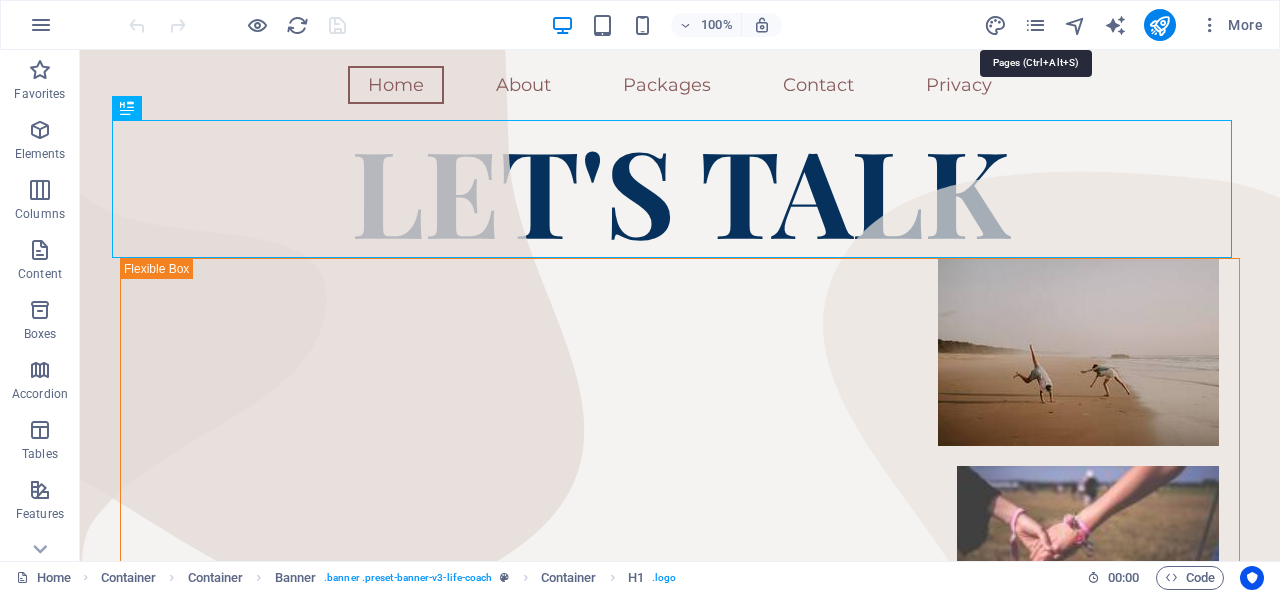 click at bounding box center [1035, 25] 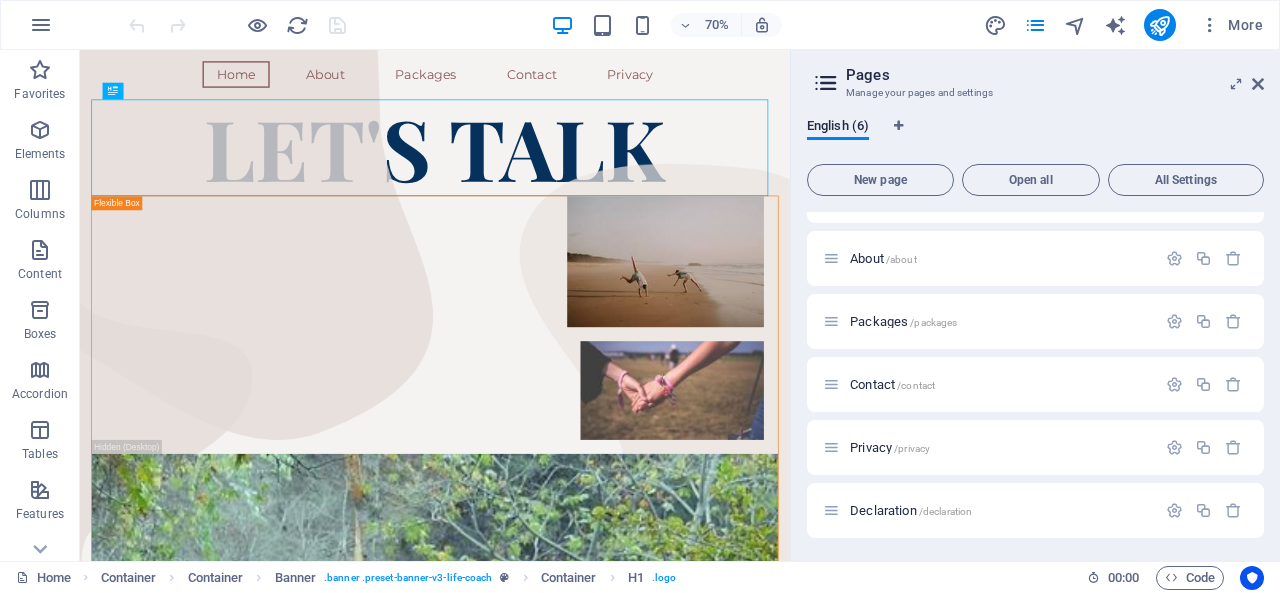scroll, scrollTop: 44, scrollLeft: 0, axis: vertical 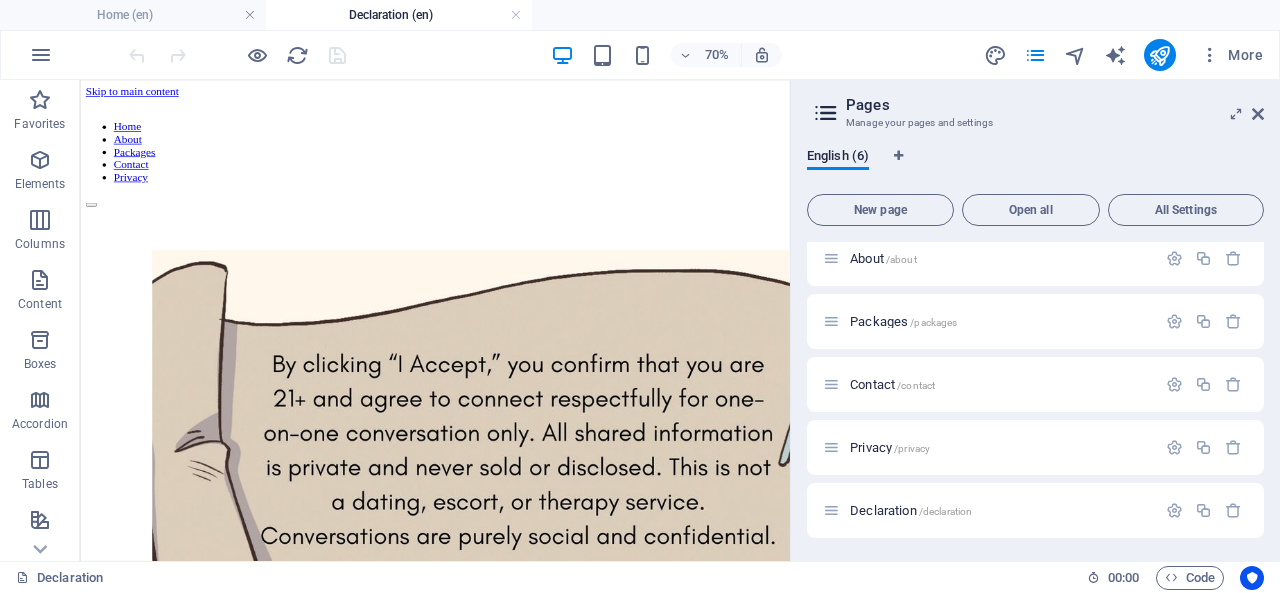 click on "/declaration" at bounding box center [946, 511] 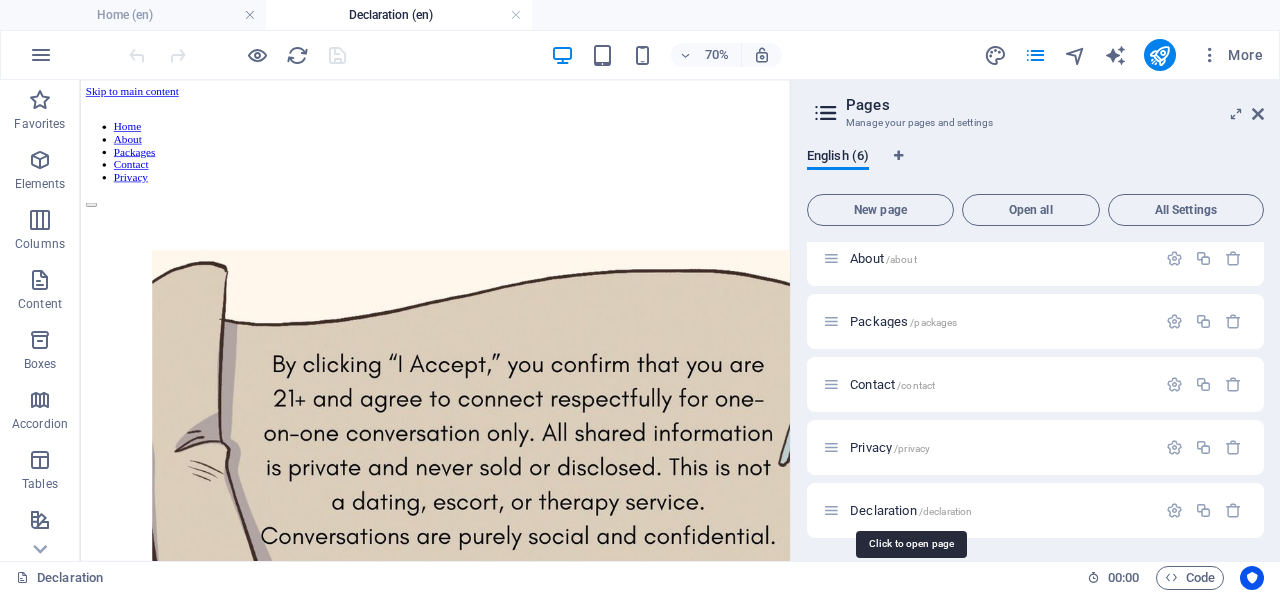 click on "Declaration /declaration" at bounding box center (911, 510) 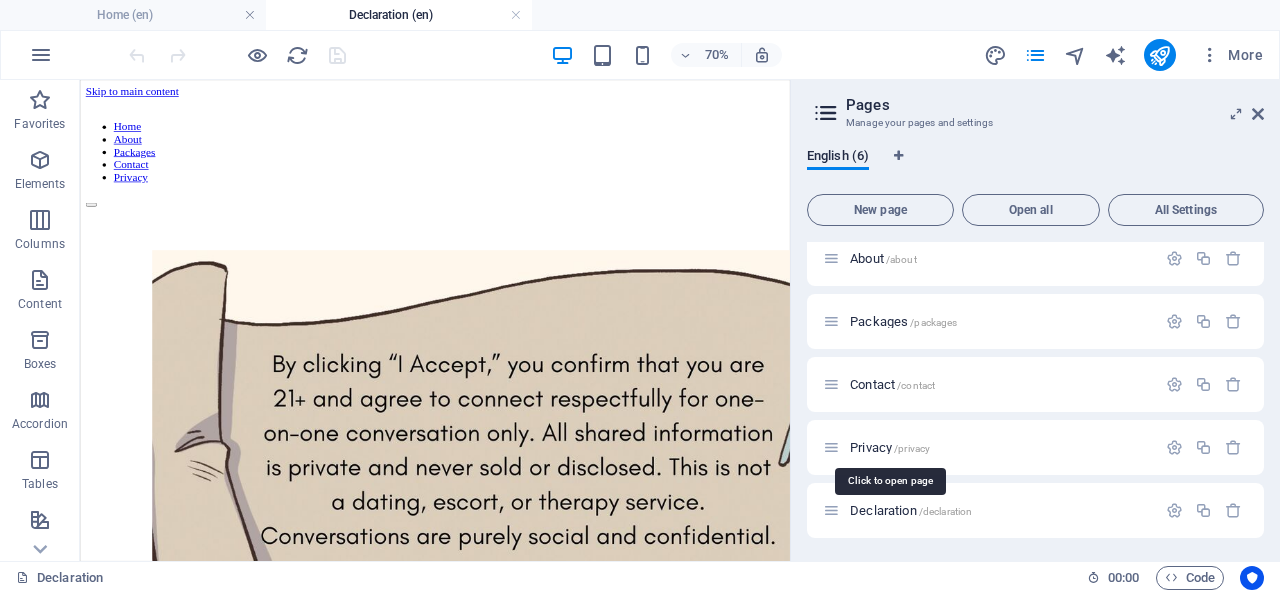 click on "Privacy /privacy" at bounding box center [890, 447] 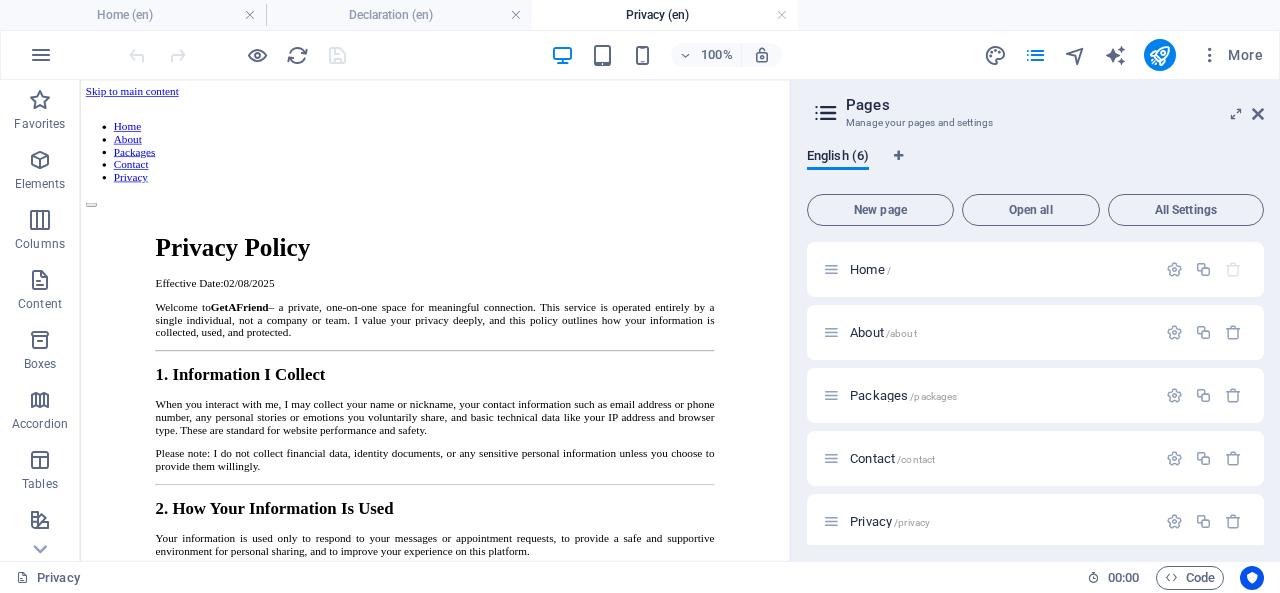 scroll, scrollTop: 0, scrollLeft: 0, axis: both 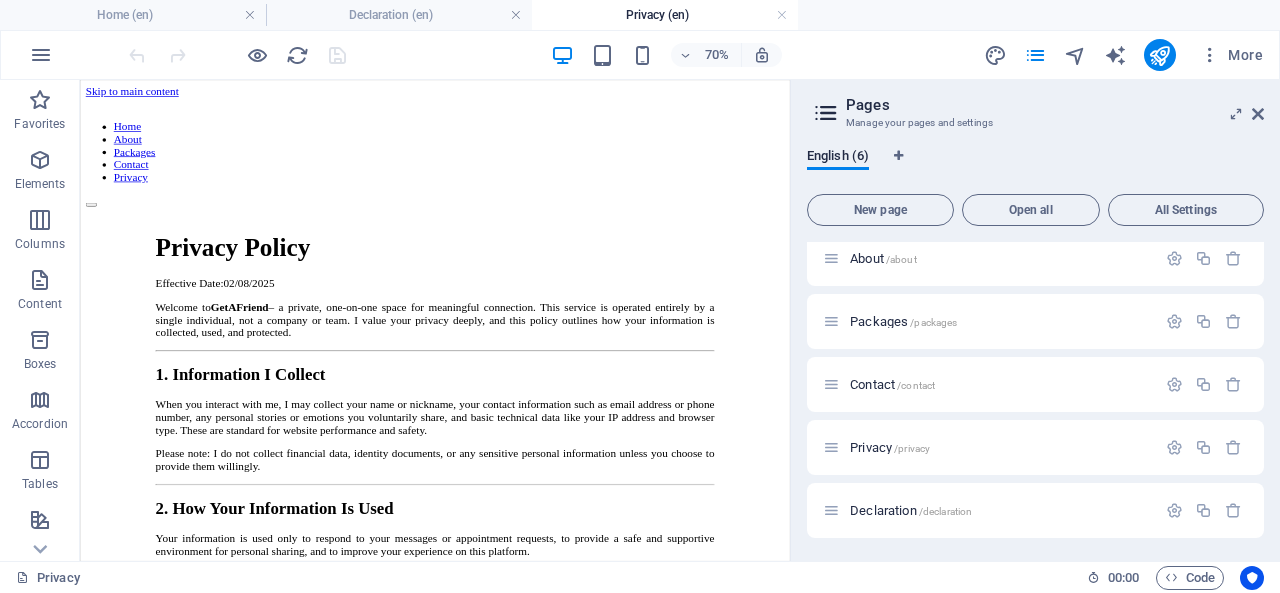 click on "Declaration /declaration" at bounding box center (1035, 510) 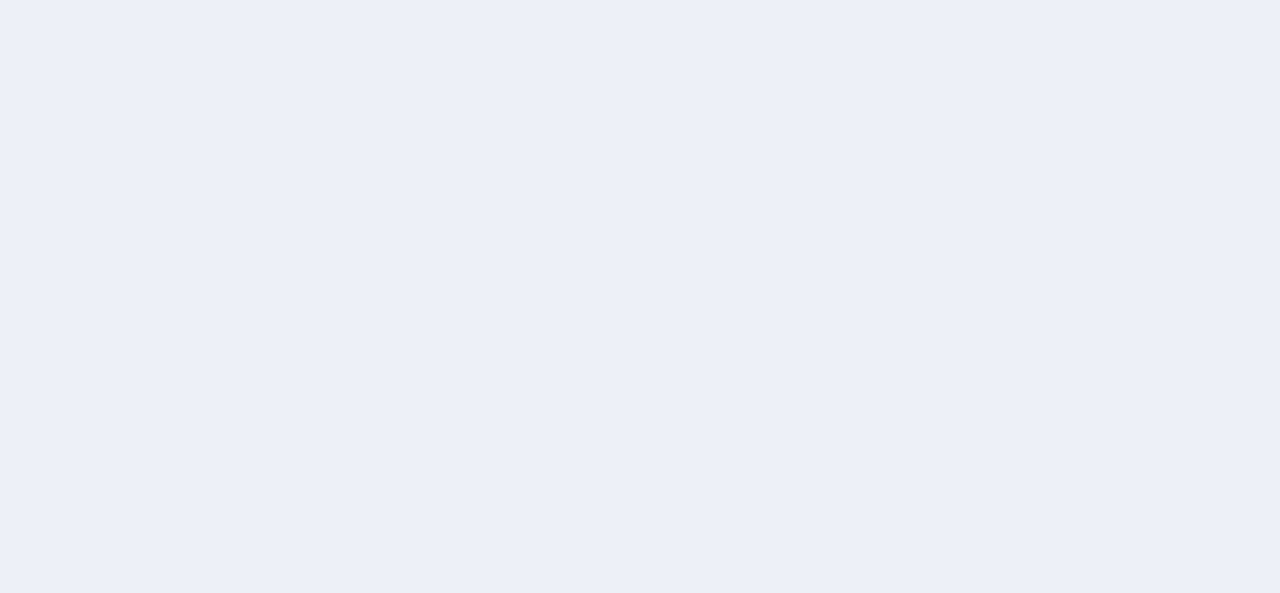 scroll, scrollTop: 0, scrollLeft: 0, axis: both 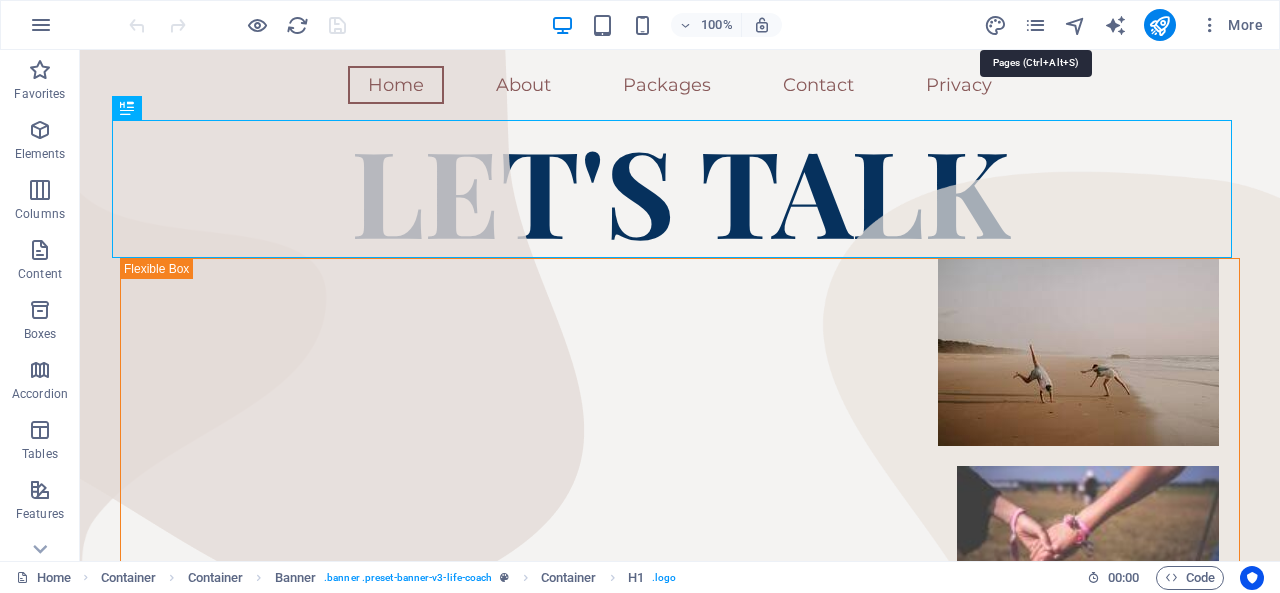 click at bounding box center (1035, 25) 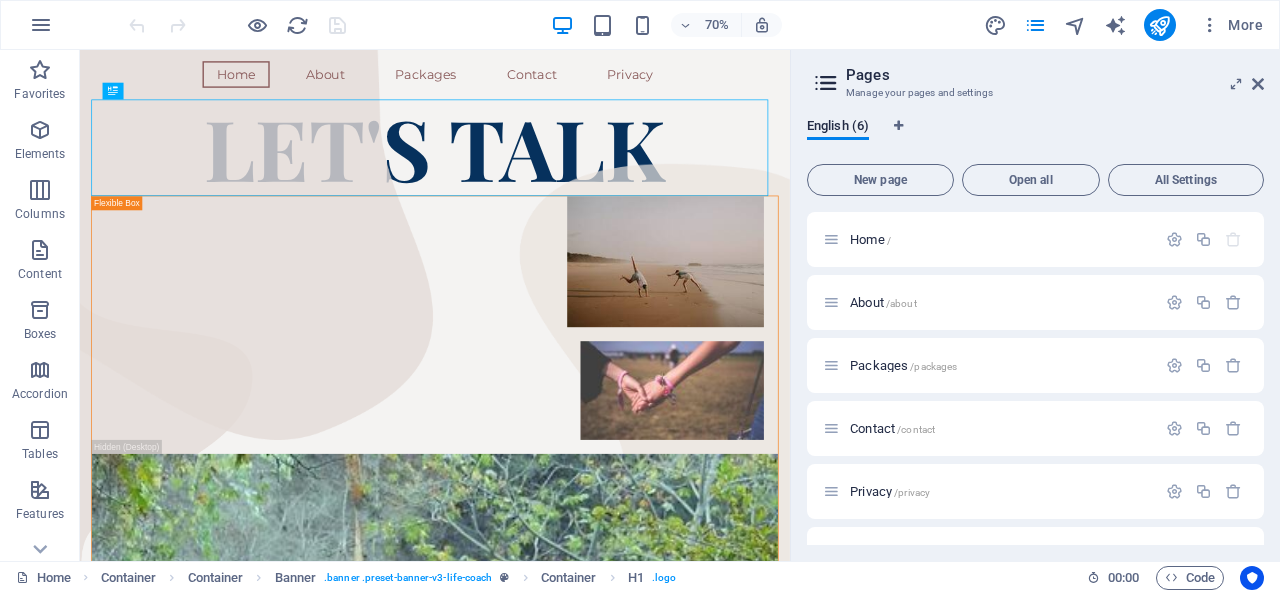 scroll, scrollTop: 44, scrollLeft: 0, axis: vertical 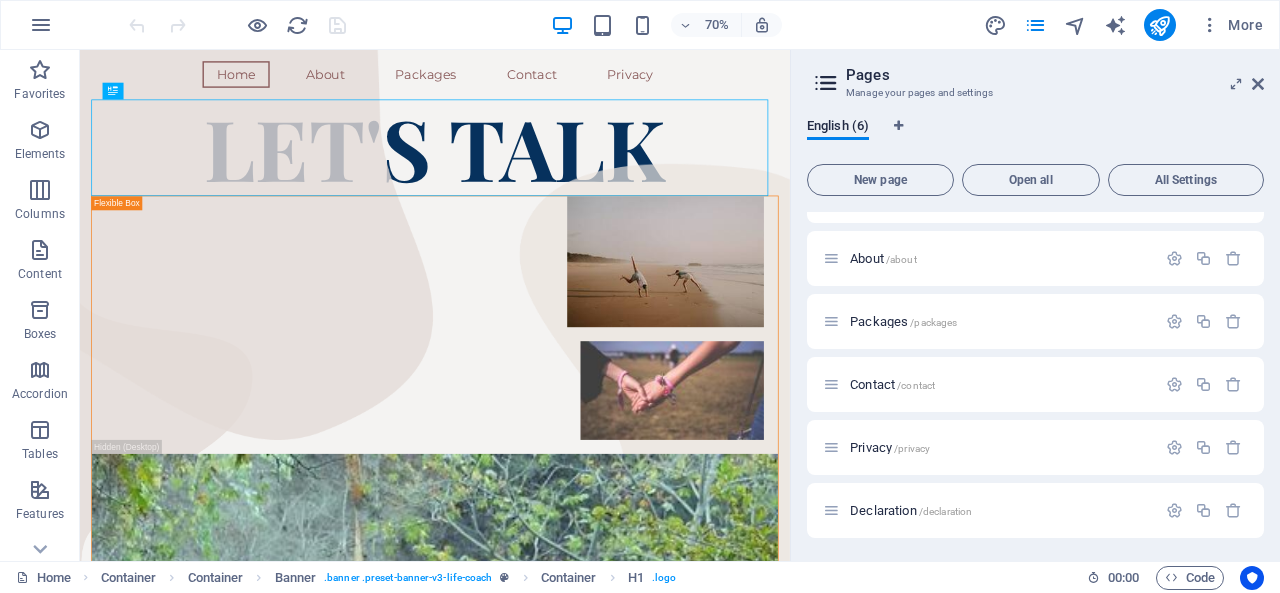 click on "Declaration /declaration" at bounding box center (911, 510) 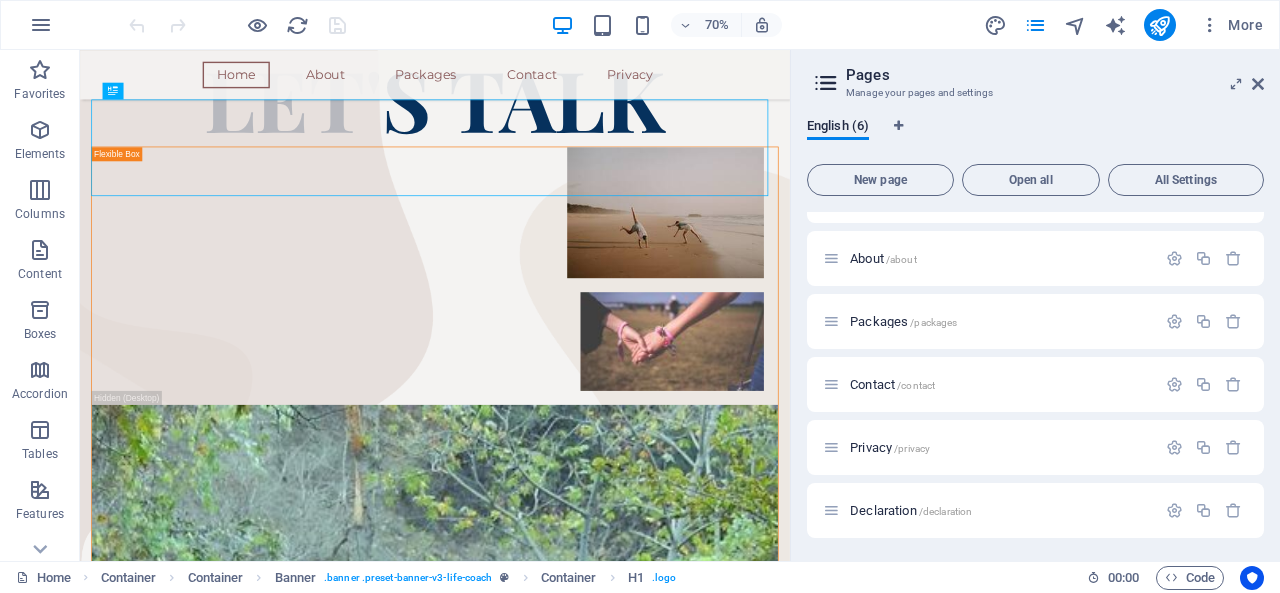 scroll, scrollTop: 0, scrollLeft: 0, axis: both 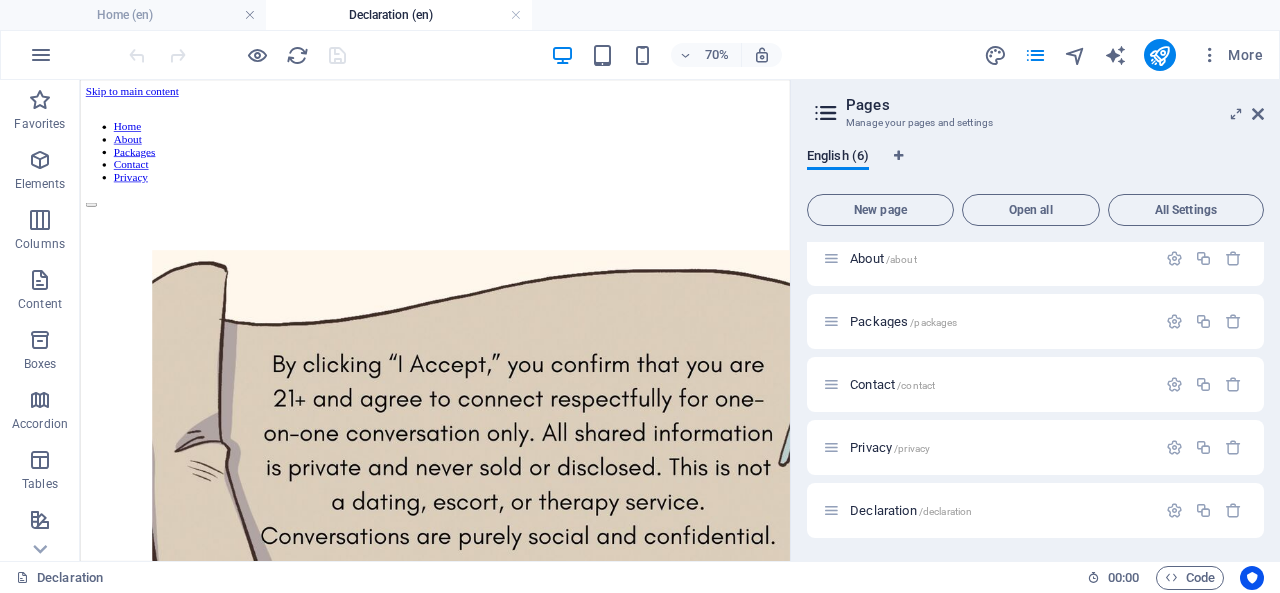 click on "Declaration /declaration" at bounding box center [911, 510] 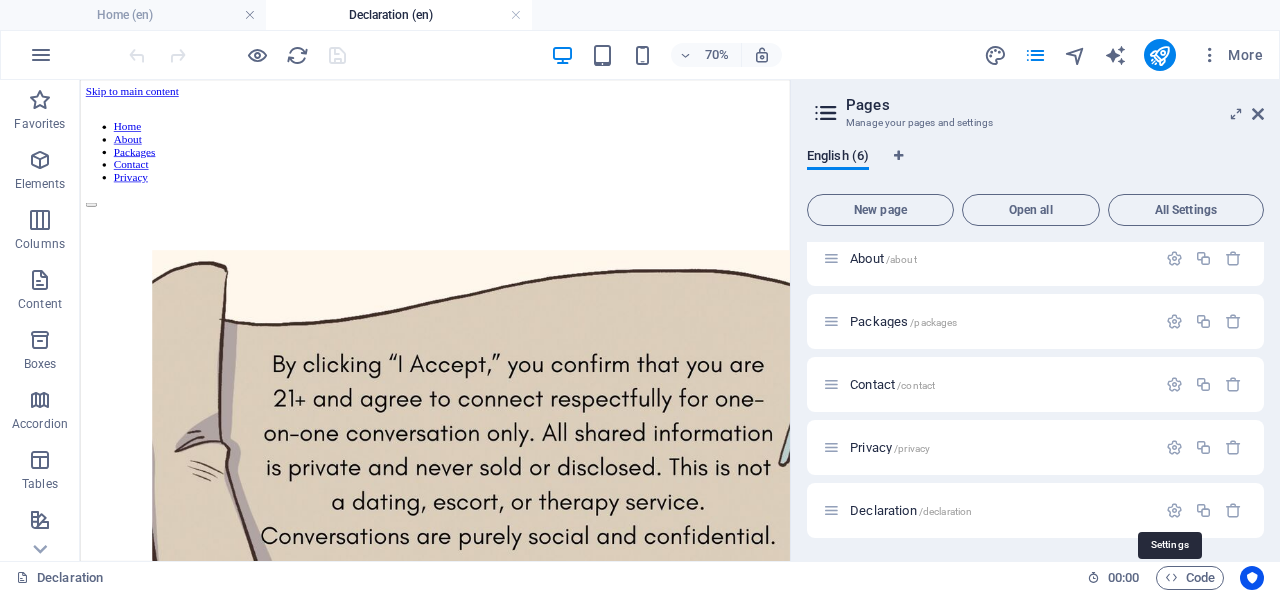 click at bounding box center (1174, 510) 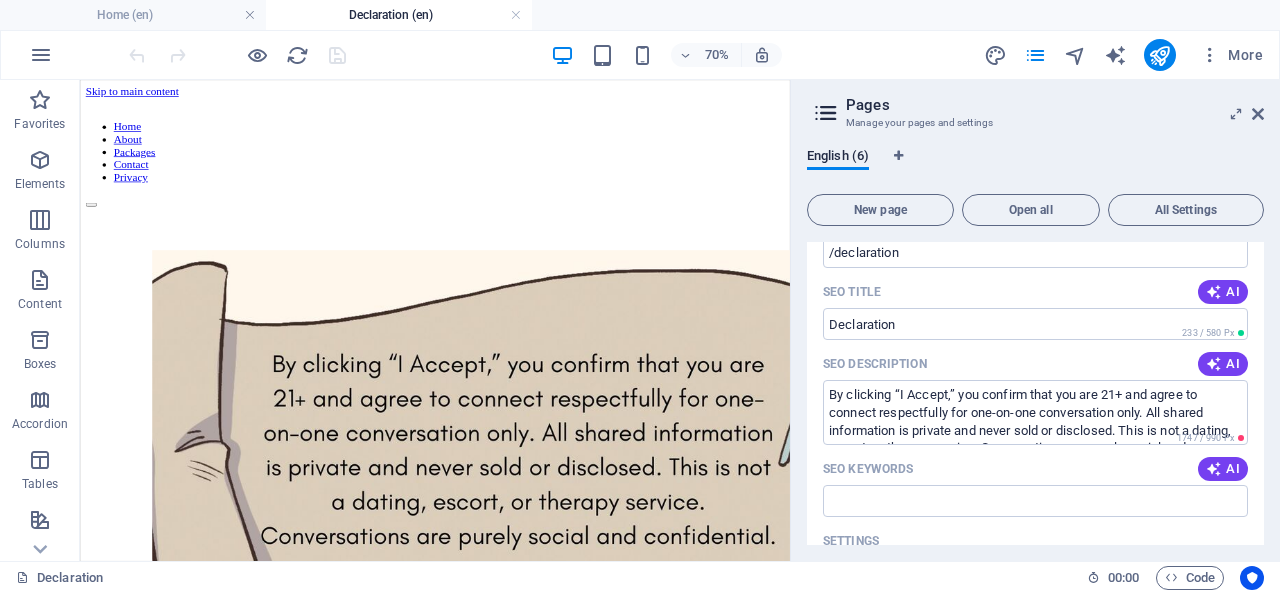 scroll, scrollTop: 466, scrollLeft: 0, axis: vertical 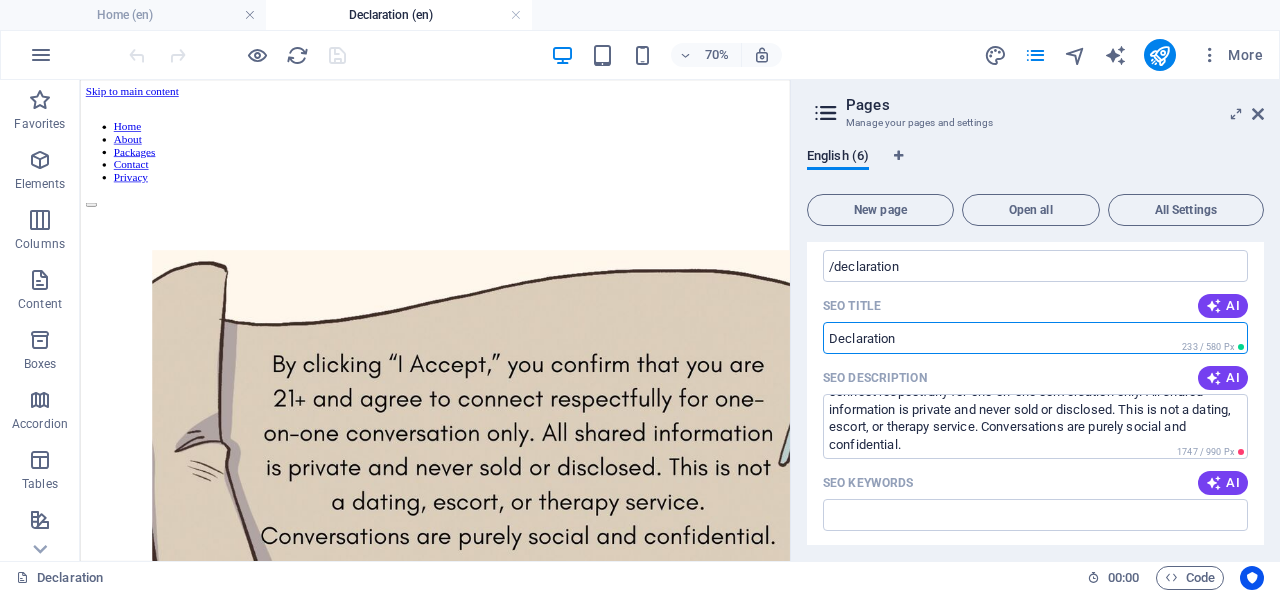 click on "SEO Title" at bounding box center [1035, 338] 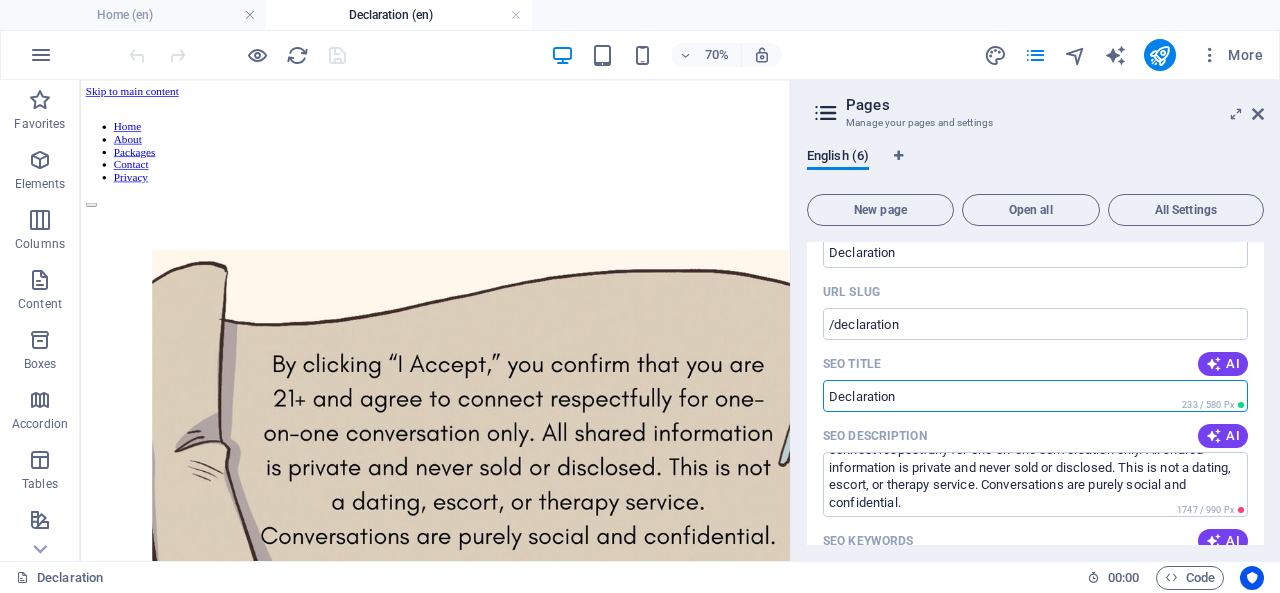 scroll, scrollTop: 406, scrollLeft: 0, axis: vertical 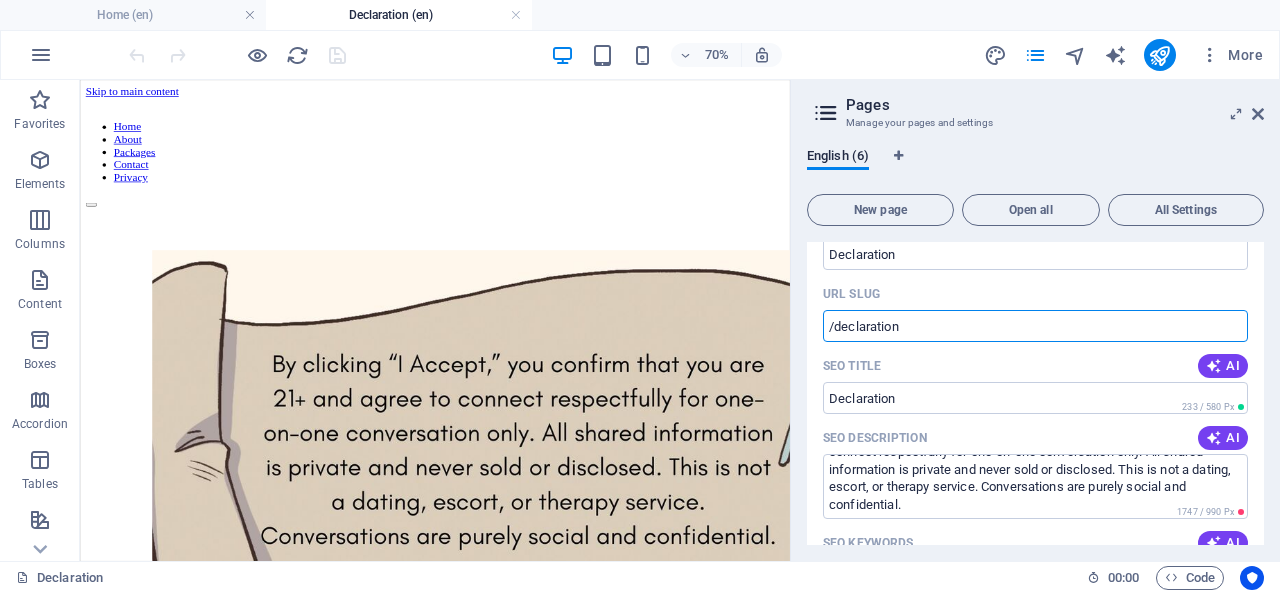 click on "/declaration" at bounding box center [1035, 326] 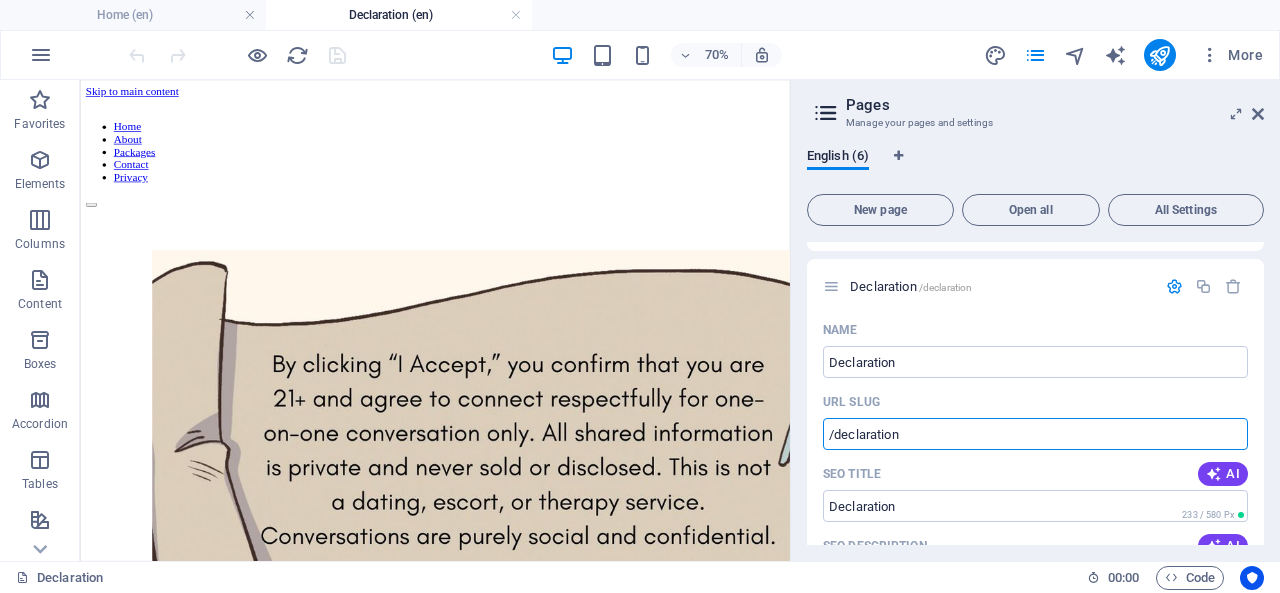 scroll, scrollTop: 302, scrollLeft: 0, axis: vertical 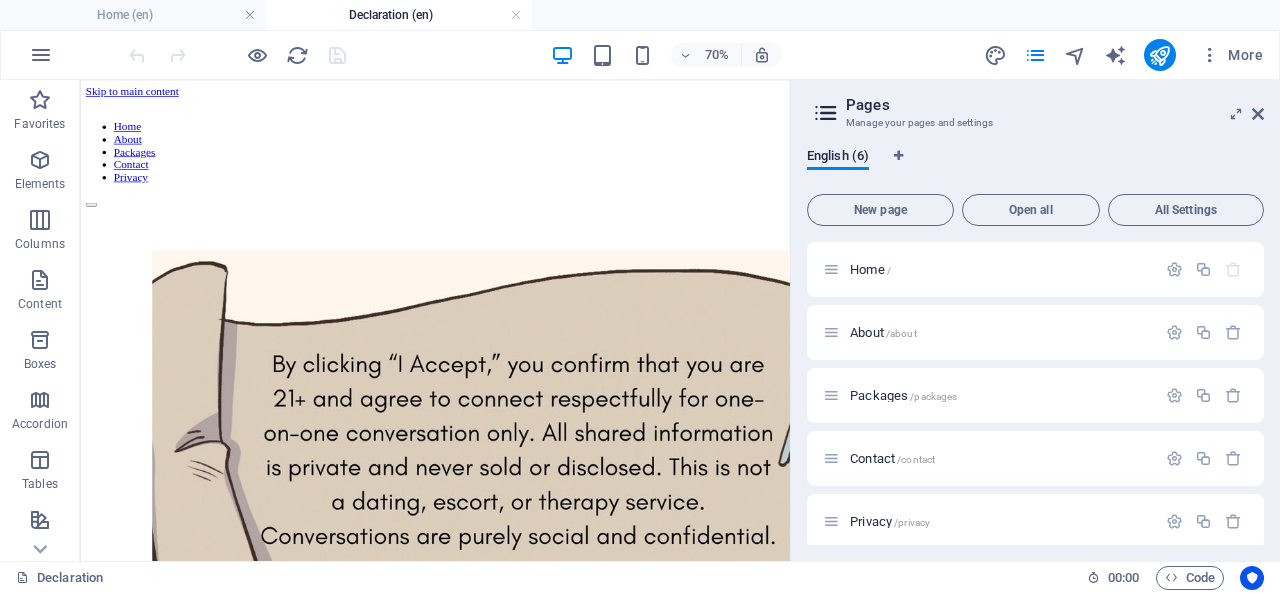 click on "Home /" at bounding box center (870, 269) 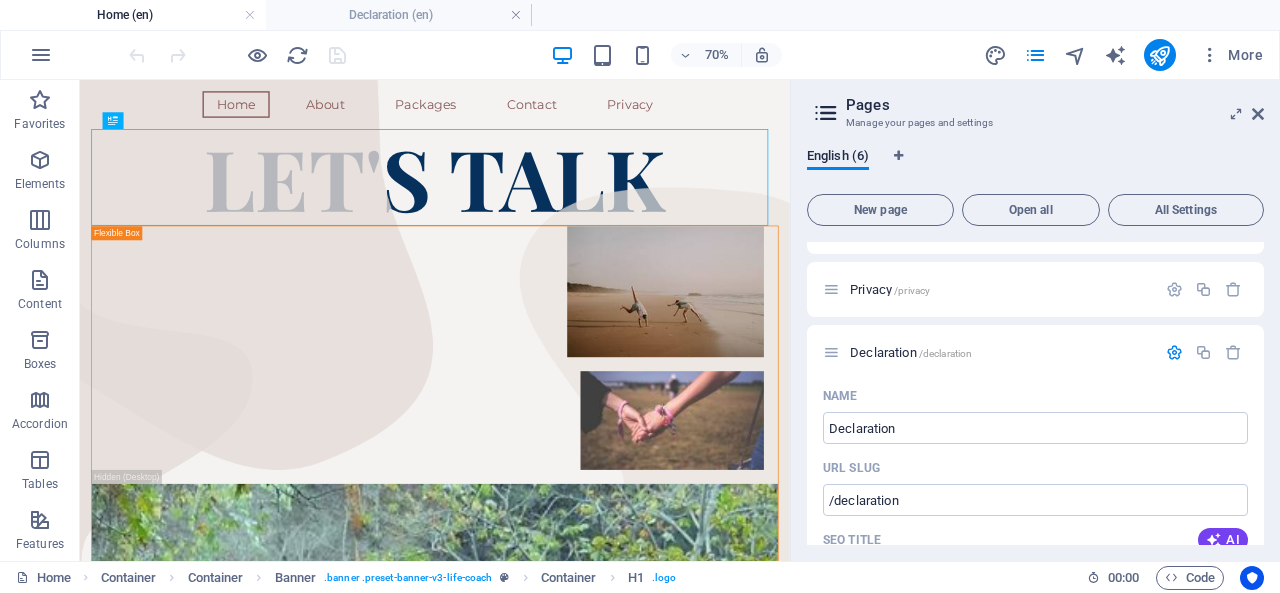 scroll, scrollTop: 232, scrollLeft: 0, axis: vertical 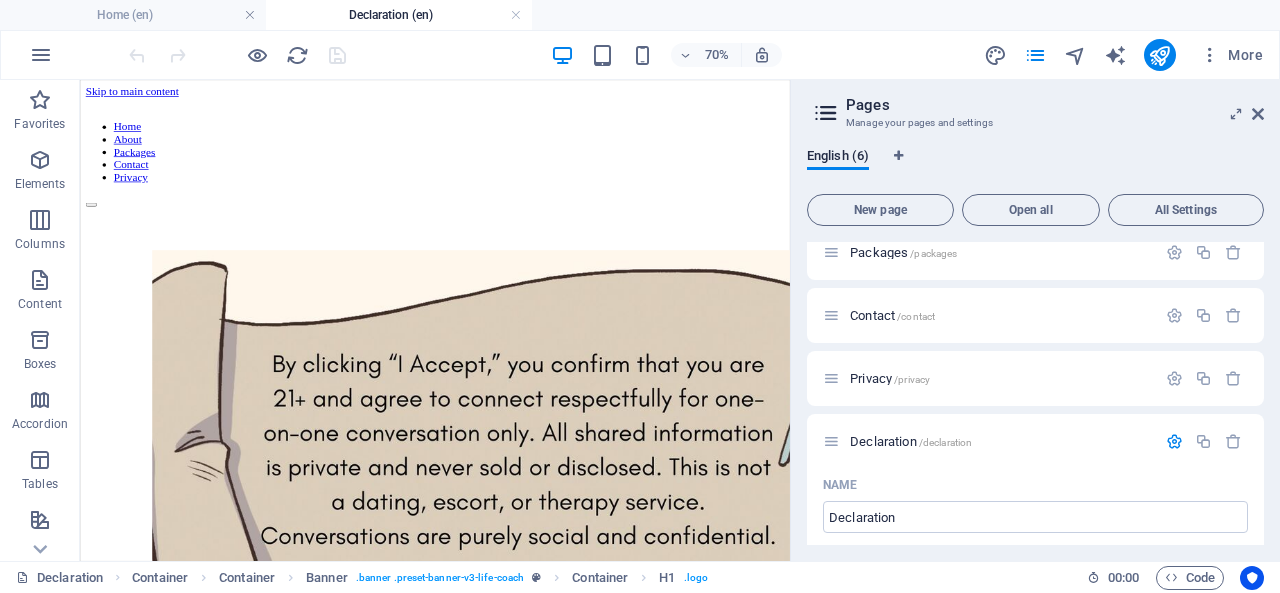 click on "Privacy /privacy" at bounding box center [890, 378] 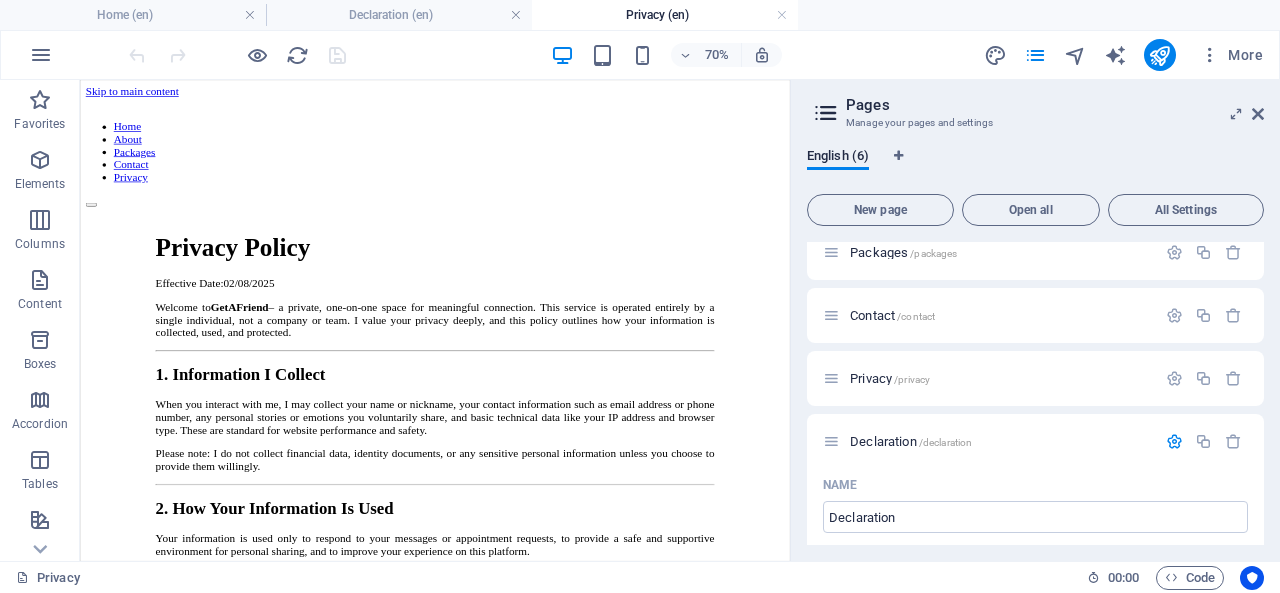 scroll, scrollTop: 0, scrollLeft: 0, axis: both 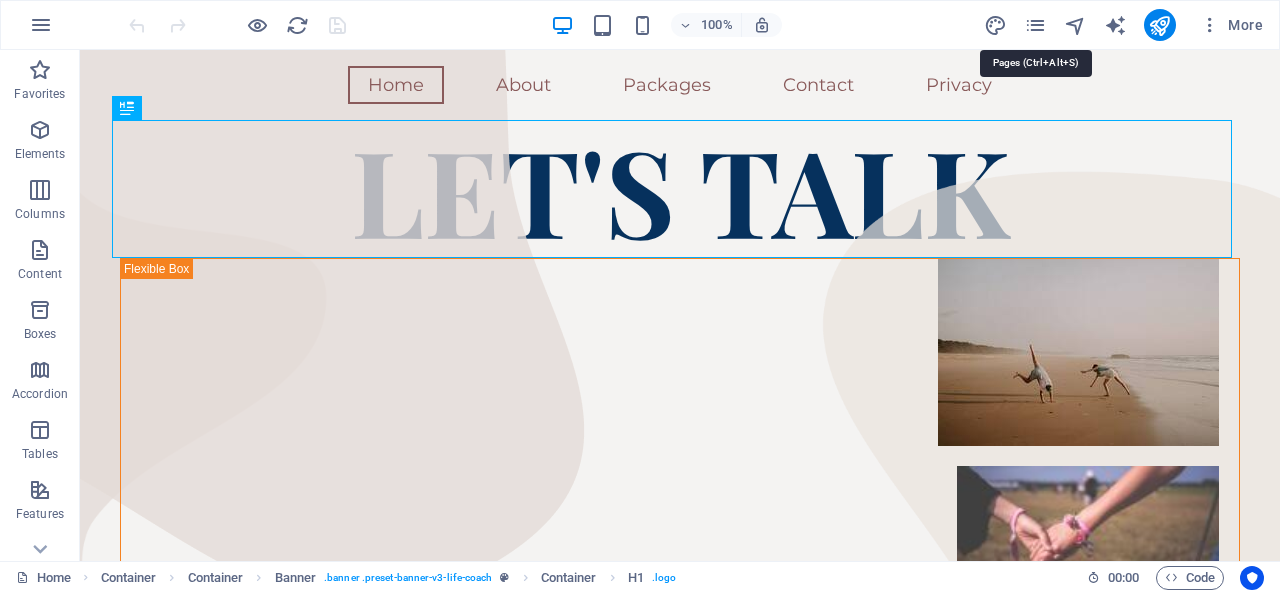 click at bounding box center [1035, 25] 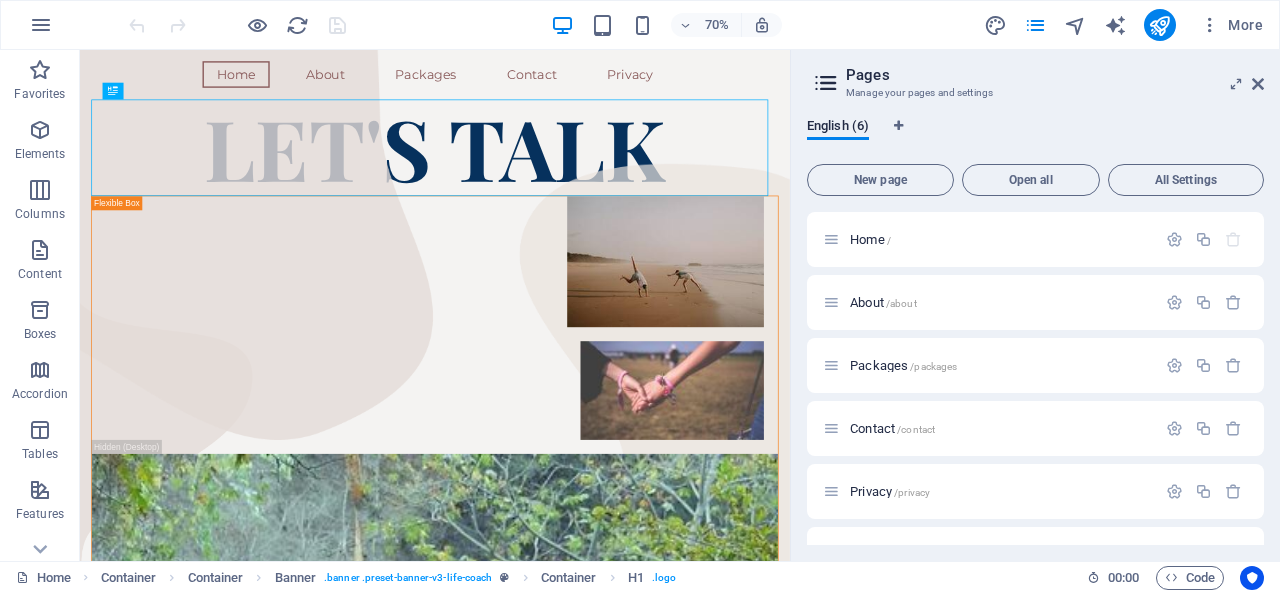 scroll, scrollTop: 44, scrollLeft: 0, axis: vertical 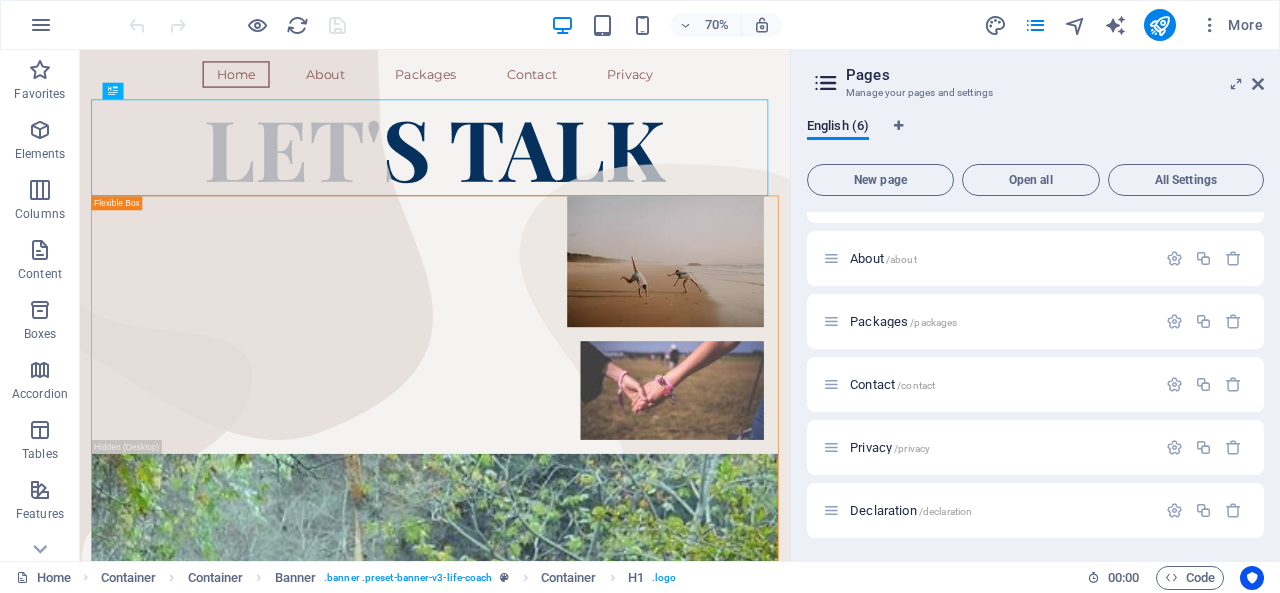 click at bounding box center [1174, 510] 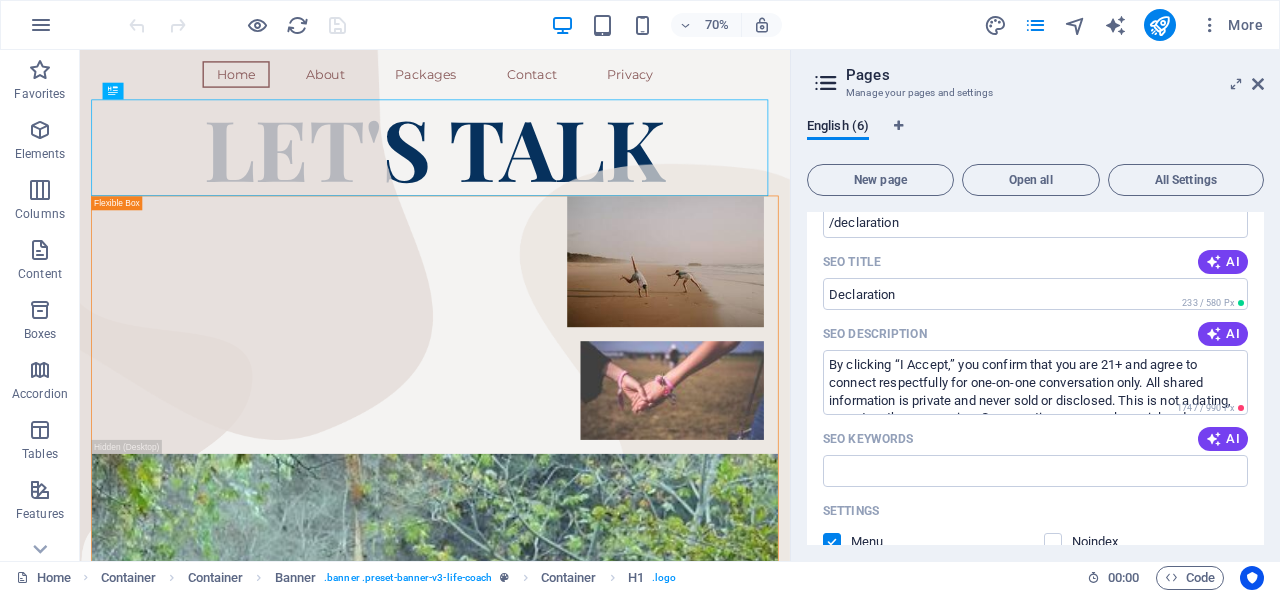 scroll, scrollTop: 492, scrollLeft: 0, axis: vertical 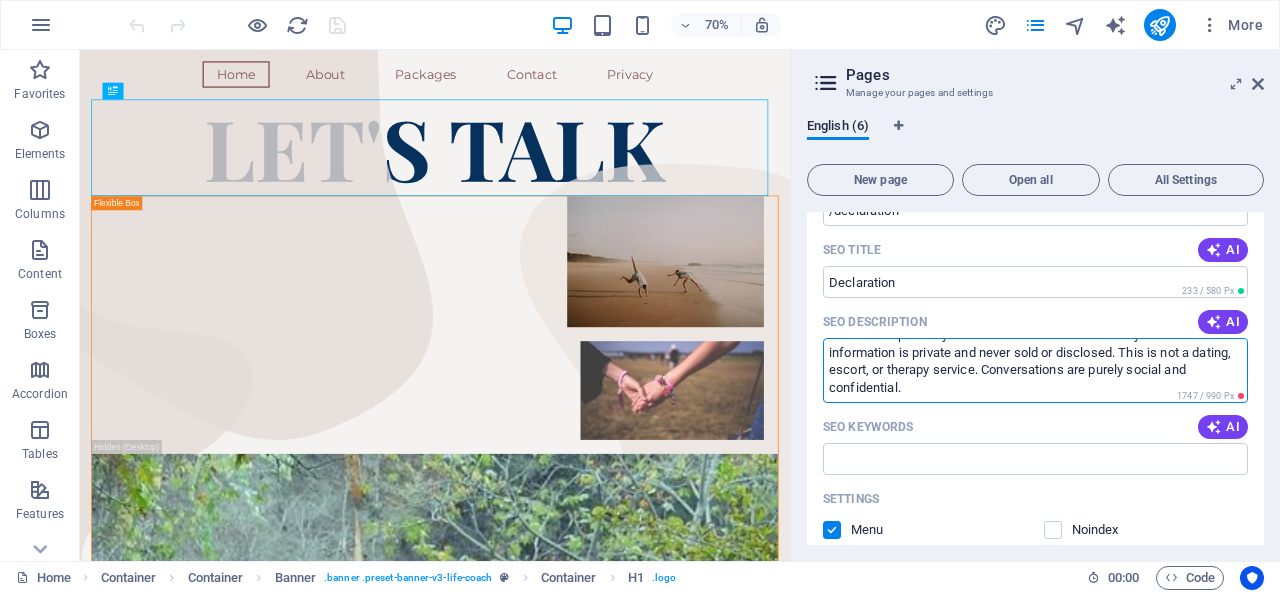 click on "By clicking “I Accept,” you confirm that you are 21+ and agree to connect respectfully for one-on-one conversation only. All shared information is private and never sold or disclosed. This is not a dating, escort, or therapy service. Conversations are purely social and confidential." at bounding box center (1035, 370) 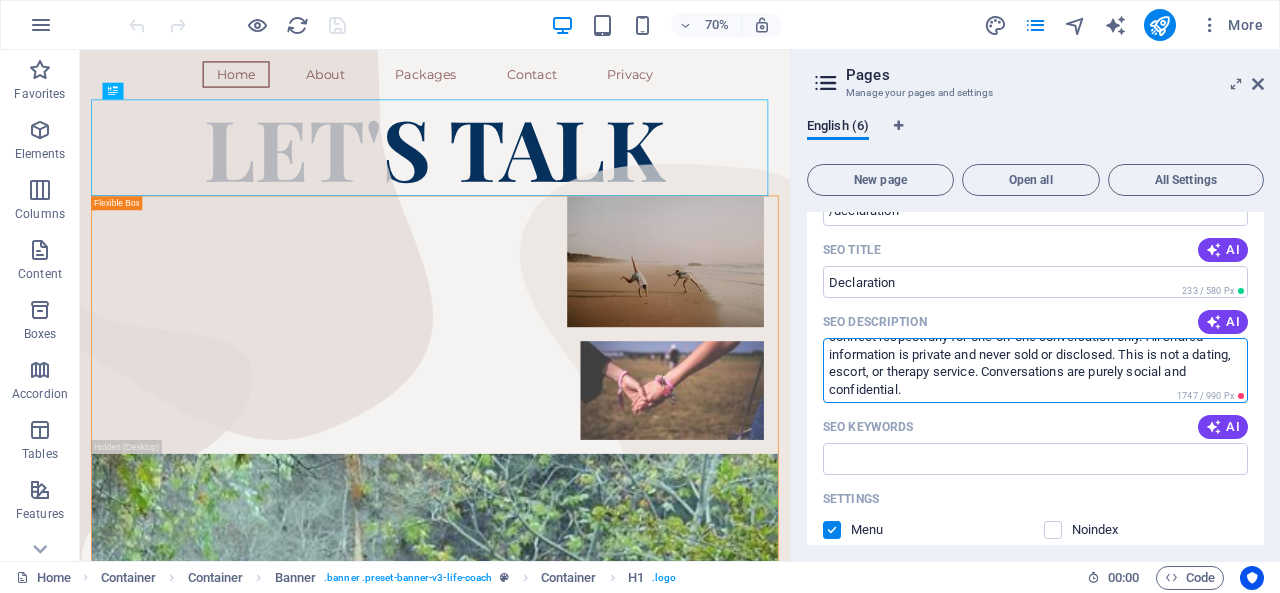scroll, scrollTop: 34, scrollLeft: 0, axis: vertical 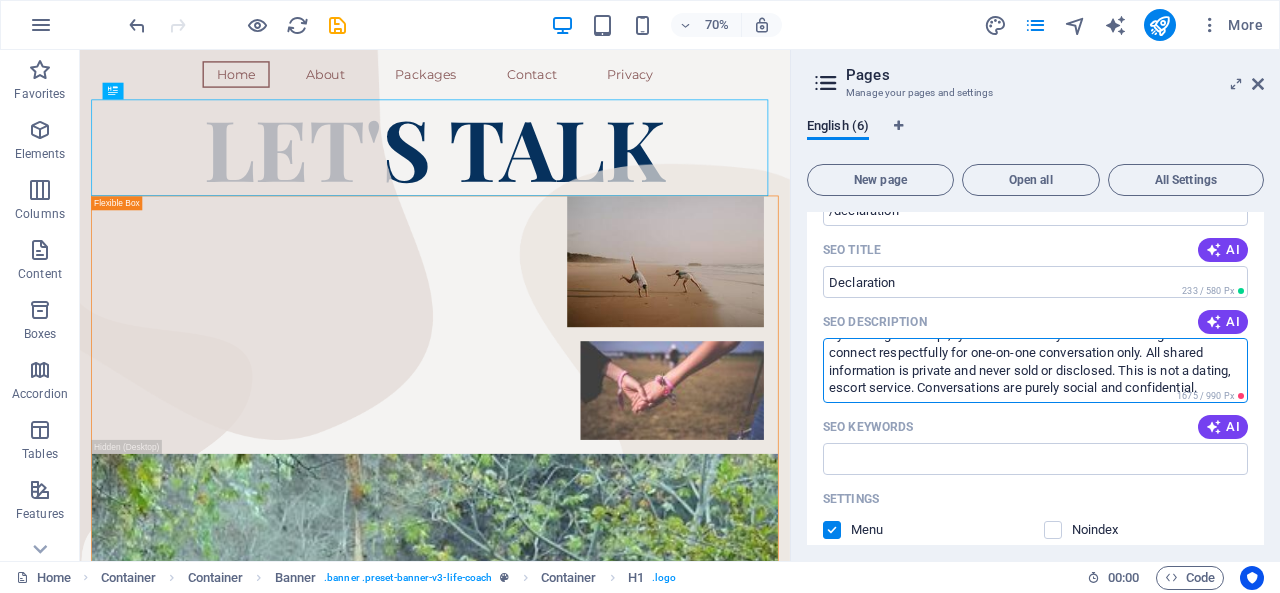 click on "By clicking “I Accept,” you confirm that you are 21+ and agree to connect respectfully for one-on-one conversation only. All shared information is private and never sold or disclosed. This is not a dating, escort service. Conversations are purely social and confidential." at bounding box center [1035, 370] 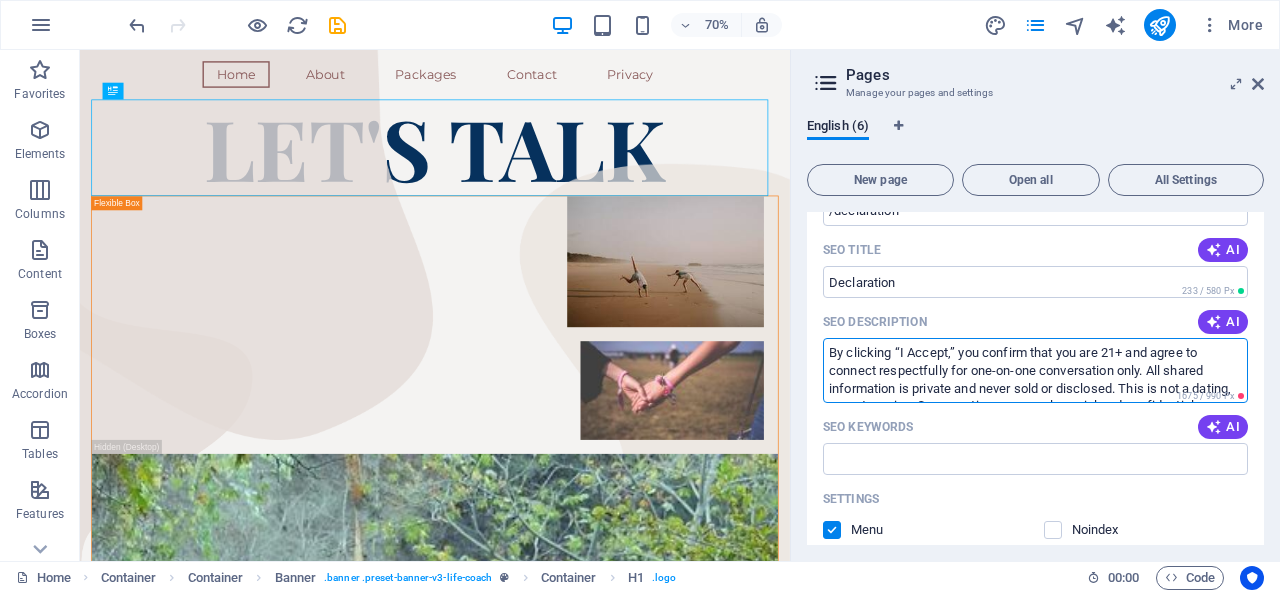 scroll, scrollTop: 1, scrollLeft: 0, axis: vertical 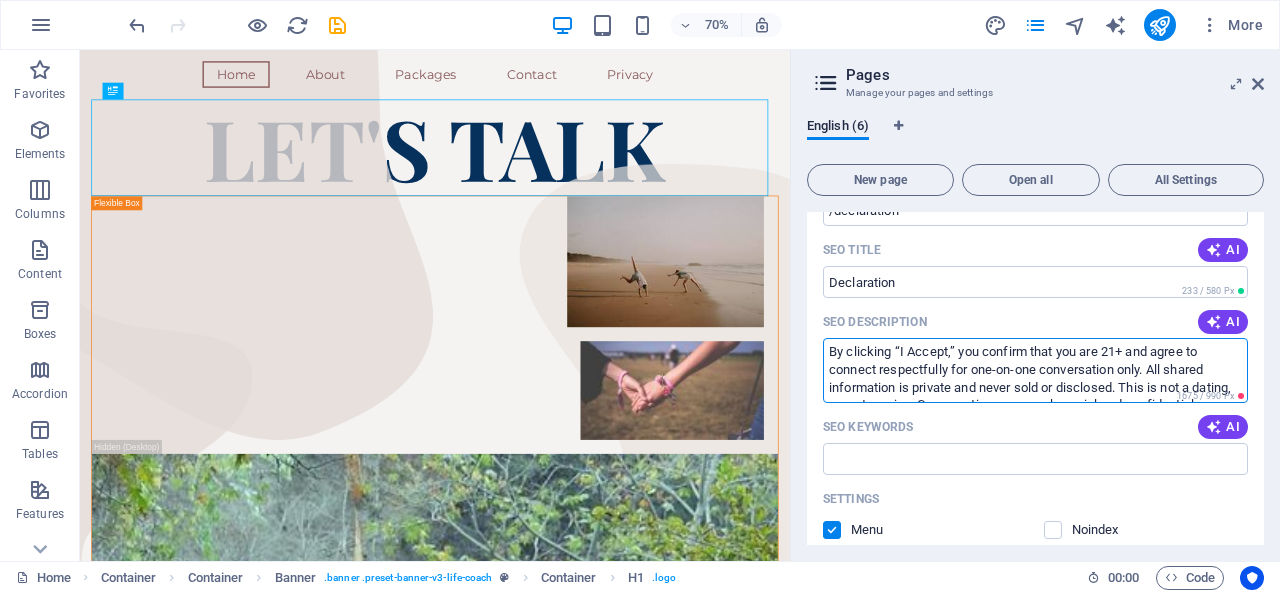 click on "By clicking “I Accept,” you confirm that you are 21+ and agree to connect respectfully for one-on-one conversation only. All shared information is private and never sold or disclosed. This is not a dating, escort service. Conversations are purely social and confidential." at bounding box center (1035, 370) 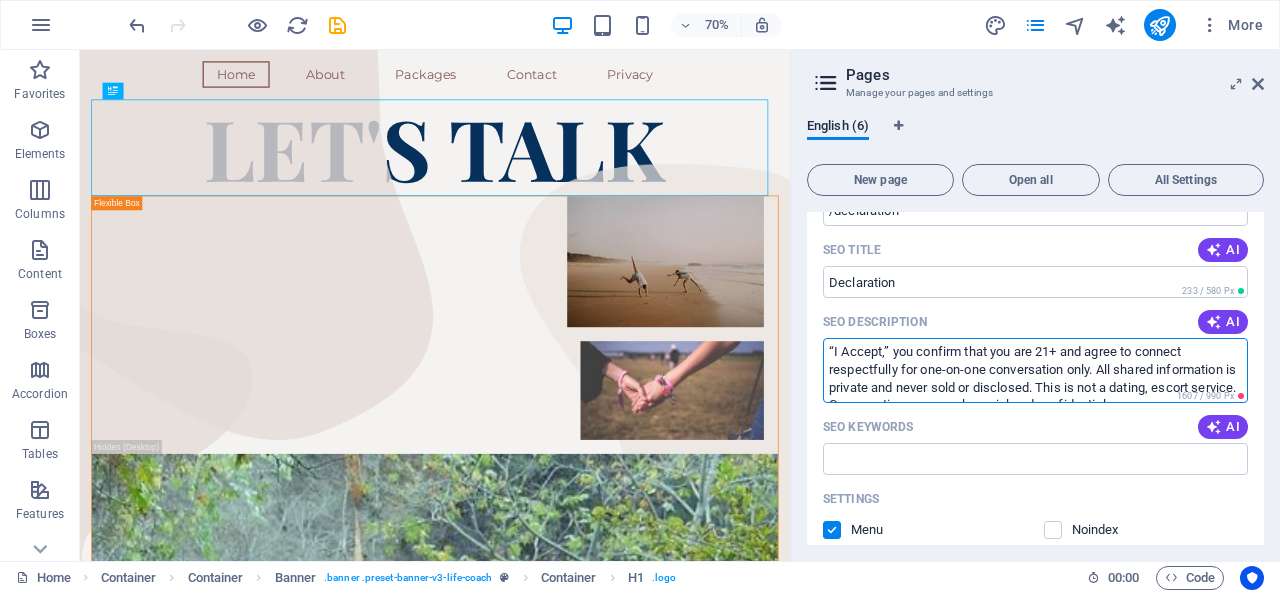 type on "“I Accept,” you confirm that you are 21+ and agree to connect respectfully for one-on-one conversation only. All shared information is private and never sold or disclosed. This is not a dating, escort service. Conversations are purely social and confidential." 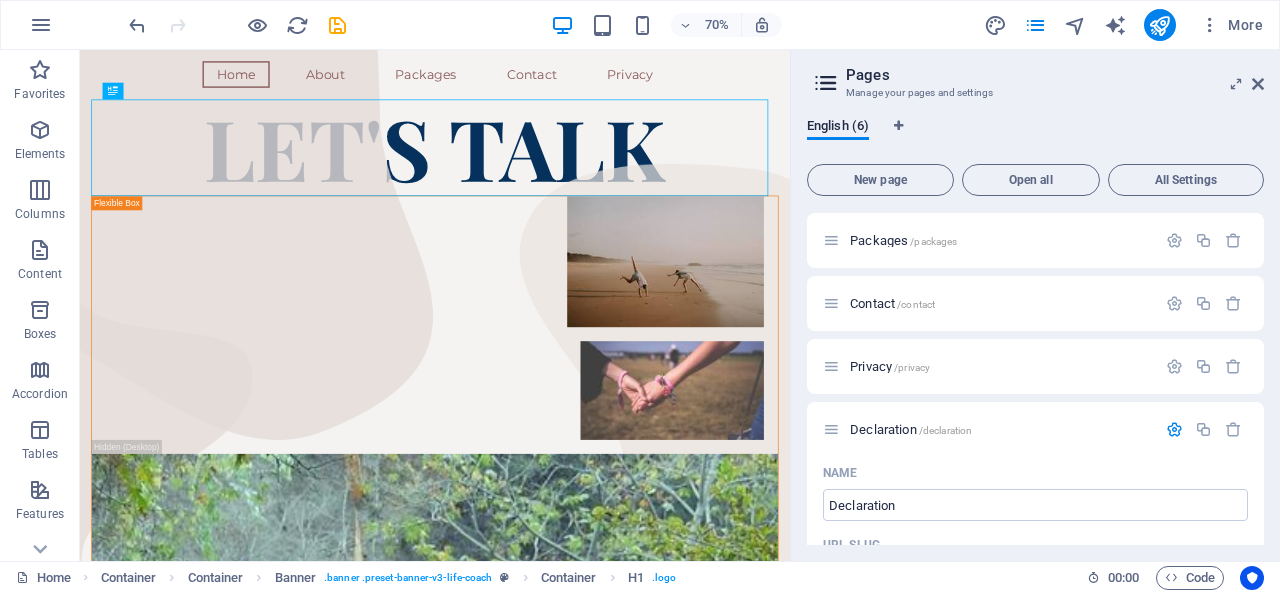 scroll, scrollTop: 126, scrollLeft: 0, axis: vertical 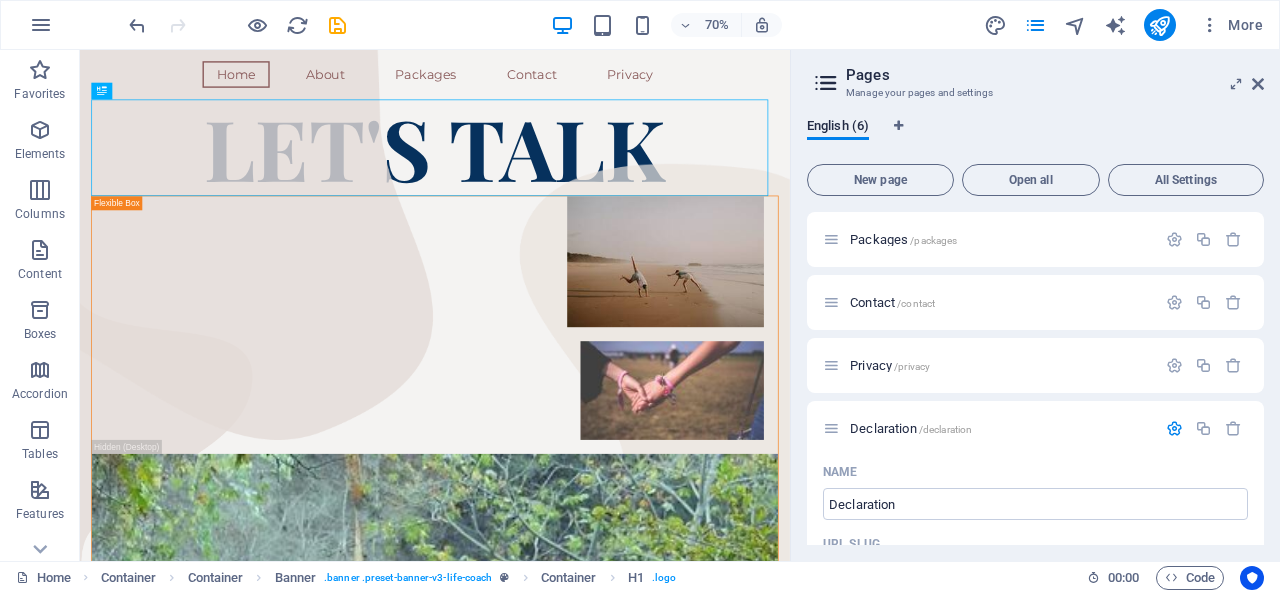 type 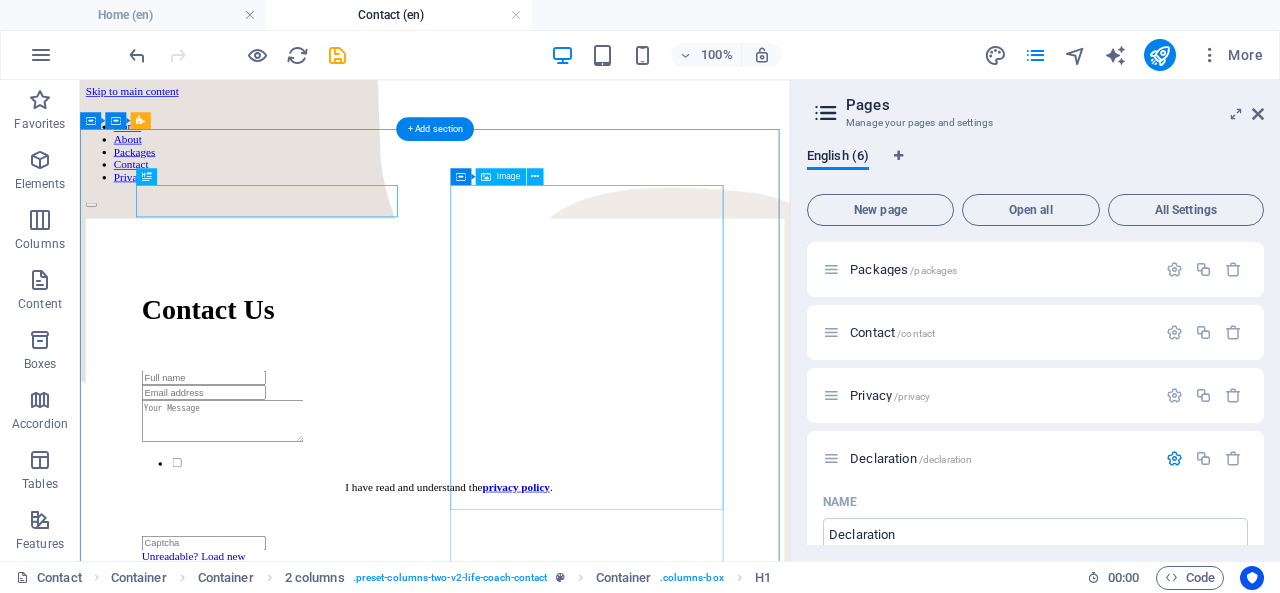 scroll, scrollTop: 0, scrollLeft: 0, axis: both 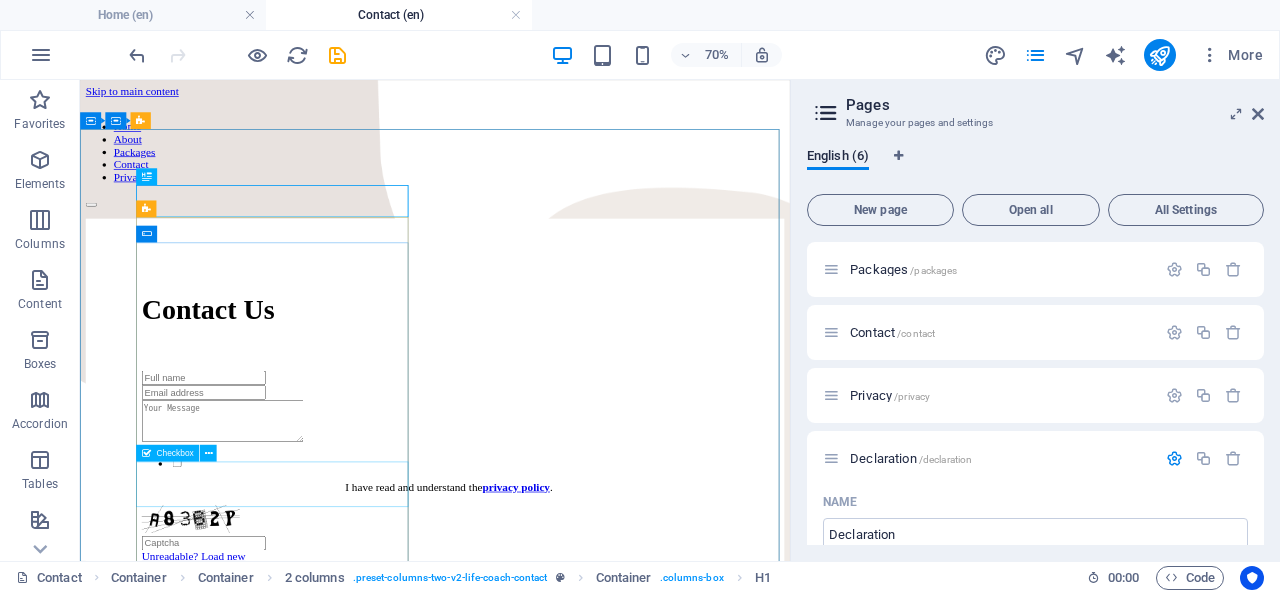 click at bounding box center [209, 453] 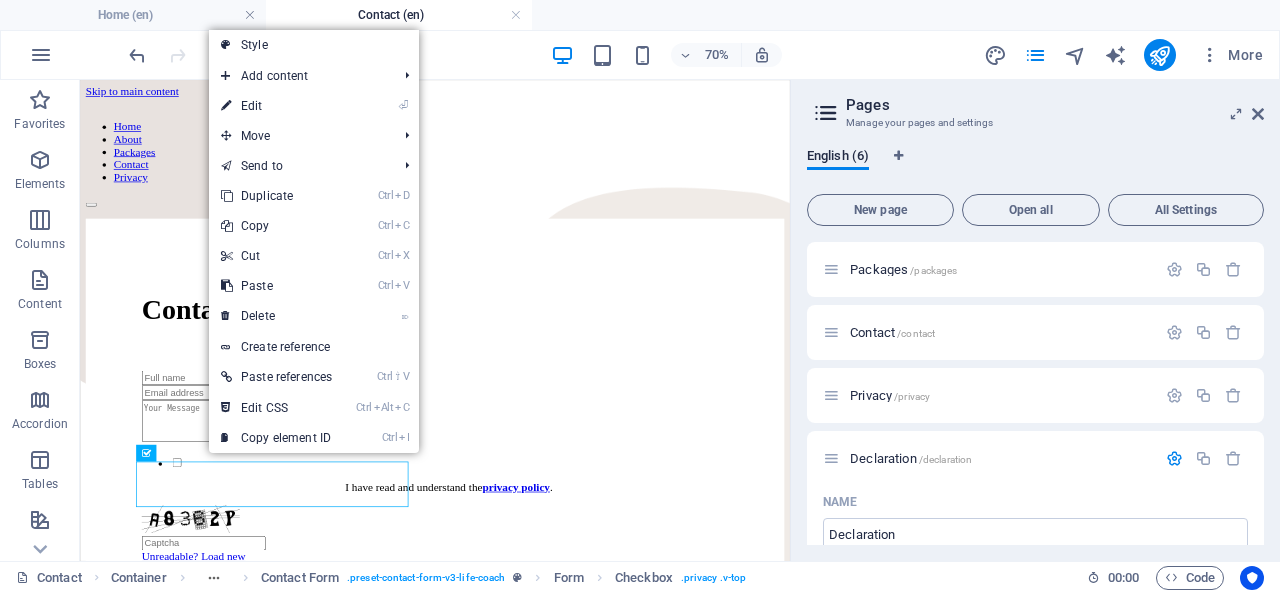 click on "⏎  Edit" at bounding box center (276, 106) 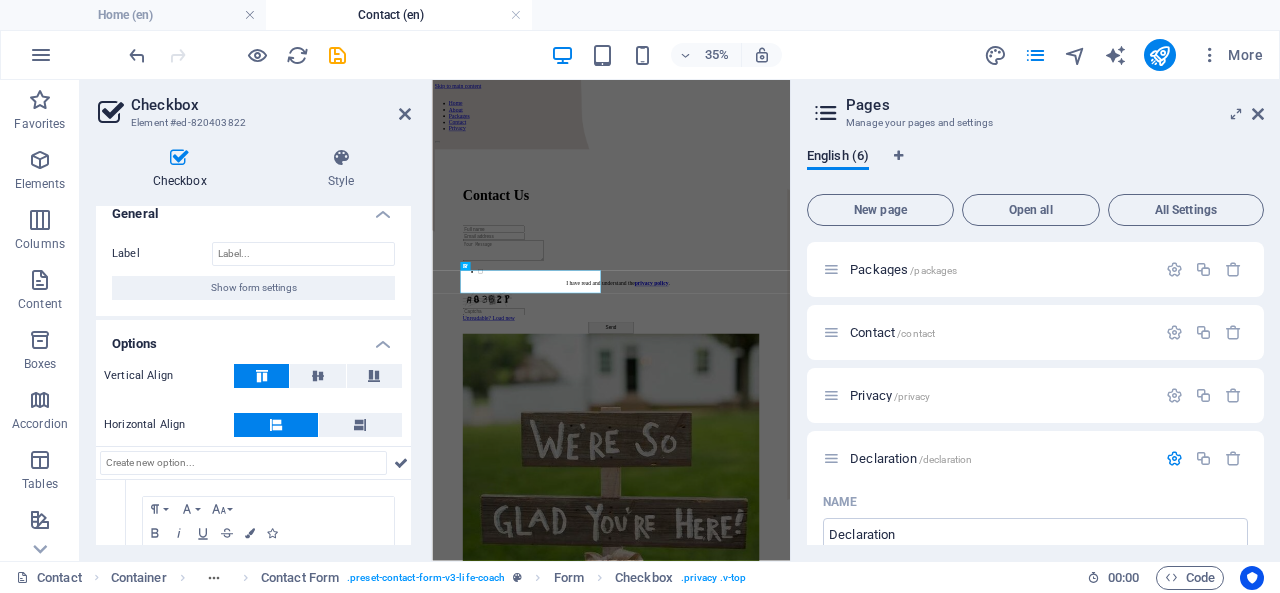 scroll, scrollTop: 148, scrollLeft: 0, axis: vertical 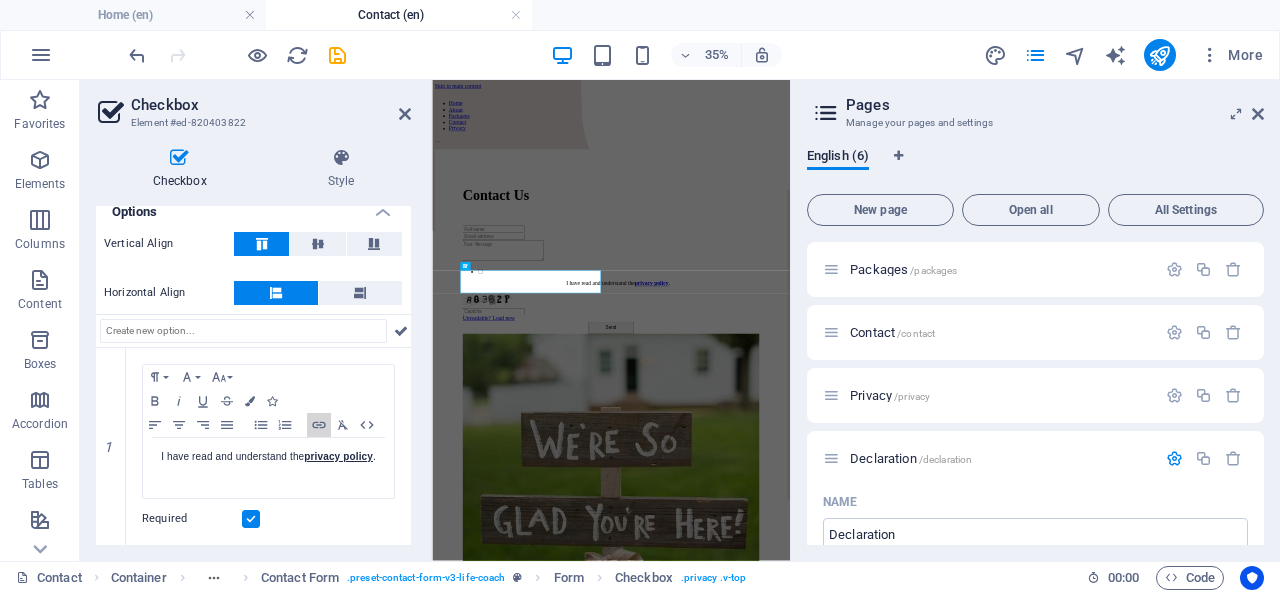 click 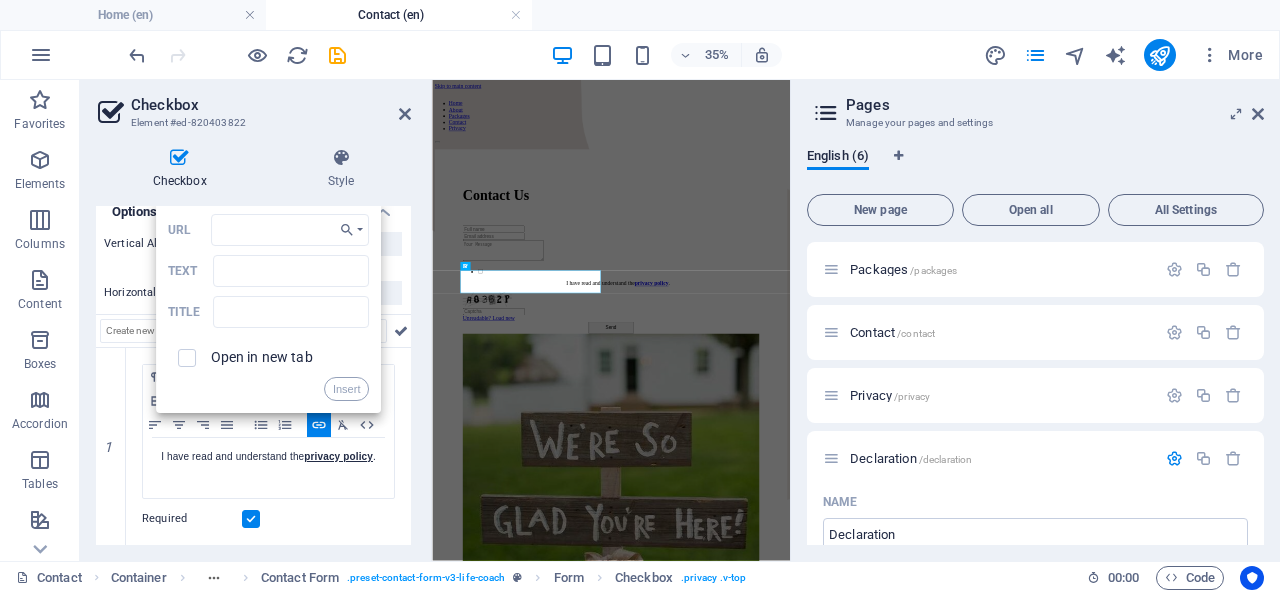 click on "URL" at bounding box center [290, 230] 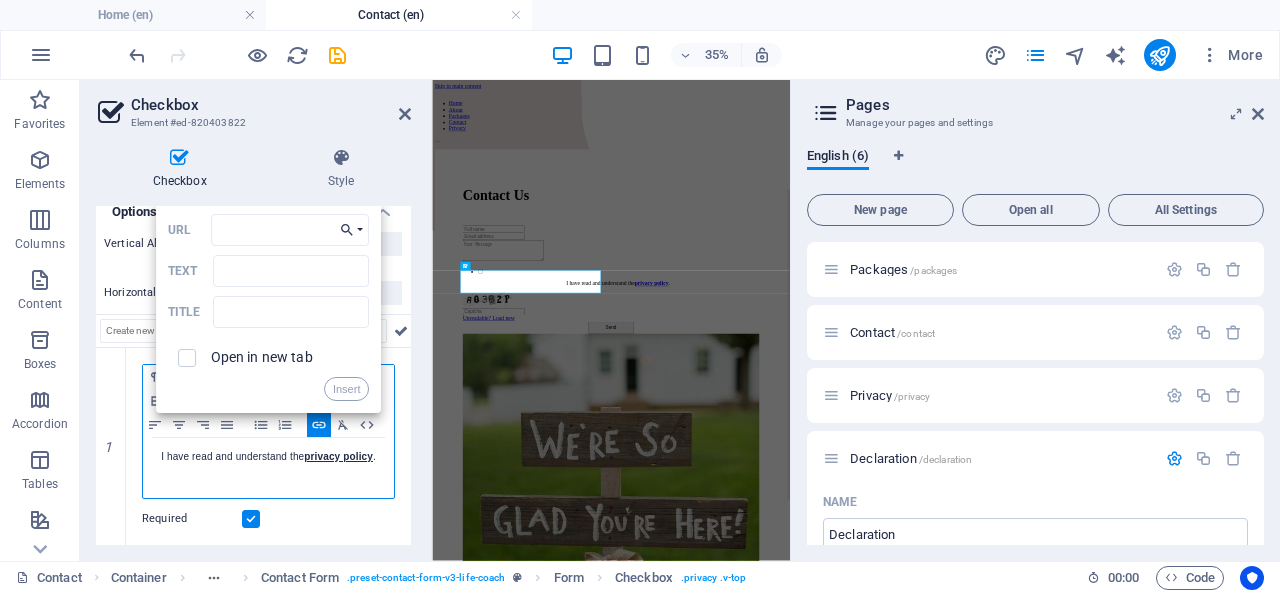 click on "Choose Link" at bounding box center (351, 230) 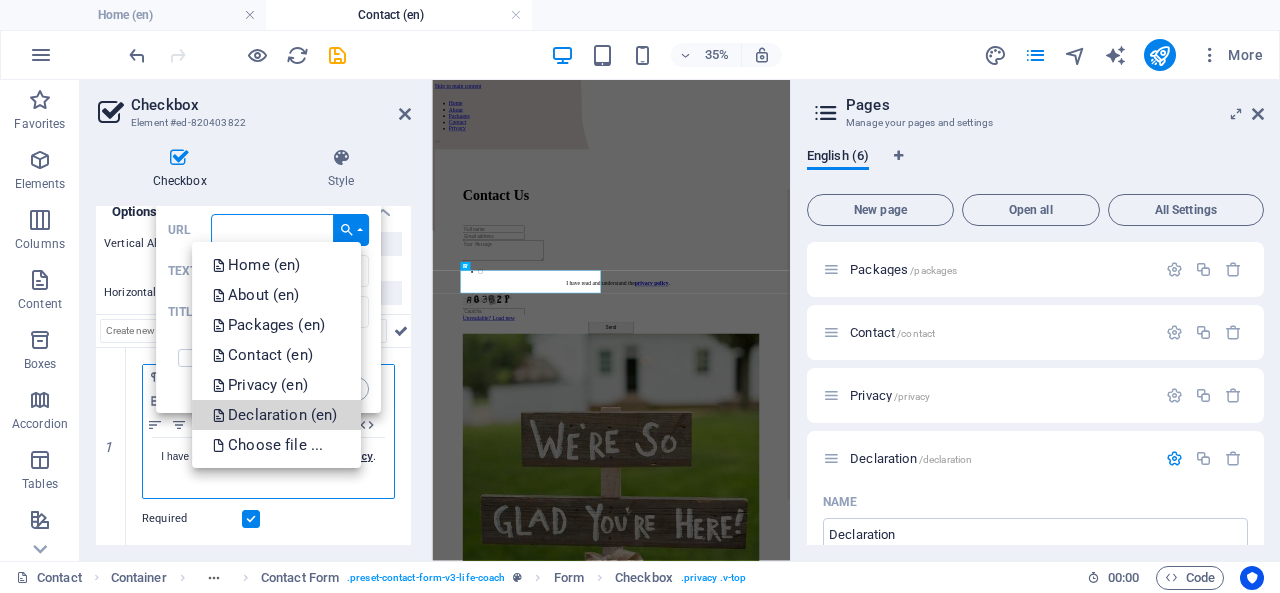 click on "Declaration (en)" at bounding box center [276, 415] 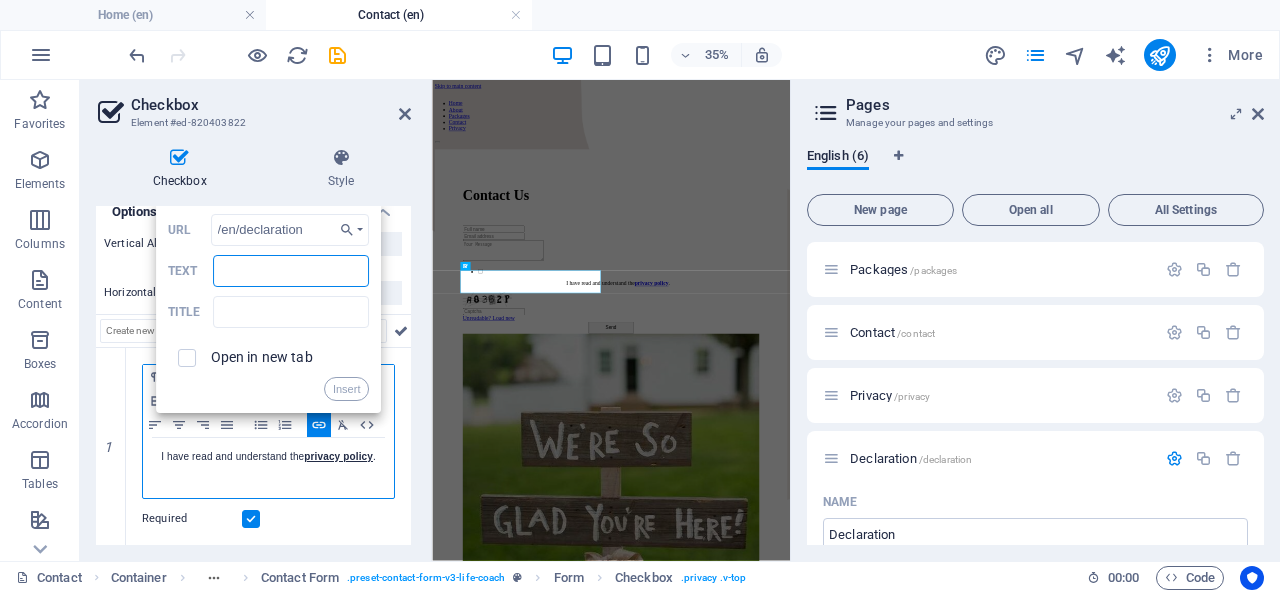 click on "Text" at bounding box center (291, 271) 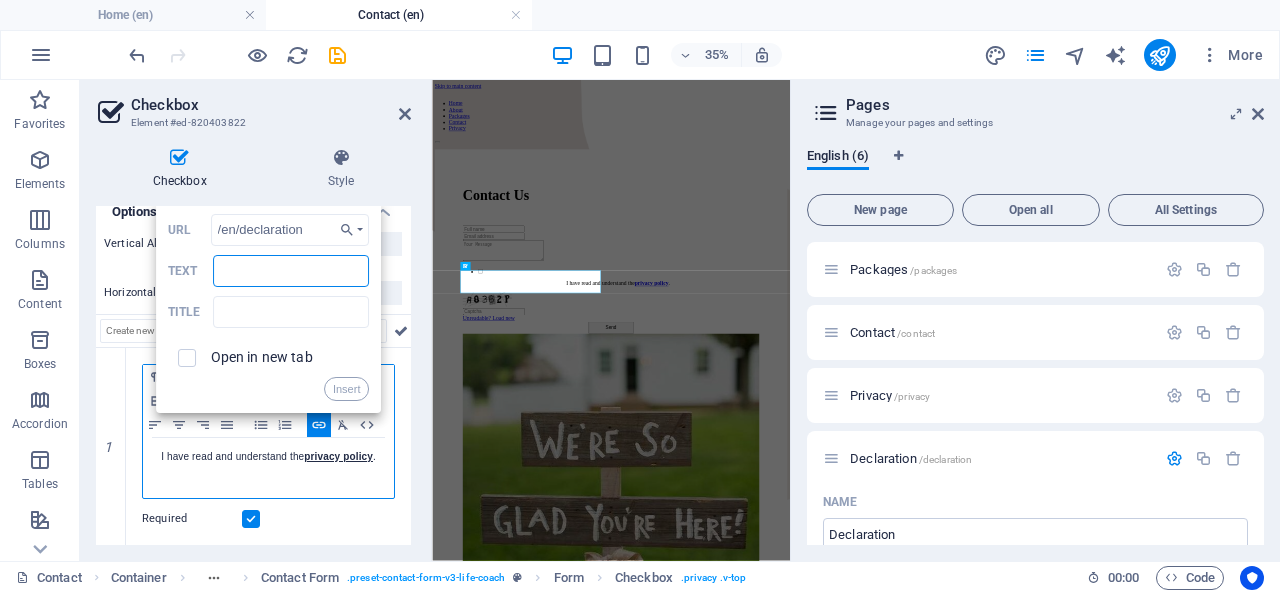 click on "Text" at bounding box center [291, 271] 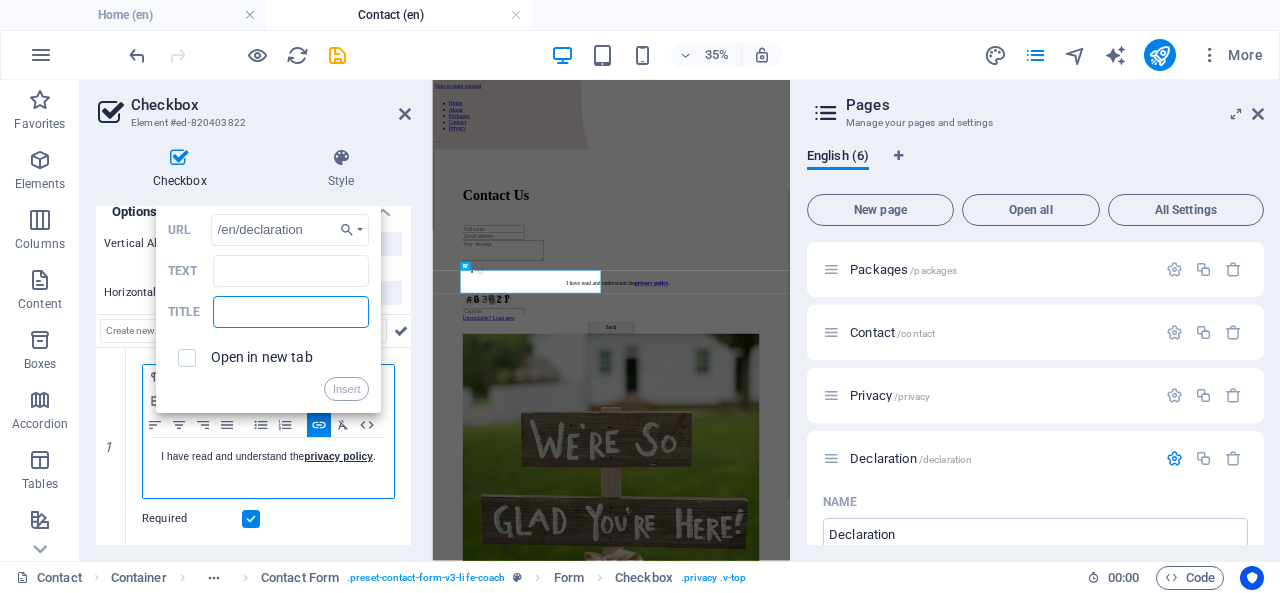 click at bounding box center [291, 312] 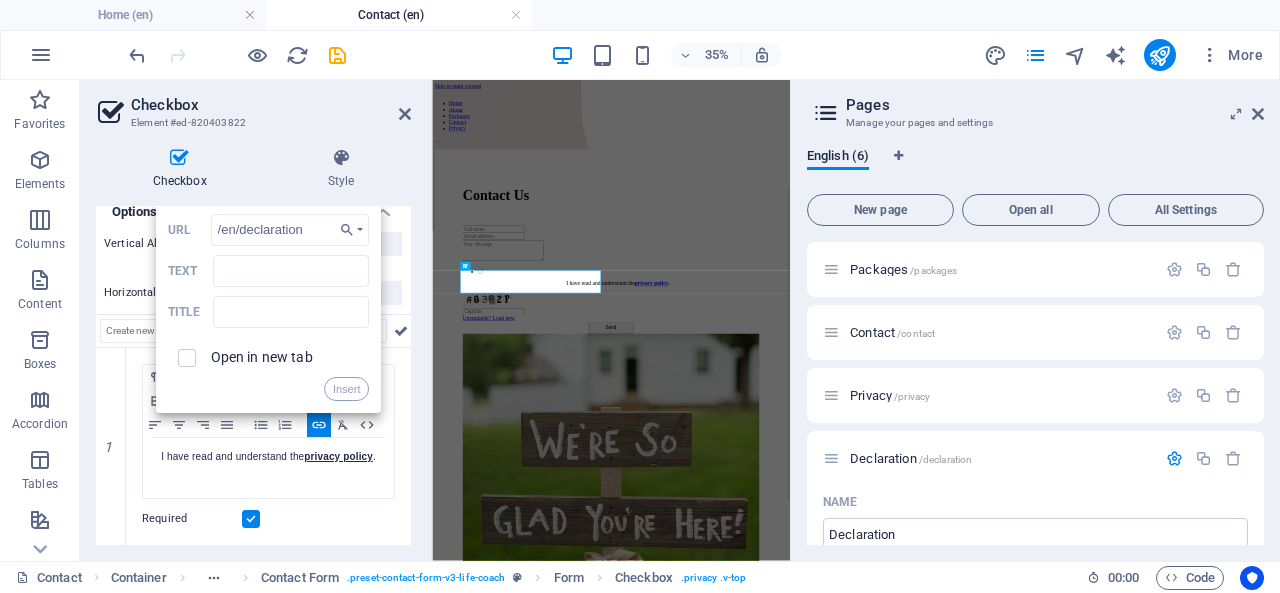click on "Required" at bounding box center (268, 519) 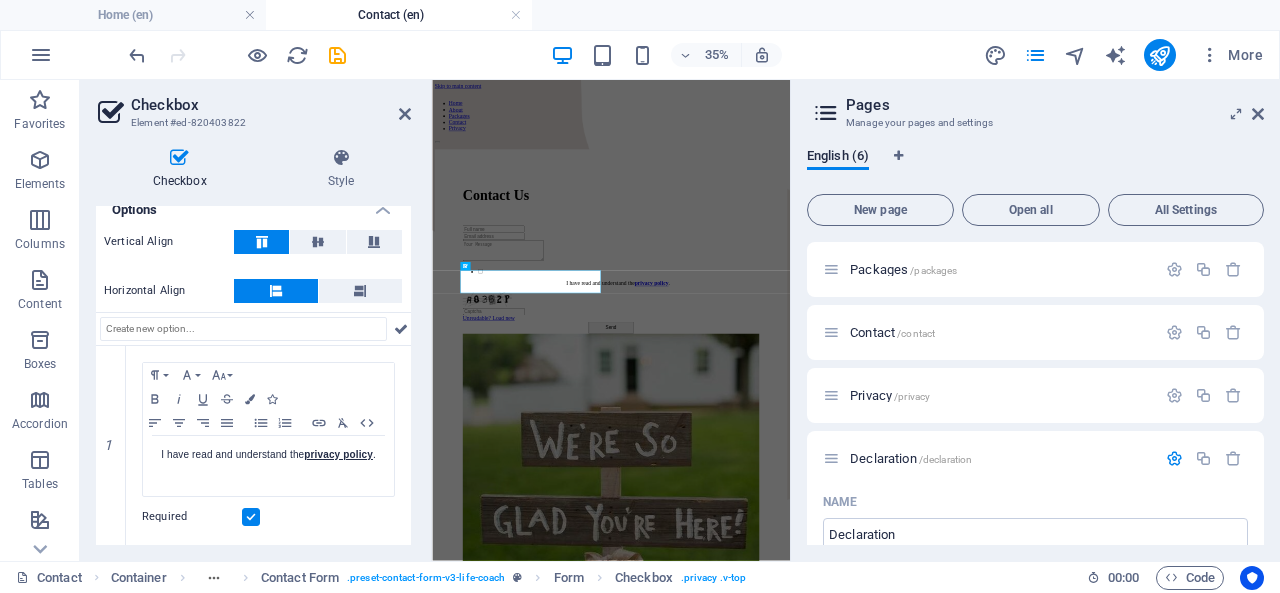 scroll, scrollTop: 148, scrollLeft: 0, axis: vertical 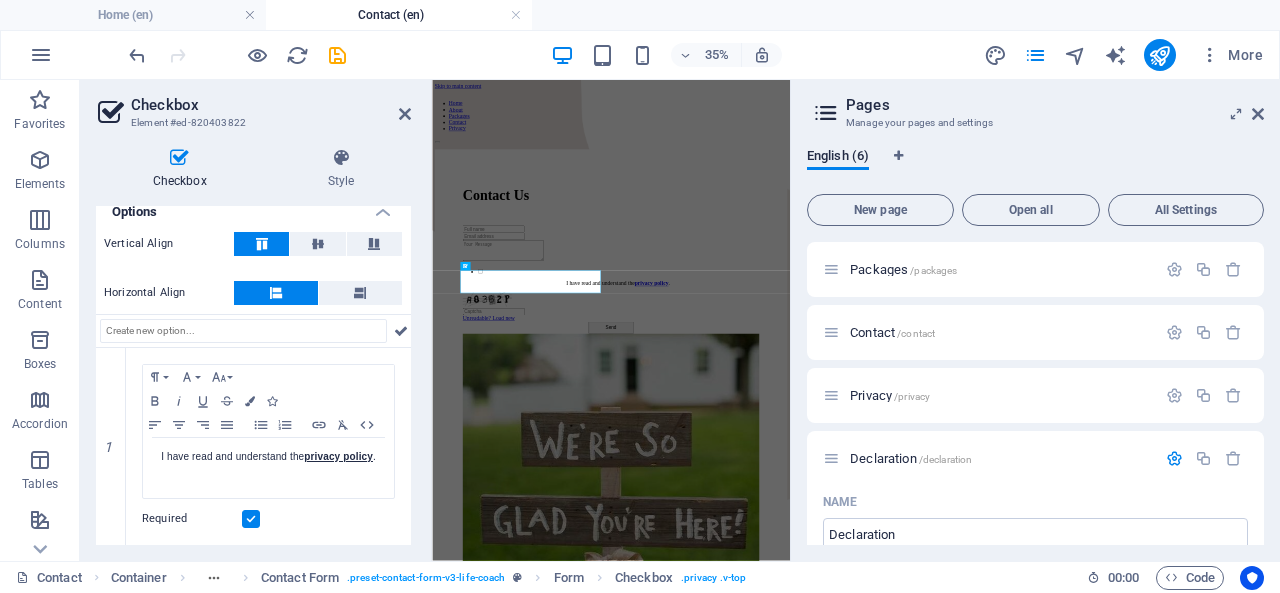 click at bounding box center (405, 114) 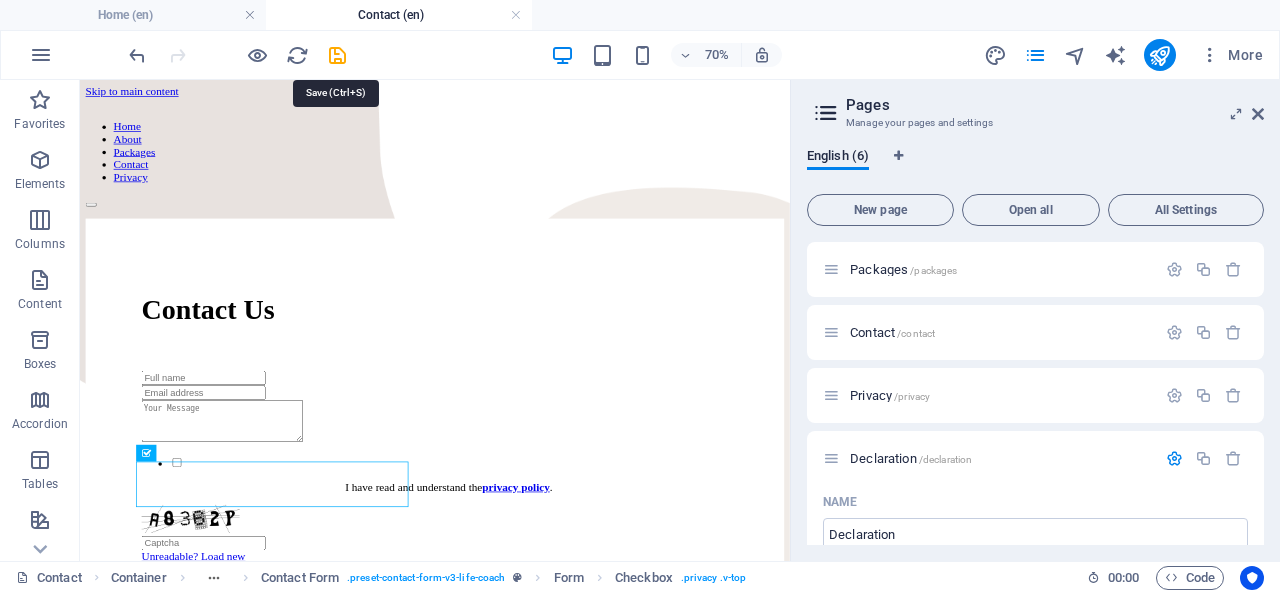 click at bounding box center [337, 55] 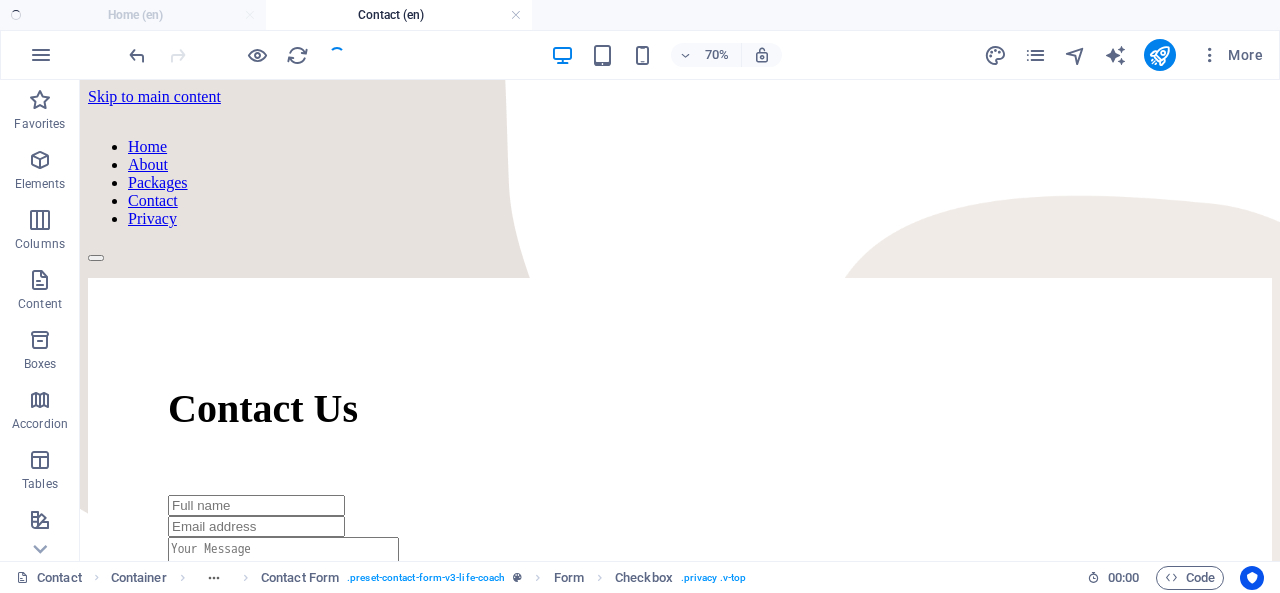 scroll, scrollTop: 355, scrollLeft: 0, axis: vertical 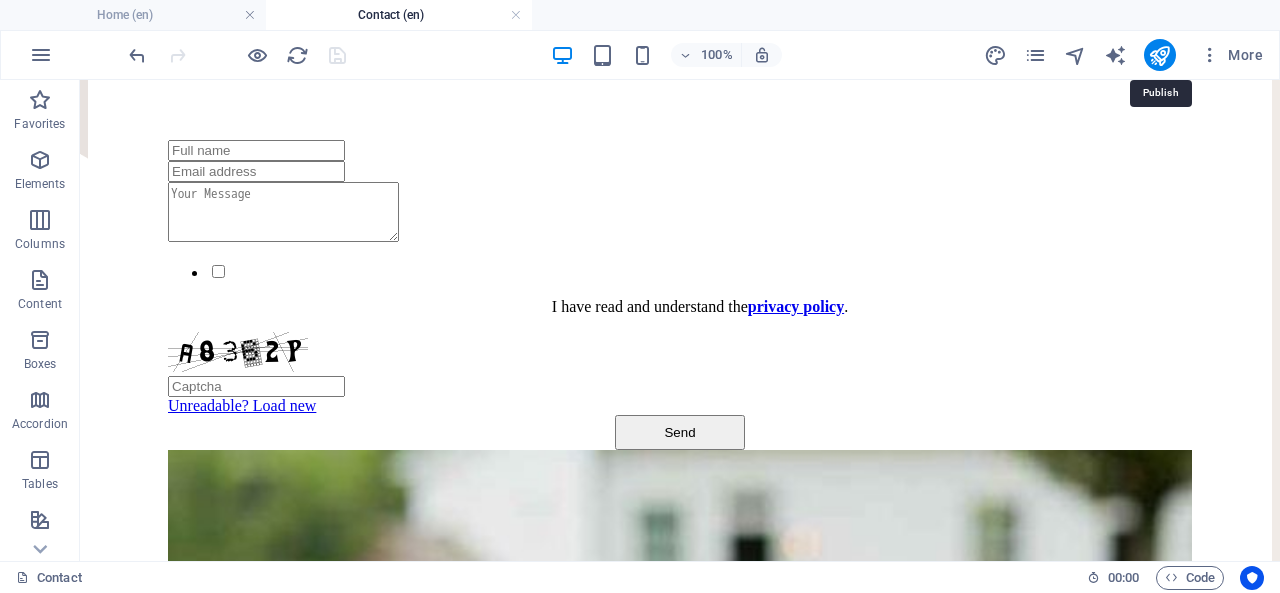 click at bounding box center [1159, 55] 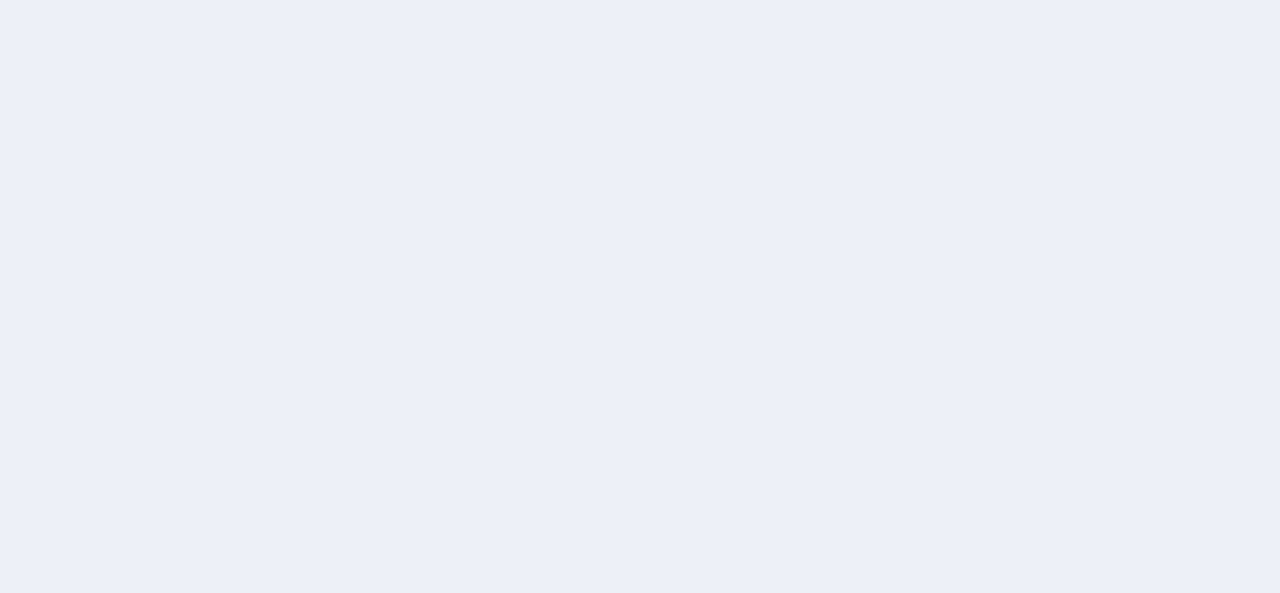 scroll, scrollTop: 0, scrollLeft: 0, axis: both 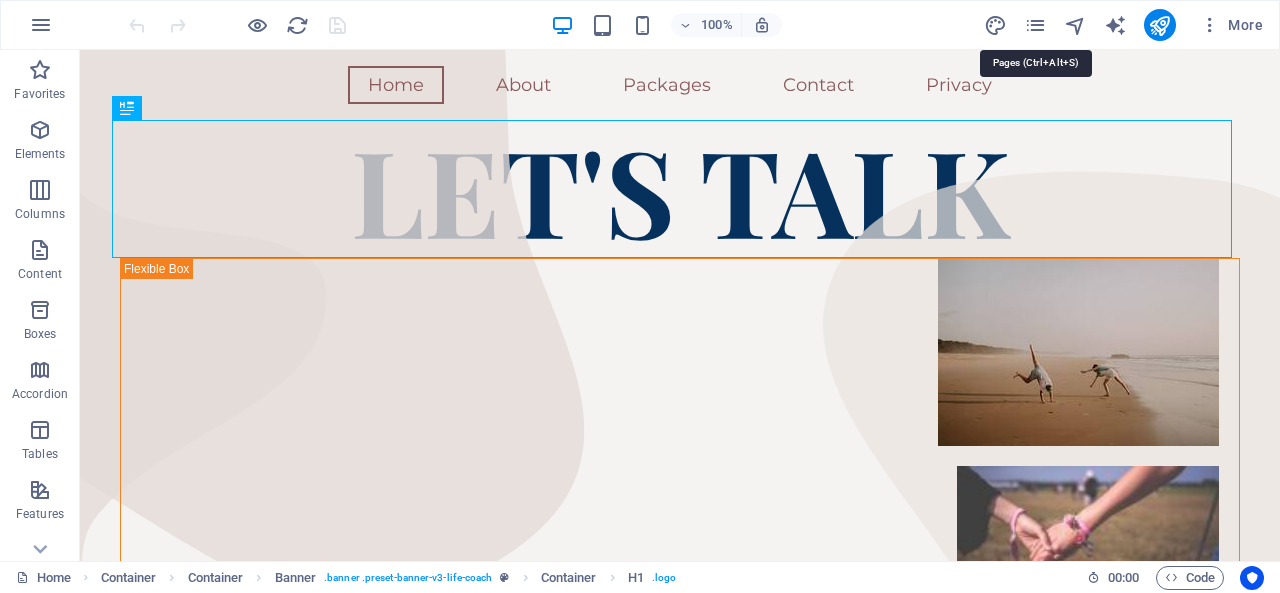 click at bounding box center [1035, 25] 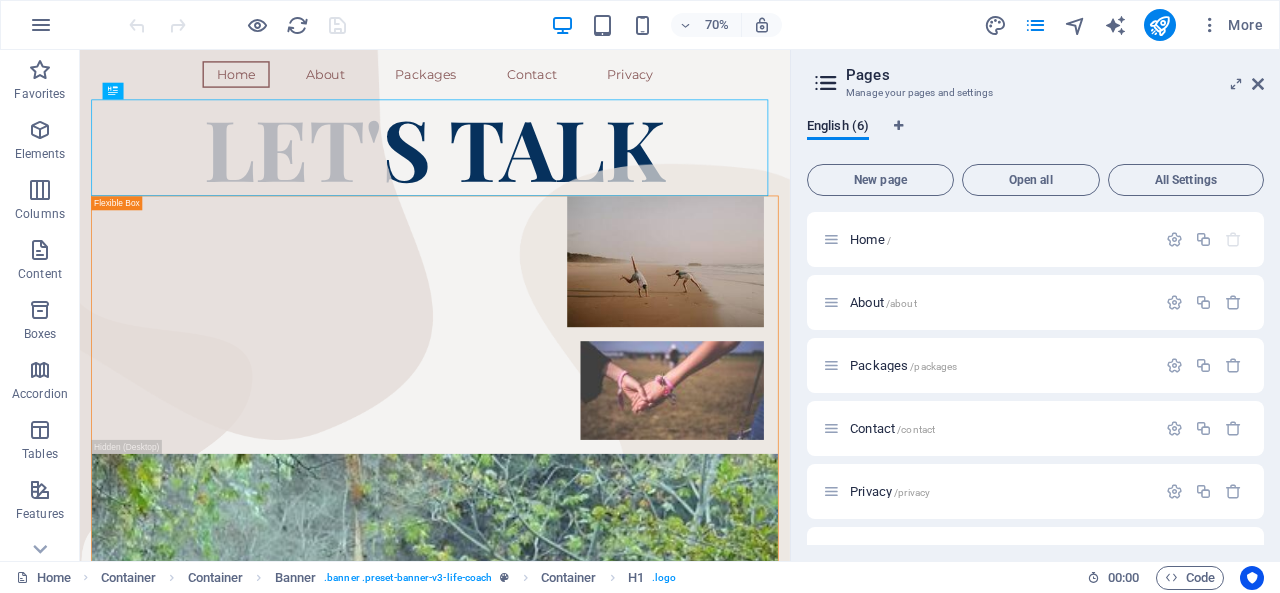 scroll, scrollTop: 44, scrollLeft: 0, axis: vertical 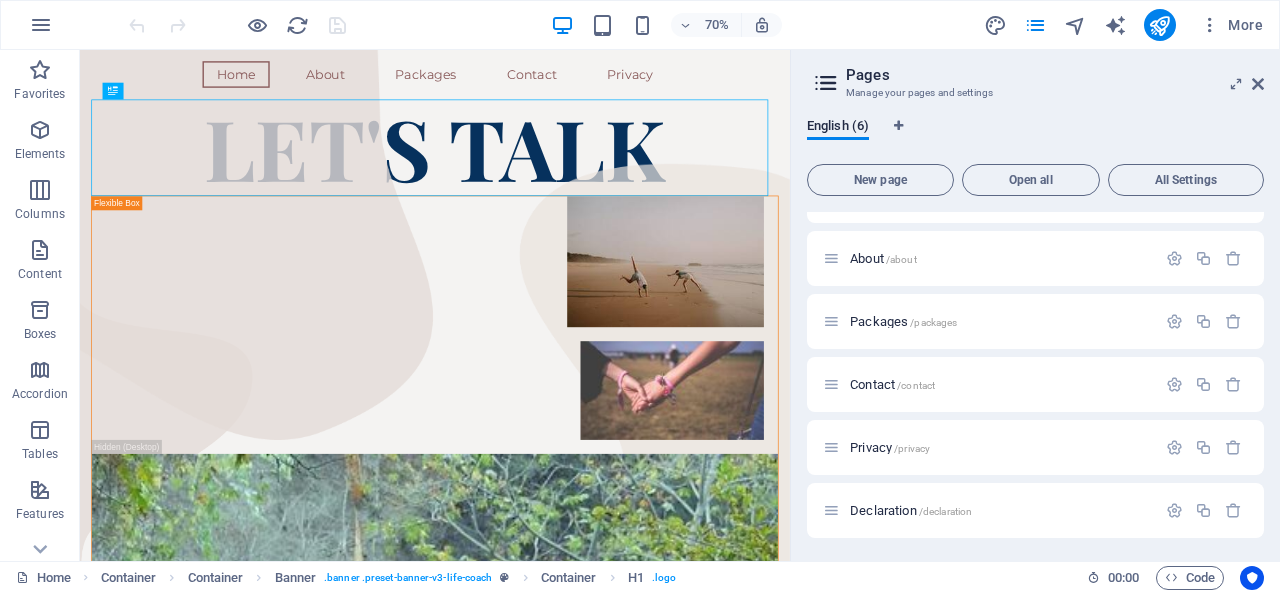 click on "Declaration /declaration" at bounding box center [911, 510] 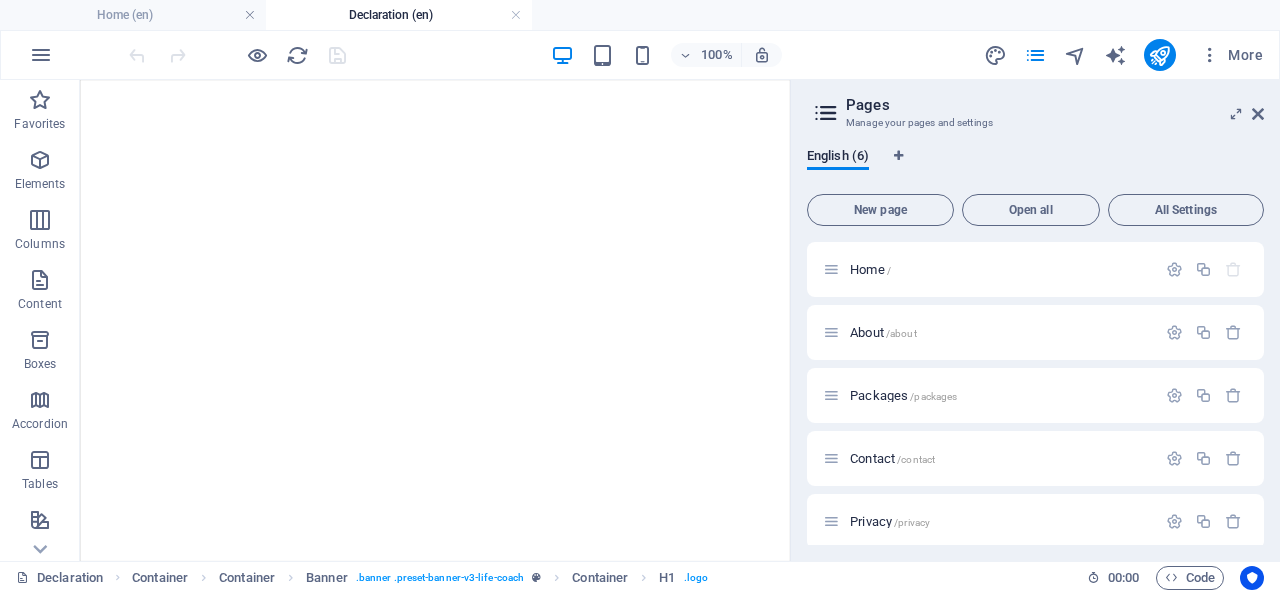 scroll, scrollTop: 74, scrollLeft: 0, axis: vertical 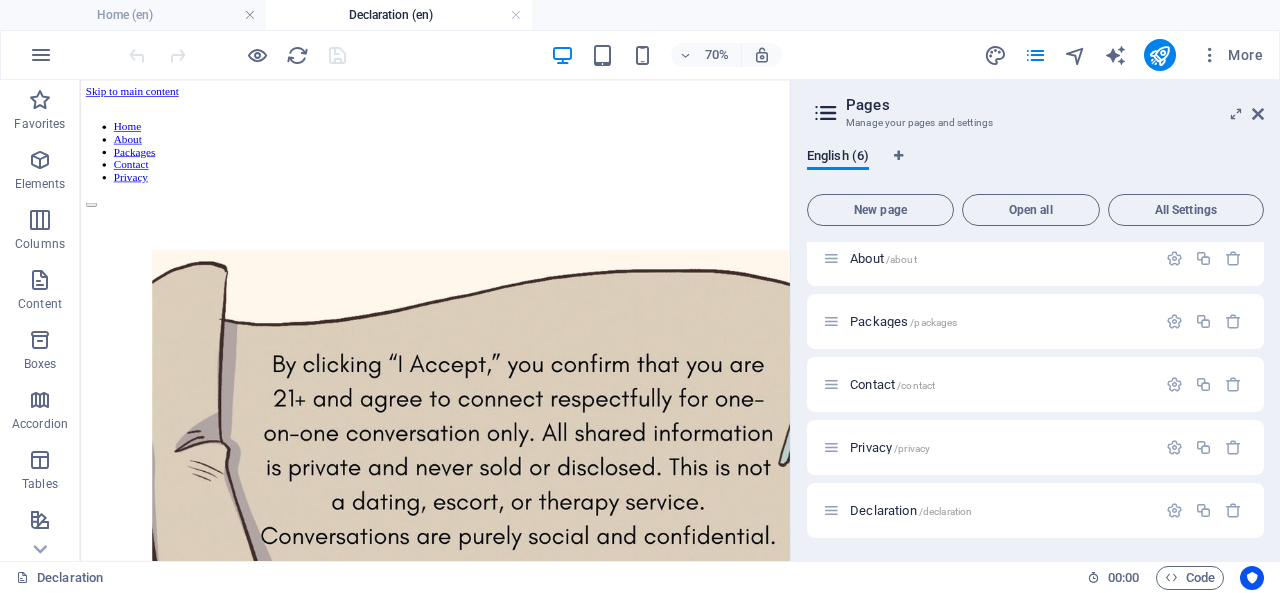 drag, startPoint x: 848, startPoint y: 508, endPoint x: 924, endPoint y: 505, distance: 76.05919 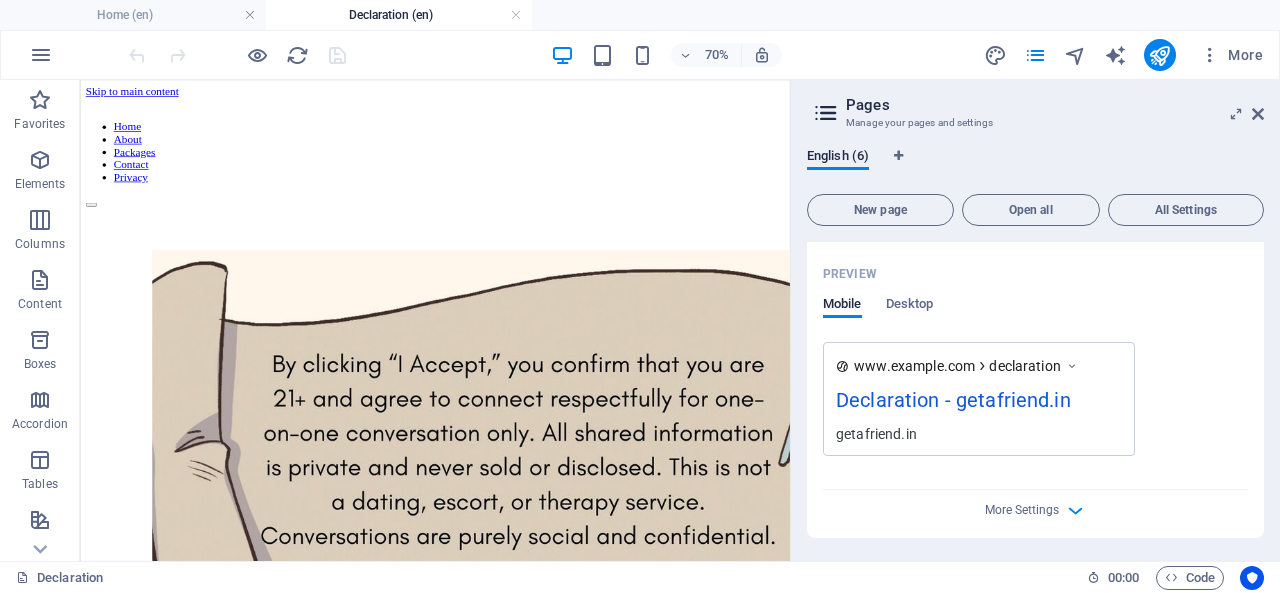 scroll, scrollTop: 818, scrollLeft: 0, axis: vertical 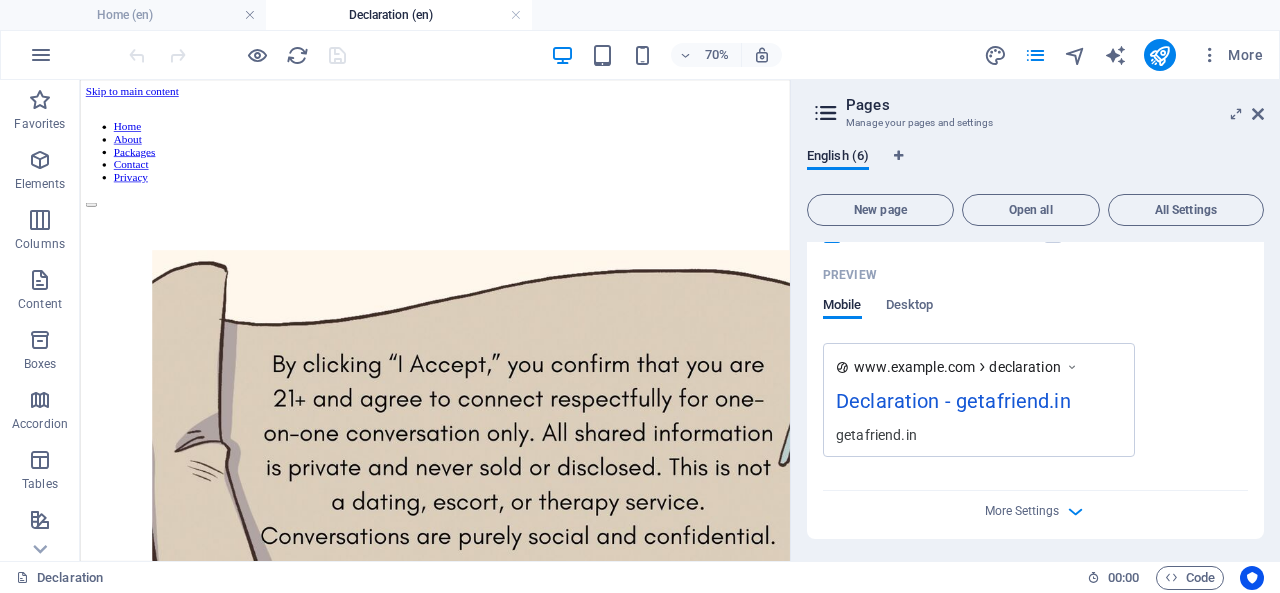 click on "Desktop" at bounding box center (910, 307) 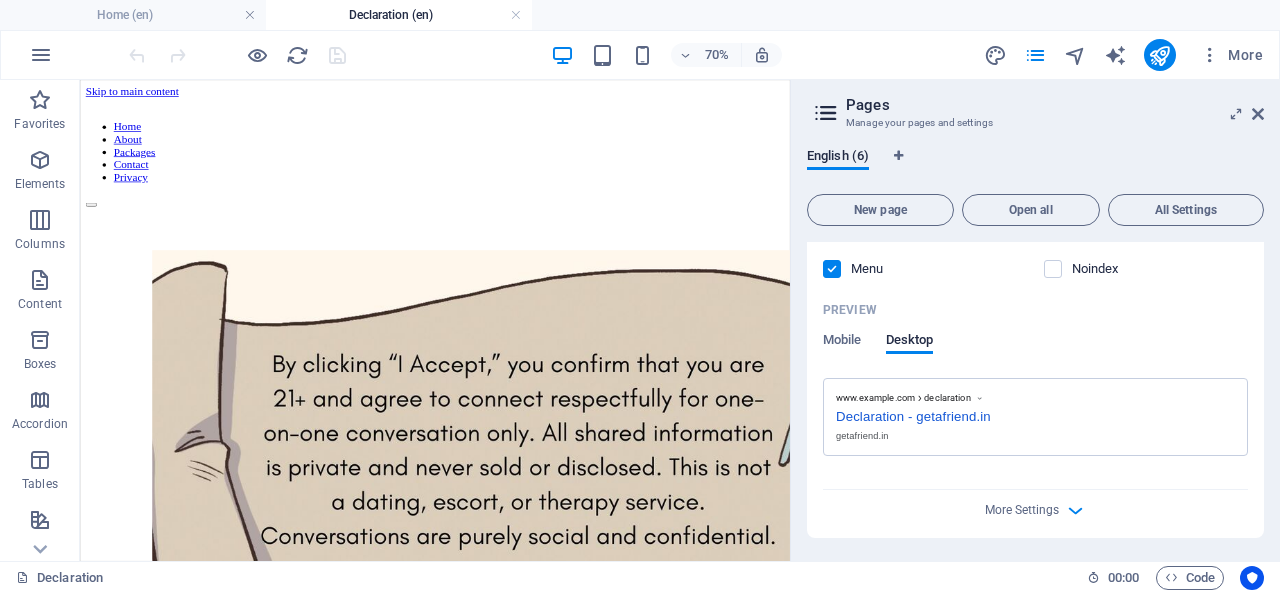 drag, startPoint x: 991, startPoint y: 419, endPoint x: 852, endPoint y: 419, distance: 139 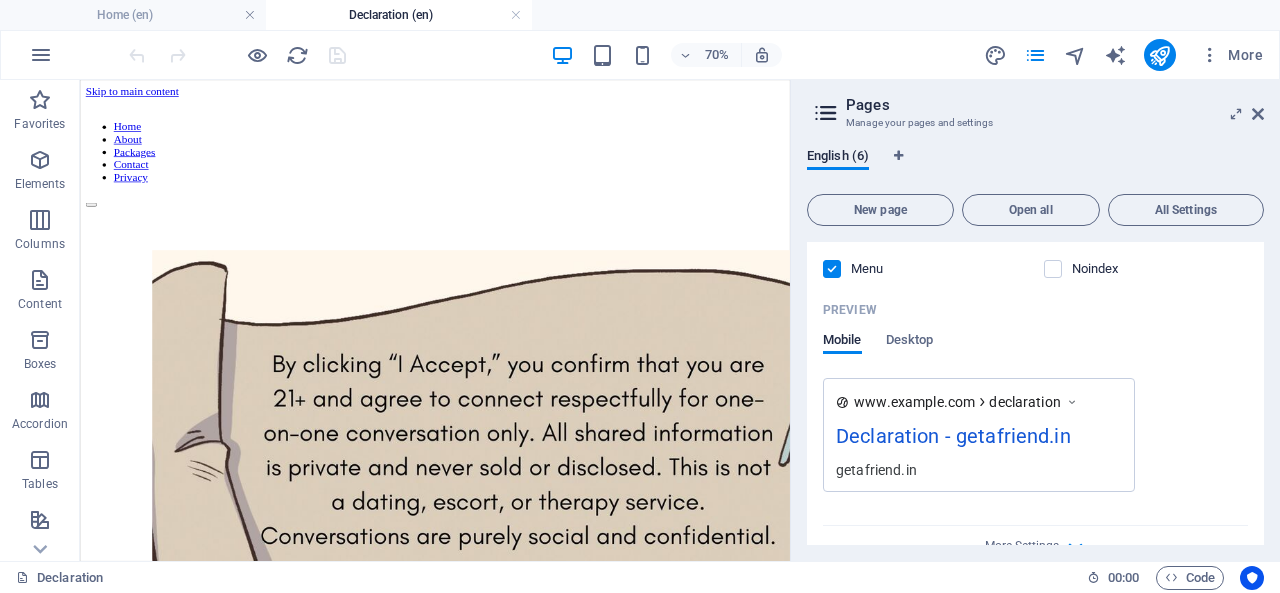 click on "Declaration - getafriend.in" at bounding box center (979, 440) 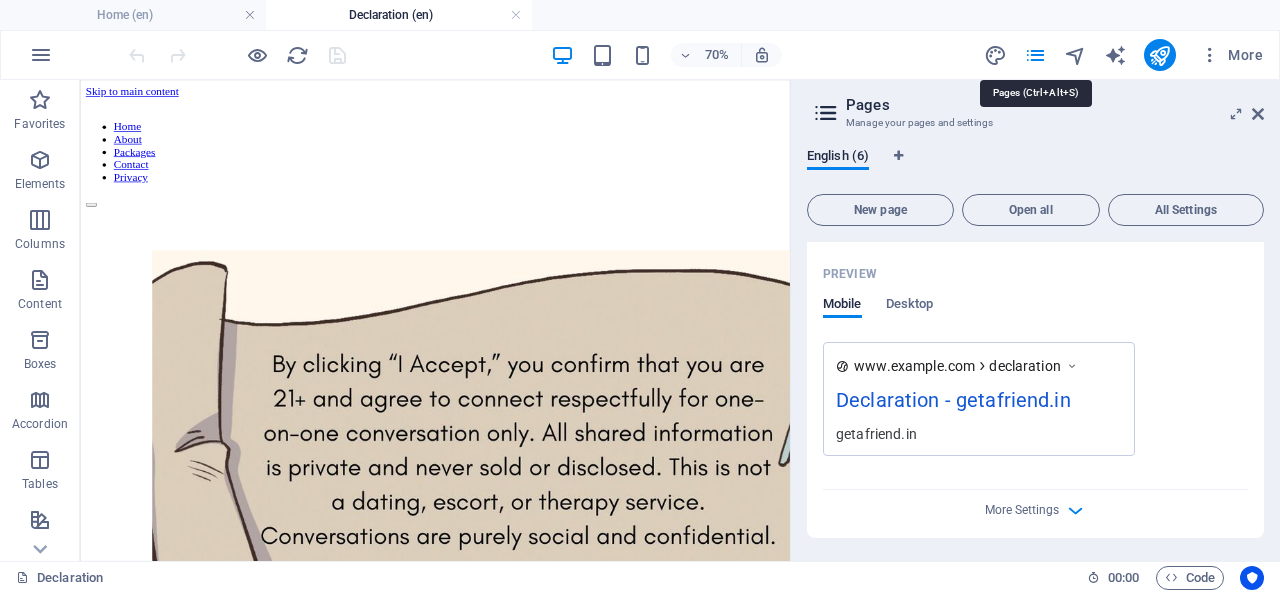click at bounding box center [1035, 55] 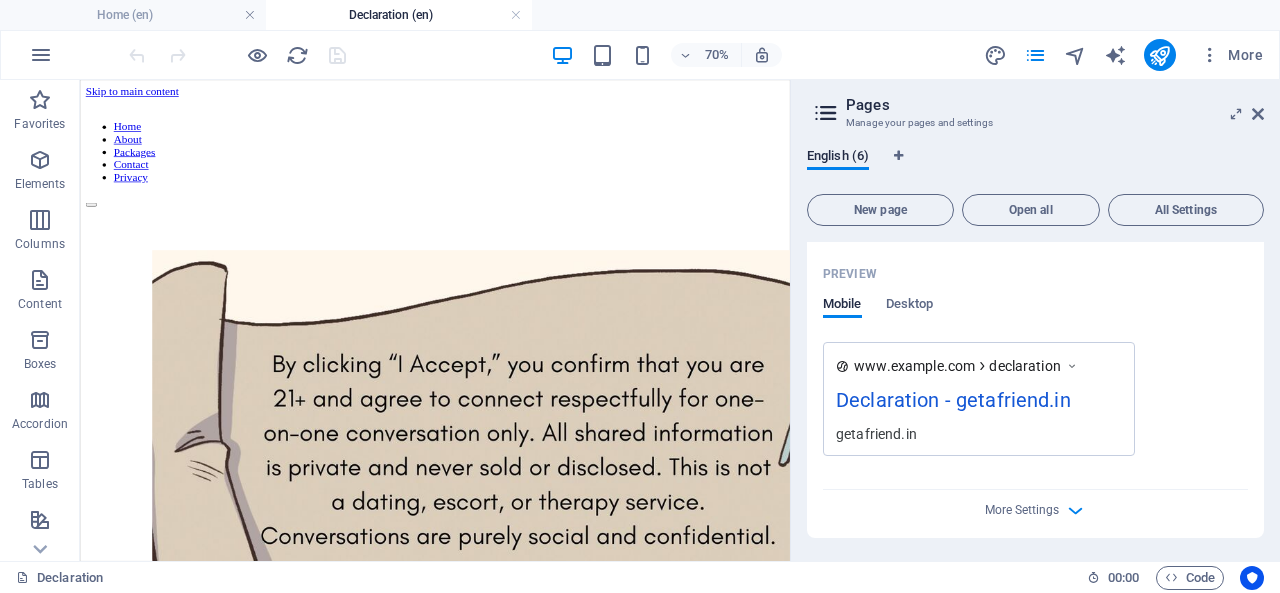 click at bounding box center (1258, 114) 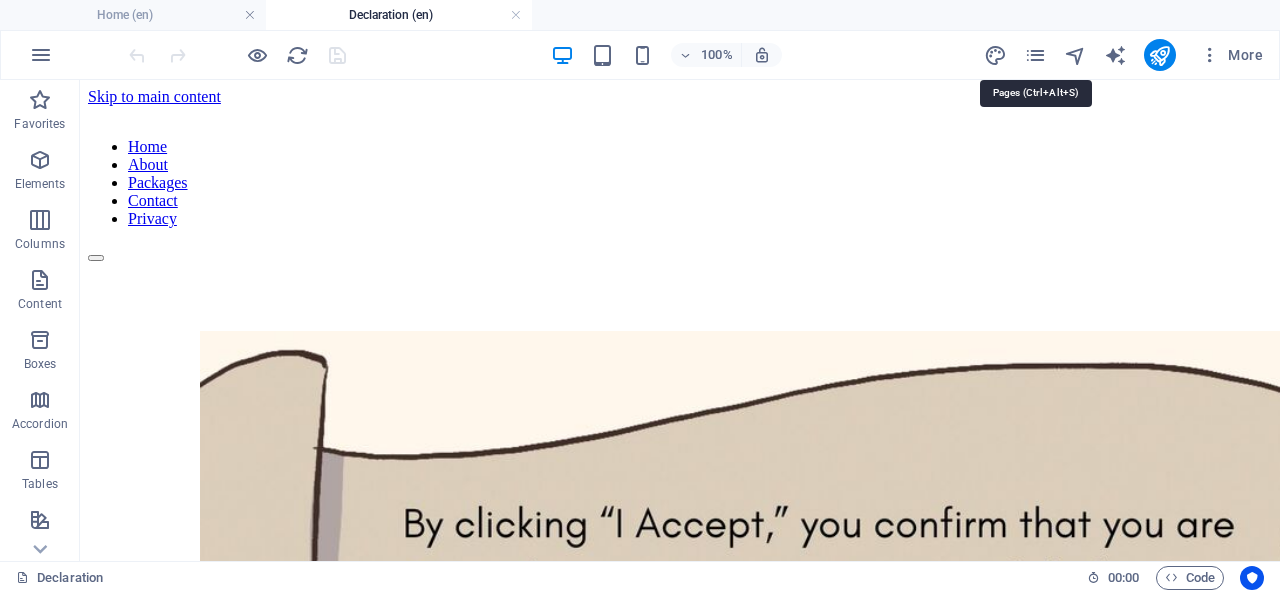click at bounding box center [1035, 55] 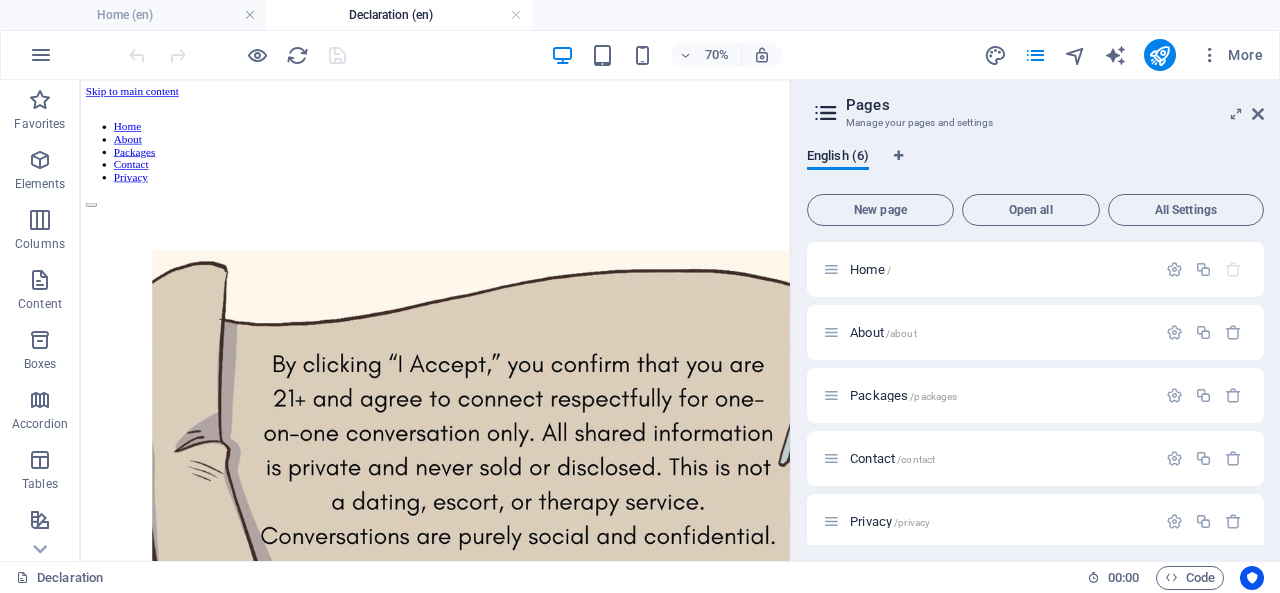 click on "Manage your pages and settings" at bounding box center [1035, 123] 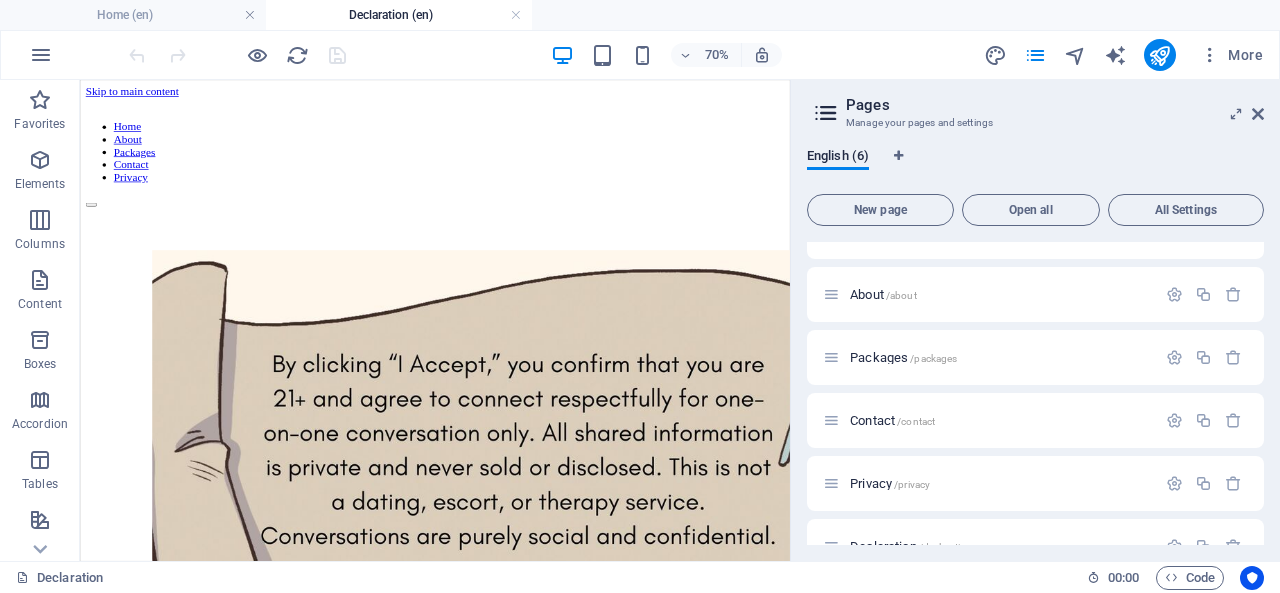 click at bounding box center [1174, 420] 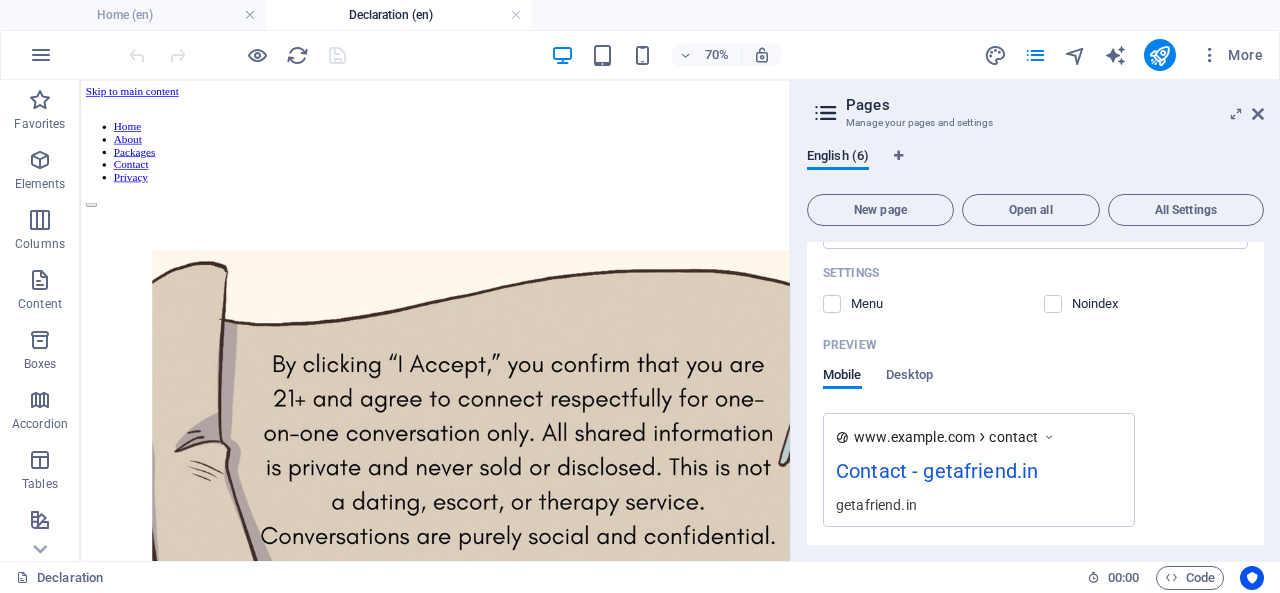 scroll, scrollTop: 0, scrollLeft: 0, axis: both 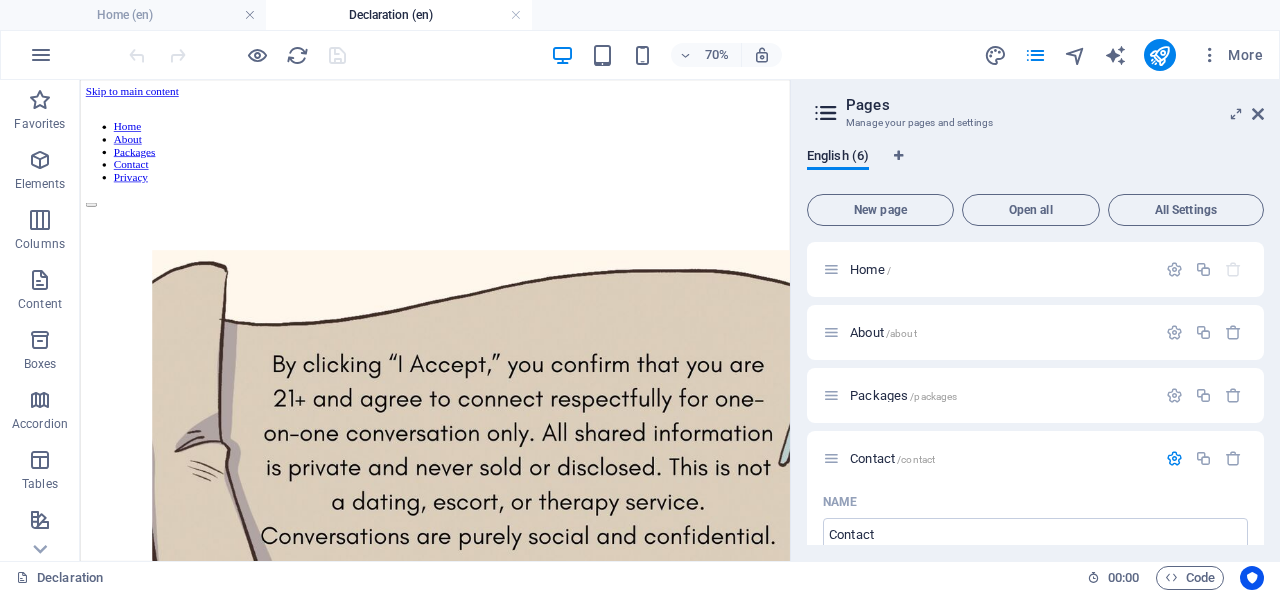click on "Contact /contact" at bounding box center [892, 458] 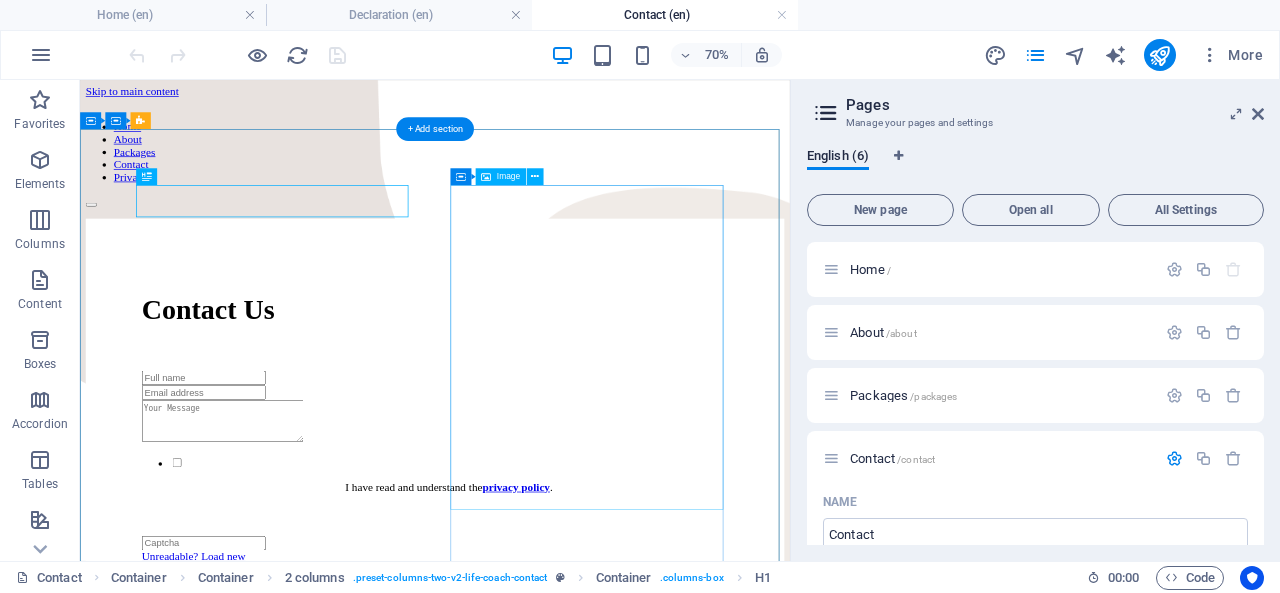 scroll, scrollTop: 0, scrollLeft: 0, axis: both 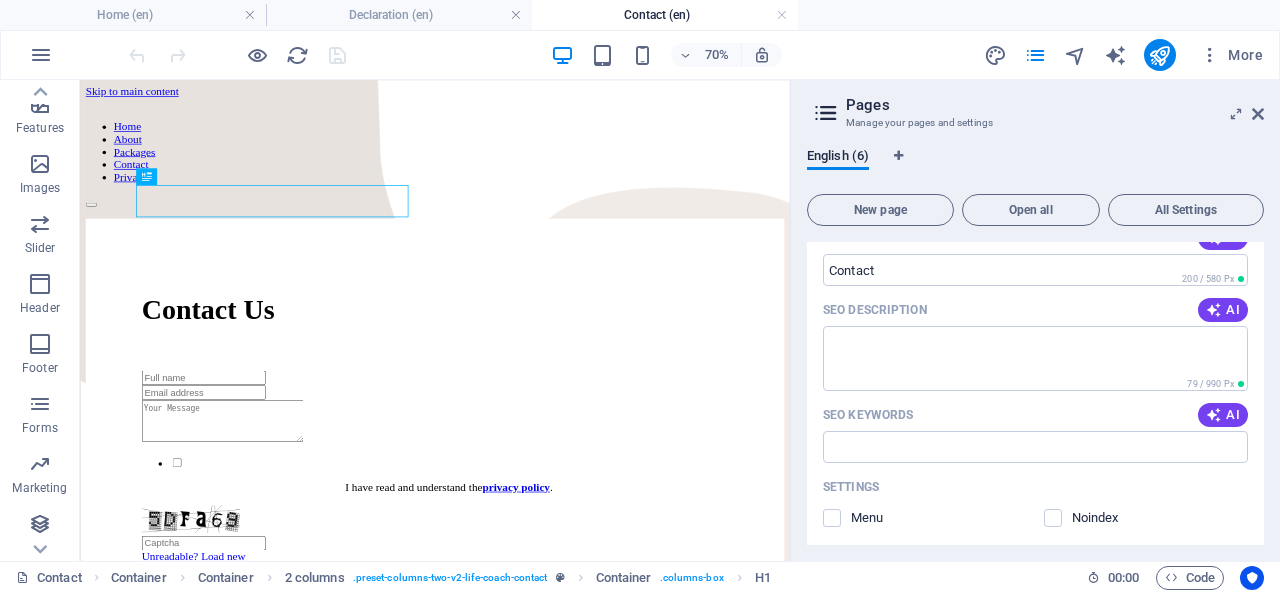 click on "Footer" at bounding box center (40, 354) 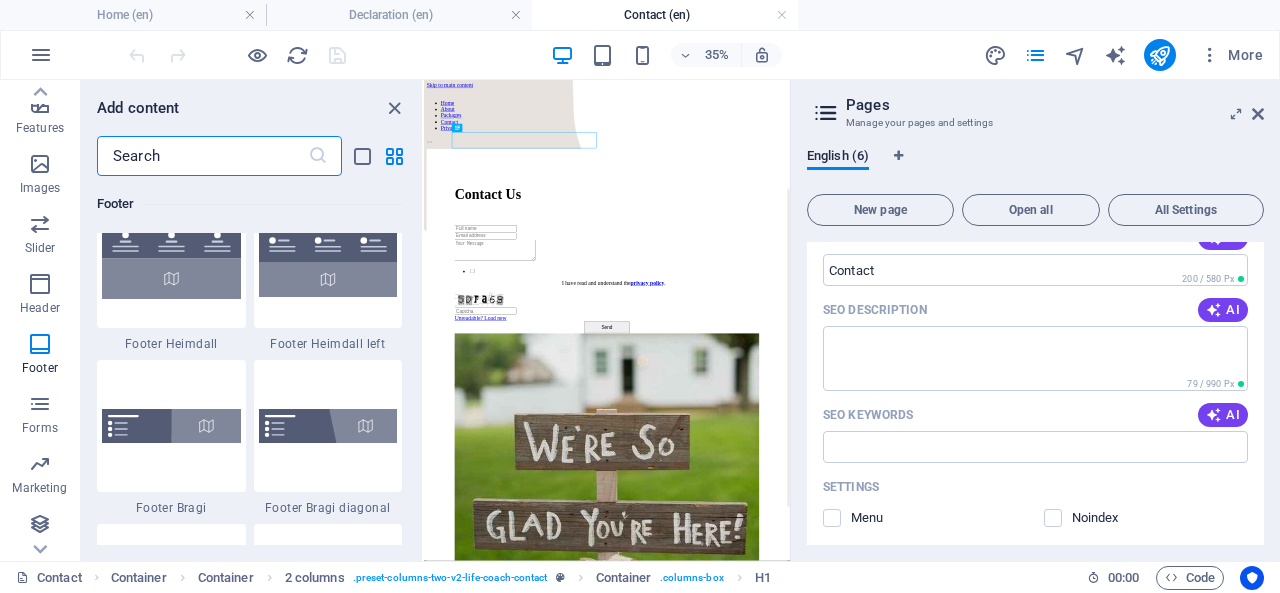 scroll, scrollTop: 13605, scrollLeft: 0, axis: vertical 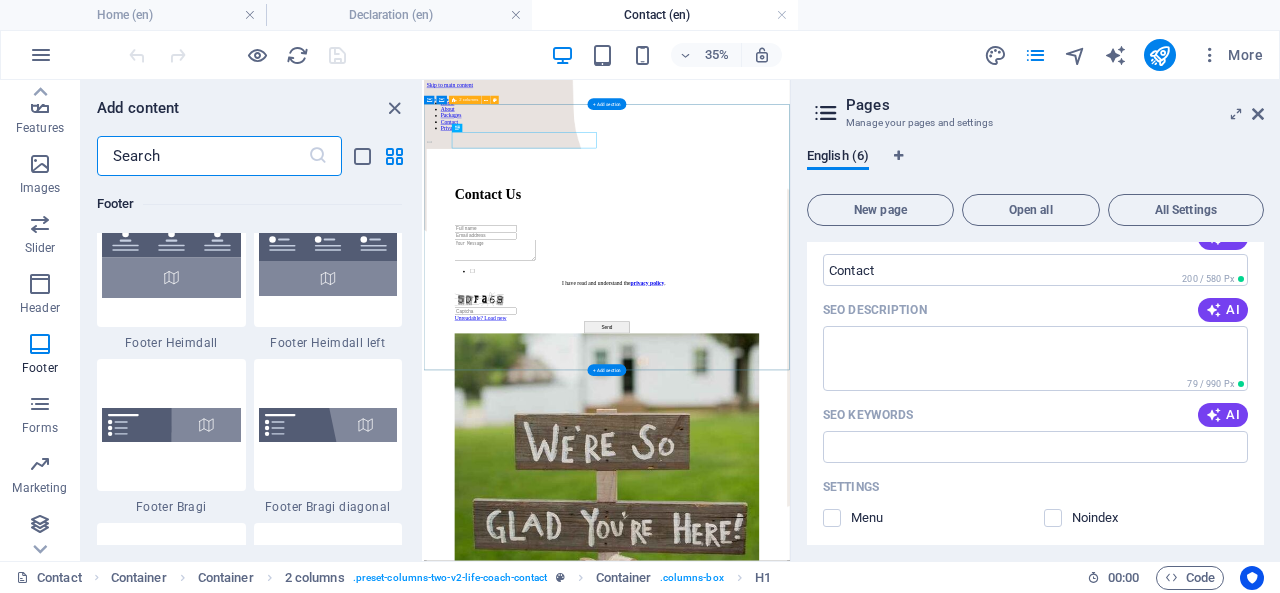 click on "Contact Us   I have read and understand the  privacy policy . Unreadable? Load new Send" at bounding box center [947, 1101] 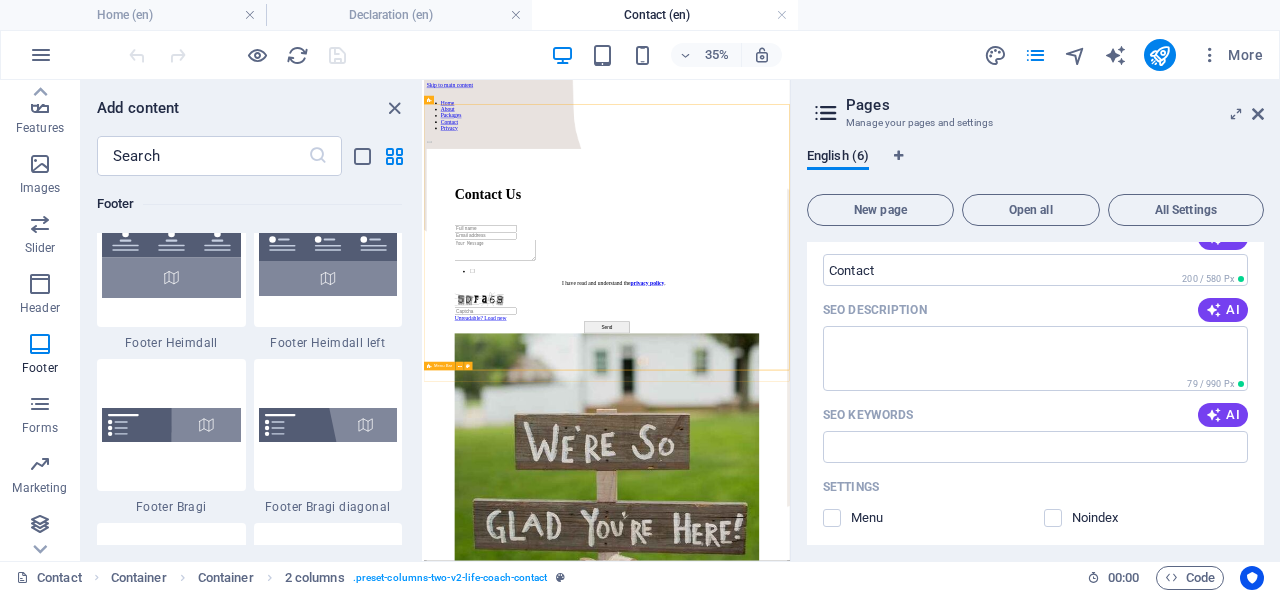 click on "Menu" at bounding box center [947, 2610] 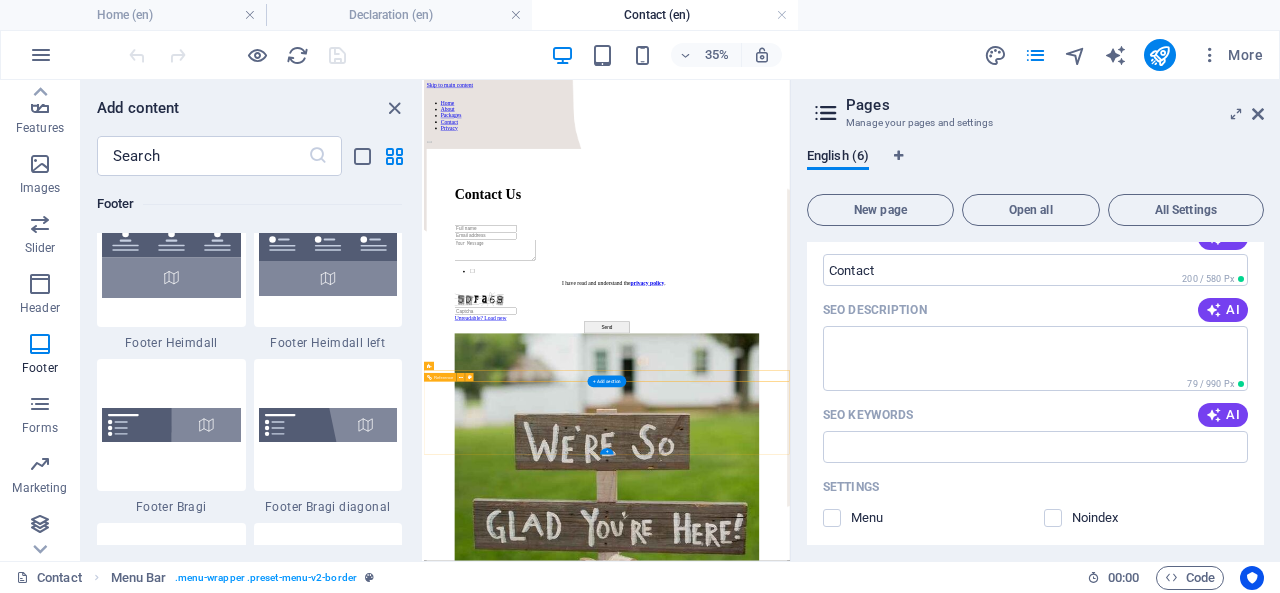 click on "Email: [EMAIL]" at bounding box center [947, 4920] 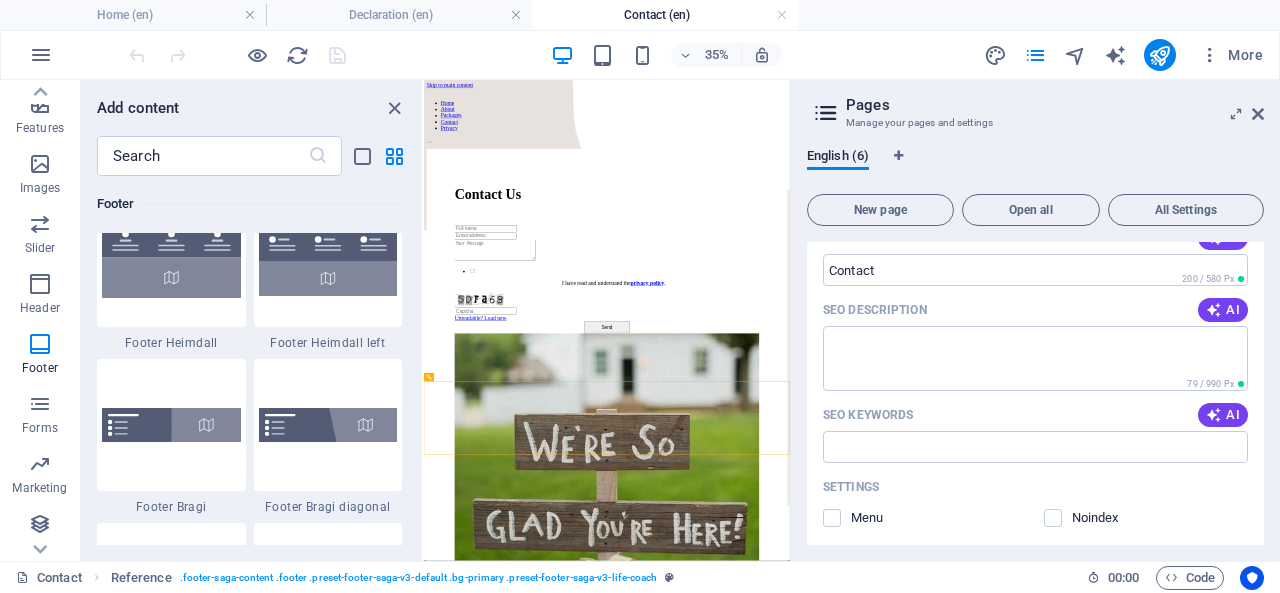 click 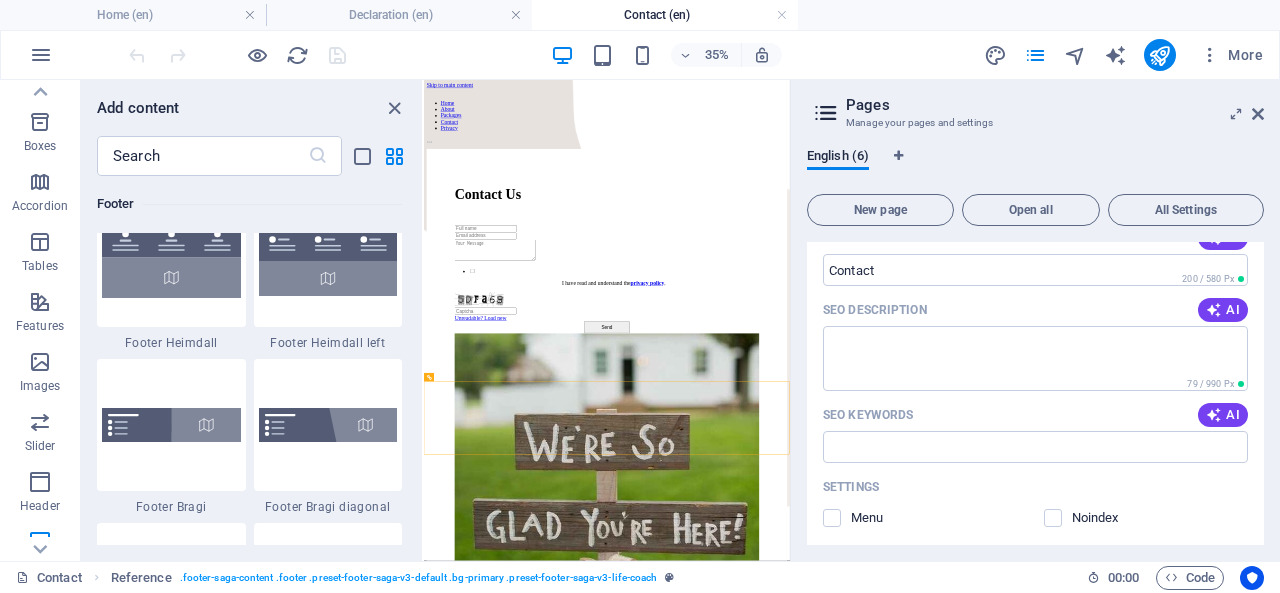 scroll, scrollTop: 0, scrollLeft: 0, axis: both 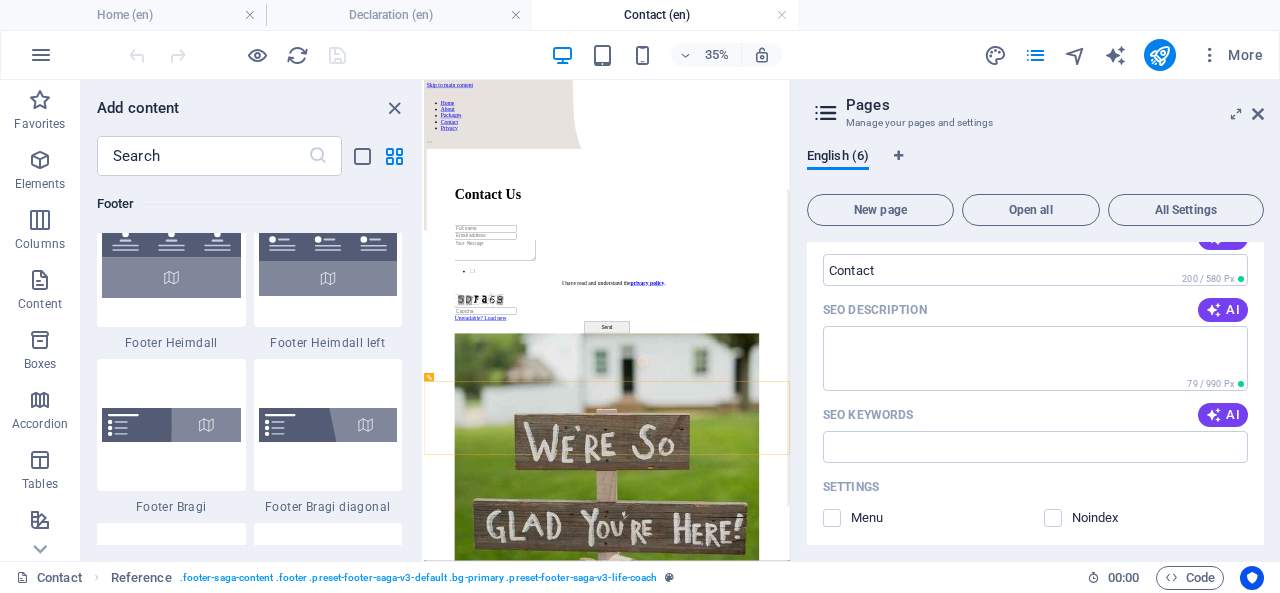 click at bounding box center (394, 108) 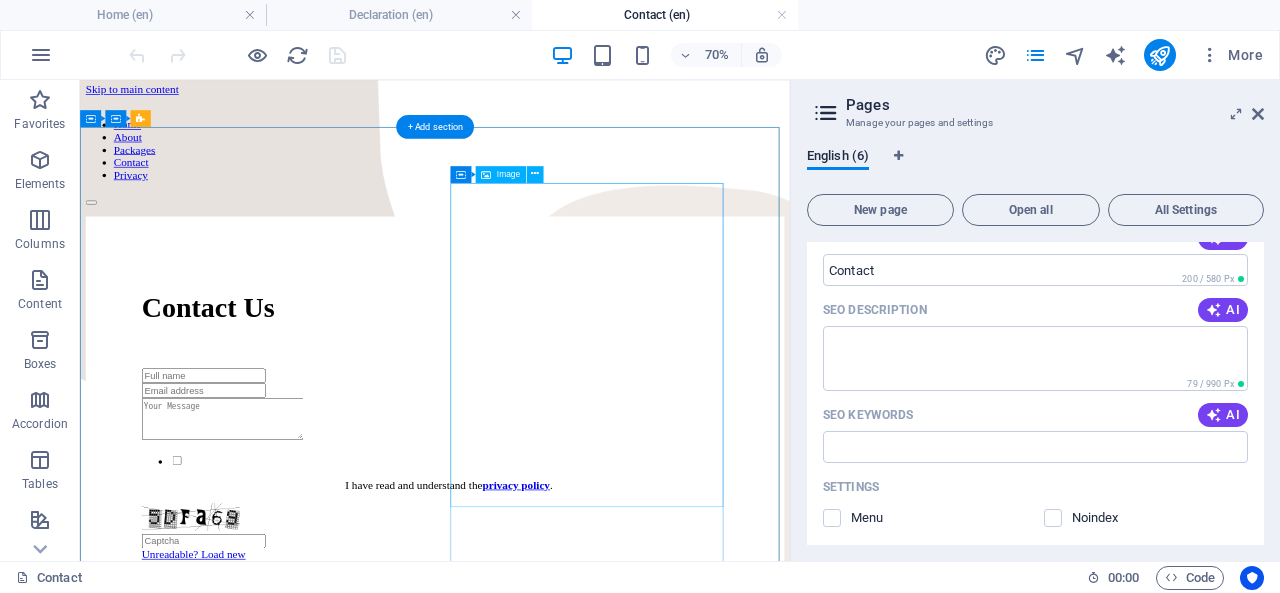 scroll, scrollTop: 321, scrollLeft: 0, axis: vertical 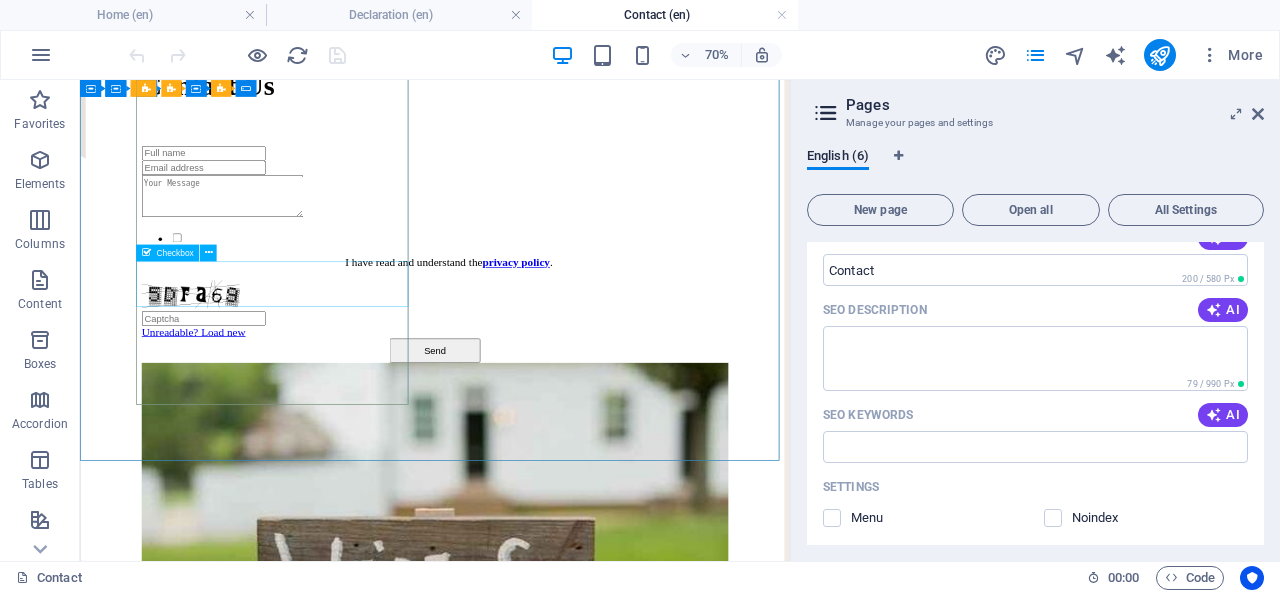 click at bounding box center (208, 252) 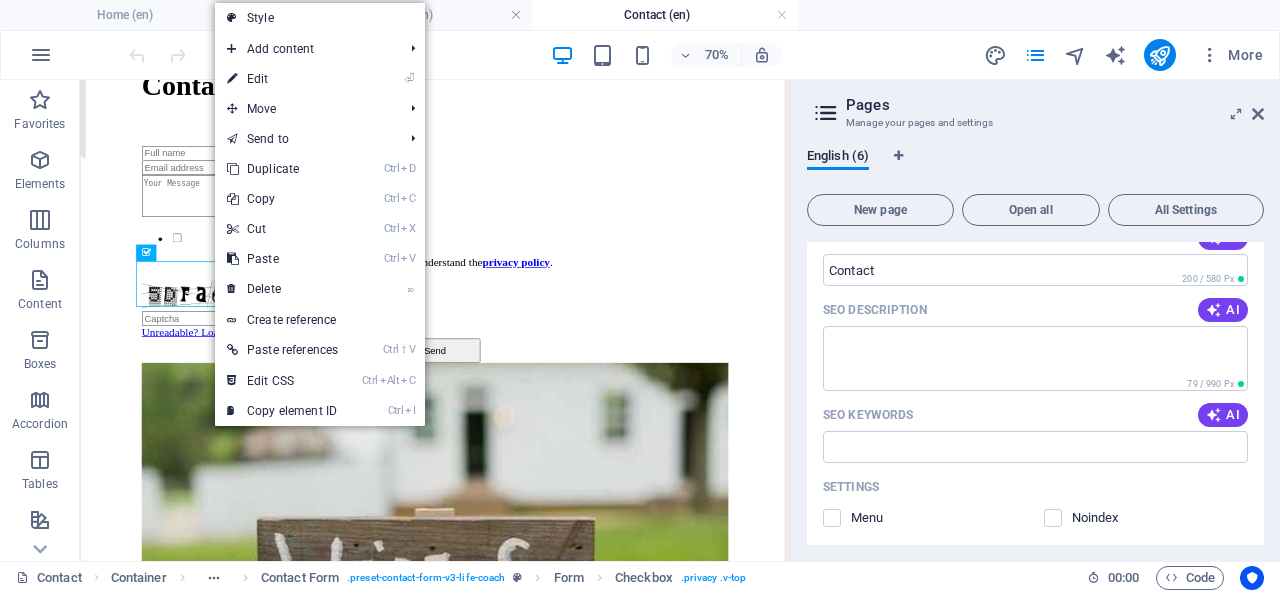 click on "Create reference" at bounding box center (320, 320) 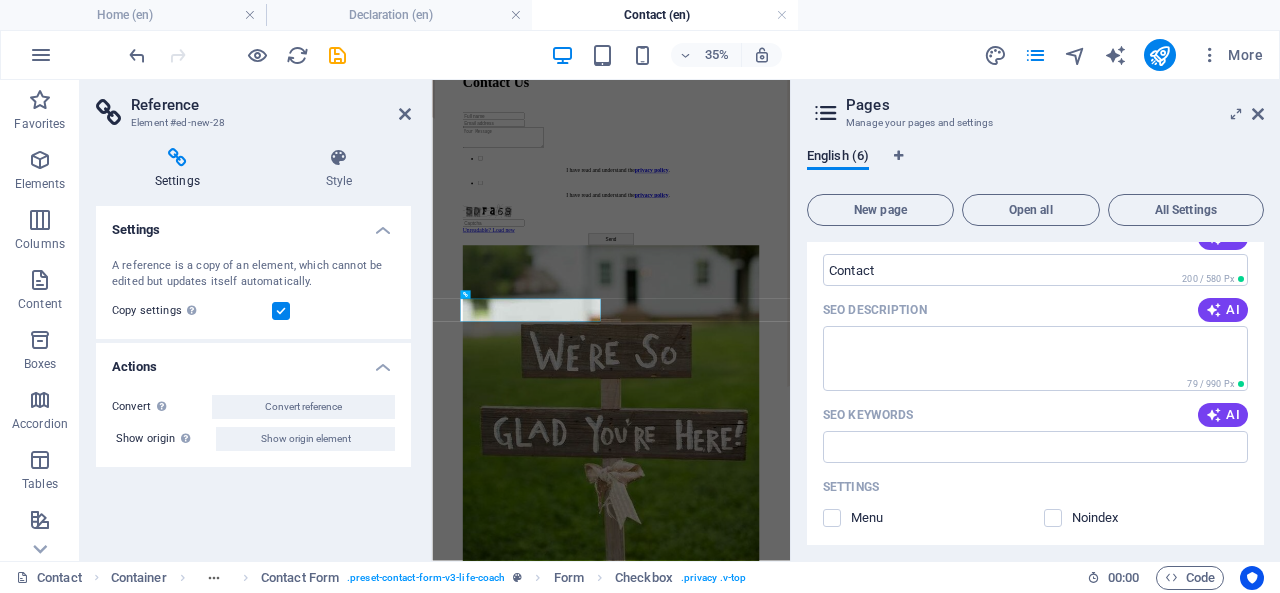 scroll, scrollTop: 0, scrollLeft: 0, axis: both 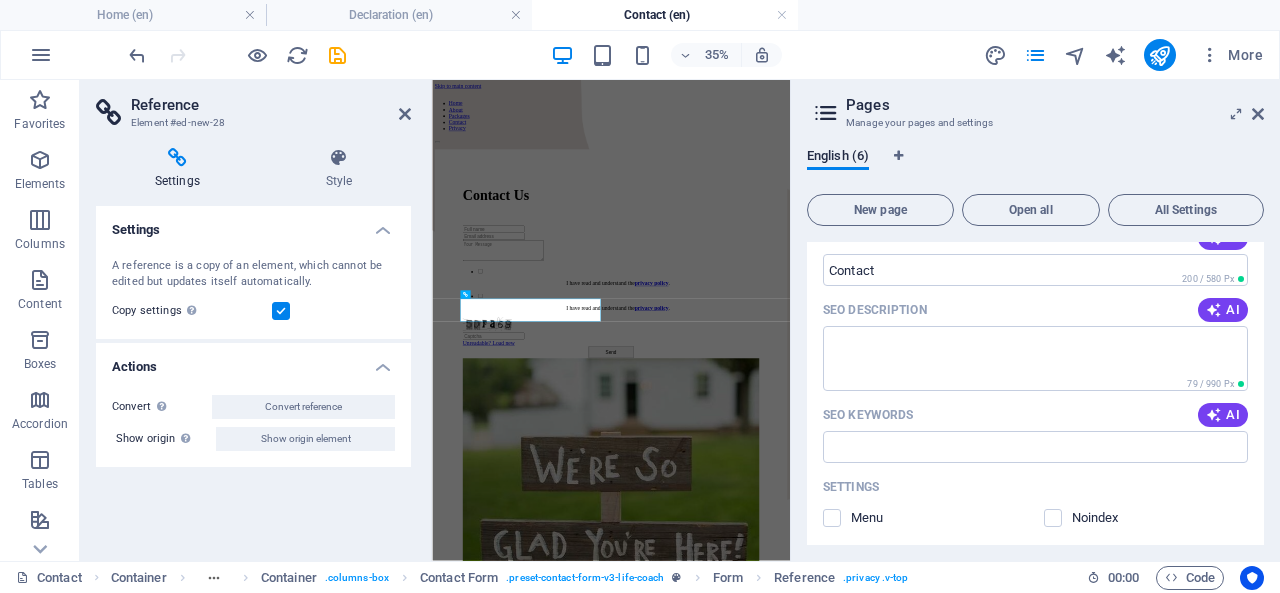 click at bounding box center [177, 158] 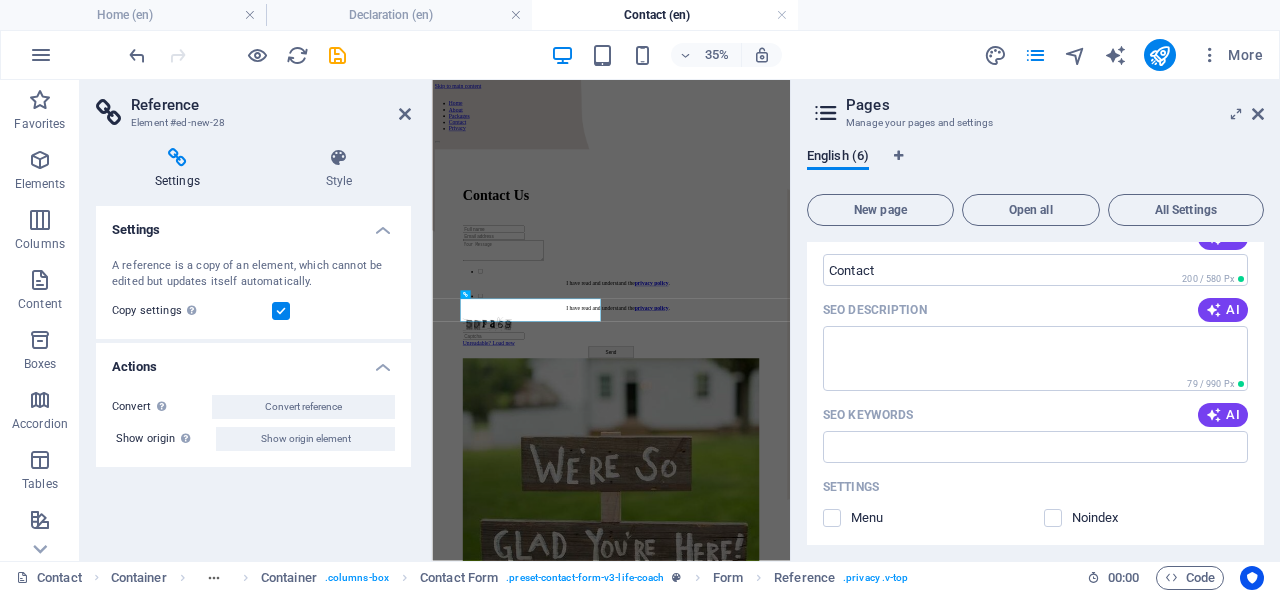 click on "Settings" at bounding box center (253, 224) 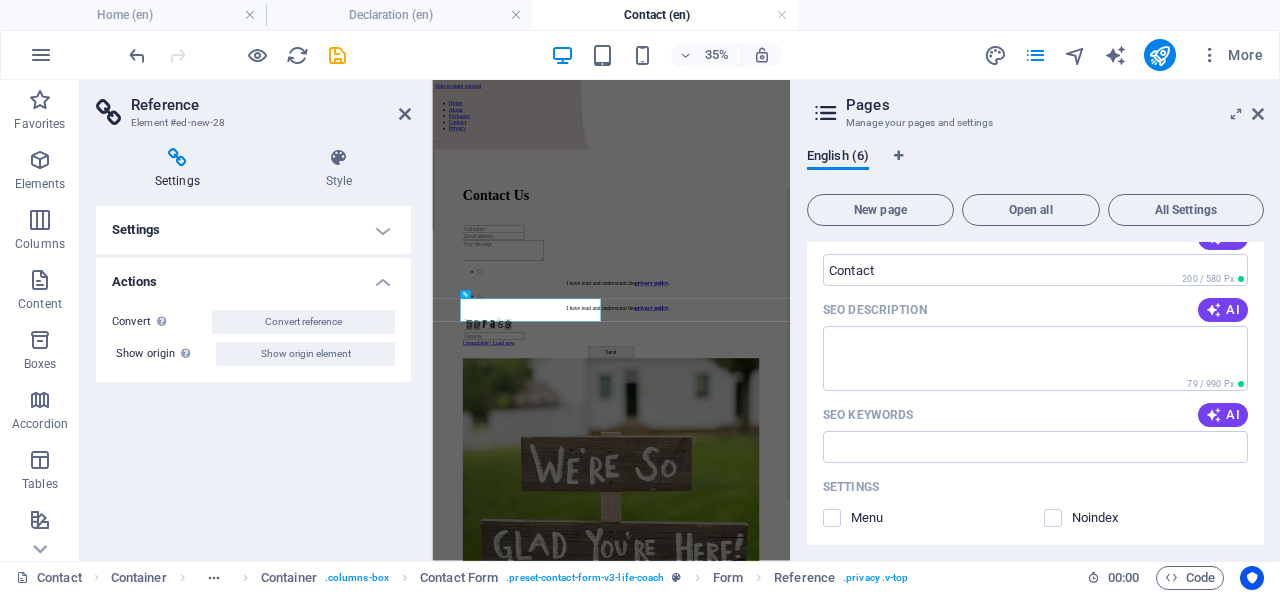 click on "Settings" at bounding box center (253, 230) 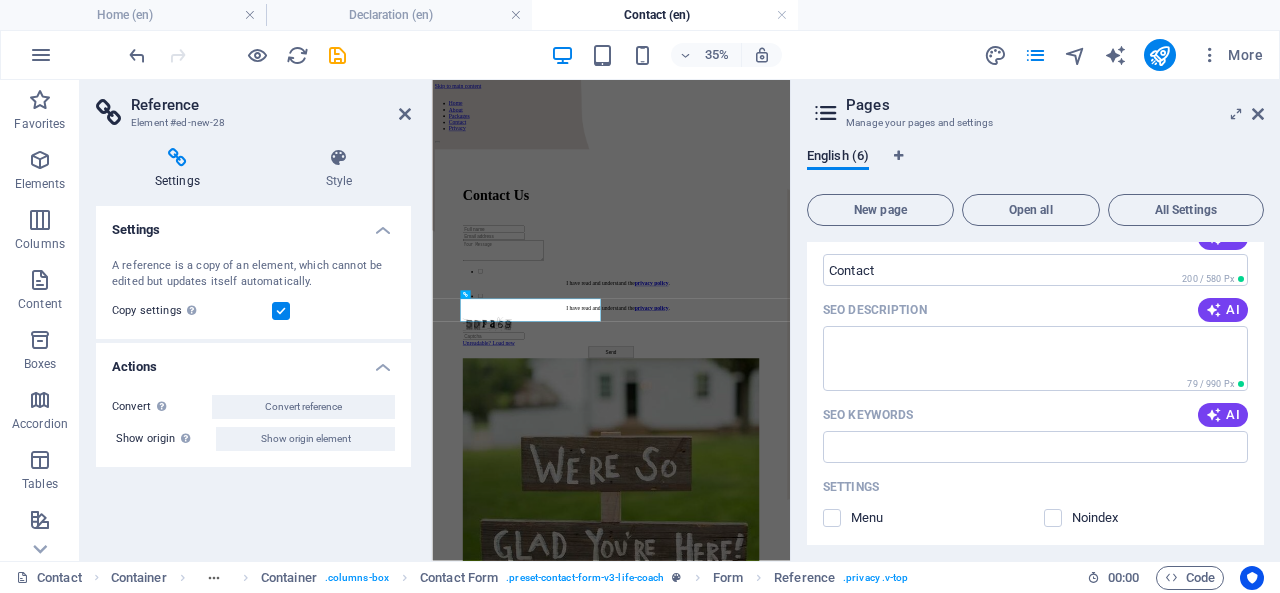 click on "Style" at bounding box center (339, 169) 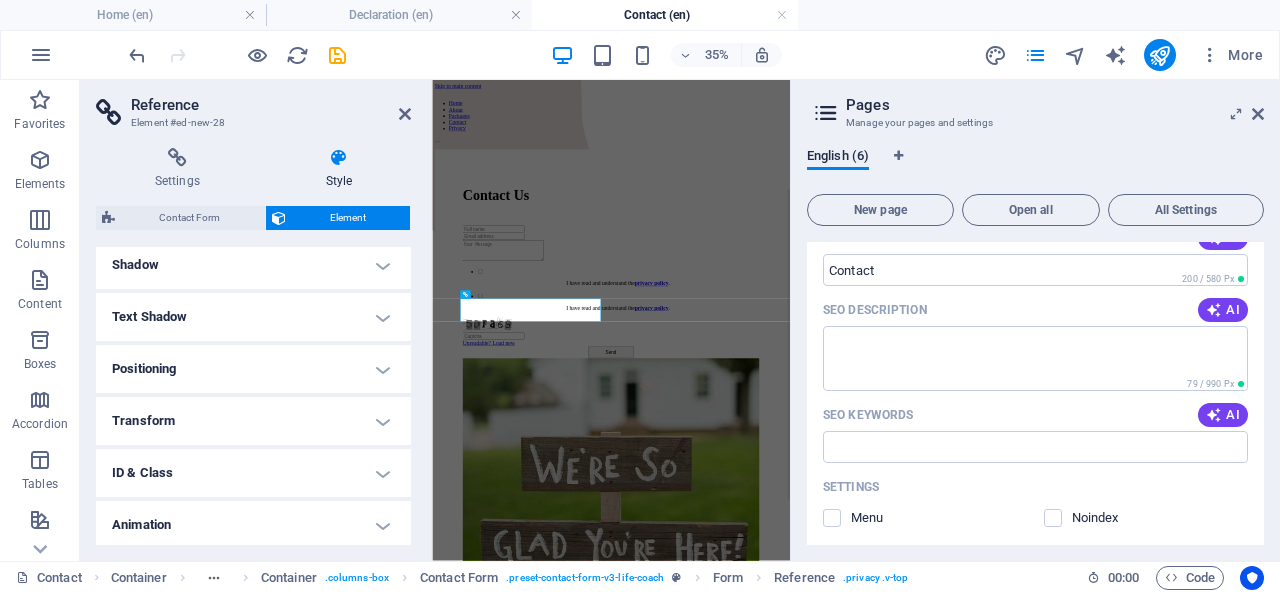 scroll, scrollTop: 0, scrollLeft: 0, axis: both 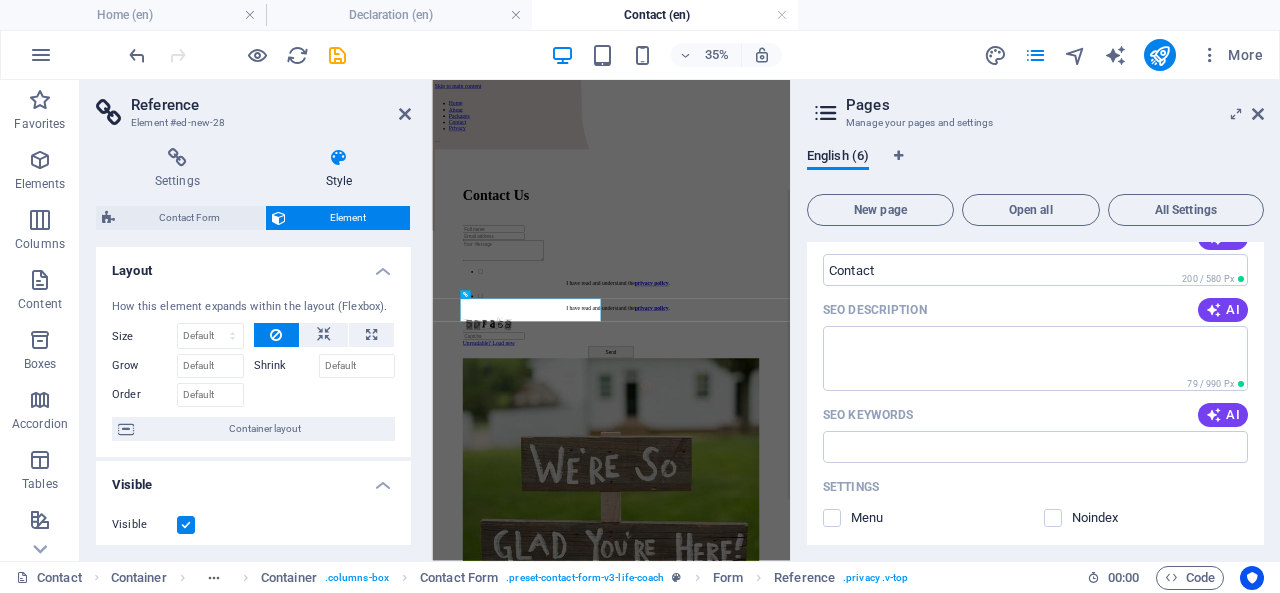 click at bounding box center (405, 114) 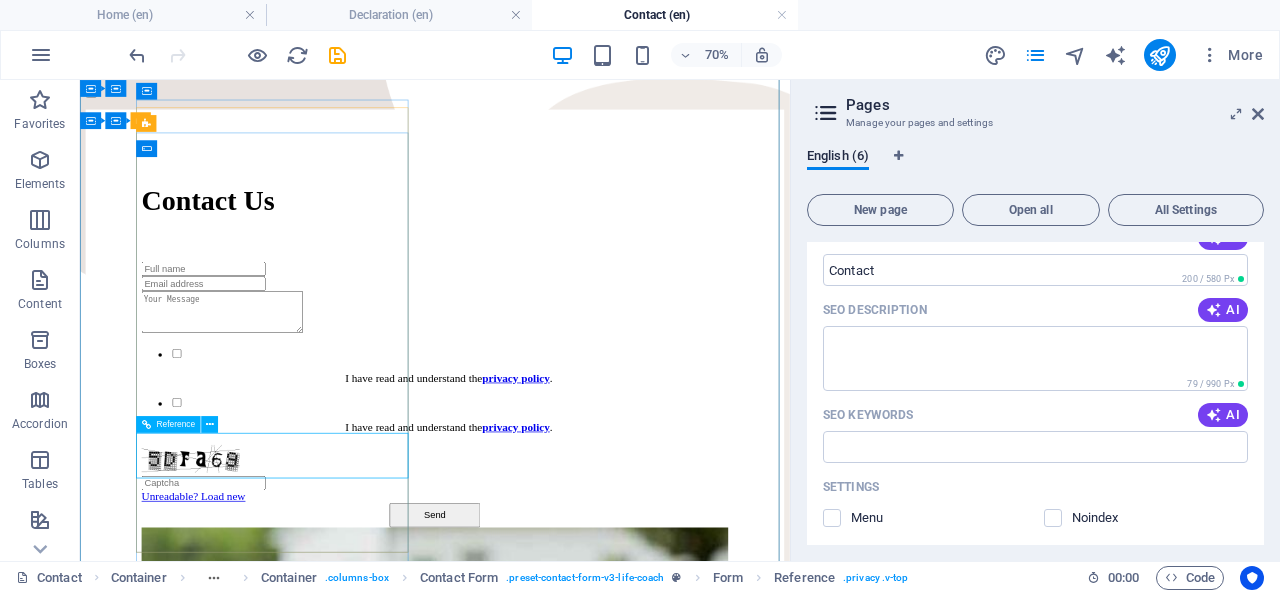 scroll, scrollTop: 157, scrollLeft: 0, axis: vertical 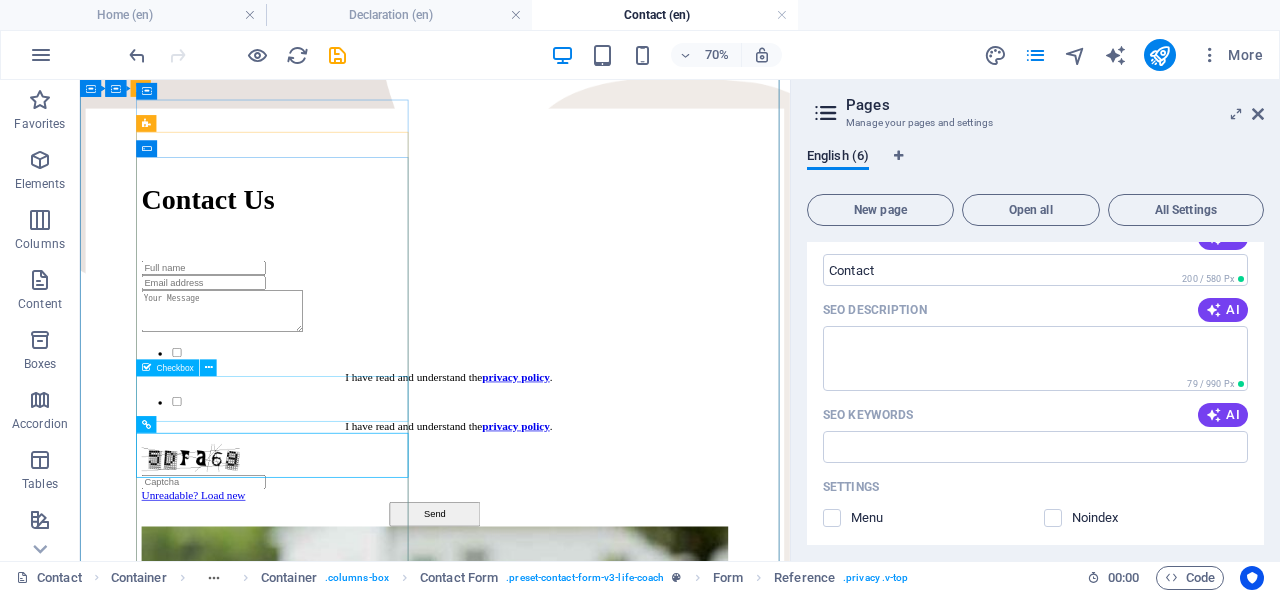click at bounding box center [208, 367] 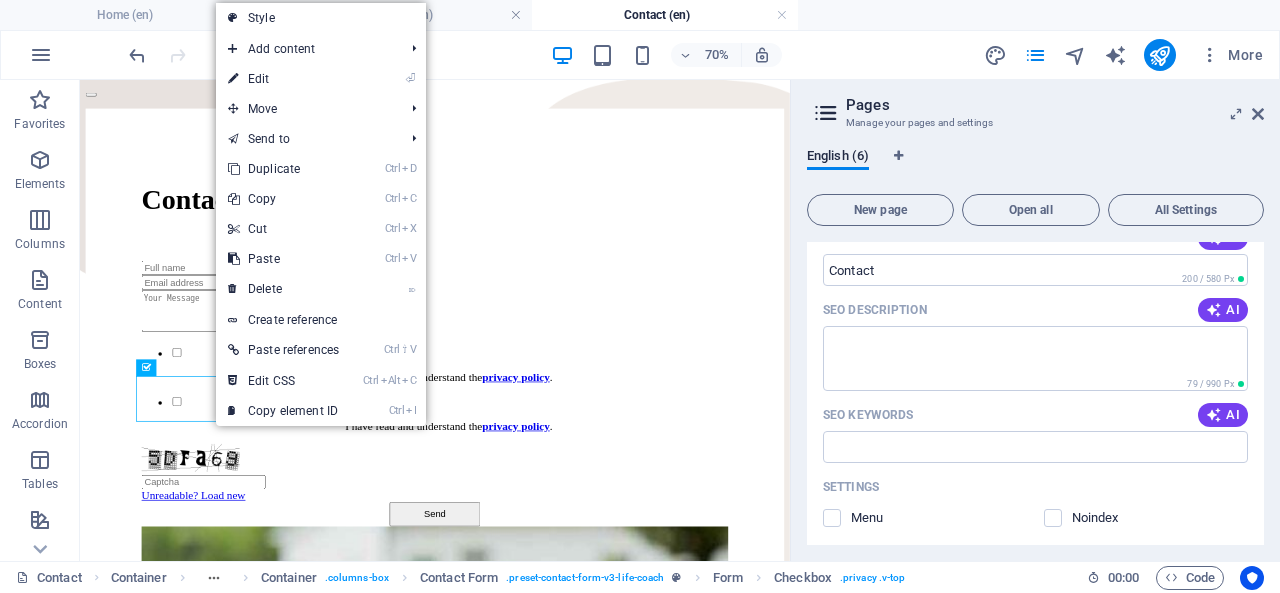 click on "⌦  Delete" at bounding box center (283, 289) 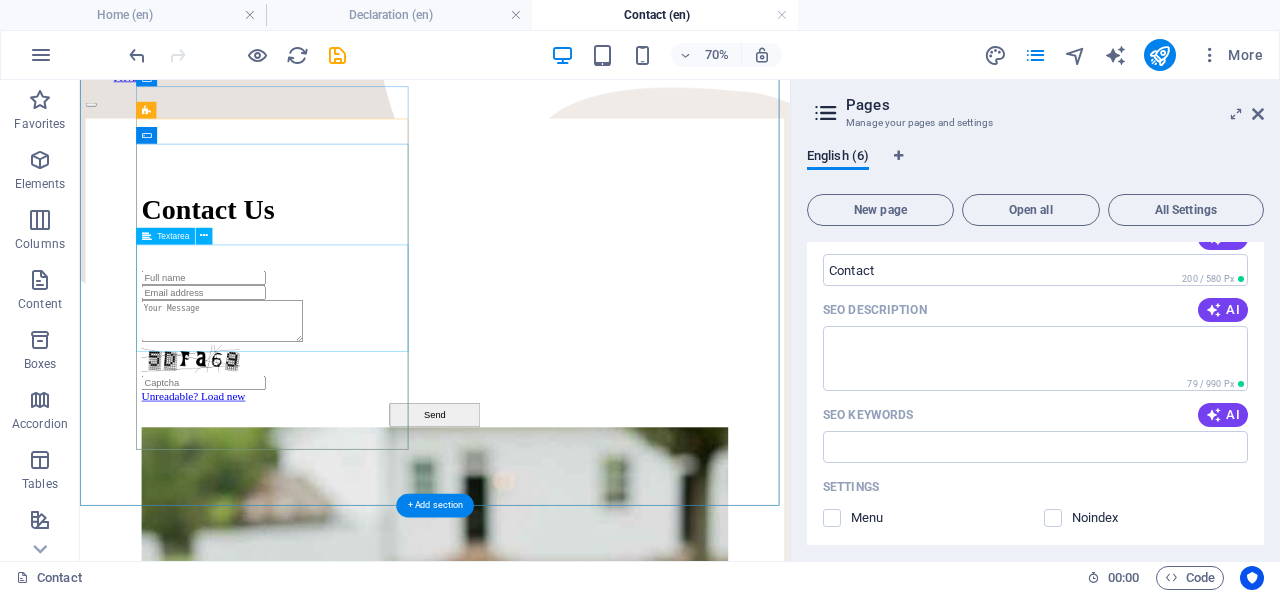 scroll, scrollTop: 144, scrollLeft: 0, axis: vertical 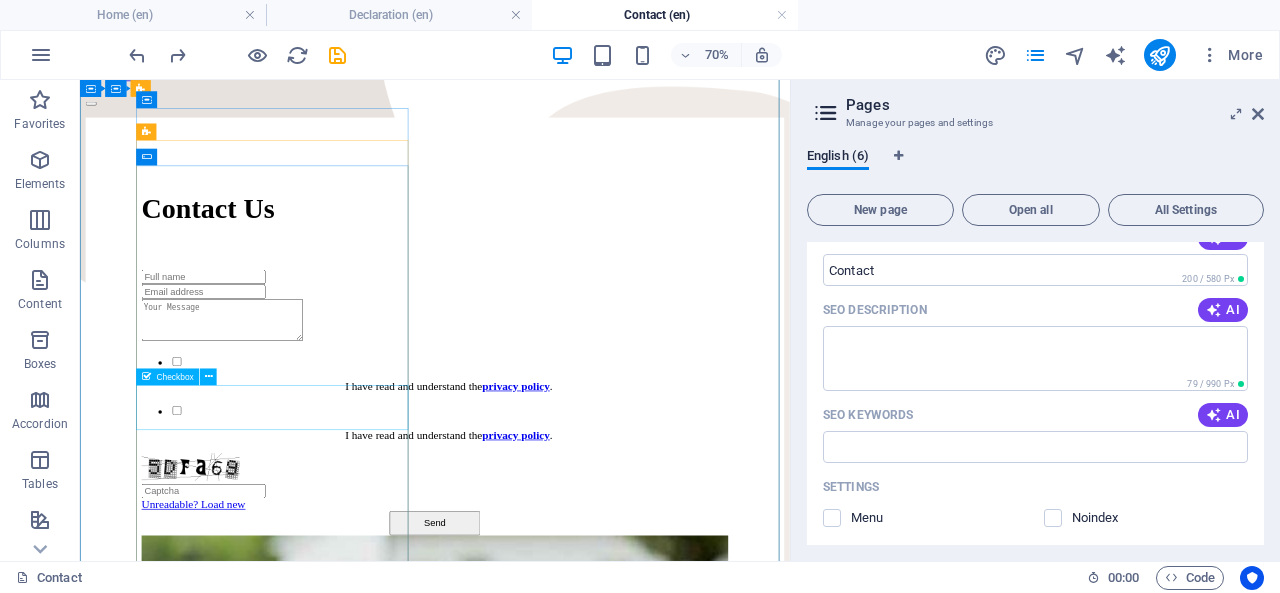 click at bounding box center (208, 376) 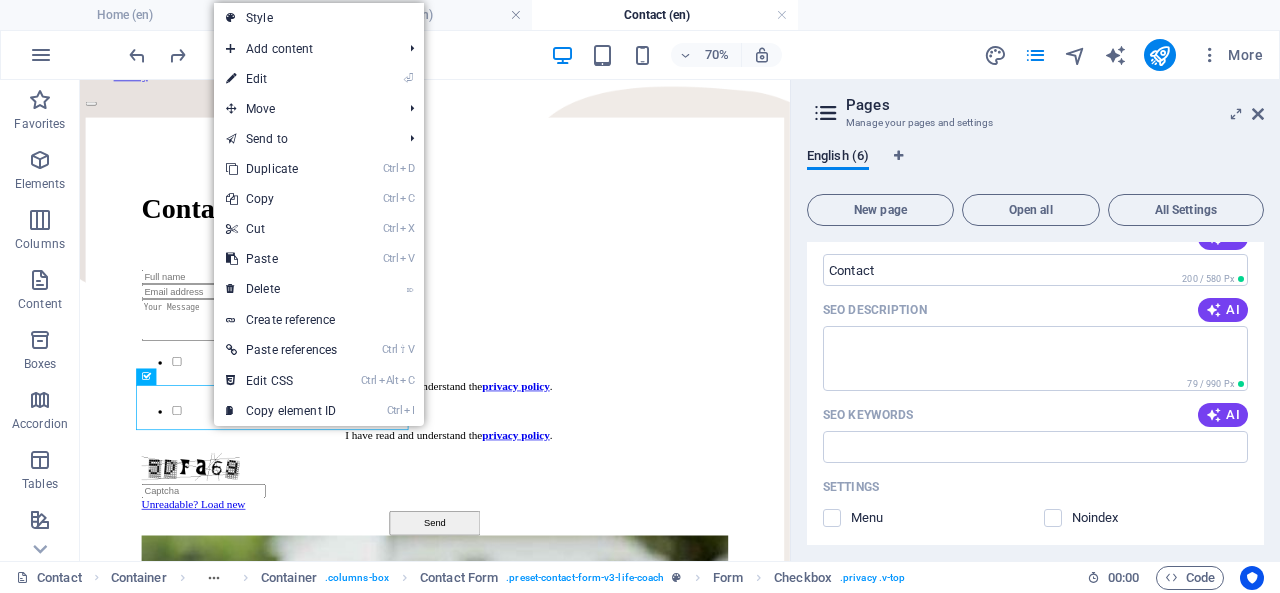 click on "⌦  Delete" at bounding box center [281, 289] 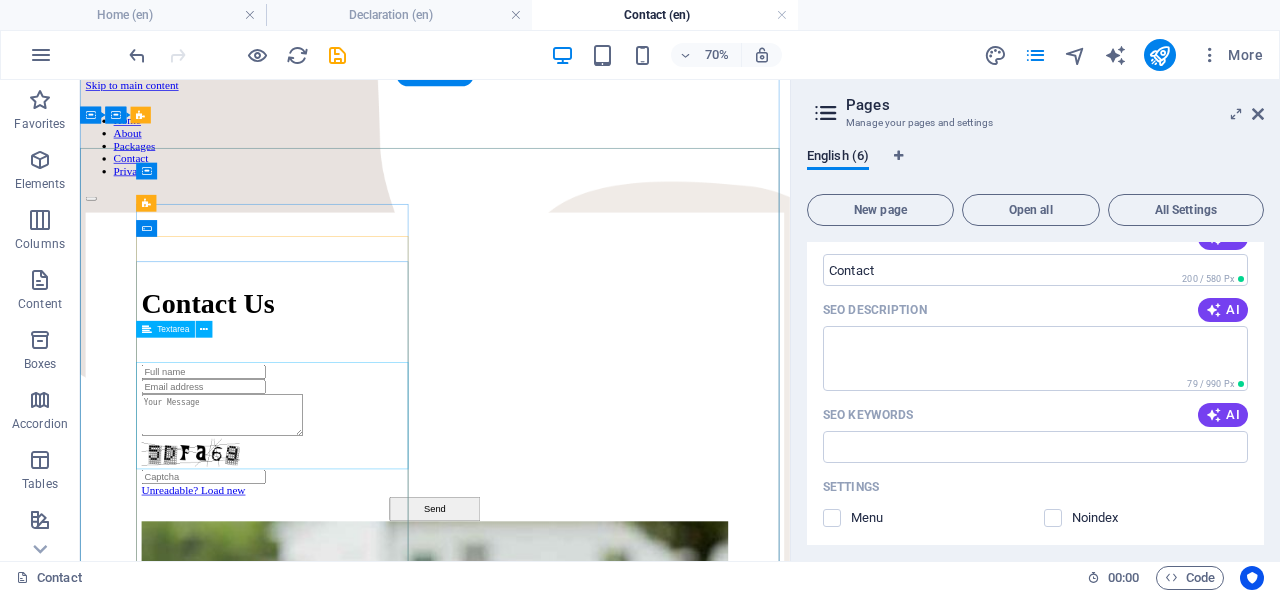 scroll, scrollTop: 180, scrollLeft: 0, axis: vertical 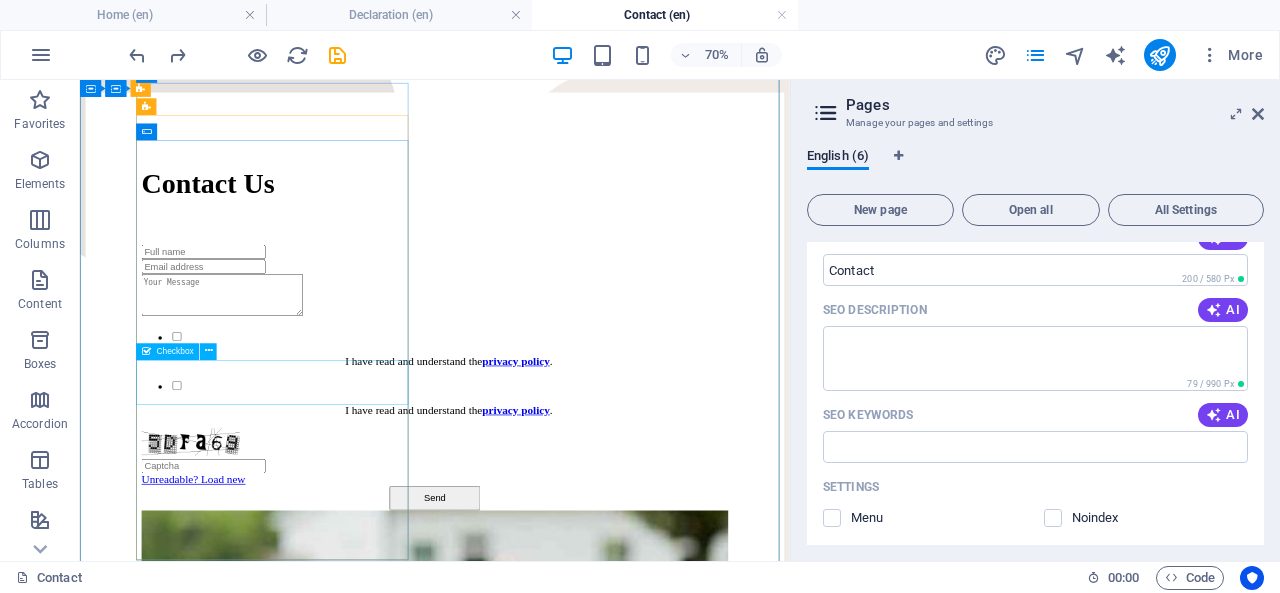 click on "I have read and understand the  privacy policy ." at bounding box center [587, 464] 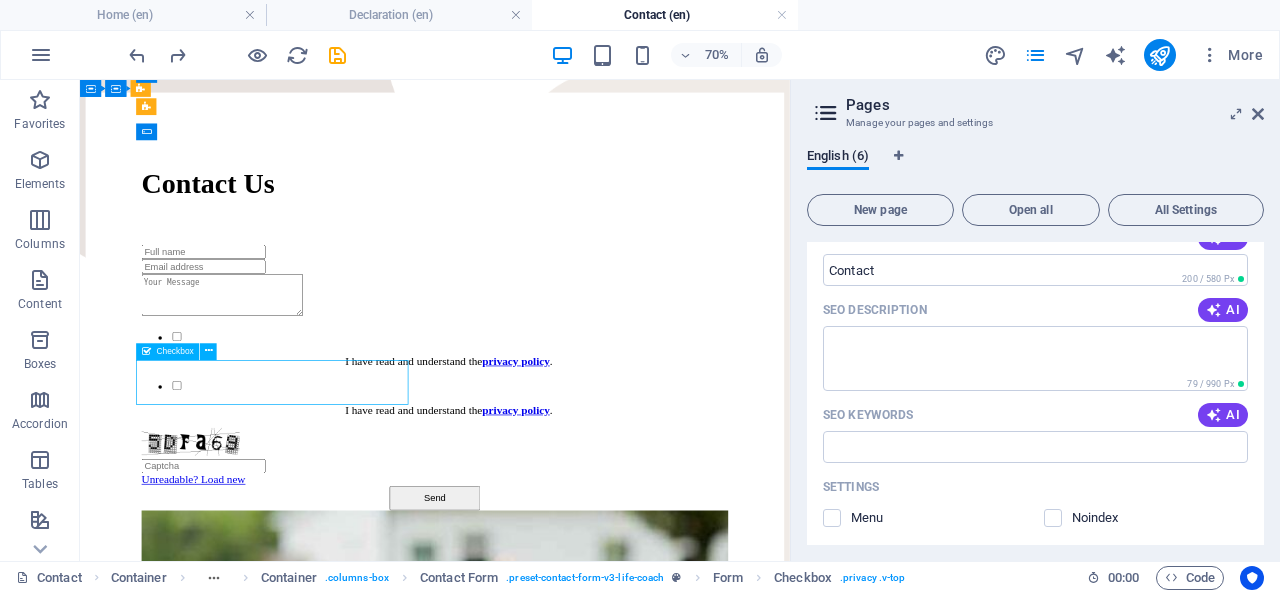 click on "I have read and understand the  privacy policy ." at bounding box center [587, 464] 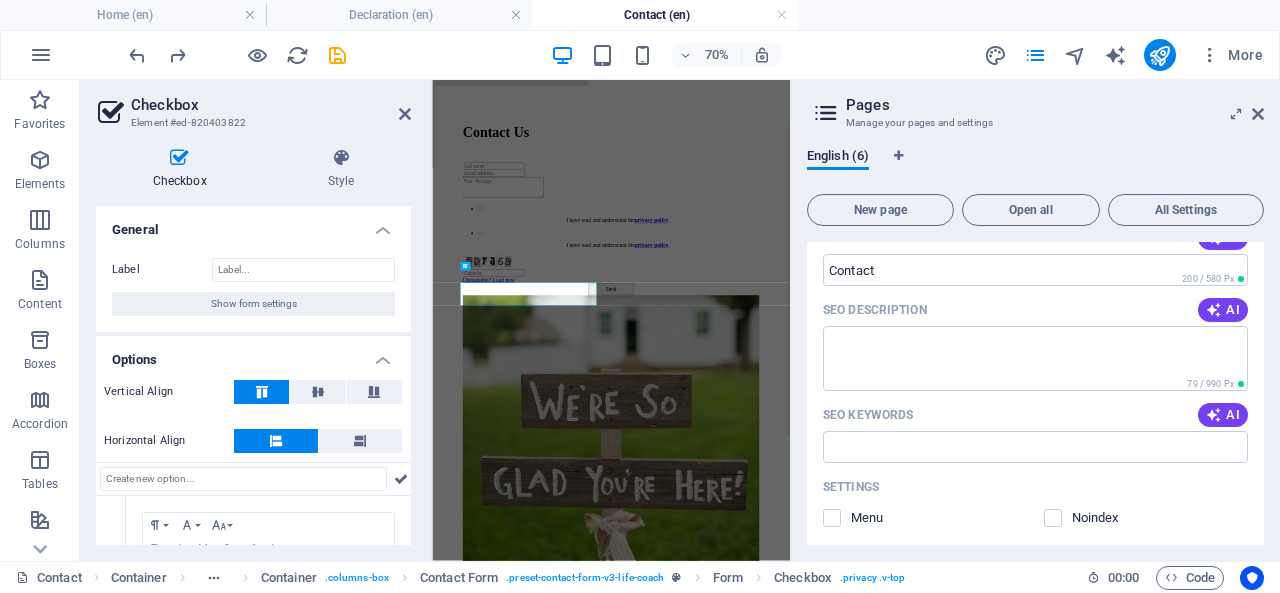 scroll, scrollTop: 0, scrollLeft: 0, axis: both 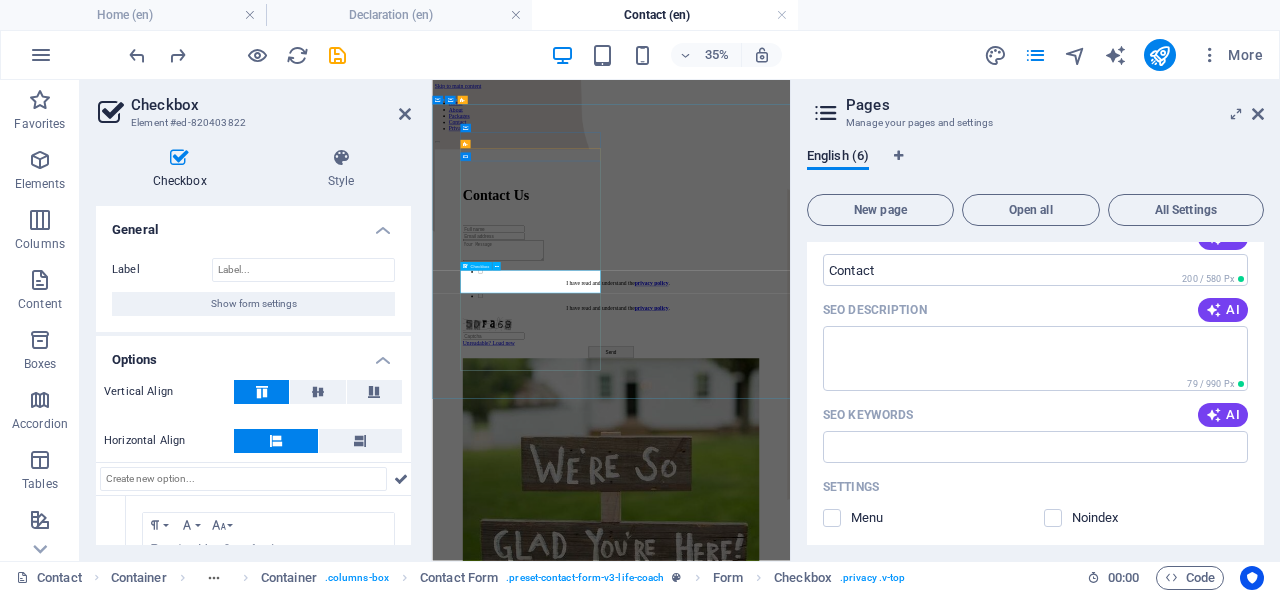 click at bounding box center [496, 266] 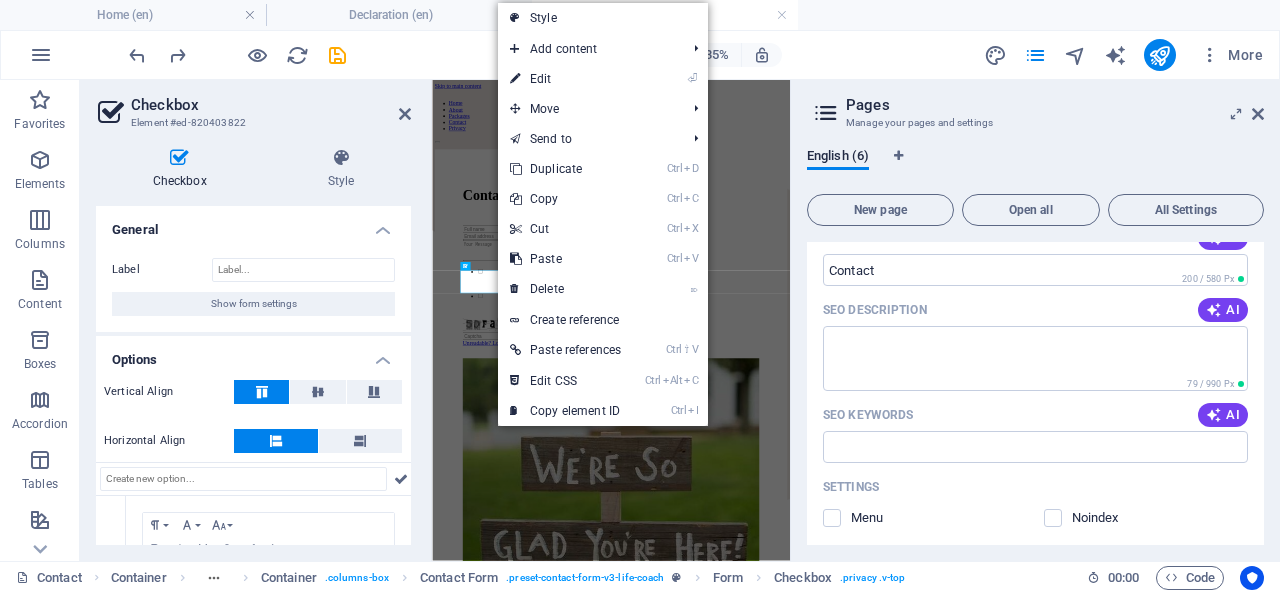 click on "⌦  Delete" at bounding box center [565, 289] 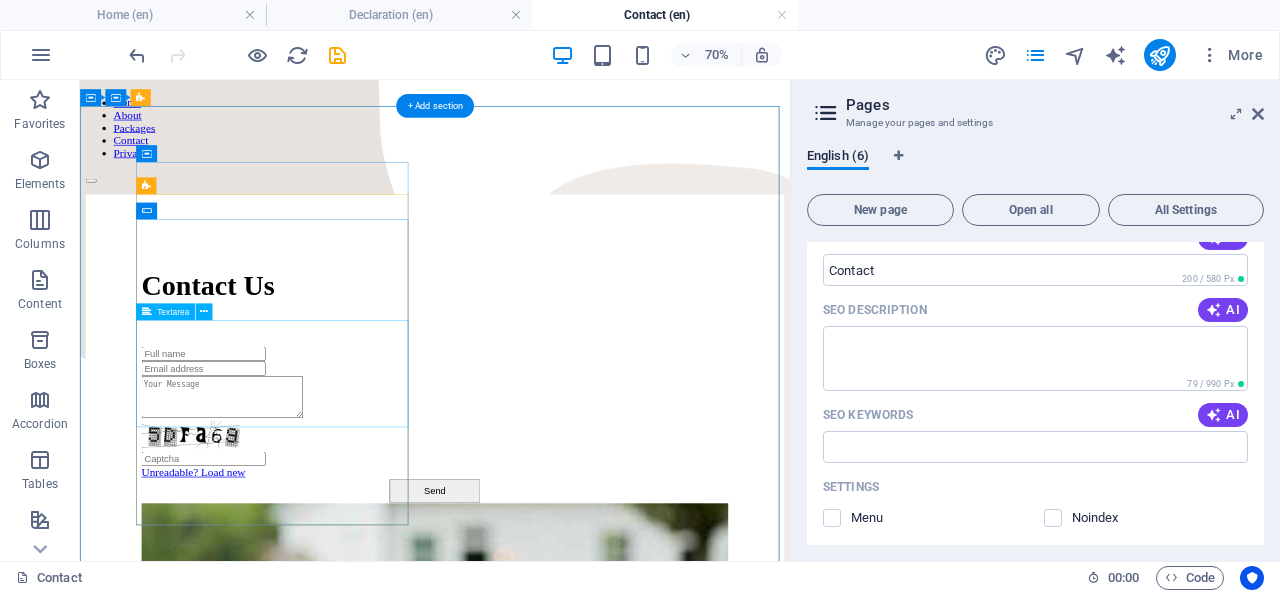 scroll, scrollTop: 30, scrollLeft: 0, axis: vertical 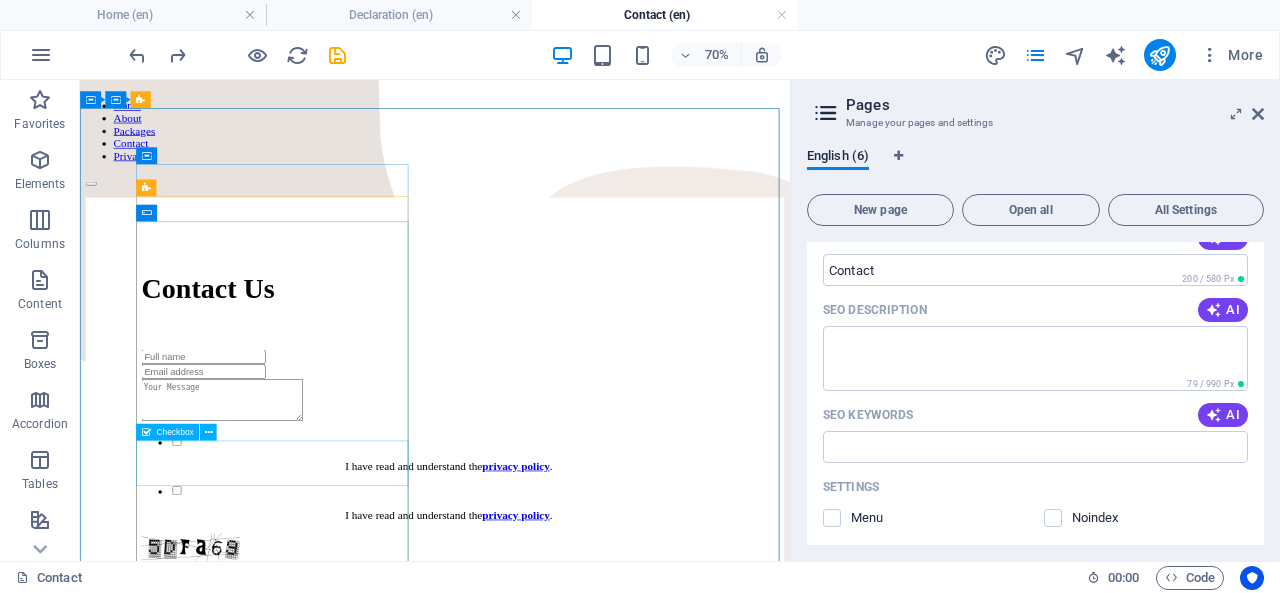click at bounding box center (209, 432) 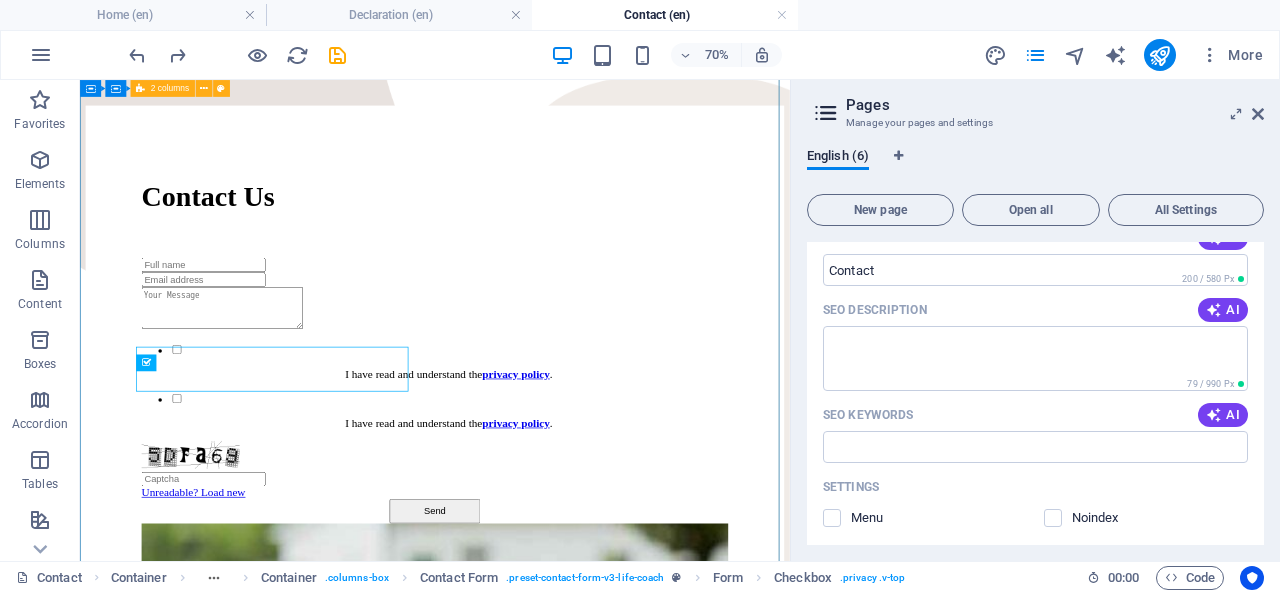 scroll, scrollTop: 164, scrollLeft: 0, axis: vertical 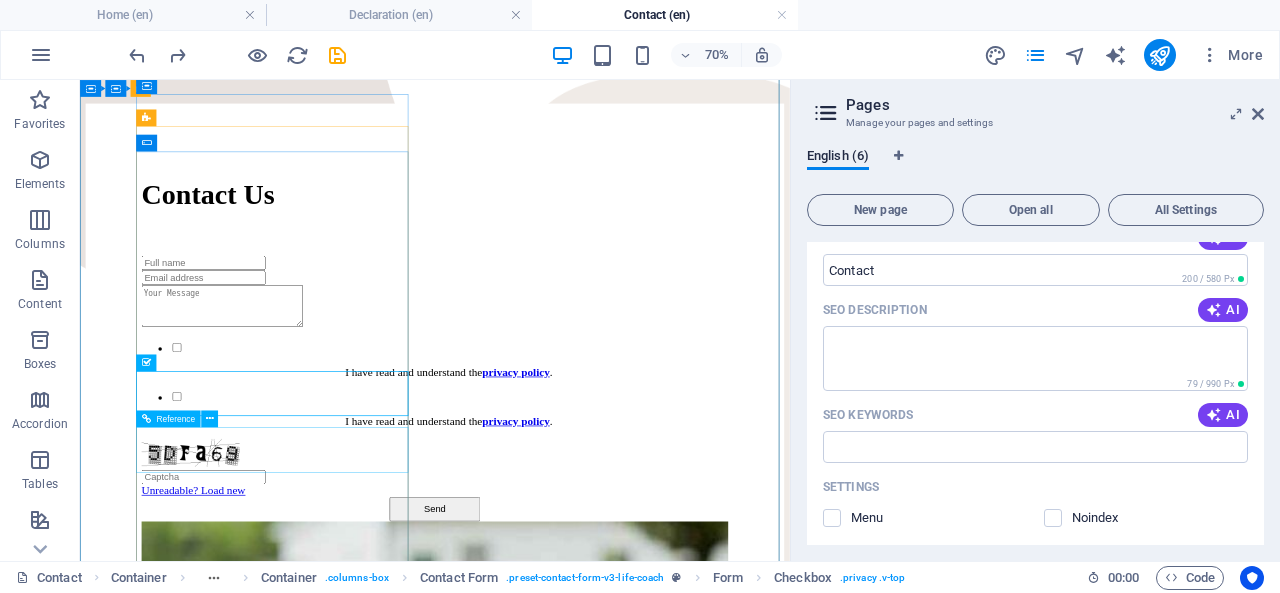 click at bounding box center [209, 419] 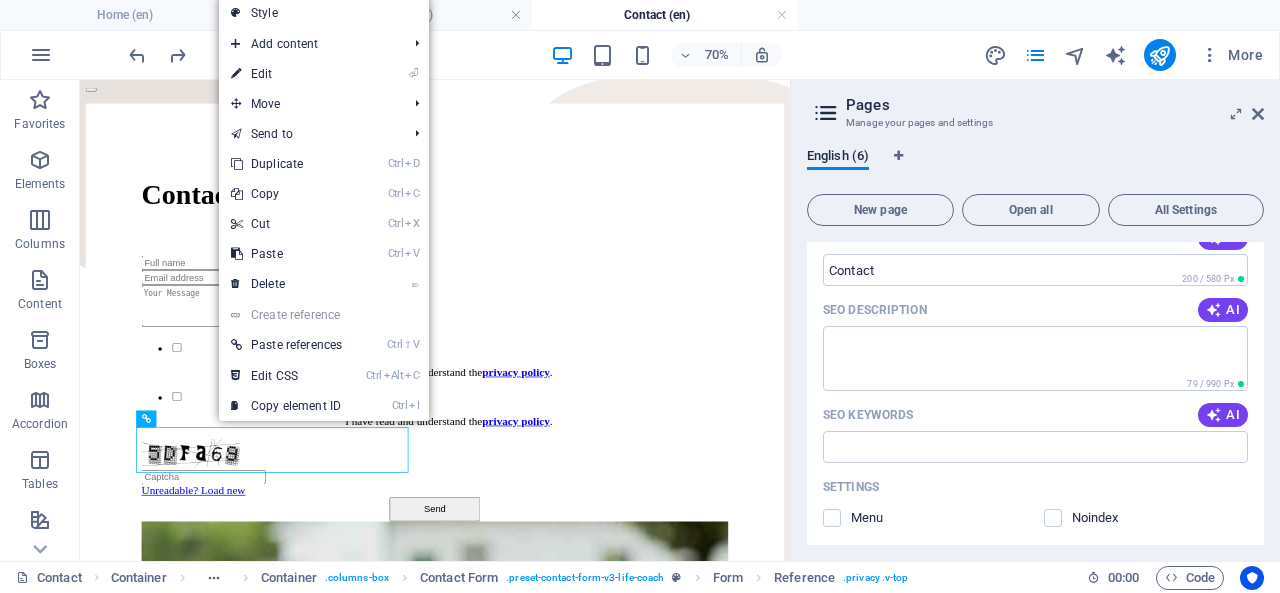 click on "Ctrl X  Cut" at bounding box center (286, 224) 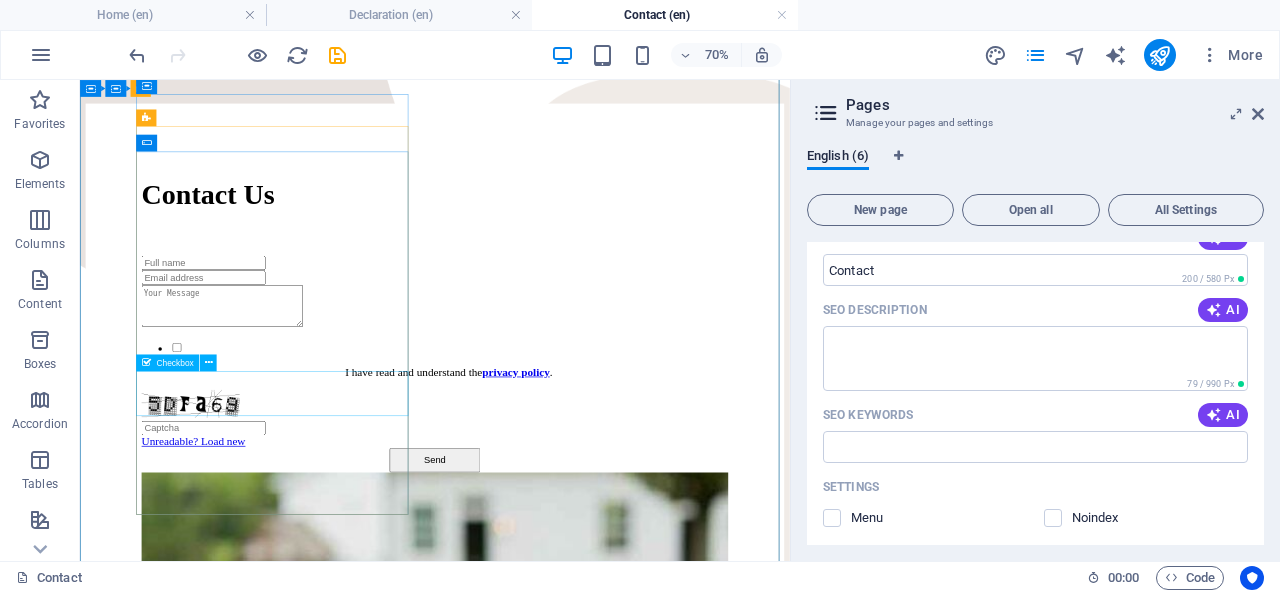 click at bounding box center [208, 362] 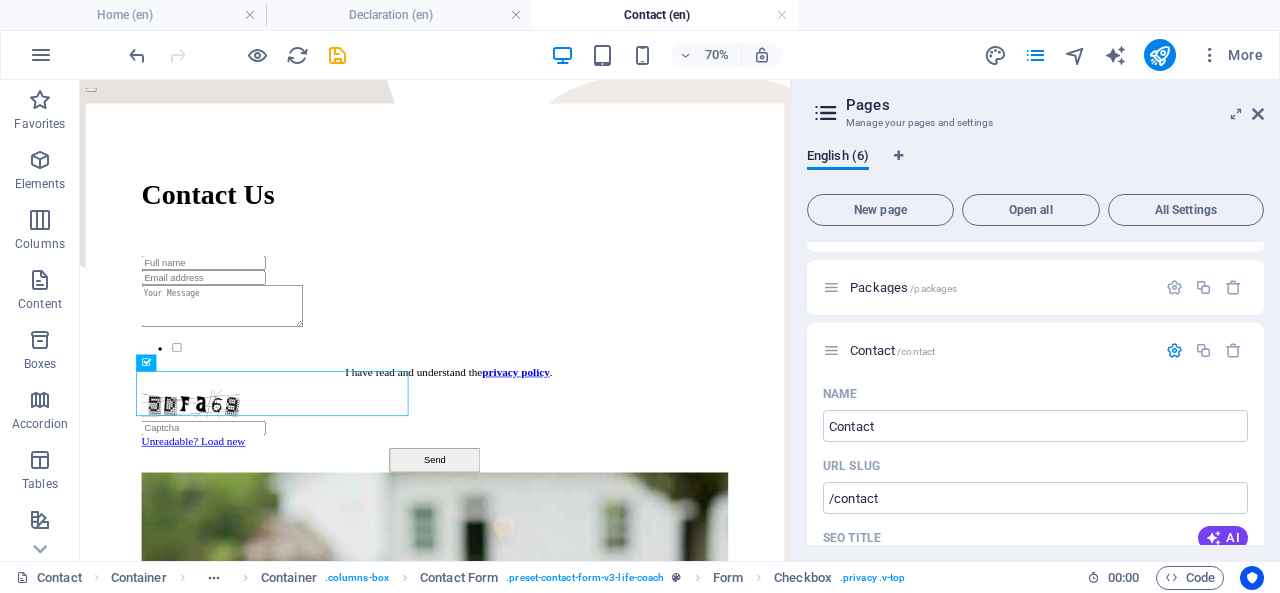 scroll, scrollTop: 107, scrollLeft: 0, axis: vertical 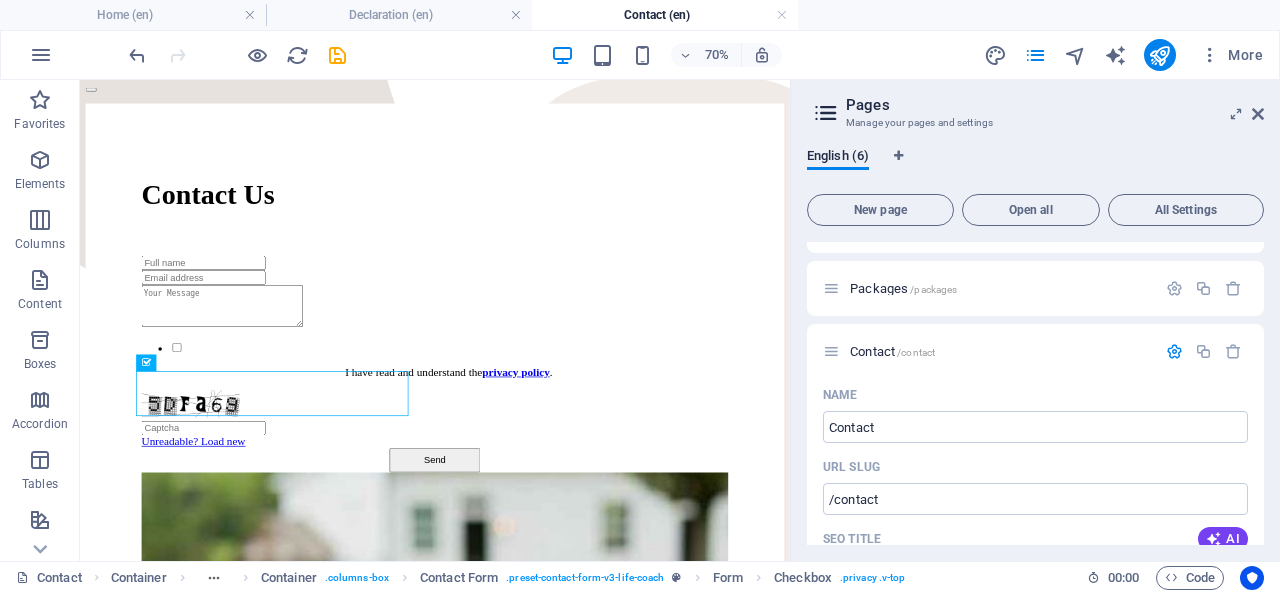 click at bounding box center (1174, 351) 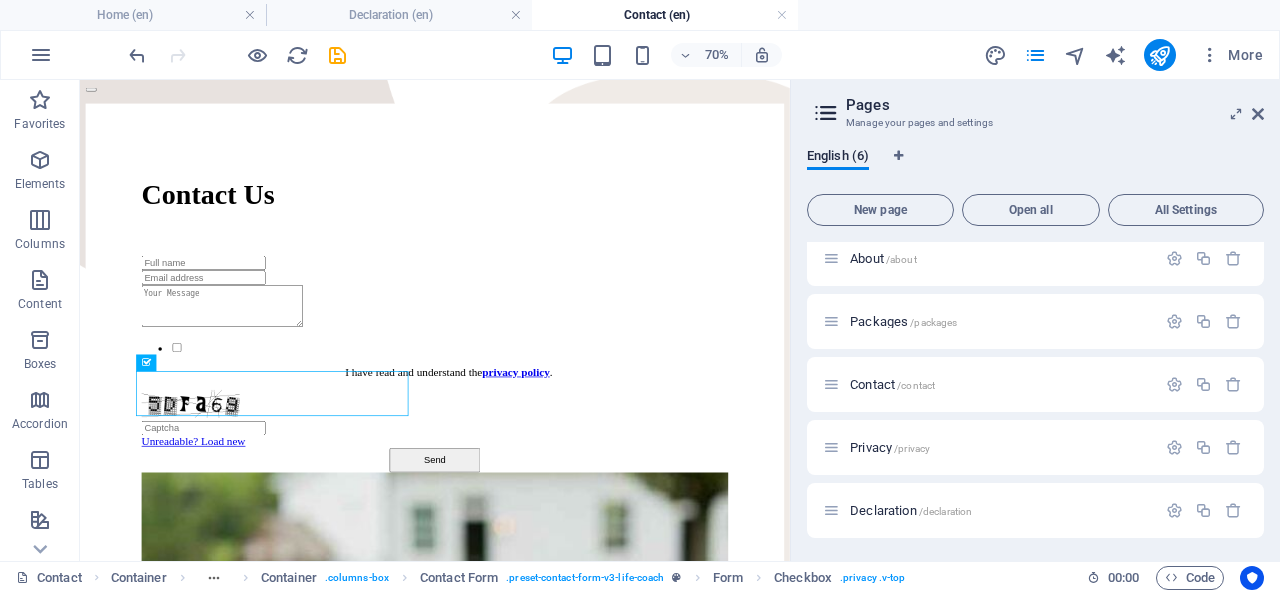 click on "Declaration /declaration" at bounding box center [911, 510] 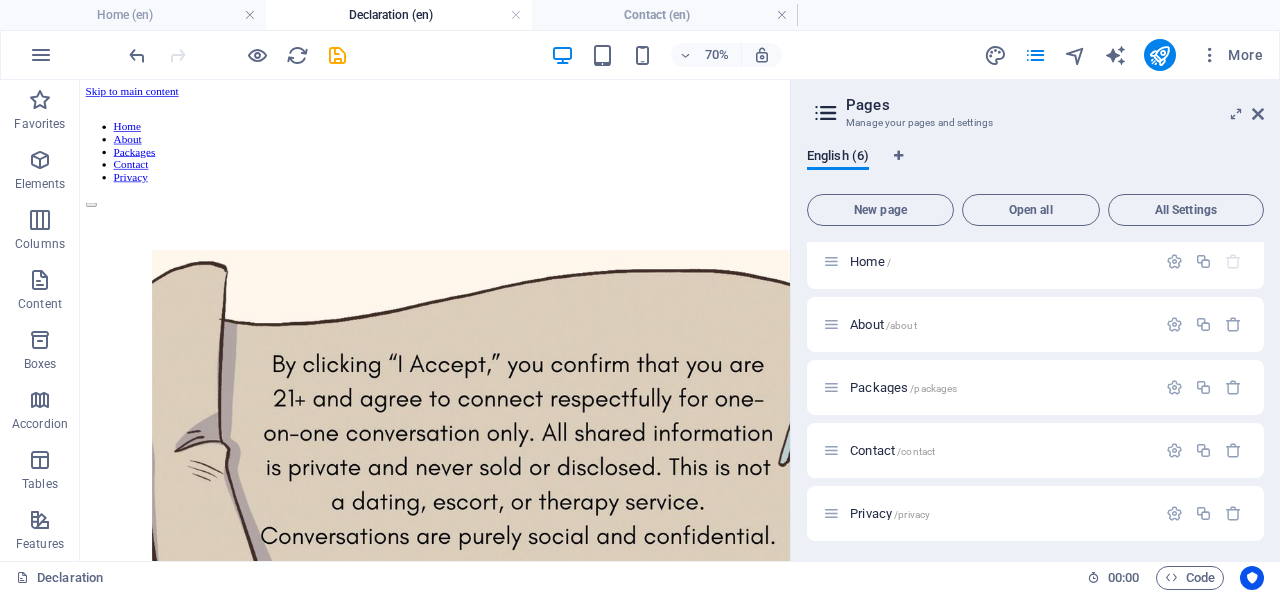 scroll, scrollTop: 74, scrollLeft: 0, axis: vertical 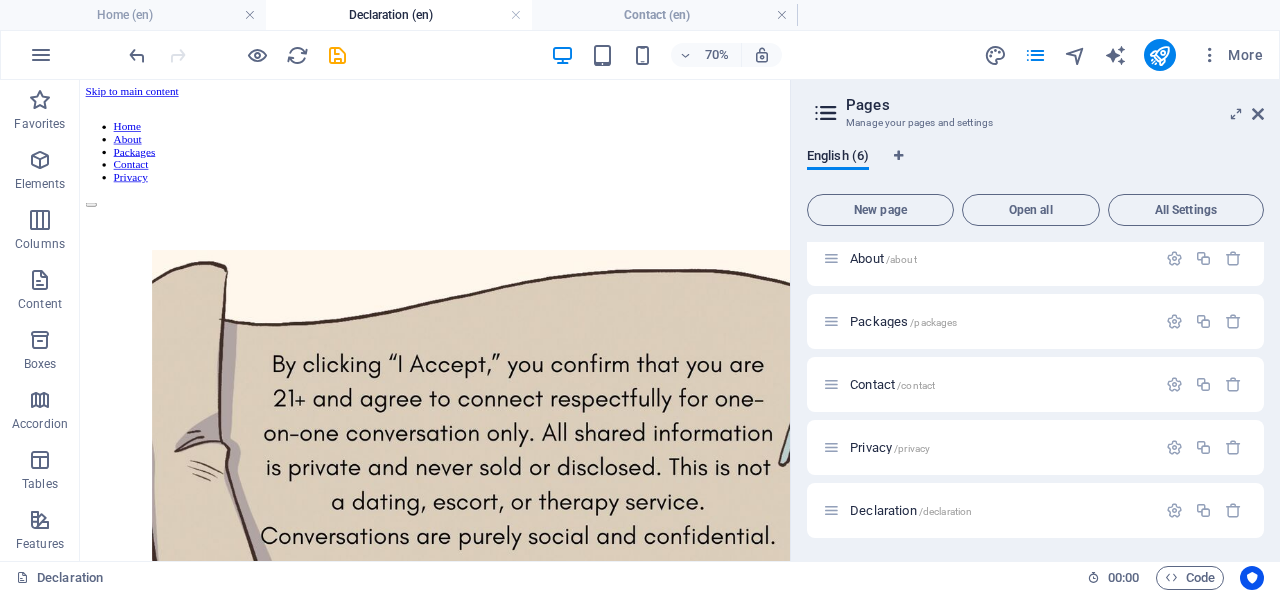 click on "Declaration /declaration" at bounding box center [911, 510] 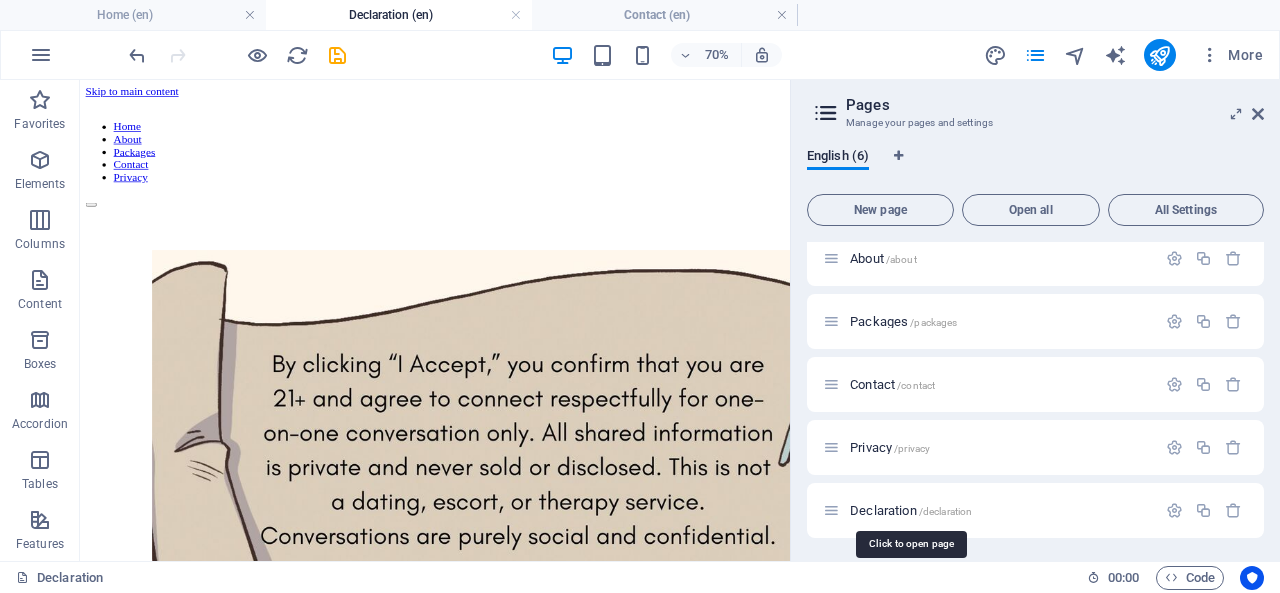 click on "Declaration /declaration" at bounding box center [911, 510] 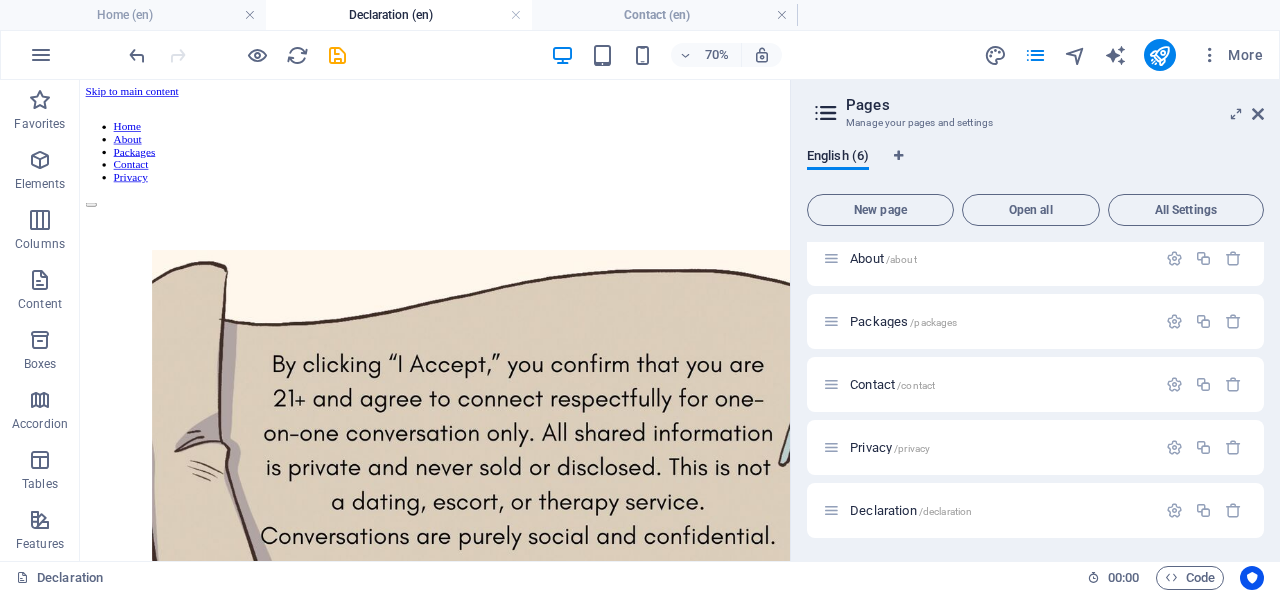 click on "Declaration /declaration" at bounding box center [989, 510] 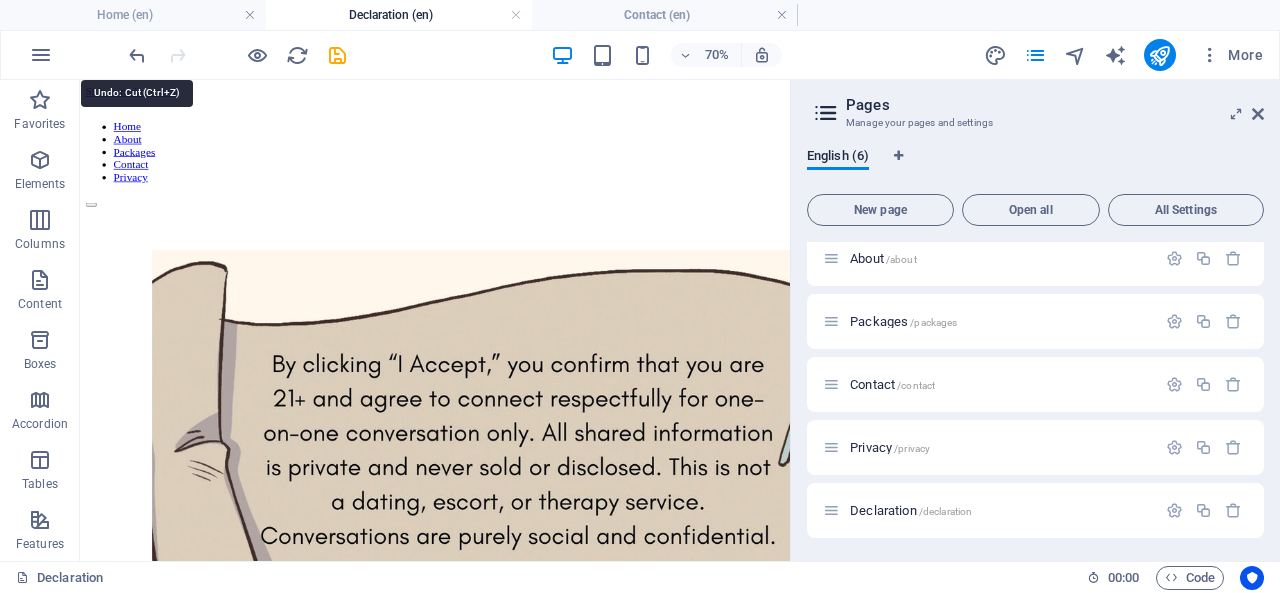 click at bounding box center (137, 55) 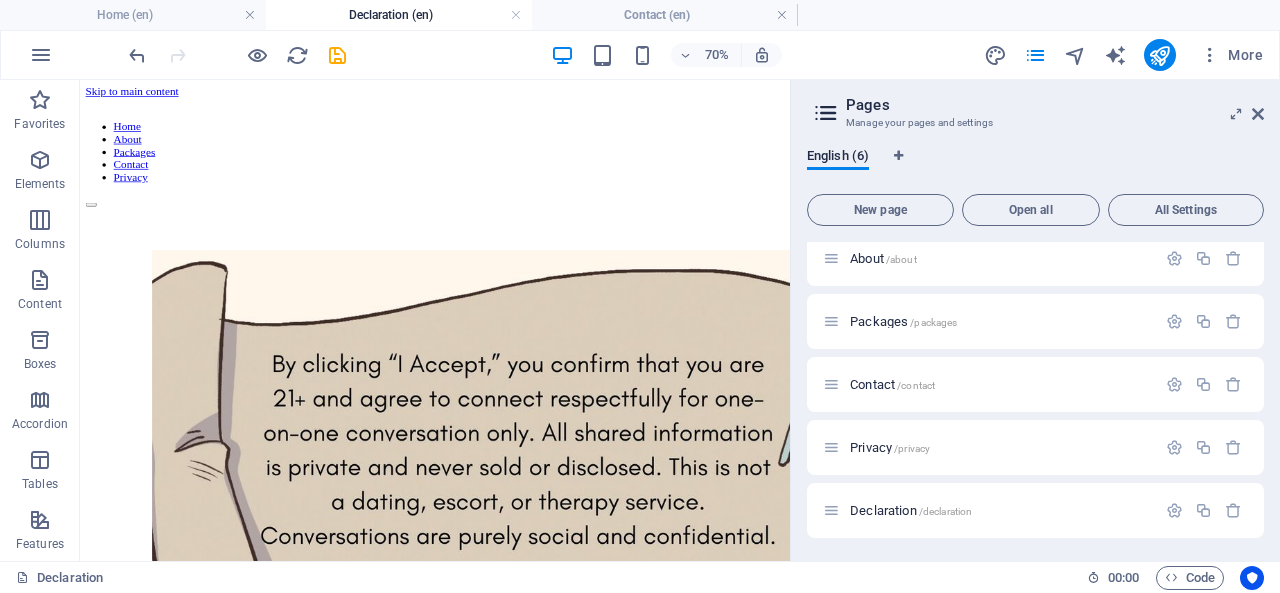 click on "Contact /contact" at bounding box center [892, 384] 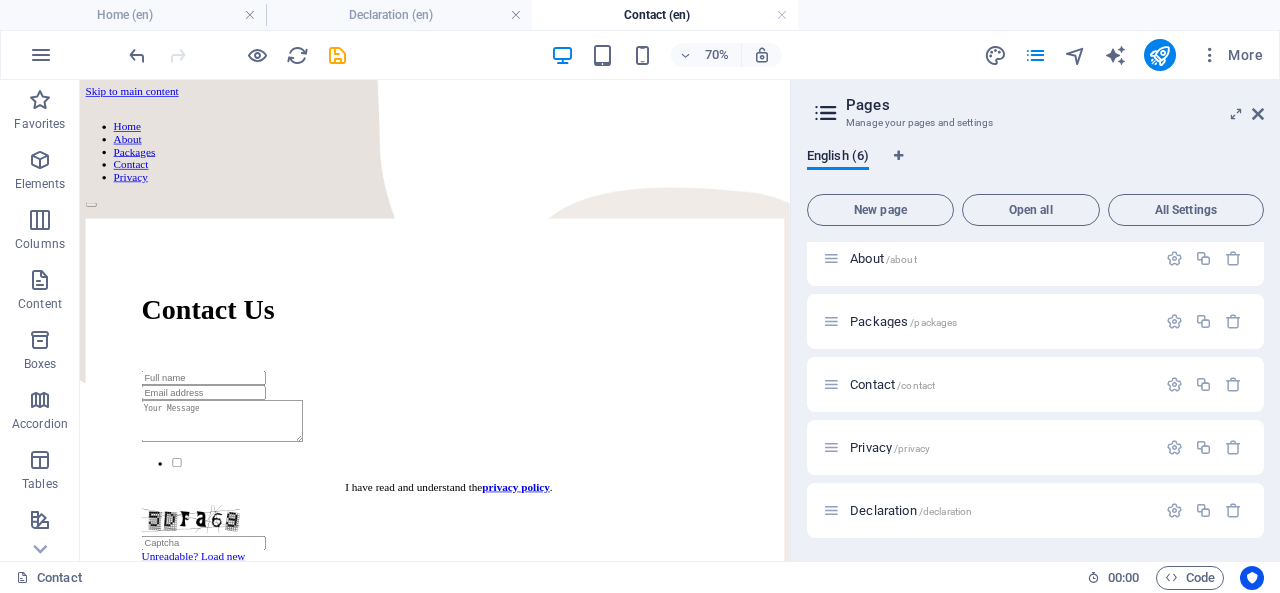 scroll, scrollTop: 164, scrollLeft: 0, axis: vertical 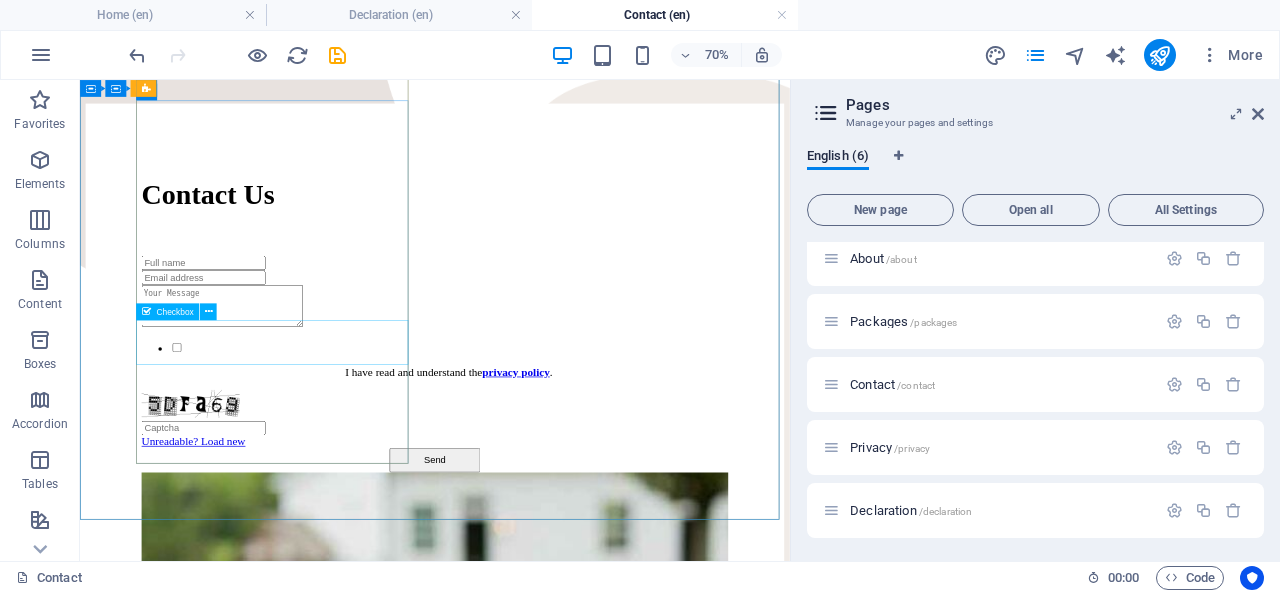 click at bounding box center [209, 311] 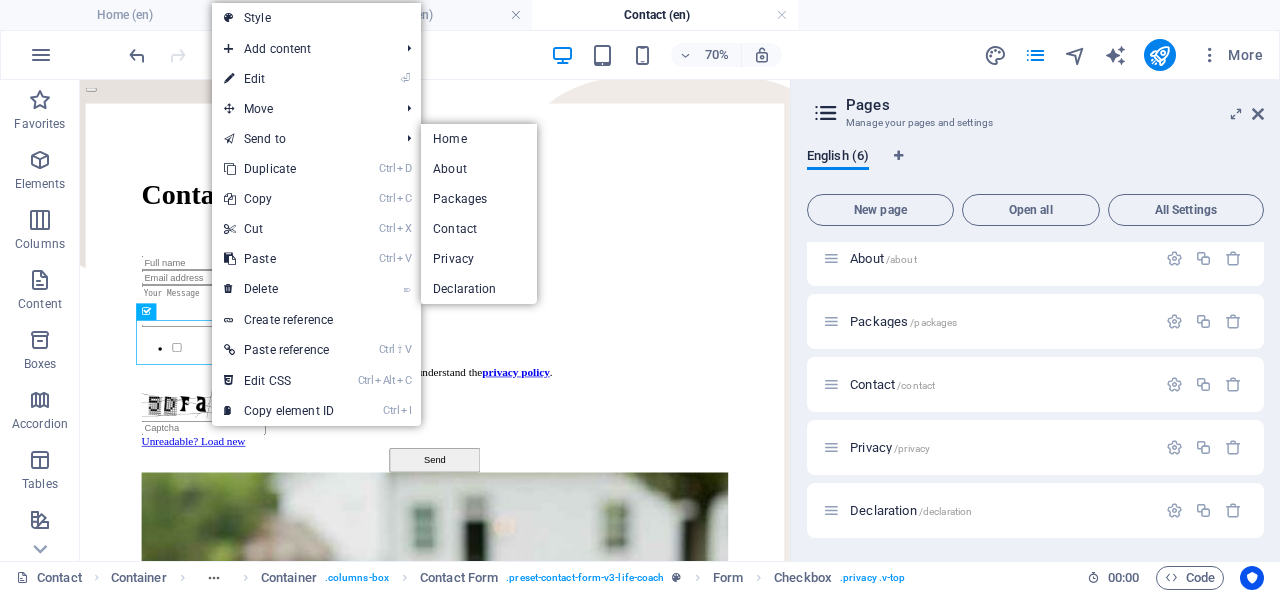 click on "Declaration" at bounding box center [479, 289] 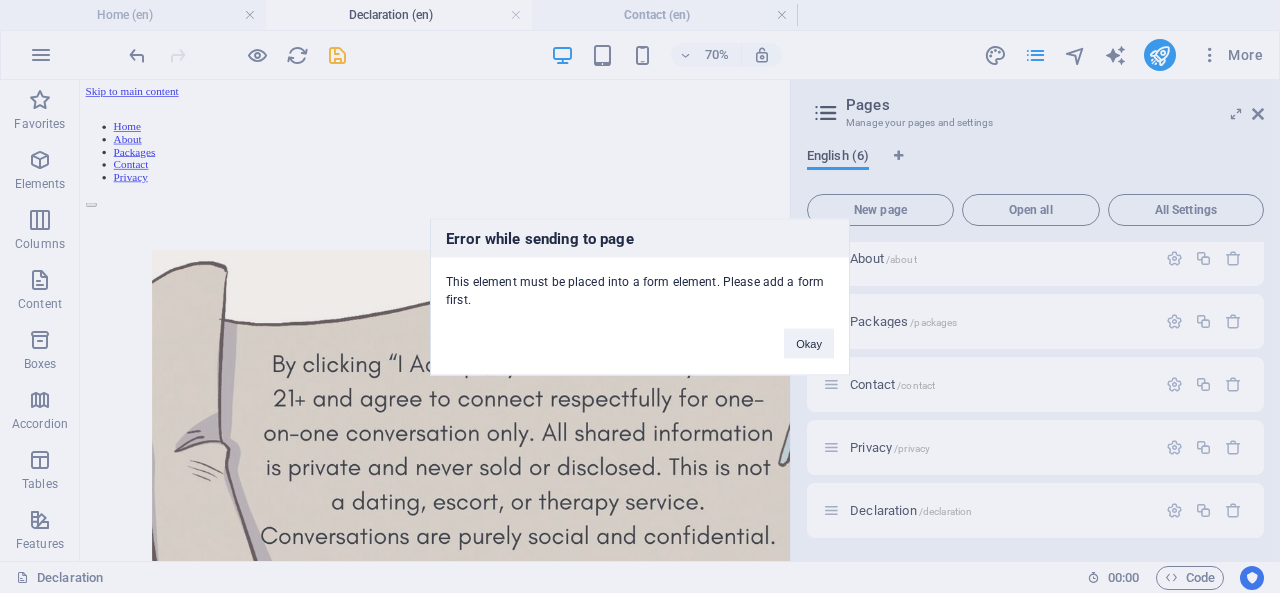 type 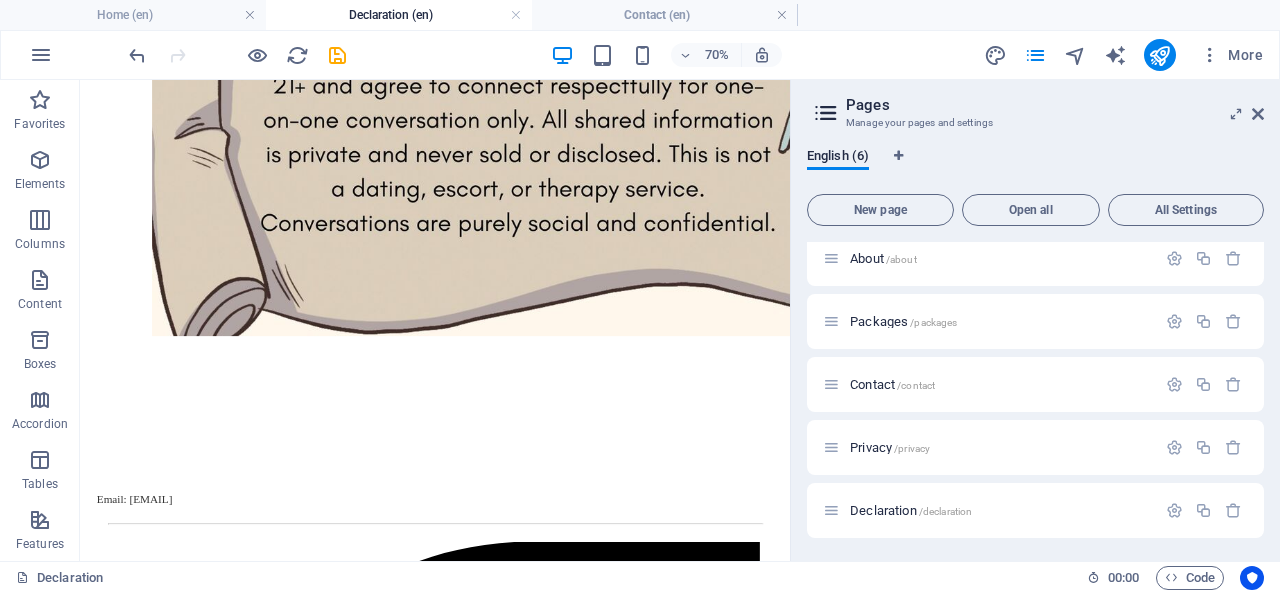 scroll, scrollTop: 448, scrollLeft: 0, axis: vertical 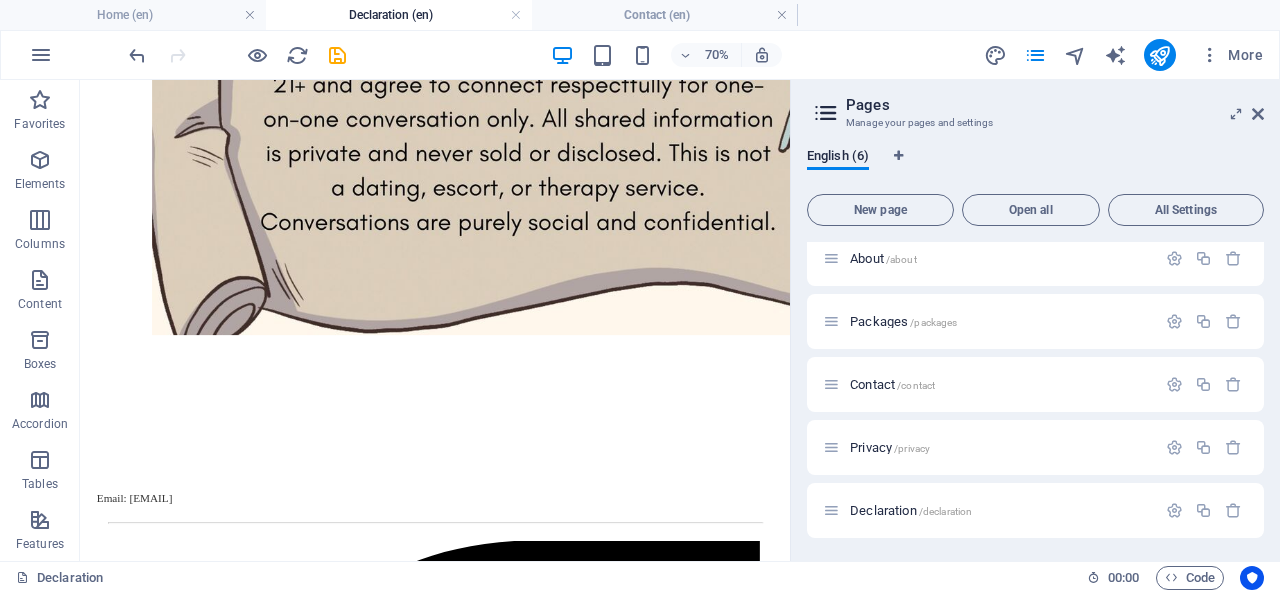 click on "Declaration /declaration" at bounding box center [911, 510] 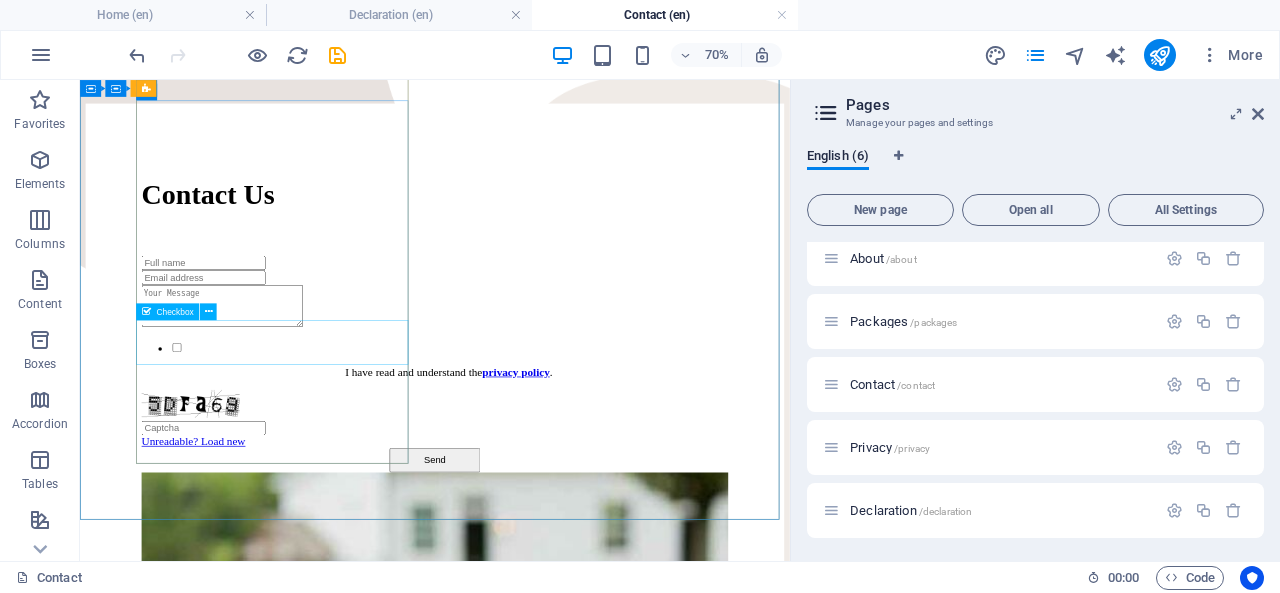 click at bounding box center (209, 311) 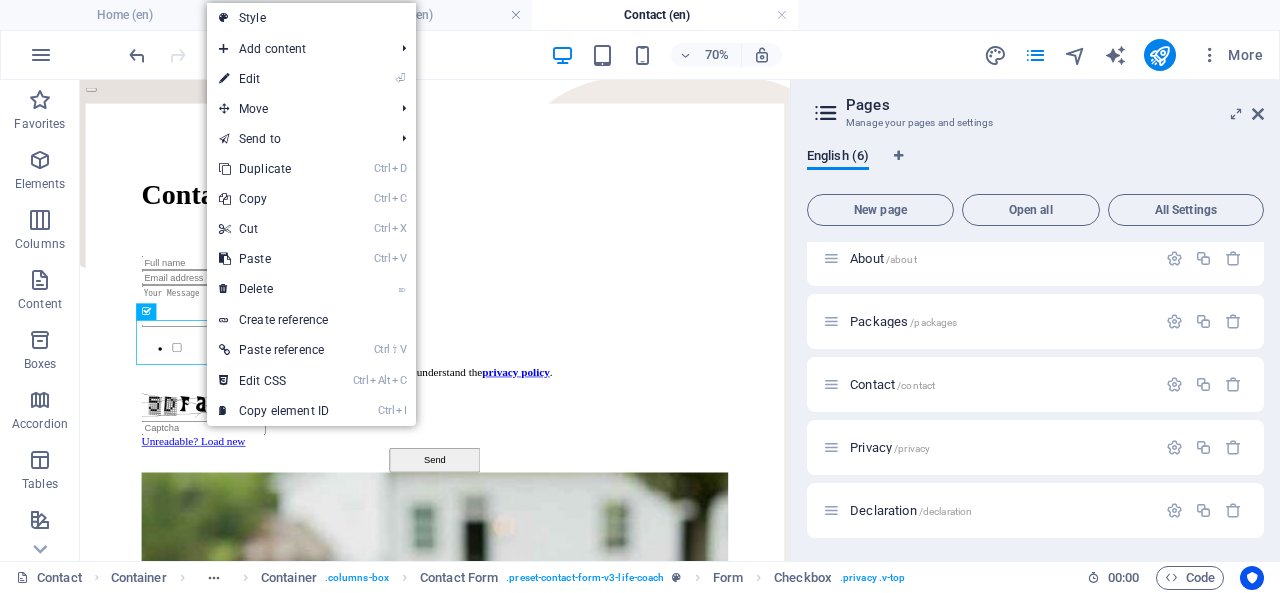 click on "⏎  Edit" at bounding box center [274, 79] 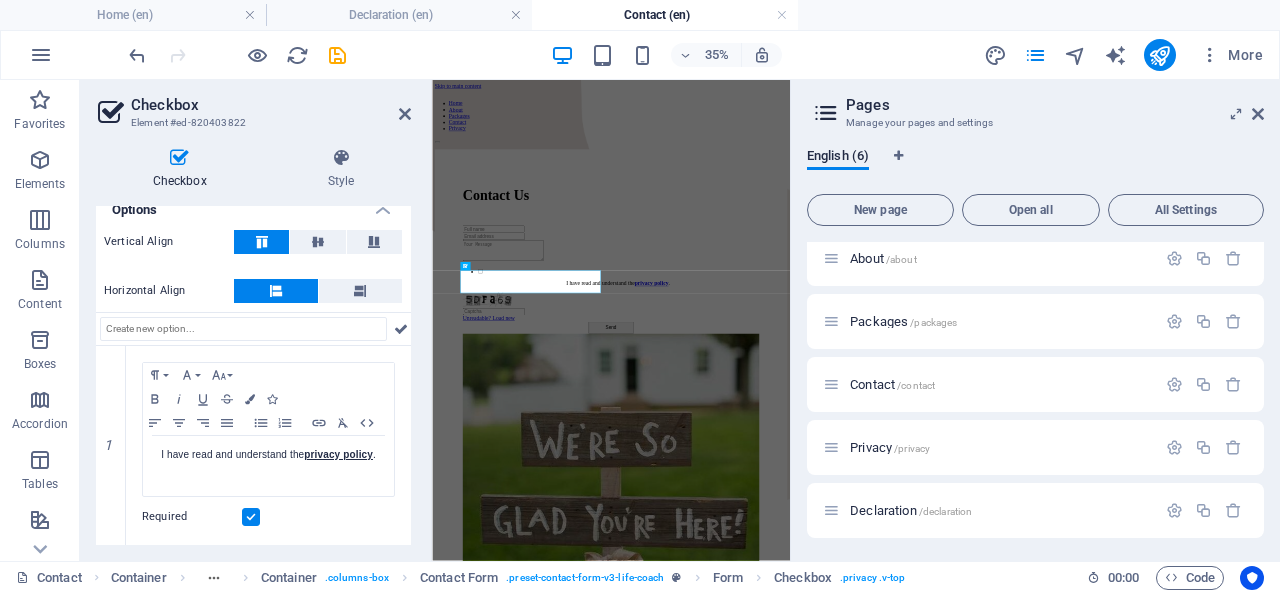 scroll, scrollTop: 156, scrollLeft: 0, axis: vertical 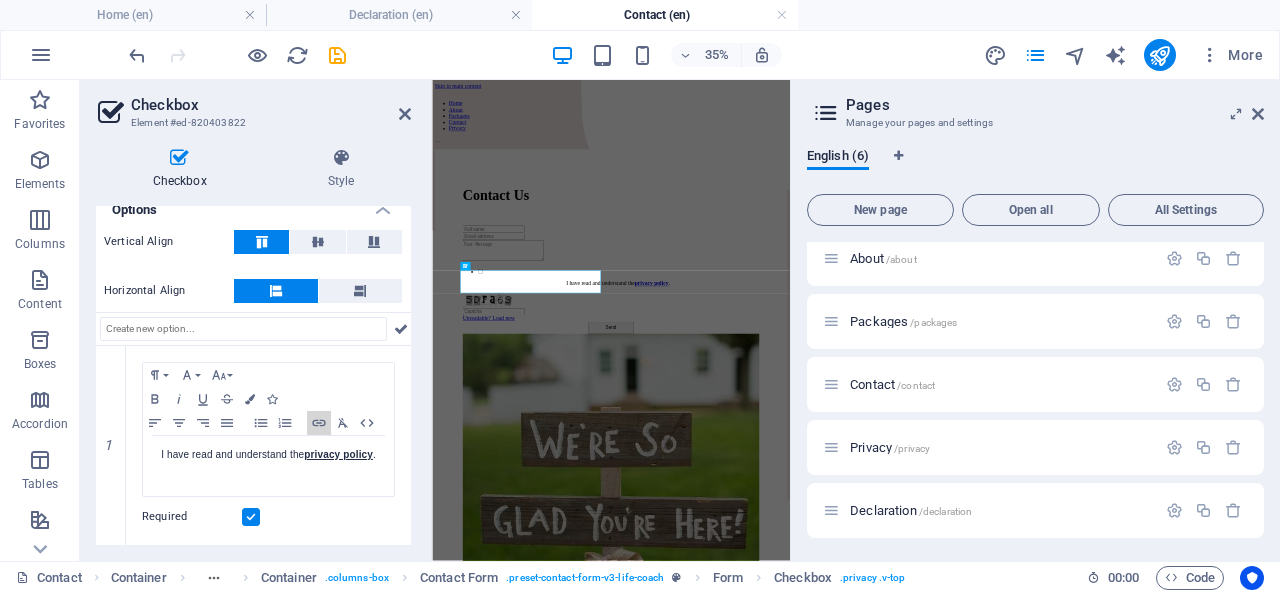 click 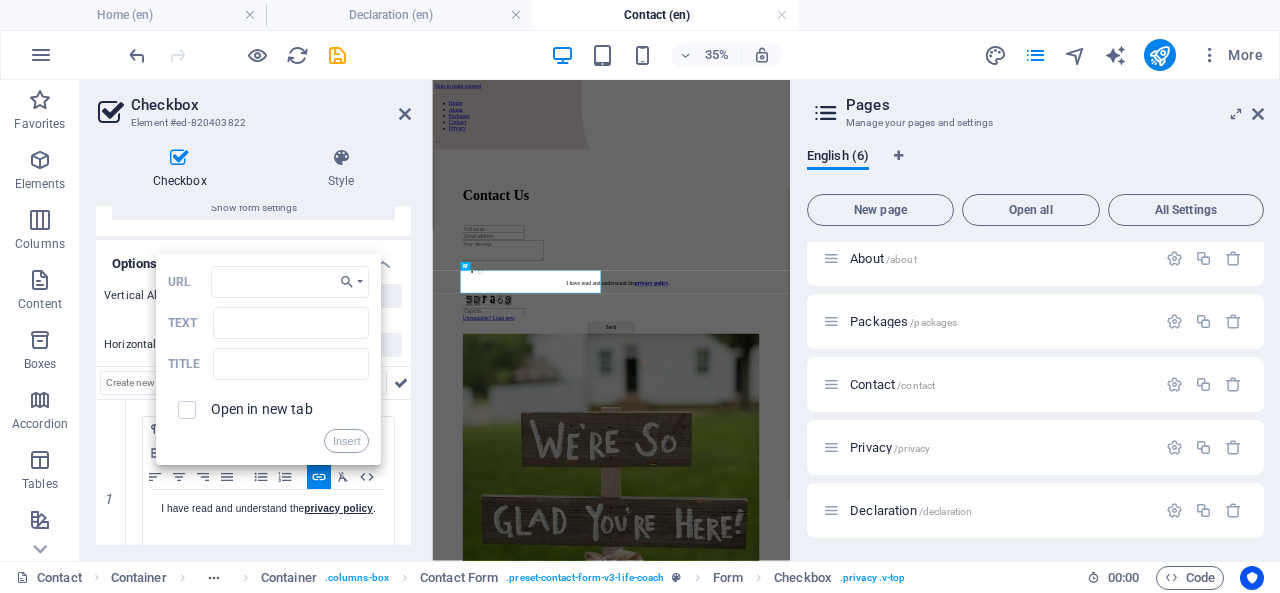 scroll, scrollTop: 90, scrollLeft: 0, axis: vertical 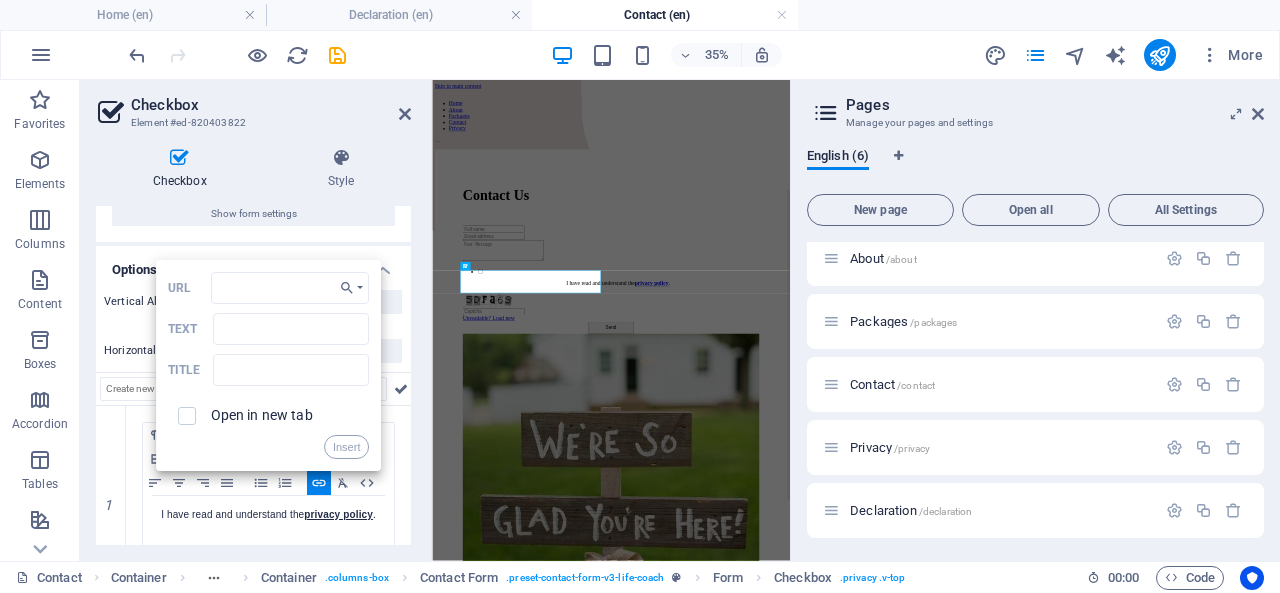 drag, startPoint x: 284, startPoint y: 279, endPoint x: 350, endPoint y: 283, distance: 66.1211 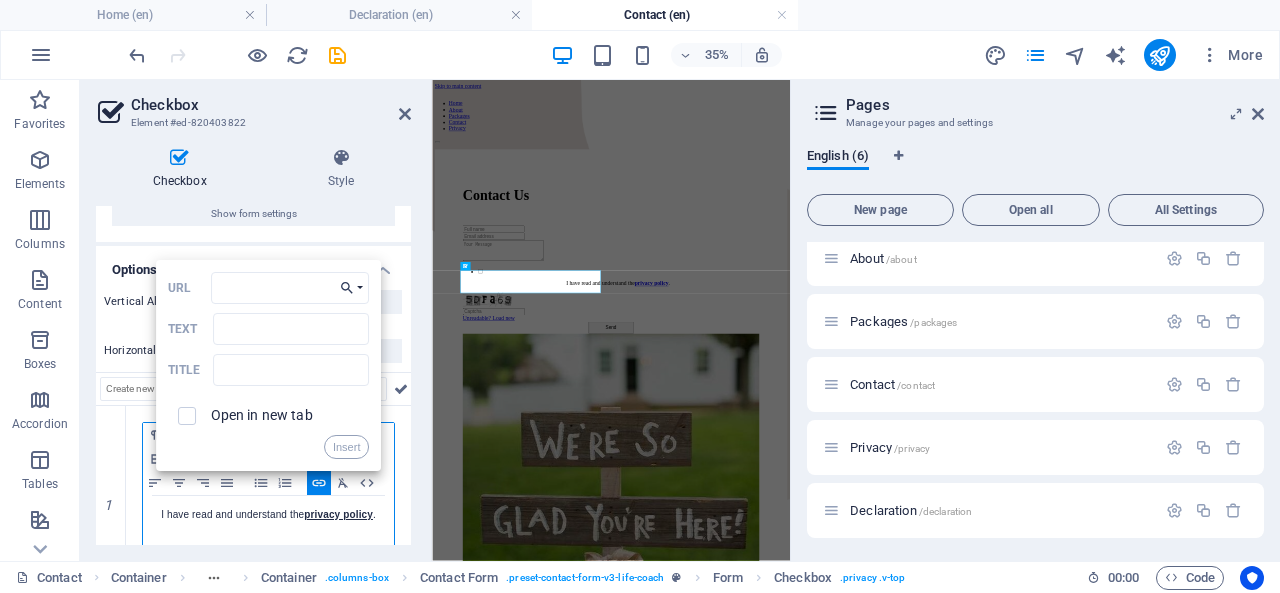 click 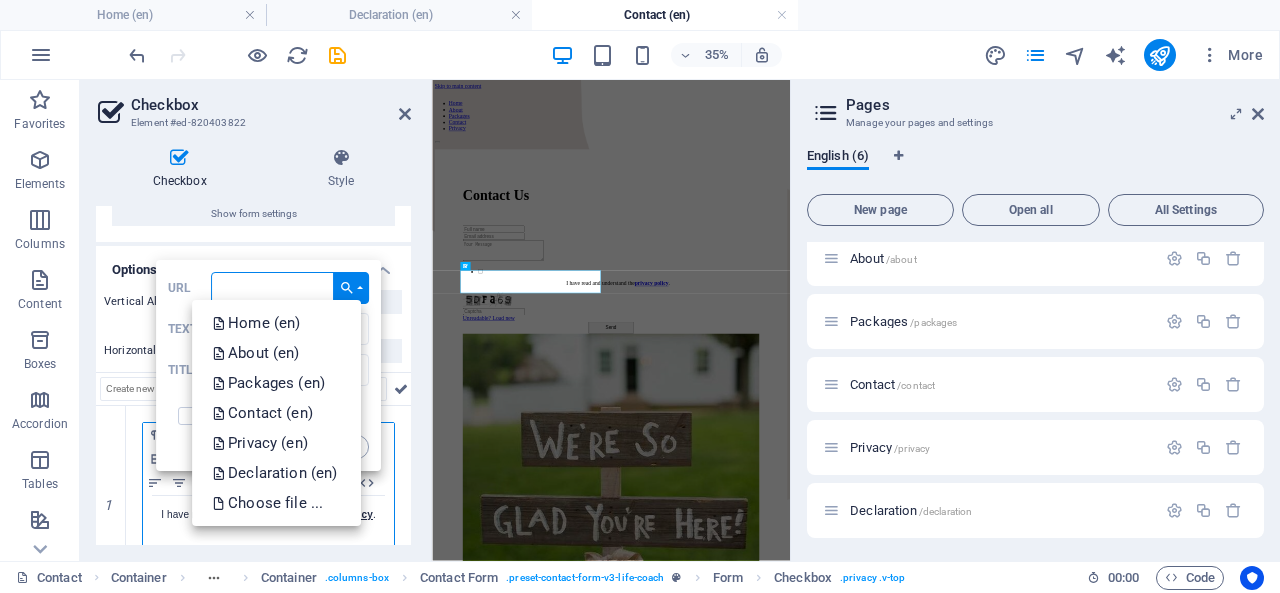 click on "Declaration (en)" at bounding box center [276, 473] 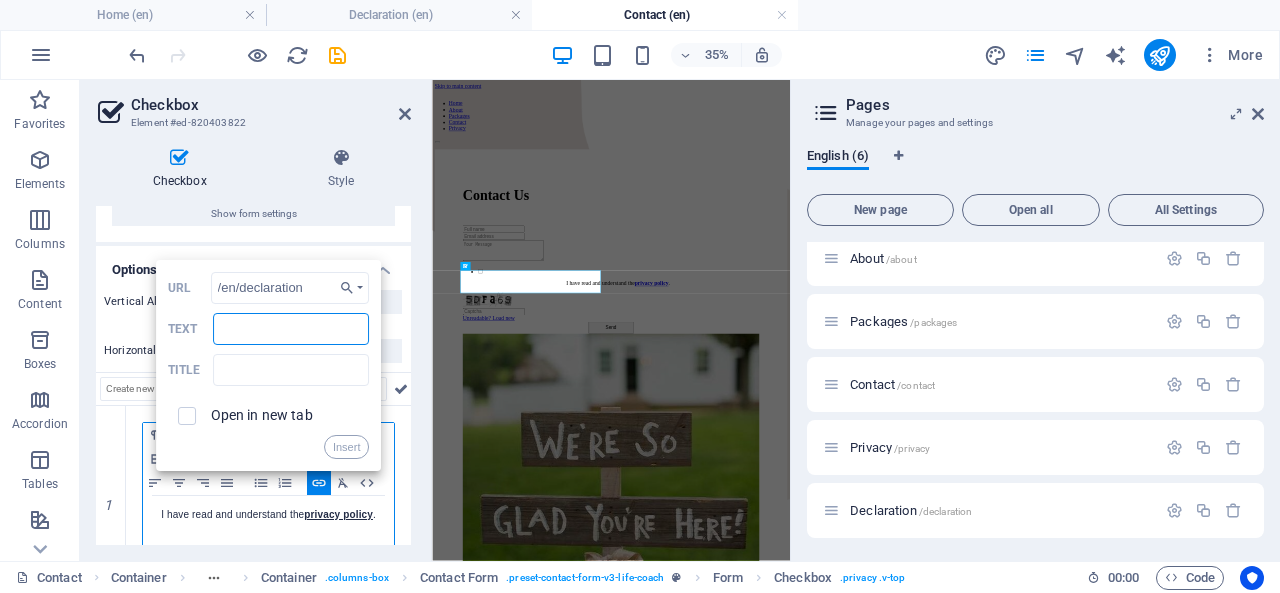 click on "Text" at bounding box center (291, 329) 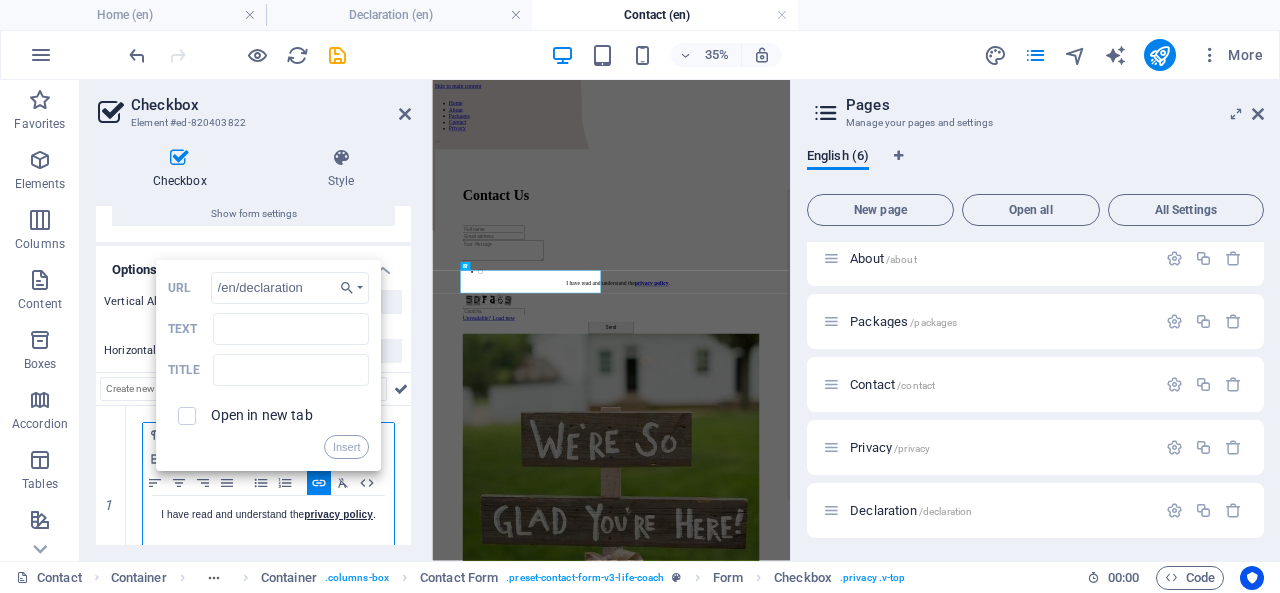 drag, startPoint x: 196, startPoint y: 355, endPoint x: 235, endPoint y: 359, distance: 39.20459 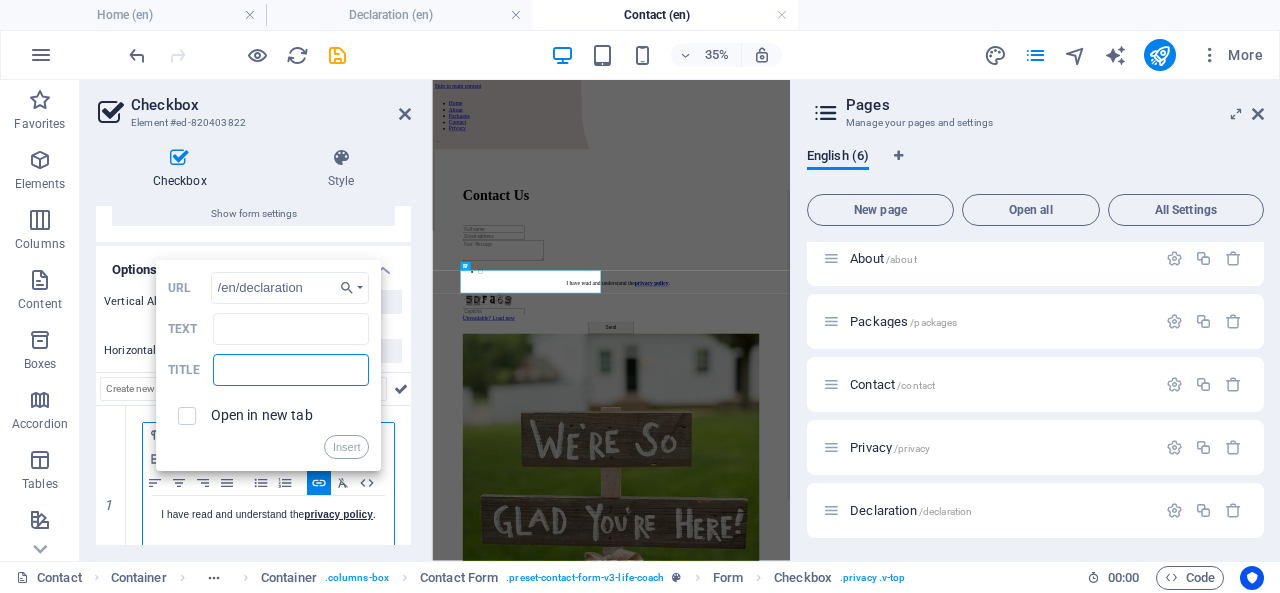 click at bounding box center [291, 370] 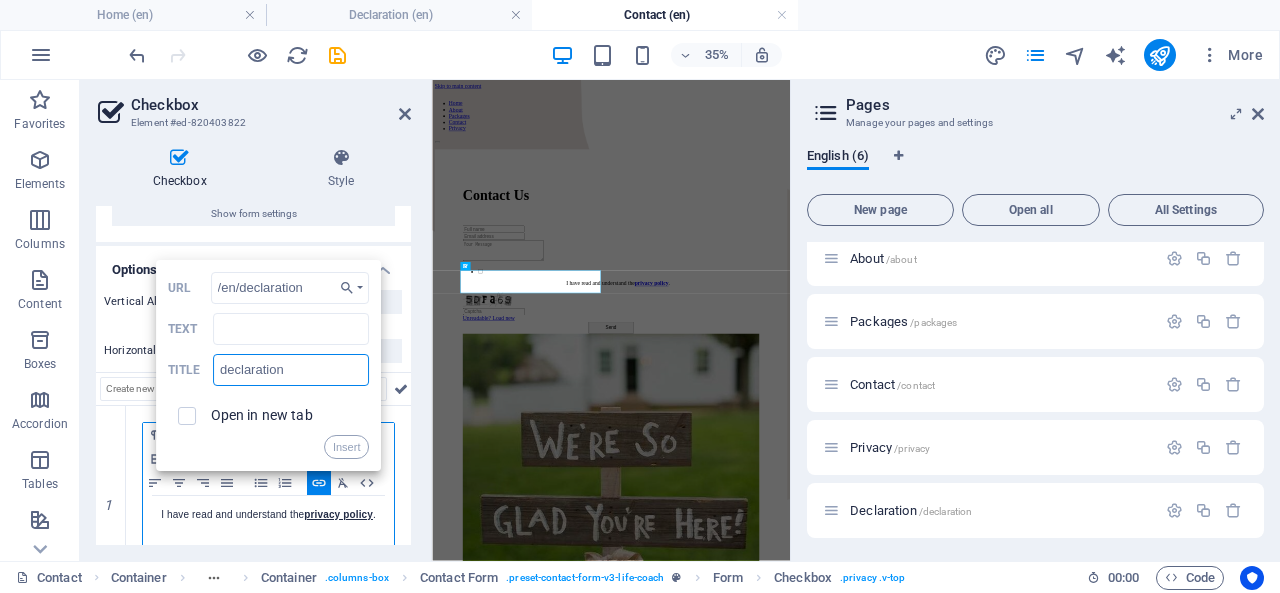 type on "declaration" 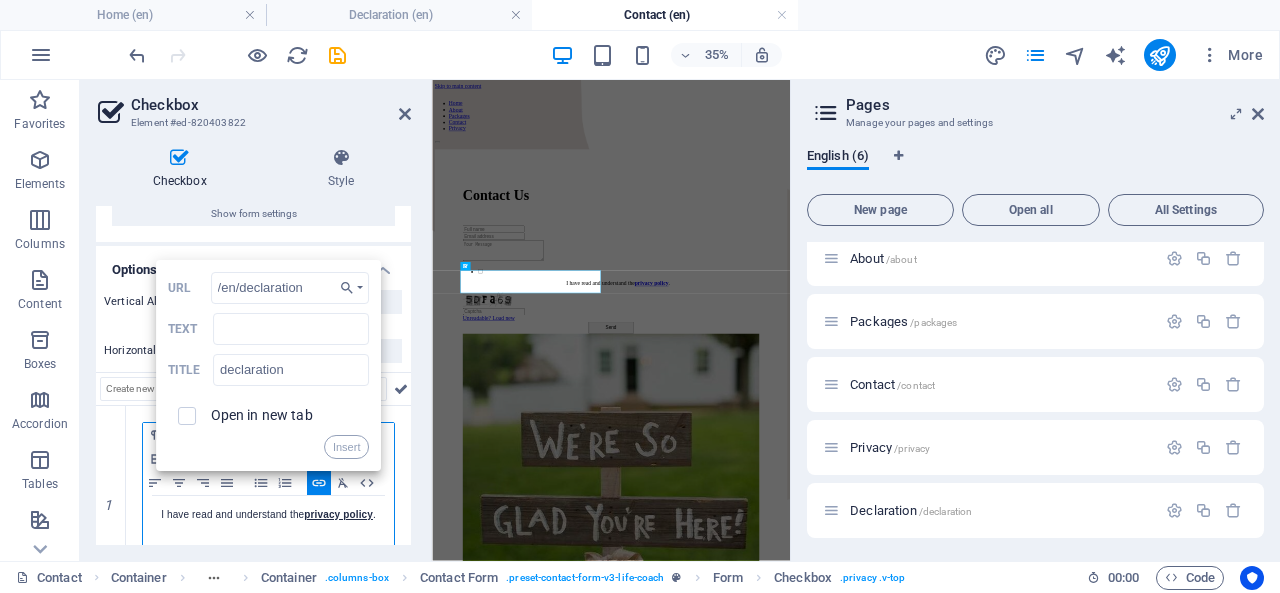 click at bounding box center [187, 416] 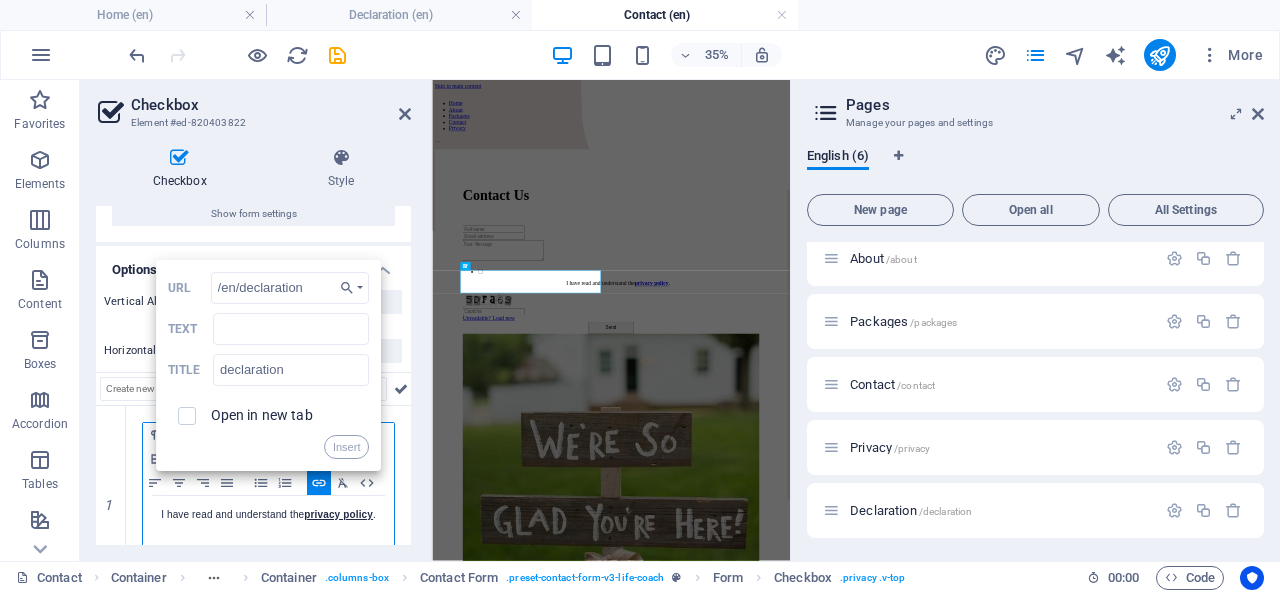 click on "Insert" at bounding box center (347, 447) 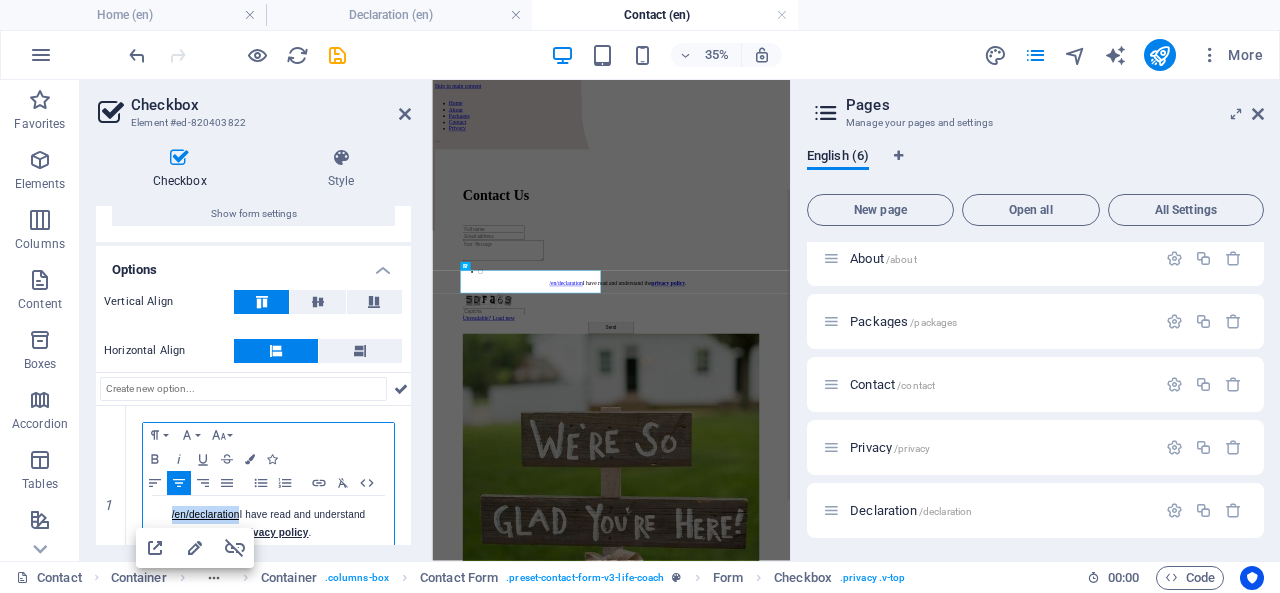 scroll, scrollTop: 156, scrollLeft: 0, axis: vertical 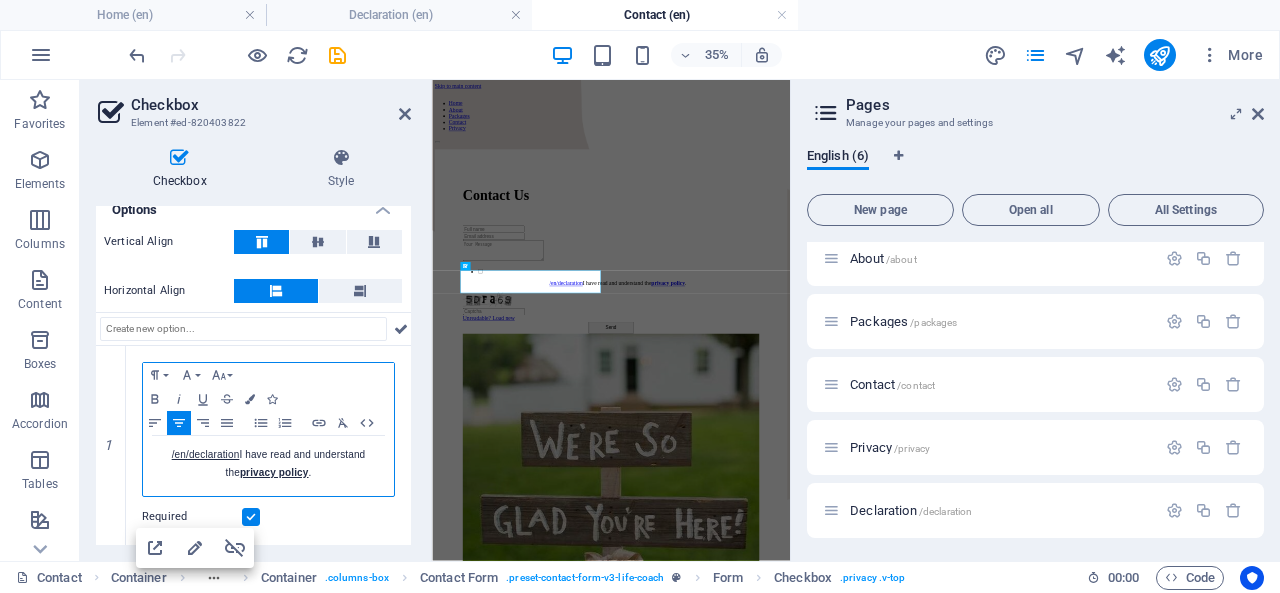 click on "/en/declaration ​I have read and understand the  privacy policy ." at bounding box center (268, 464) 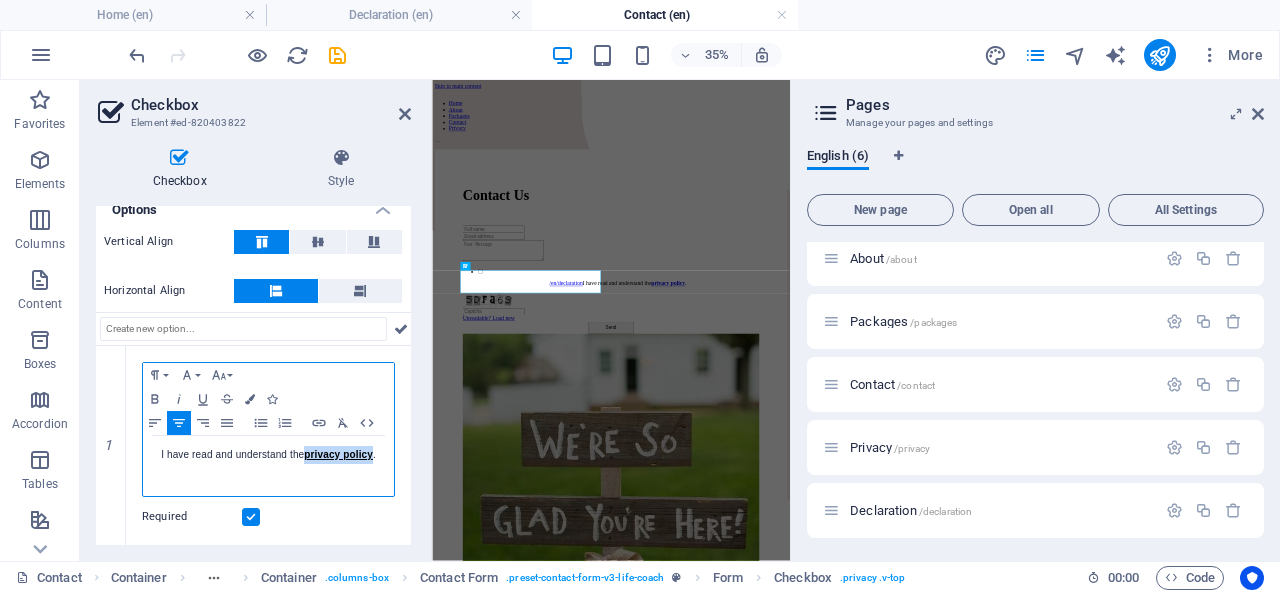 drag, startPoint x: 371, startPoint y: 443, endPoint x: 306, endPoint y: 435, distance: 65.490456 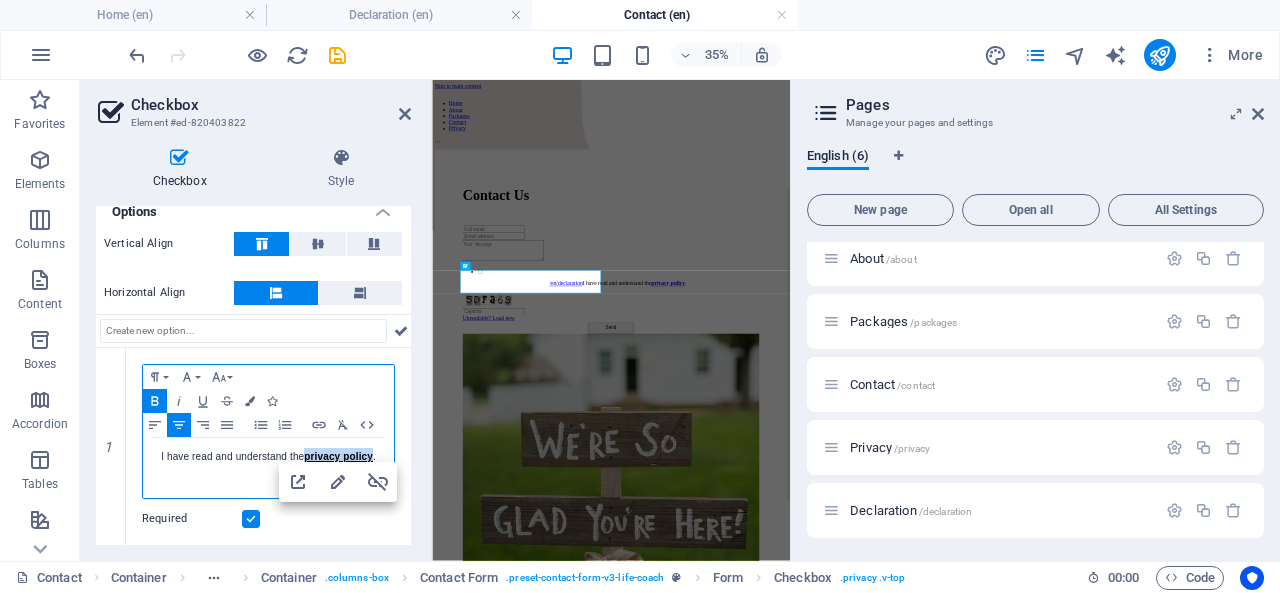 scroll, scrollTop: 156, scrollLeft: 0, axis: vertical 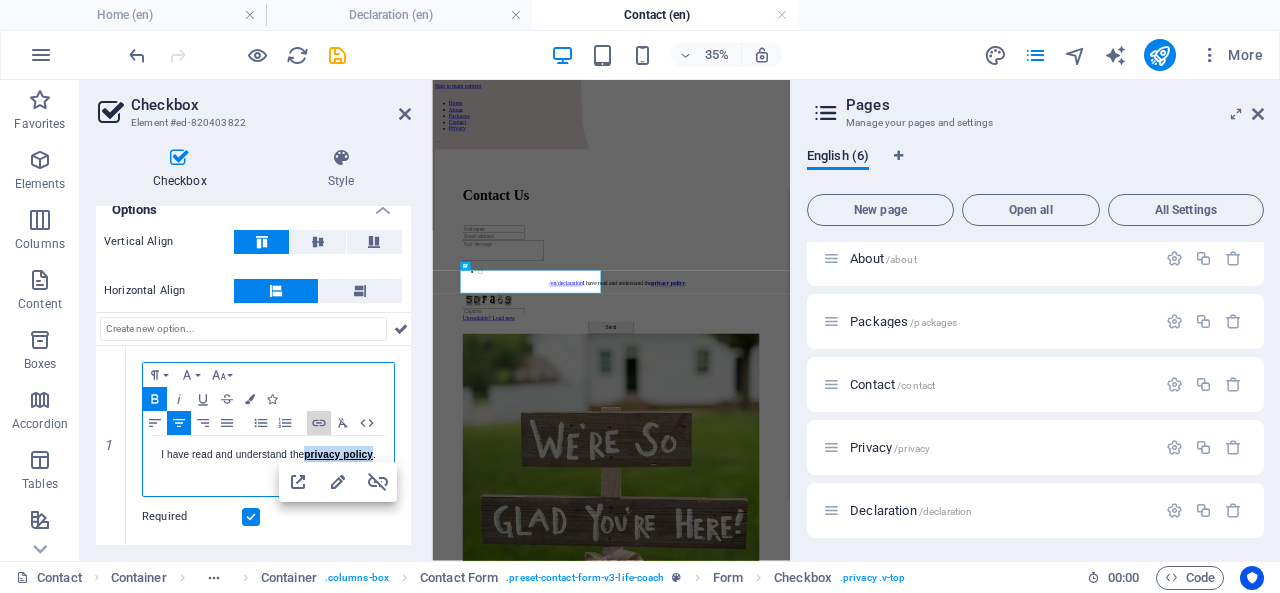 type on "/en/disclaimer-privacy-policy" 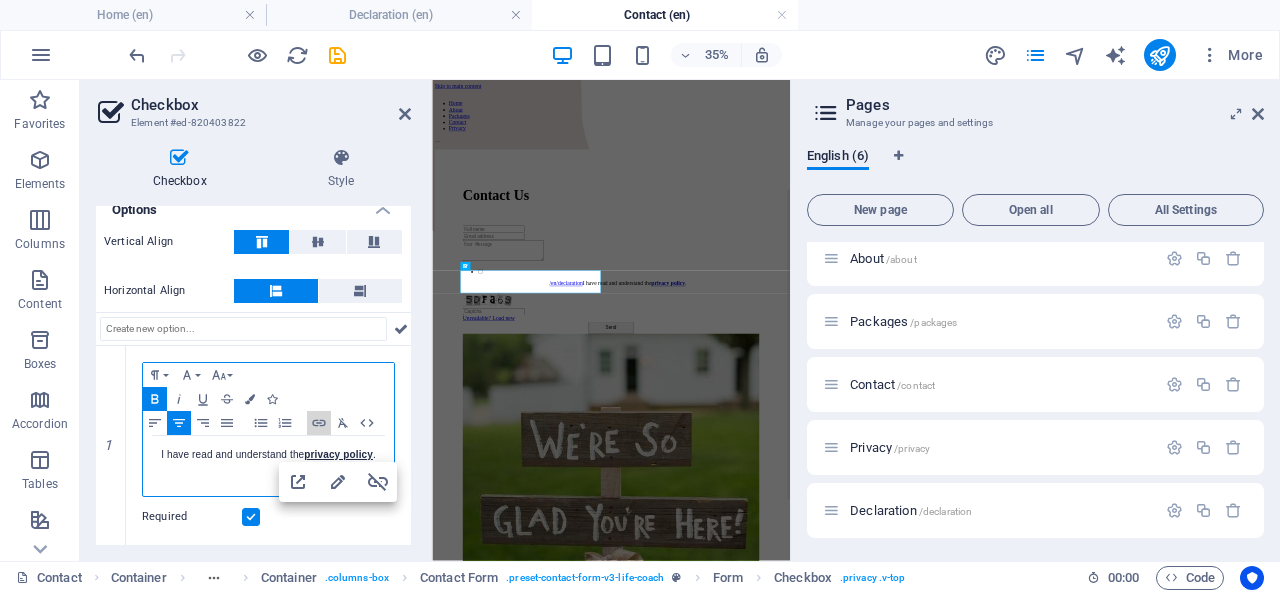 scroll, scrollTop: 0, scrollLeft: 56, axis: horizontal 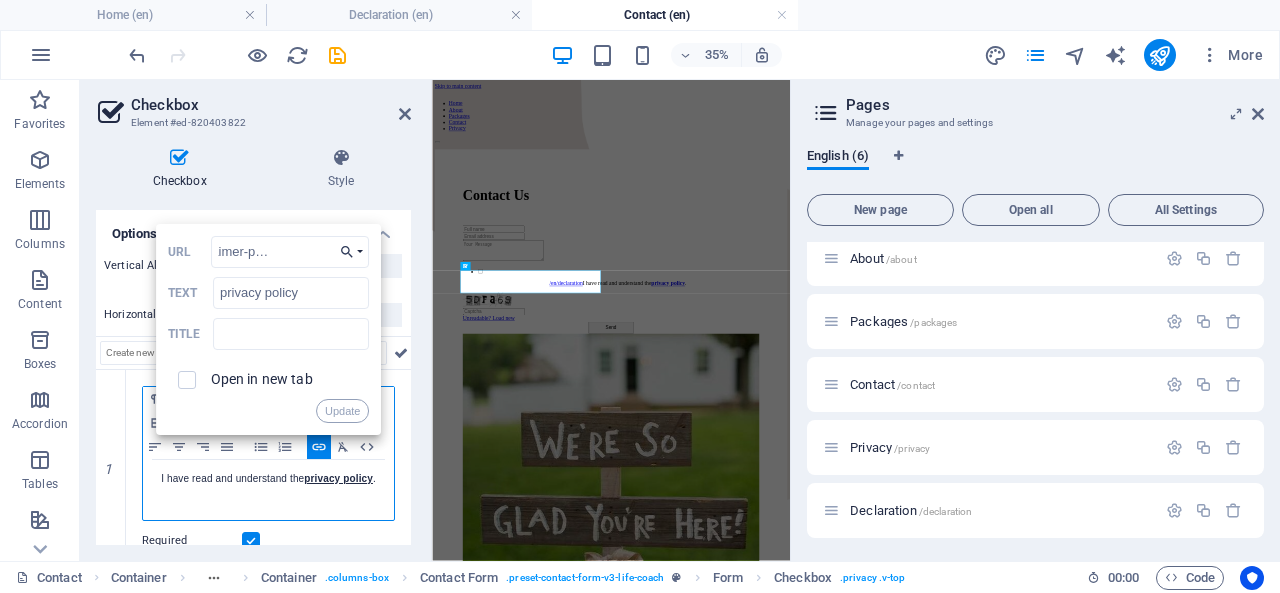 click on "Choose Link" at bounding box center (351, 252) 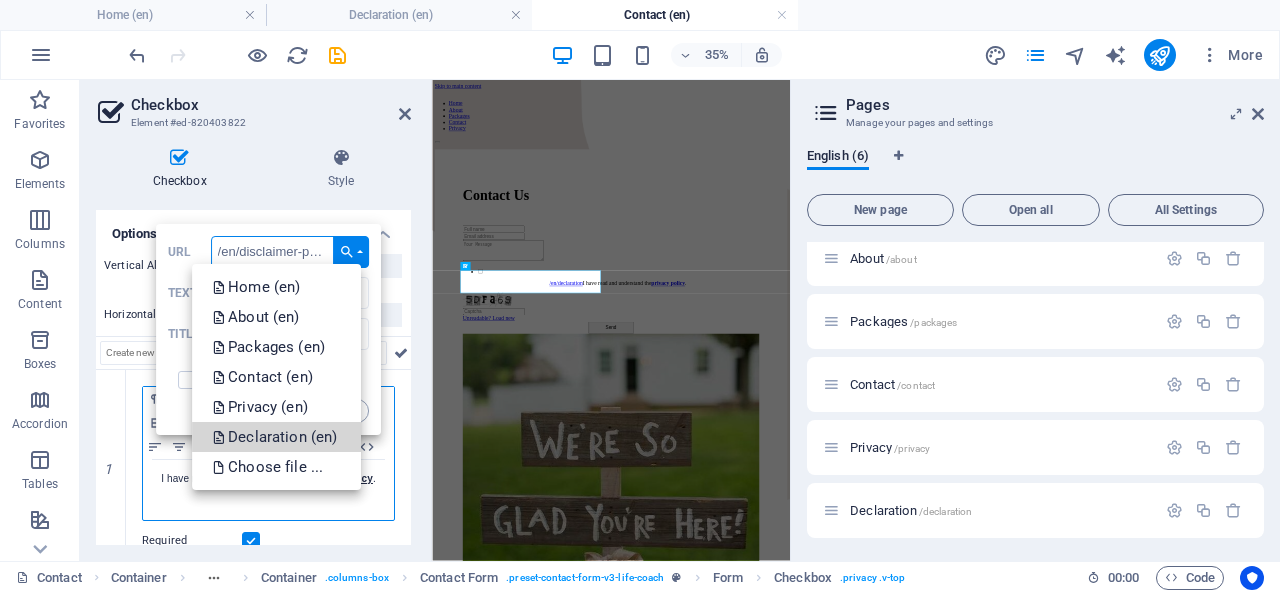 click on "Declaration (en)" at bounding box center (276, 437) 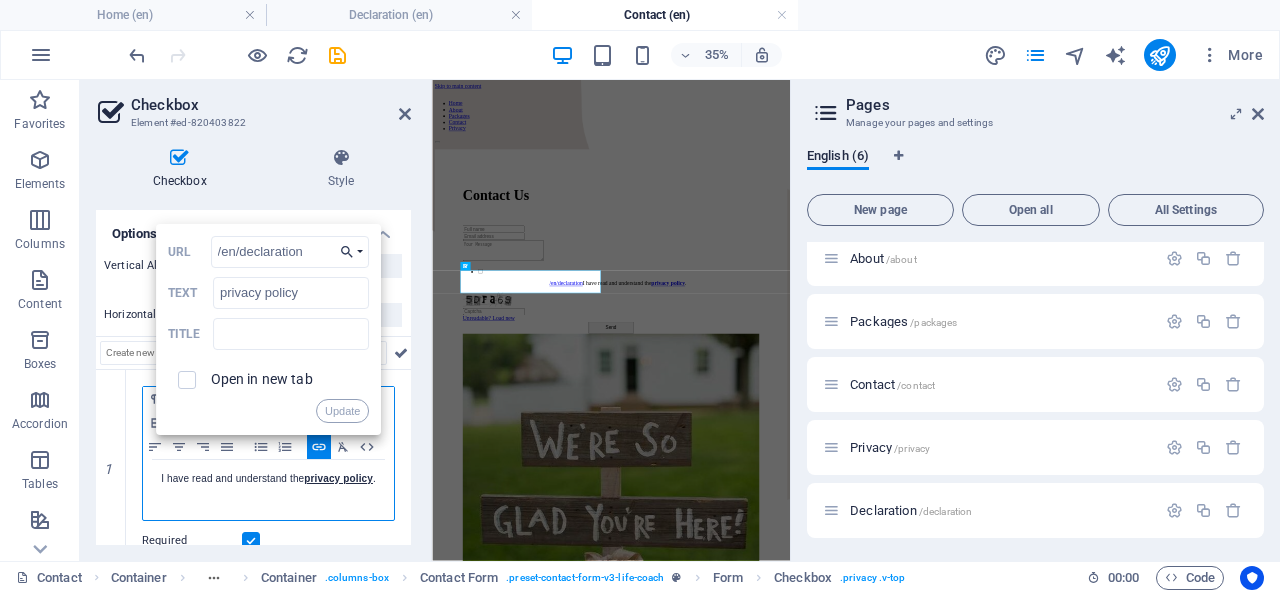 click on "Choose Link" at bounding box center (351, 252) 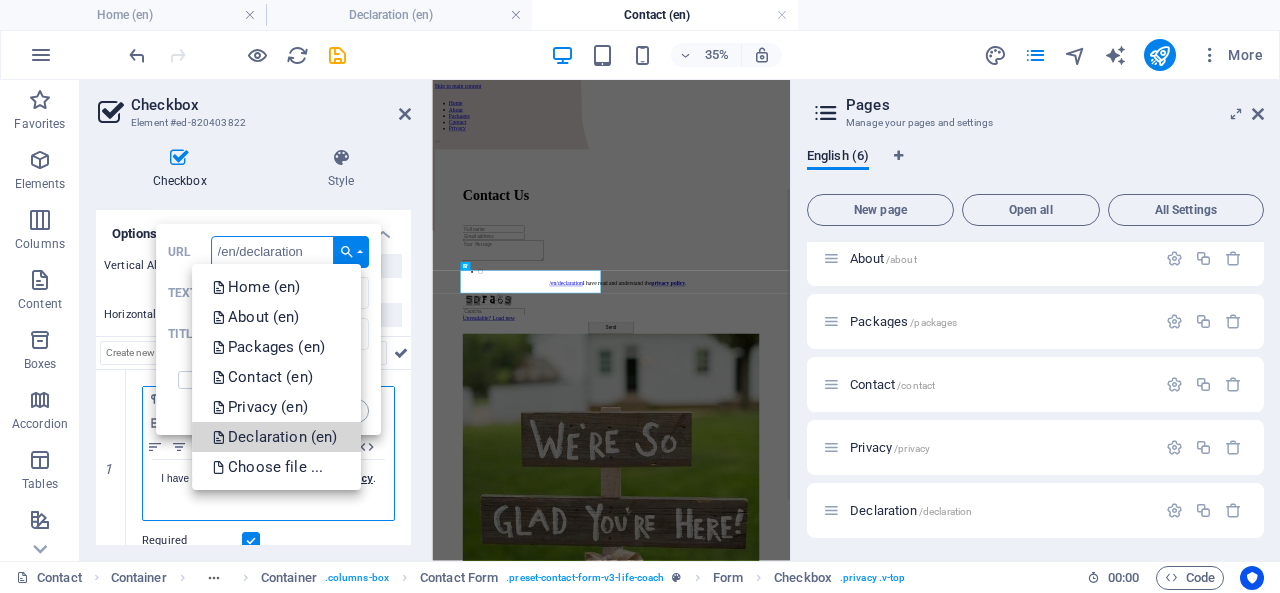 click on "Declaration (en)" at bounding box center [276, 437] 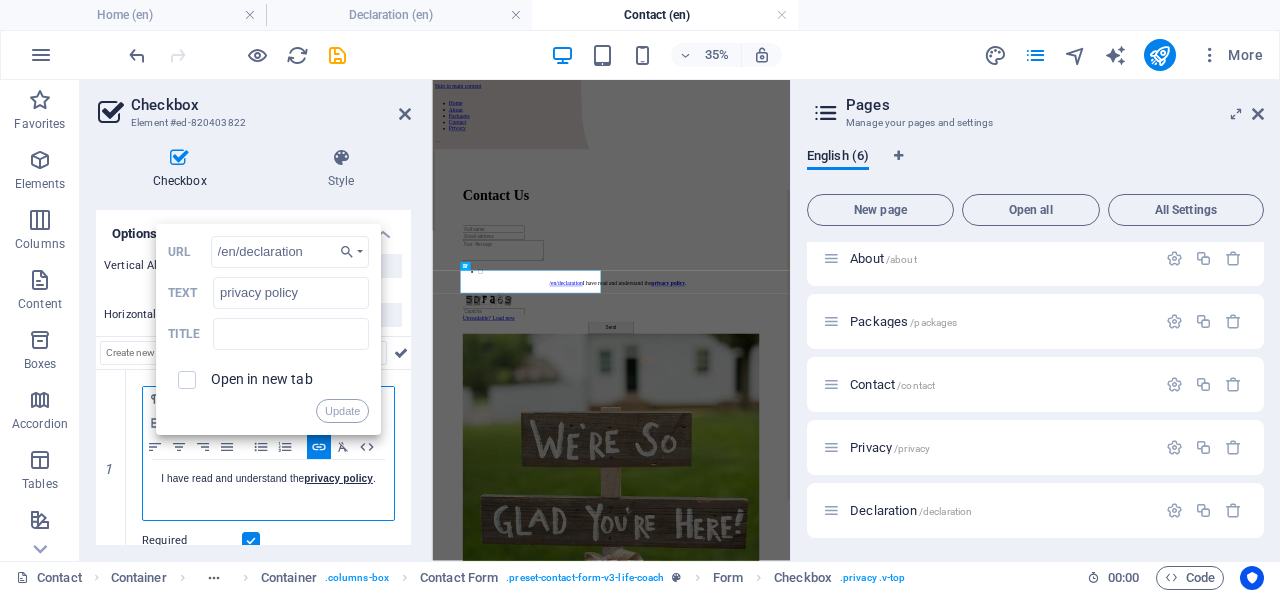 click on "Update" at bounding box center (342, 411) 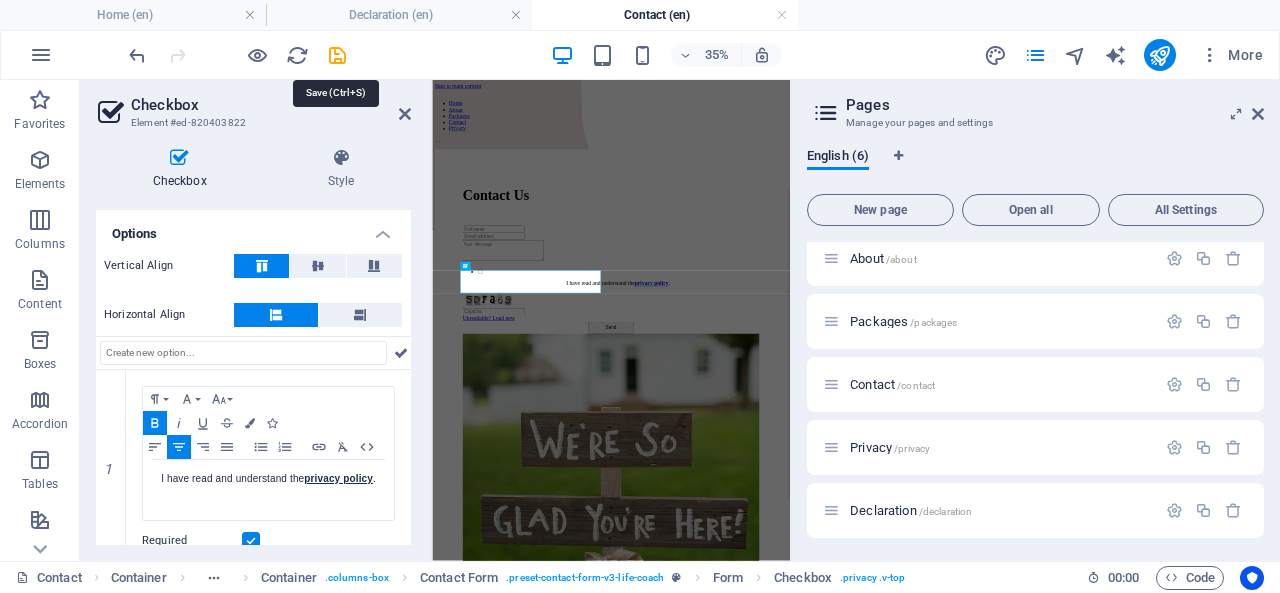 click at bounding box center [337, 55] 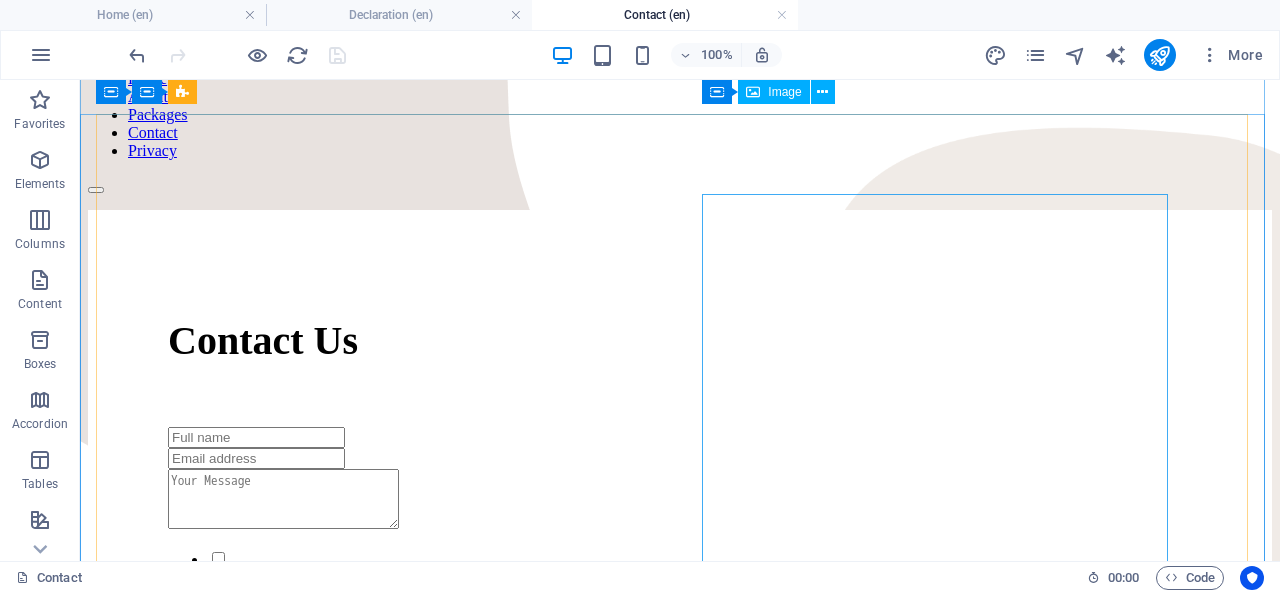scroll, scrollTop: 59, scrollLeft: 0, axis: vertical 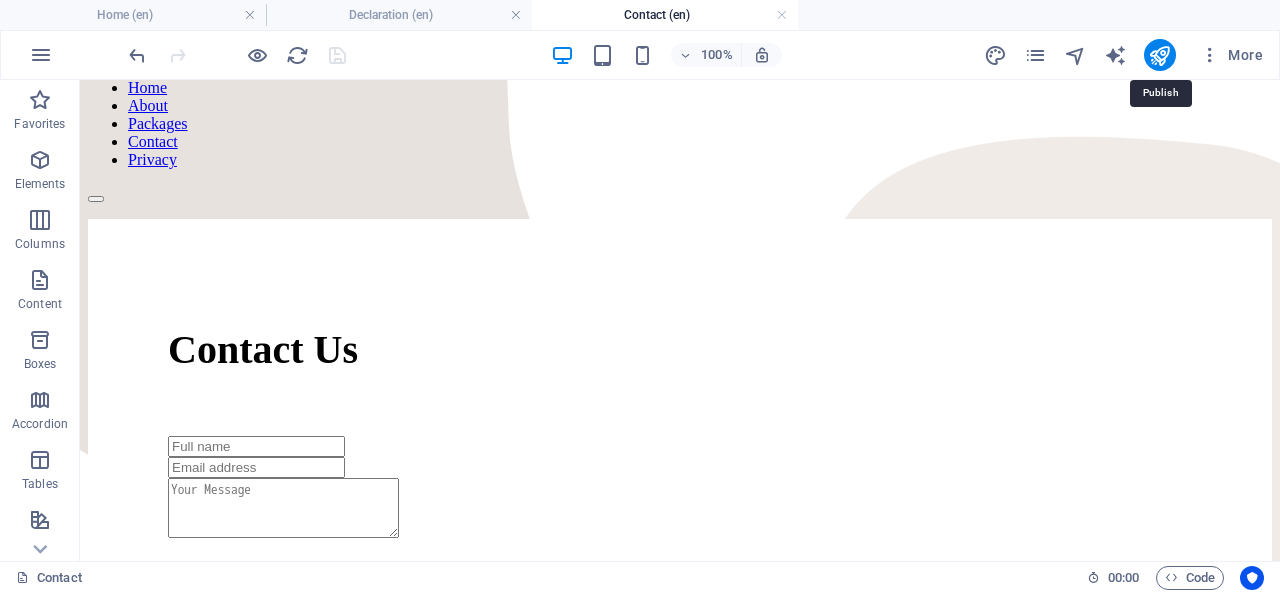 click at bounding box center (1159, 55) 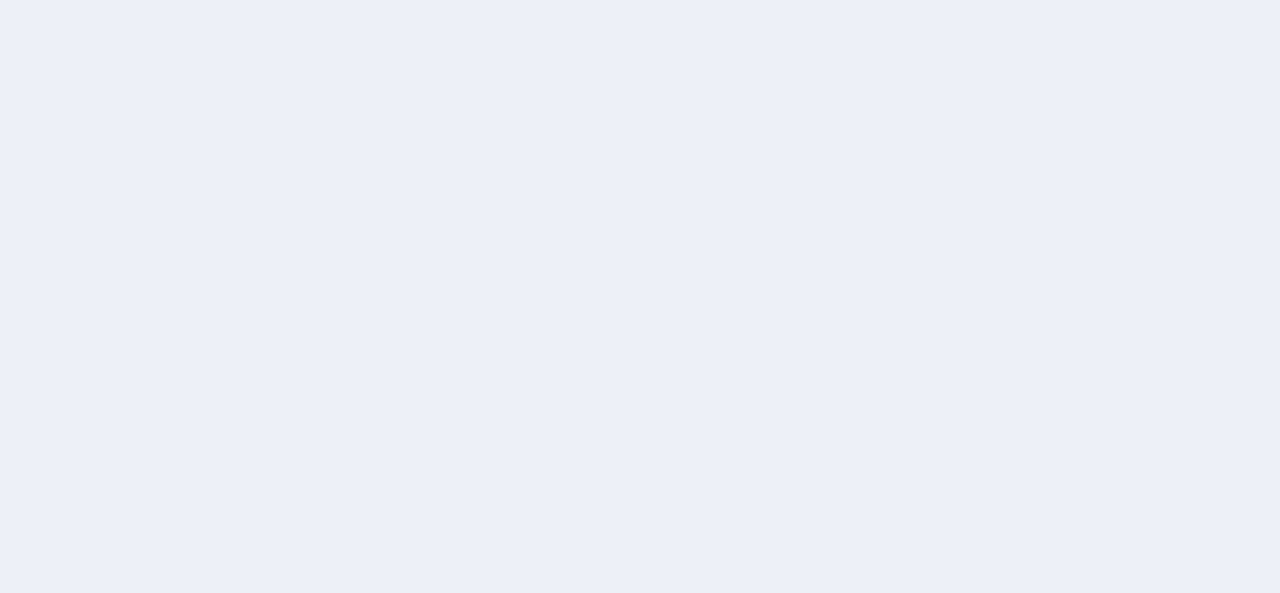 scroll, scrollTop: 0, scrollLeft: 0, axis: both 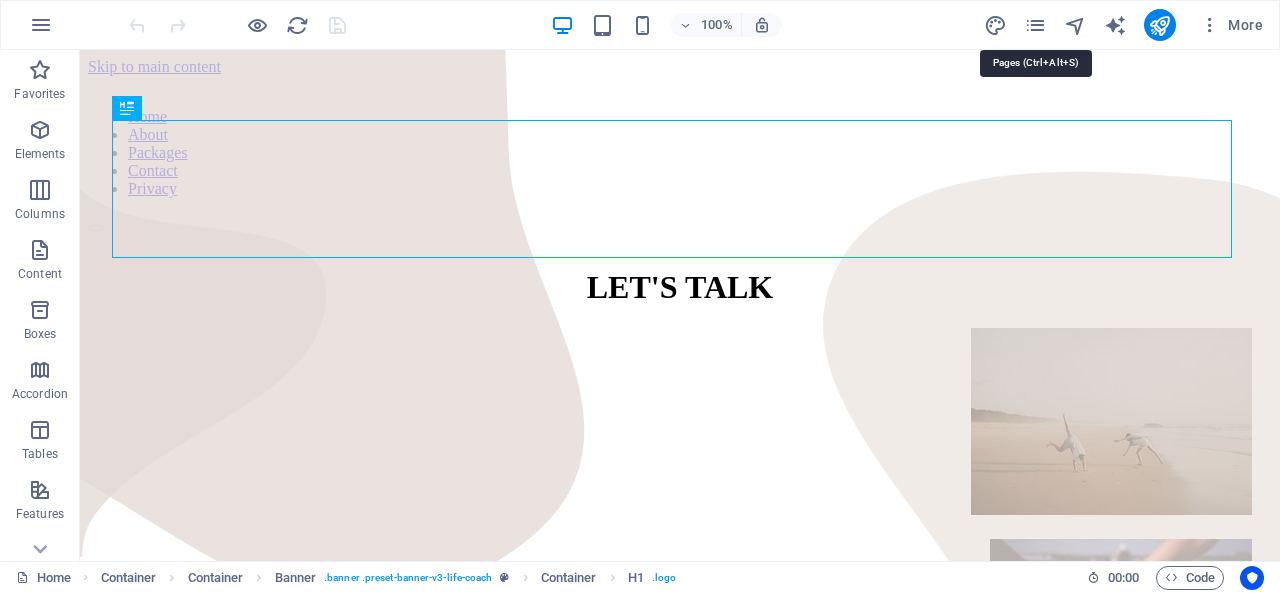 click at bounding box center (1035, 25) 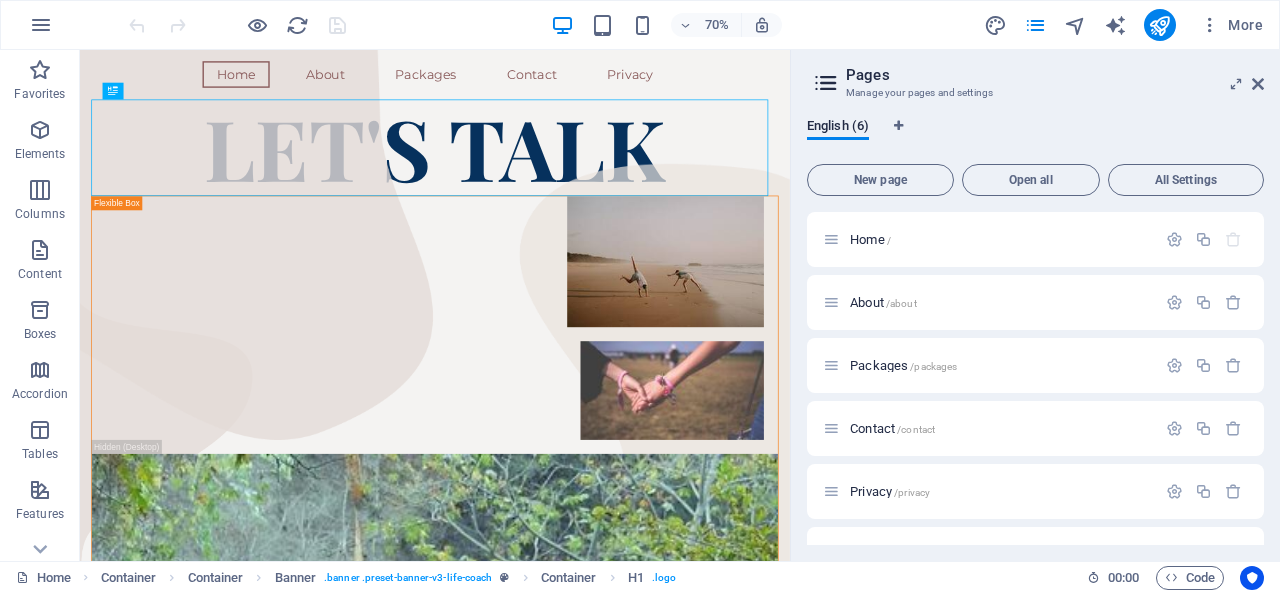 scroll, scrollTop: 44, scrollLeft: 0, axis: vertical 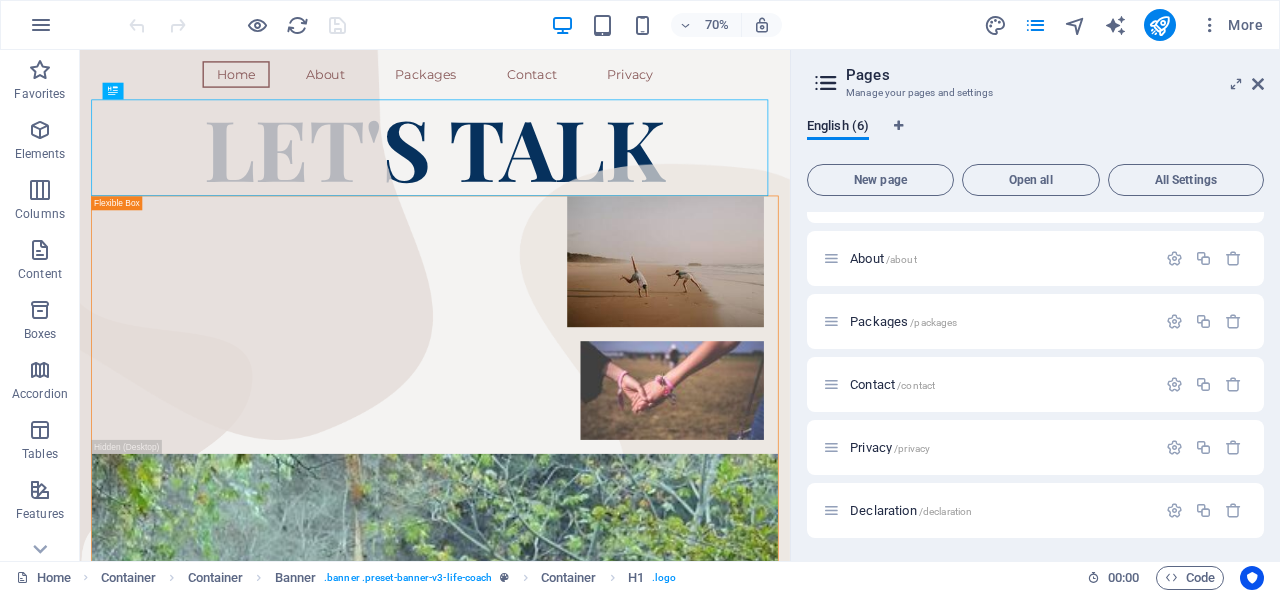 click on "Declaration /declaration" at bounding box center [911, 510] 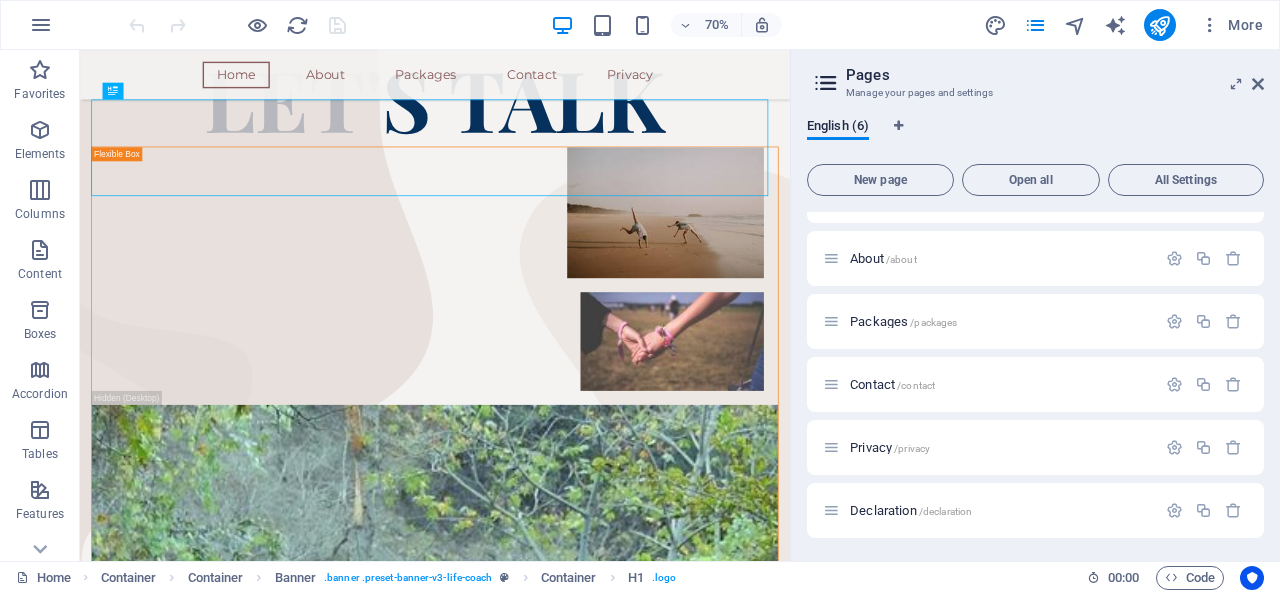scroll, scrollTop: 0, scrollLeft: 0, axis: both 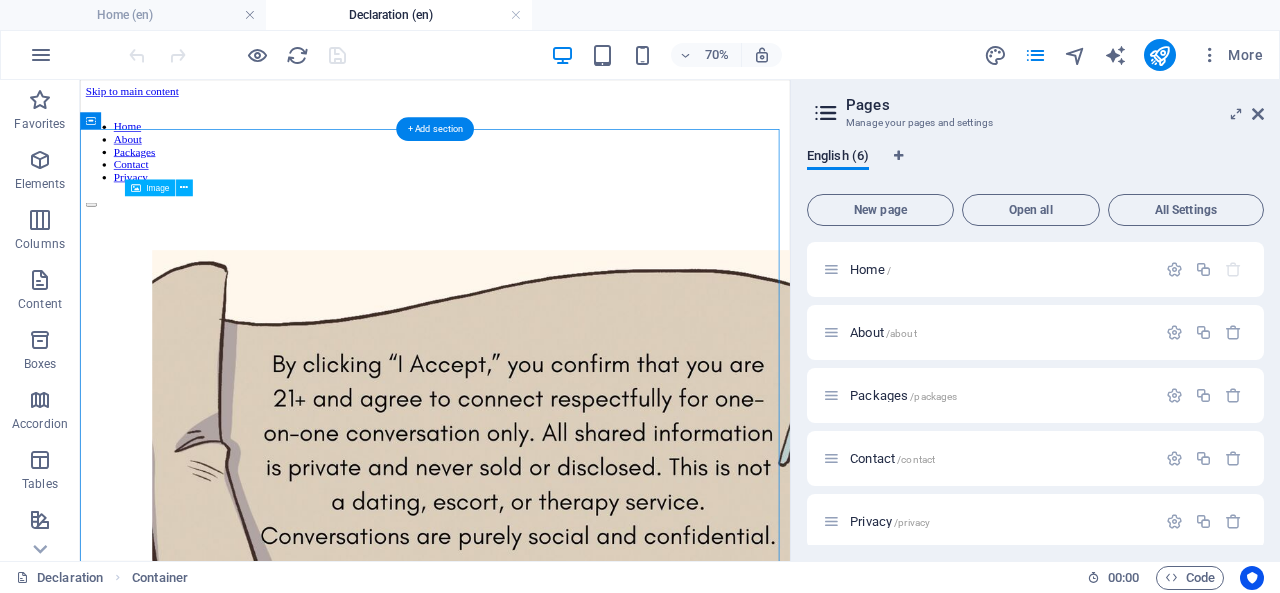drag, startPoint x: 991, startPoint y: 543, endPoint x: 964, endPoint y: 654, distance: 114.236595 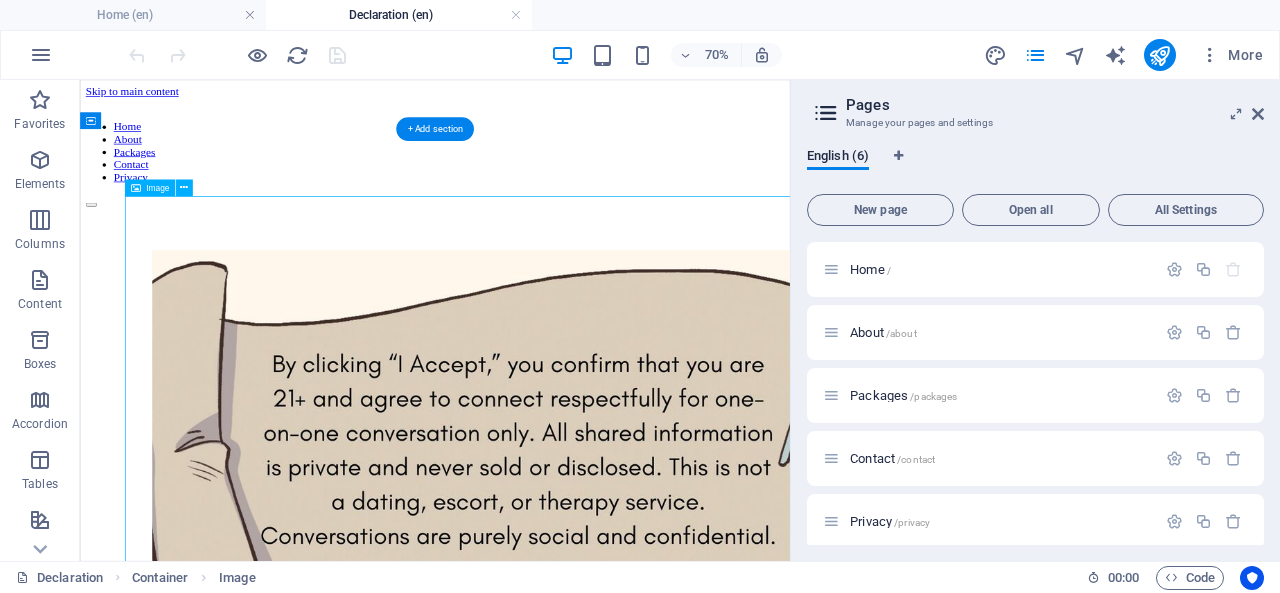 drag, startPoint x: 964, startPoint y: 654, endPoint x: 473, endPoint y: 514, distance: 510.56927 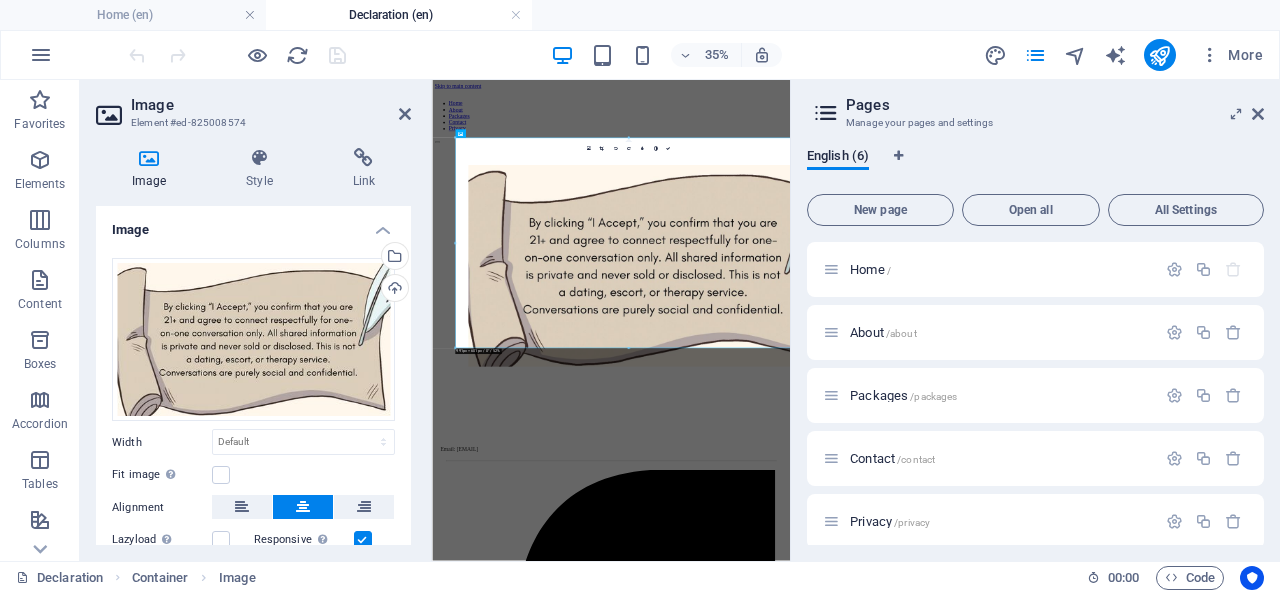 drag, startPoint x: 393, startPoint y: 434, endPoint x: 355, endPoint y: 384, distance: 62.801273 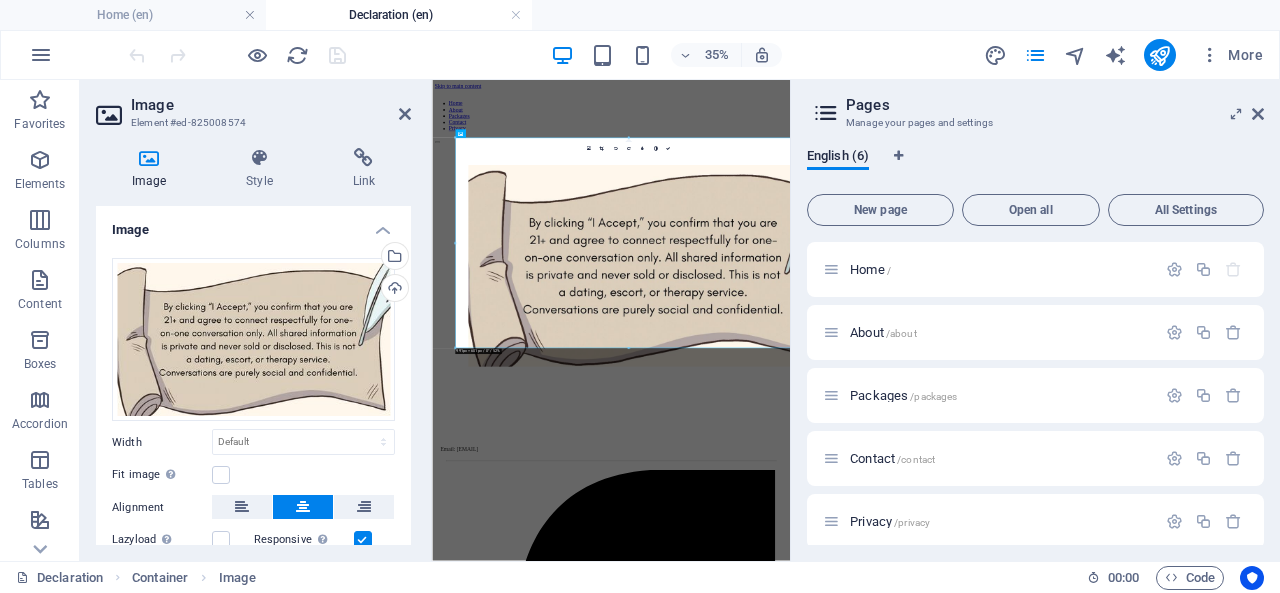 click on "Drag files here, click to choose files or select files from Files or our free stock photos & videos" at bounding box center (253, 340) 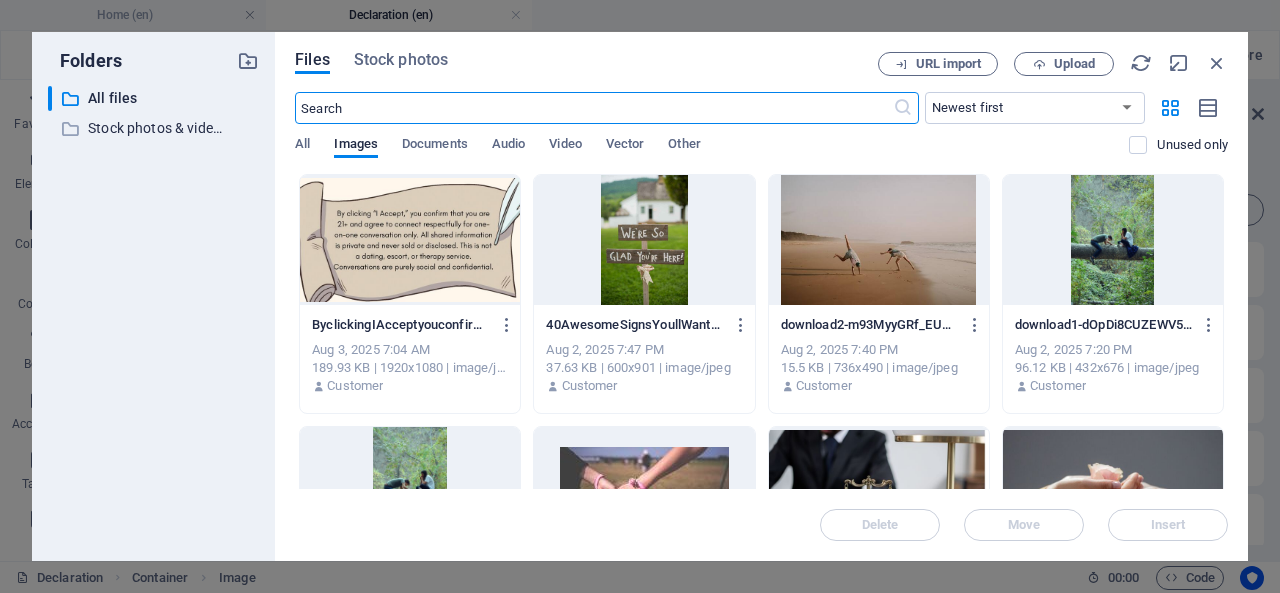 click on "getafriend.in Home (en) Declaration (en) Favorites Elements Columns Content Boxes Accordion Tables Features Images Slider Header Footer Forms Marketing Collections
Drag here to replace the existing content. Press “Ctrl” if you want to create a new element.
Banner   Container   H1   Container   Container   Container   Banner   Banner   Container   Container   Container   Menu   Container   Container   Menu Bar 70% More Home Container Image 00 : 00 Code Favorites Elements Columns Content Boxes Accordion Tables Features Images Slider Header Footer Forms Marketing Collections Image Element #ed-825008574 Image Style Link Image Drag files here, click to choose files or select files from Files or our free stock photos & videos Select files from the file manager, stock photos, or upload file(s) Upload Width Default auto px rem % em vh vw Fit image Automatically fit image to a fixed width and height auto" at bounding box center (640, 296) 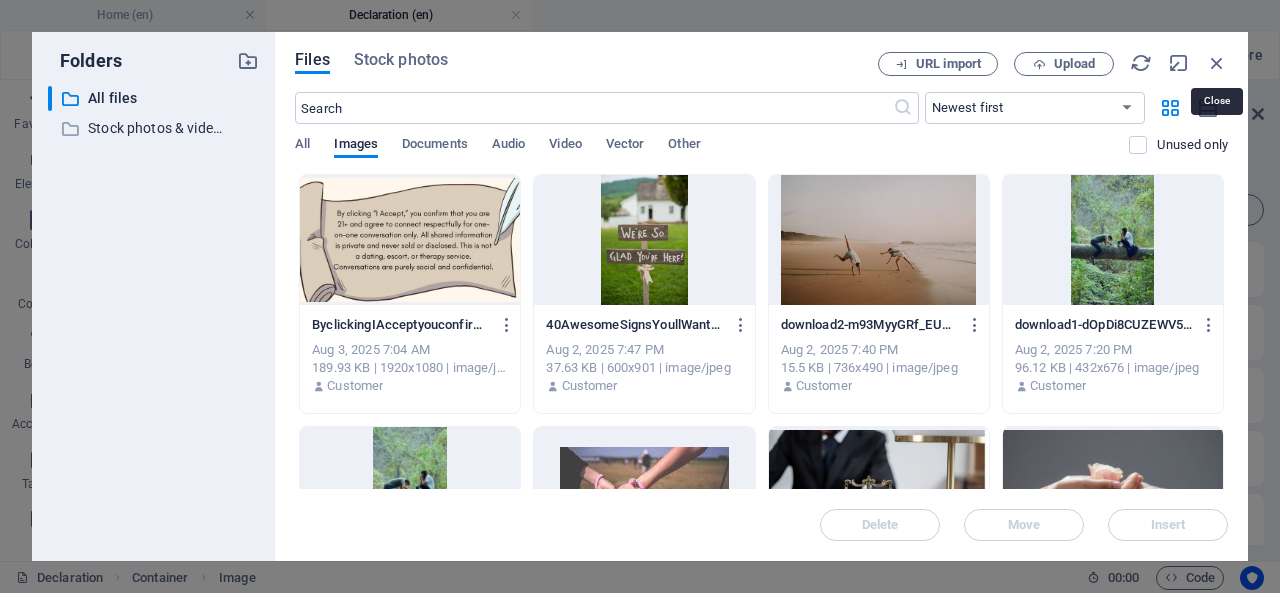 click at bounding box center (1217, 63) 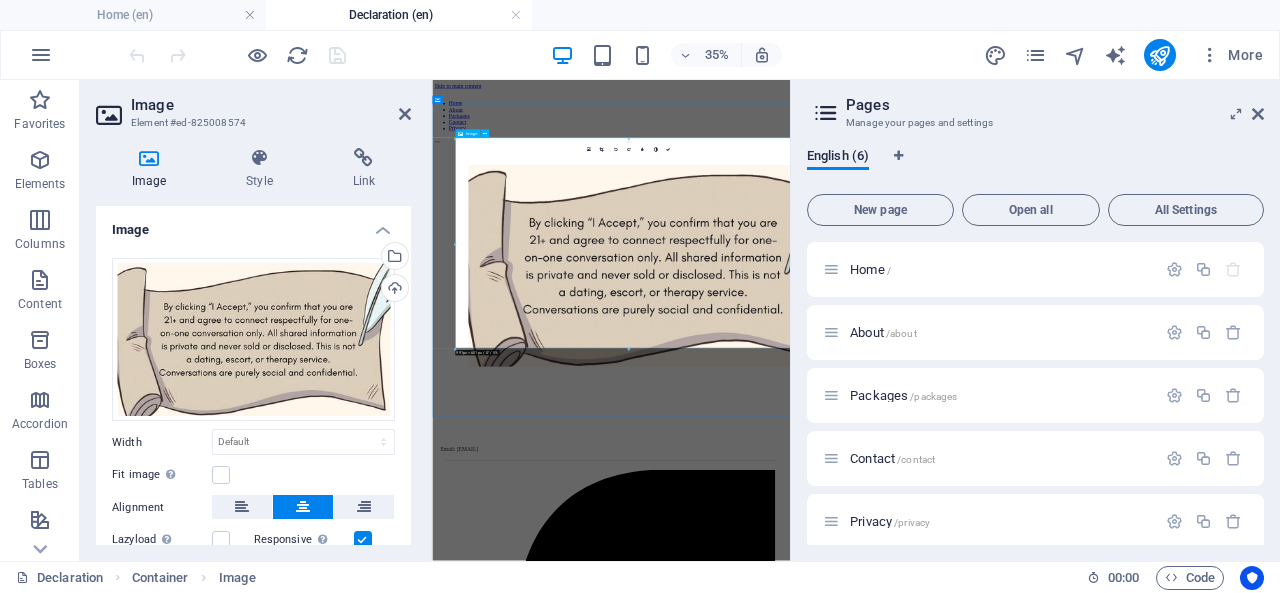 click at bounding box center (943, 613) 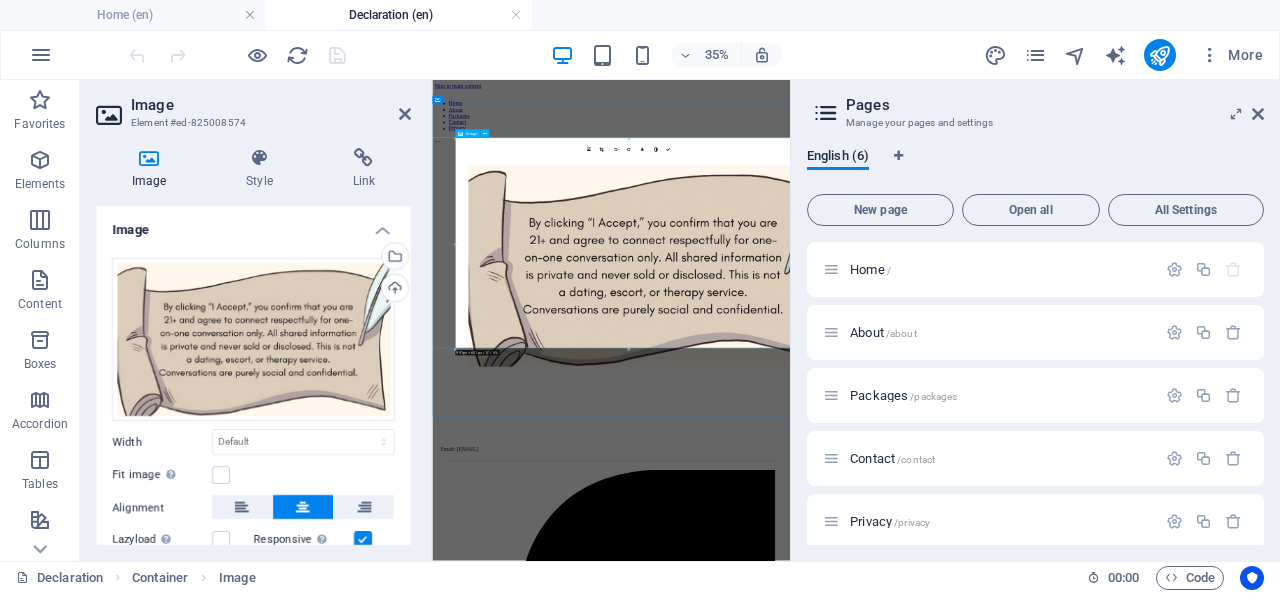 click at bounding box center (943, 613) 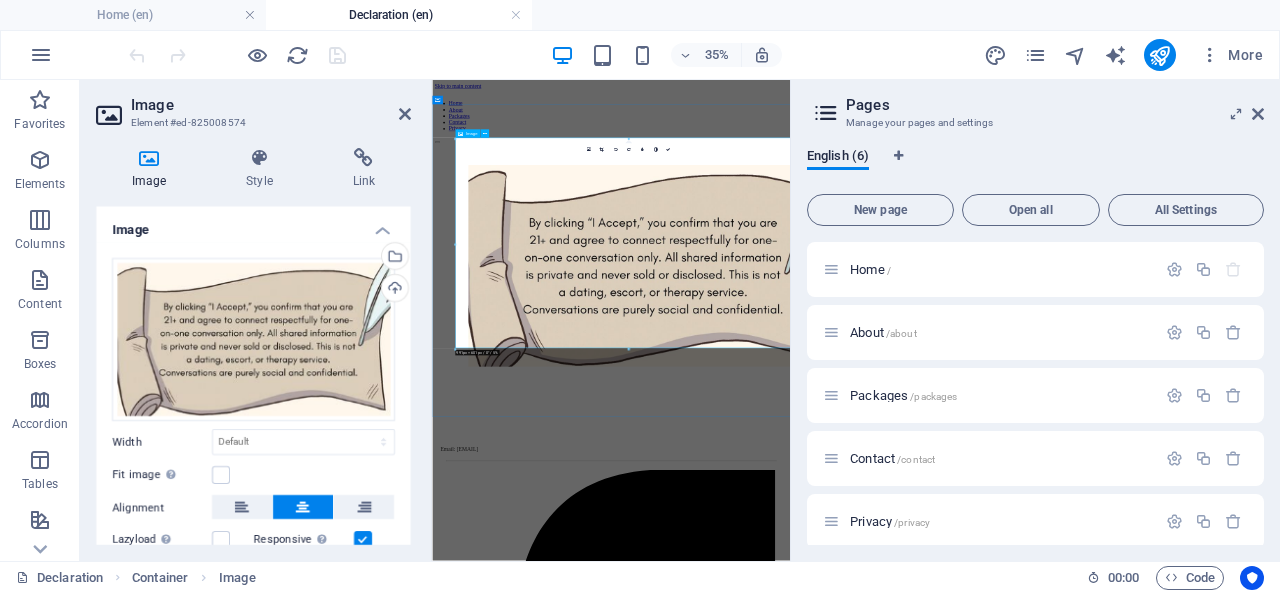 click at bounding box center [943, 613] 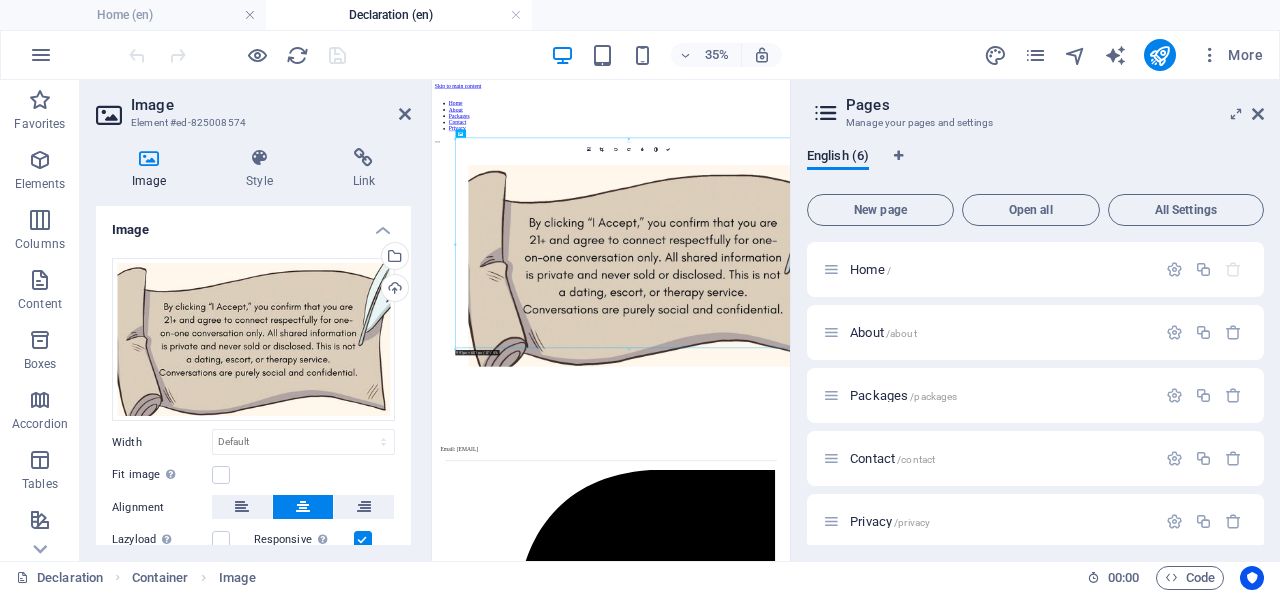 drag, startPoint x: 908, startPoint y: 515, endPoint x: -54, endPoint y: 854, distance: 1019.98285 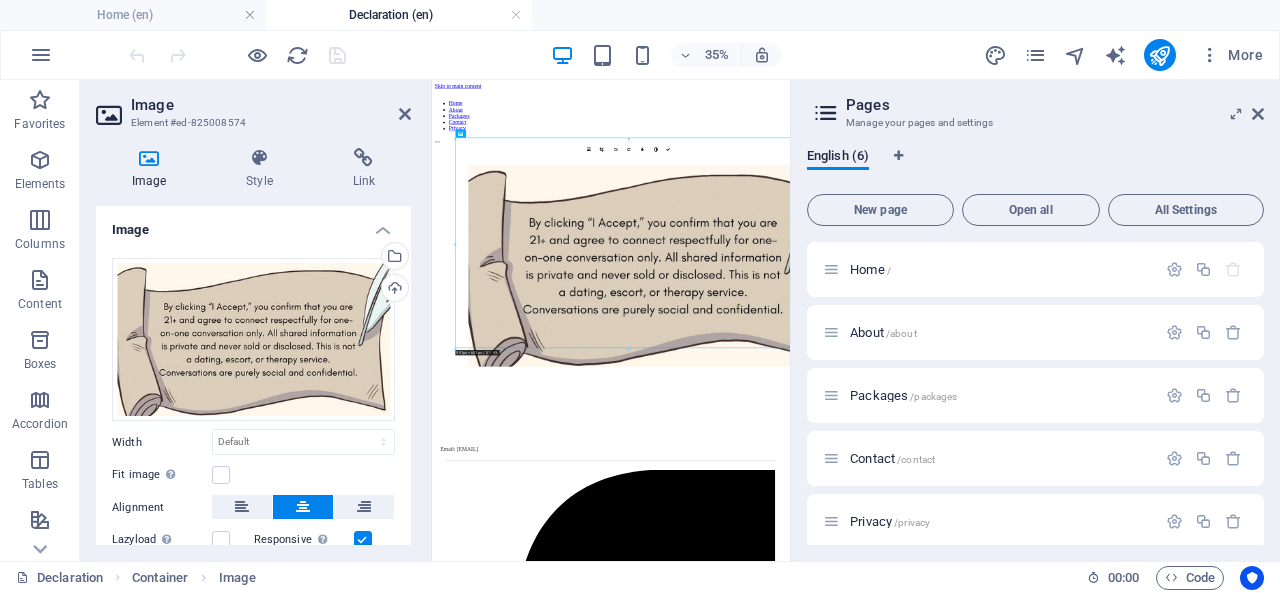 click on "Skip to main content
Home About Packages Contact Privacy Email: [EMAIL]" at bounding box center [943, 2156] 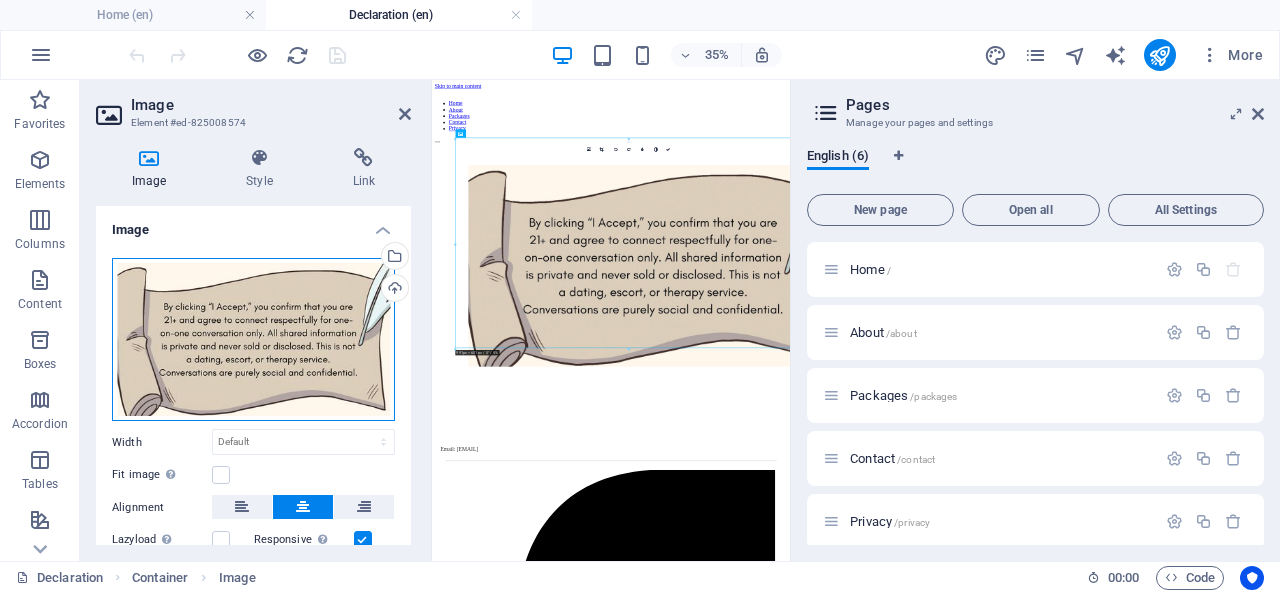 click on "Drag files here, click to choose files or select files from Files or our free stock photos & videos" at bounding box center [253, 340] 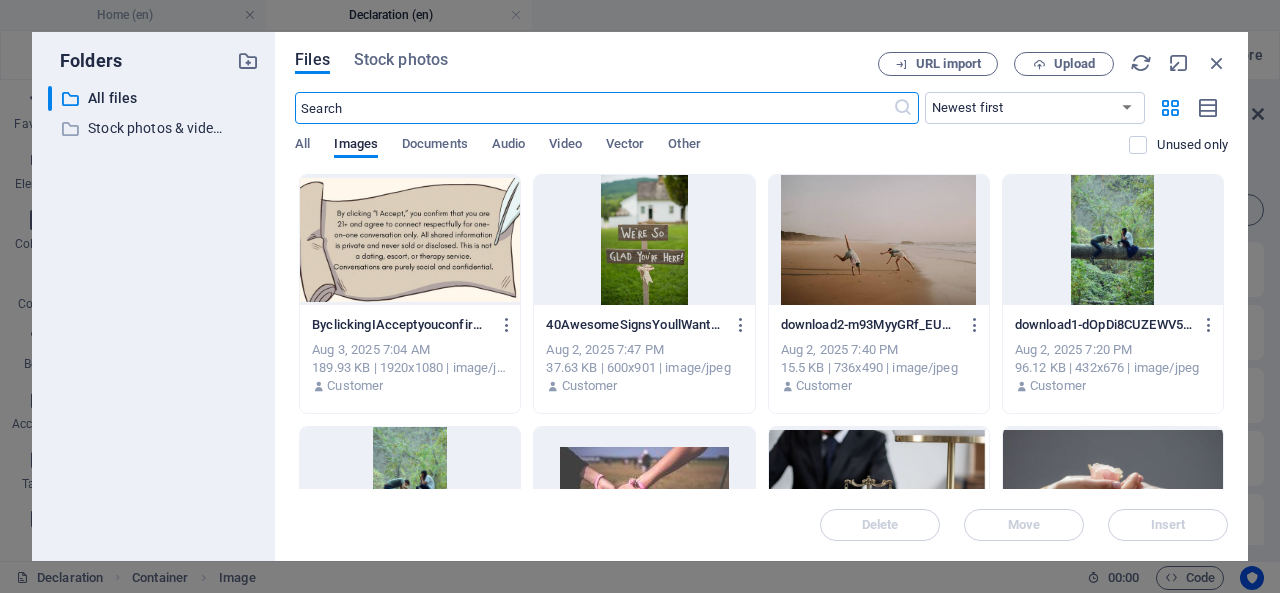 click on "getafriend.in Home (en) Declaration (en) Favorites Elements Columns Content Boxes Accordion Tables Features Images Slider Header Footer Forms Marketing Collections
Drag here to replace the existing content. Press “Ctrl” if you want to create a new element.
Banner   Container   H1   Container   Container   Container   Banner   Banner   Container   Container   Container   Menu   Container   Container   Menu Bar 70% More Home Container Image 00 : 00 Code Favorites Elements Columns Content Boxes Accordion Tables Features Images Slider Header Footer Forms Marketing Collections Image Element #ed-825008574 Image Style Link Image Drag files here, click to choose files or select files from Files or our free stock photos & videos Select files from the file manager, stock photos, or upload file(s) Upload Width Default auto px rem % em vh vw Fit image Automatically fit image to a fixed width and height auto" at bounding box center [640, 296] 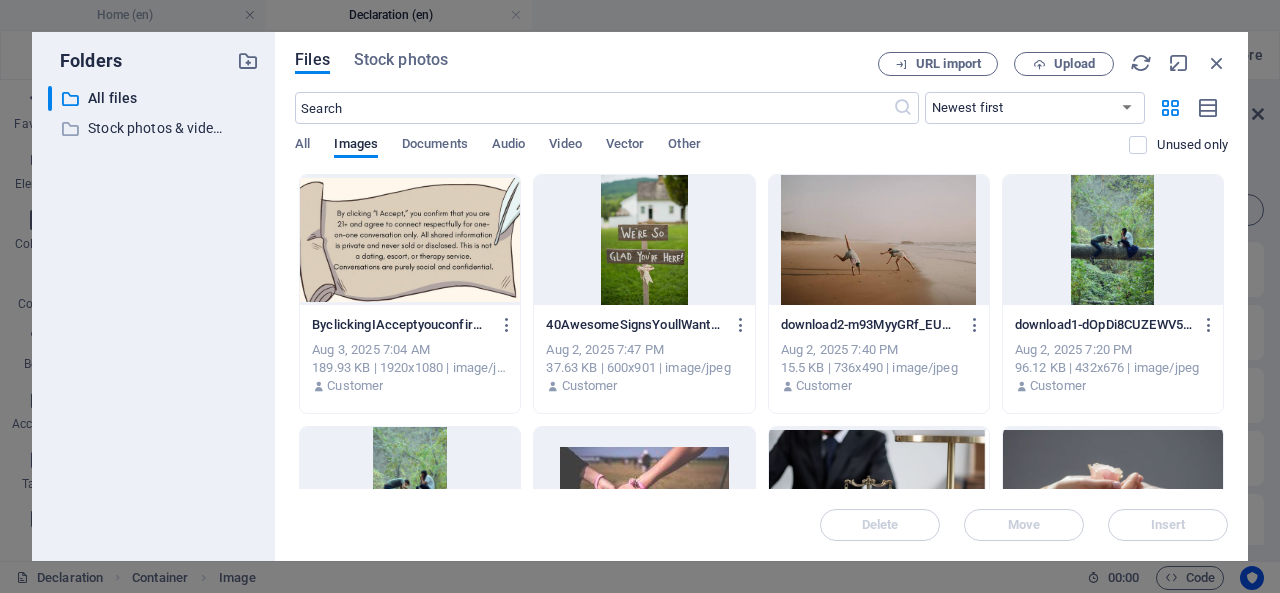 click on "Folders ​ All files All files ​ Stock photos & videos Stock photos & videos" at bounding box center [153, 296] 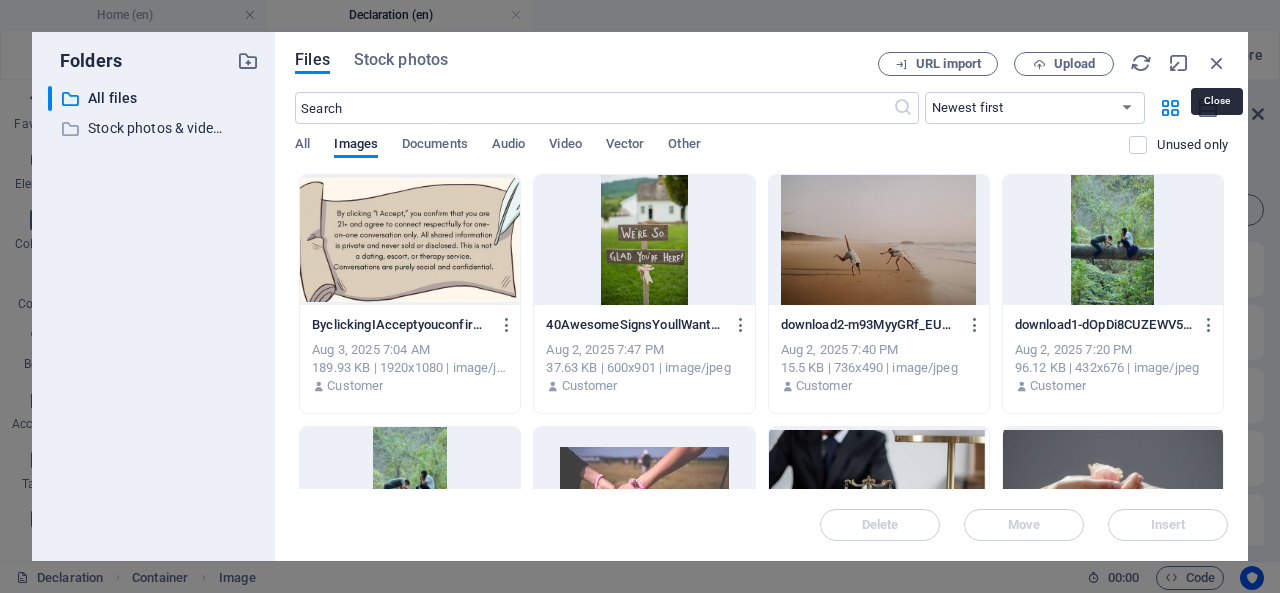 click at bounding box center (1217, 63) 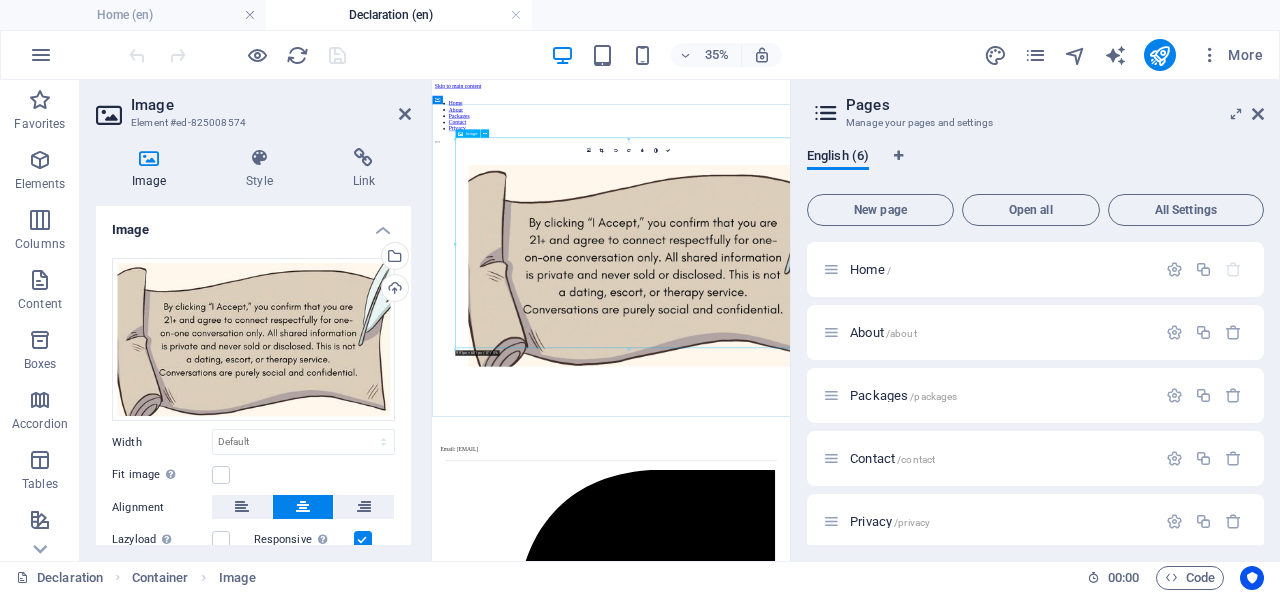 drag, startPoint x: 1059, startPoint y: 429, endPoint x: 978, endPoint y: 726, distance: 307.84735 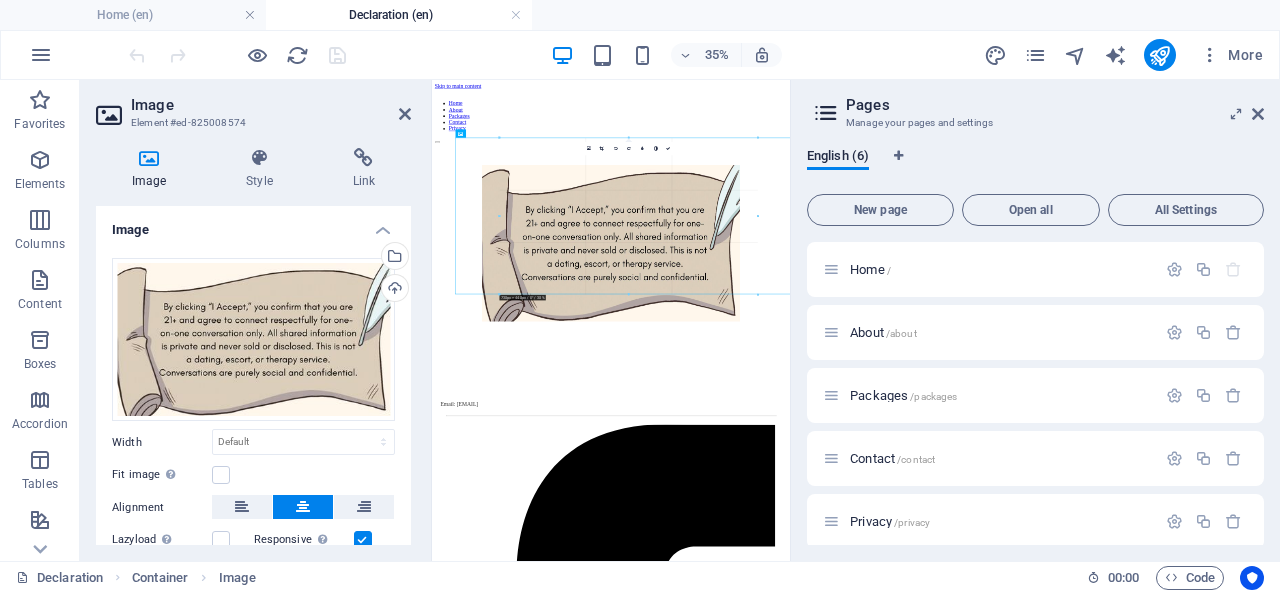 drag, startPoint x: 626, startPoint y: 348, endPoint x: 603, endPoint y: 201, distance: 148.78844 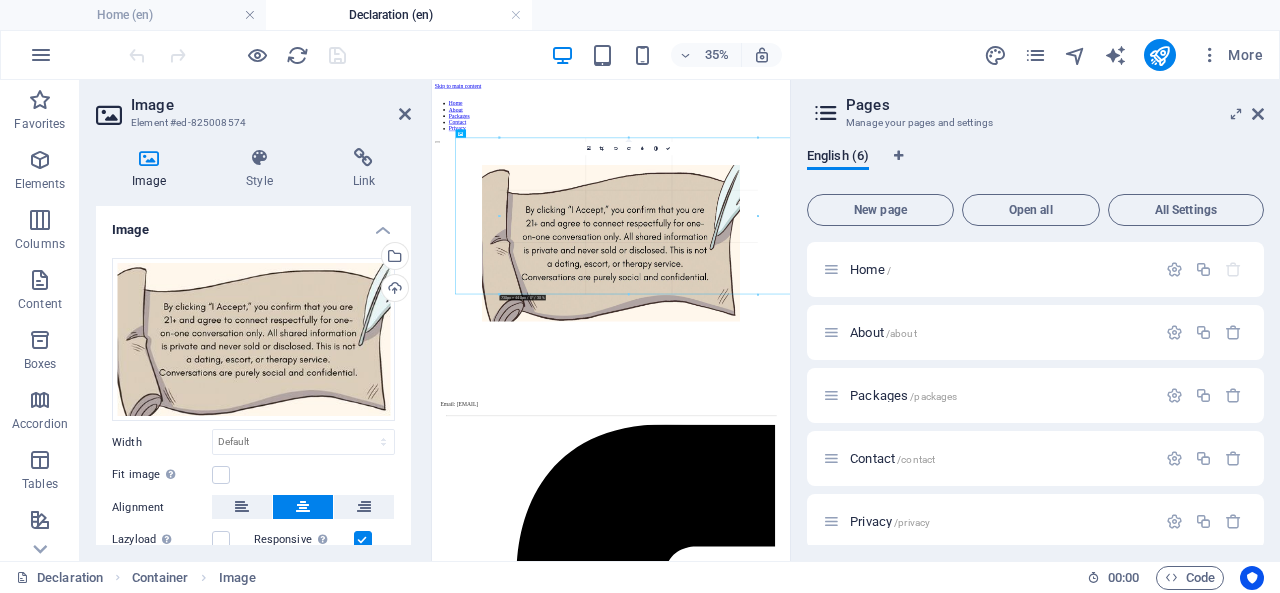 type on "746" 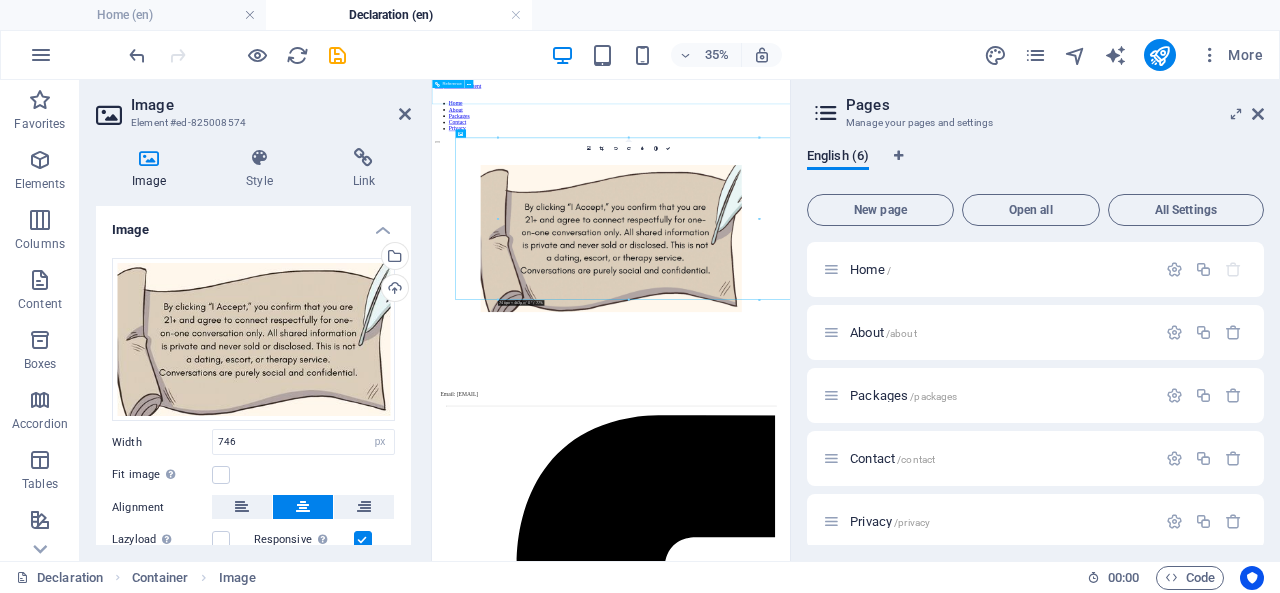 drag, startPoint x: 1058, startPoint y: 219, endPoint x: 982, endPoint y: 136, distance: 112.53888 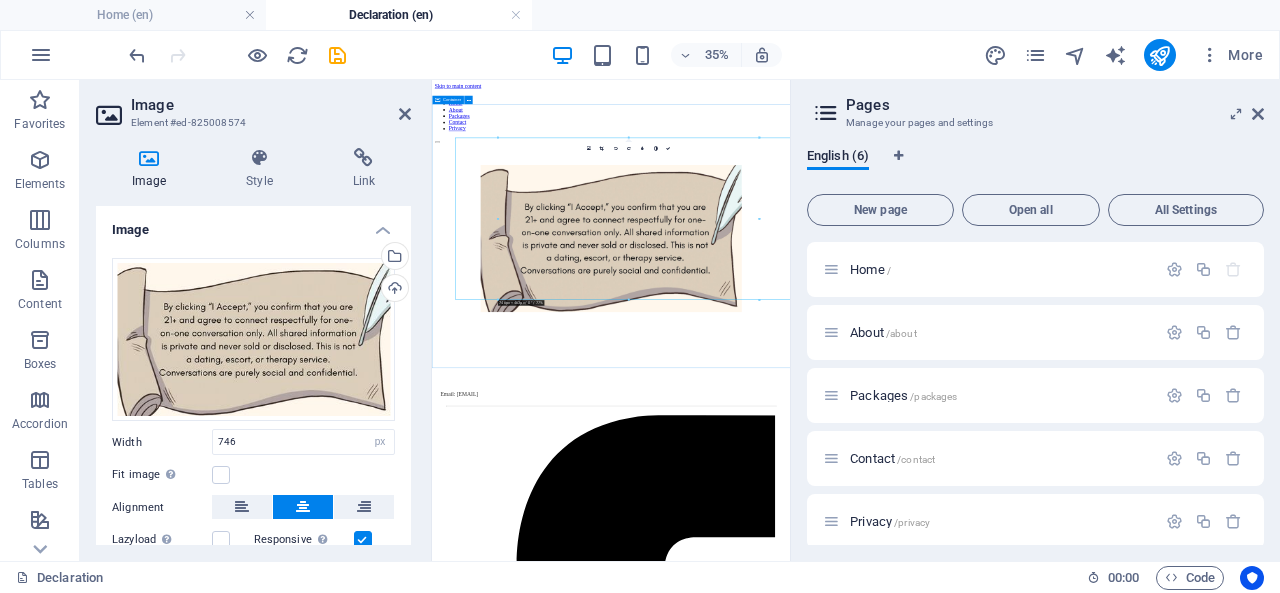 drag, startPoint x: 1059, startPoint y: 216, endPoint x: 988, endPoint y: 160, distance: 90.426765 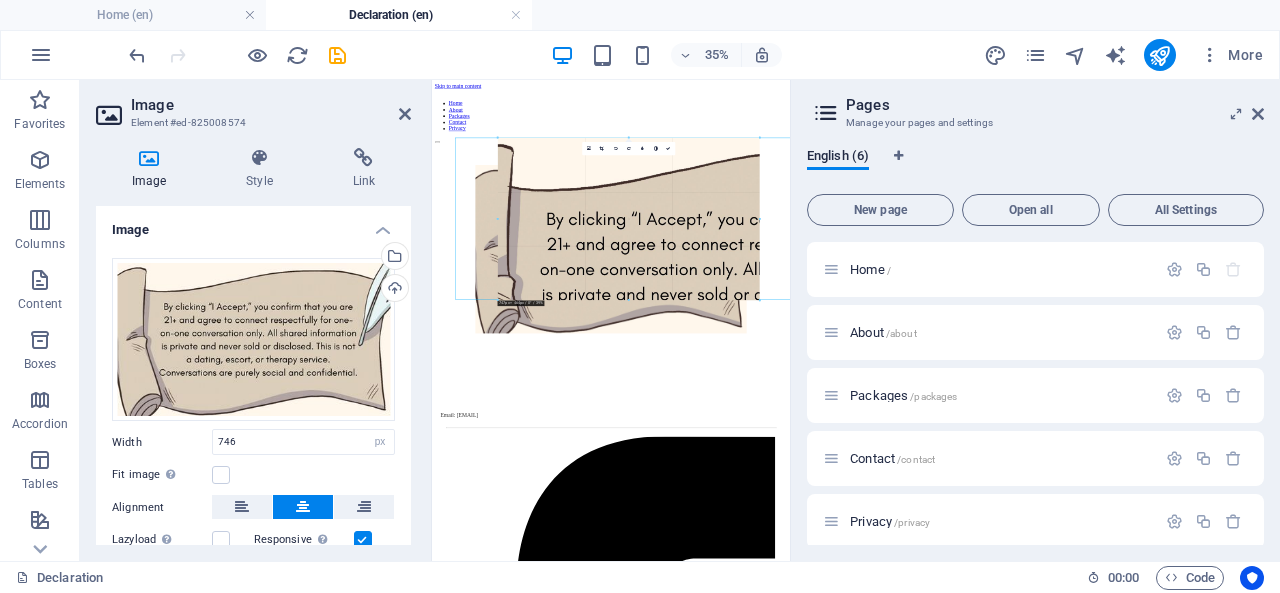 drag, startPoint x: 628, startPoint y: 136, endPoint x: 624, endPoint y: 118, distance: 18.439089 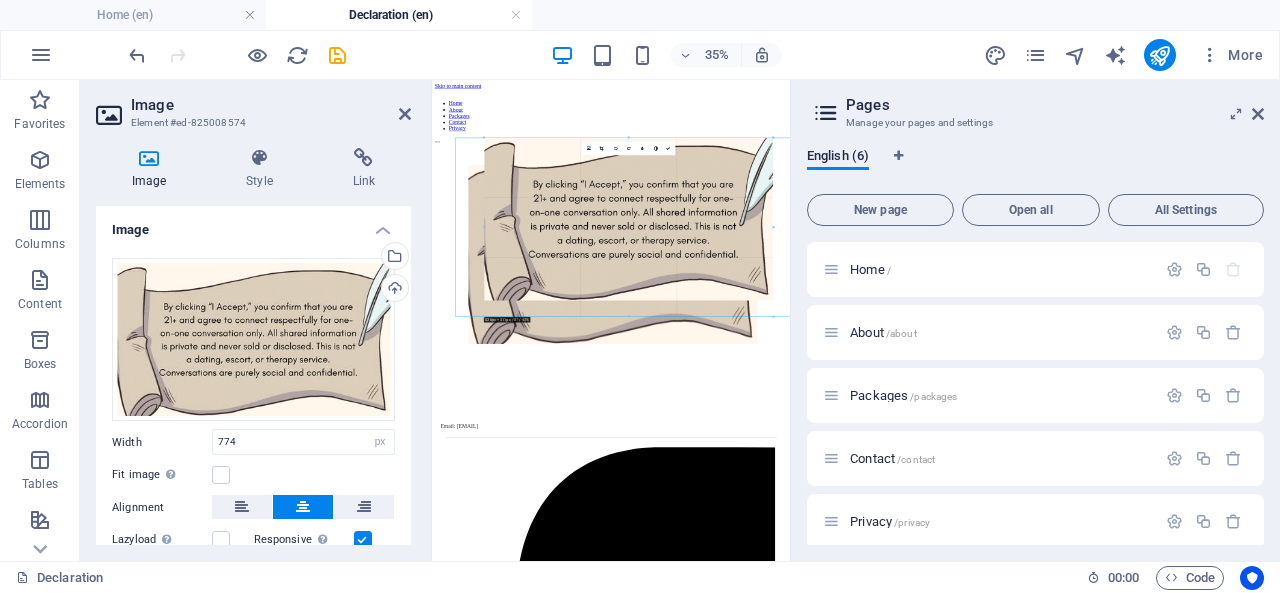 drag, startPoint x: 627, startPoint y: 137, endPoint x: 628, endPoint y: 105, distance: 32.01562 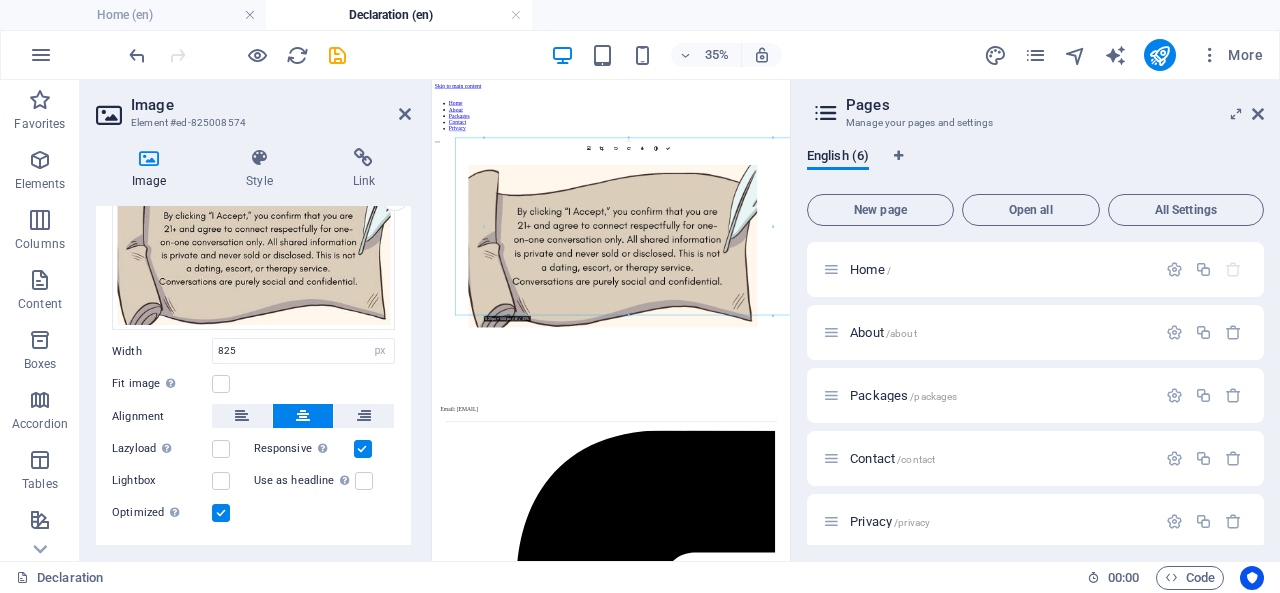 scroll, scrollTop: 92, scrollLeft: 0, axis: vertical 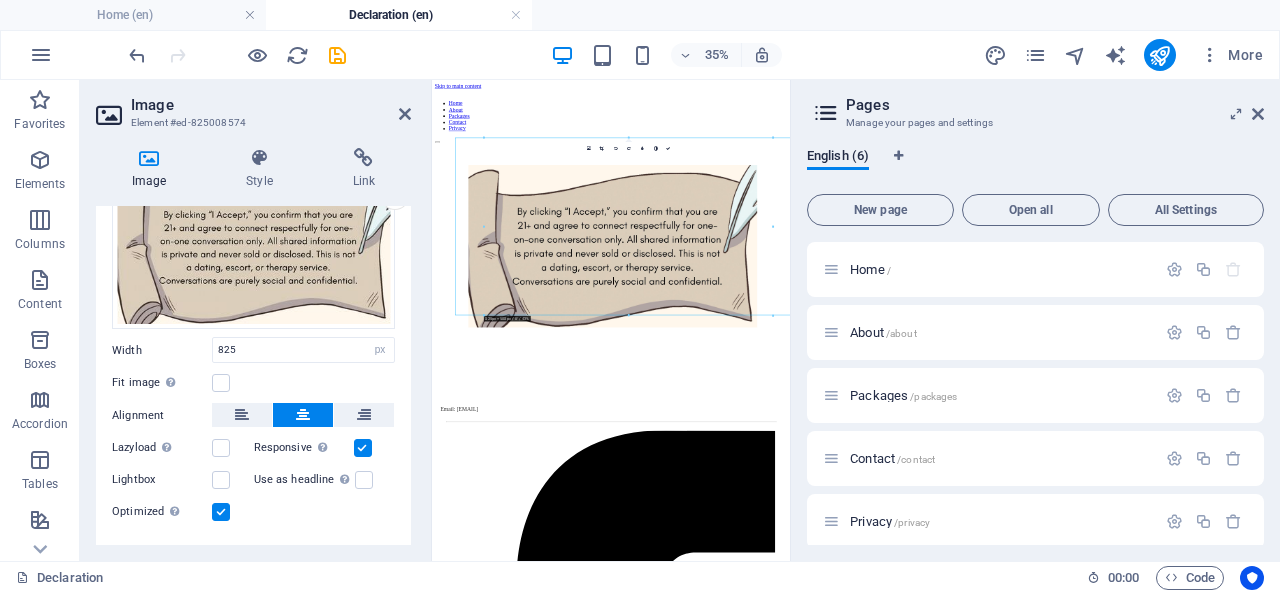 click at bounding box center (221, 383) 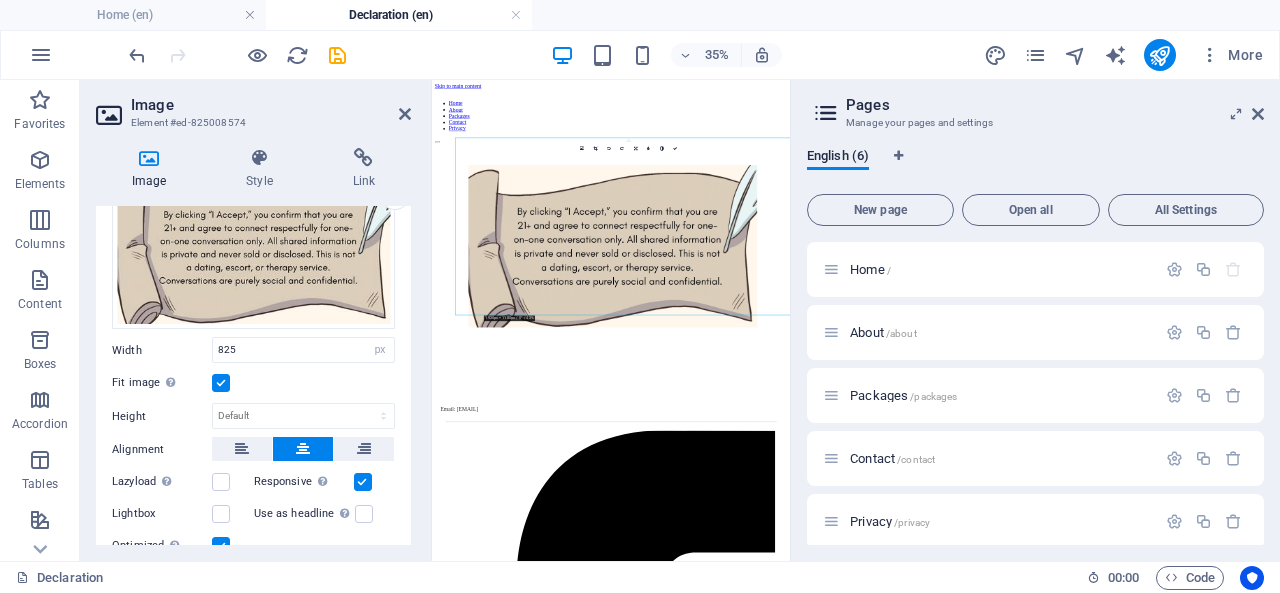 click at bounding box center (221, 383) 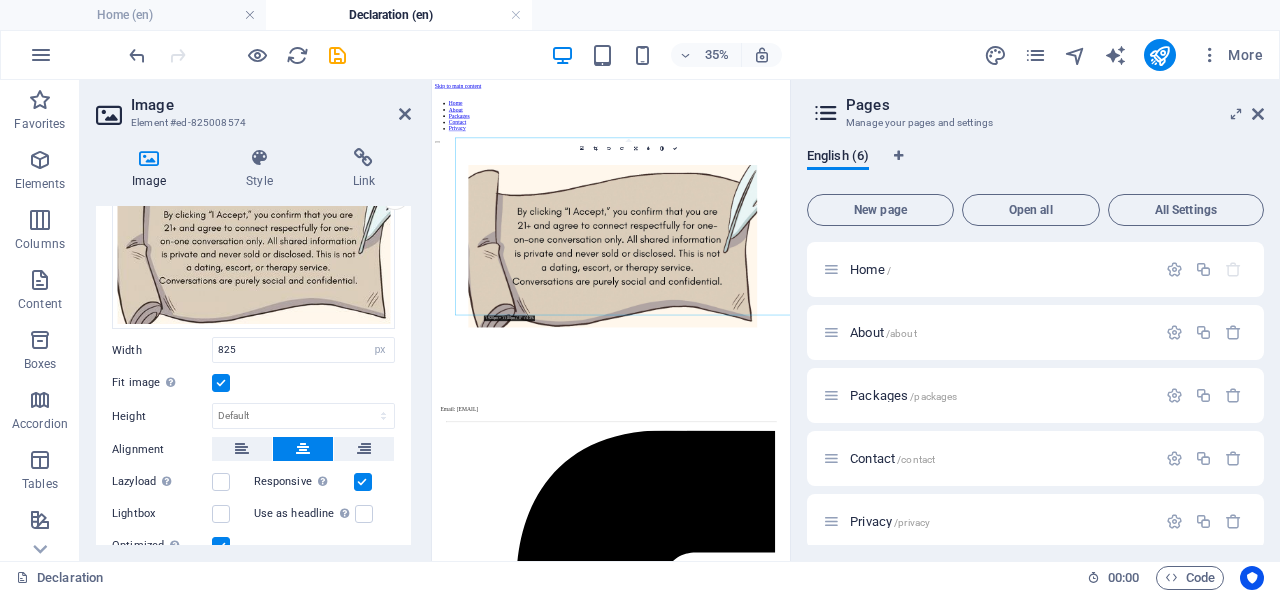 click on "Fit image Automatically fit image to a fixed width and height" at bounding box center (0, 0) 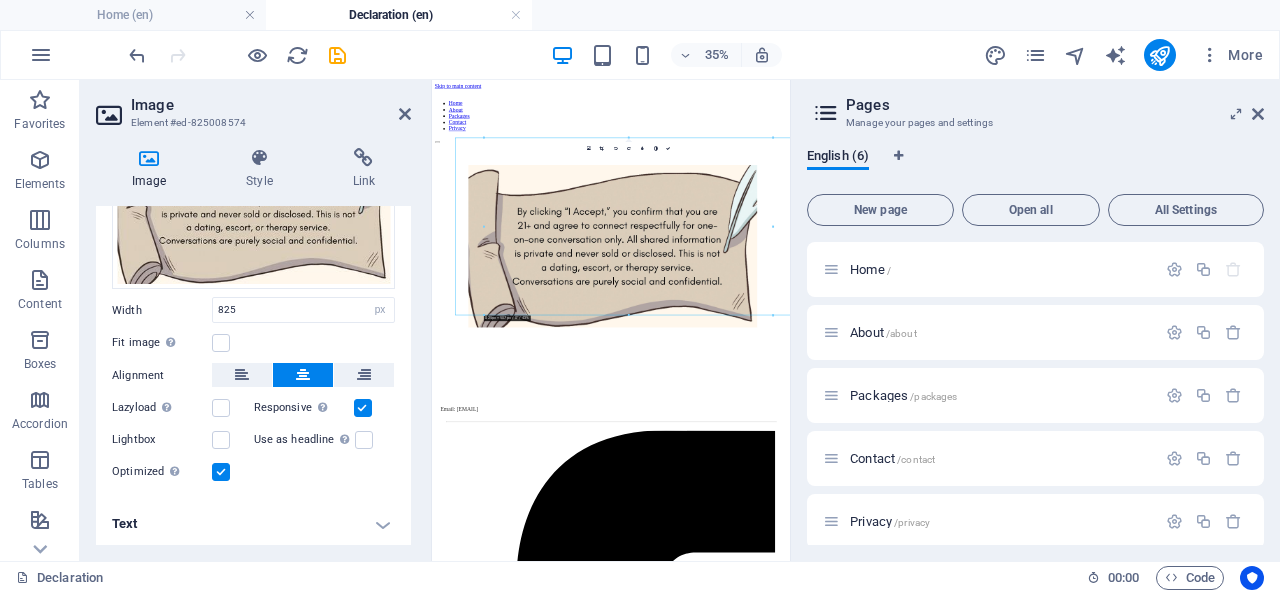 scroll, scrollTop: 0, scrollLeft: 0, axis: both 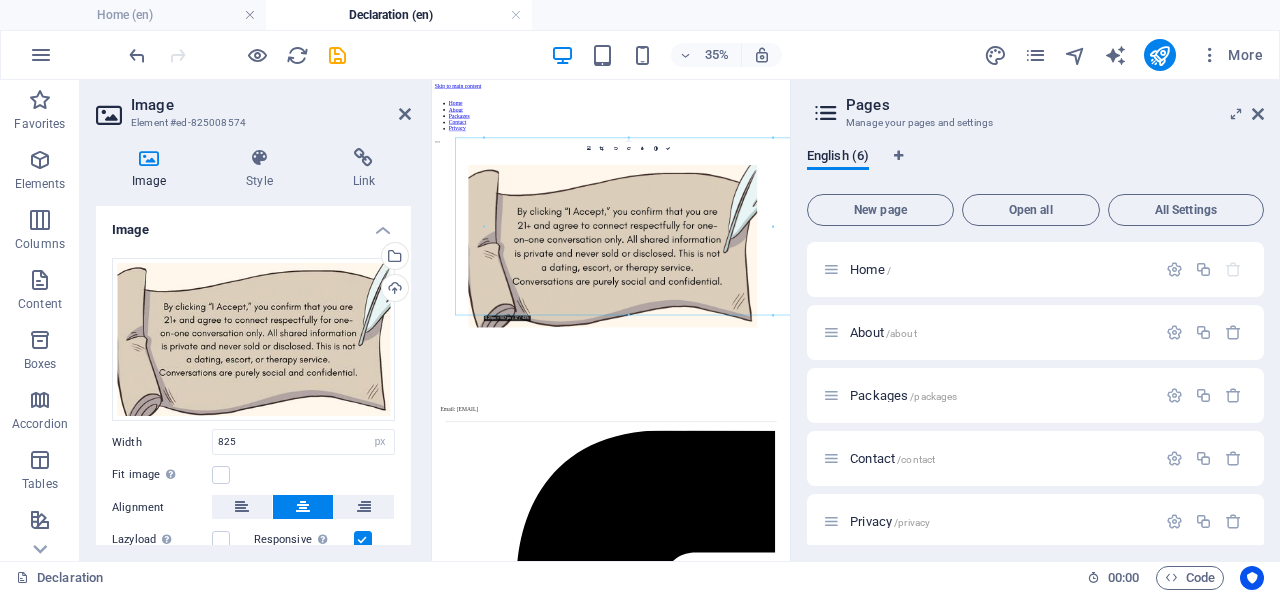 click at bounding box center [259, 158] 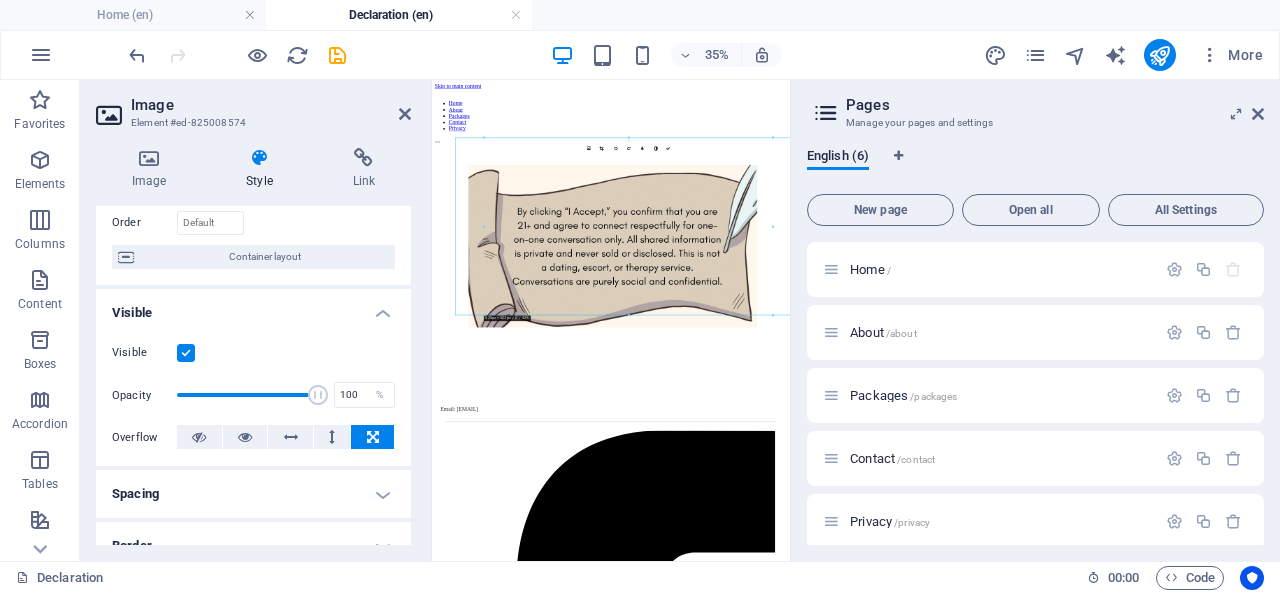 scroll, scrollTop: 183, scrollLeft: 0, axis: vertical 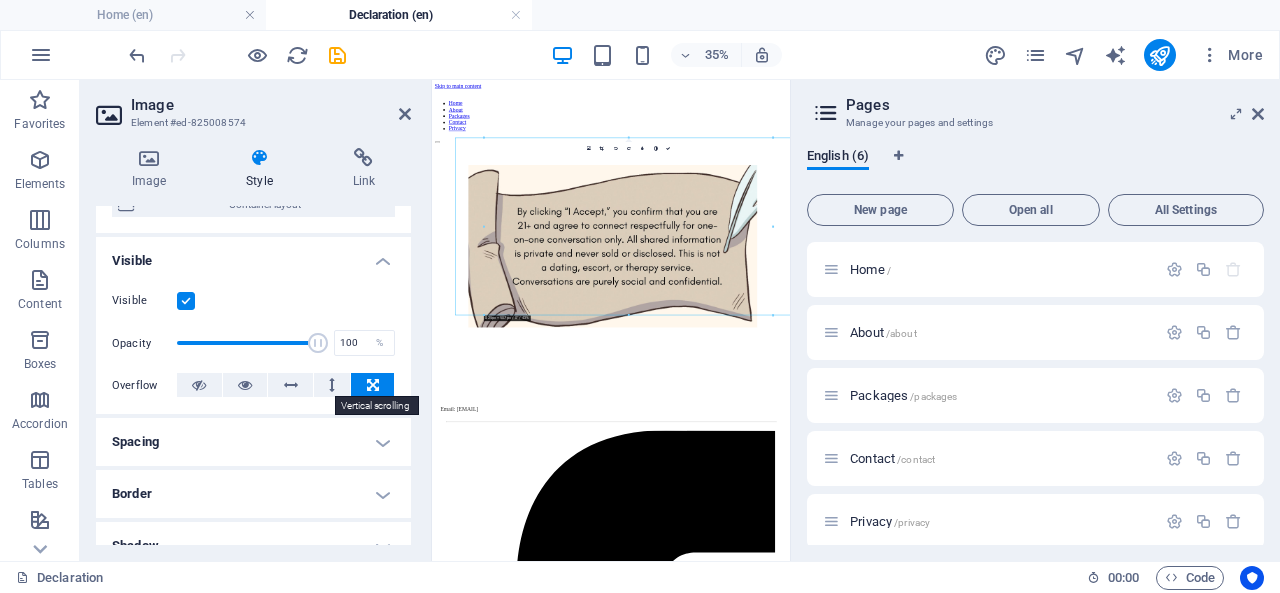 click at bounding box center (332, 385) 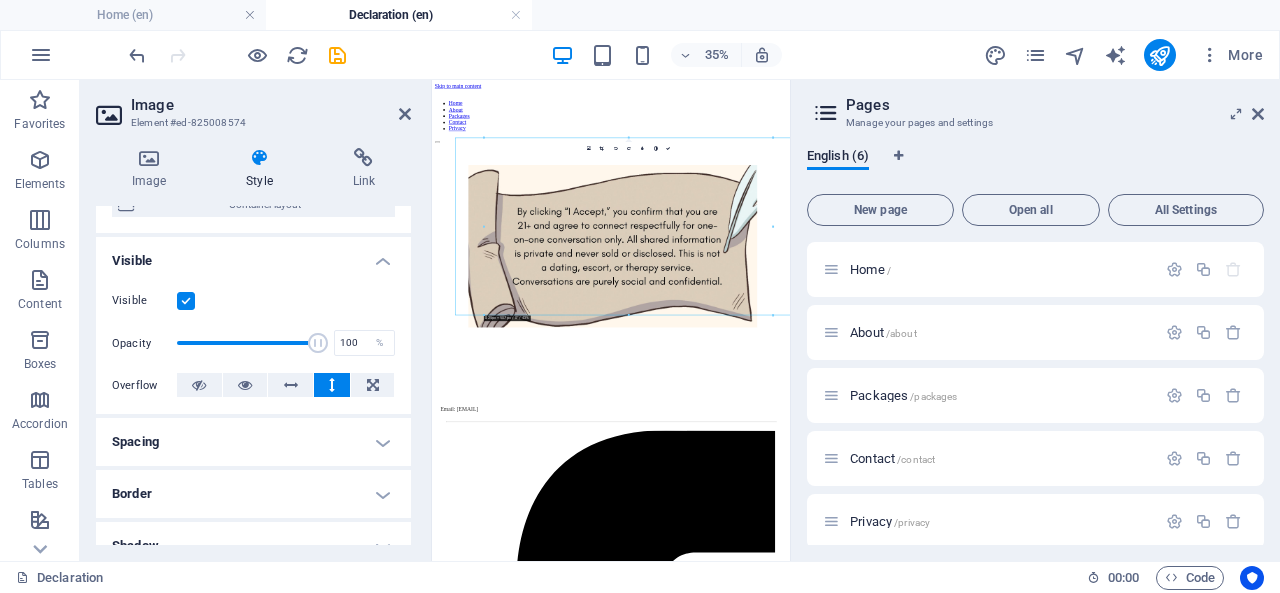 click at bounding box center (332, 385) 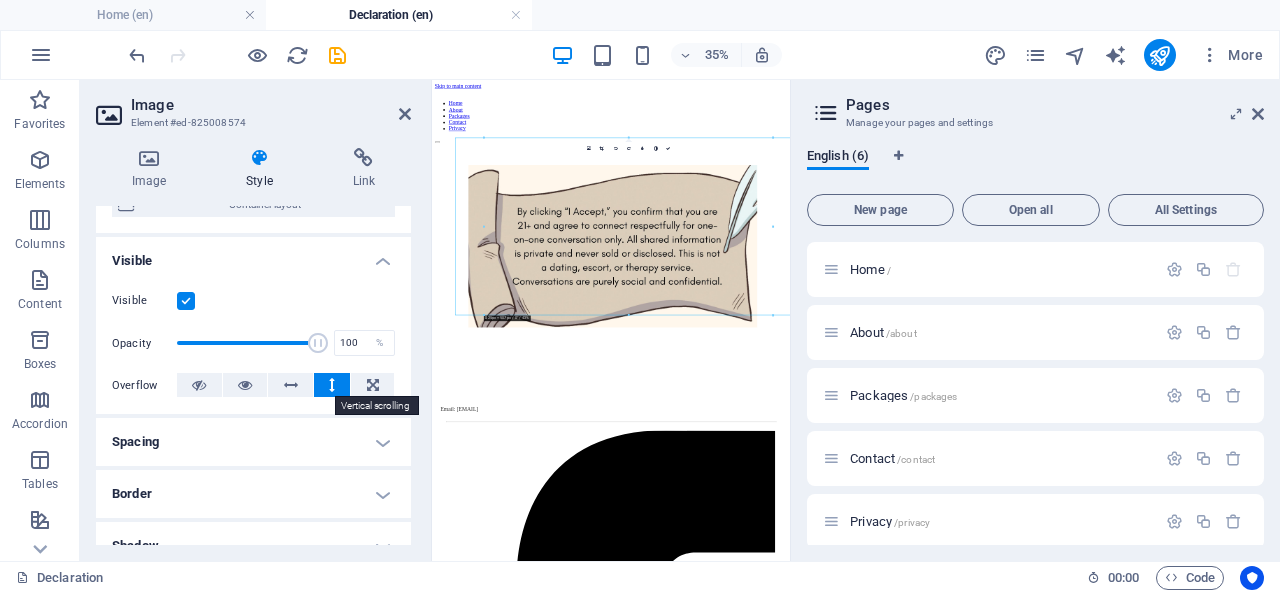 click at bounding box center (332, 385) 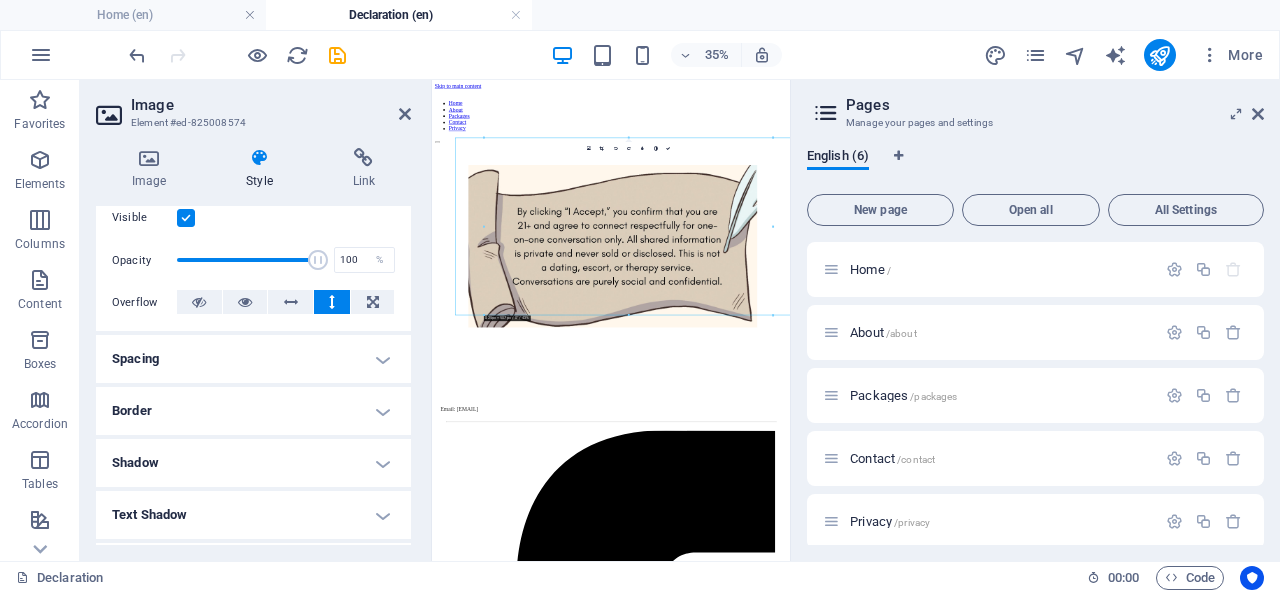 scroll, scrollTop: 288, scrollLeft: 0, axis: vertical 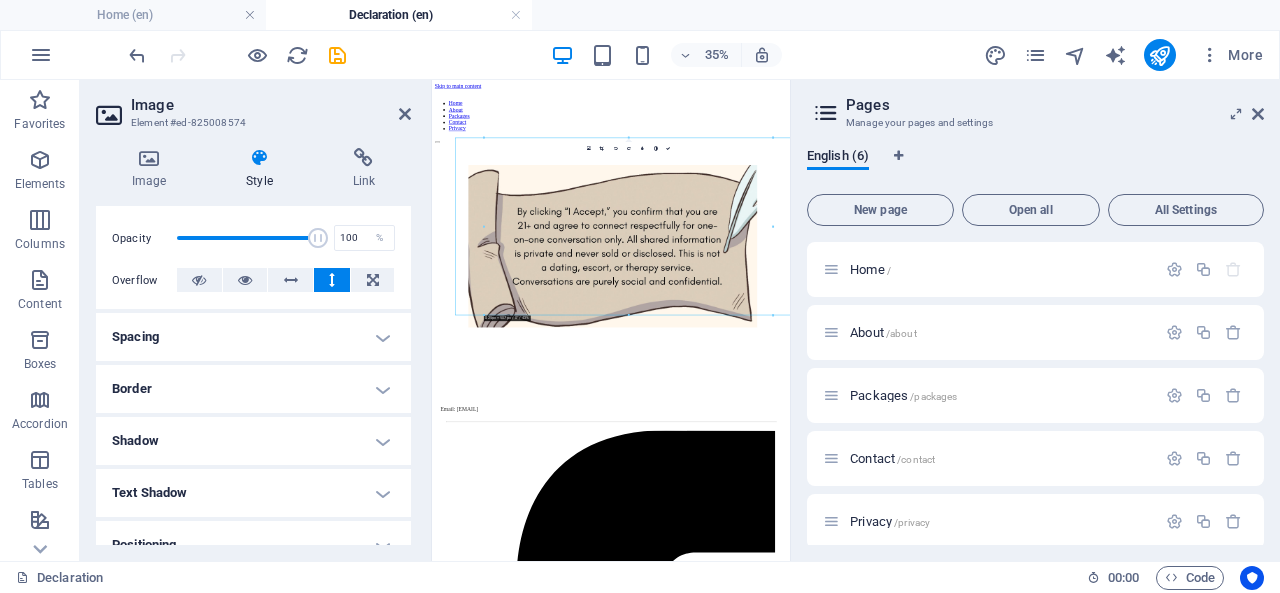 click on "Spacing" at bounding box center (253, 337) 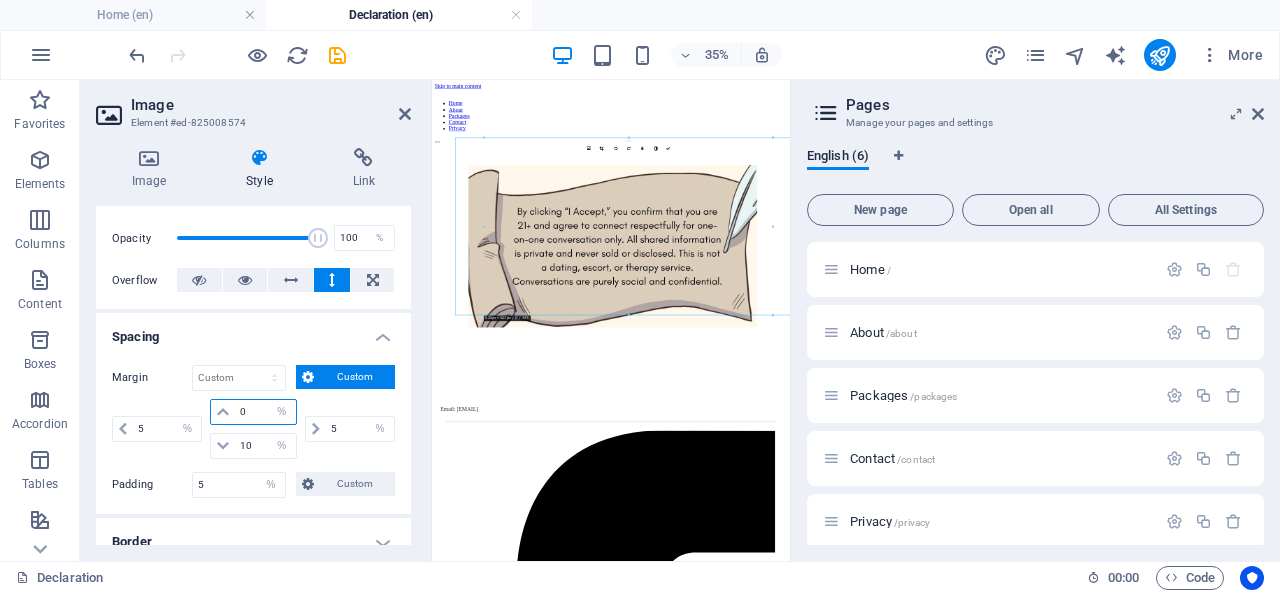 click on "0" at bounding box center (265, 412) 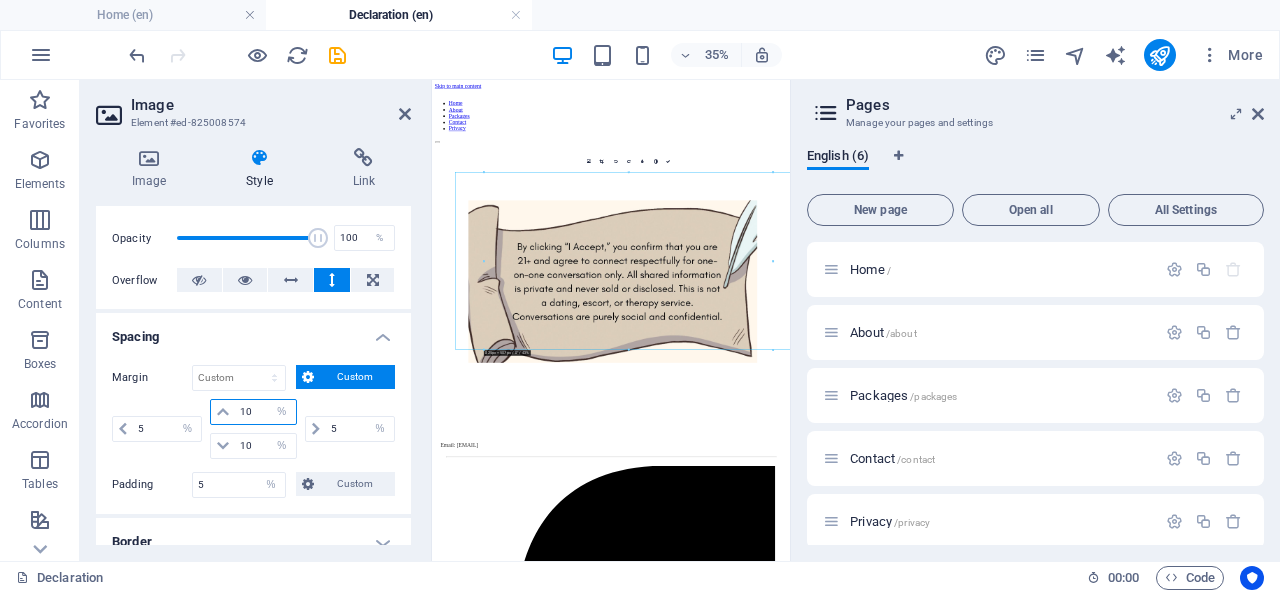 click on "10" at bounding box center (265, 412) 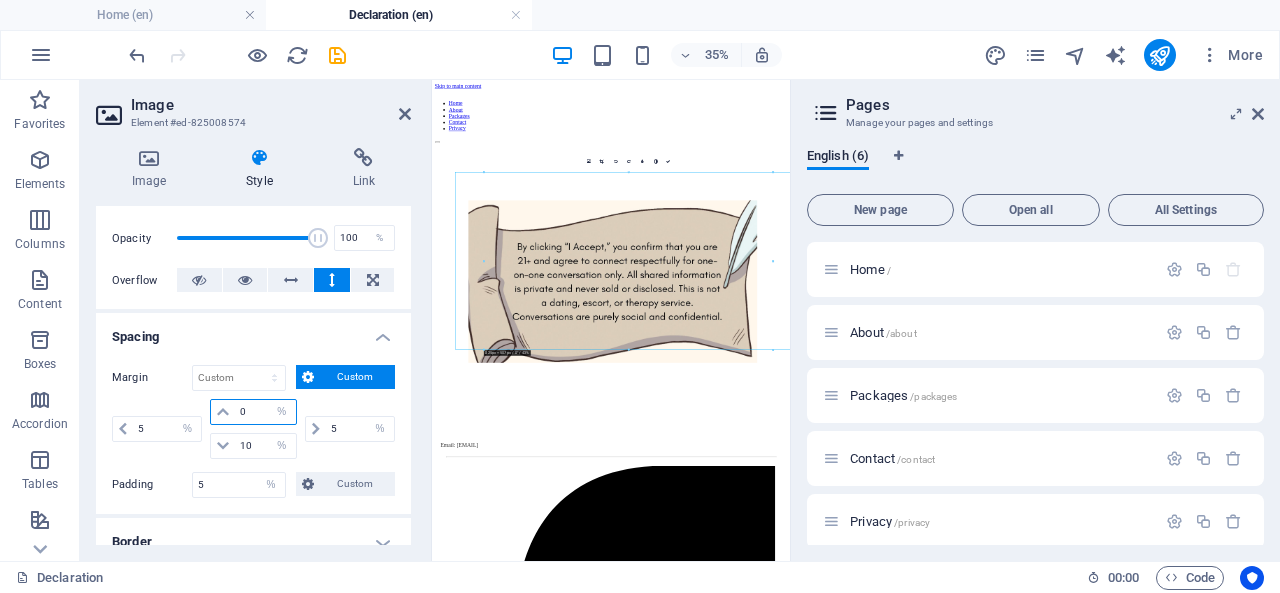 type on "0" 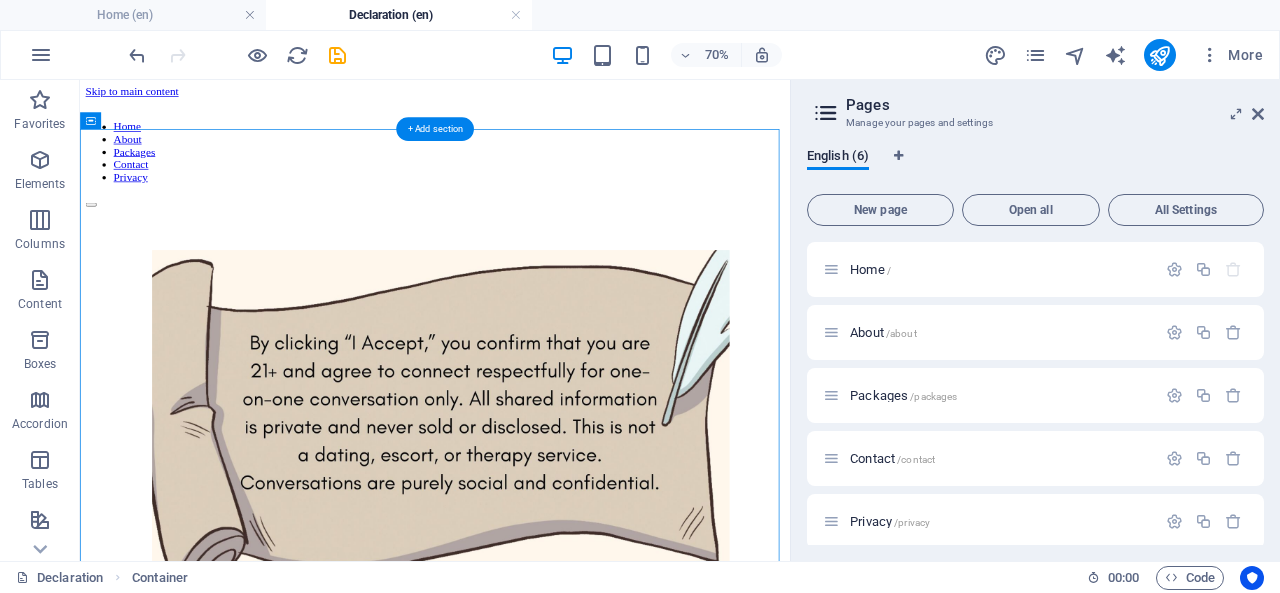 drag, startPoint x: 592, startPoint y: 425, endPoint x: 835, endPoint y: 222, distance: 316.63544 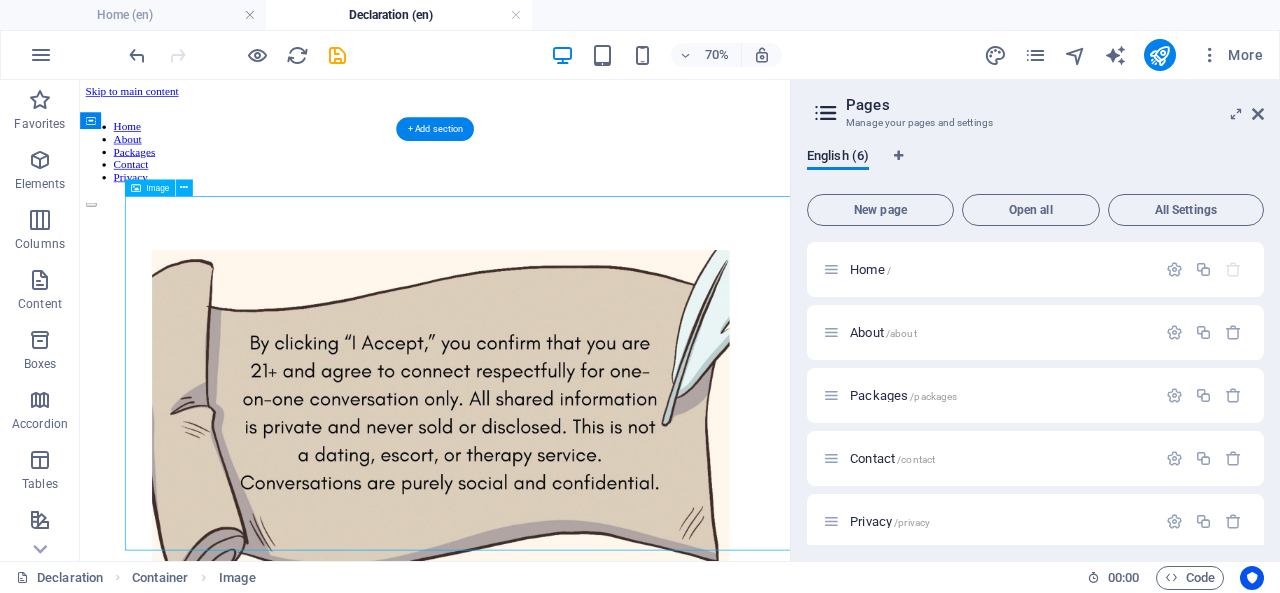 drag, startPoint x: 677, startPoint y: 418, endPoint x: 656, endPoint y: 299, distance: 120.83874 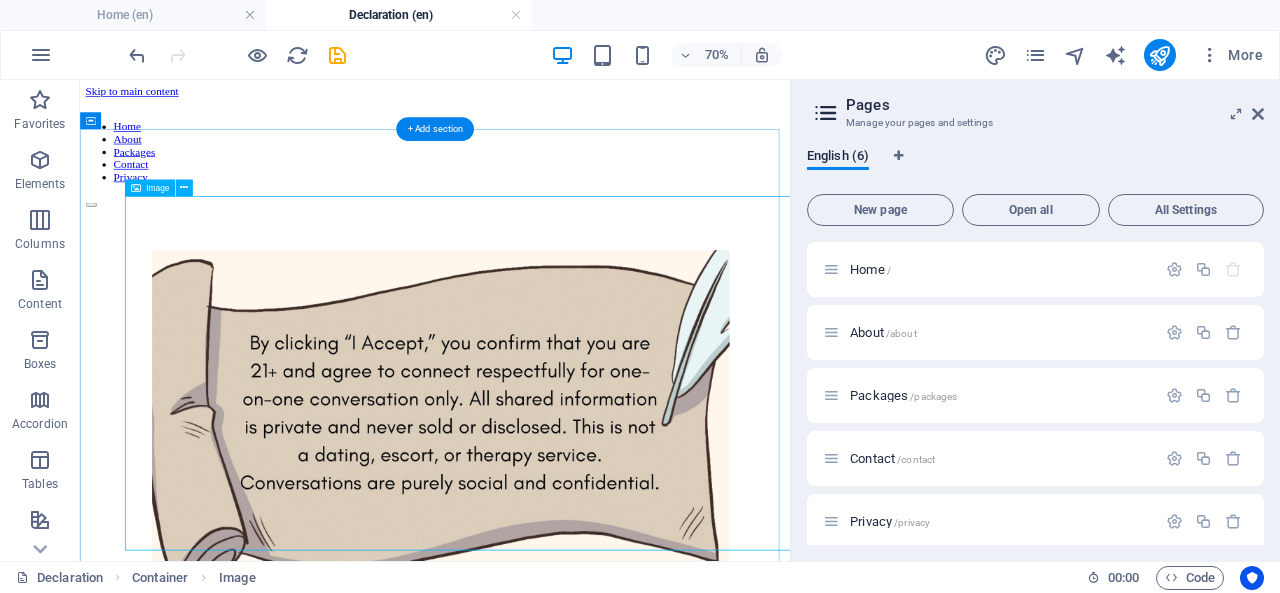 click at bounding box center (587, 557) 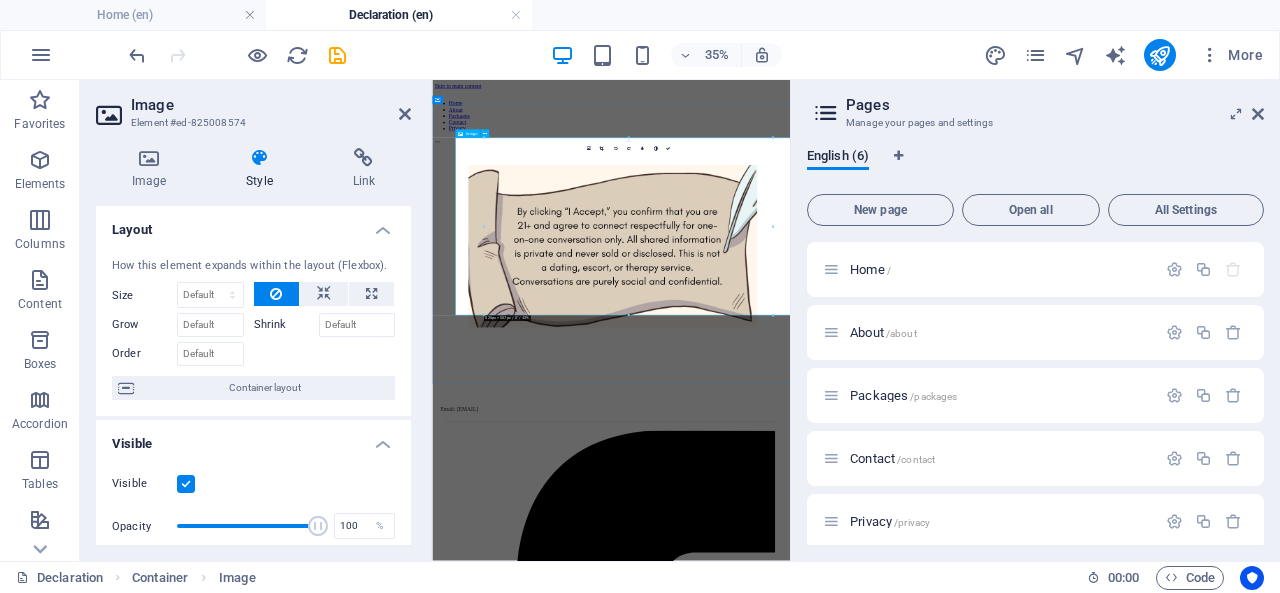 click at bounding box center (943, 557) 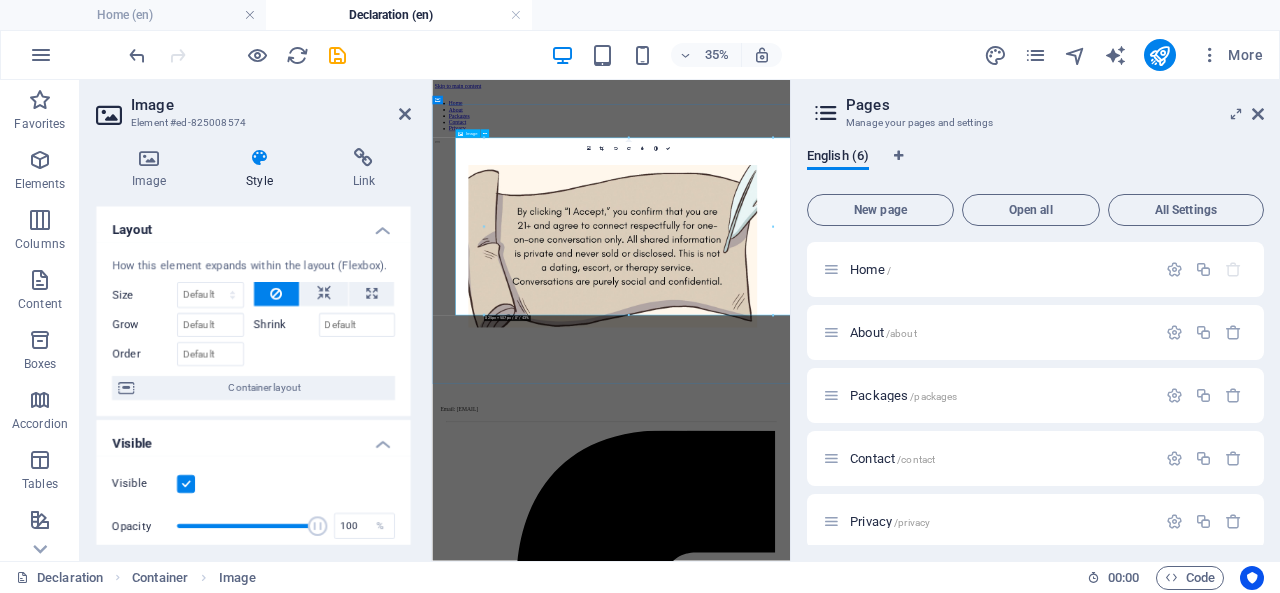 click at bounding box center [943, 557] 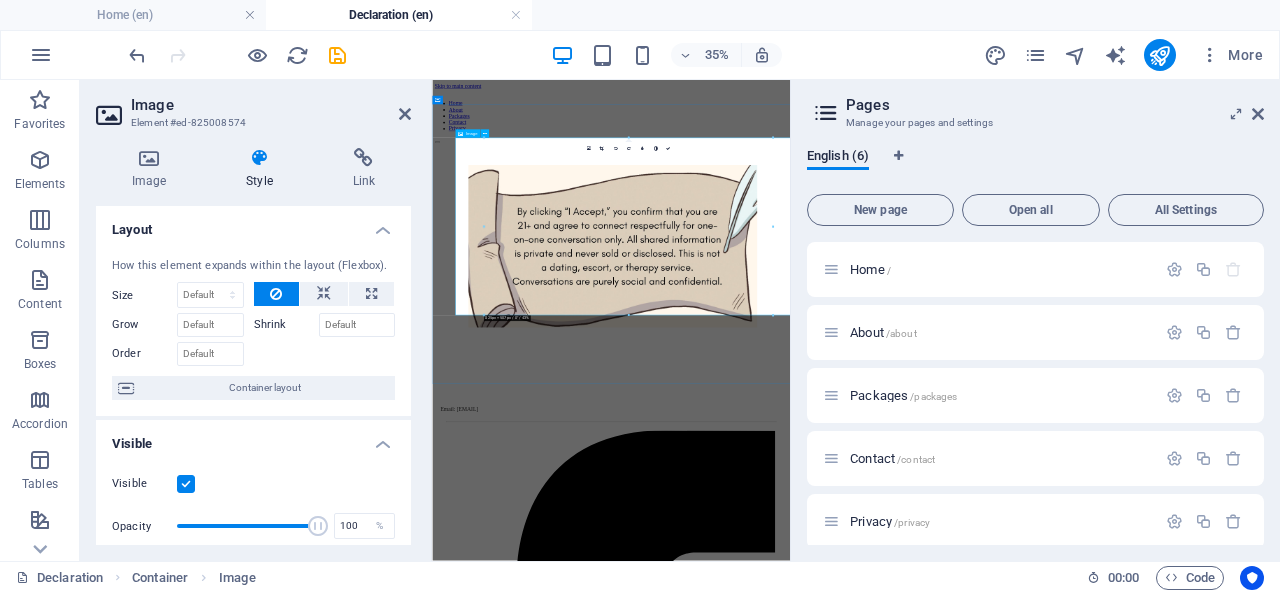 click at bounding box center [943, 557] 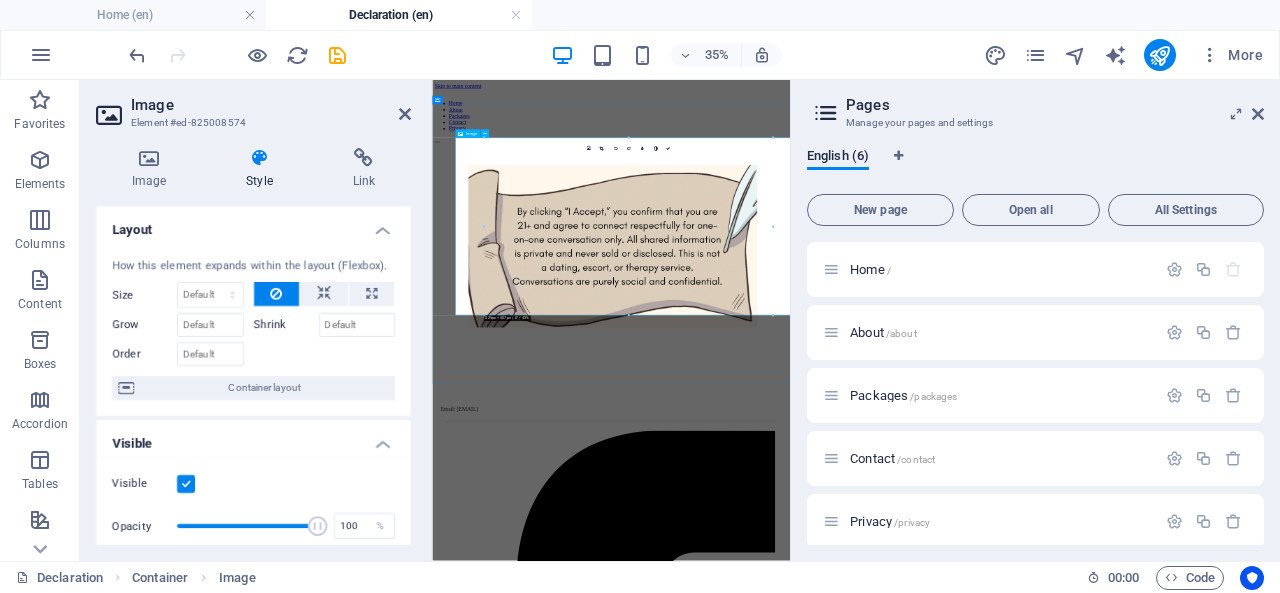 click at bounding box center [943, 557] 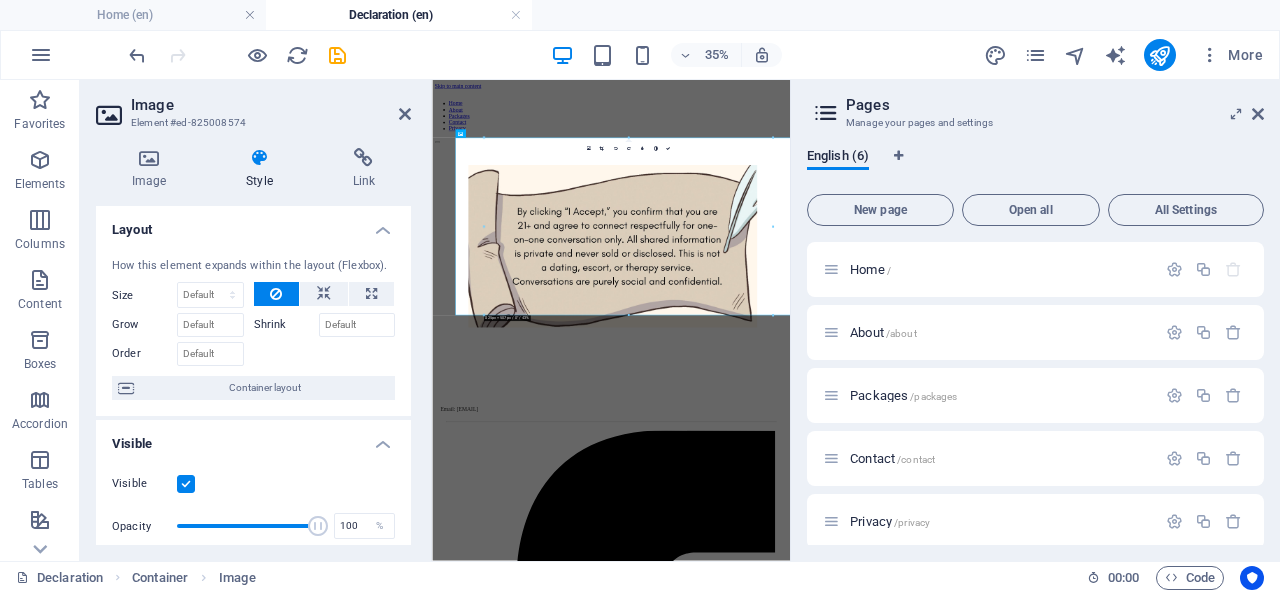 click on "Image" at bounding box center [153, 169] 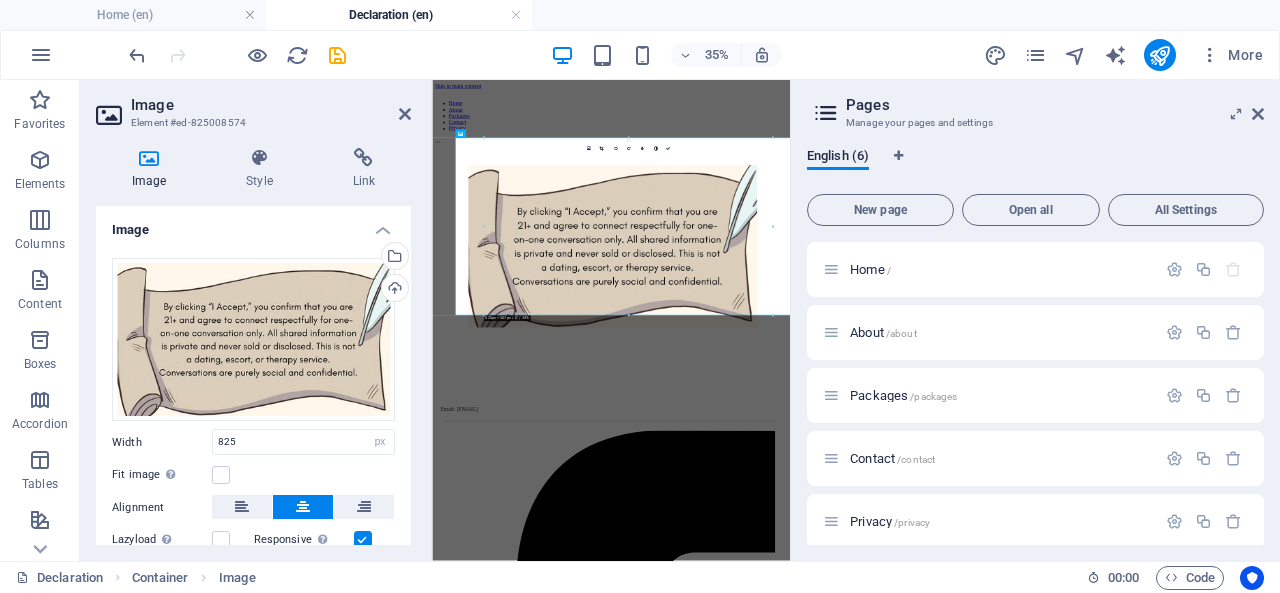 click on "Upload" at bounding box center (393, 290) 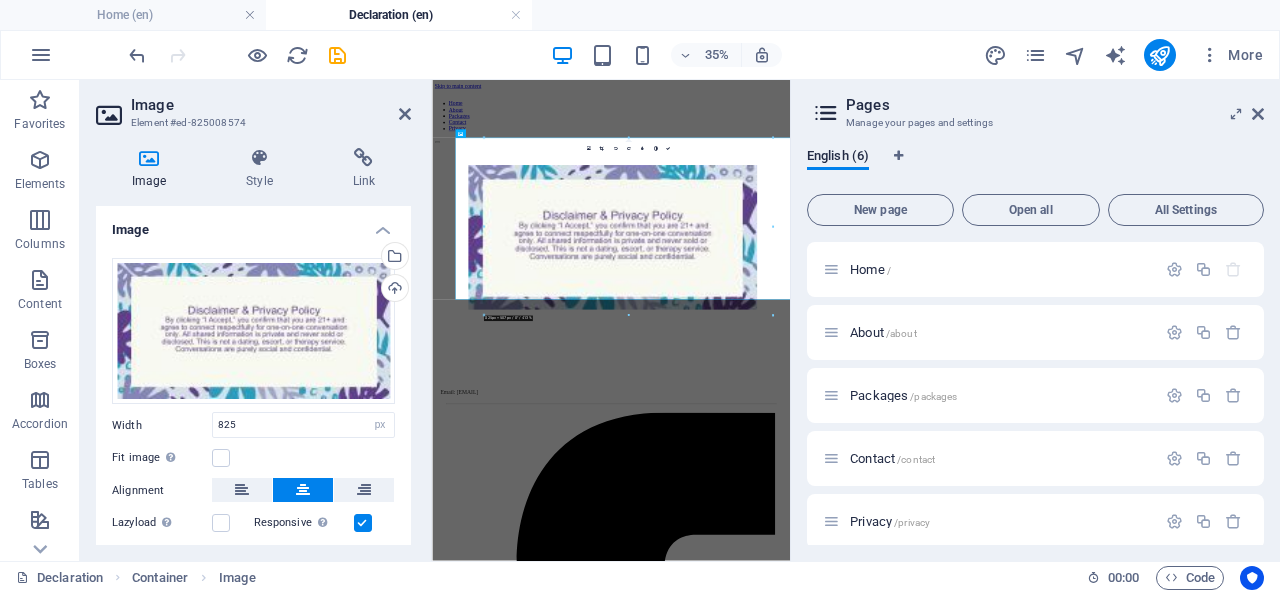 click on "Drag files here, click to choose files or select files from Files or our free stock photos & videos Select files from the file manager, stock photos, or upload file(s) Upload Width 825 Default auto px rem % em vh vw Fit image Automatically fit image to a fixed width and height Height Default auto px Alignment Lazyload Loading images after the page loads improves page speed. Responsive Automatically load retina image and smartphone optimized sizes. Lightbox Use as headline The image will be wrapped in an H1 headline tag. Useful for giving alternative text the weight of an H1 headline, e.g. for the logo. Leave unchecked if uncertain. Optimized Images are compressed to improve page speed. Position Direction Custom X offset 50 px rem % vh vw Y offset 50 px rem % vh vw" at bounding box center (253, 429) 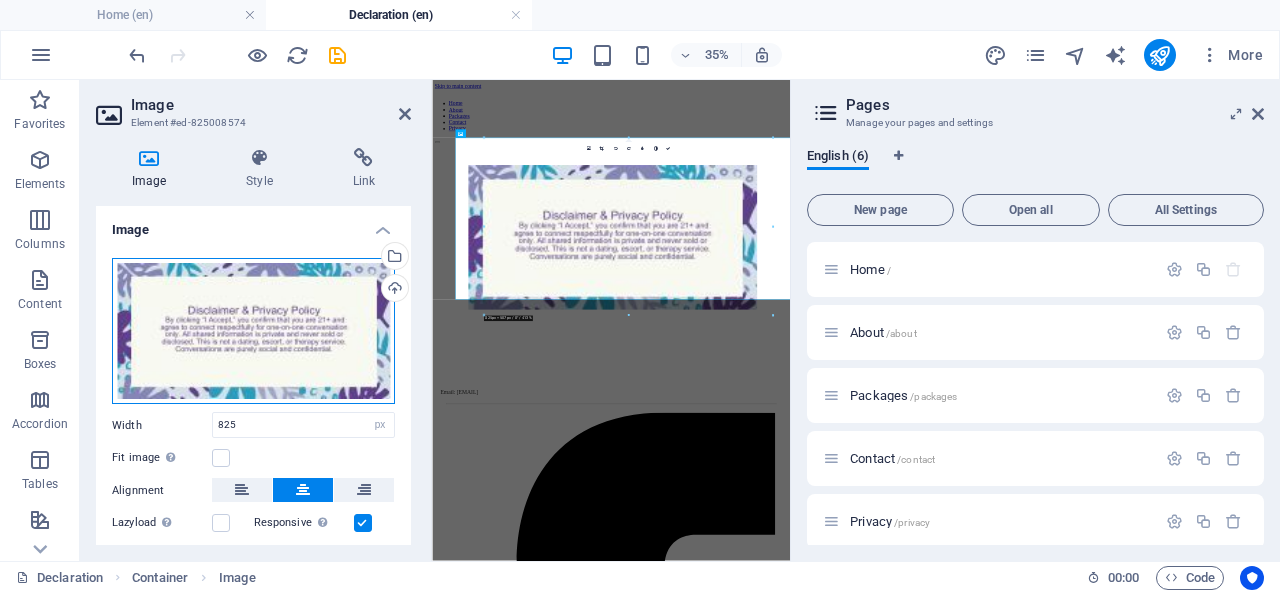 click on "Drag files here, click to choose files or select files from Files or our free stock photos & videos" at bounding box center (253, 331) 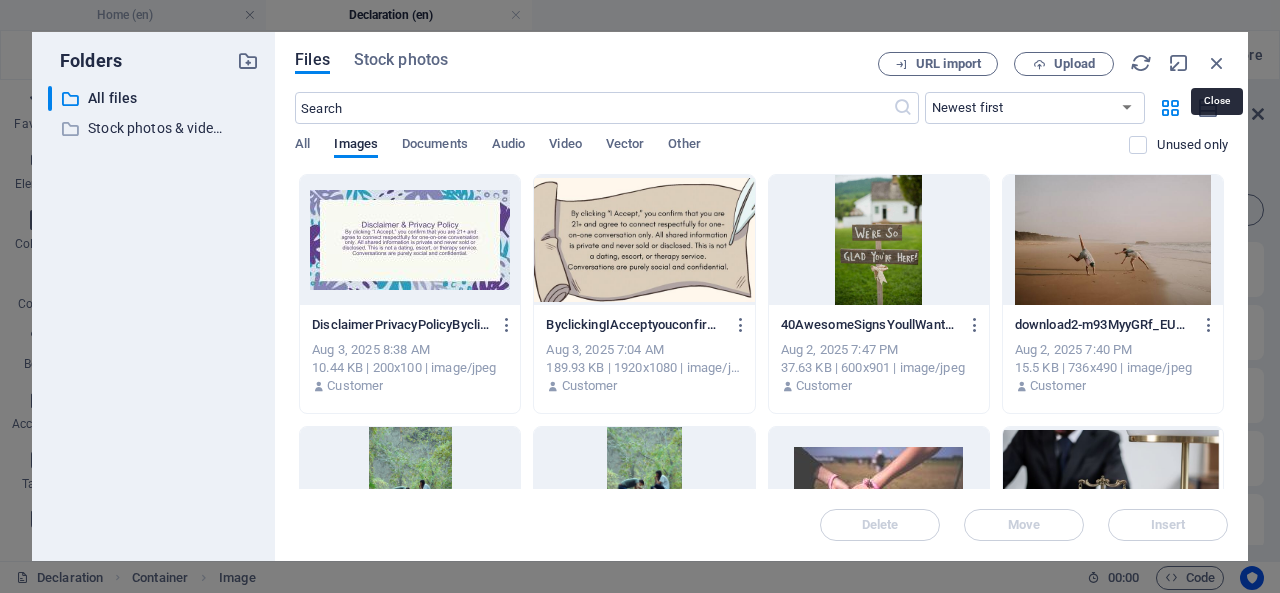 click at bounding box center (1217, 63) 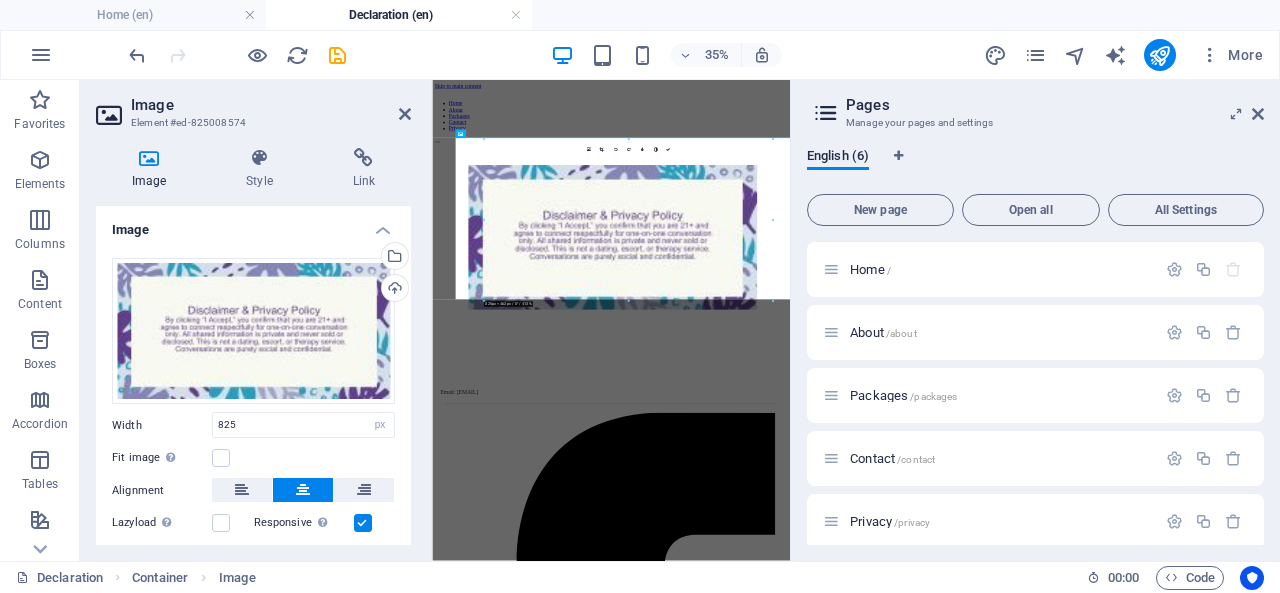 click on "Upload" at bounding box center [393, 290] 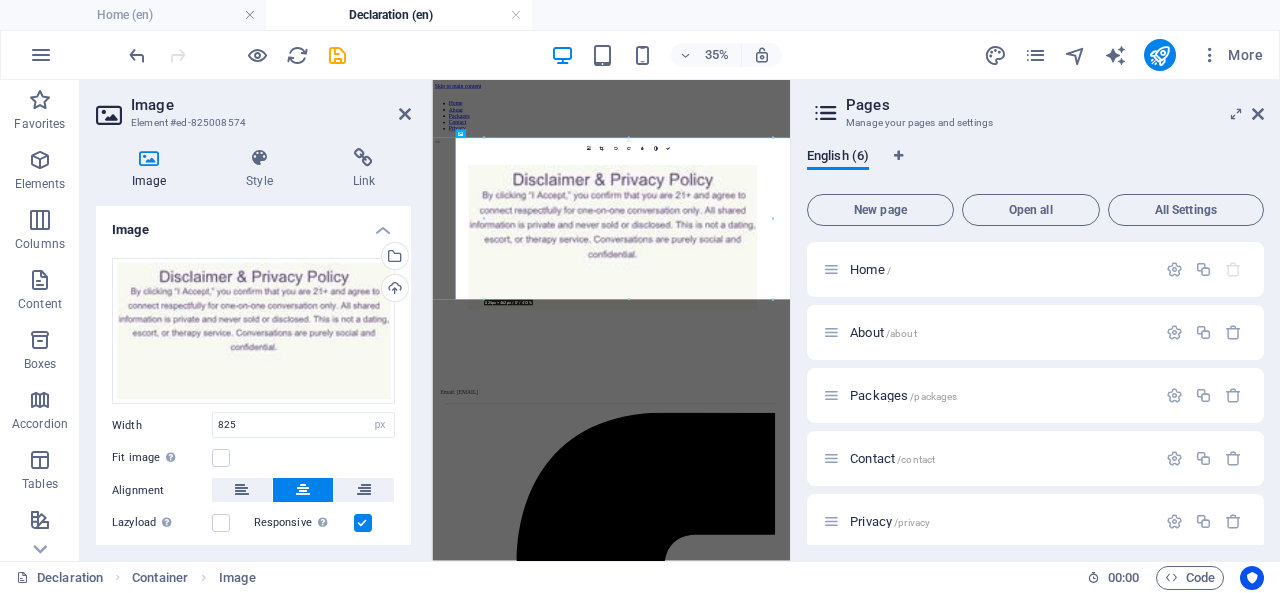 click at bounding box center (1258, 114) 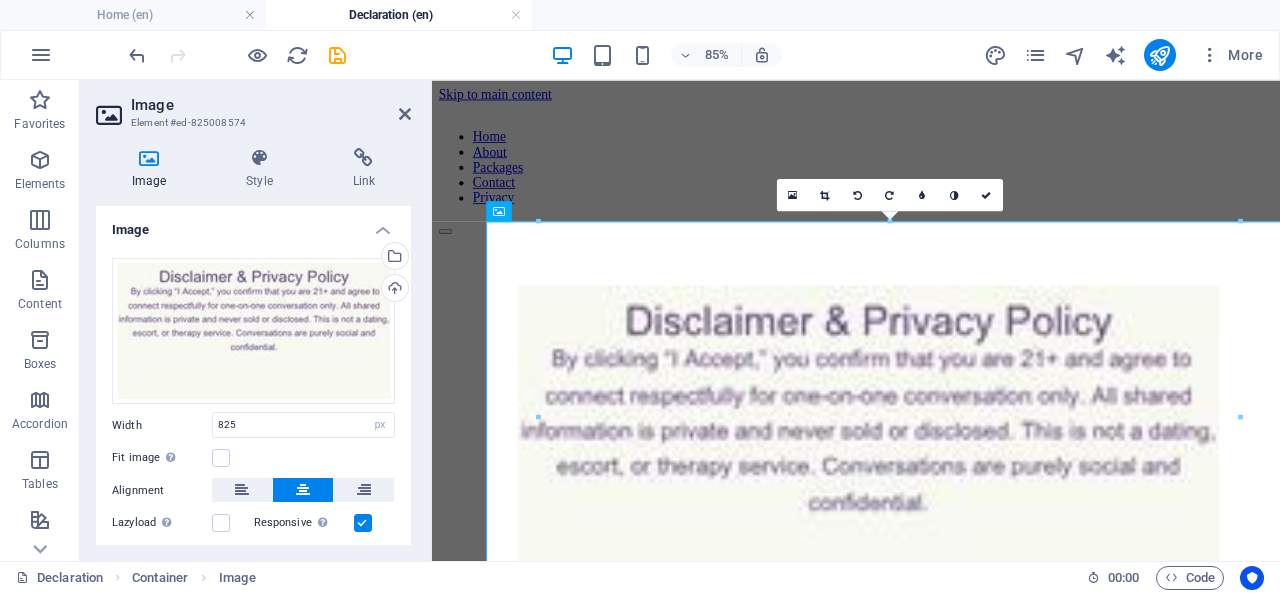 click at bounding box center (405, 114) 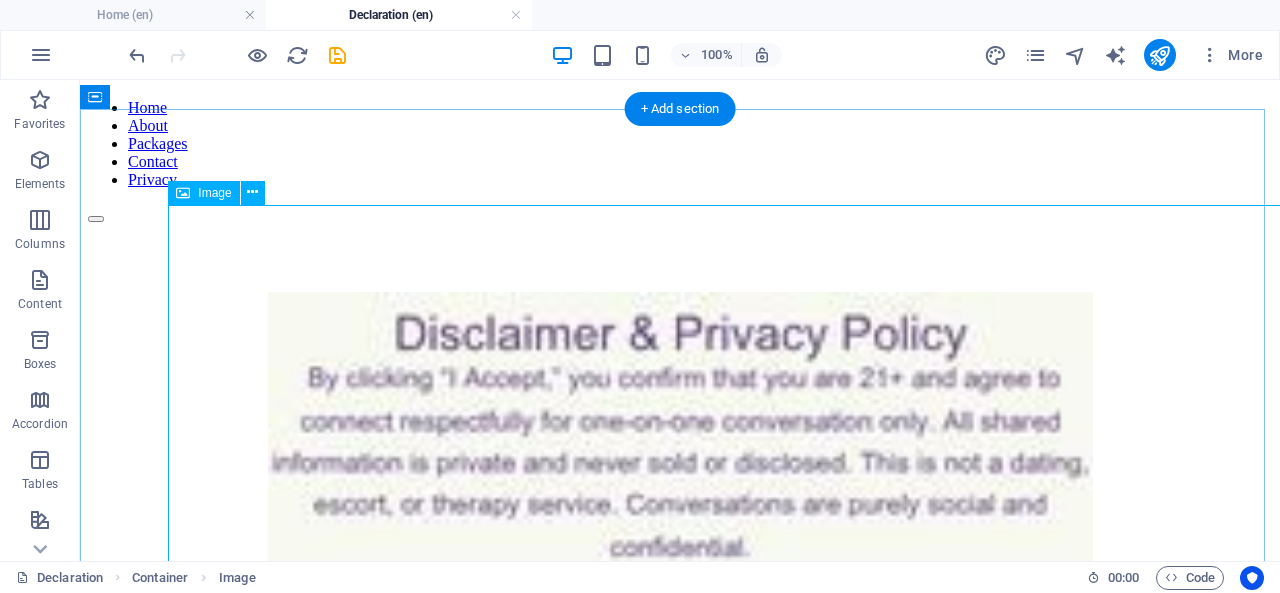 scroll, scrollTop: 40, scrollLeft: 0, axis: vertical 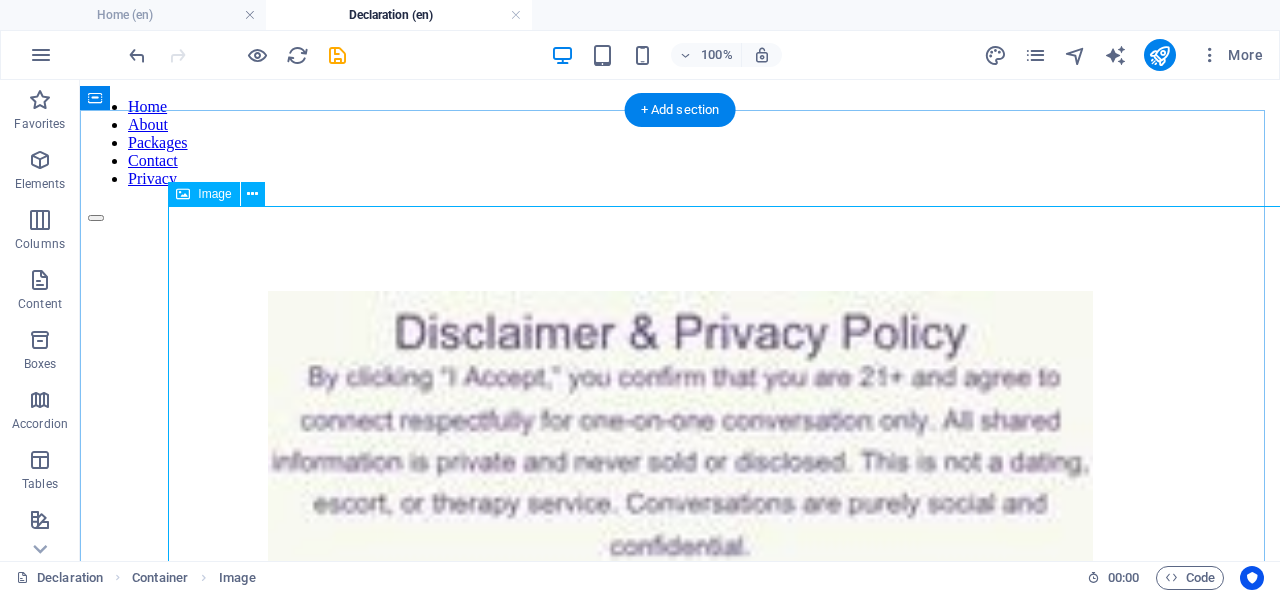 click at bounding box center [680, 499] 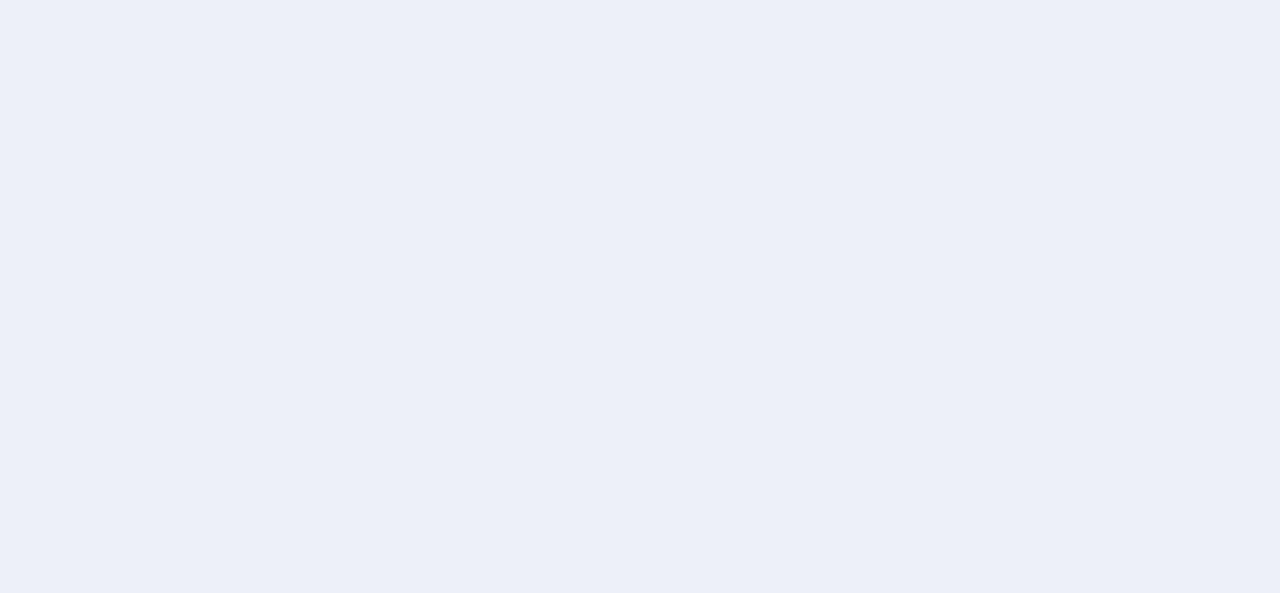 scroll, scrollTop: 0, scrollLeft: 0, axis: both 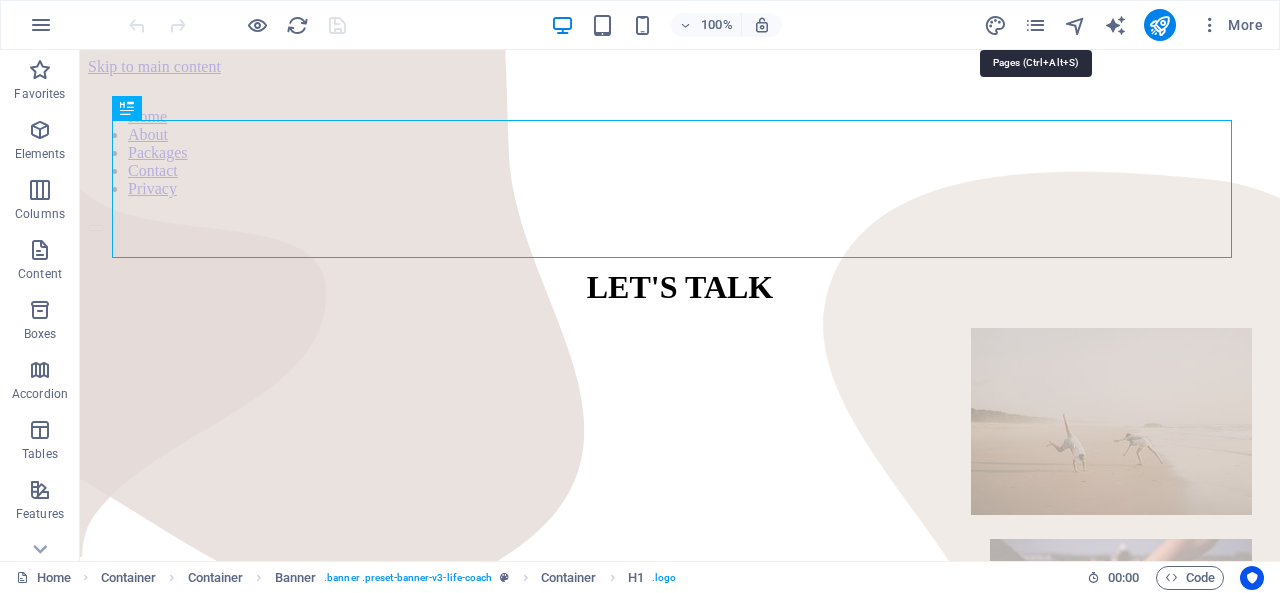 click at bounding box center (1035, 25) 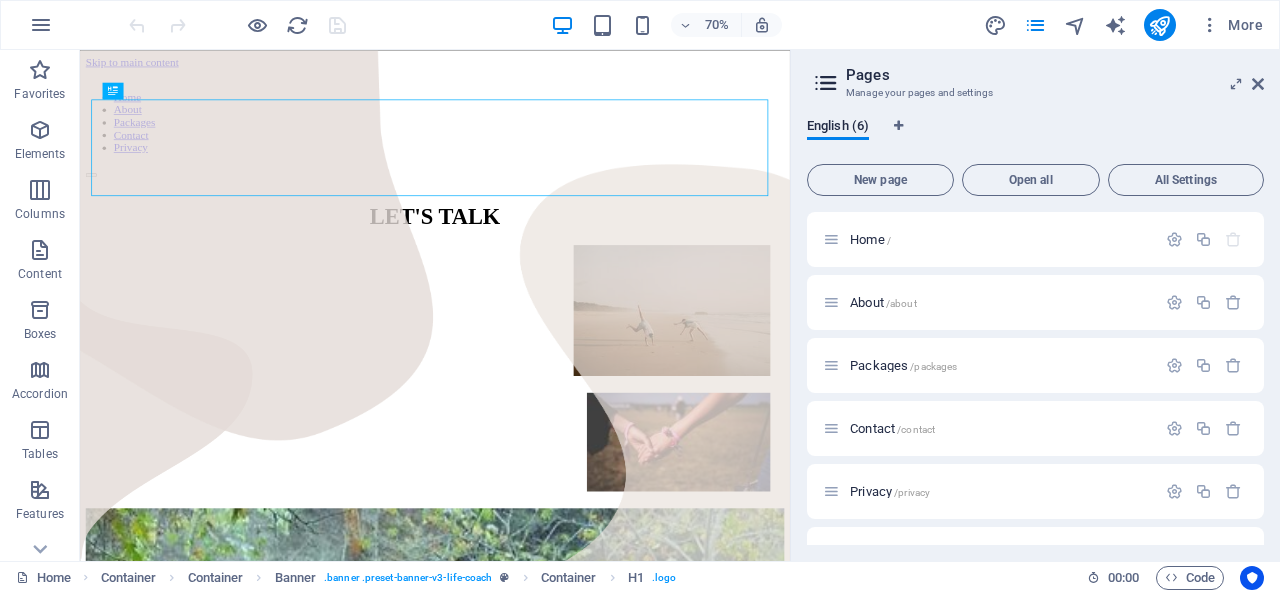 scroll, scrollTop: 44, scrollLeft: 0, axis: vertical 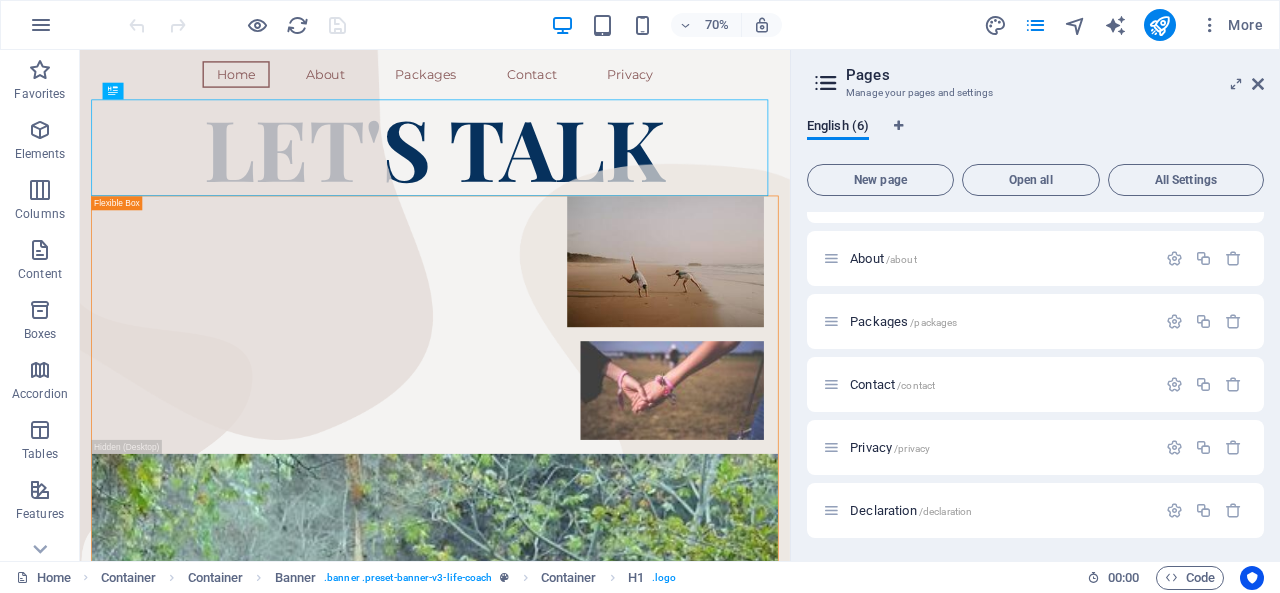 click on "Declaration /declaration" at bounding box center (911, 510) 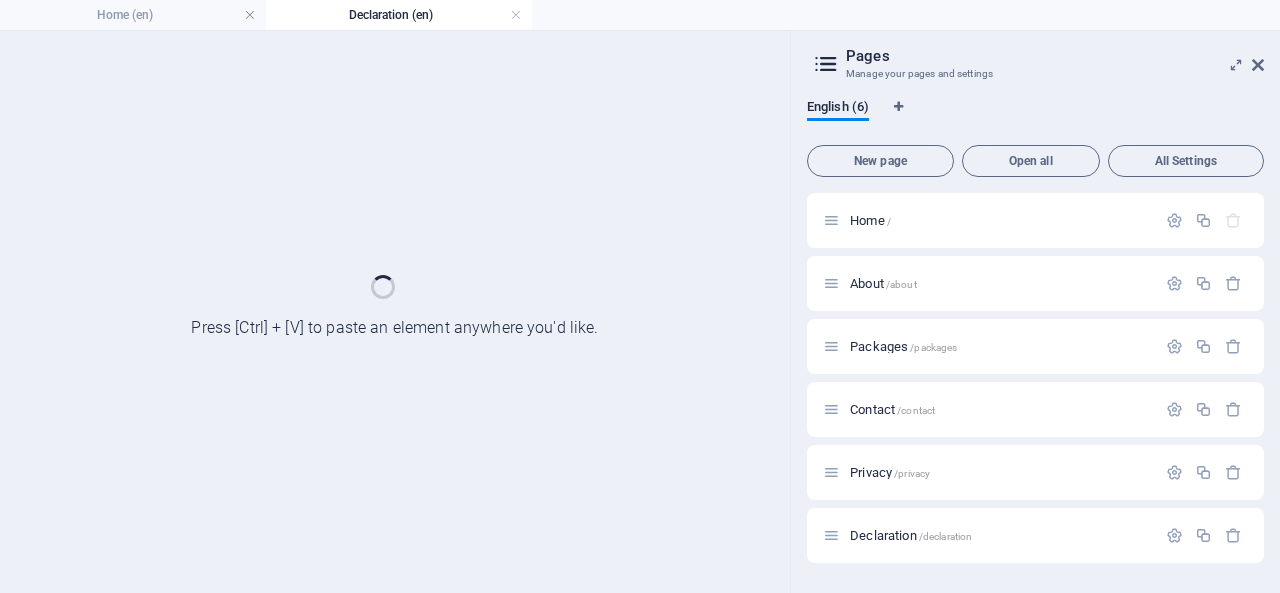 scroll, scrollTop: 0, scrollLeft: 0, axis: both 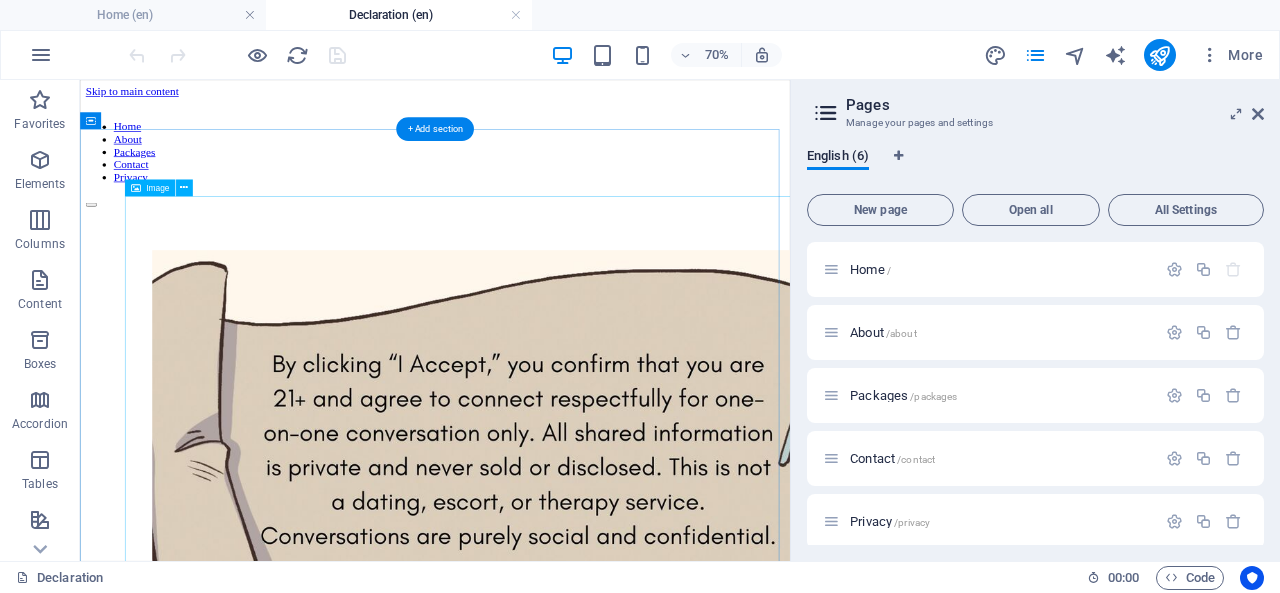 click at bounding box center [587, 610] 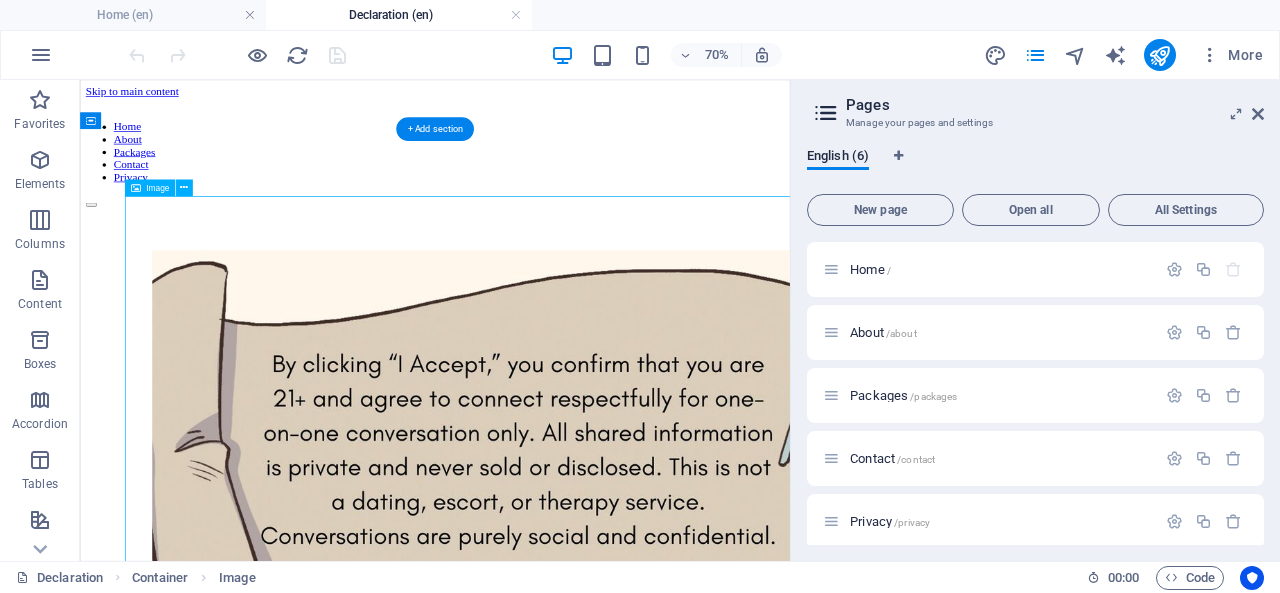 click at bounding box center (587, 610) 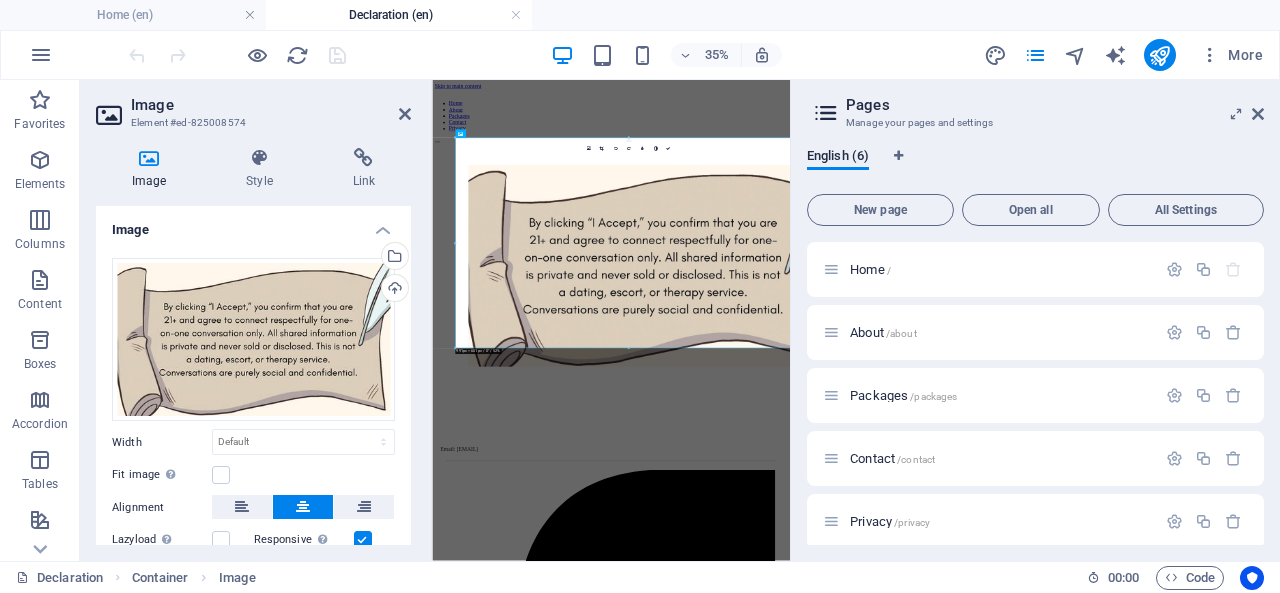 click on "Upload" at bounding box center (393, 290) 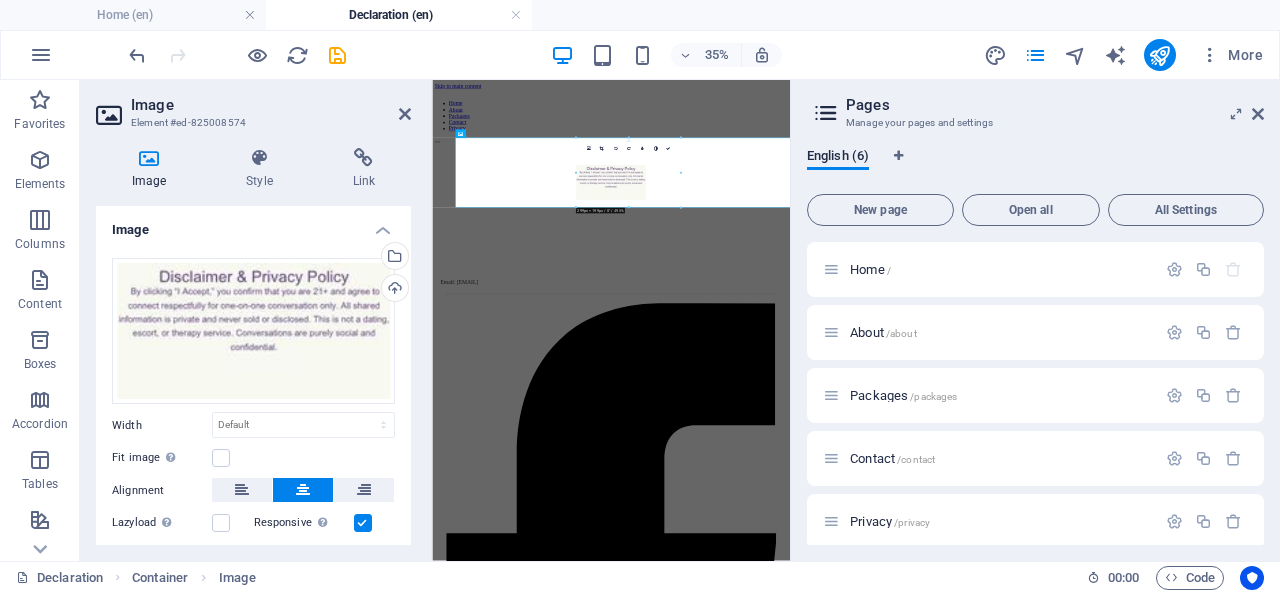 click at bounding box center (405, 114) 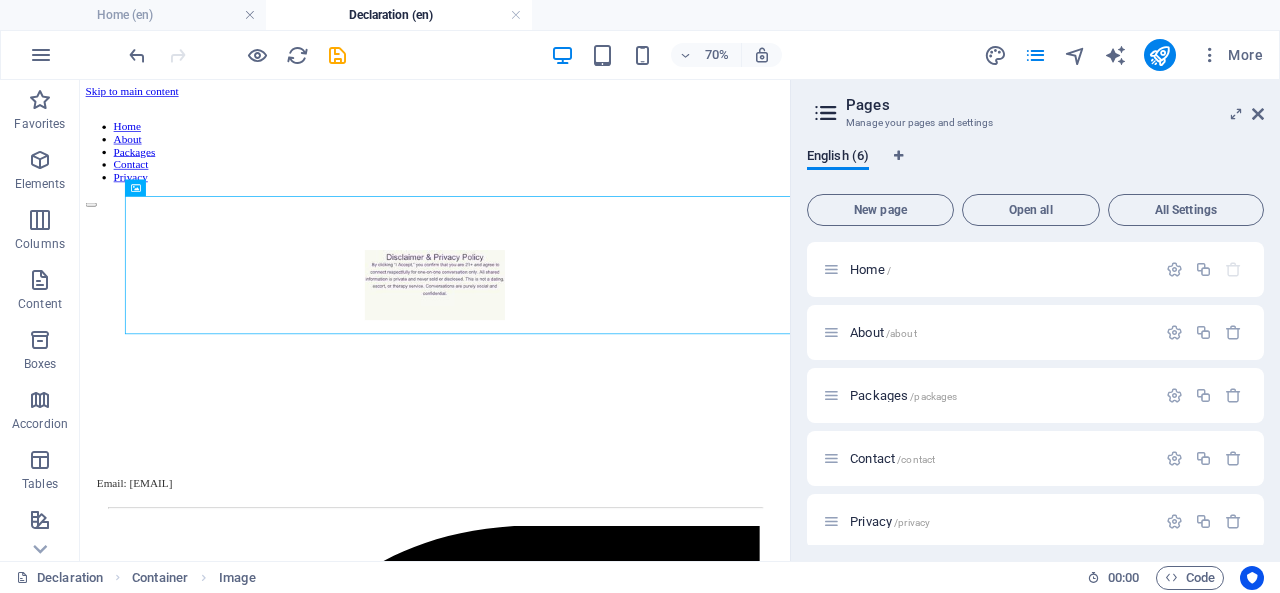 click at bounding box center (1258, 114) 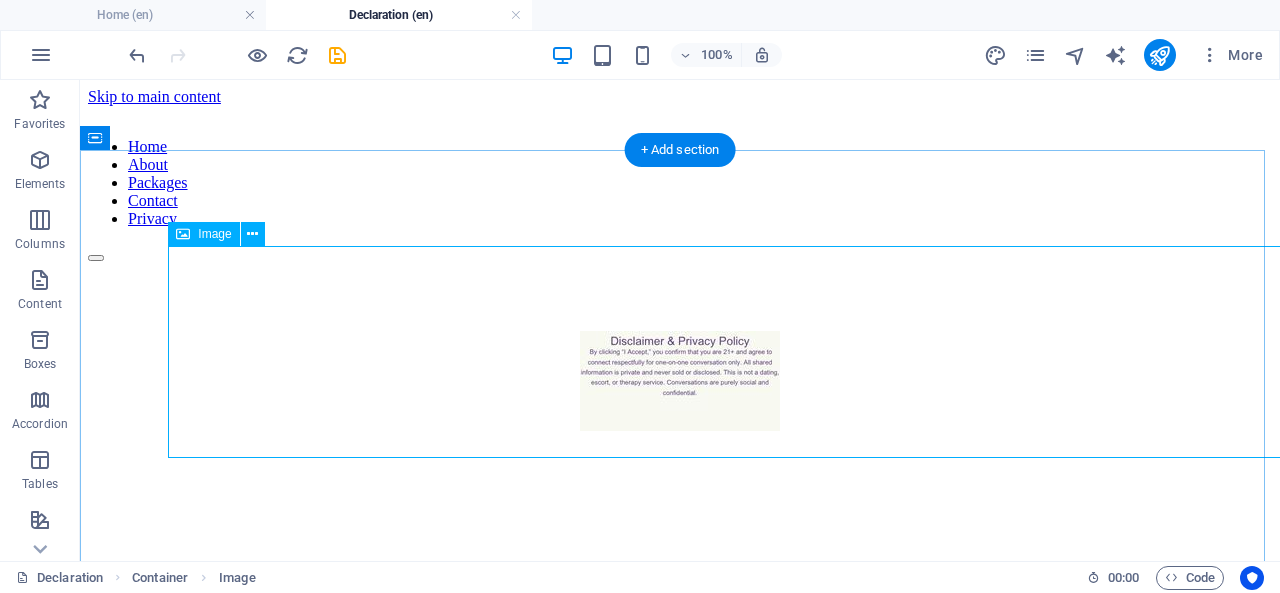 click at bounding box center [680, 383] 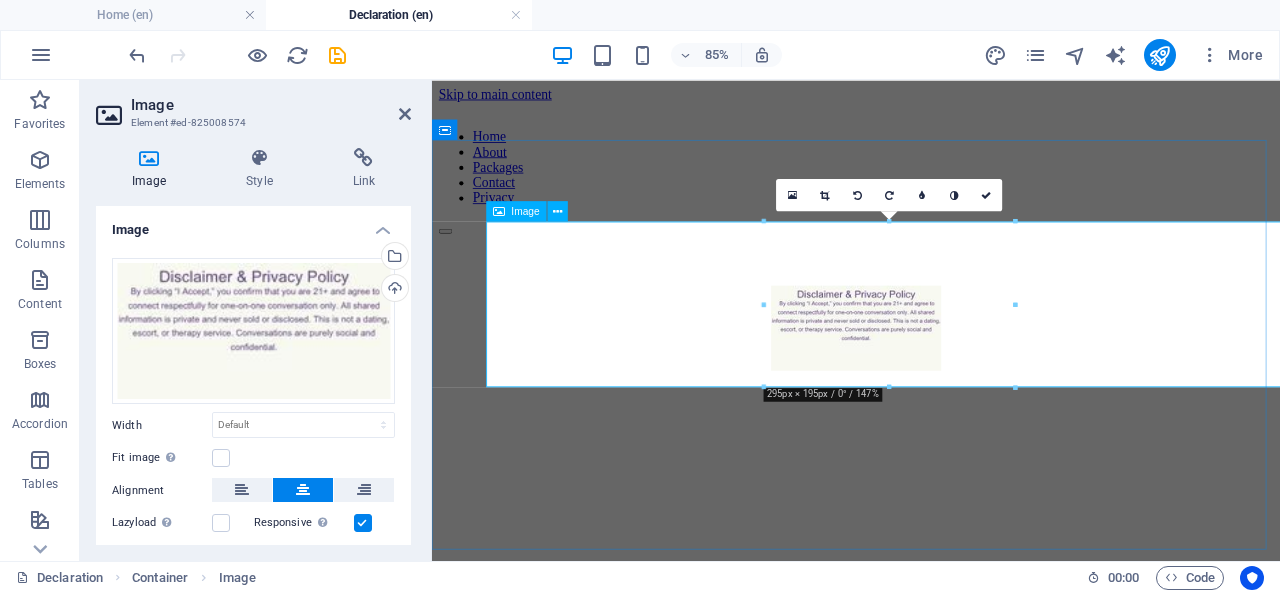 click at bounding box center [557, 211] 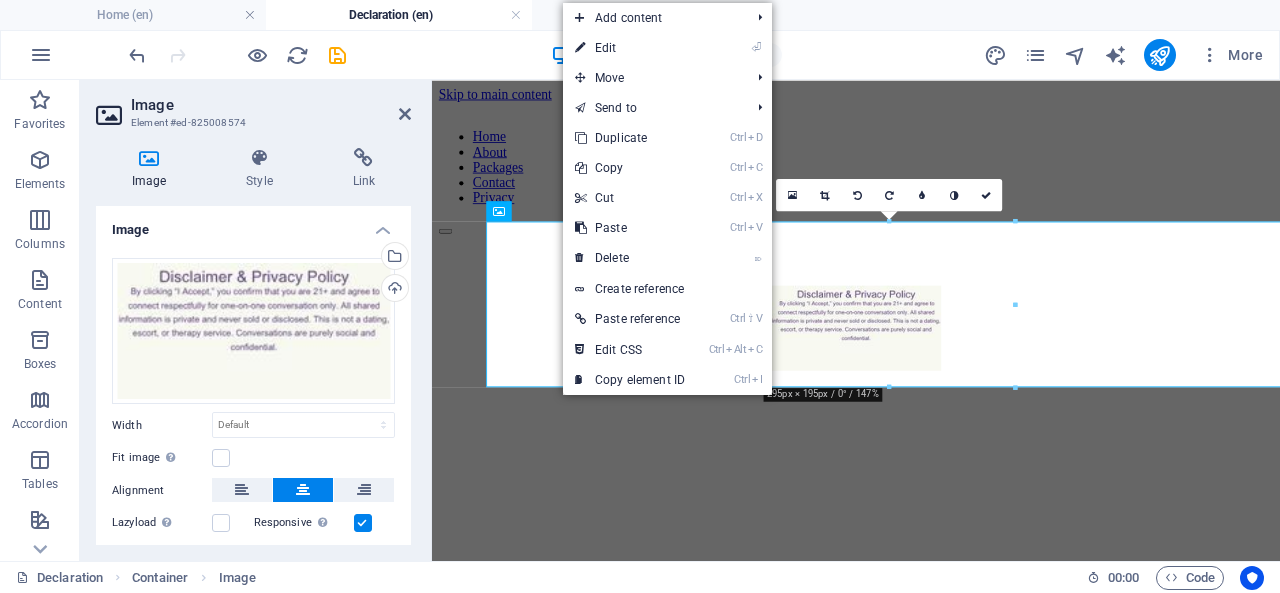 click on "⌦  Delete" at bounding box center (630, 258) 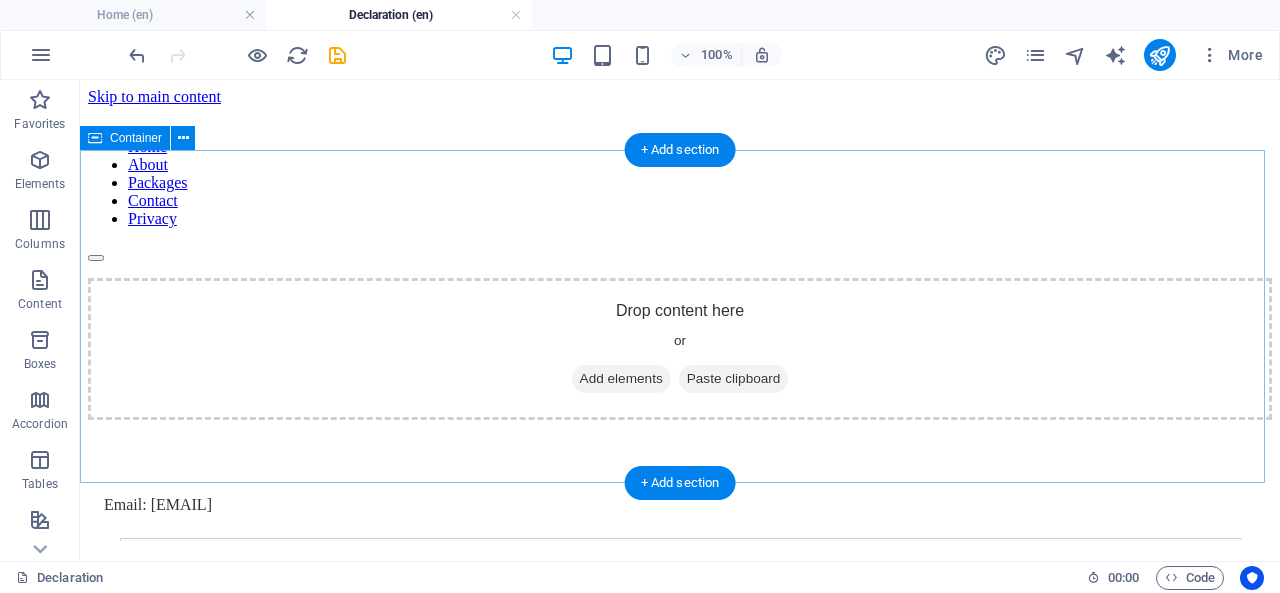 click on "Add elements" at bounding box center (621, 379) 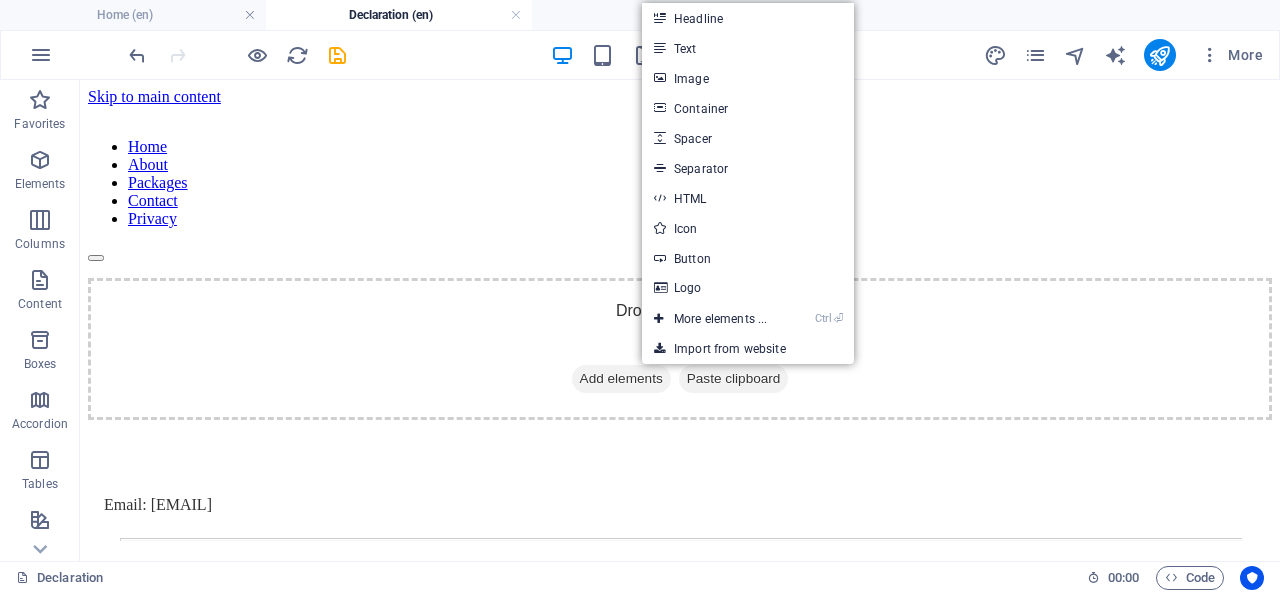 click on "Text" at bounding box center (748, 48) 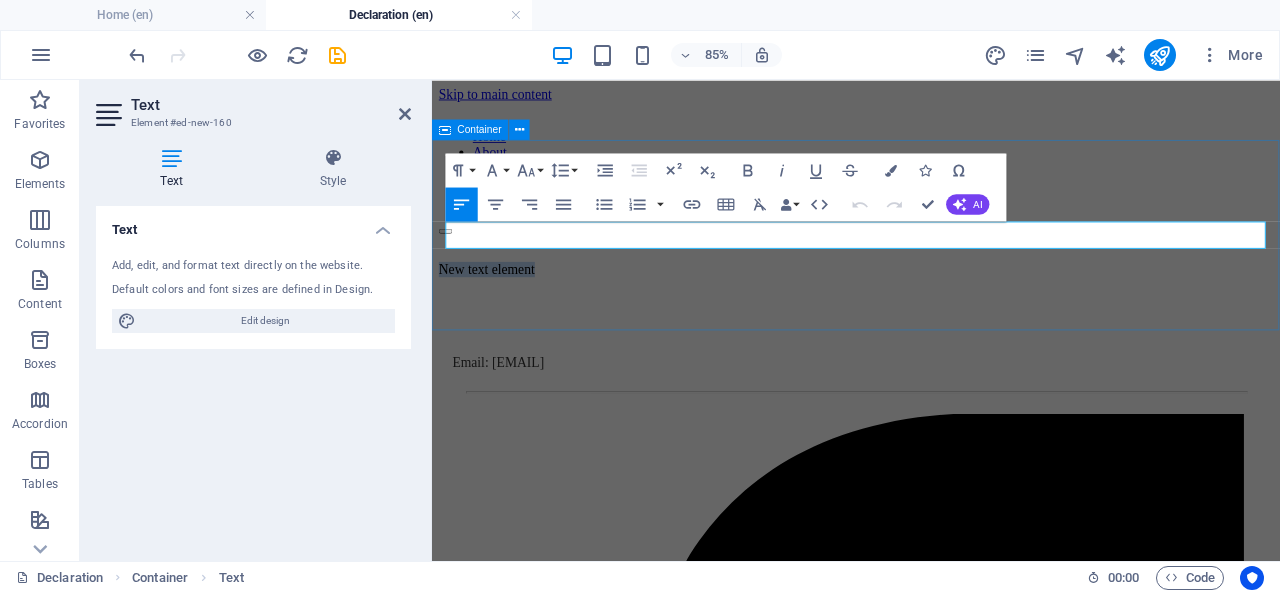 click on "New text element" at bounding box center [931, 303] 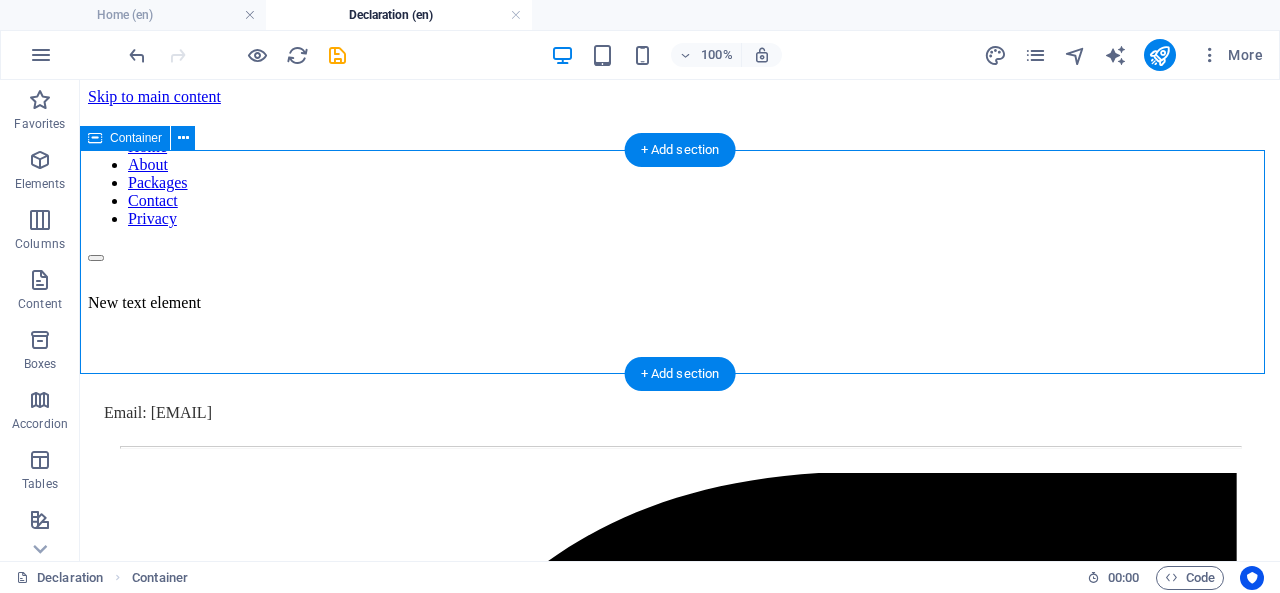 click on "New text element" at bounding box center (680, 303) 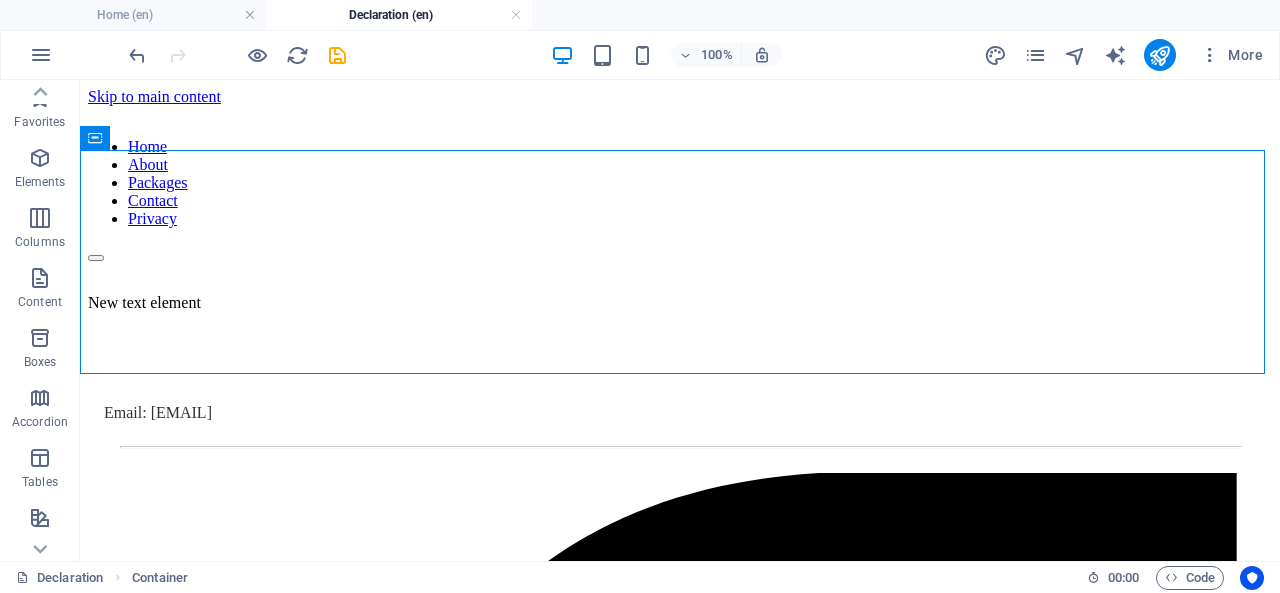 scroll, scrollTop: 0, scrollLeft: 0, axis: both 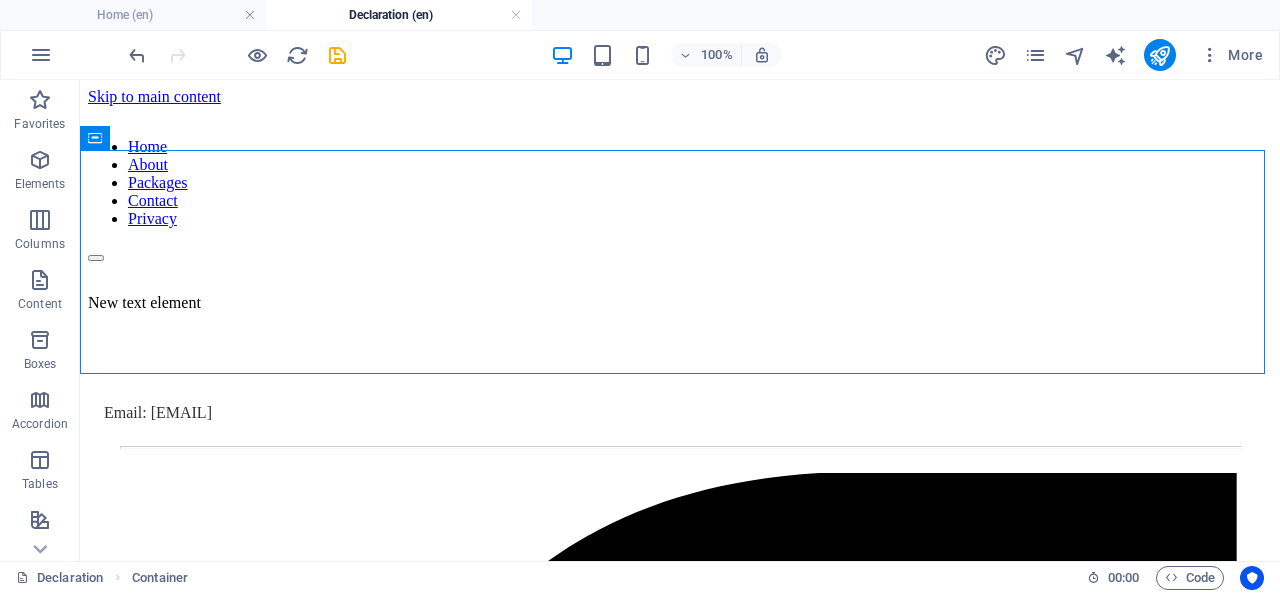 click at bounding box center [40, 340] 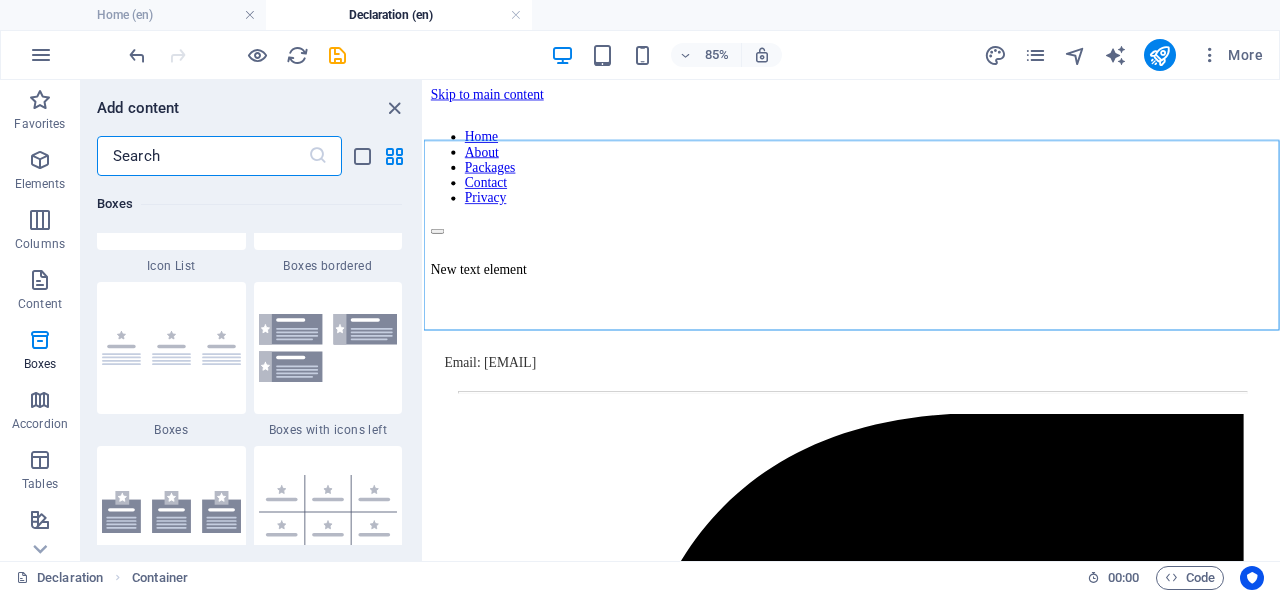 scroll, scrollTop: 5785, scrollLeft: 0, axis: vertical 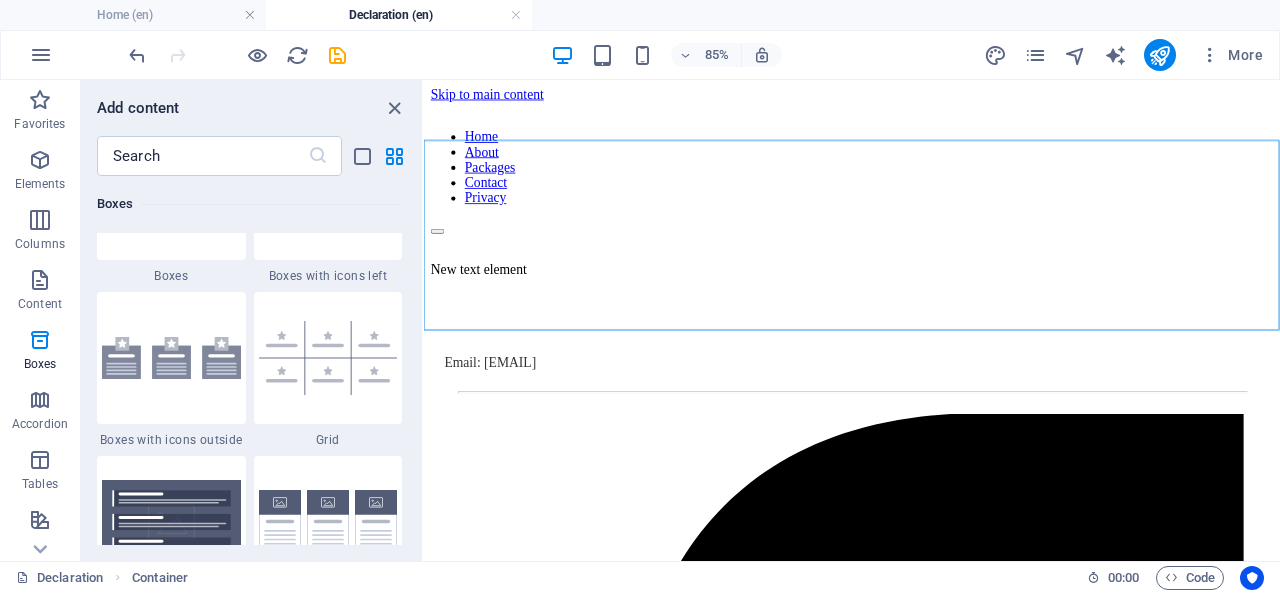 click at bounding box center (328, 358) 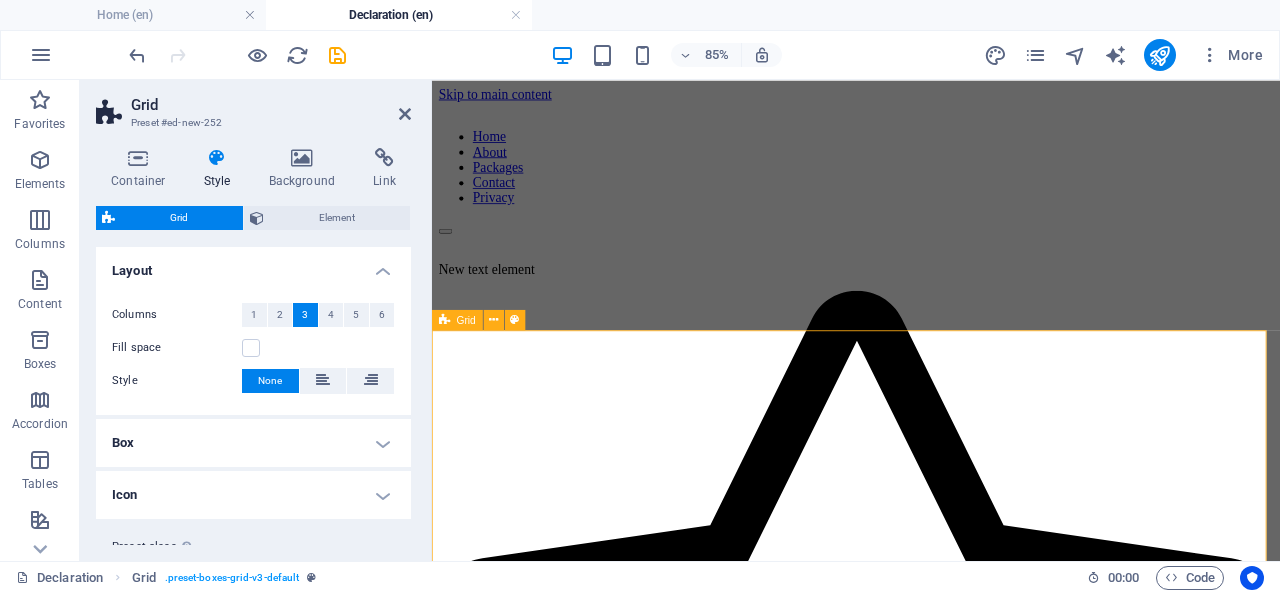 click at bounding box center (493, 320) 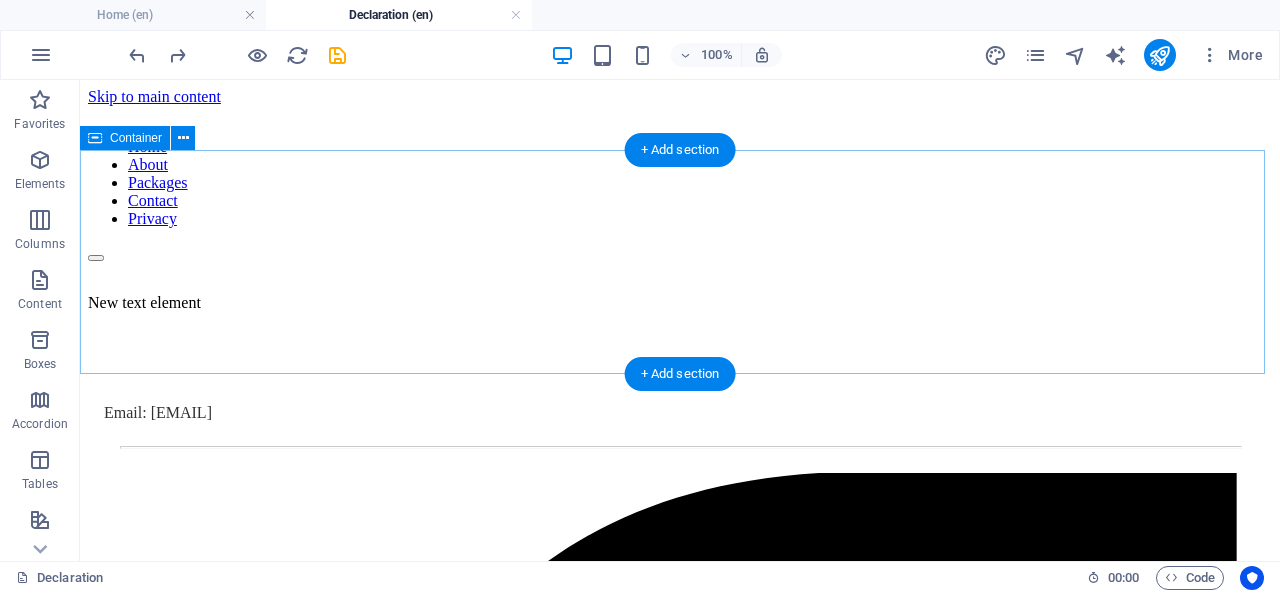click on "New text element" at bounding box center [680, 303] 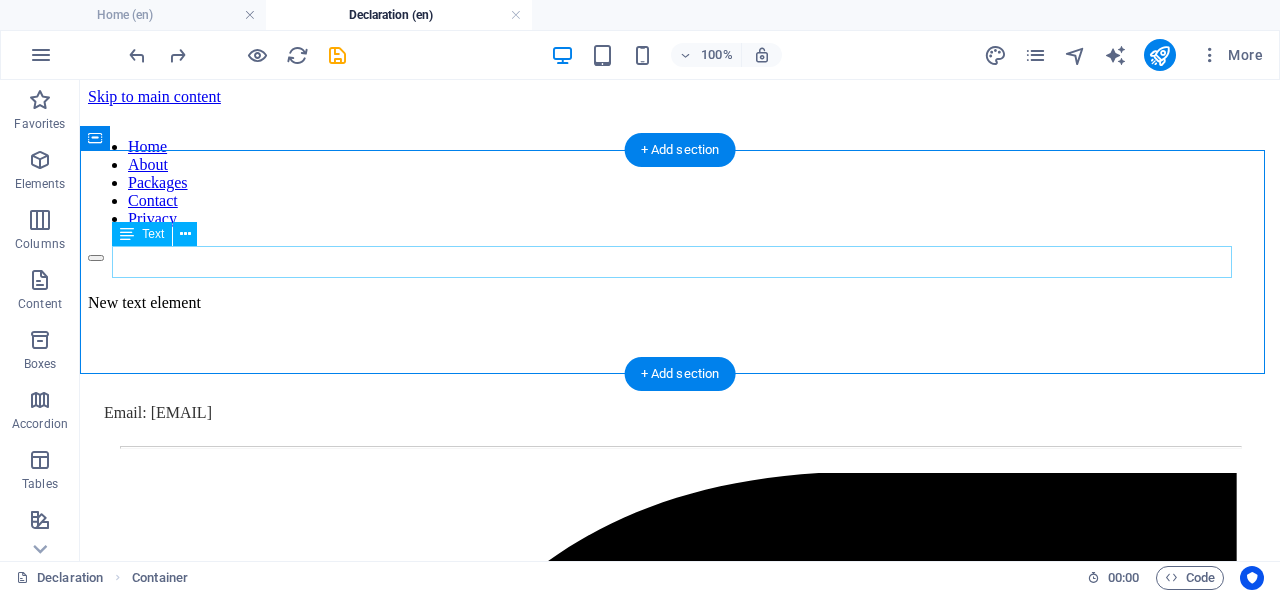 click on "New text element" at bounding box center (680, 303) 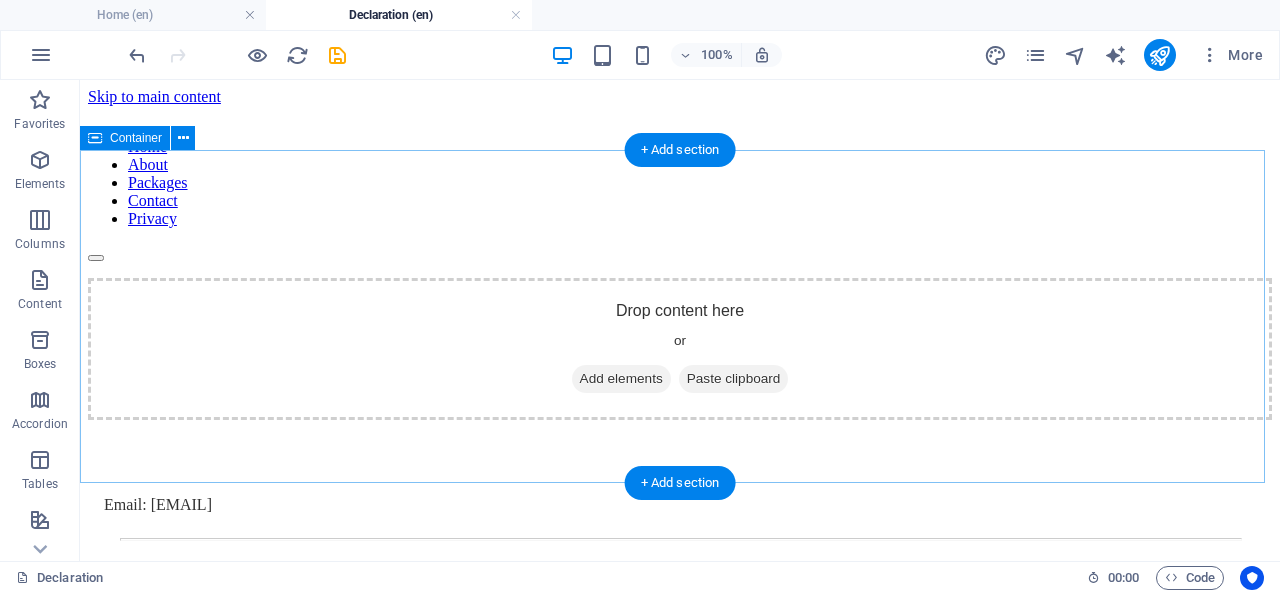 click on "Add elements" at bounding box center (621, 379) 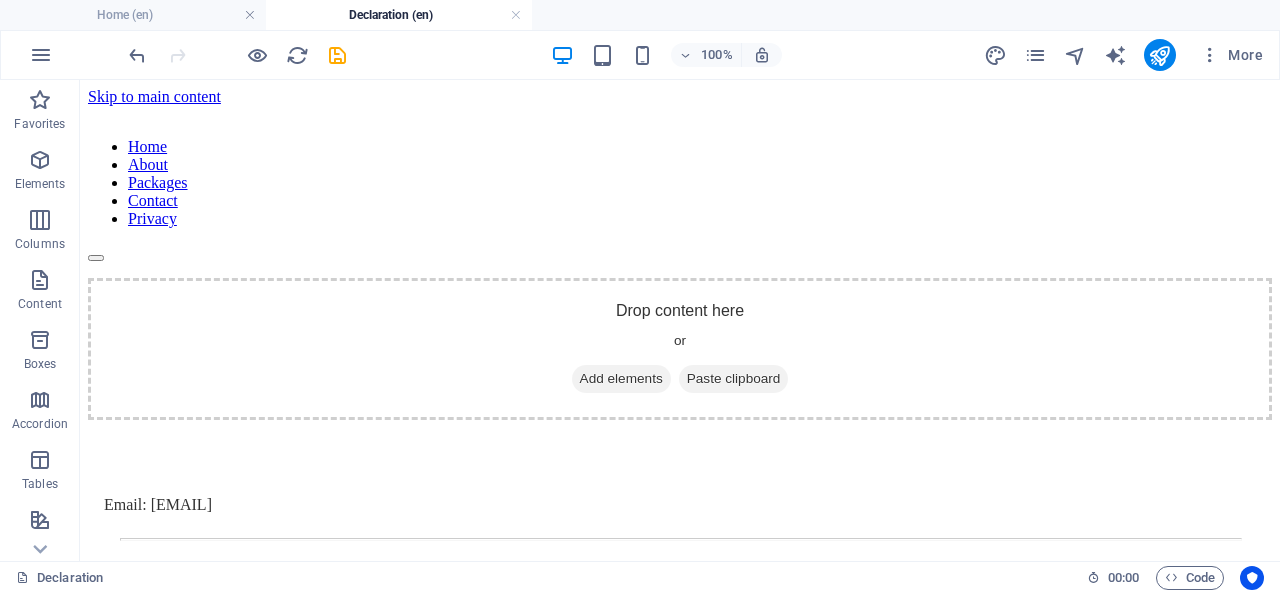 click at bounding box center (40, 340) 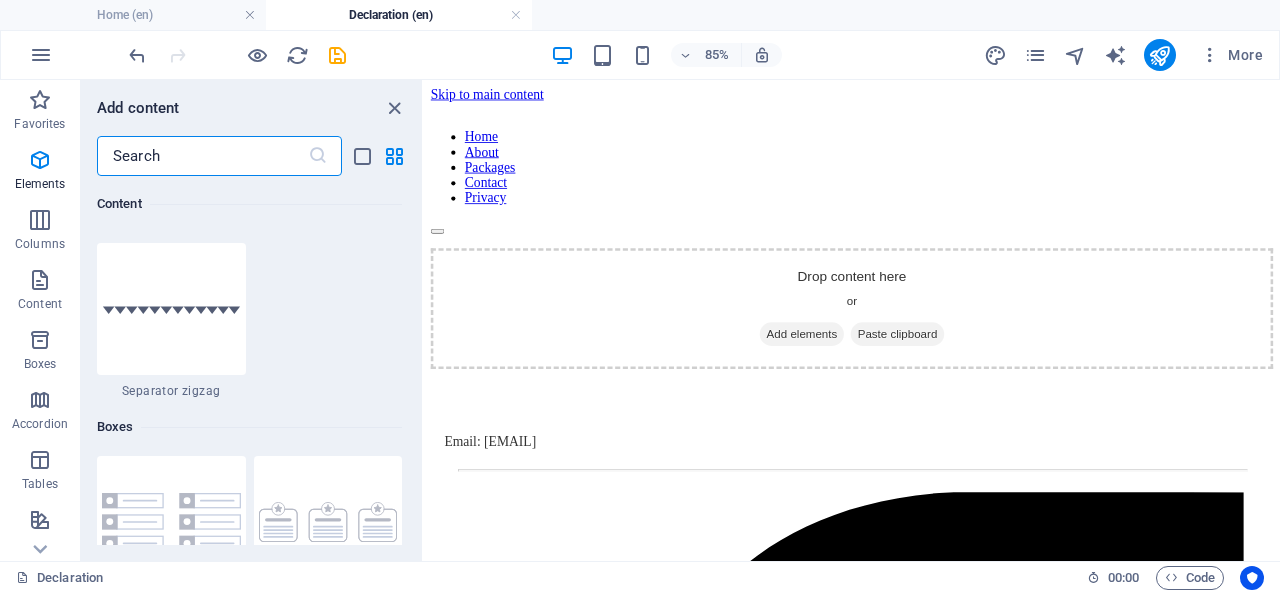 scroll, scrollTop: 5516, scrollLeft: 0, axis: vertical 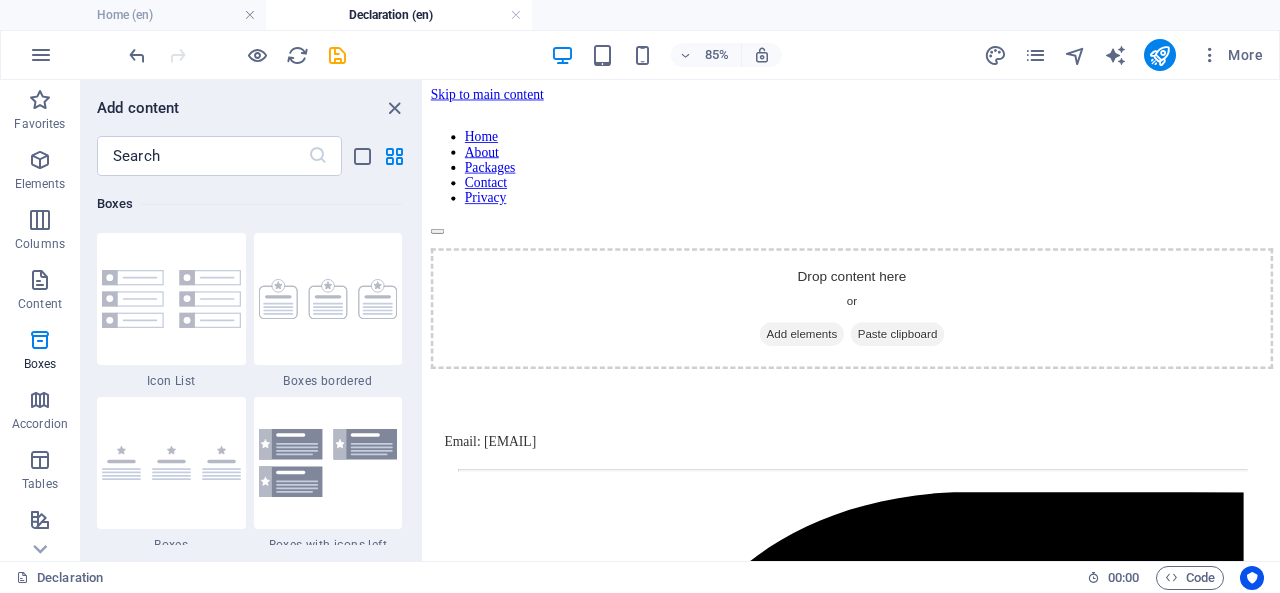 click at bounding box center [40, 160] 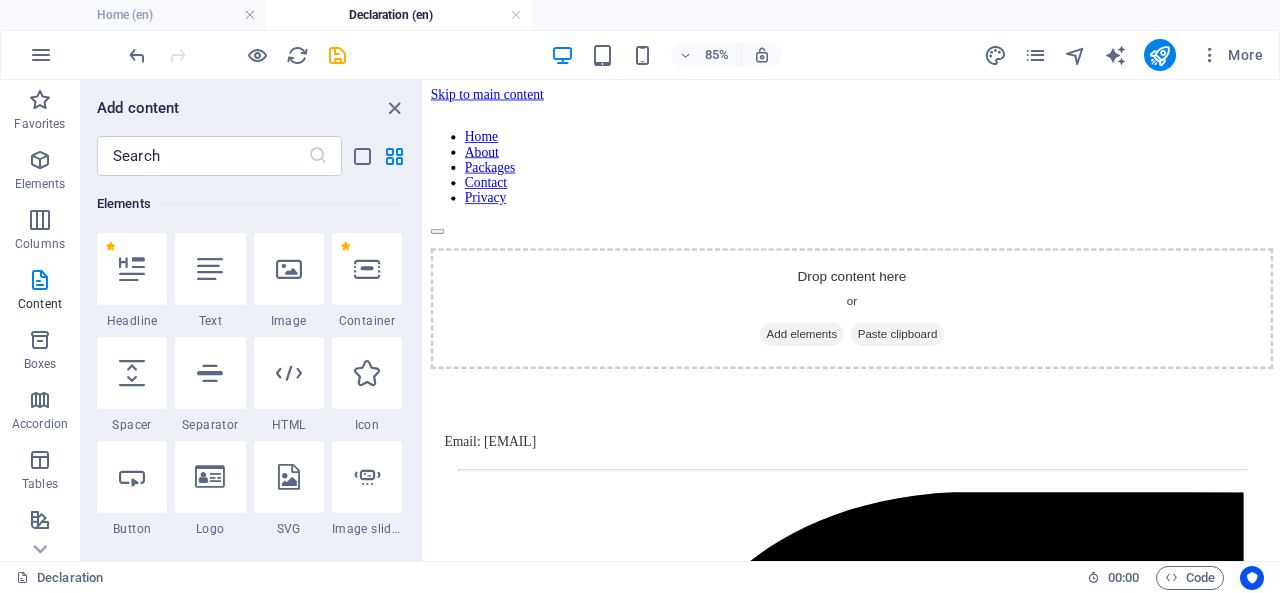 scroll, scrollTop: 213, scrollLeft: 0, axis: vertical 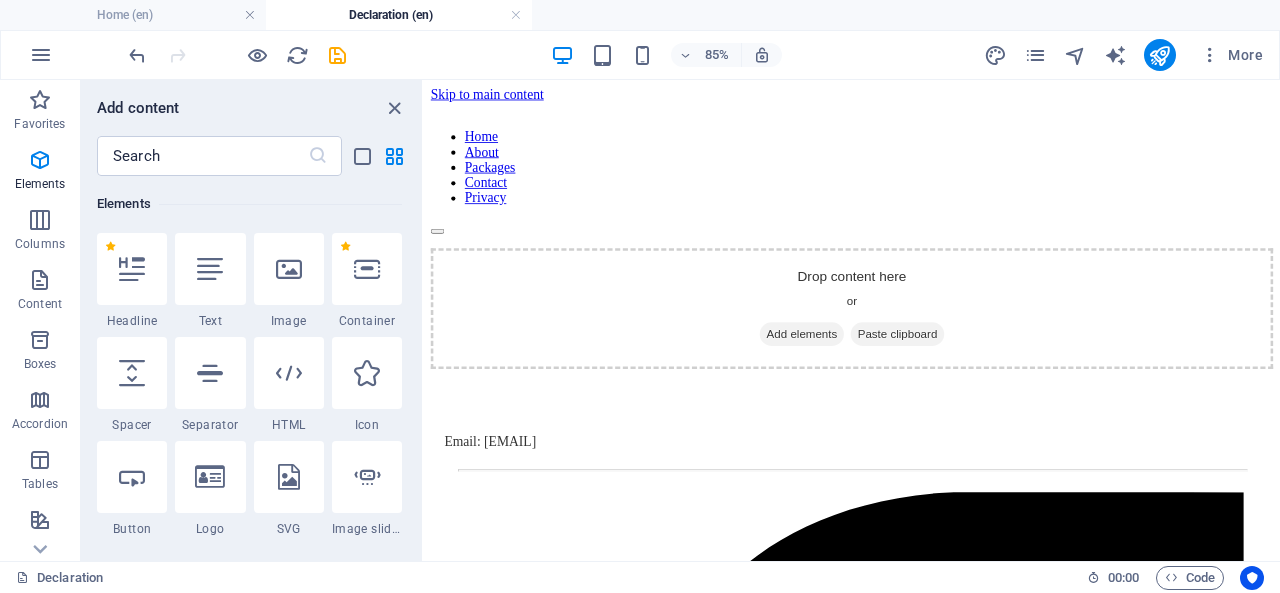 click at bounding box center (367, 269) 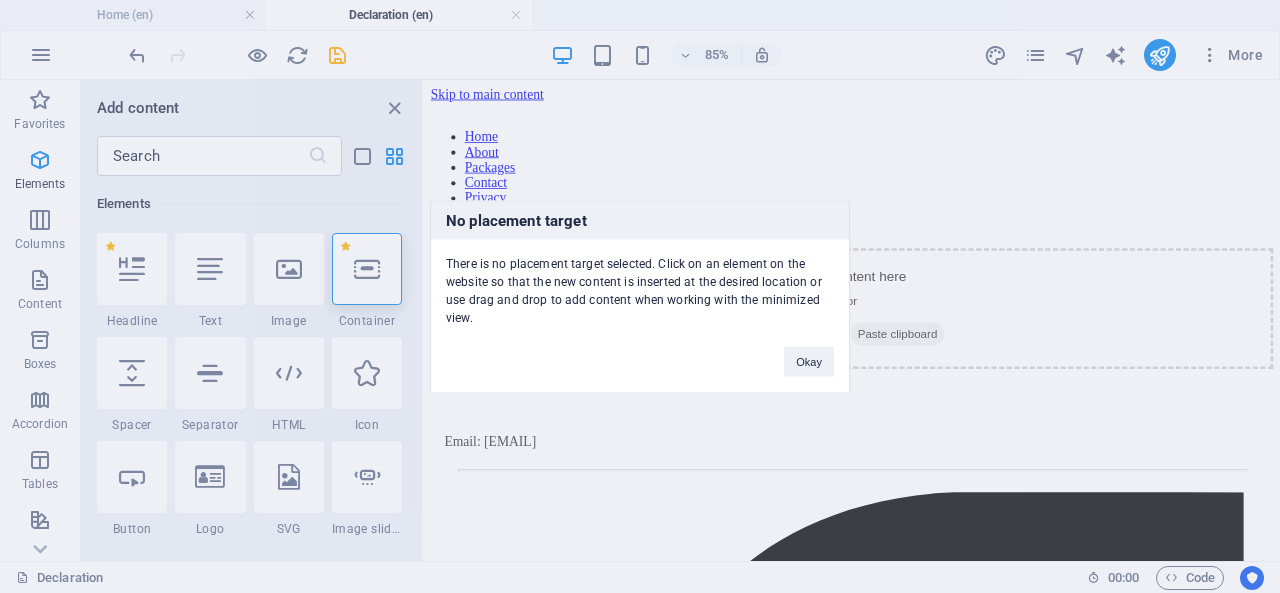 click on "Okay" at bounding box center [809, 361] 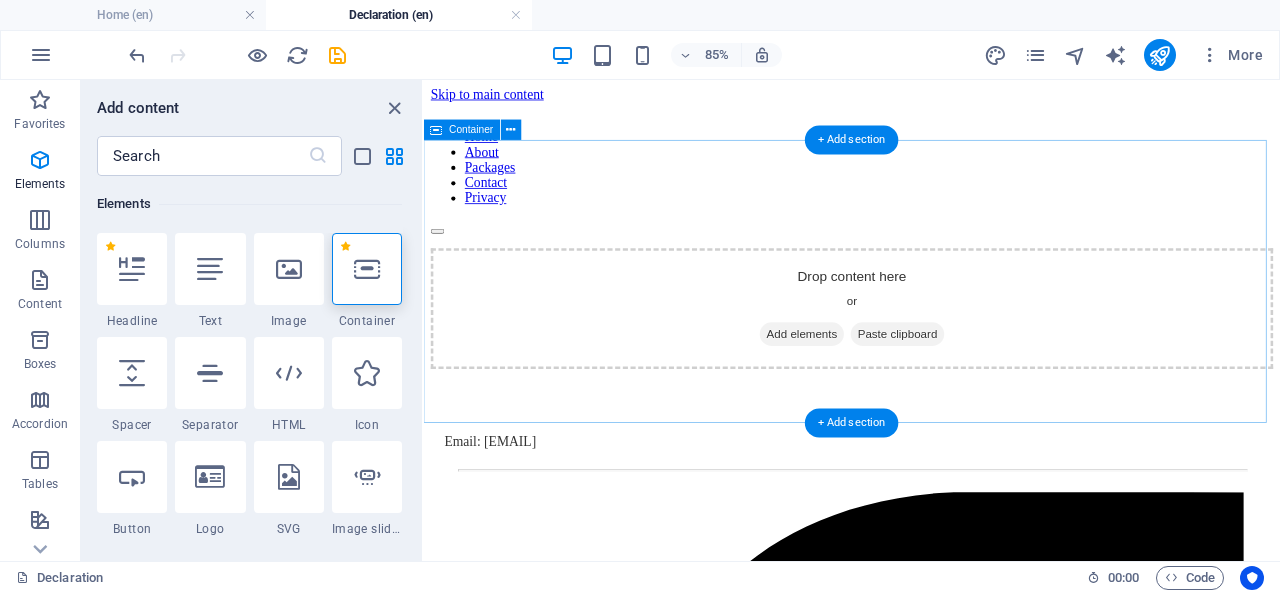click on "Drop content here or  Add elements  Paste clipboard" at bounding box center [927, 349] 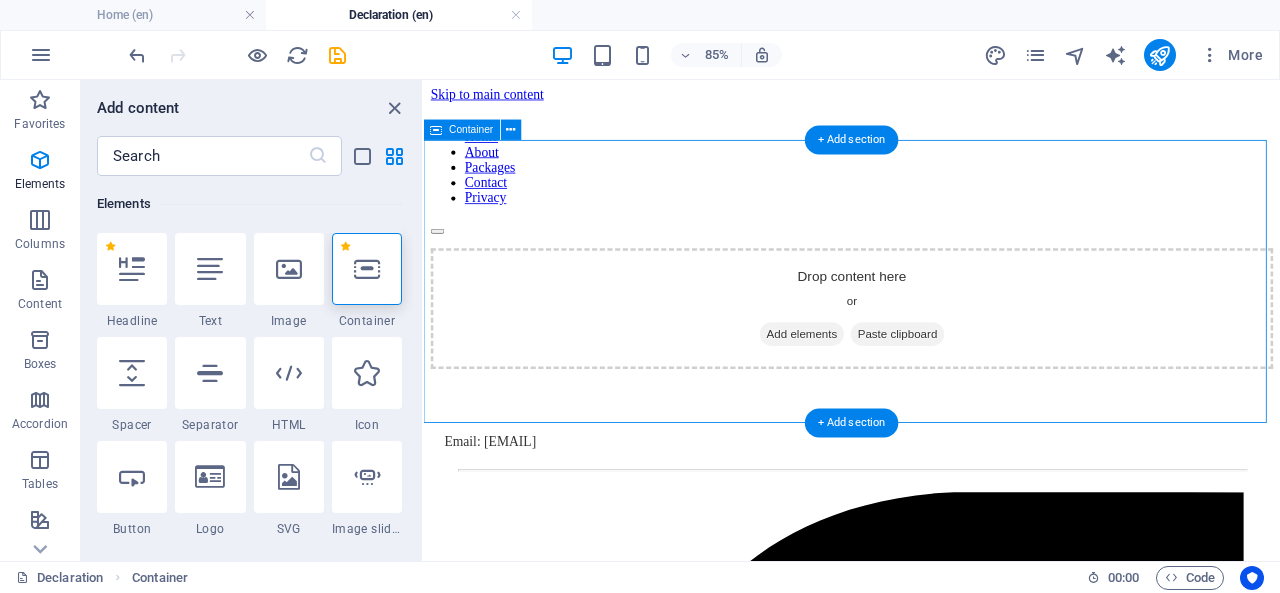 click on "Drop content here or  Add elements  Paste clipboard" at bounding box center [927, 349] 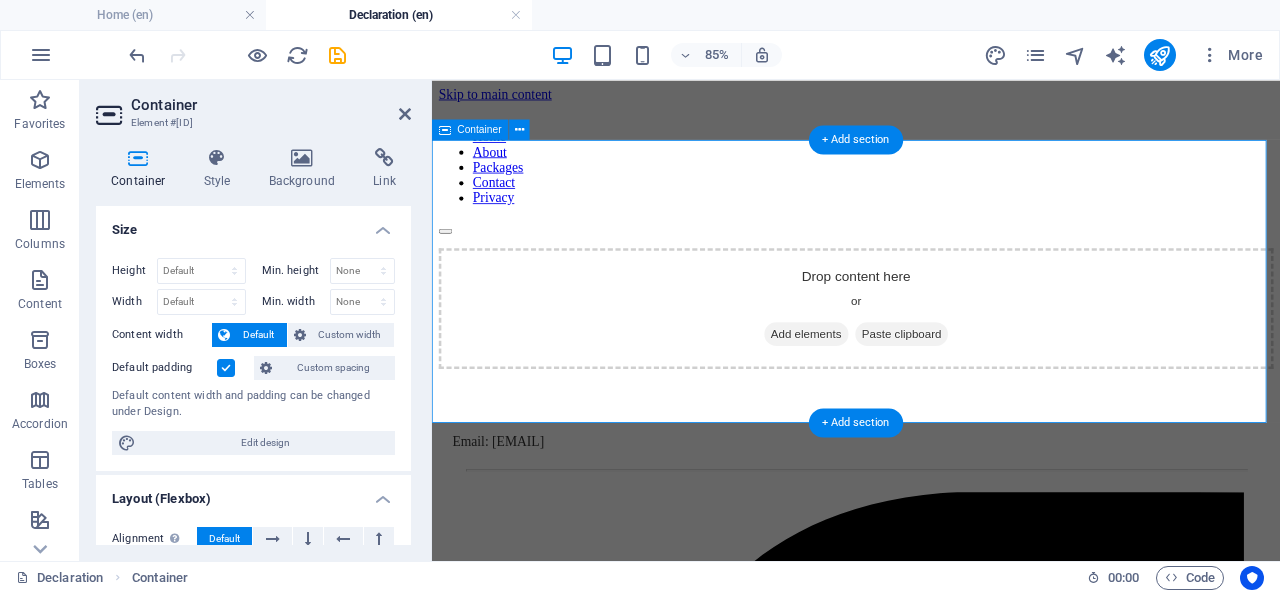 click on "Drop content here or  Add elements  Paste clipboard" at bounding box center [931, 349] 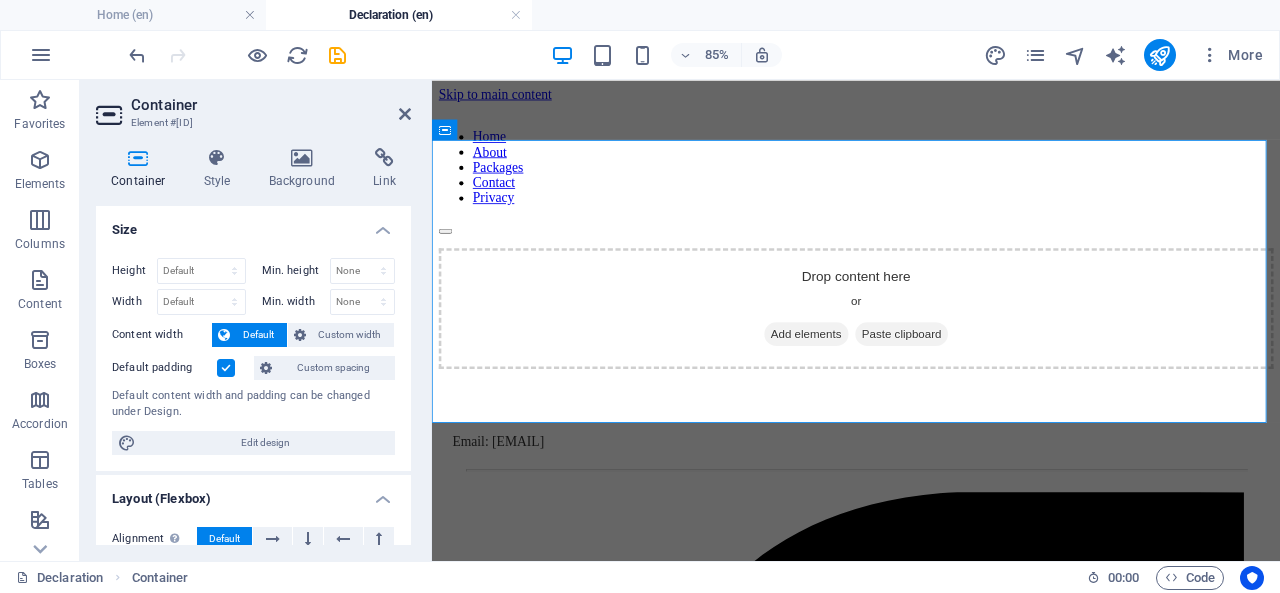 click at bounding box center (405, 114) 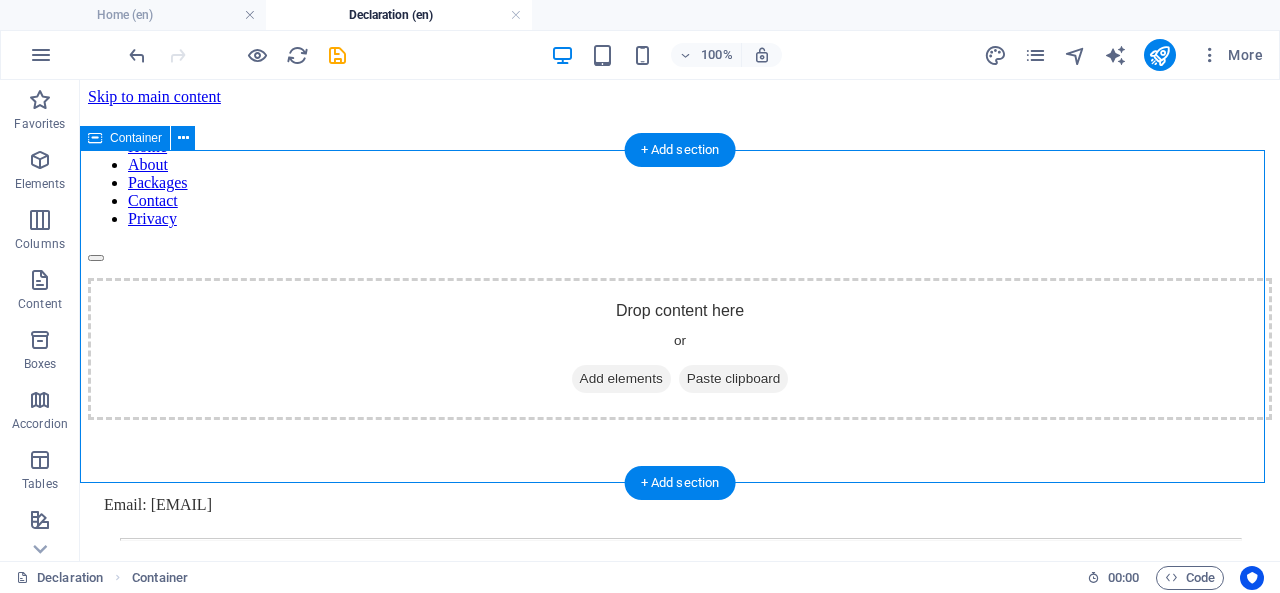 click on "Drop content here or  Add elements  Paste clipboard" at bounding box center (680, 349) 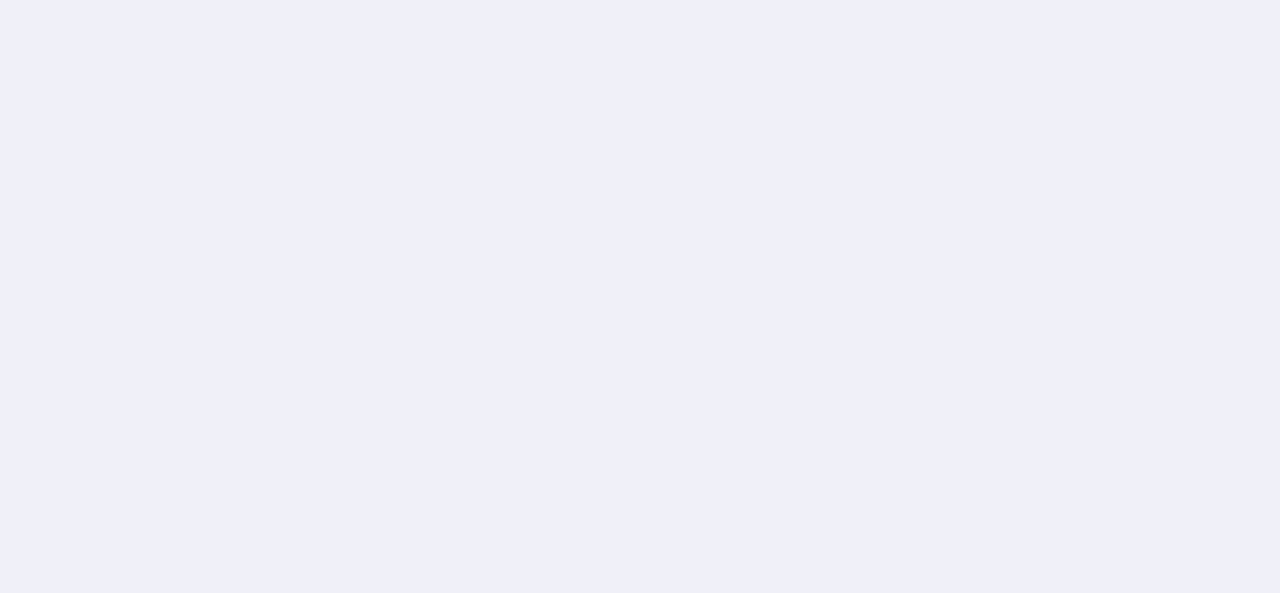 scroll, scrollTop: 0, scrollLeft: 0, axis: both 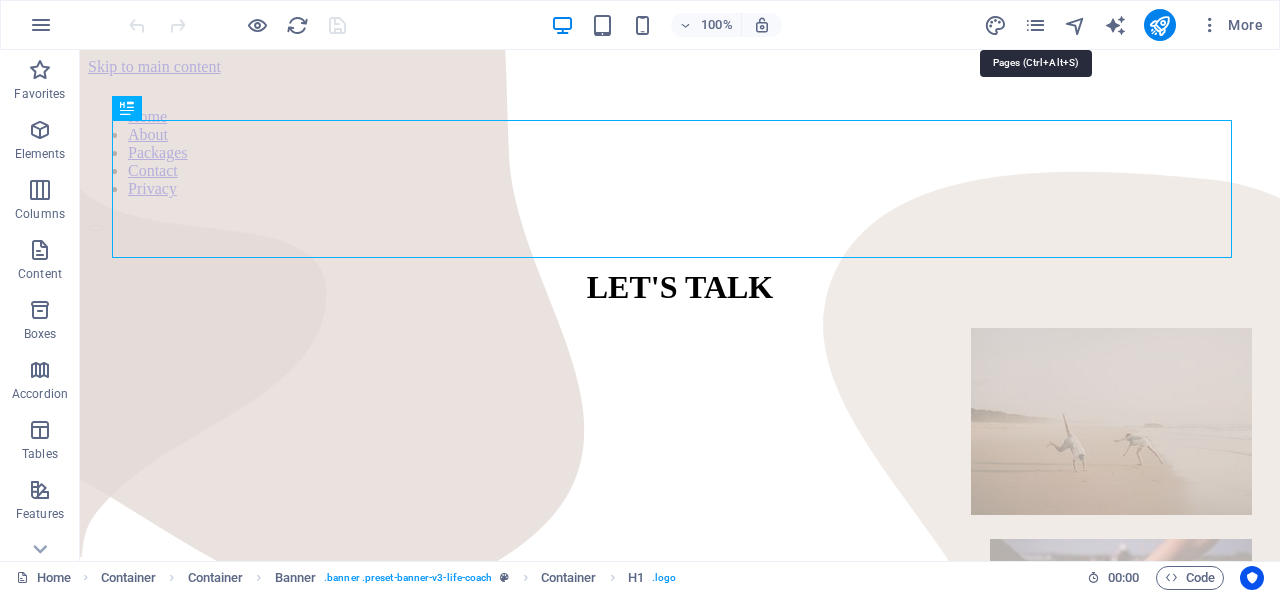 click at bounding box center [1035, 25] 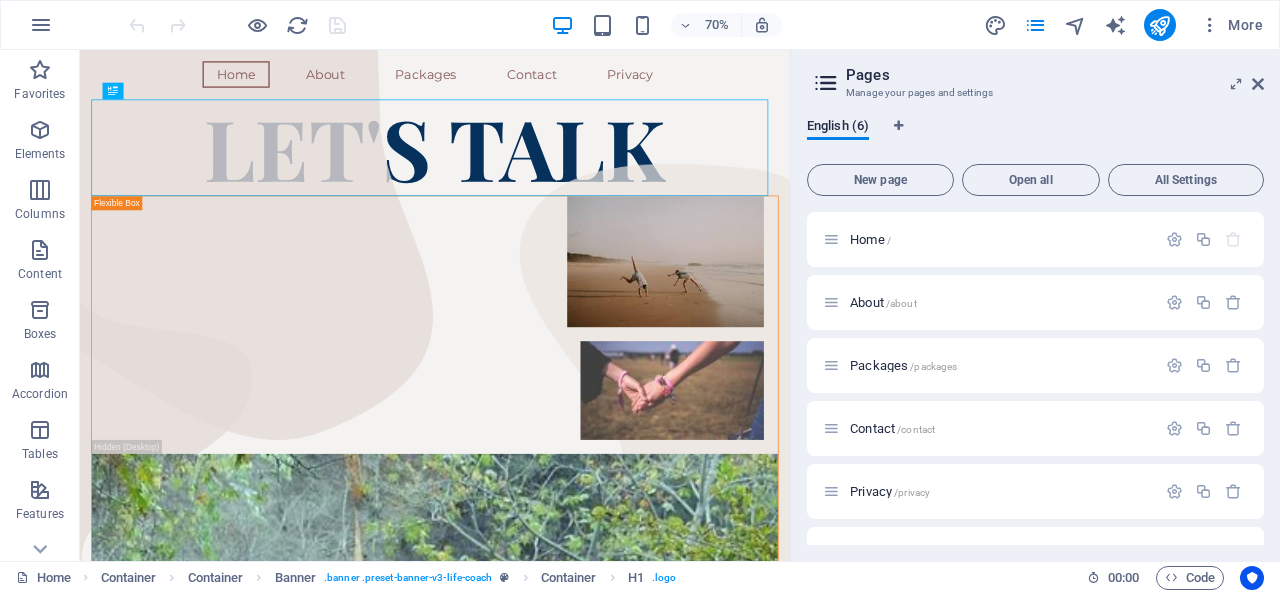 scroll, scrollTop: 44, scrollLeft: 0, axis: vertical 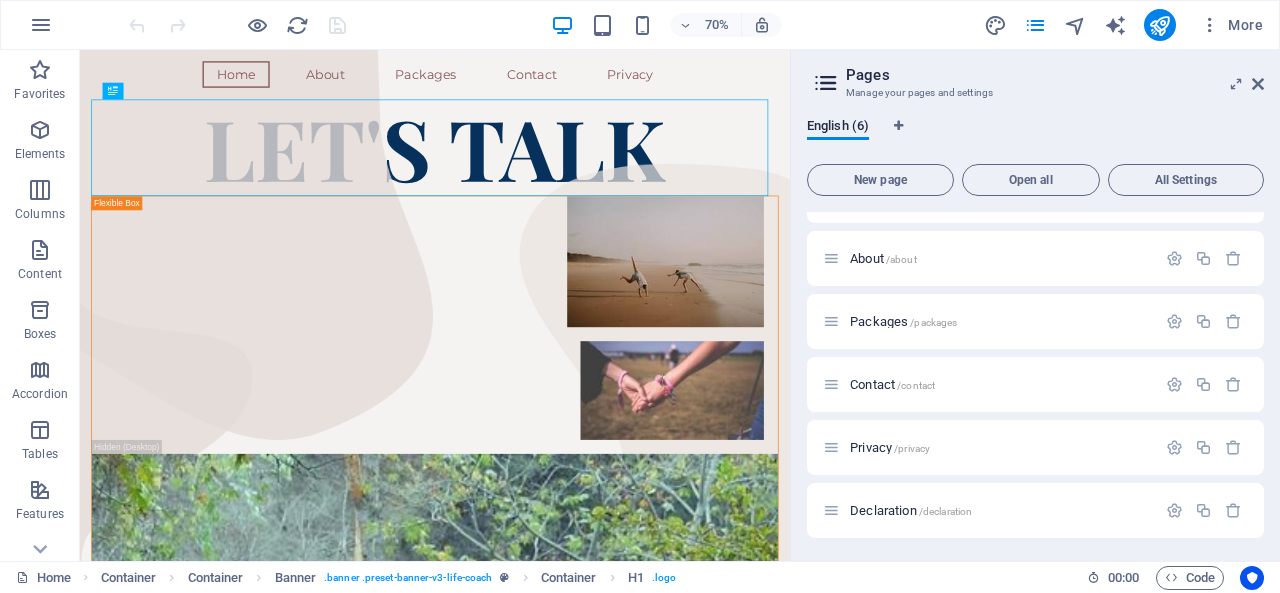 click on "Declaration /declaration" at bounding box center (911, 510) 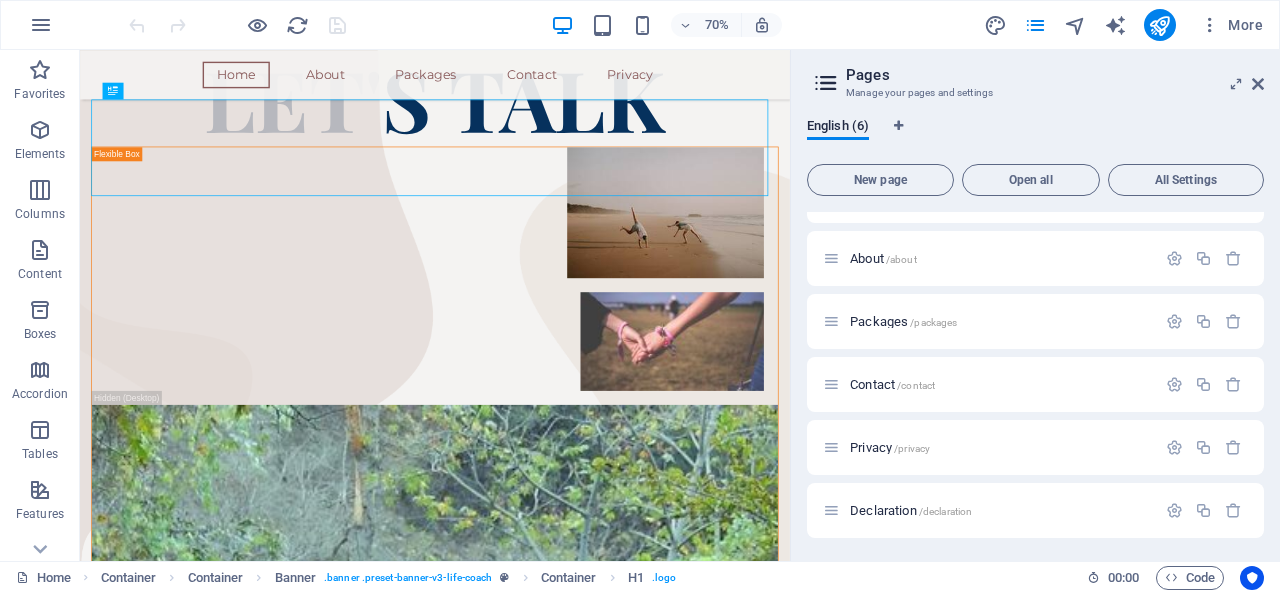 scroll, scrollTop: 0, scrollLeft: 0, axis: both 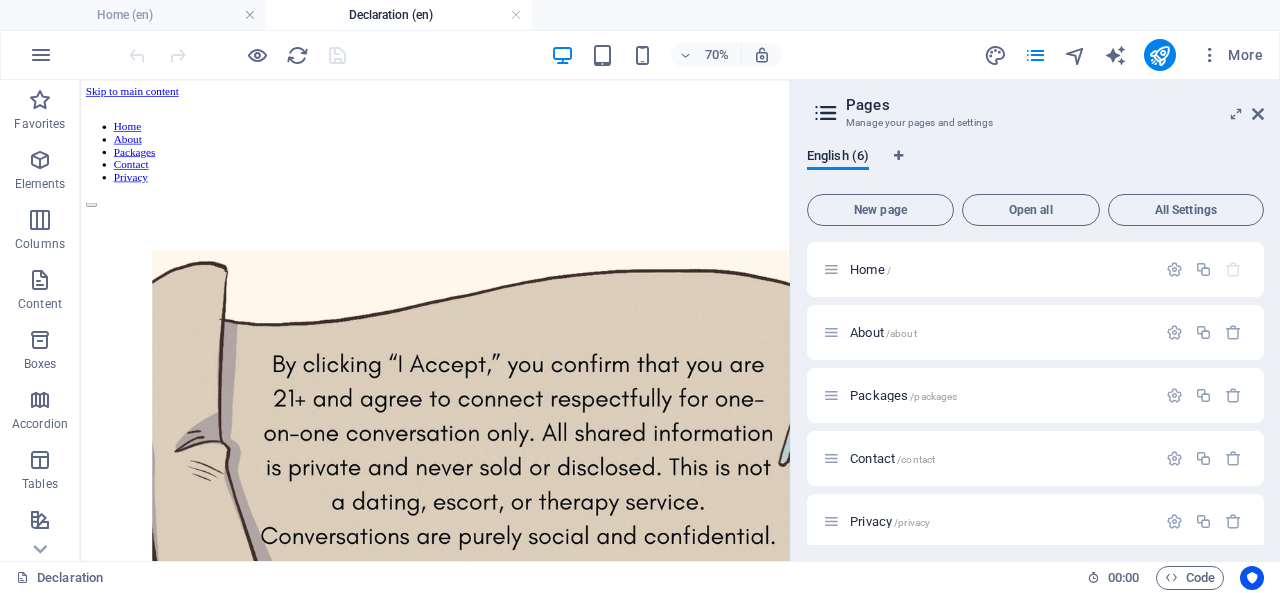 click at bounding box center [1258, 114] 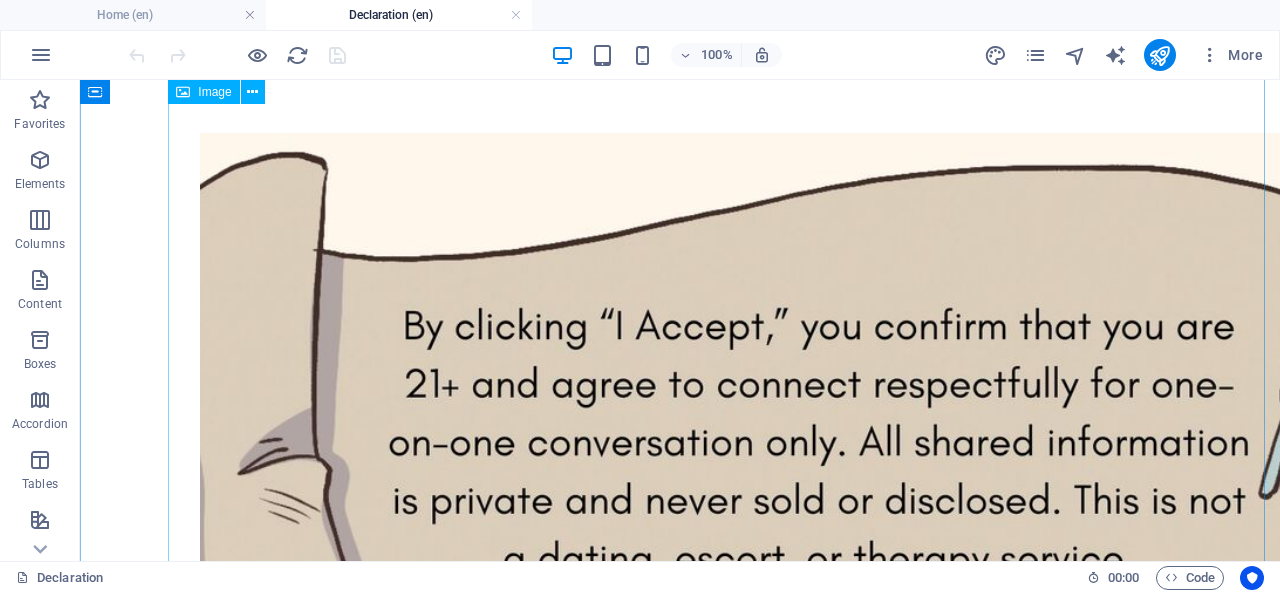 scroll, scrollTop: 200, scrollLeft: 0, axis: vertical 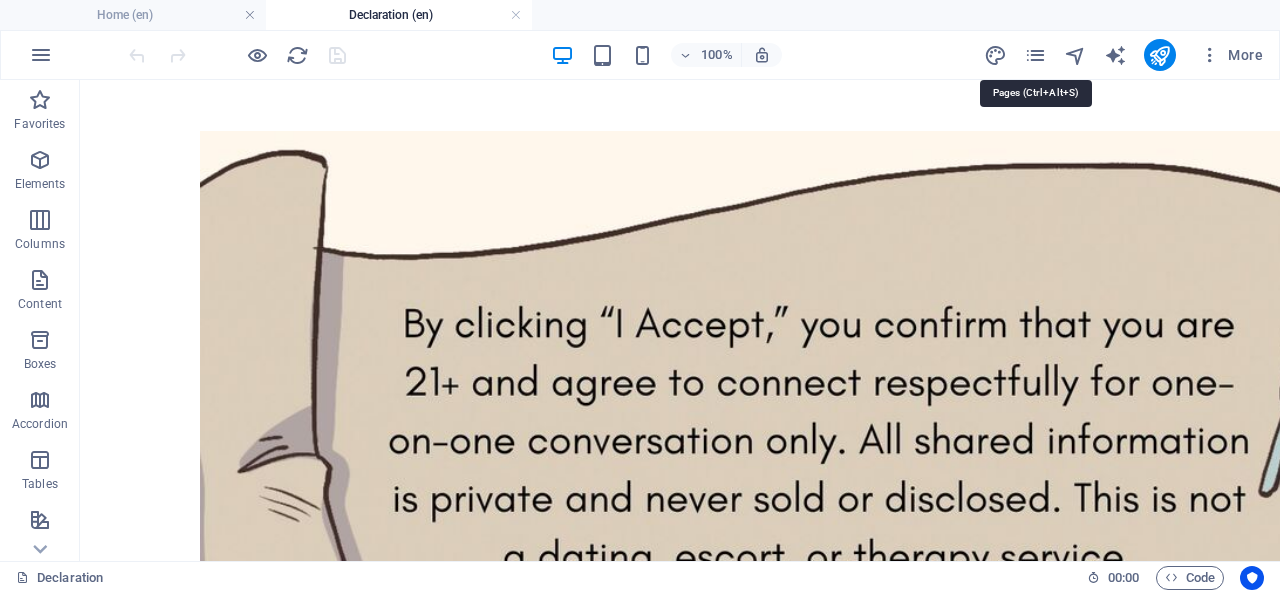 click at bounding box center (1035, 55) 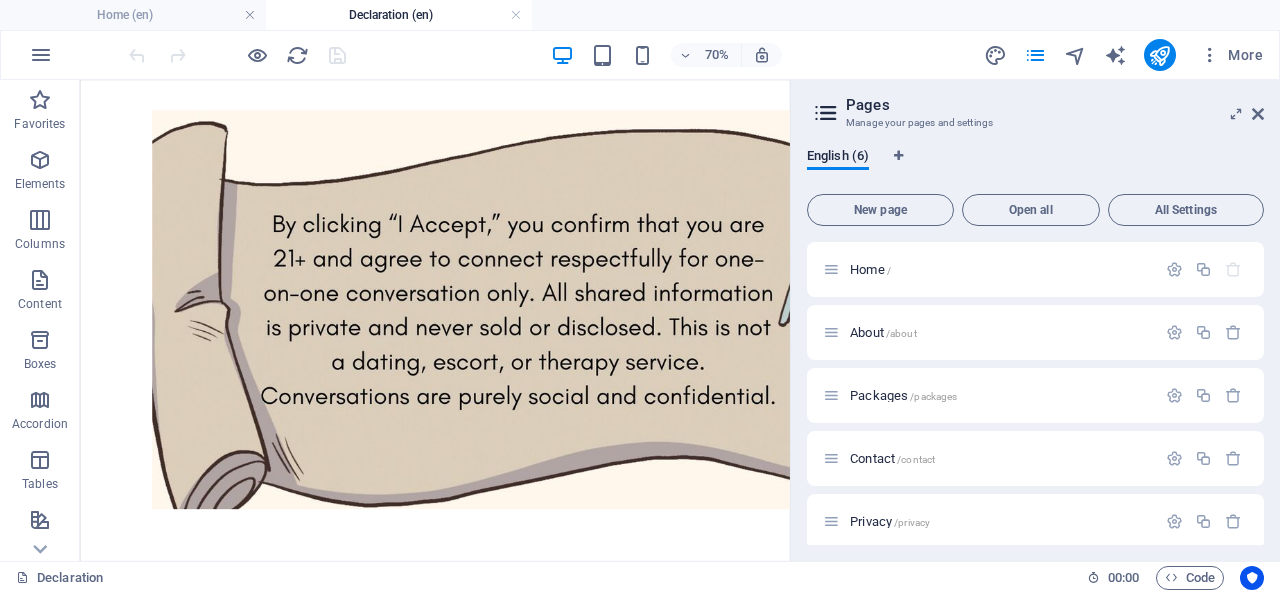 click on "Home /" at bounding box center [870, 269] 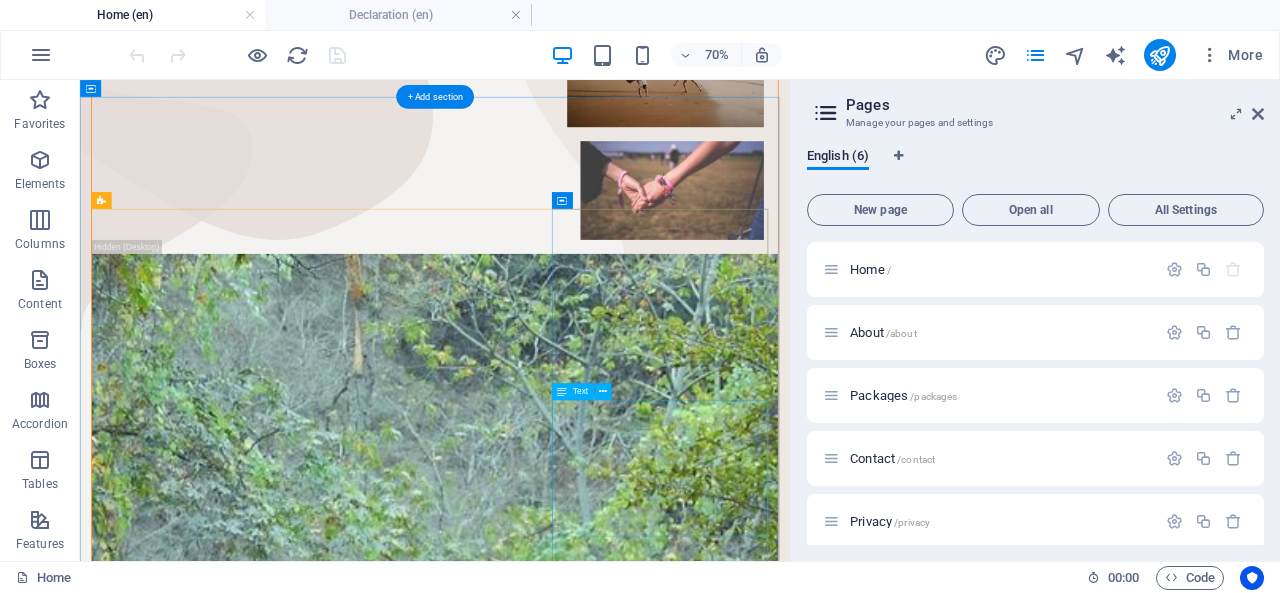 scroll, scrollTop: 0, scrollLeft: 0, axis: both 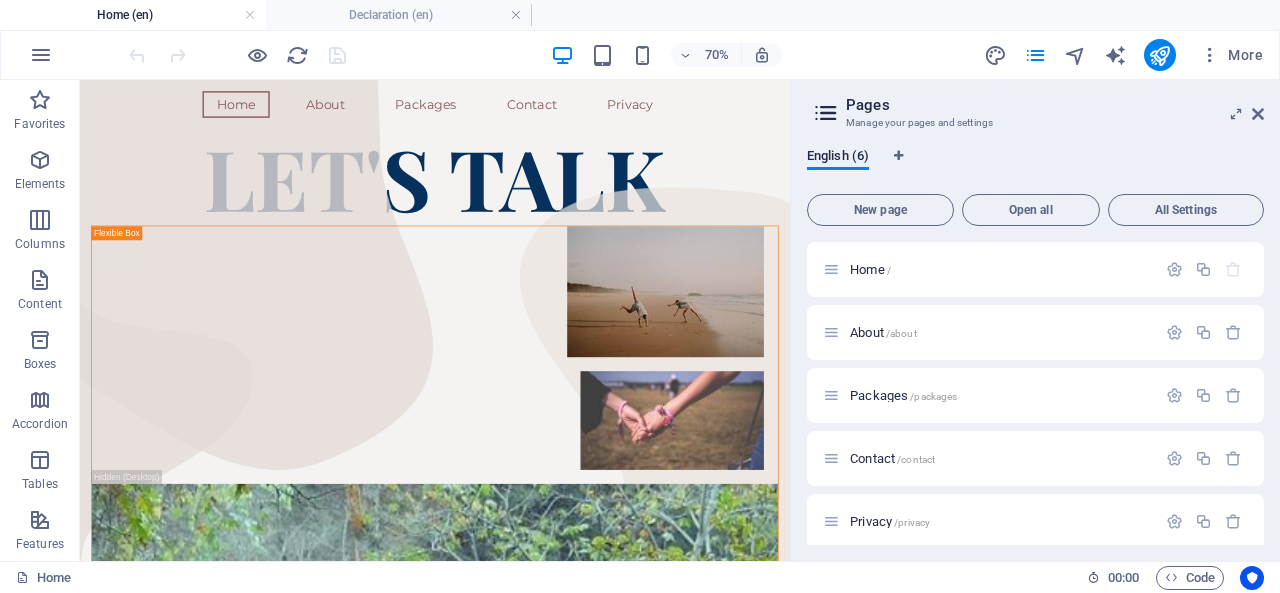 click on "About /about" at bounding box center (883, 332) 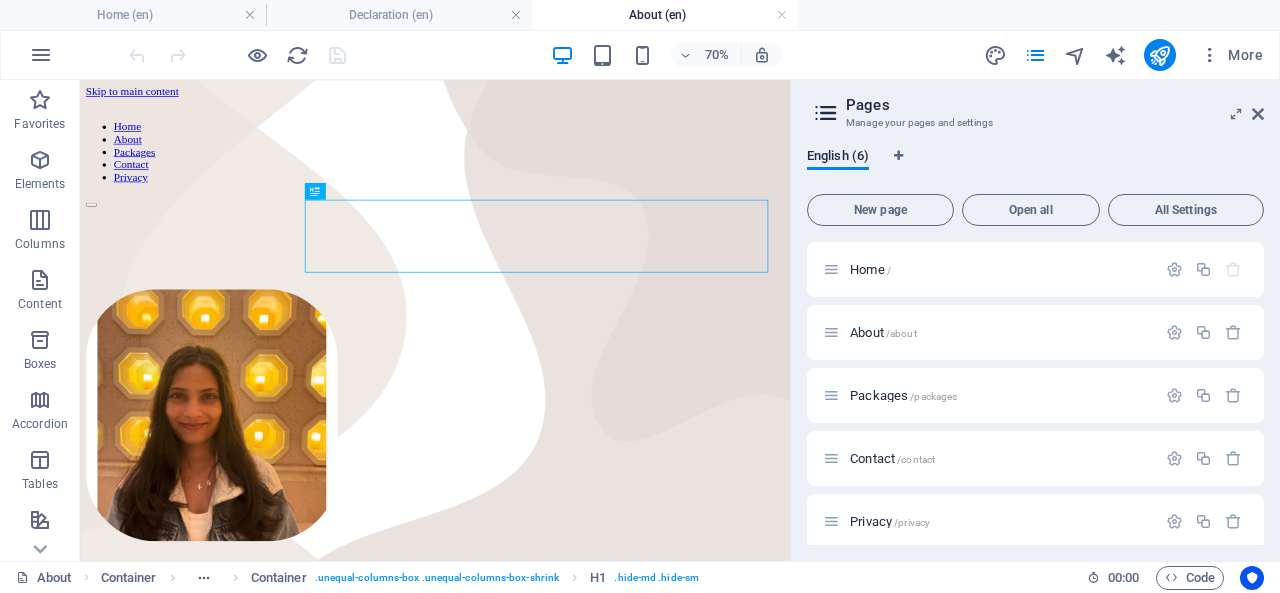 scroll, scrollTop: 0, scrollLeft: 0, axis: both 